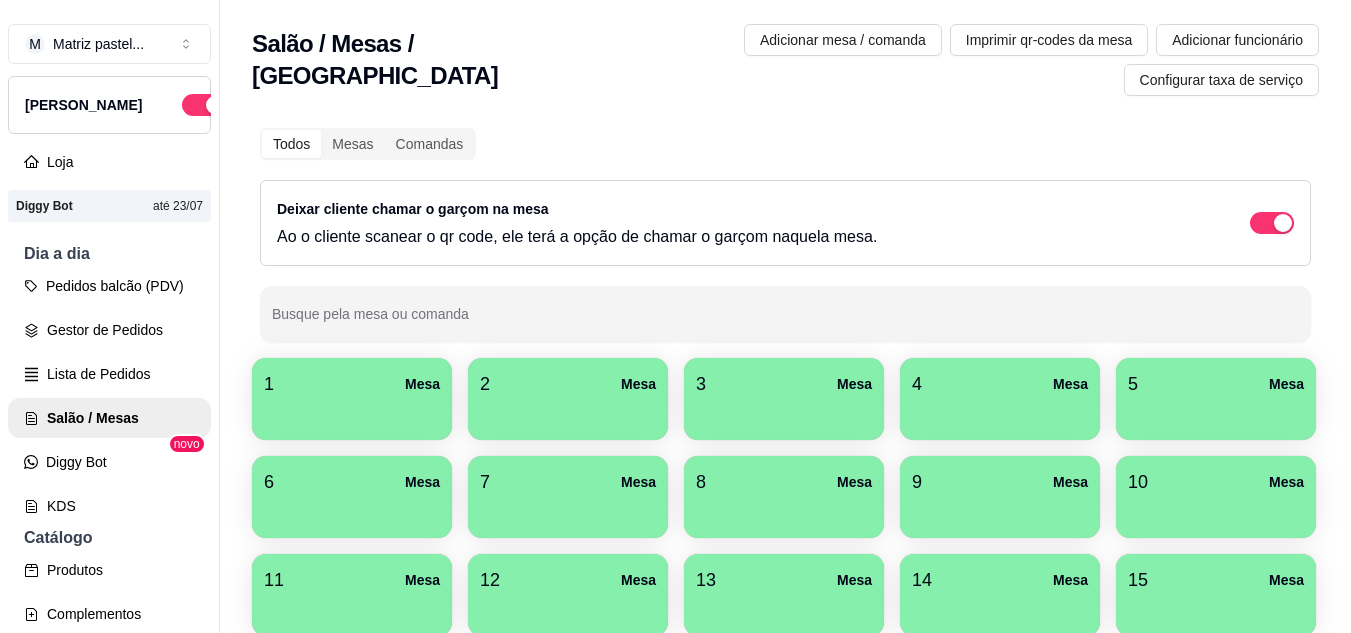 scroll, scrollTop: 25, scrollLeft: 0, axis: vertical 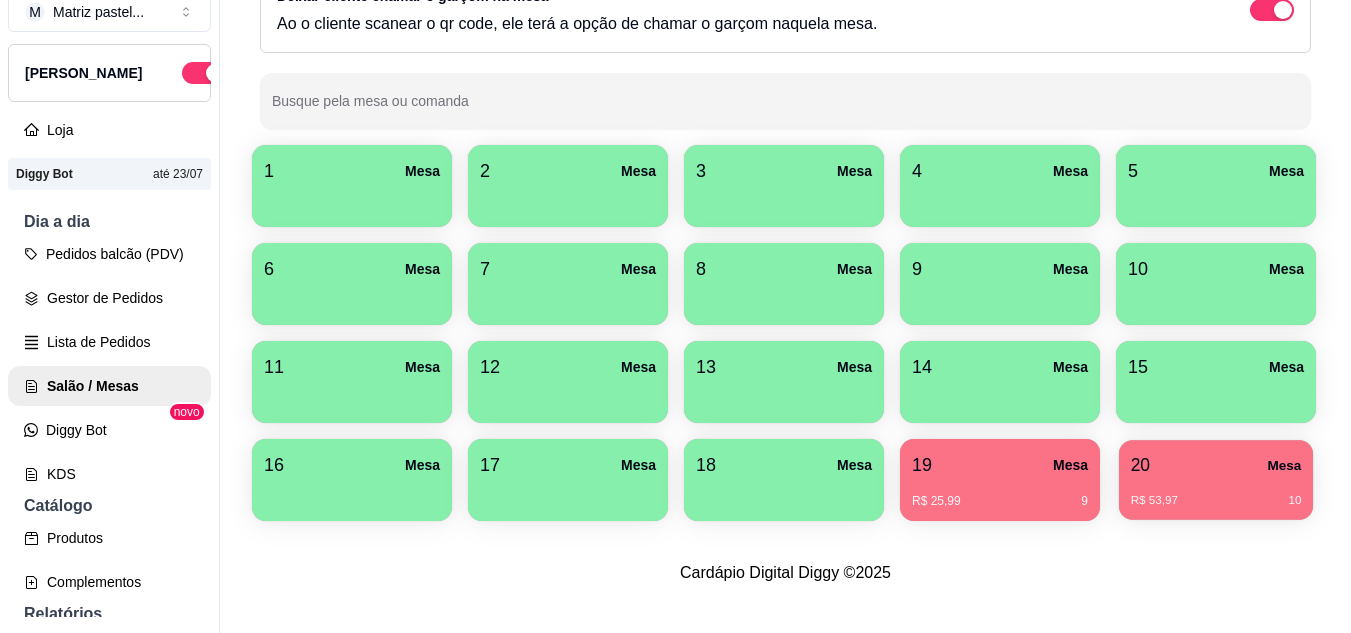 click on "R$ 53,97" at bounding box center (1154, 501) 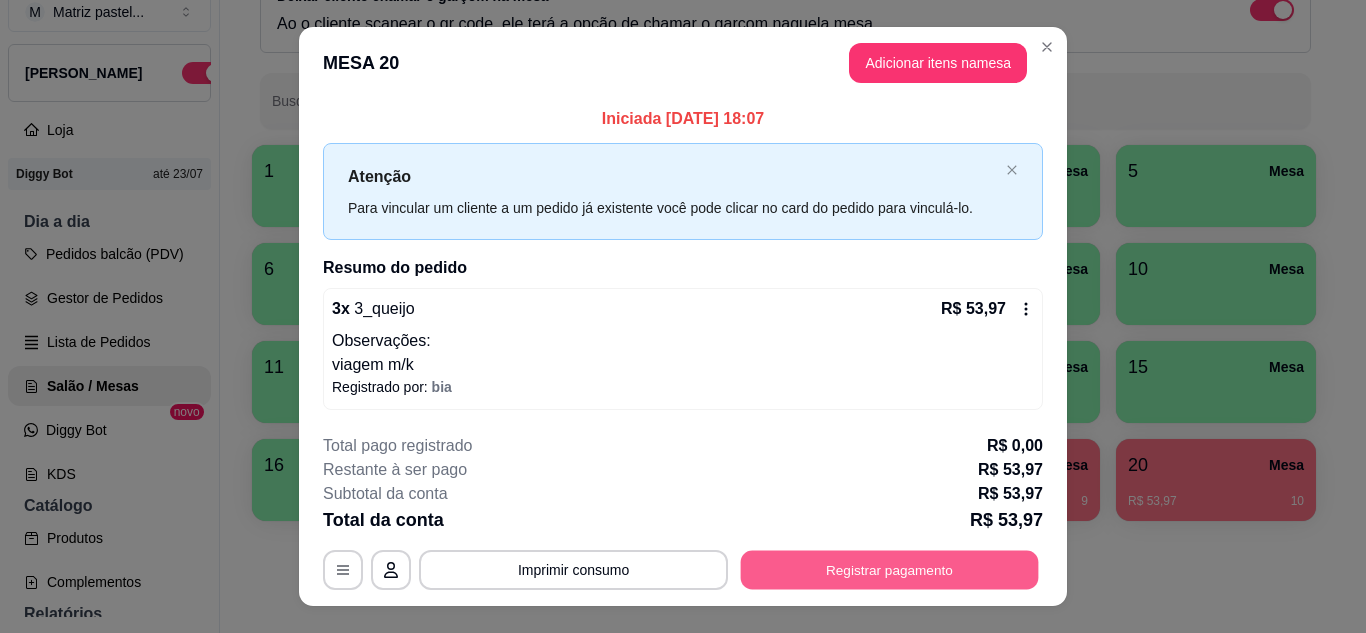 click on "Registrar pagamento" at bounding box center [890, 570] 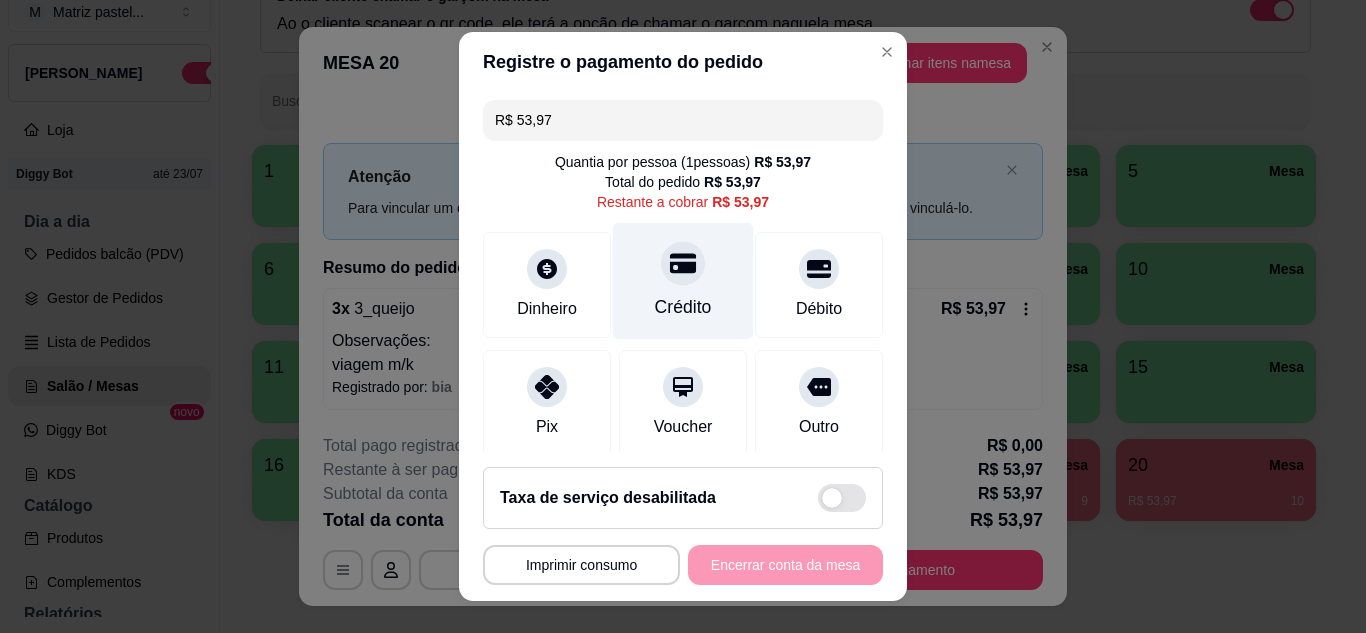 click on "Crédito" at bounding box center [683, 307] 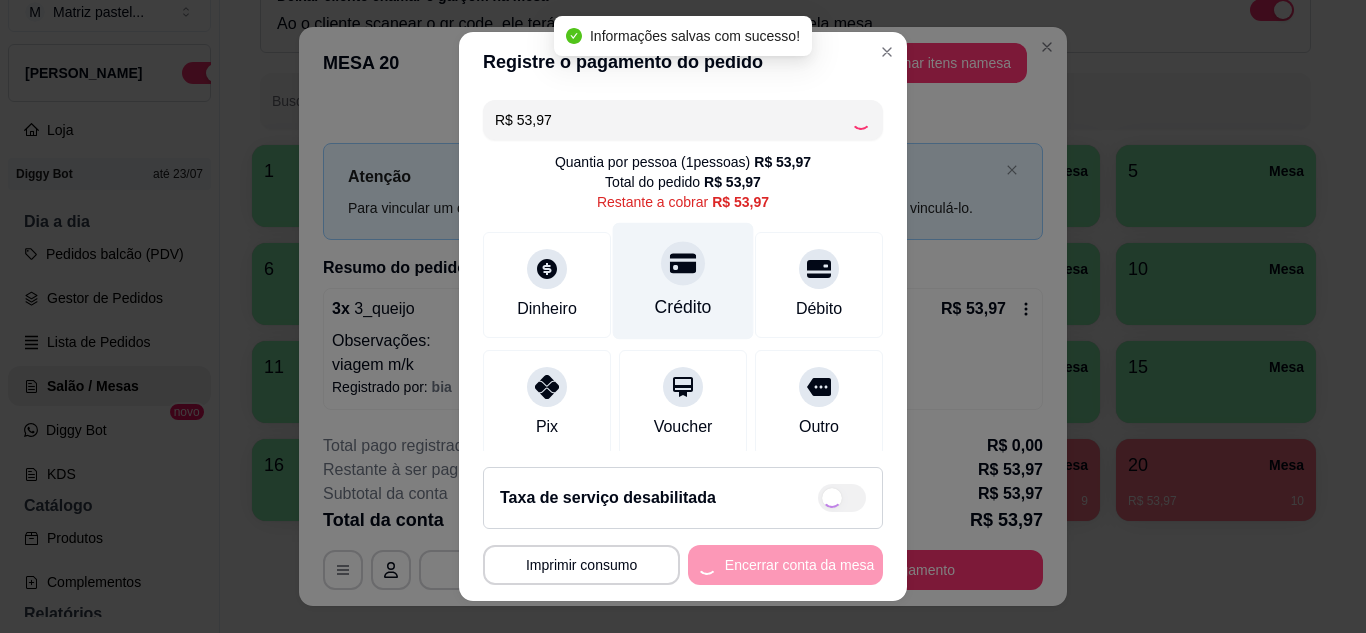type on "R$ 0,00" 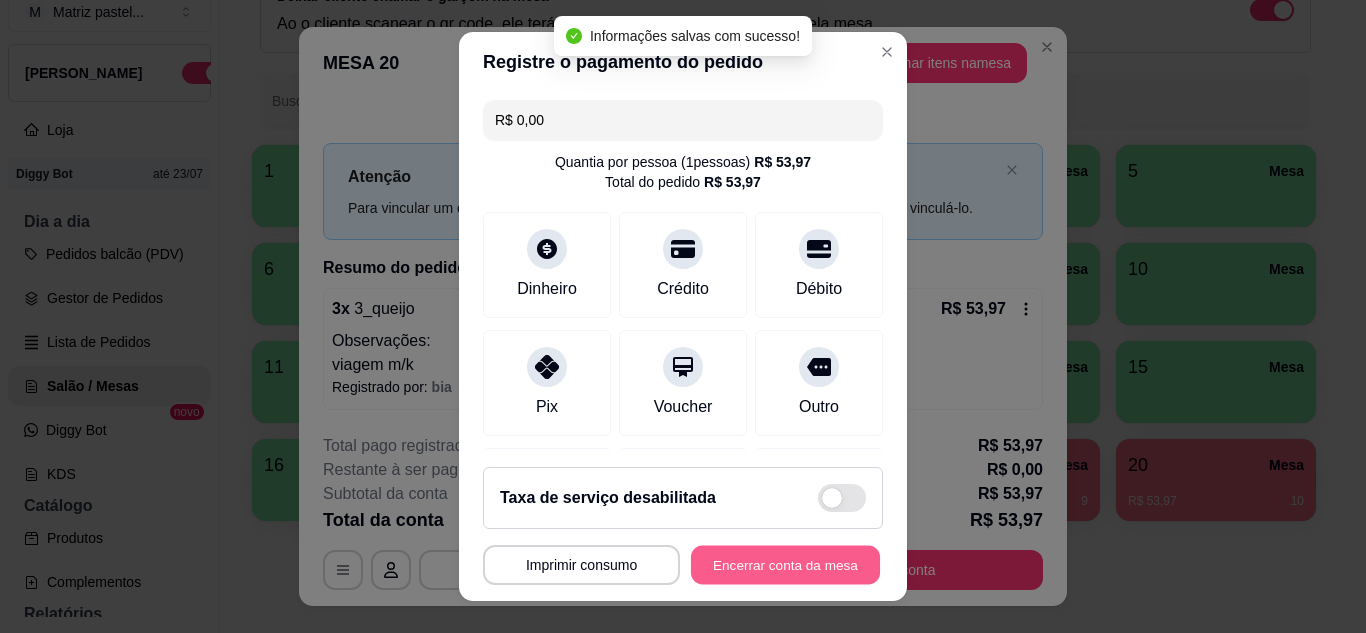 click on "Encerrar conta da mesa" at bounding box center [785, 565] 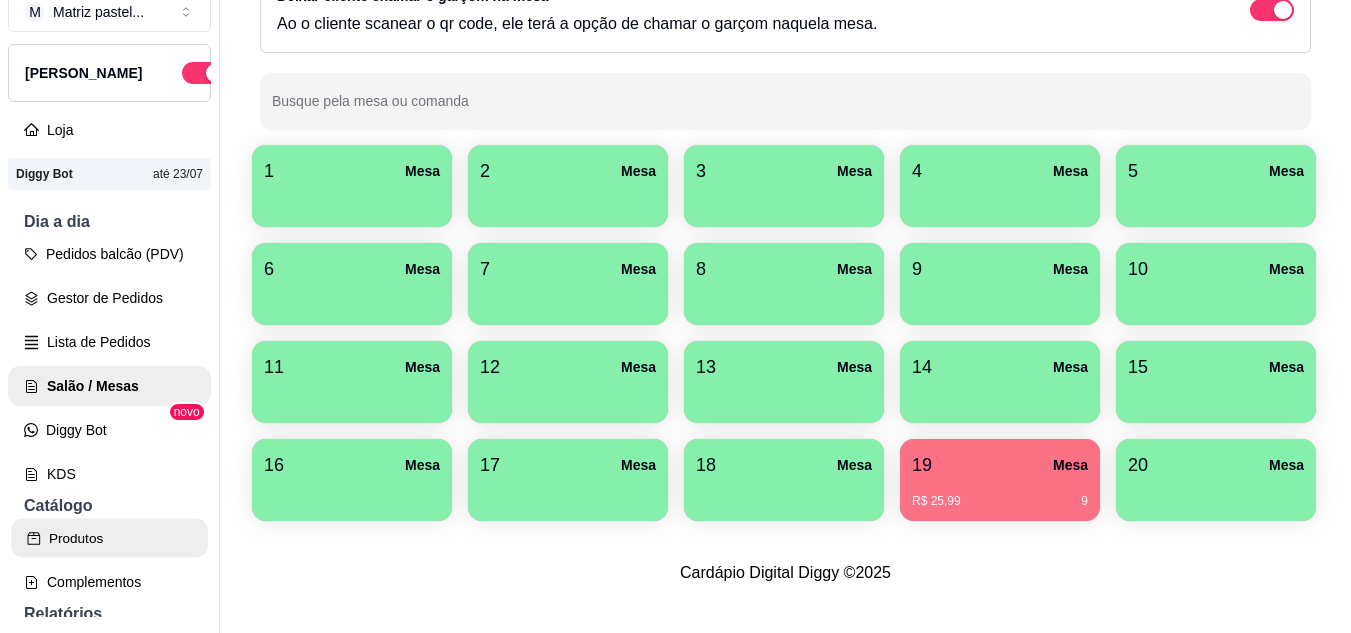 click on "Produtos" at bounding box center [109, 538] 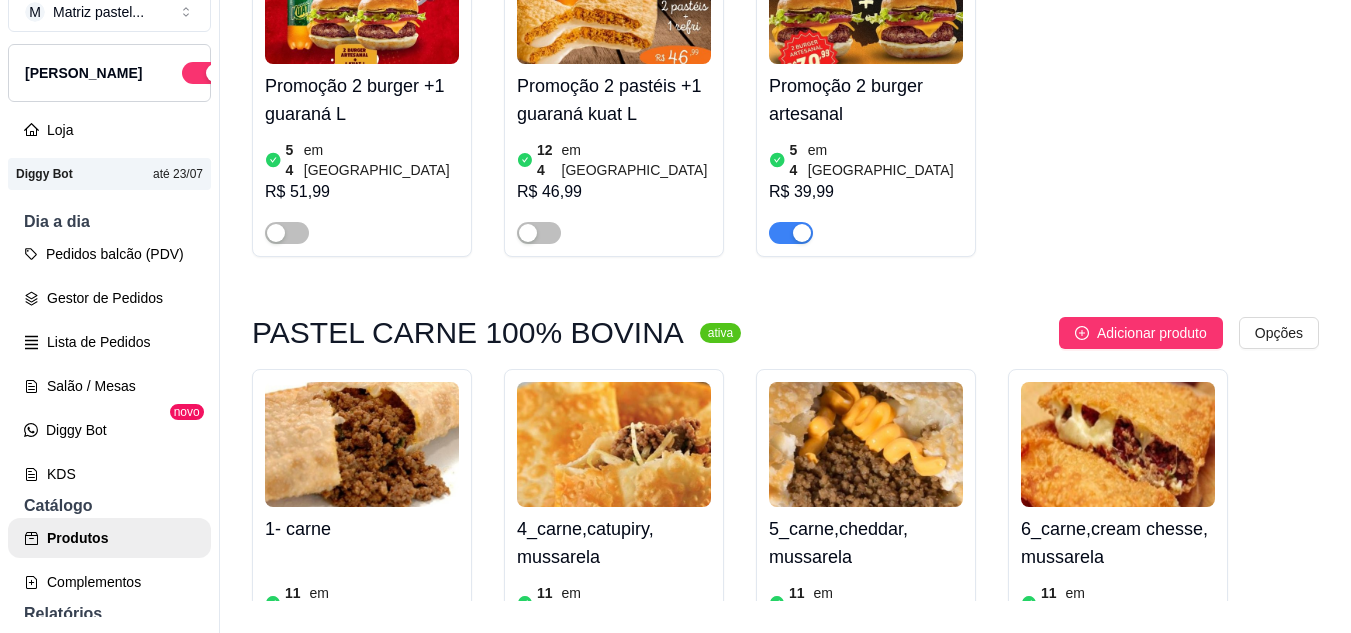 scroll, scrollTop: 0, scrollLeft: 0, axis: both 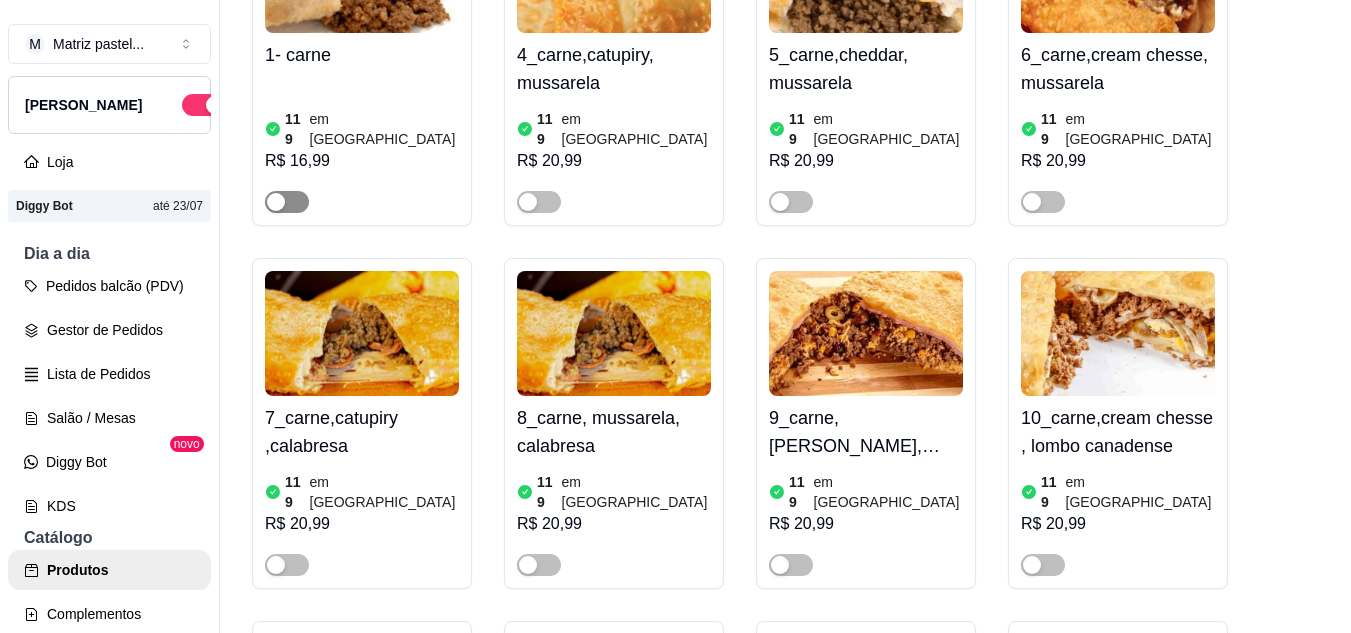 click at bounding box center (276, 202) 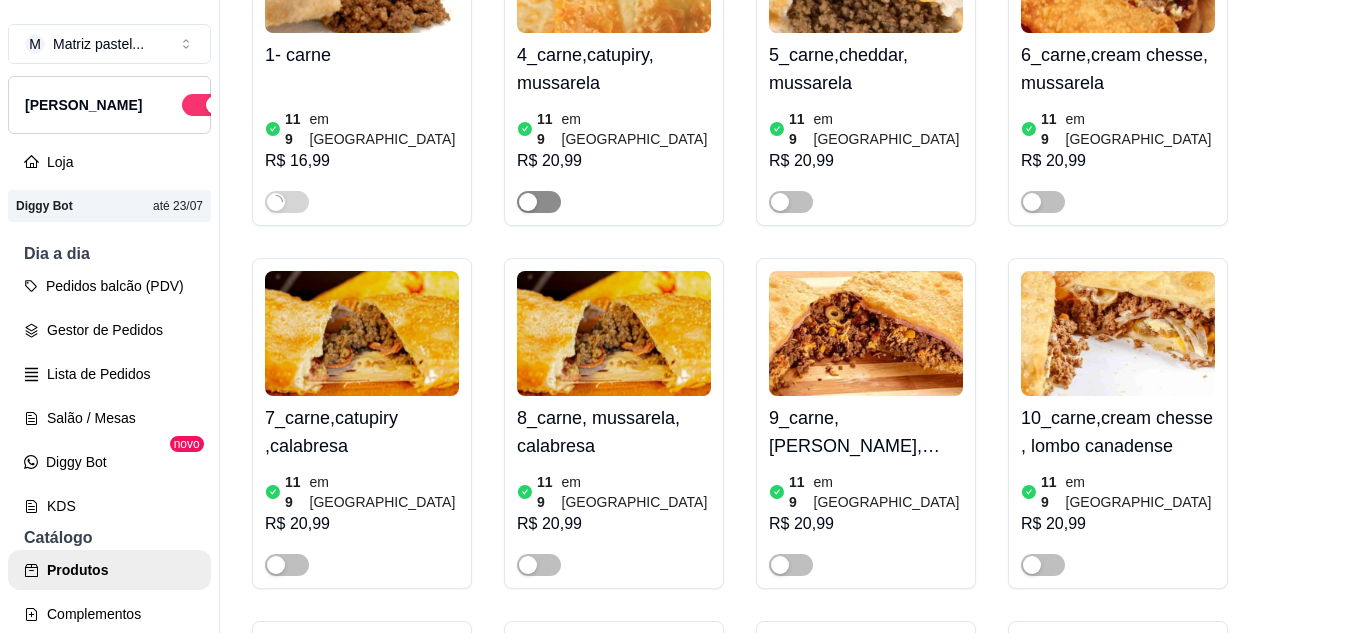 click at bounding box center (528, 202) 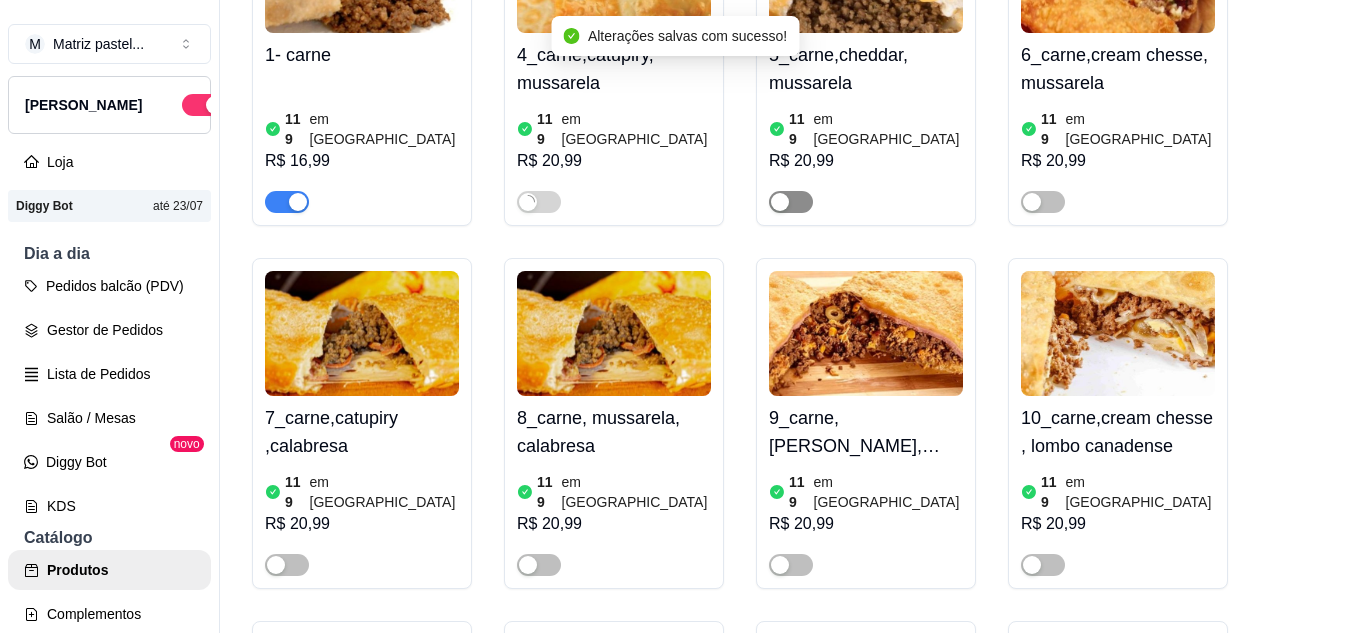 click at bounding box center (791, 202) 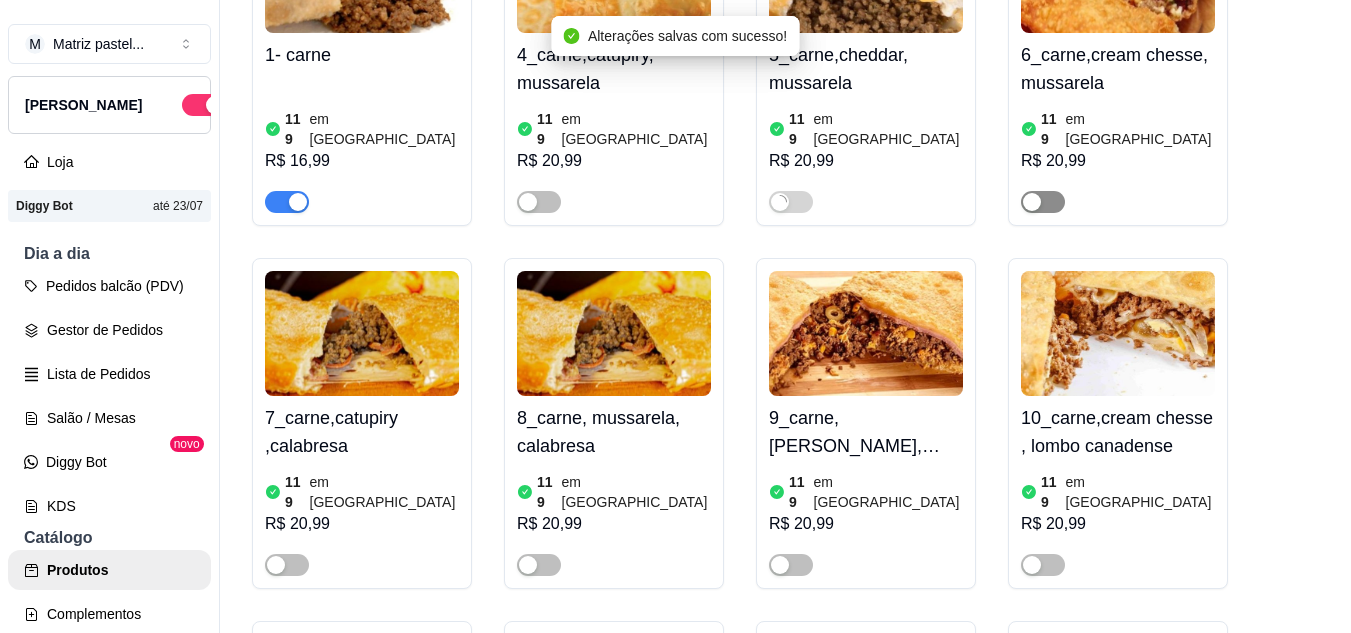 click at bounding box center (1043, 202) 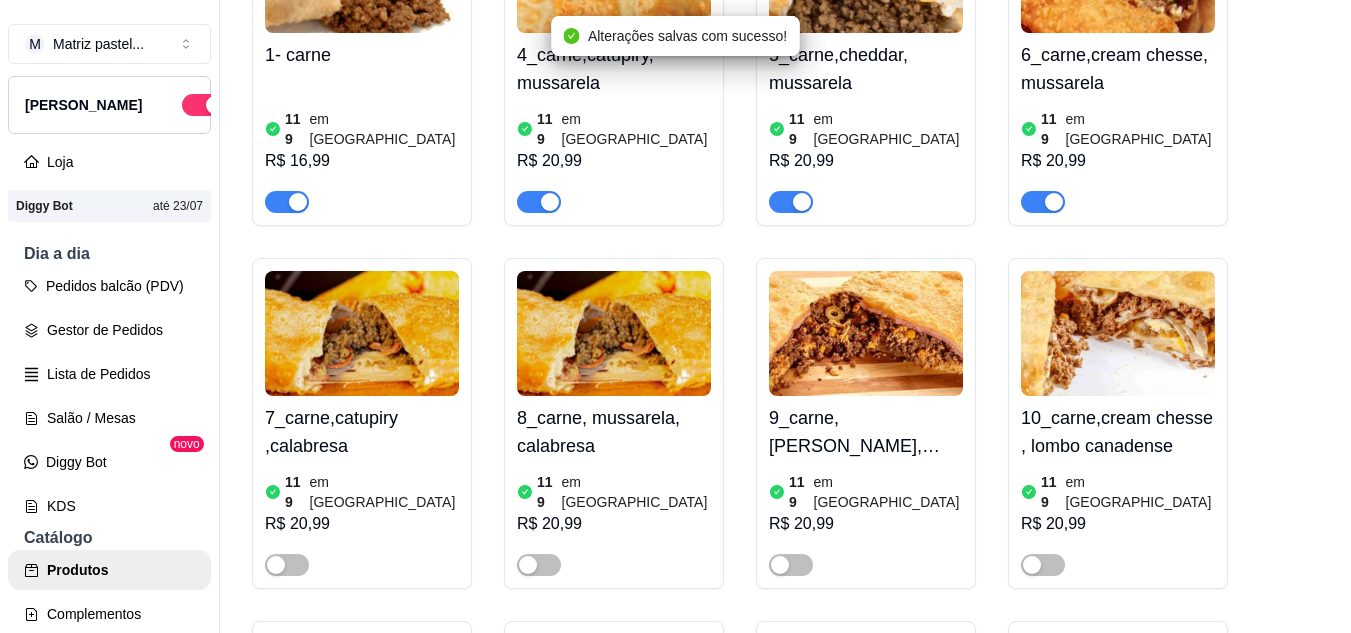 click on "10_carne,cream chesse , lombo canadense    119 em estoque R$ 20,99" at bounding box center [1118, 423] 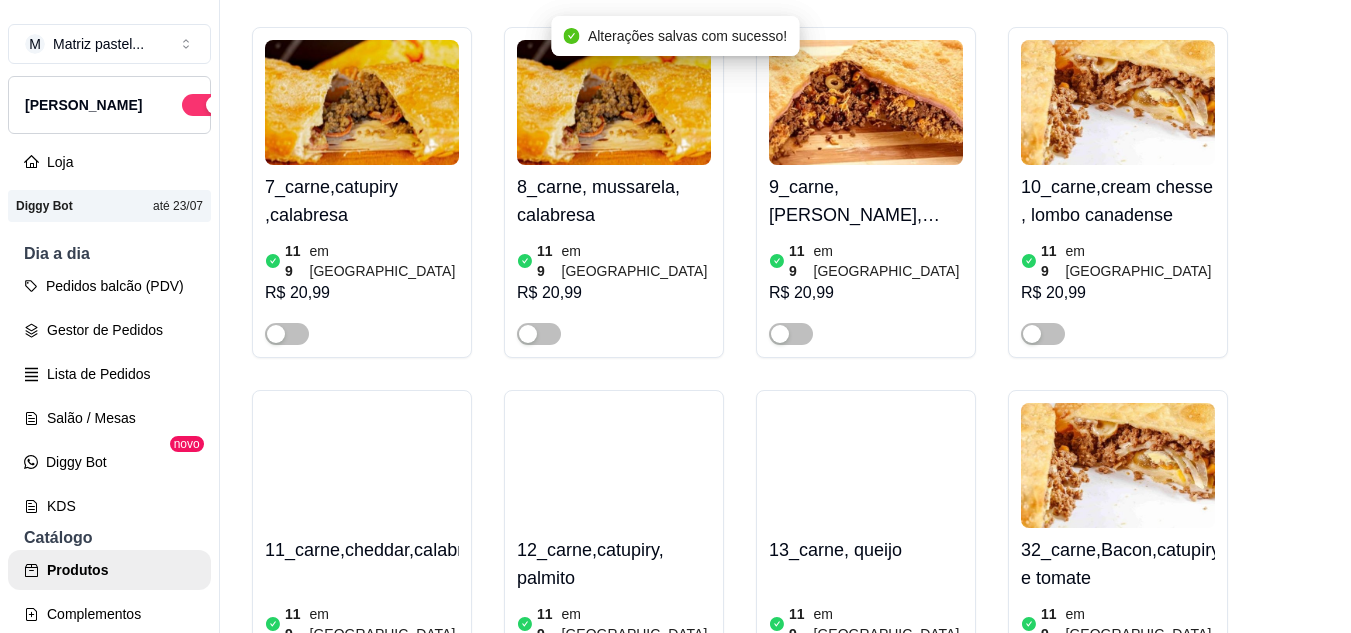 scroll, scrollTop: 1100, scrollLeft: 0, axis: vertical 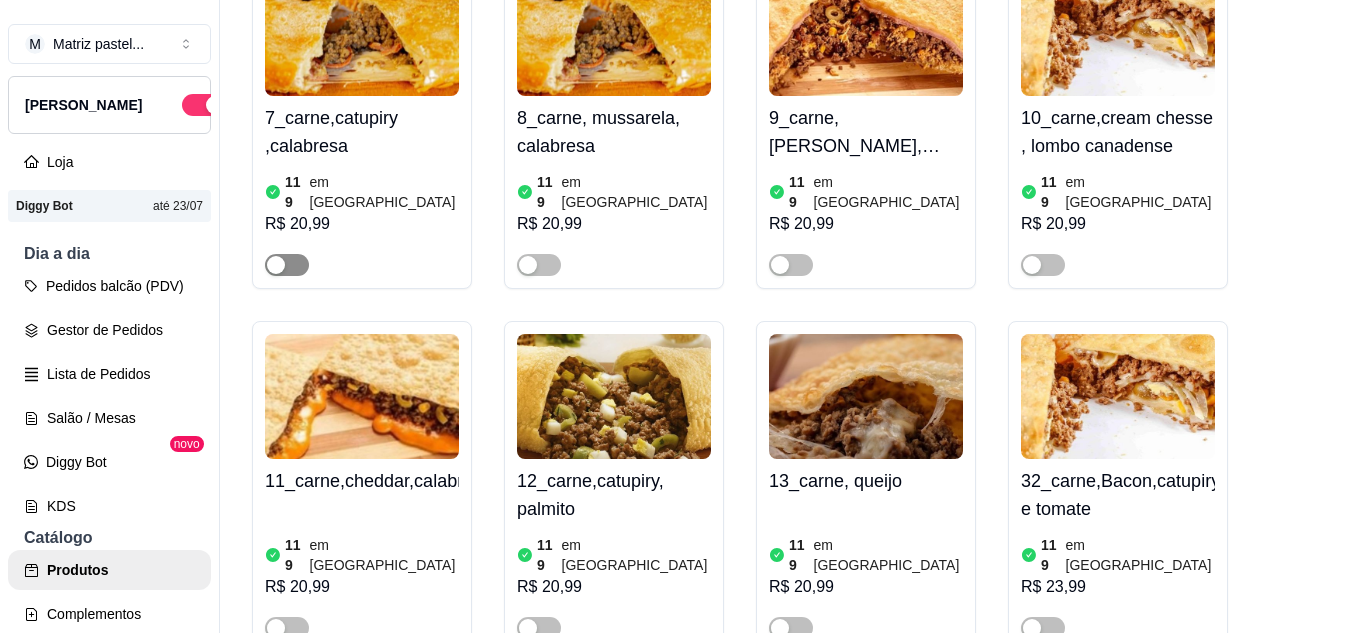 drag, startPoint x: 291, startPoint y: 212, endPoint x: 286, endPoint y: 232, distance: 20.615528 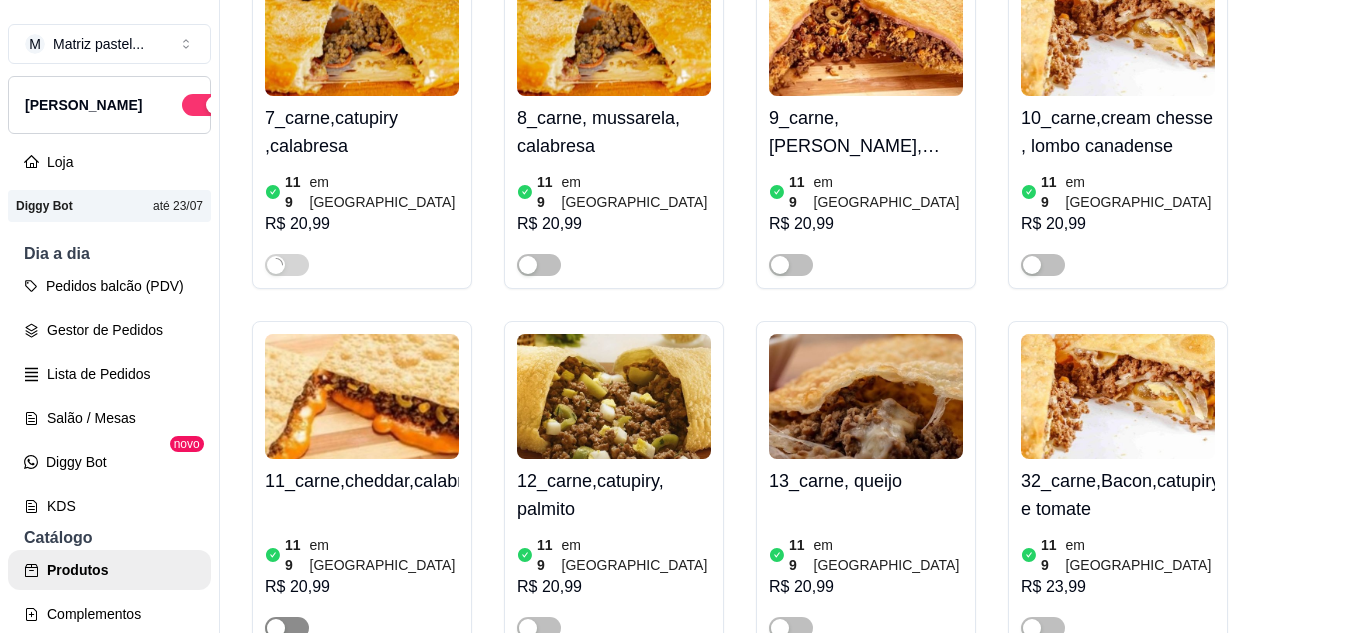 click at bounding box center (276, 628) 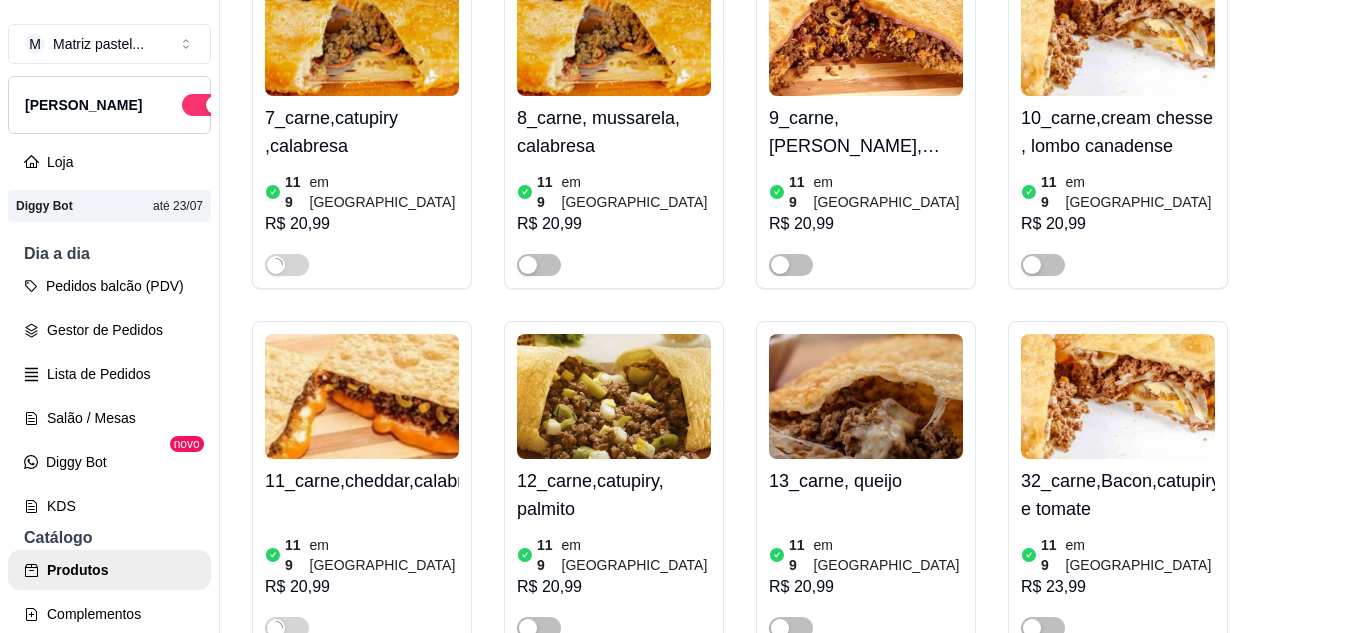 click at bounding box center (614, 619) 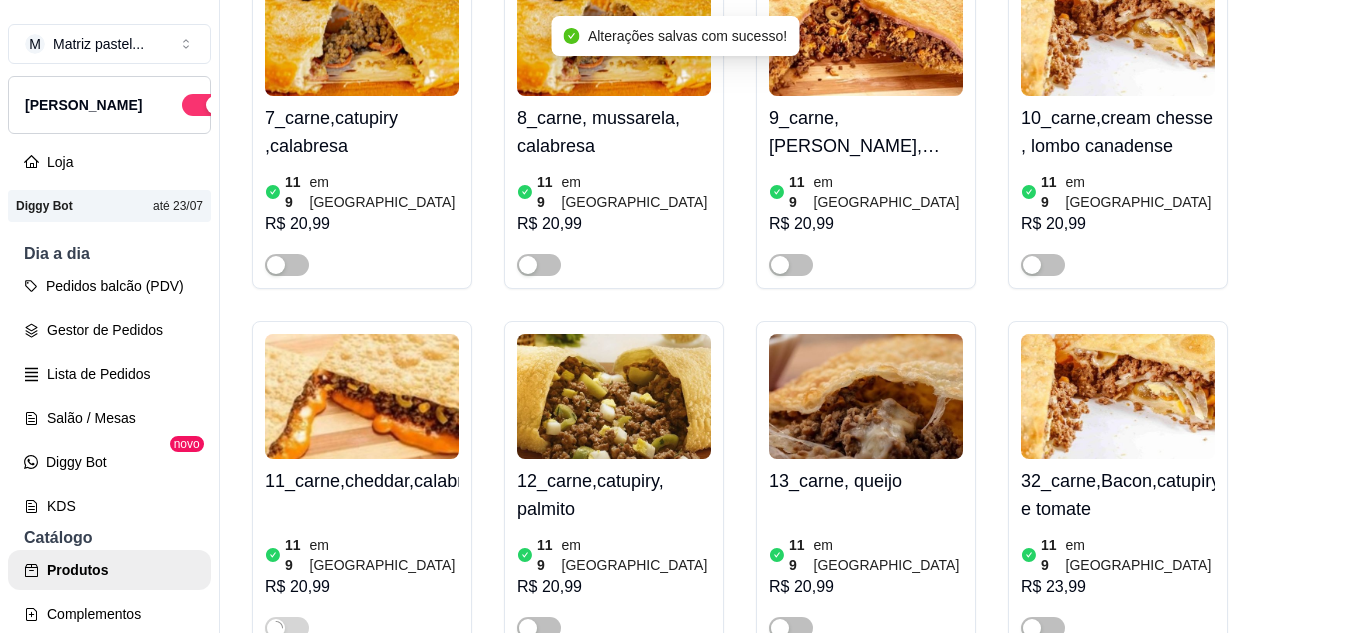 type 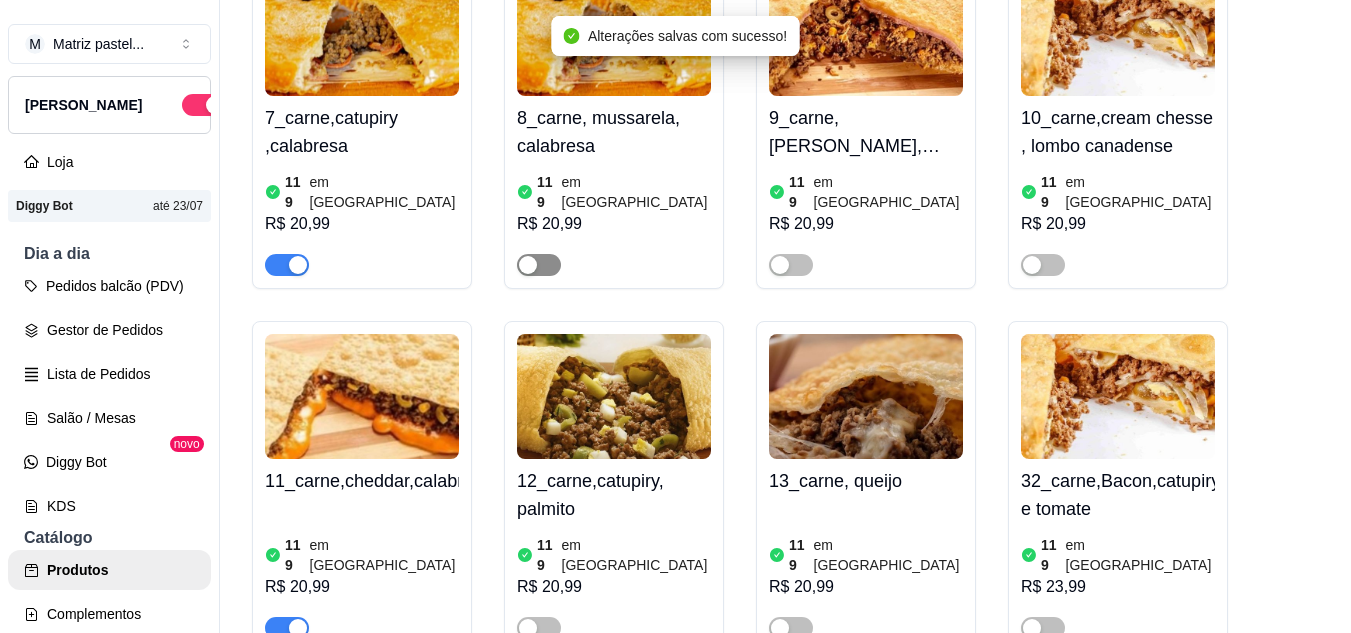 click at bounding box center (539, 265) 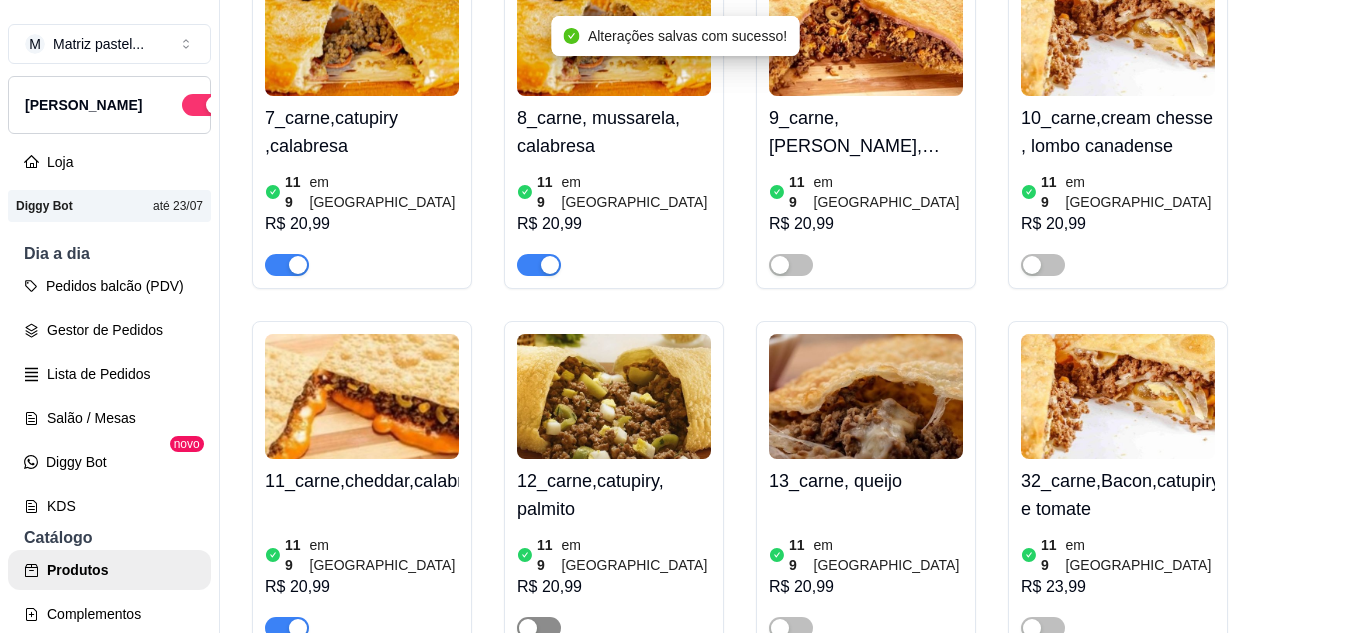 click at bounding box center (539, 628) 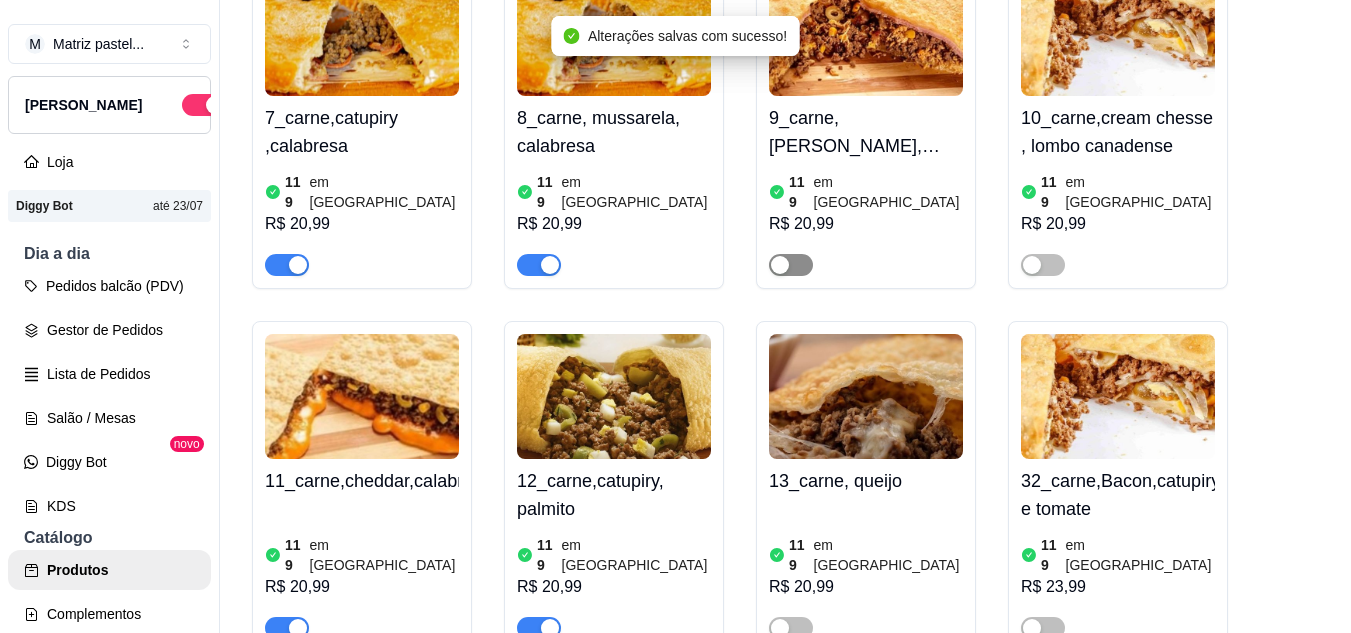 click at bounding box center [780, 265] 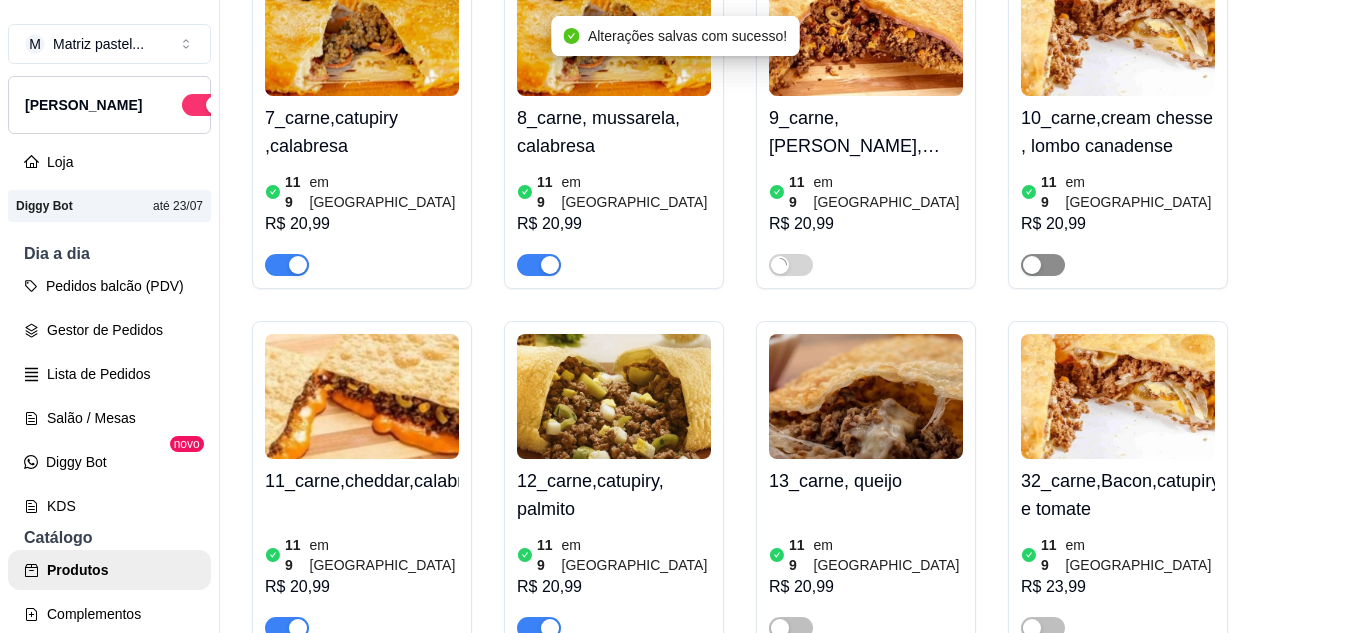 click at bounding box center (1043, 265) 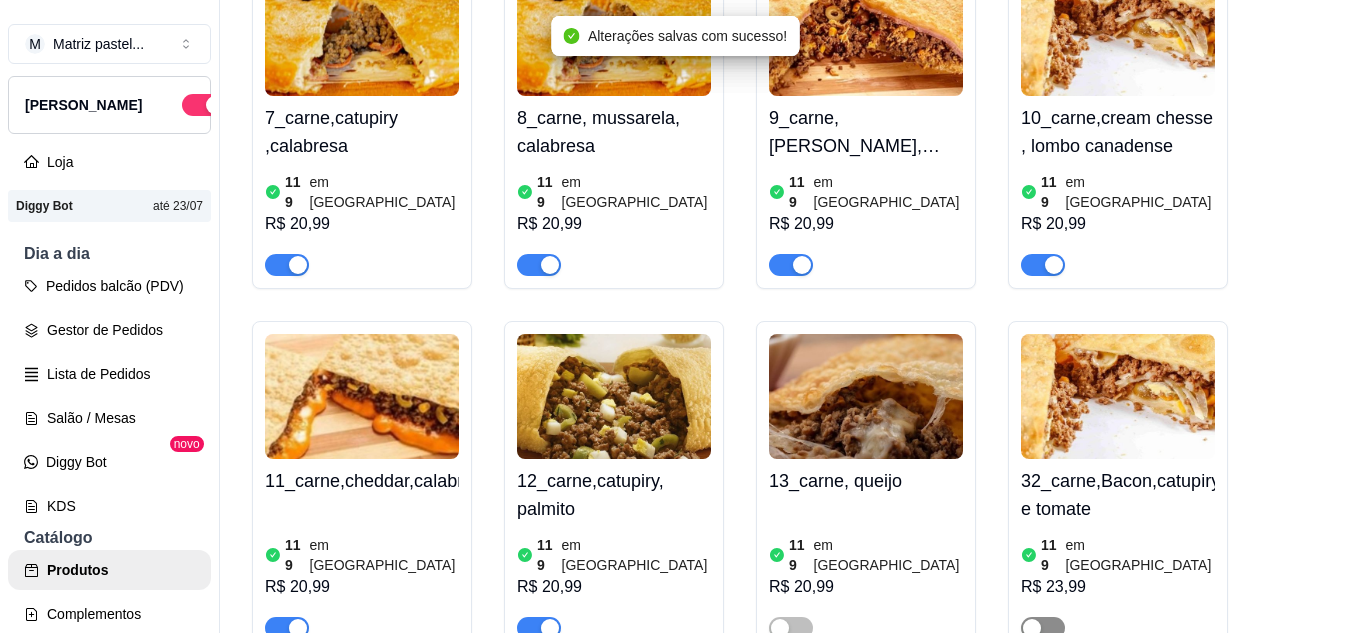 click at bounding box center [1043, 628] 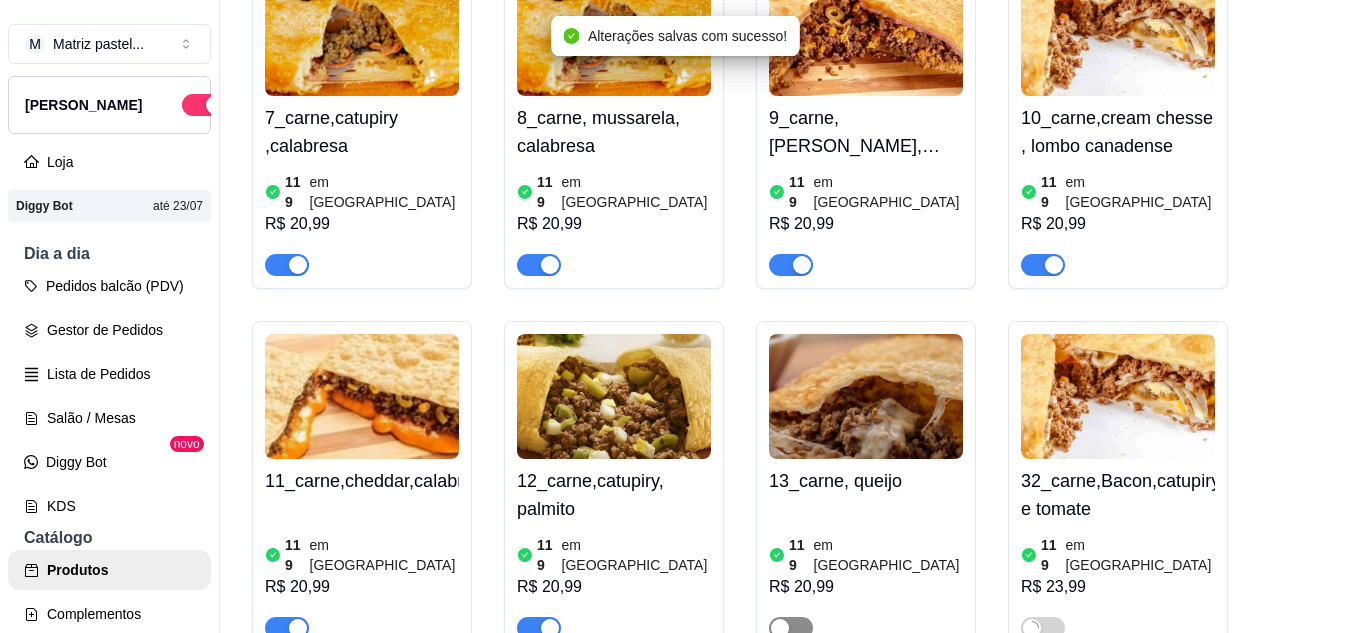 click at bounding box center [791, 628] 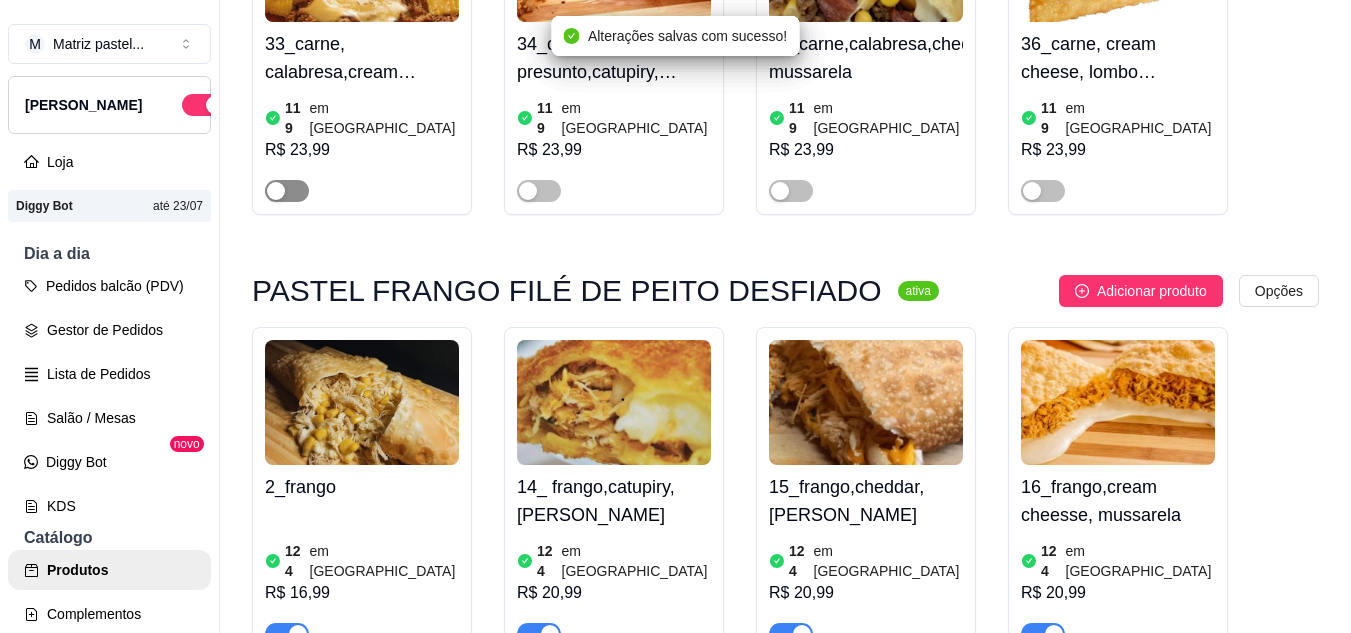 scroll, scrollTop: 1800, scrollLeft: 0, axis: vertical 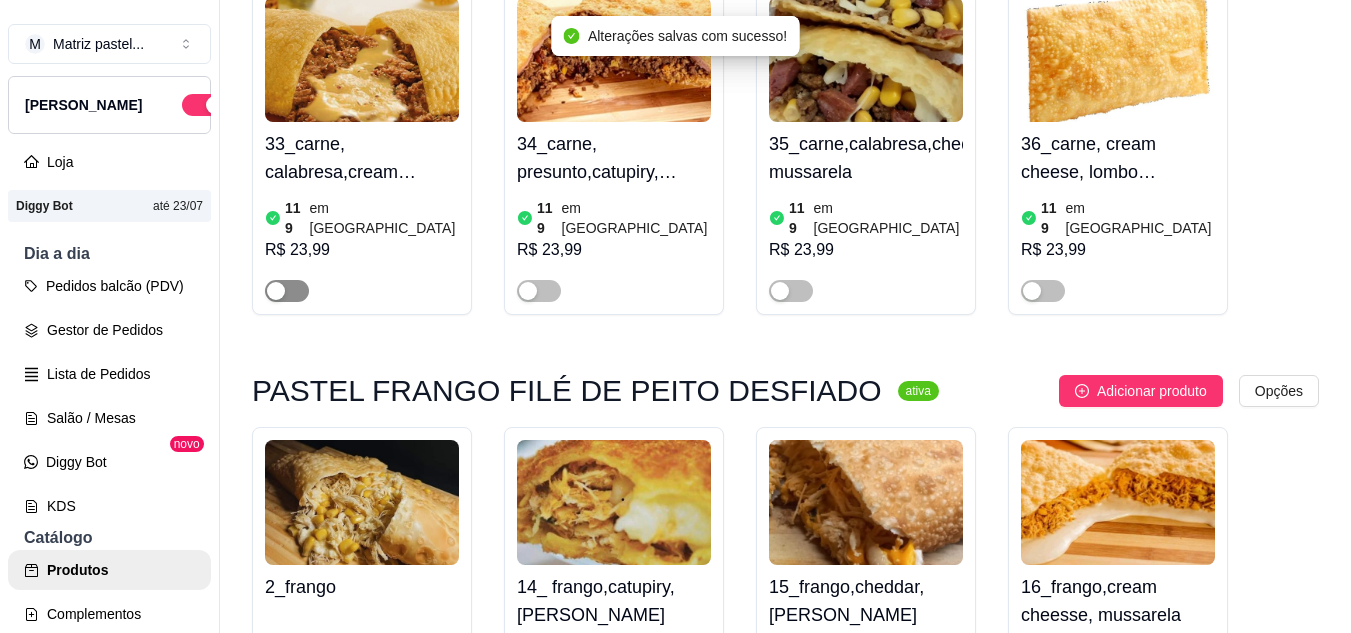click at bounding box center (287, 291) 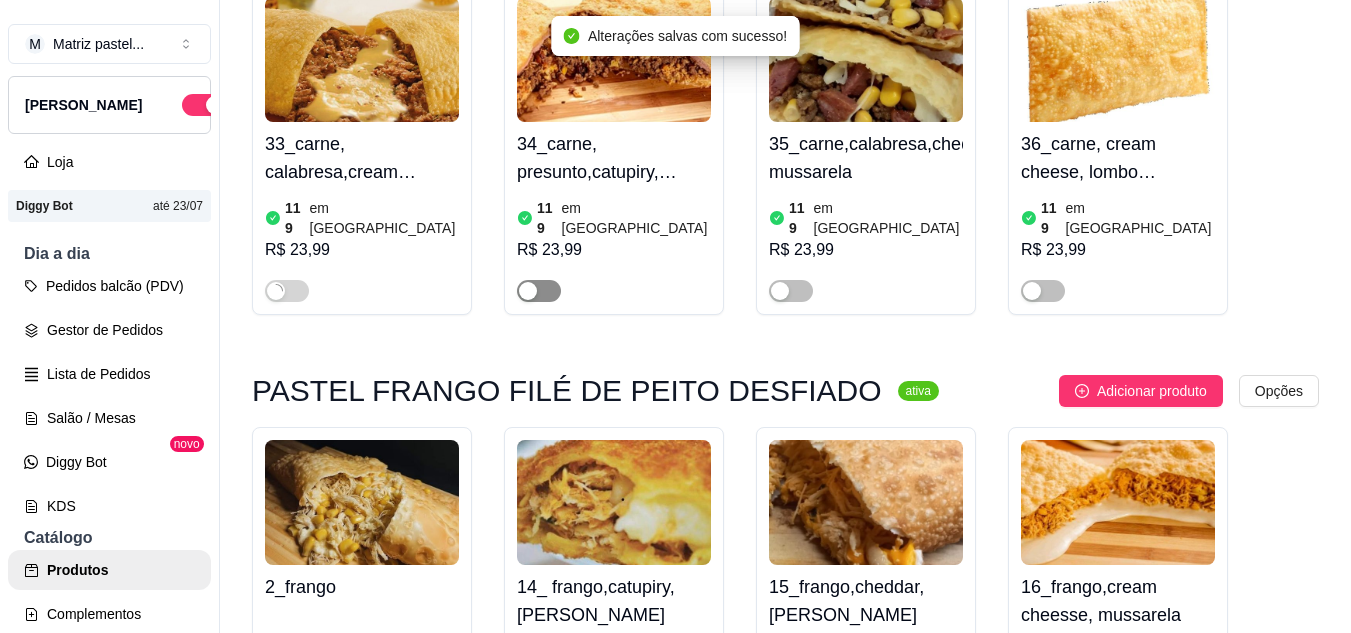 click at bounding box center (539, 291) 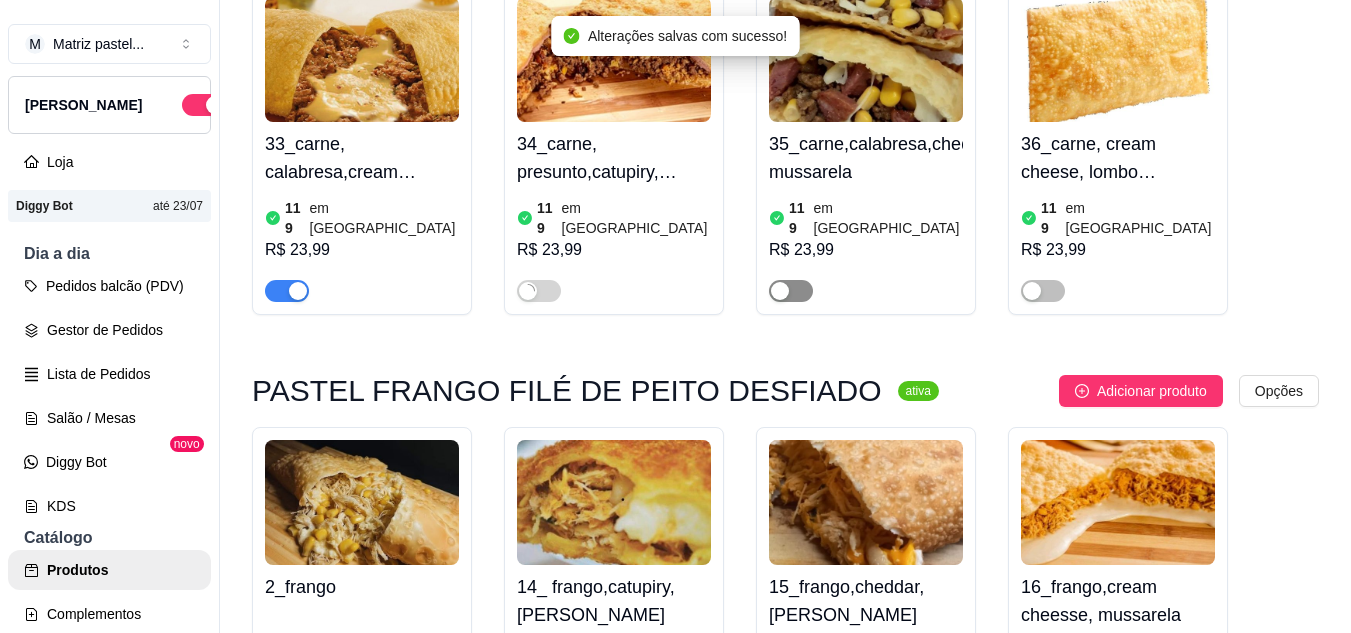 click at bounding box center [780, 291] 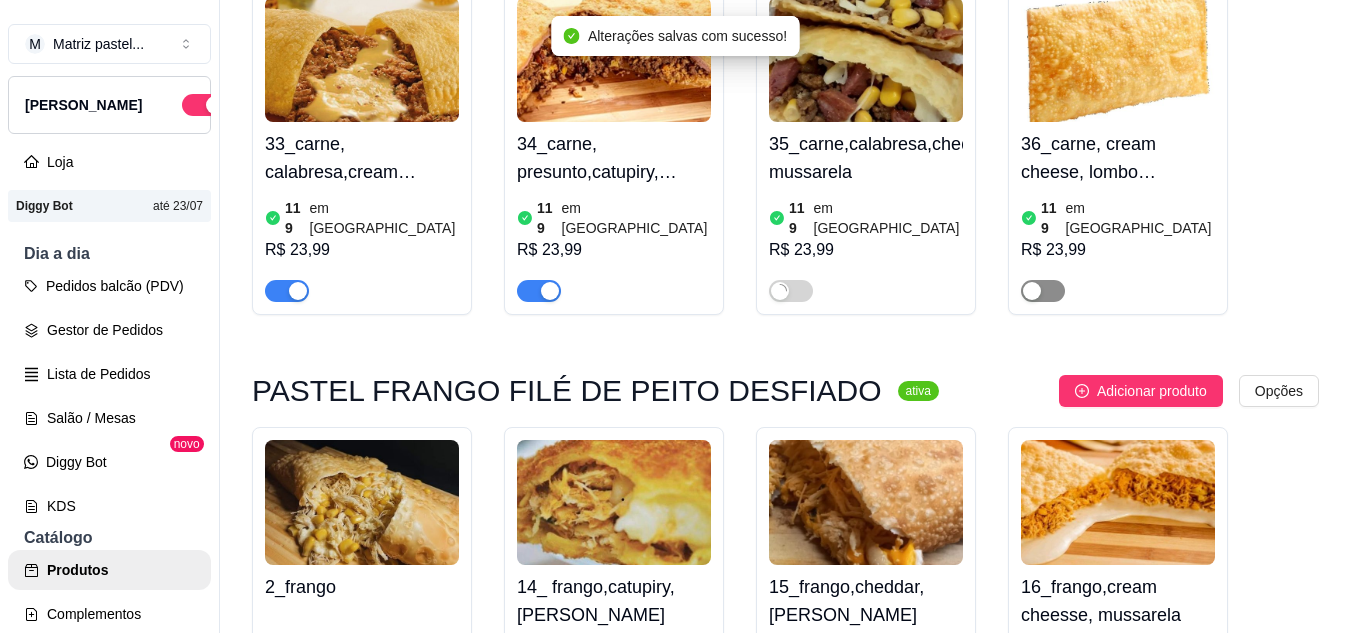 click at bounding box center (1043, 291) 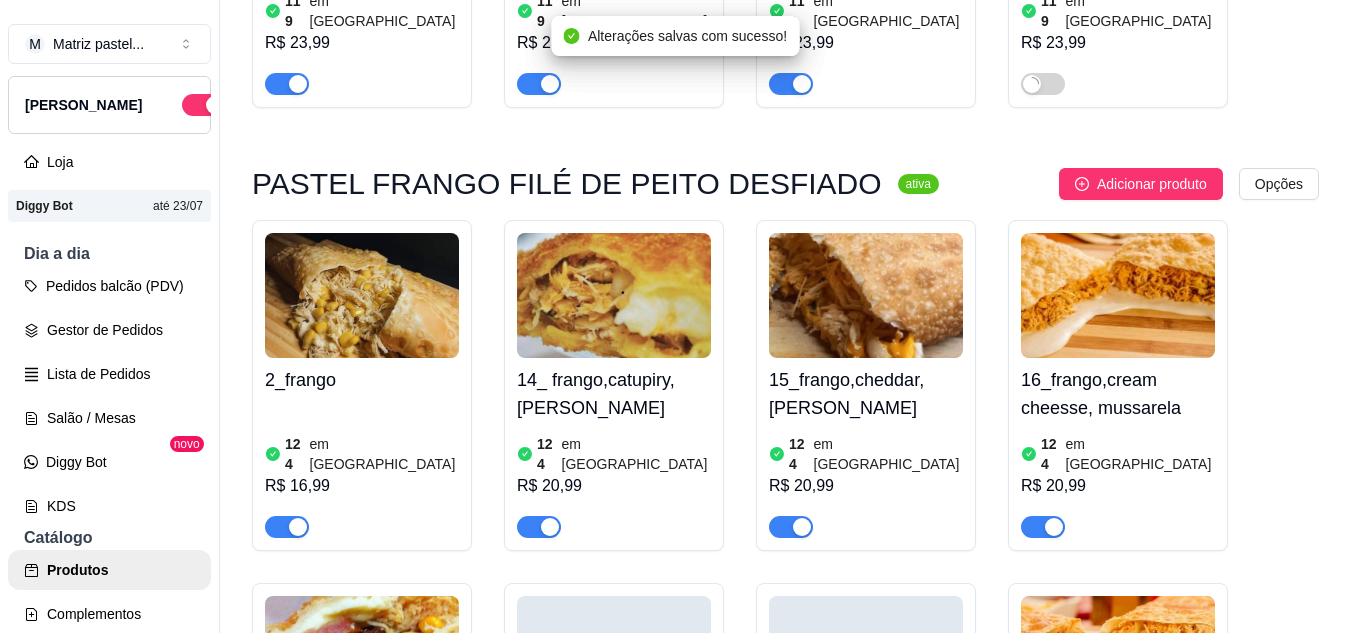 scroll, scrollTop: 2200, scrollLeft: 0, axis: vertical 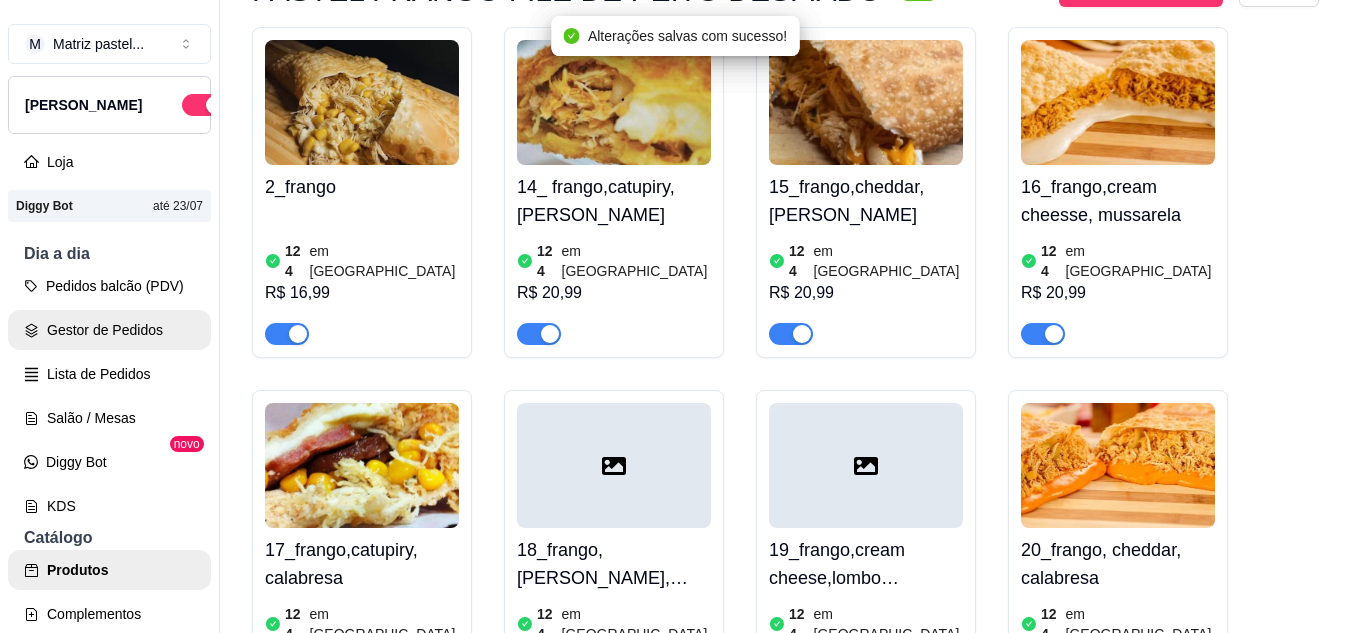 click on "Gestor de Pedidos" at bounding box center (109, 330) 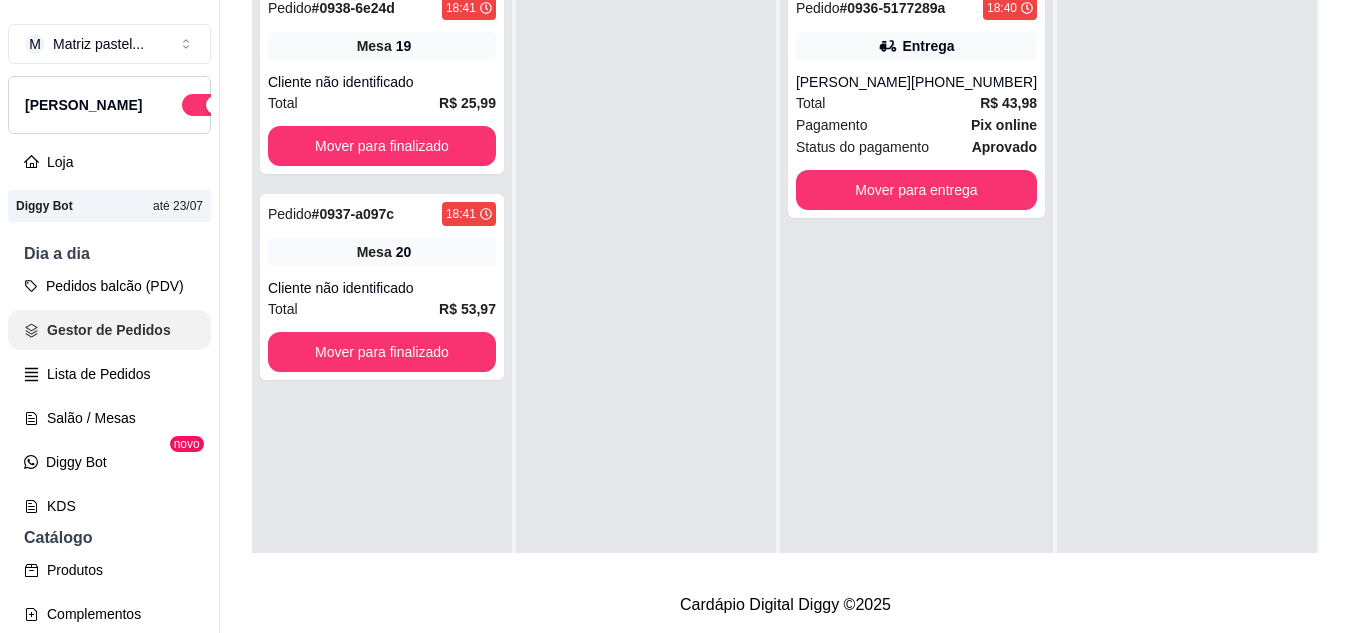 scroll, scrollTop: 0, scrollLeft: 0, axis: both 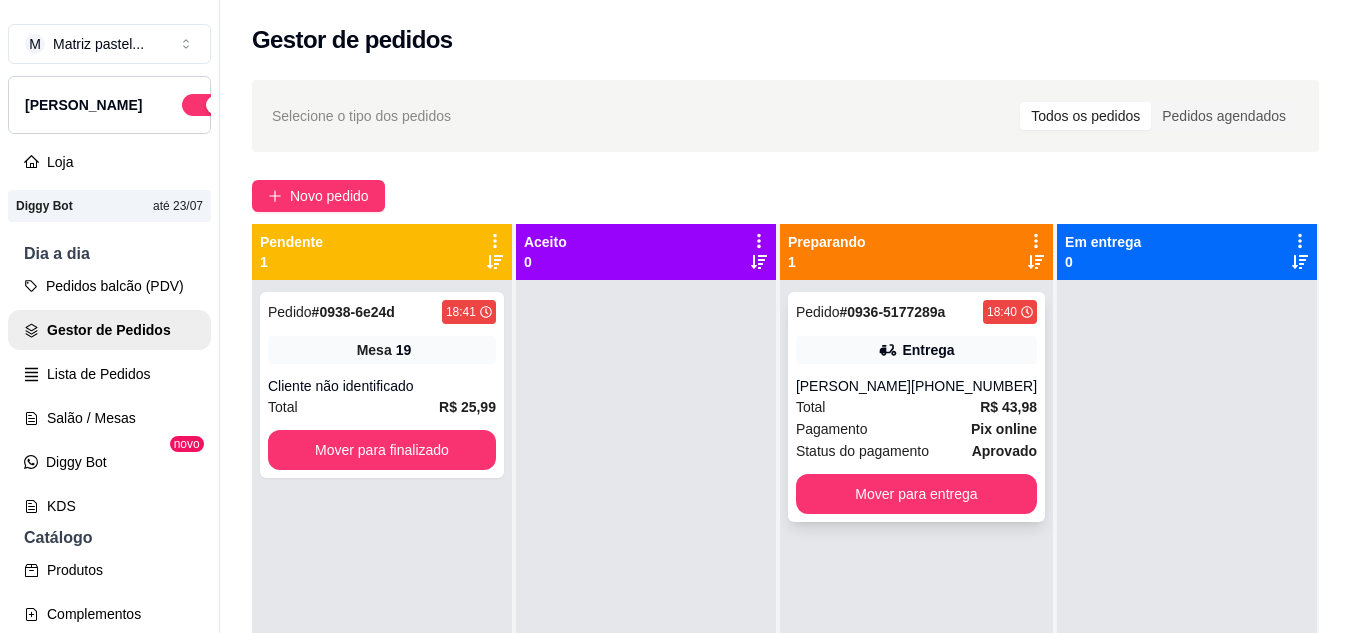 click on "Gessyca Oliveira" at bounding box center [853, 386] 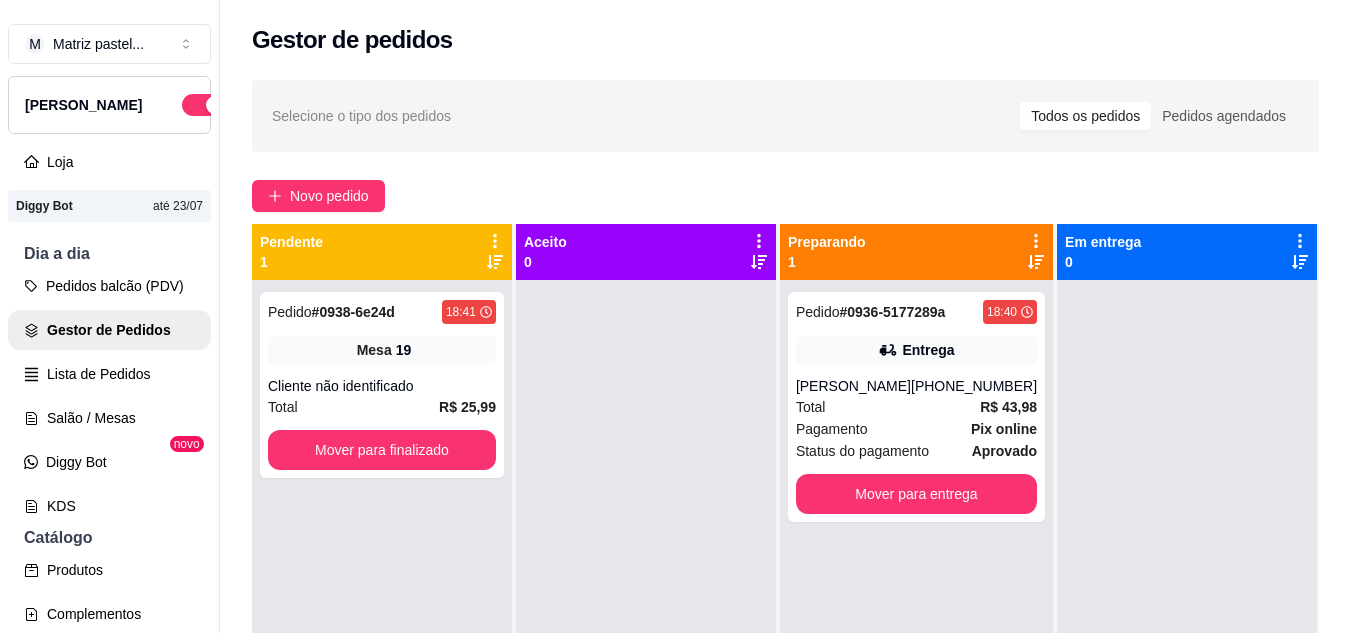 click on "Imprimir" at bounding box center [905, 92] 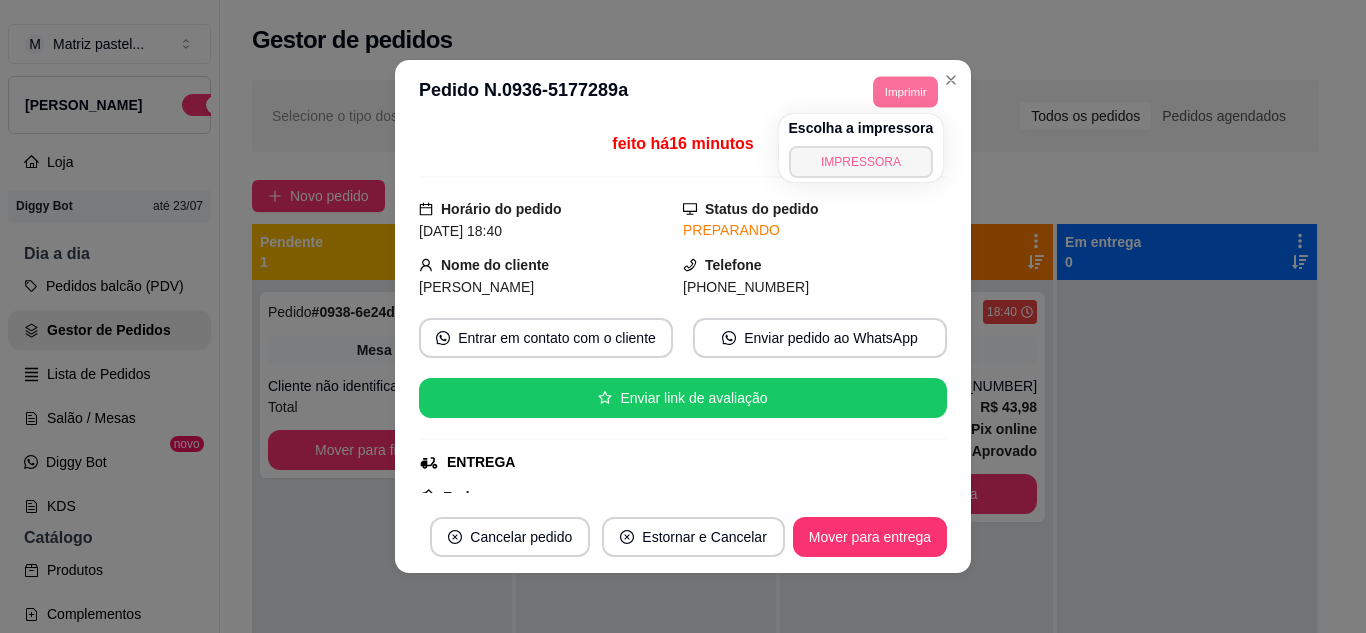 click on "IMPRESSORA" at bounding box center (861, 162) 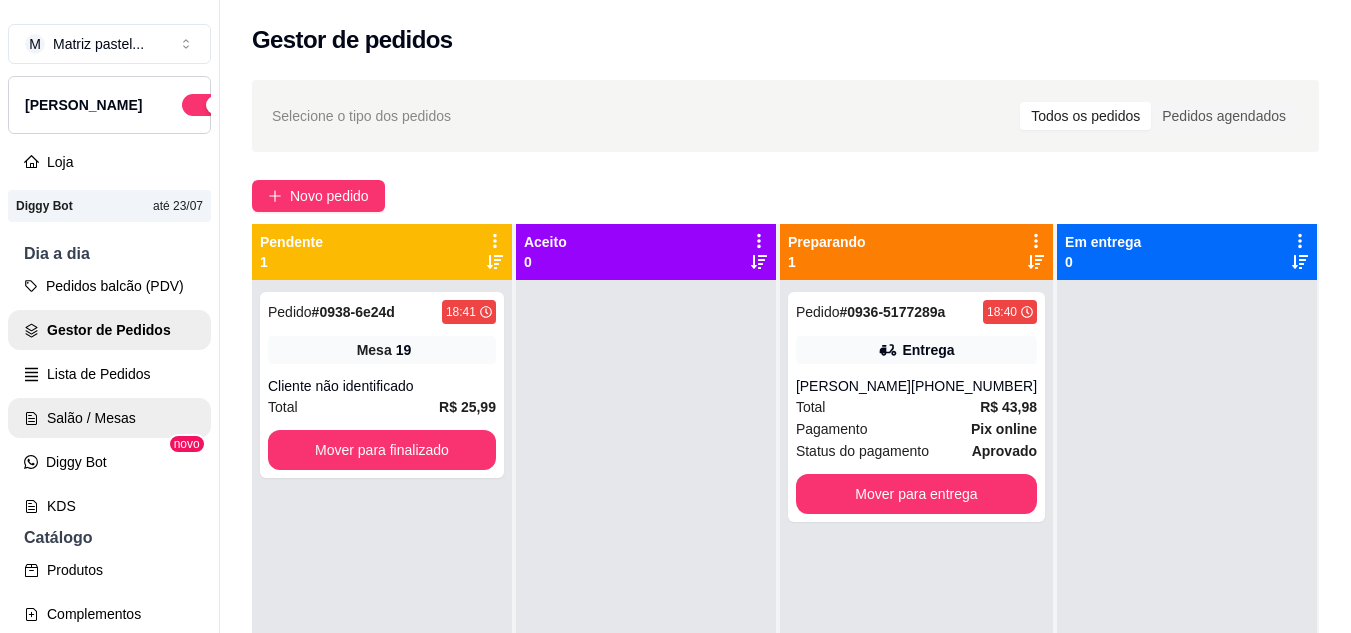 click on "Salão / Mesas" at bounding box center (109, 418) 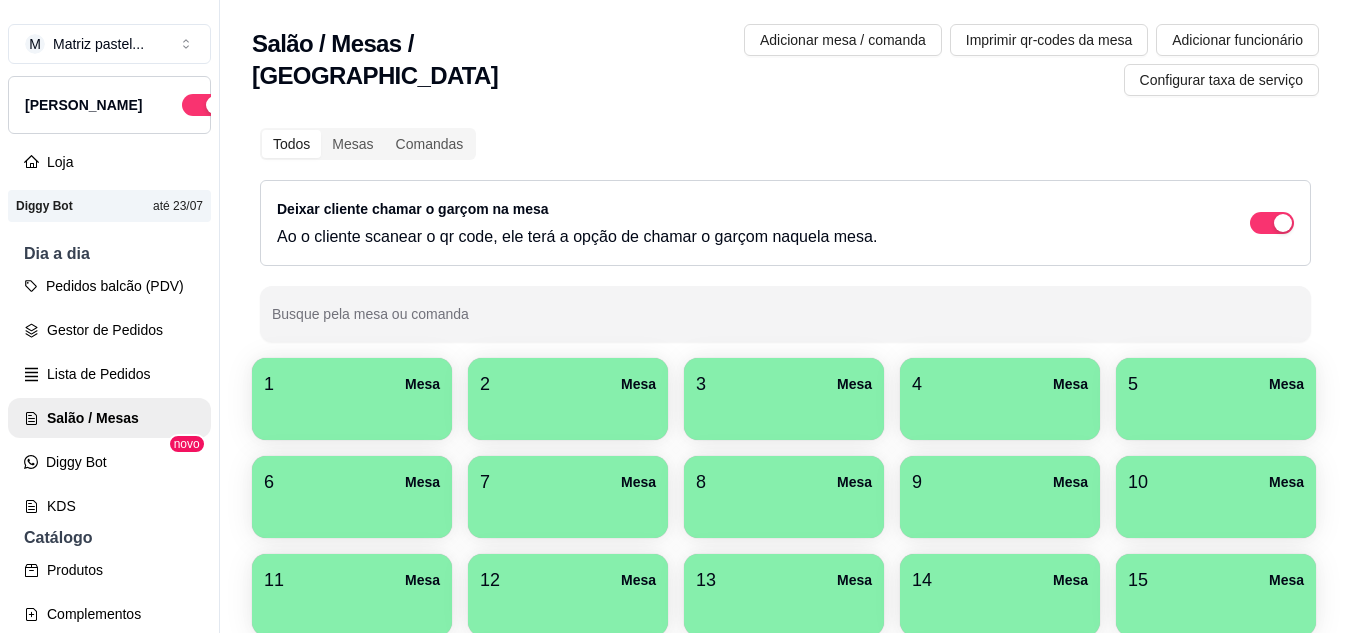 scroll, scrollTop: 294, scrollLeft: 0, axis: vertical 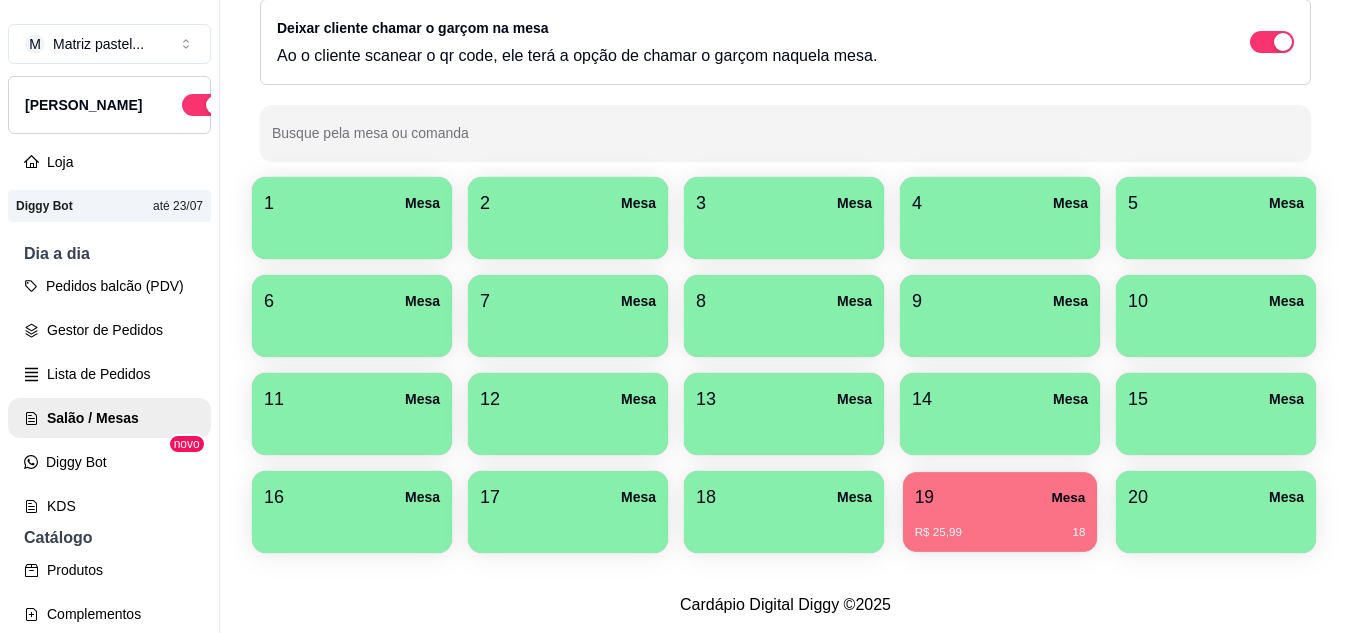 click on "19 Mesa" at bounding box center [1000, 497] 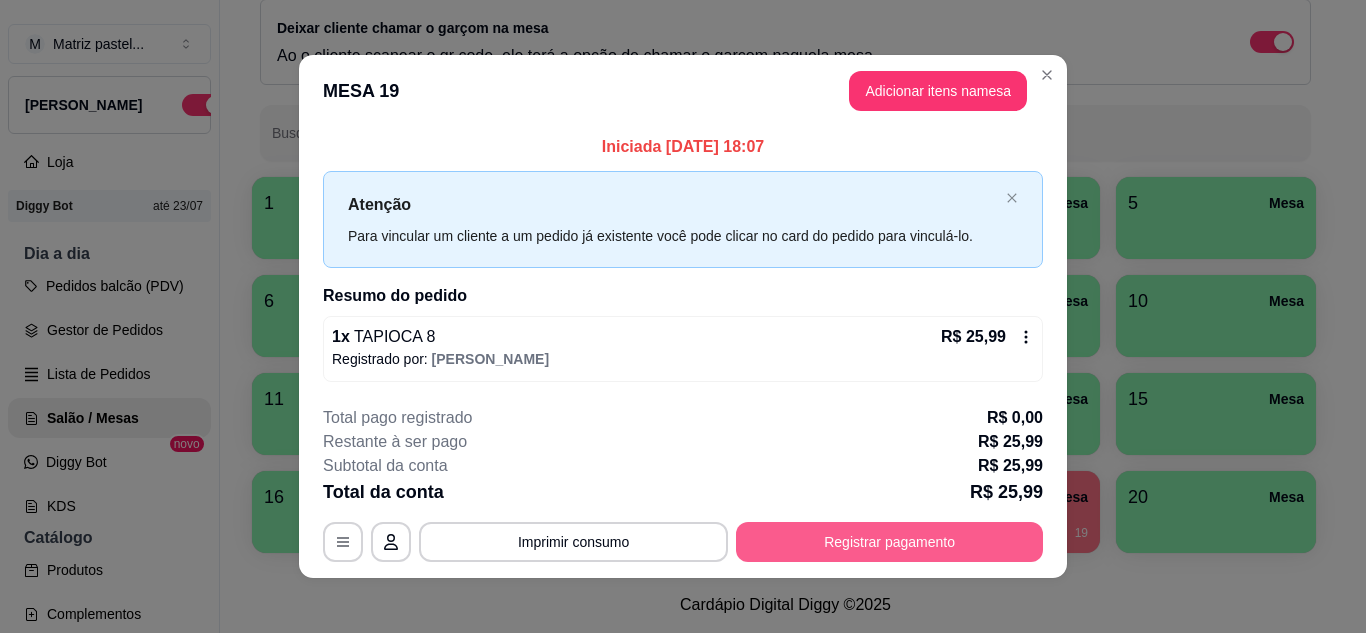 click on "Registrar pagamento" at bounding box center [889, 542] 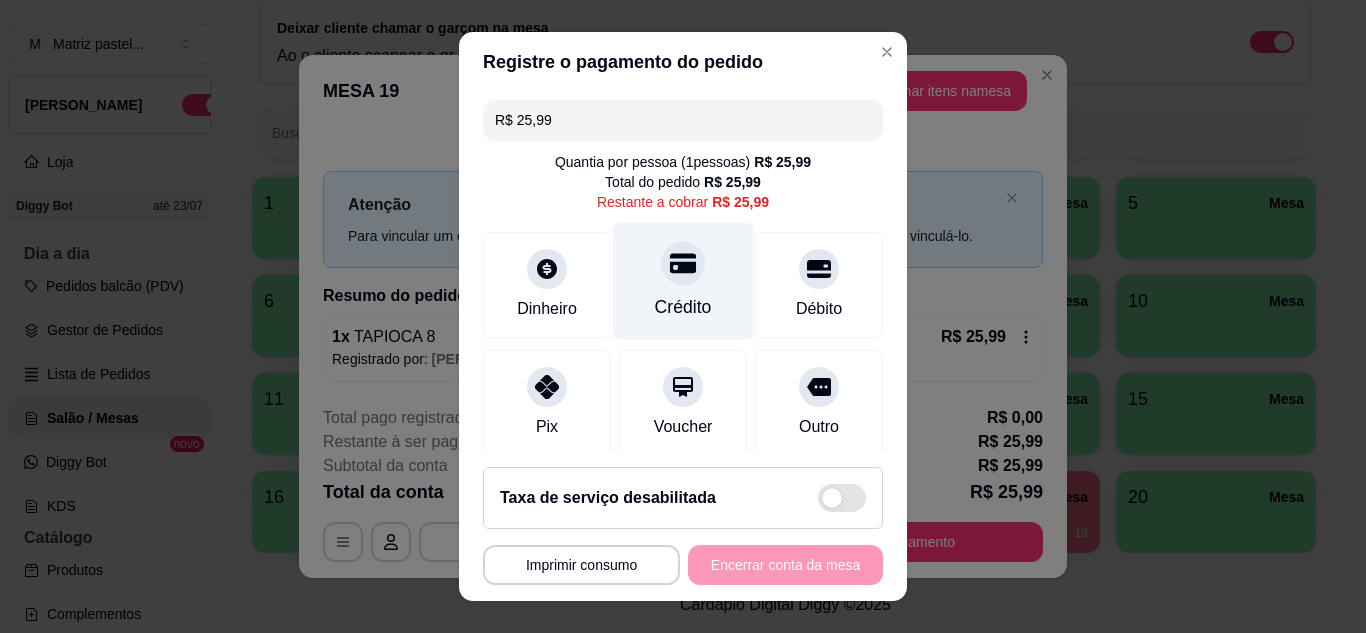 click on "Crédito" at bounding box center (683, 280) 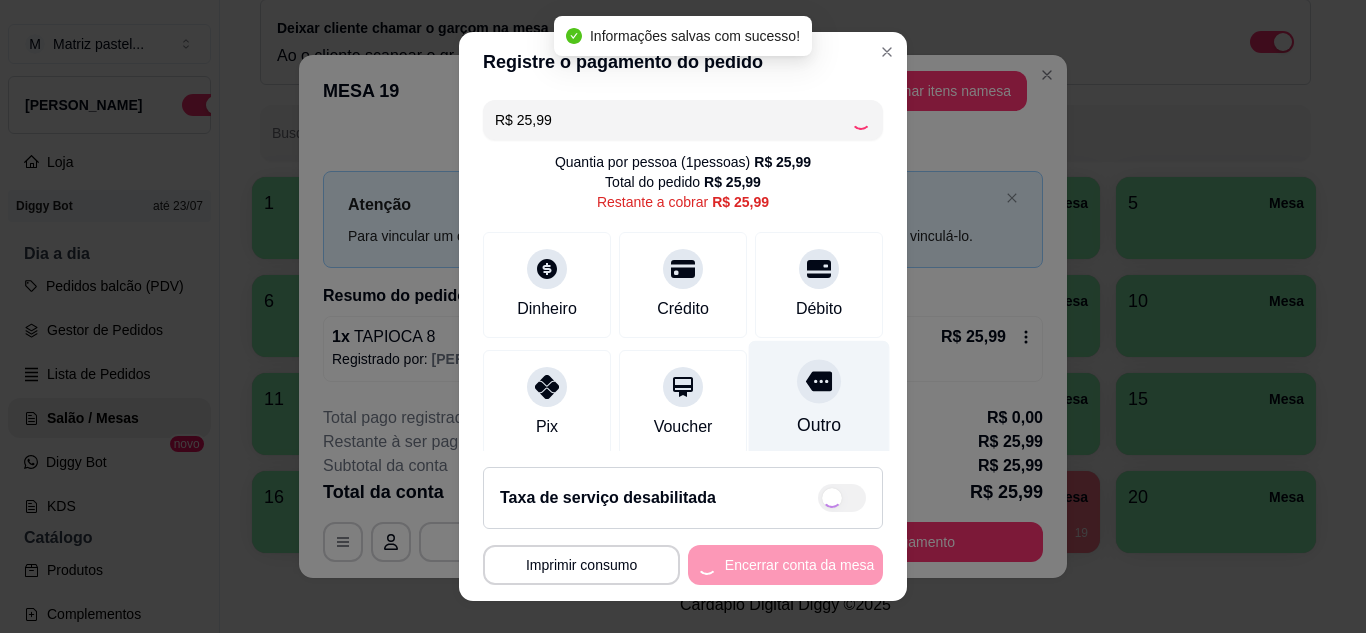 type on "R$ 0,00" 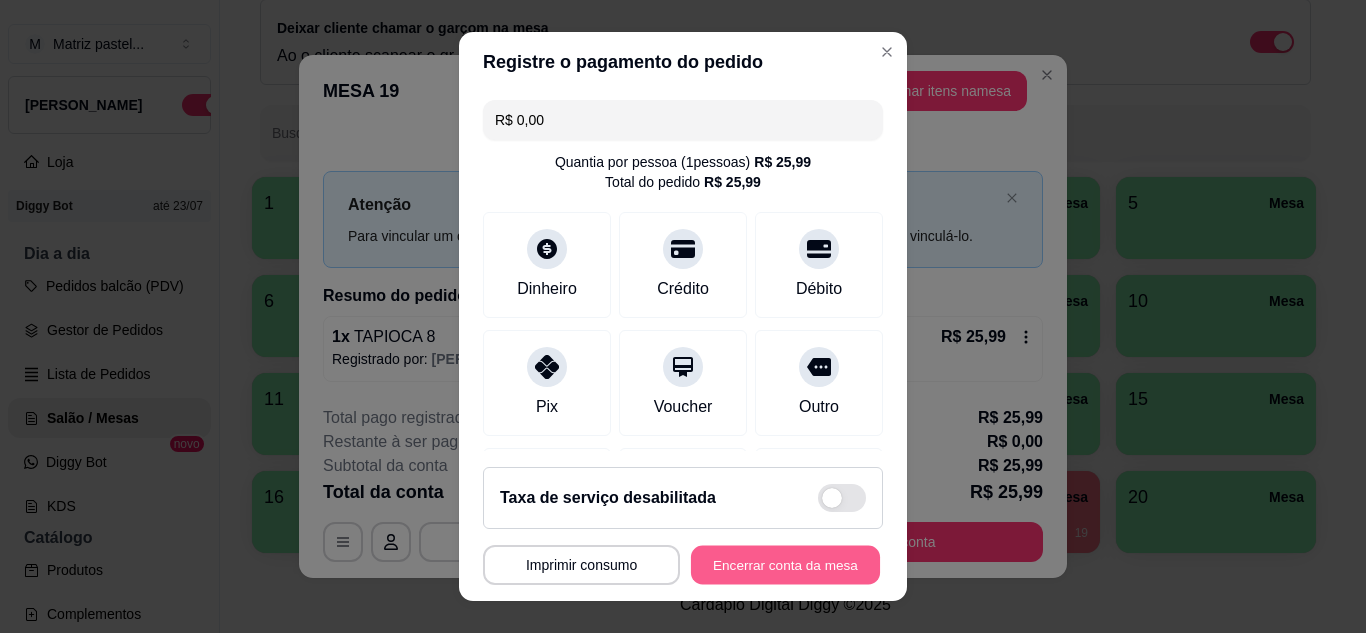 click on "Encerrar conta da mesa" at bounding box center (785, 565) 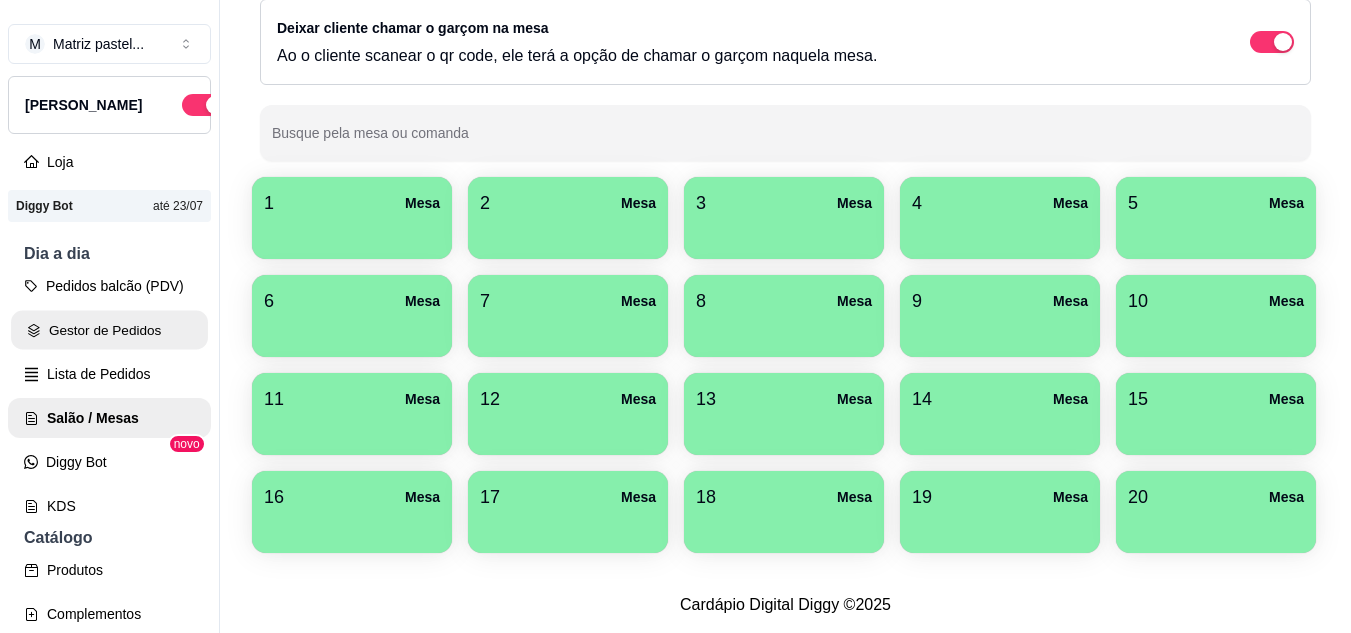 click on "Gestor de Pedidos" at bounding box center (109, 330) 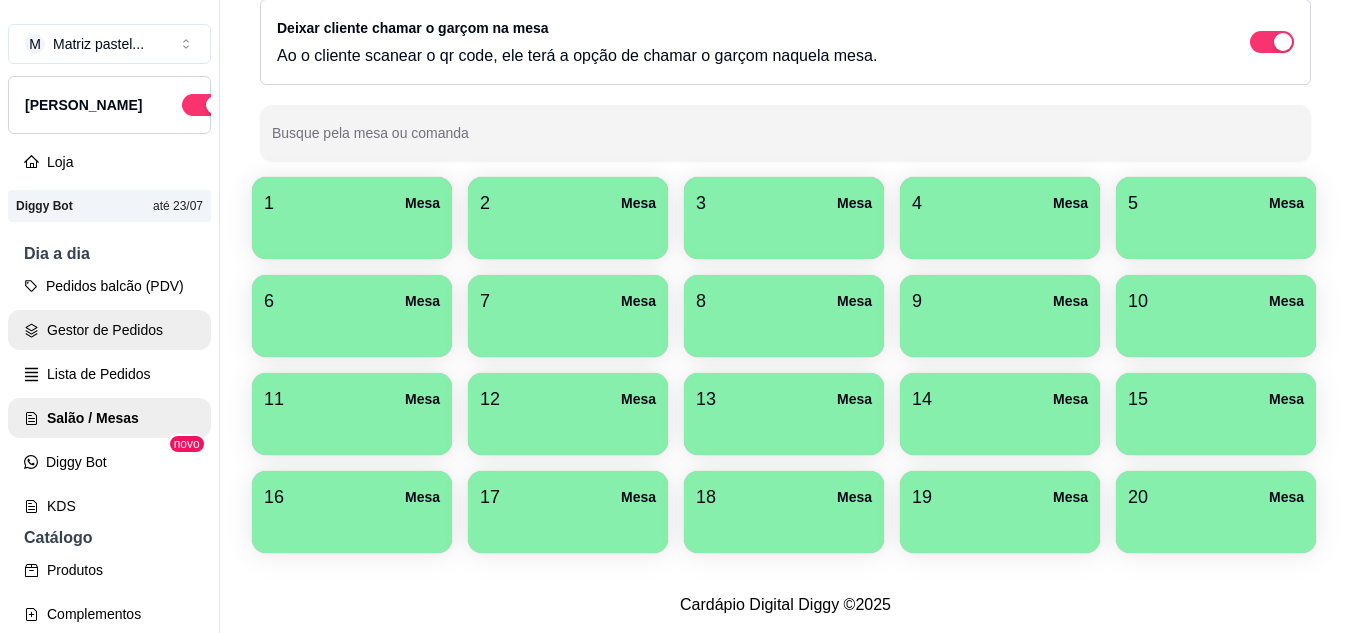 scroll, scrollTop: 0, scrollLeft: 0, axis: both 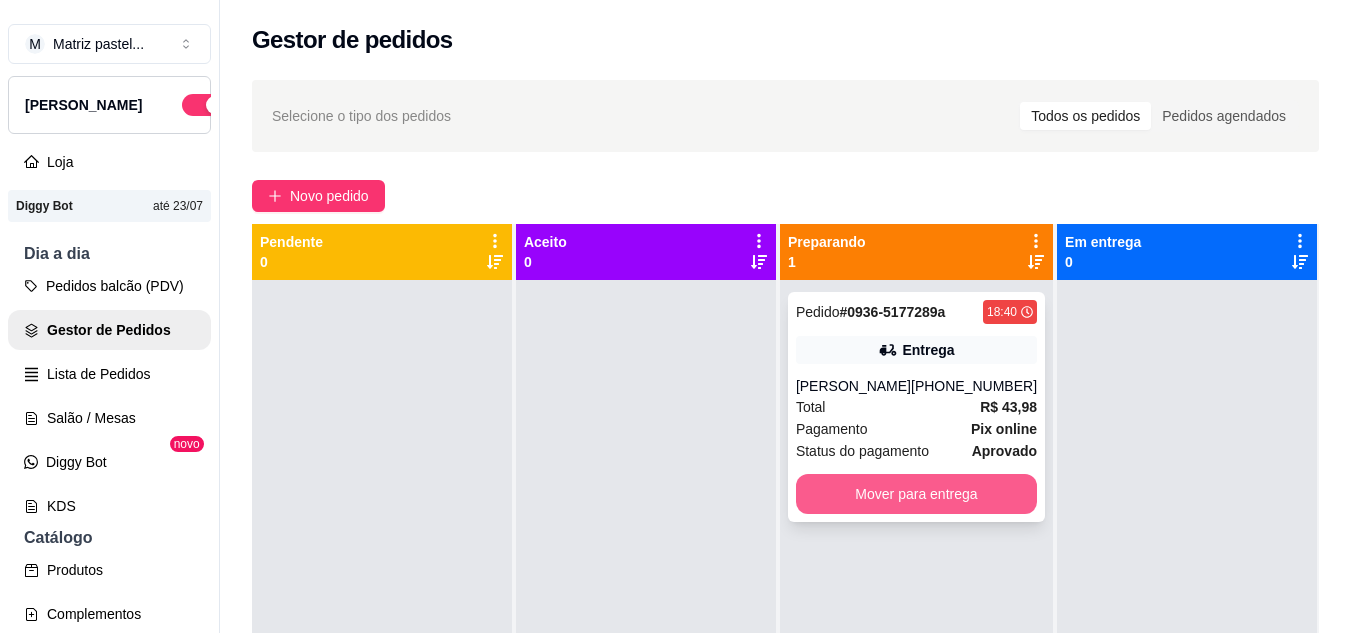 click on "Mover para entrega" at bounding box center [916, 494] 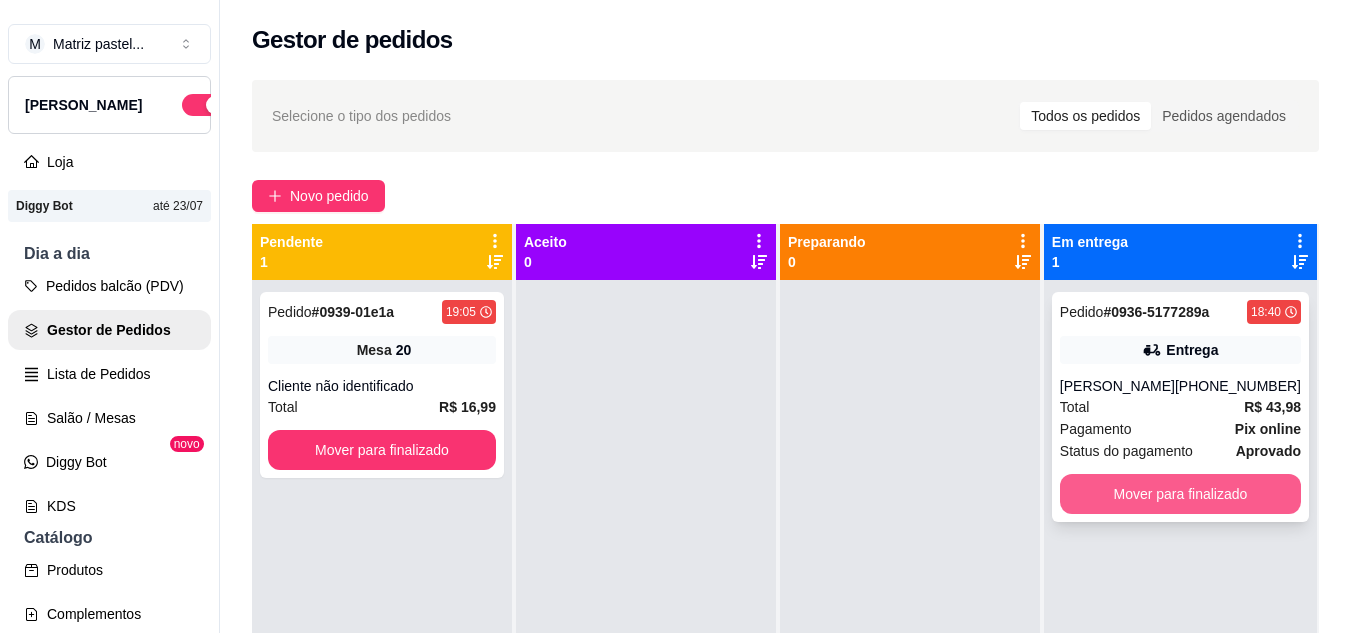 click on "Mover para finalizado" at bounding box center [1180, 494] 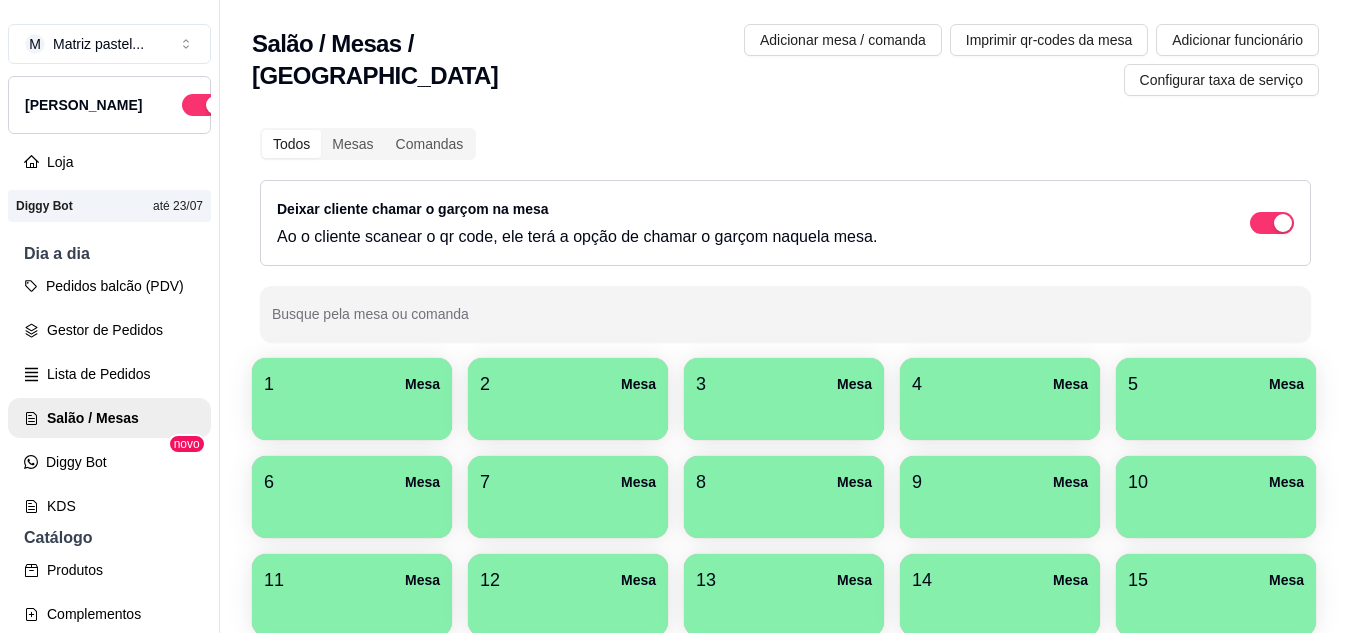 scroll, scrollTop: 0, scrollLeft: 0, axis: both 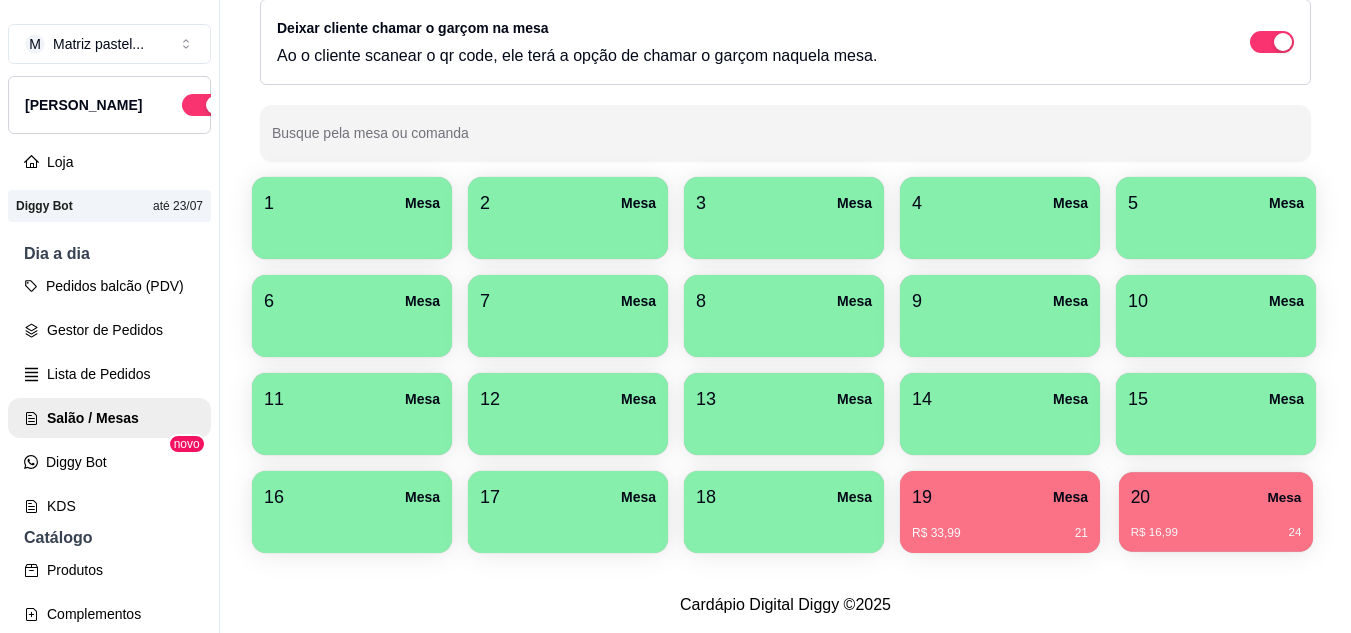click on "20" at bounding box center (1140, 497) 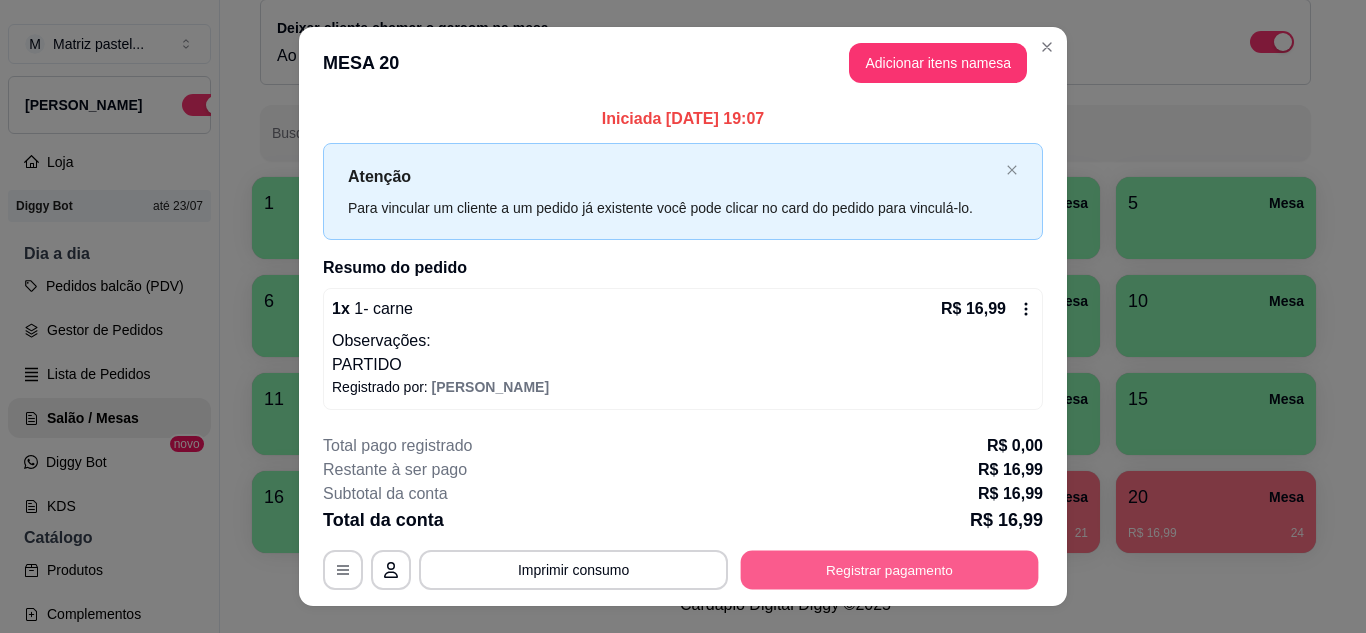 click on "Registrar pagamento" at bounding box center [890, 570] 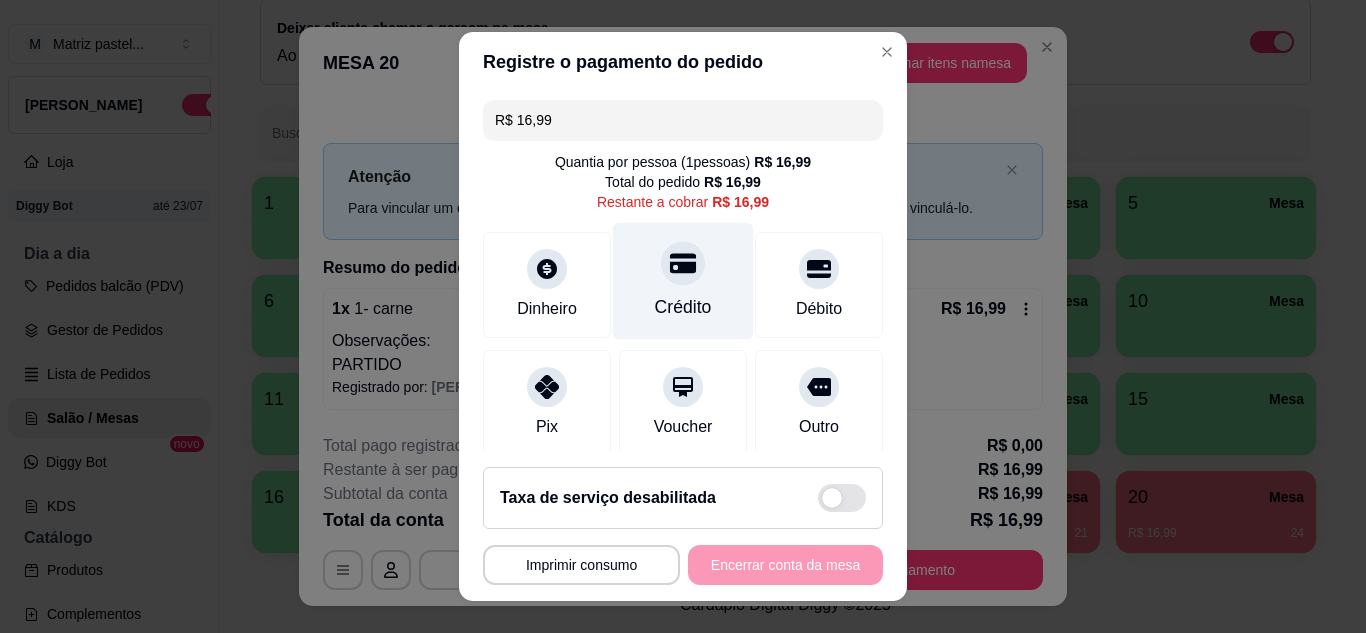 click on "Crédito" at bounding box center [683, 280] 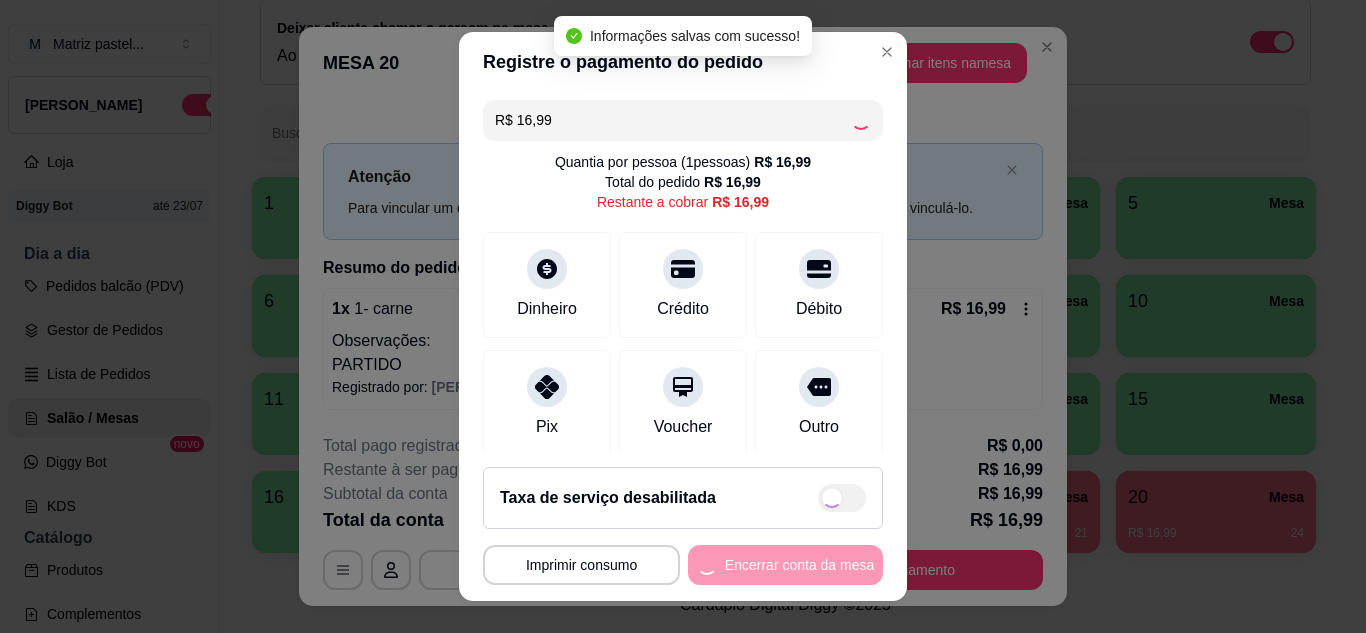 type on "R$ 0,00" 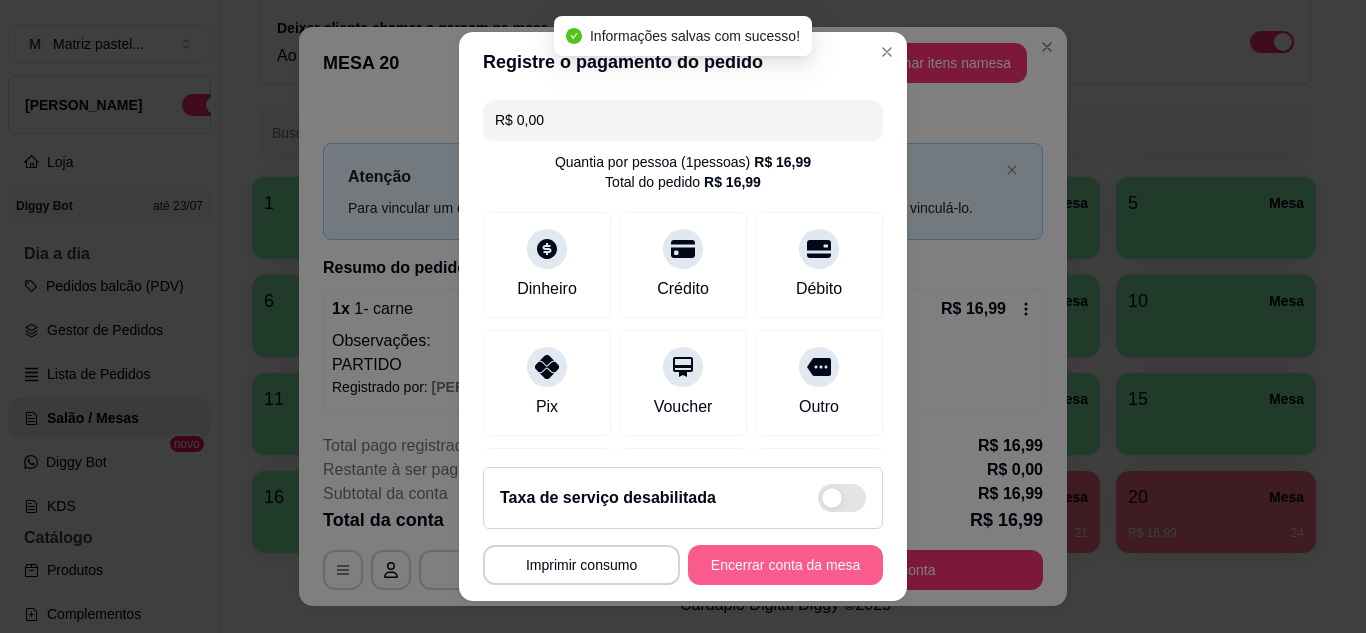 click on "Encerrar conta da mesa" at bounding box center [785, 565] 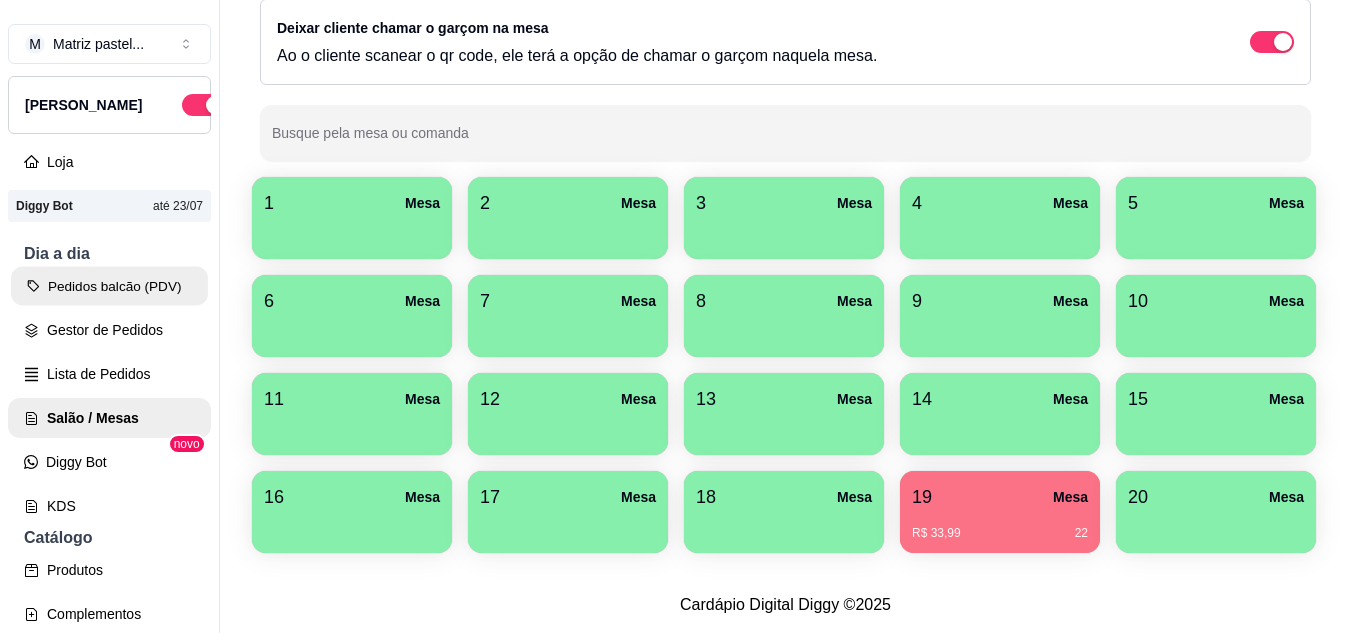 click on "Pedidos balcão (PDV)" at bounding box center [109, 286] 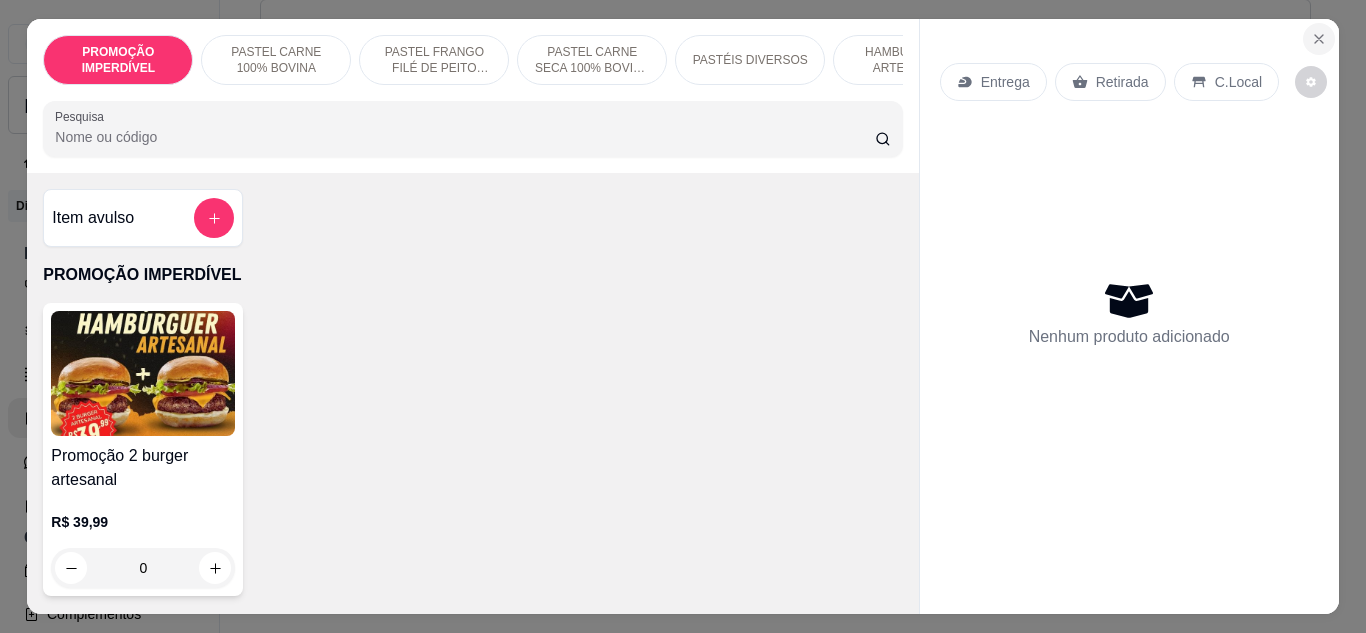 click at bounding box center (1319, 39) 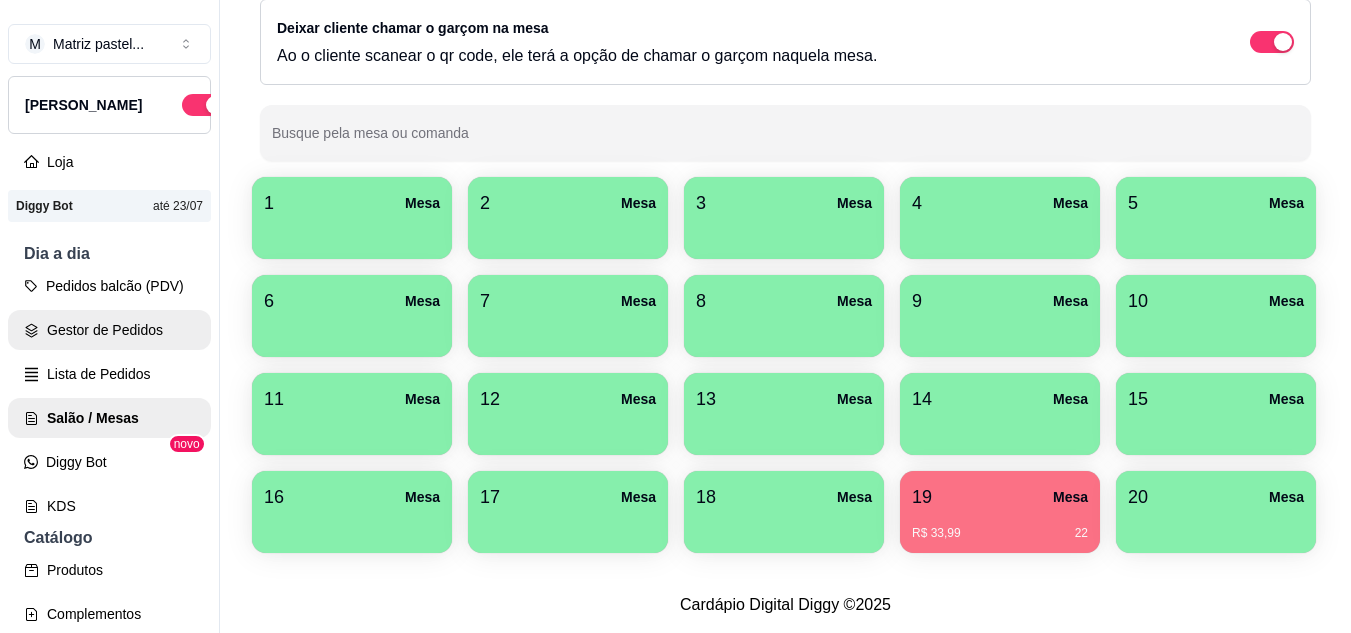 click on "Gestor de Pedidos" at bounding box center (109, 330) 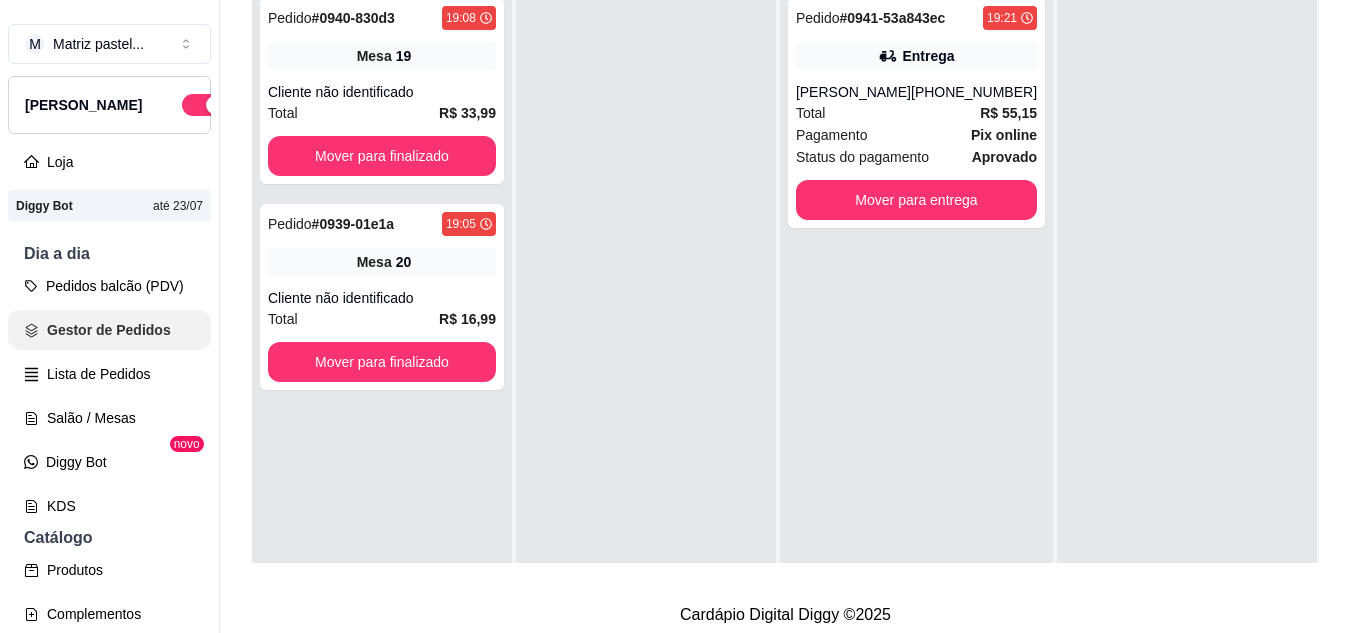scroll, scrollTop: 0, scrollLeft: 0, axis: both 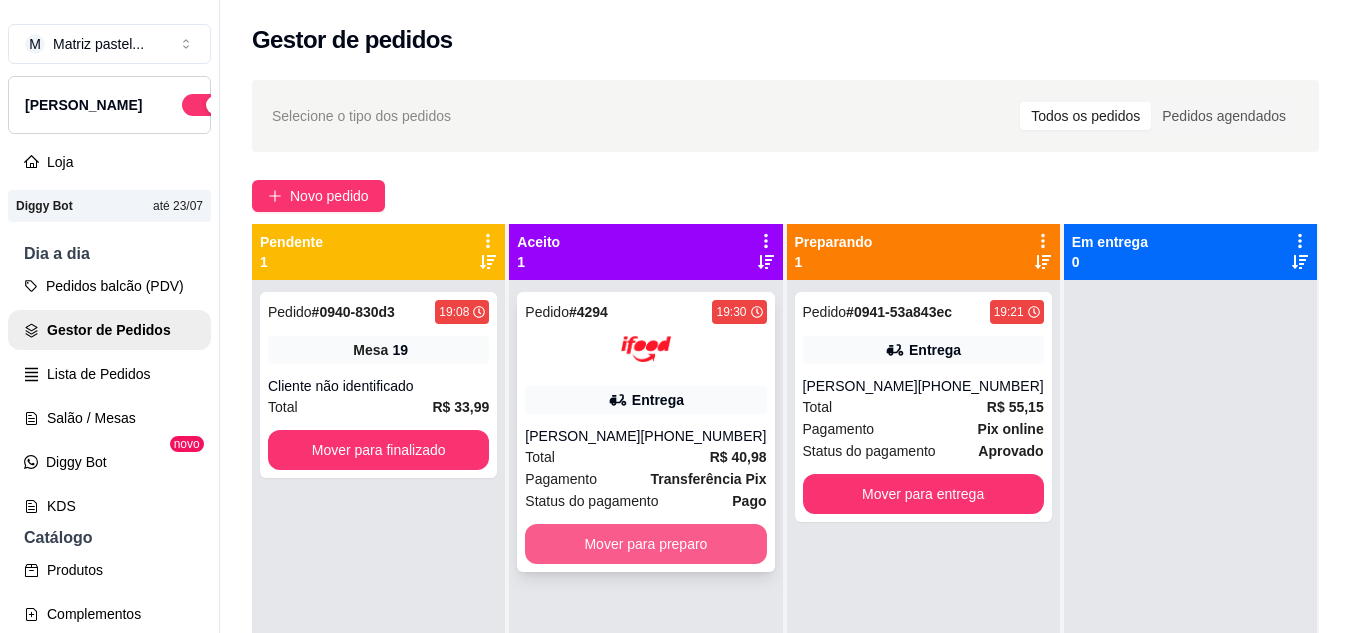 click on "Mover para preparo" at bounding box center [645, 544] 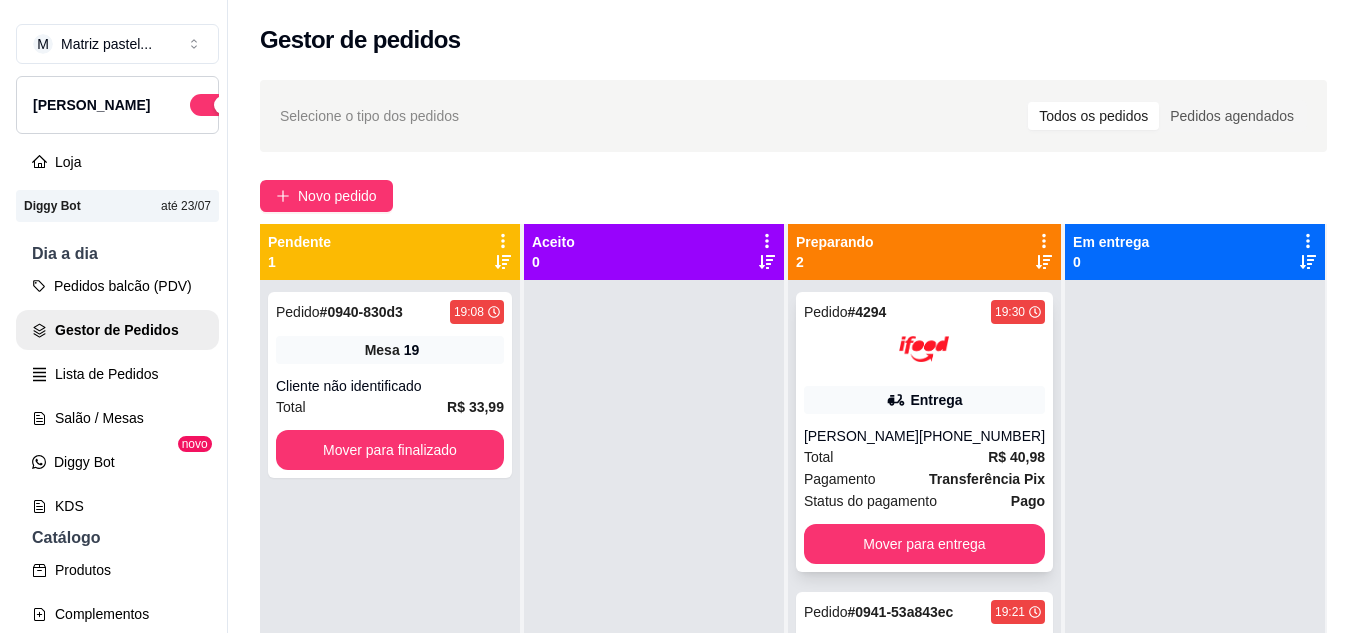scroll, scrollTop: 56, scrollLeft: 0, axis: vertical 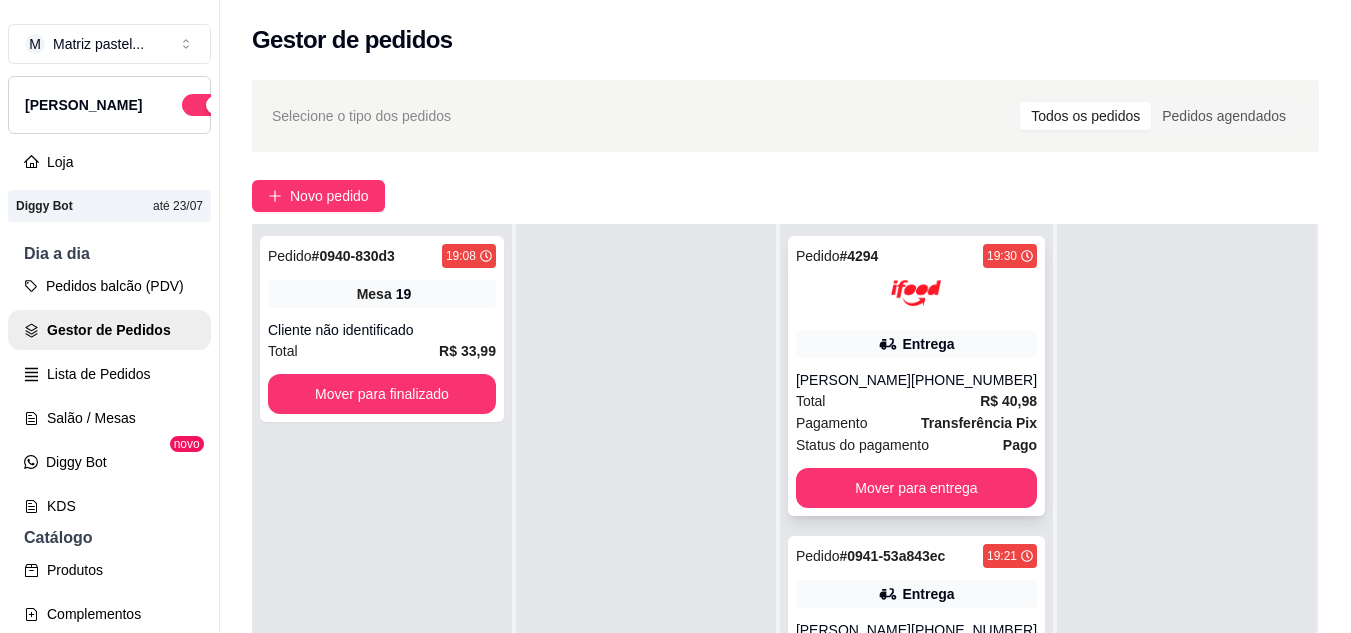 click on "Entrega" at bounding box center (928, 344) 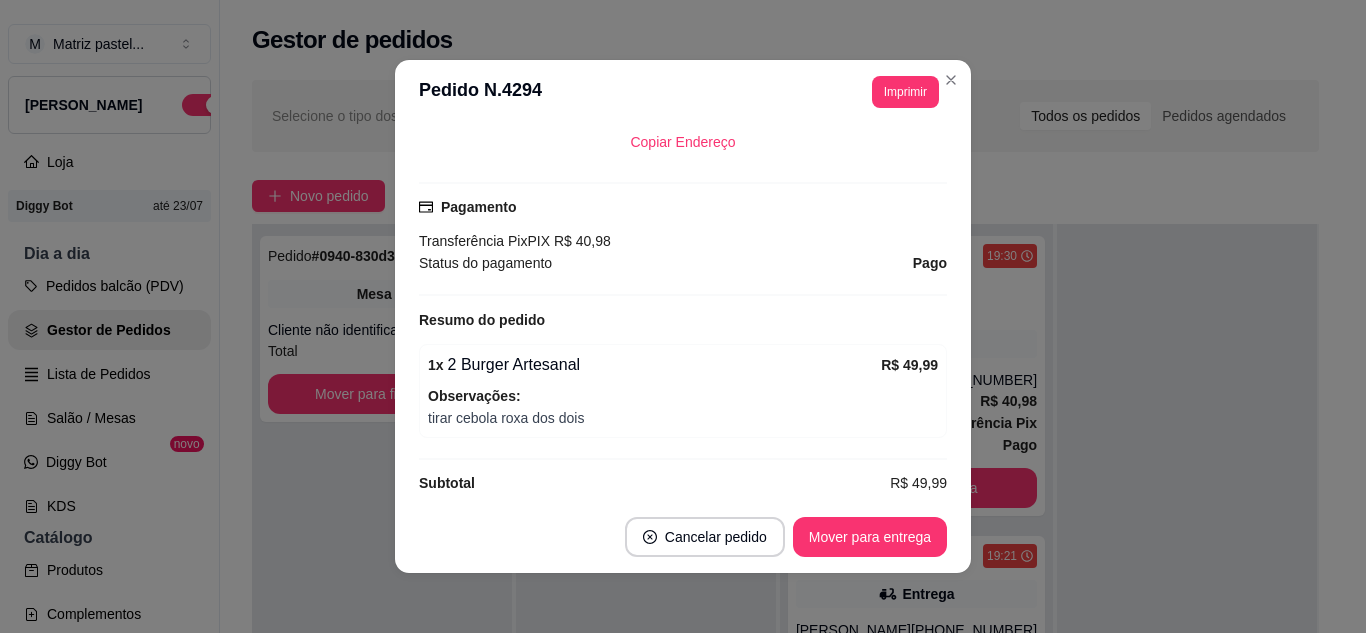 scroll, scrollTop: 674, scrollLeft: 0, axis: vertical 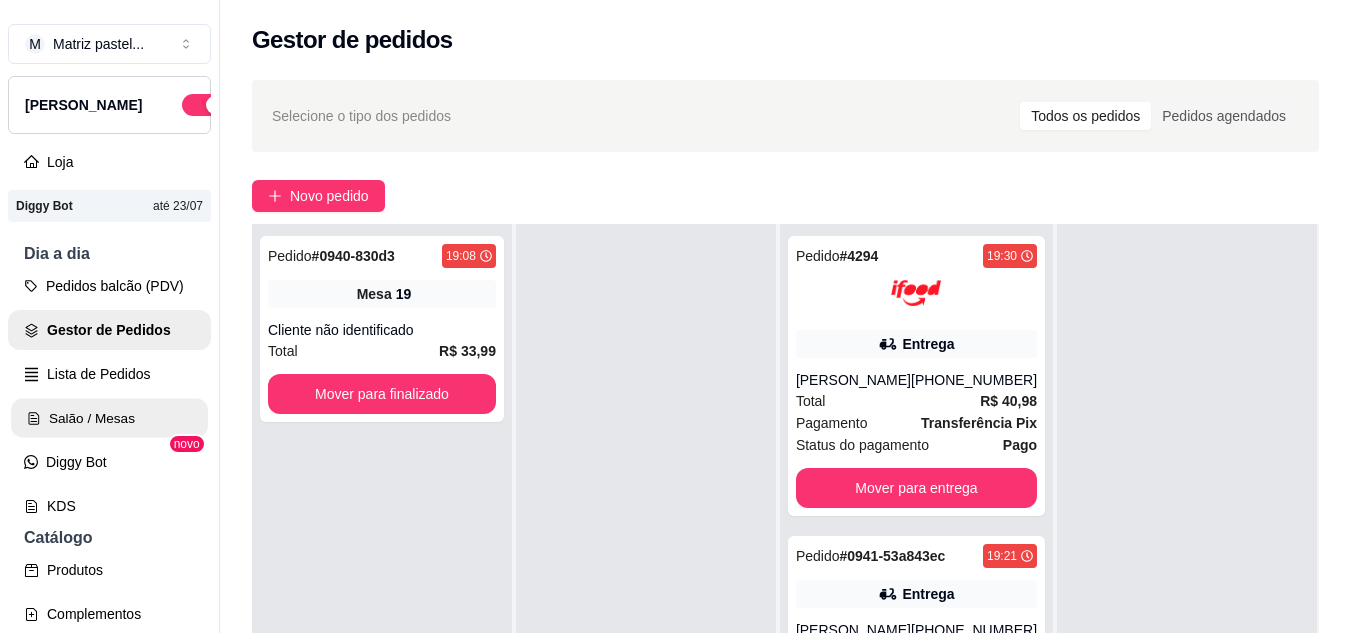 click on "Salão / Mesas" at bounding box center [109, 418] 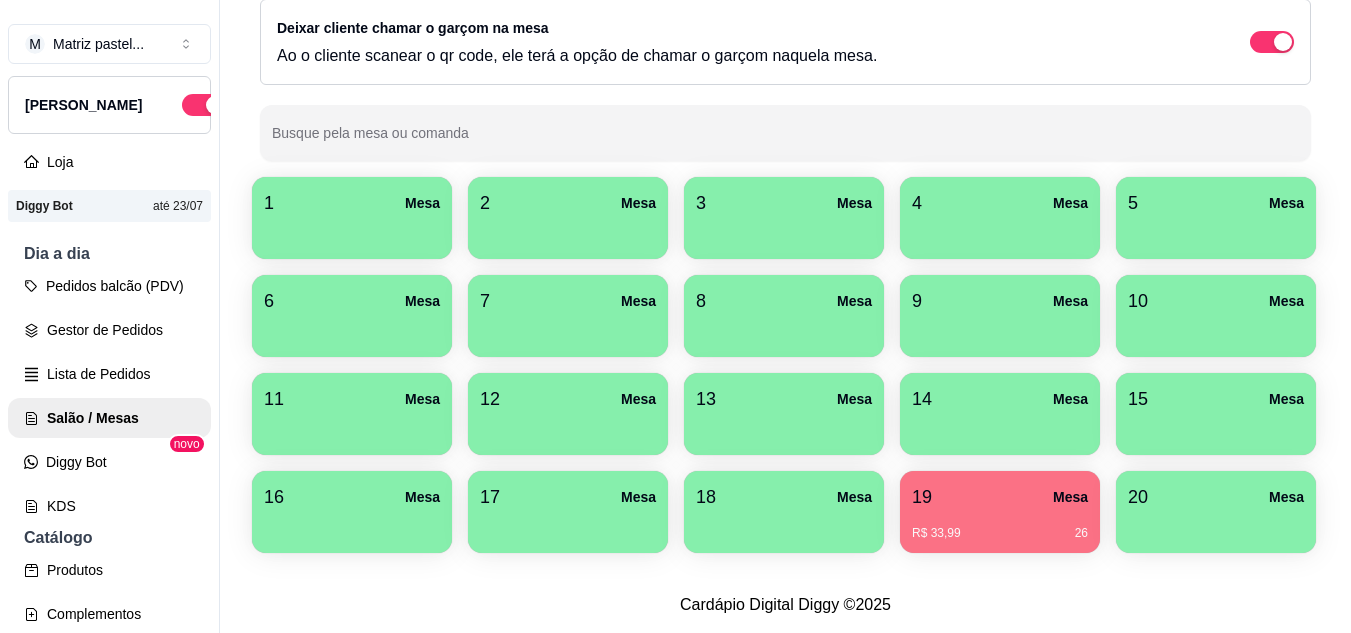 scroll, scrollTop: 294, scrollLeft: 0, axis: vertical 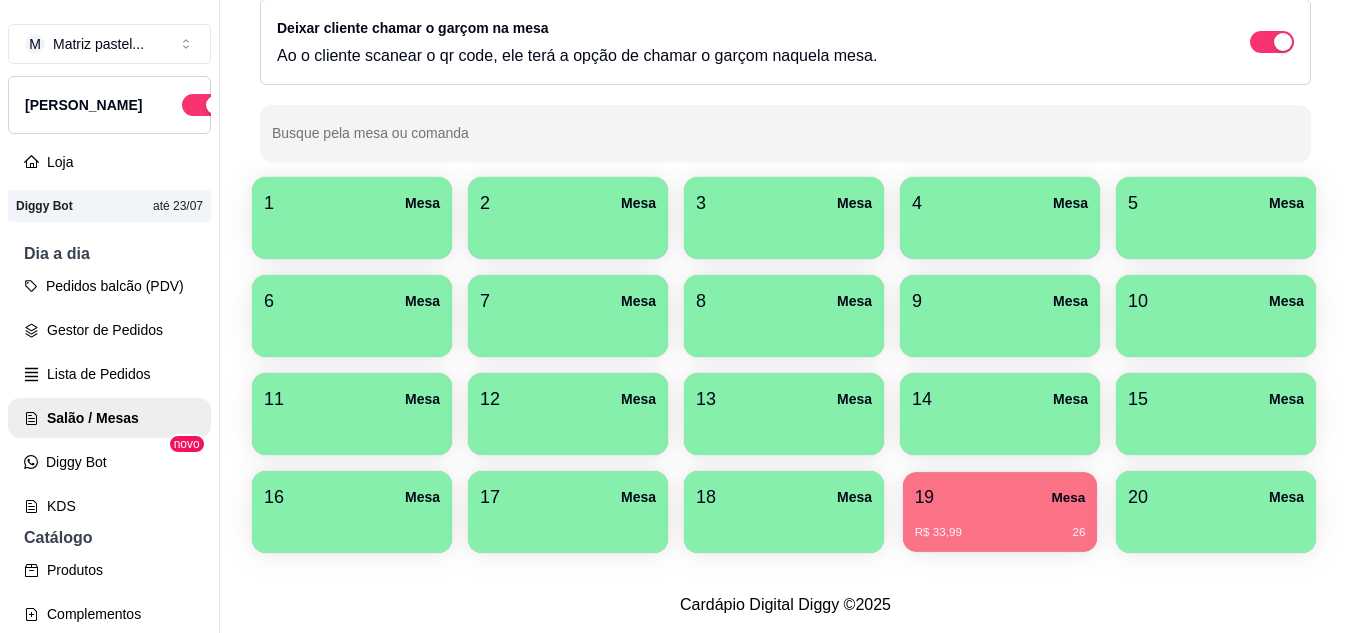 click on "19 Mesa R$ 33,99 26" at bounding box center [1000, 512] 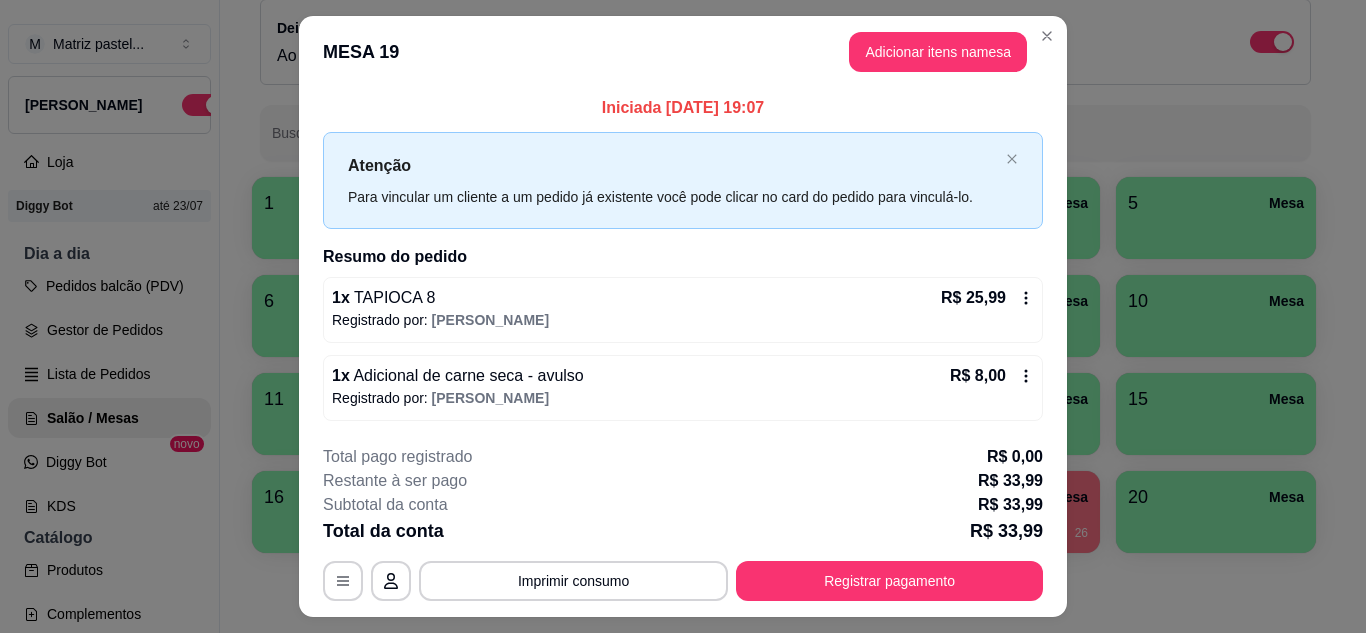 click on "**********" at bounding box center [683, 523] 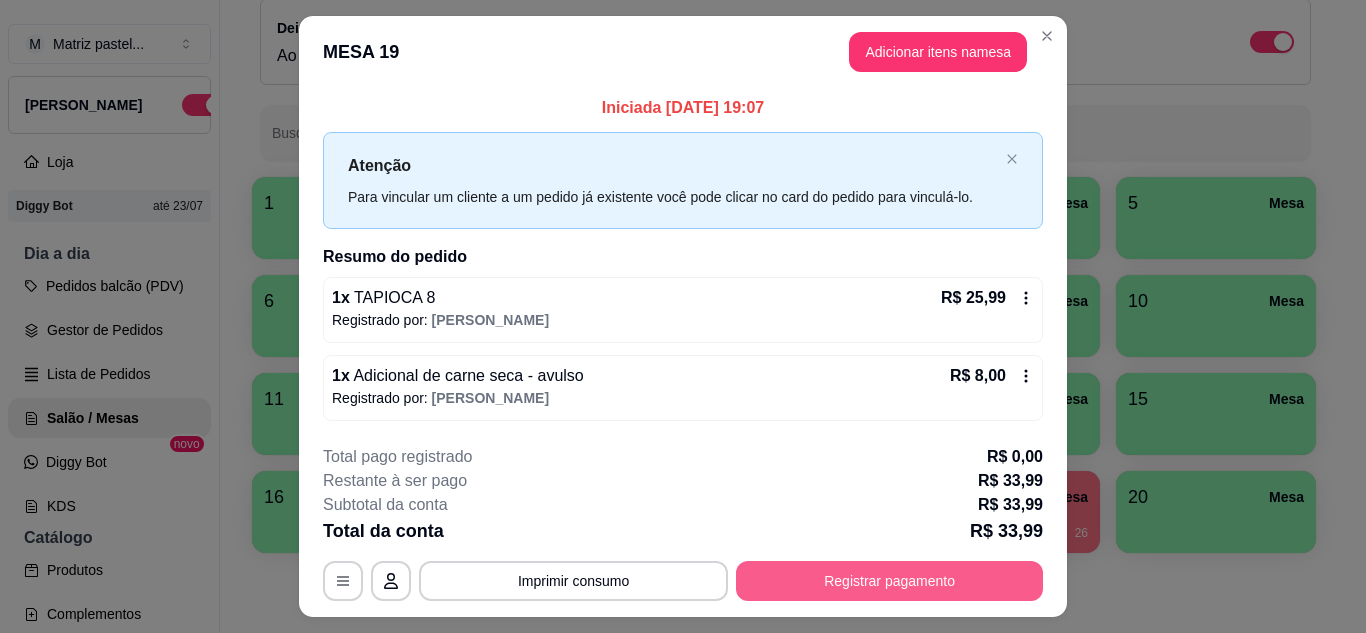 click on "Registrar pagamento" at bounding box center (889, 581) 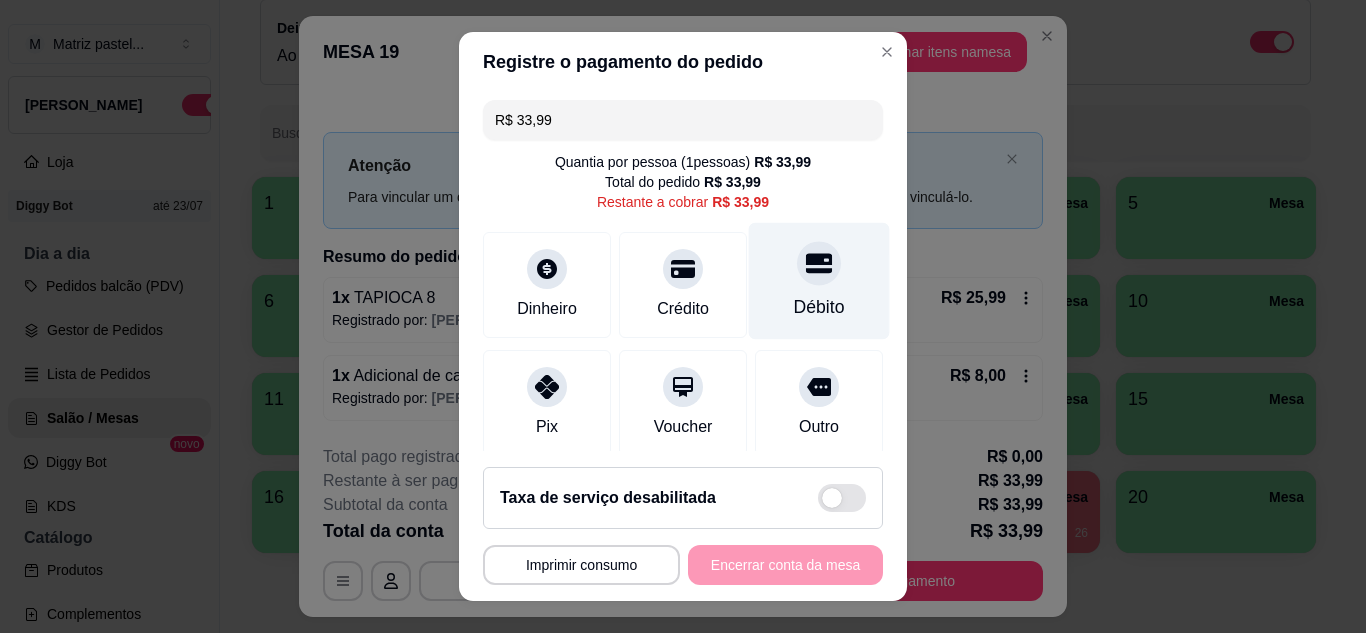 click on "Débito" at bounding box center [819, 307] 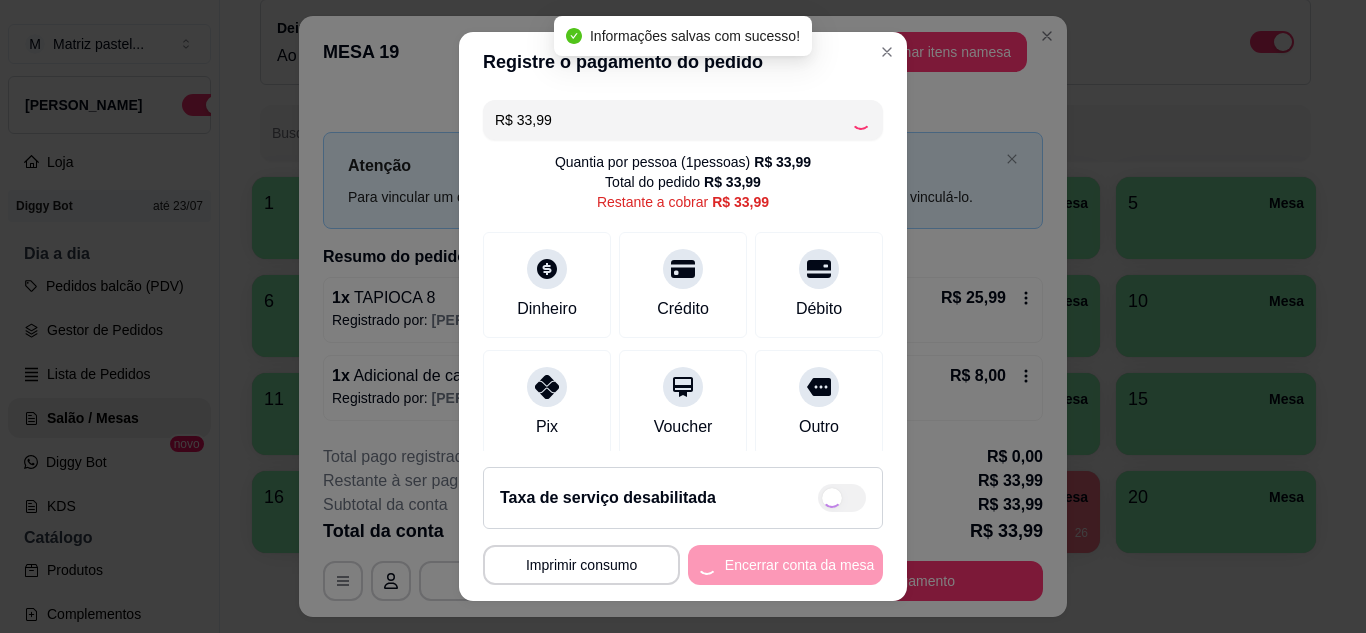 type on "R$ 0,00" 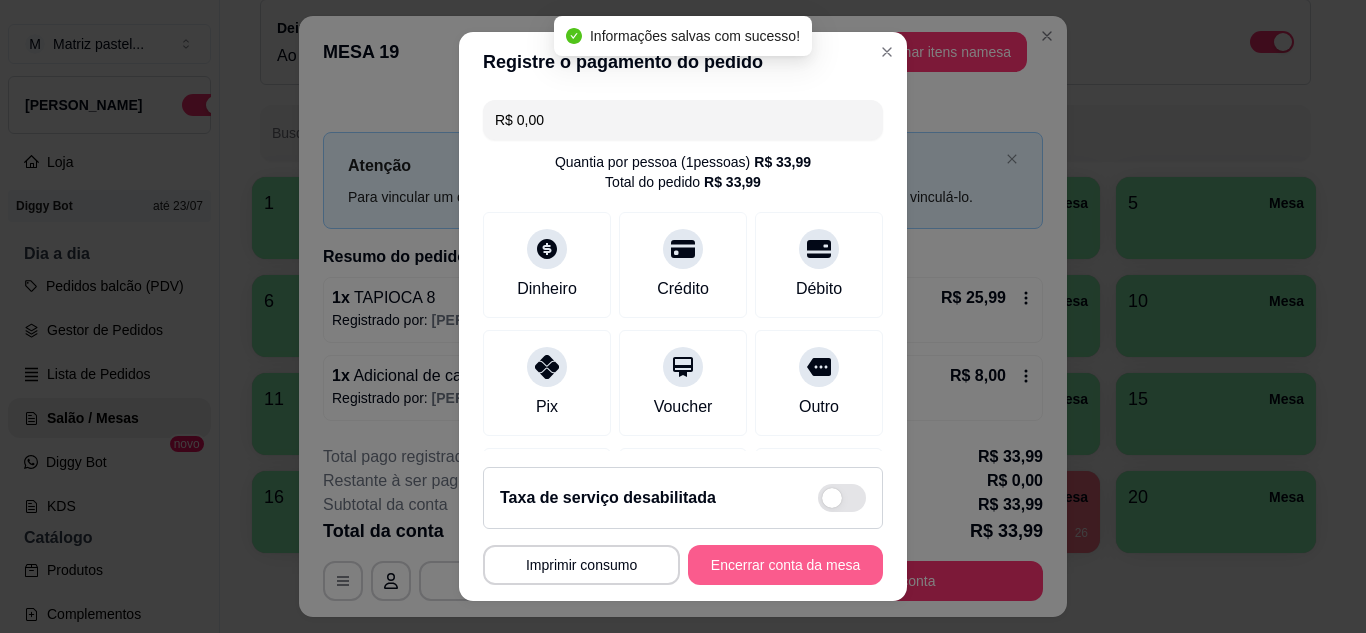 click on "Encerrar conta da mesa" at bounding box center (785, 565) 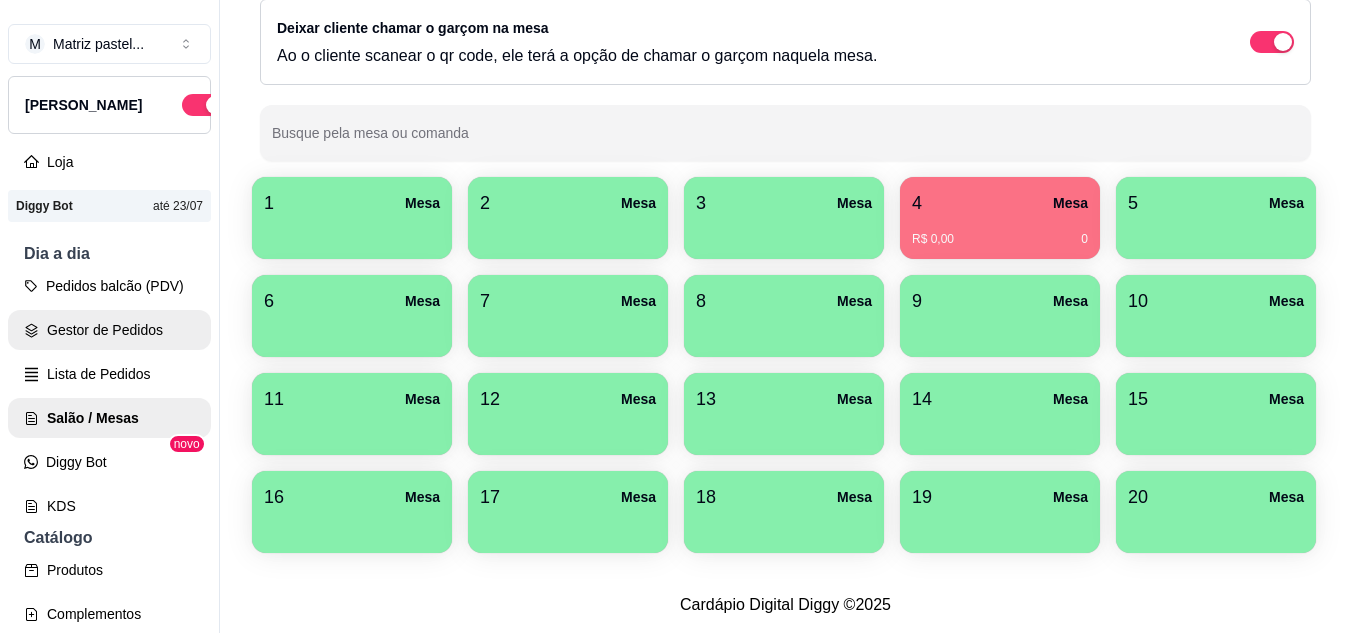 click on "Gestor de Pedidos" at bounding box center (109, 330) 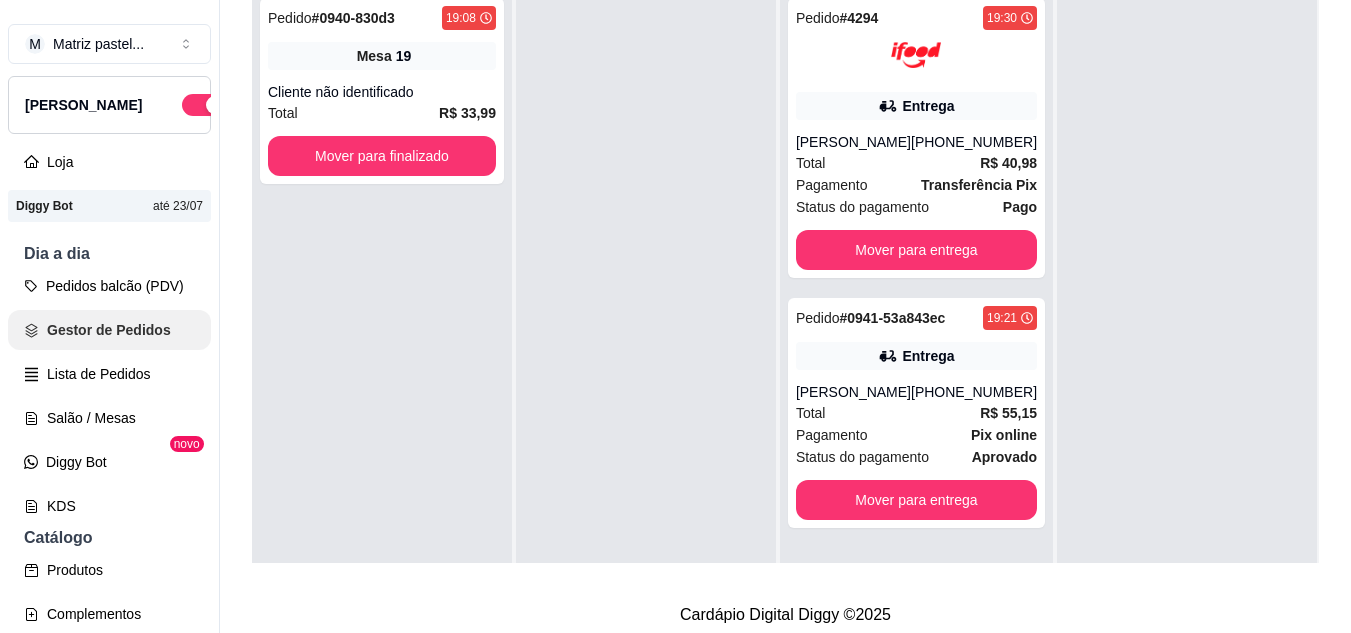 scroll, scrollTop: 0, scrollLeft: 0, axis: both 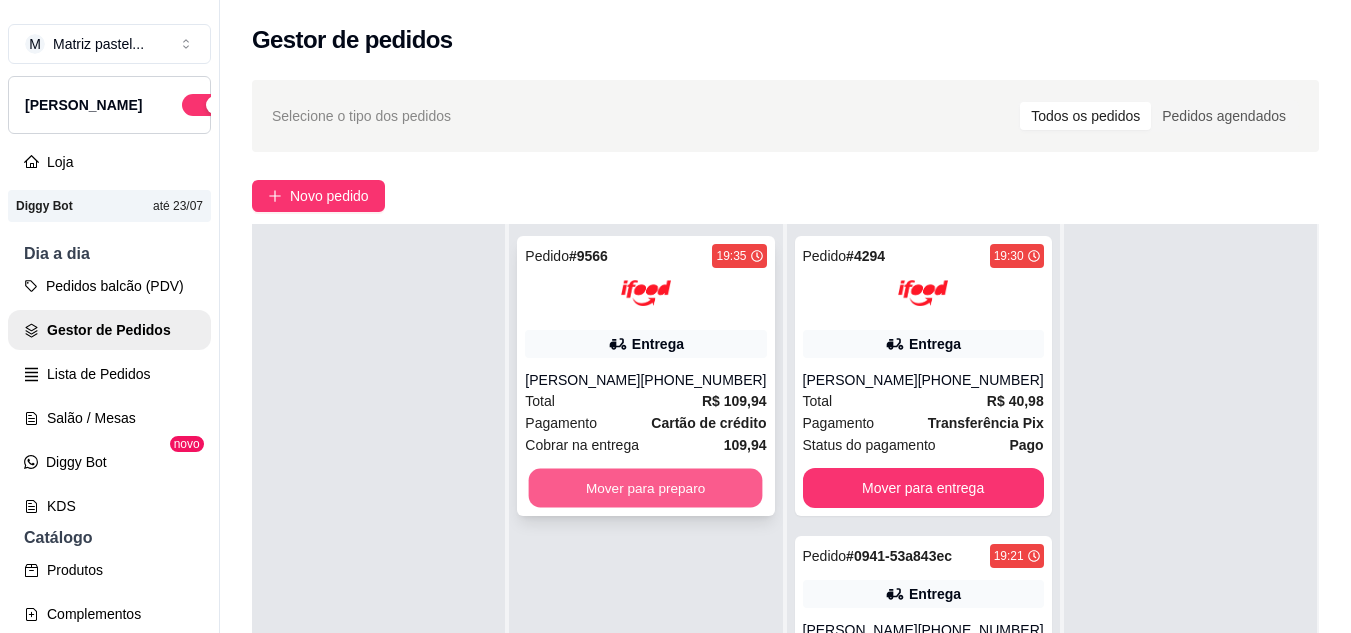 click on "Mover para preparo" at bounding box center (646, 488) 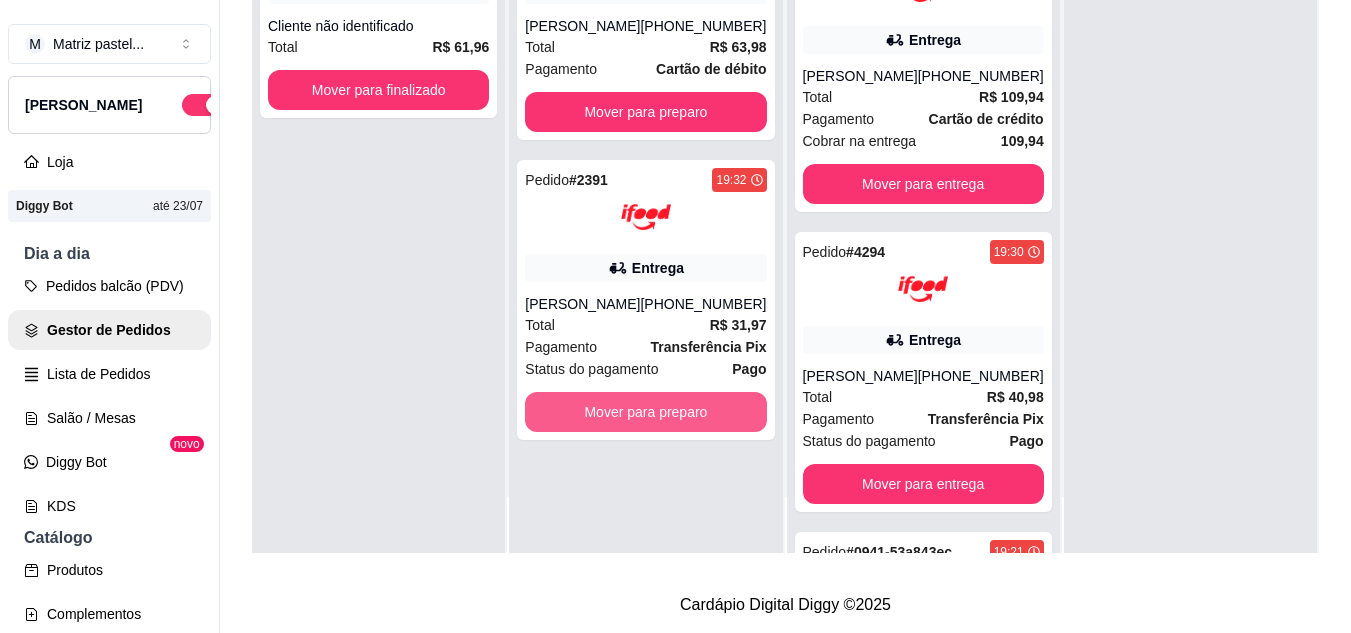 scroll, scrollTop: 319, scrollLeft: 0, axis: vertical 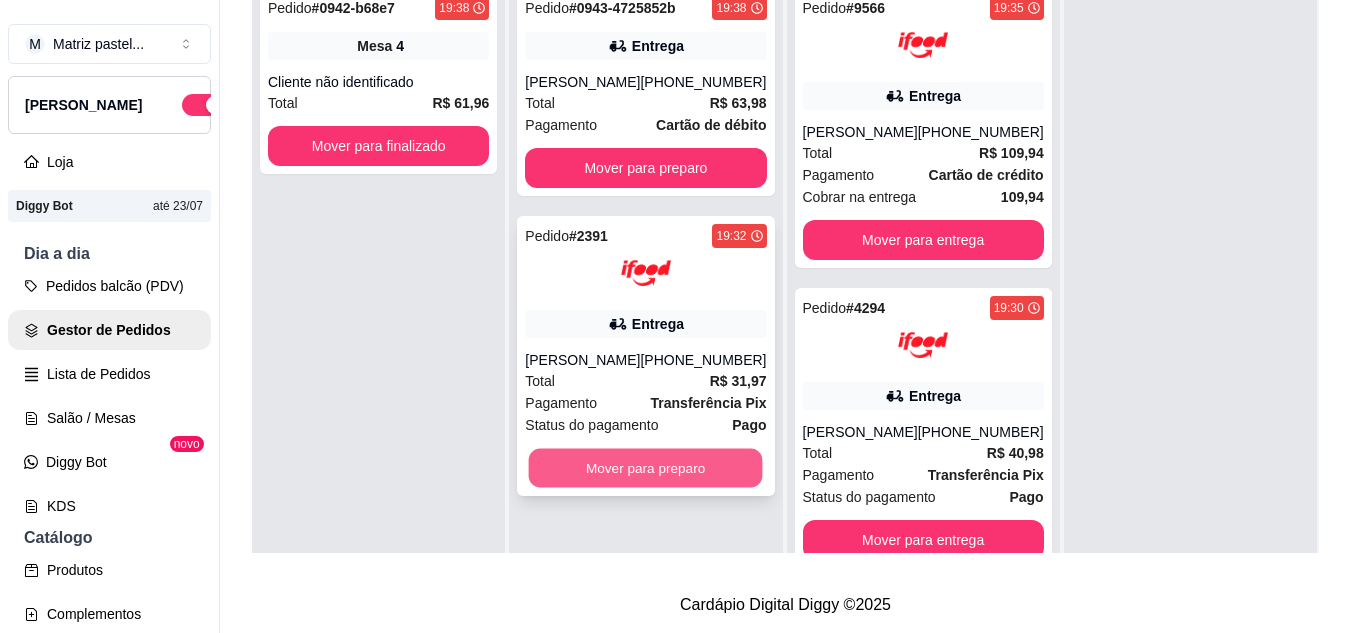click on "Mover para preparo" at bounding box center (646, 468) 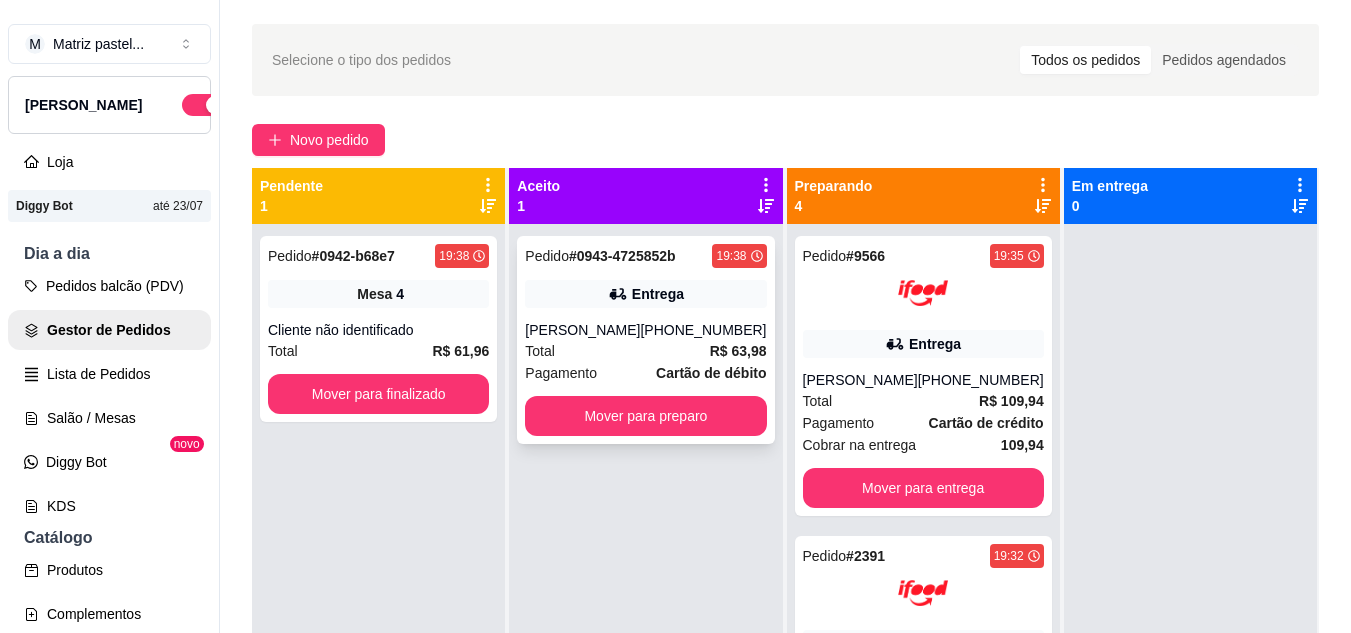 scroll, scrollTop: 0, scrollLeft: 0, axis: both 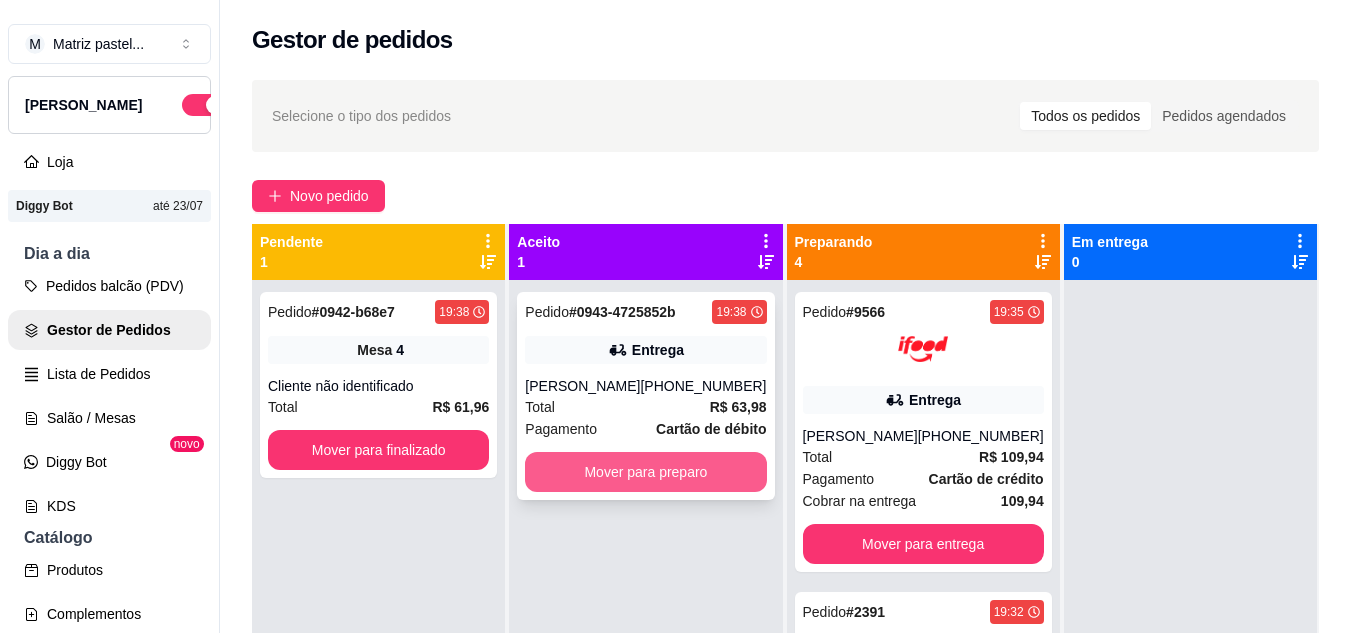click on "Mover para preparo" at bounding box center [645, 472] 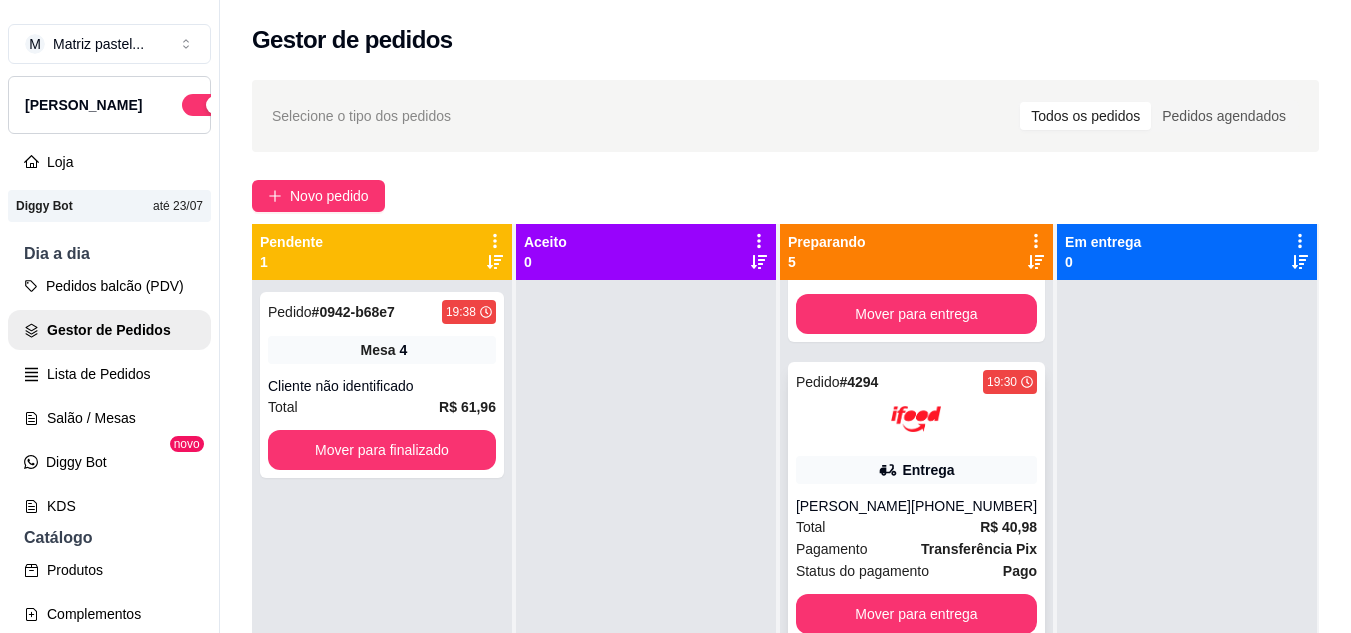scroll, scrollTop: 785, scrollLeft: 0, axis: vertical 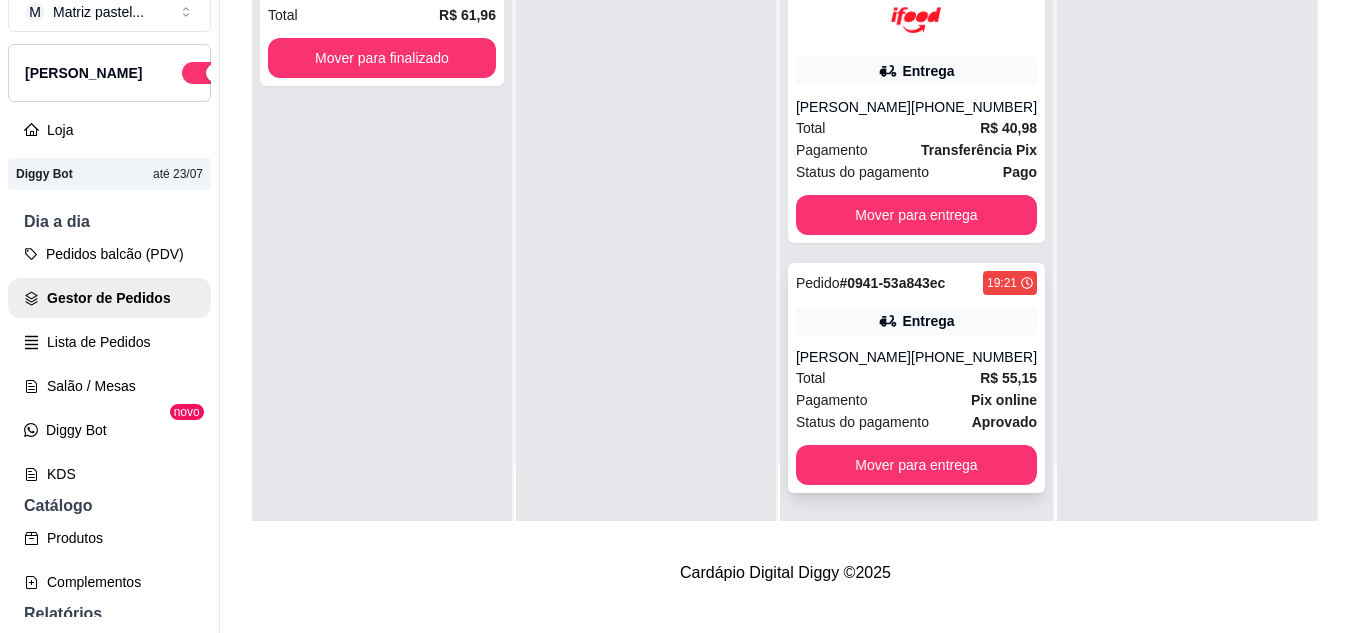 click on "[PERSON_NAME]" at bounding box center (853, 357) 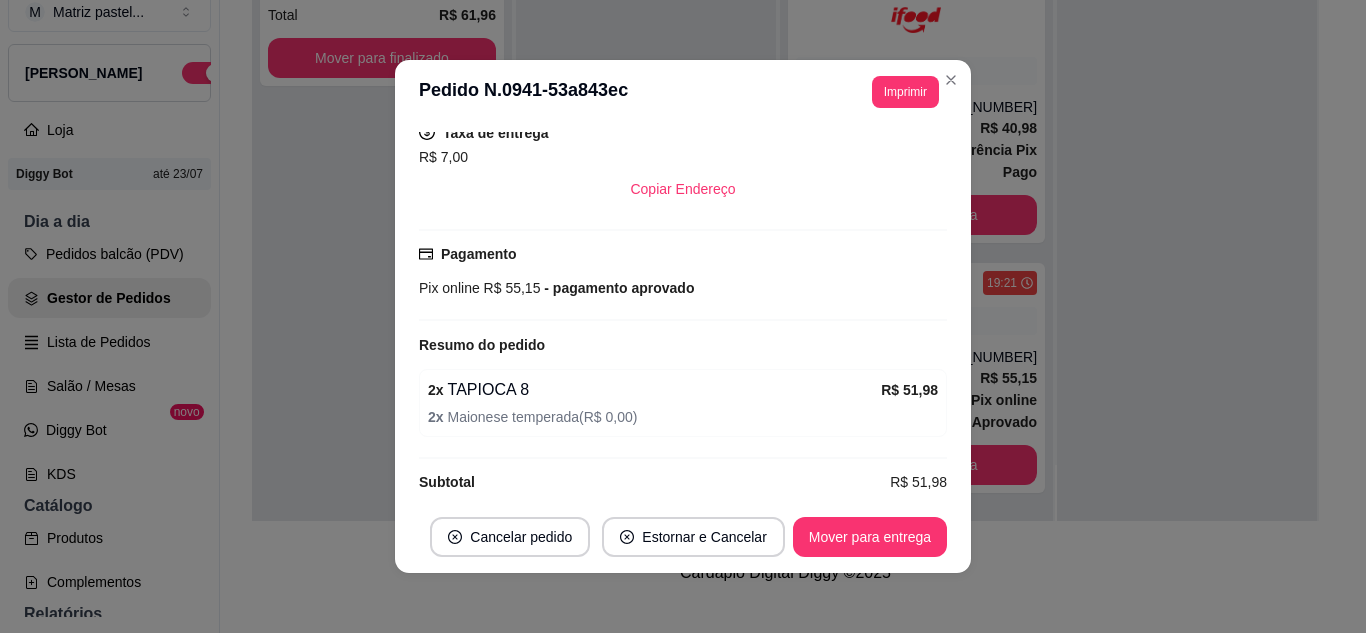 scroll, scrollTop: 486, scrollLeft: 0, axis: vertical 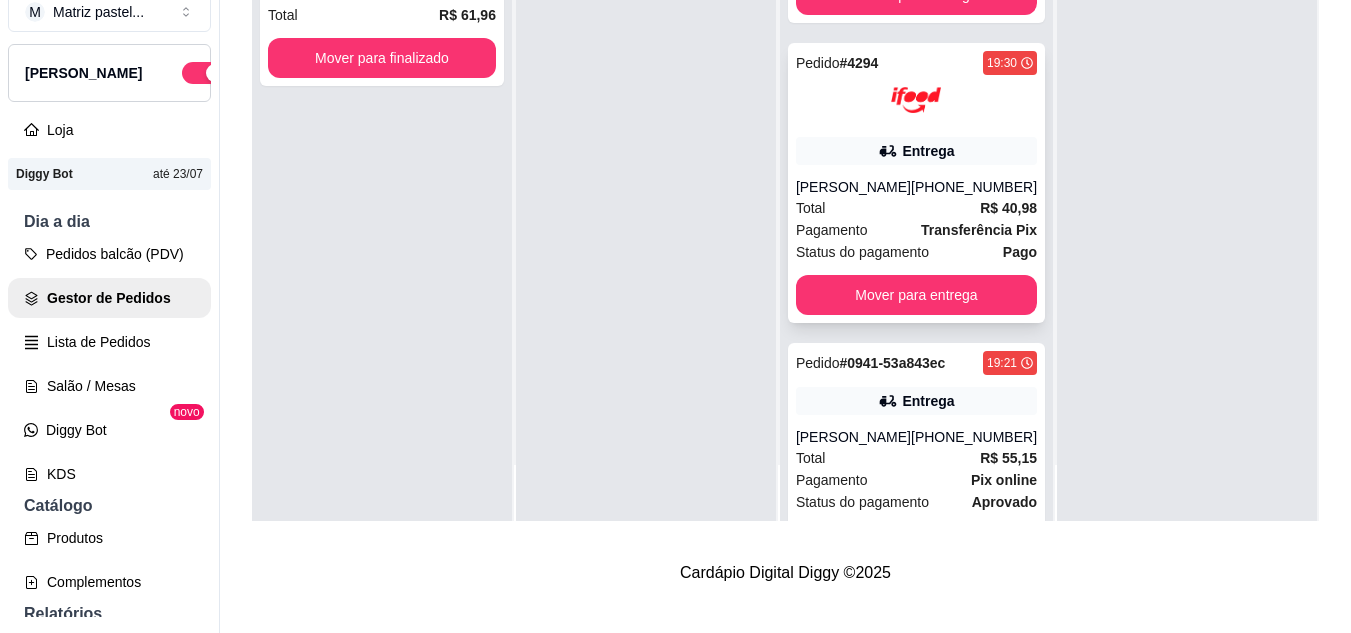 click on "Pagamento Transferência Pix" at bounding box center [916, 230] 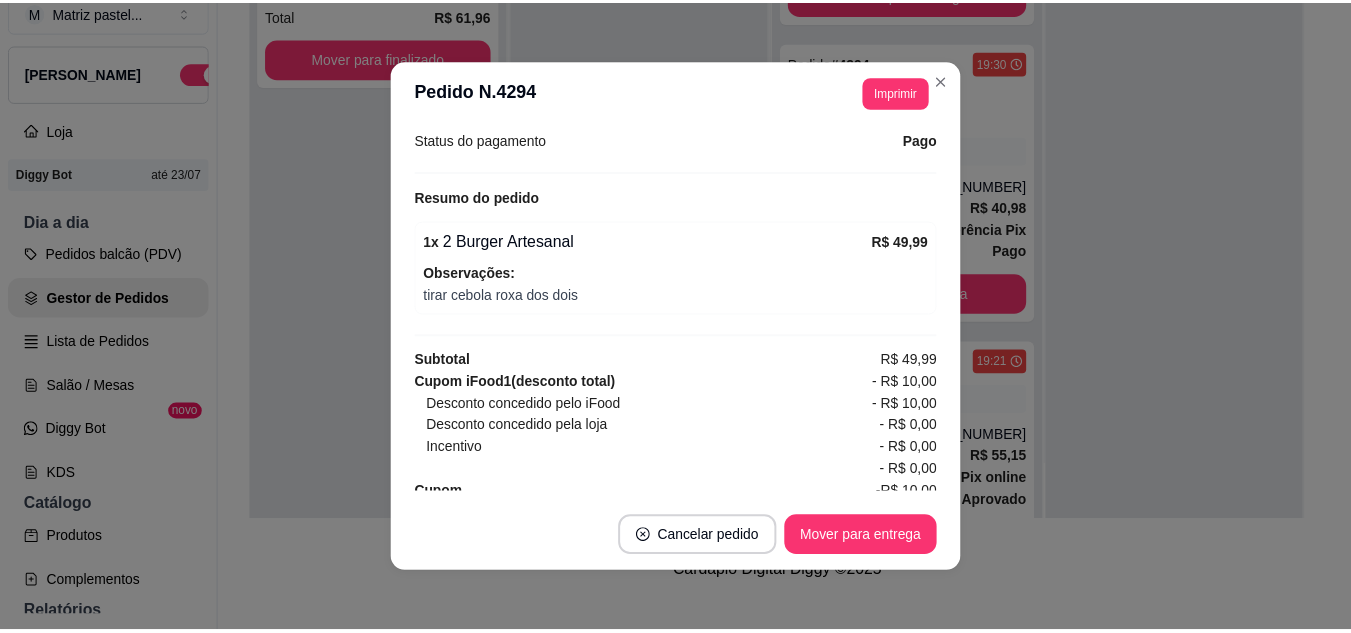 scroll, scrollTop: 674, scrollLeft: 0, axis: vertical 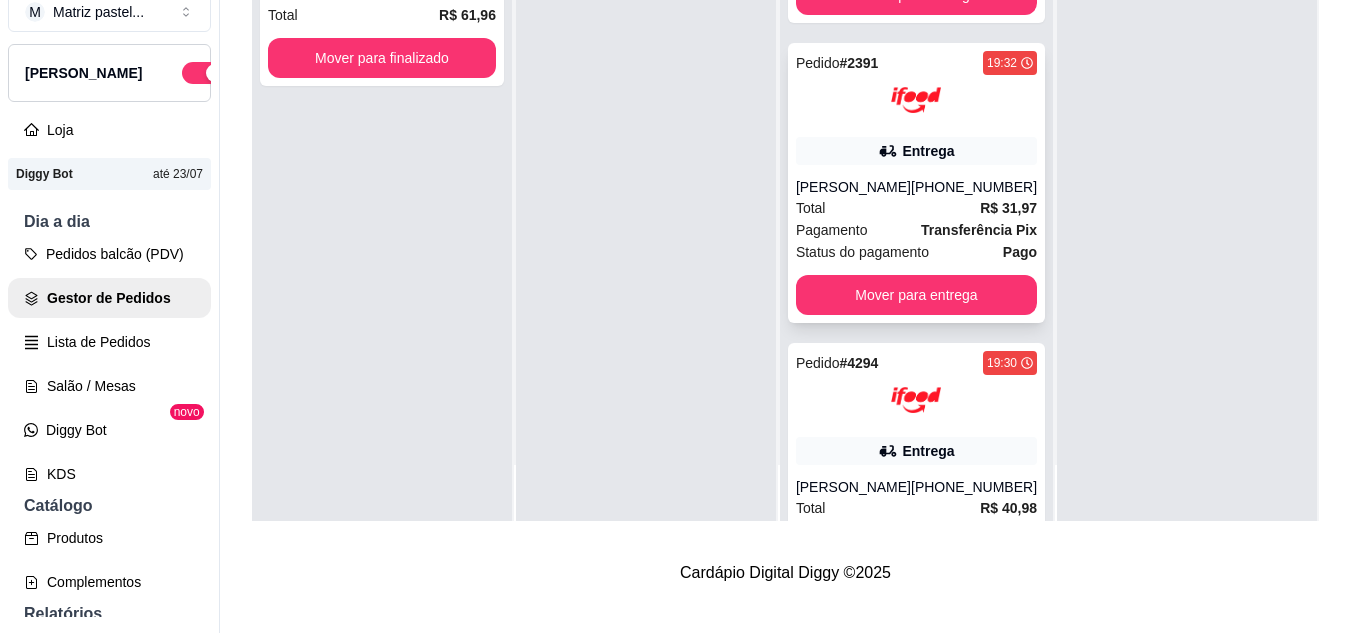 click on "Entrega" at bounding box center (916, 151) 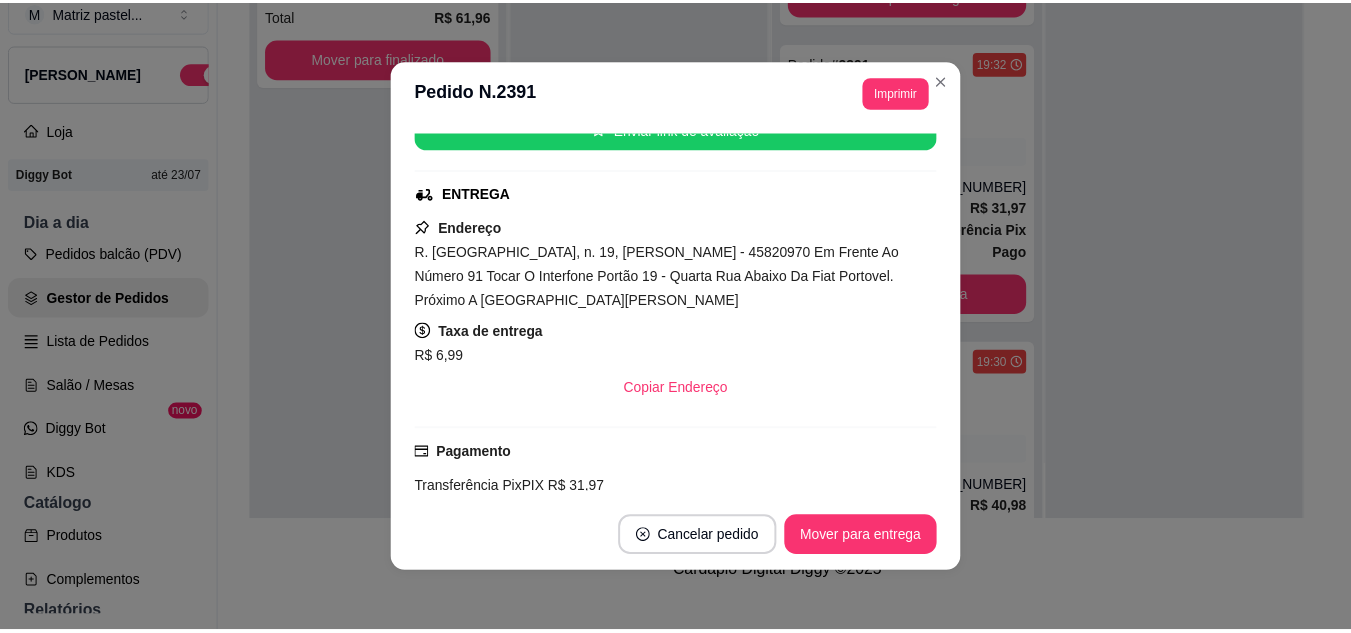 scroll, scrollTop: 296, scrollLeft: 0, axis: vertical 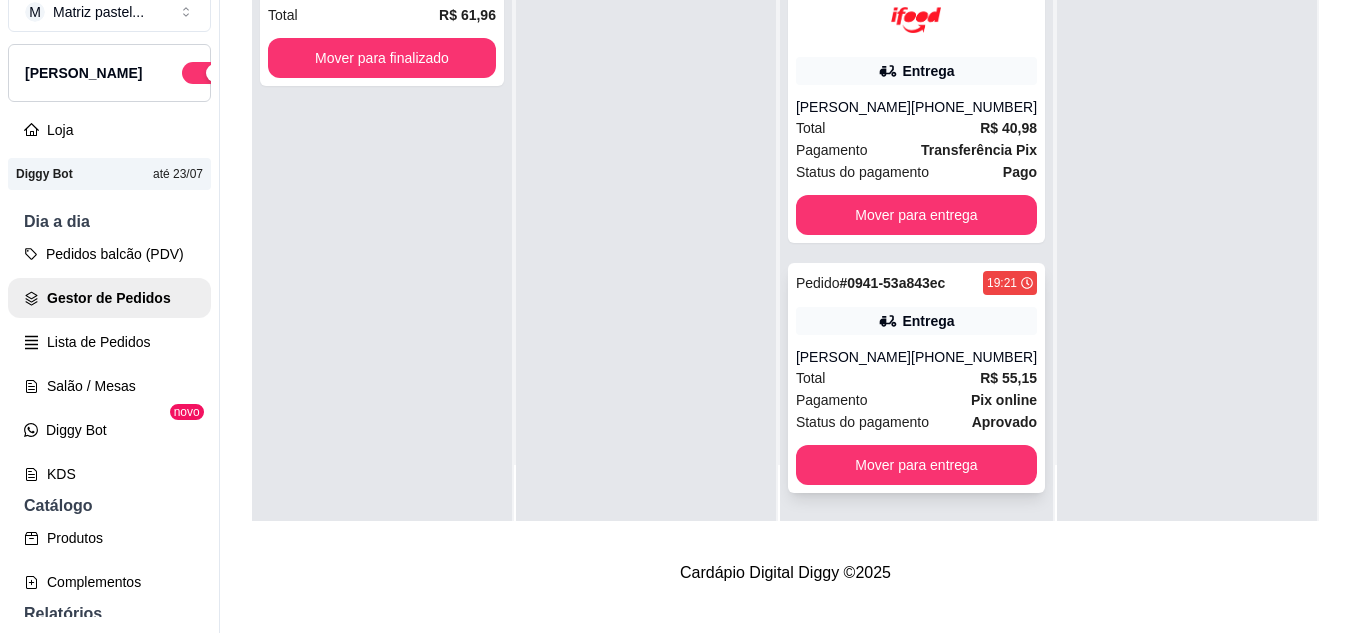 click on "Pagamento" at bounding box center [832, 400] 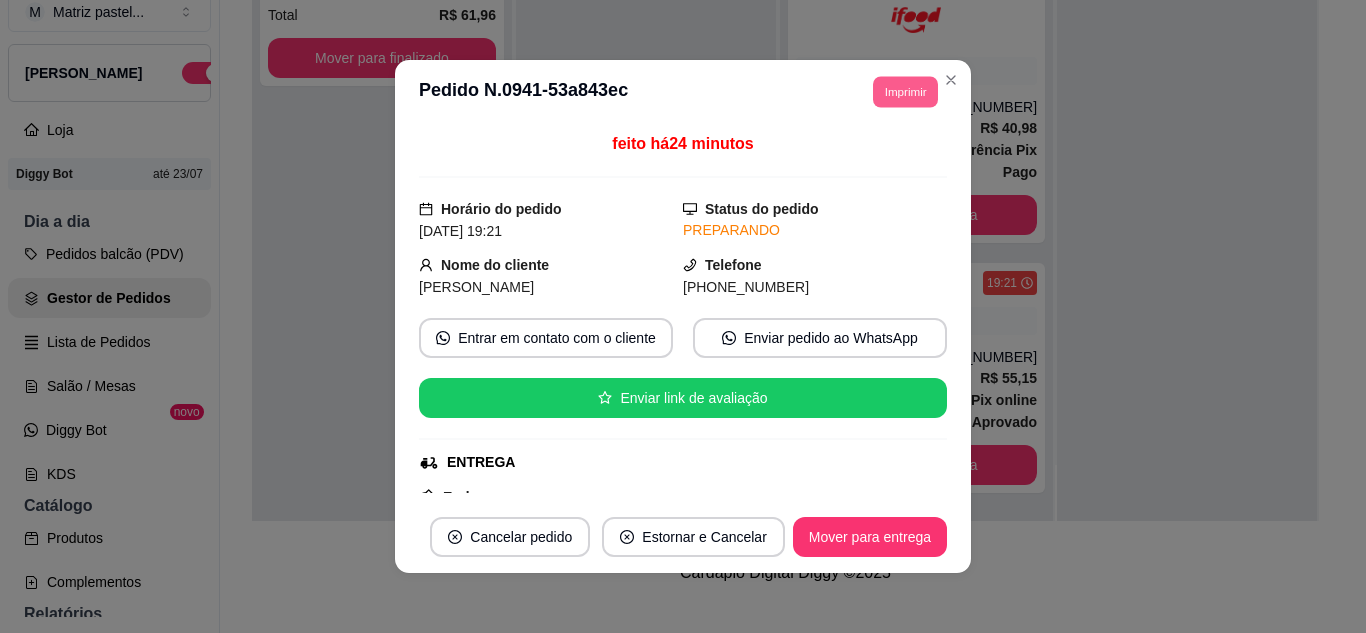 click on "Imprimir" at bounding box center (905, 91) 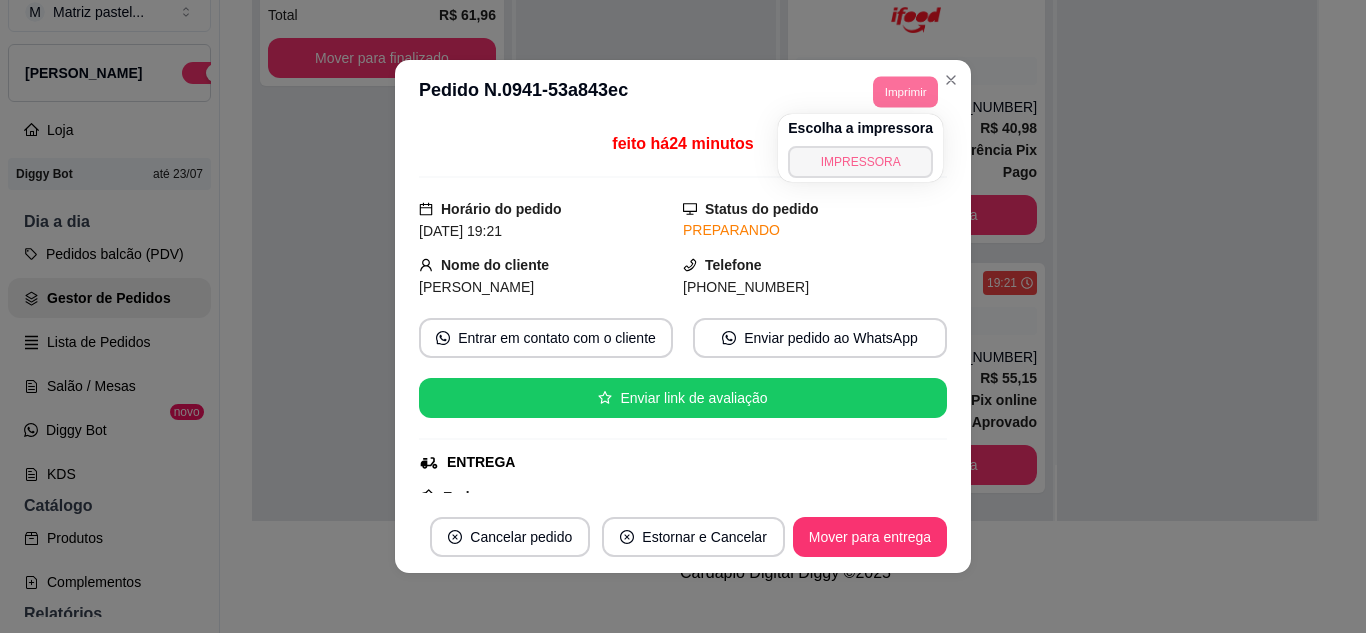 click on "IMPRESSORA" at bounding box center [860, 162] 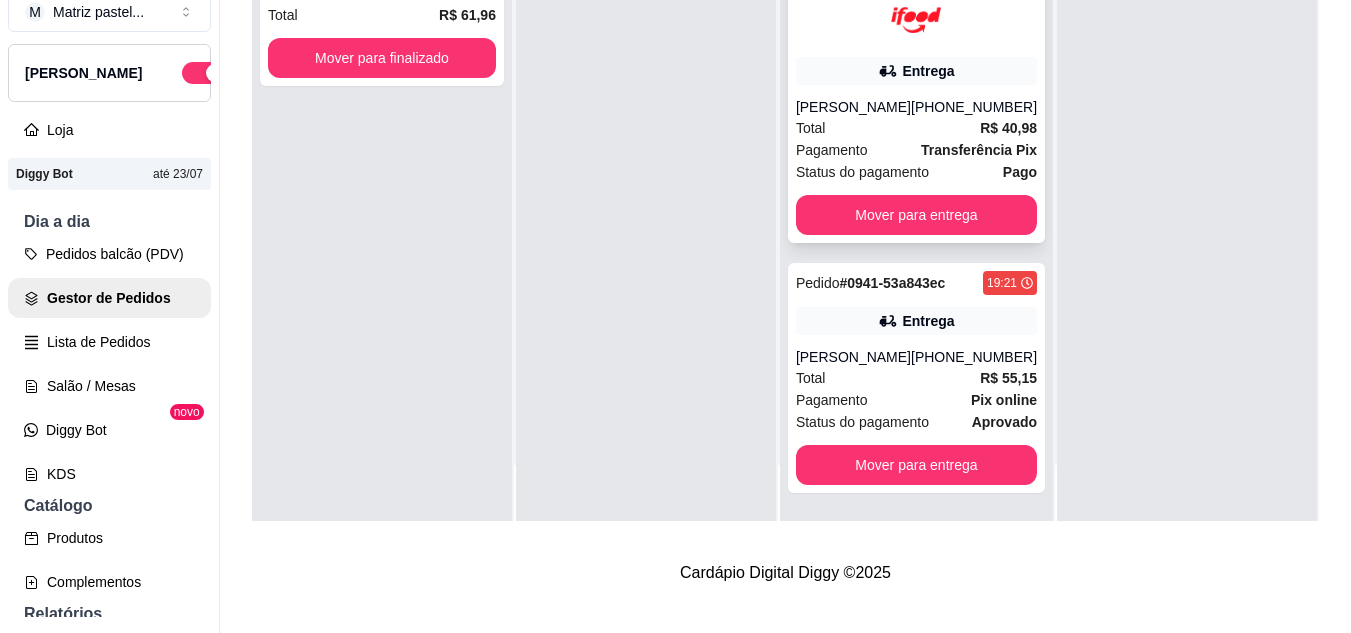 click on "Total R$ 40,98" at bounding box center (916, 128) 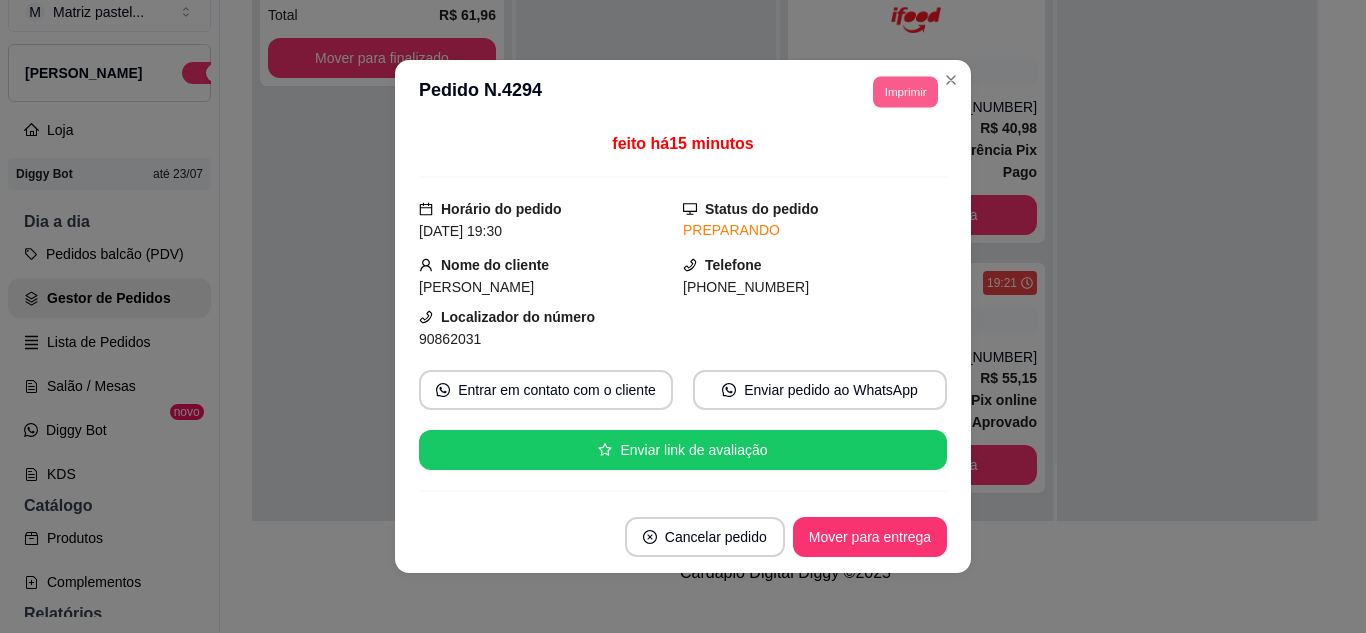 click on "Imprimir" at bounding box center (905, 91) 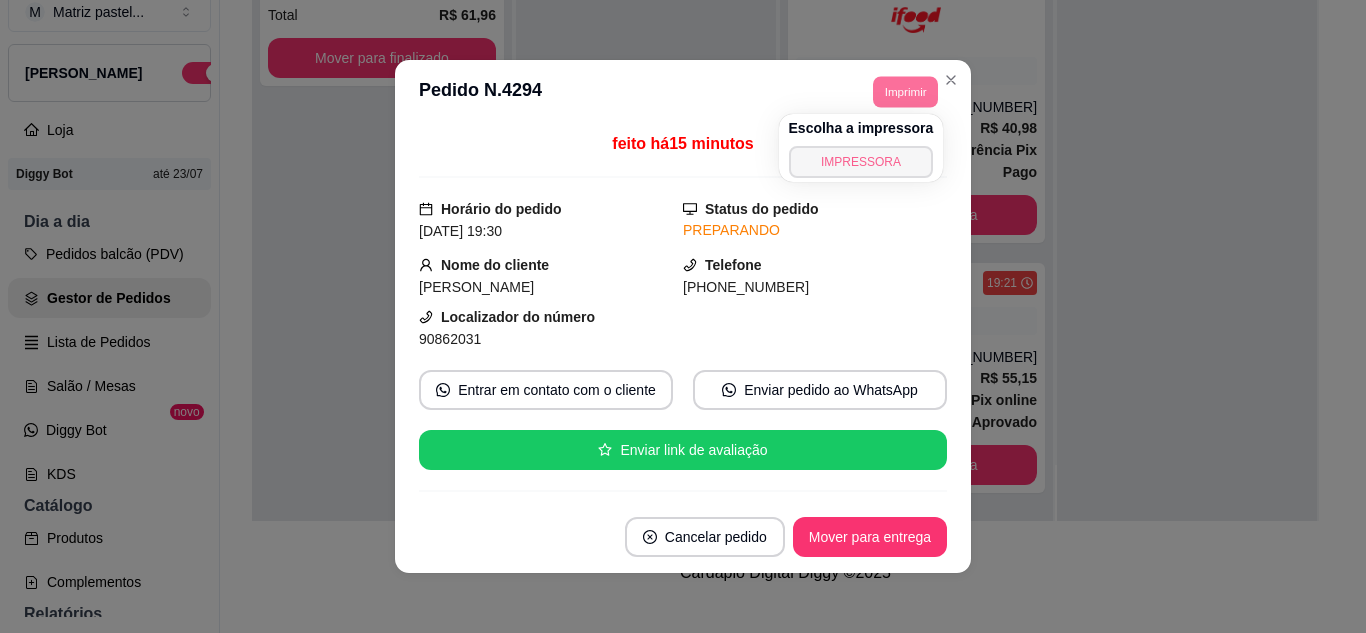 click on "IMPRESSORA" at bounding box center (861, 162) 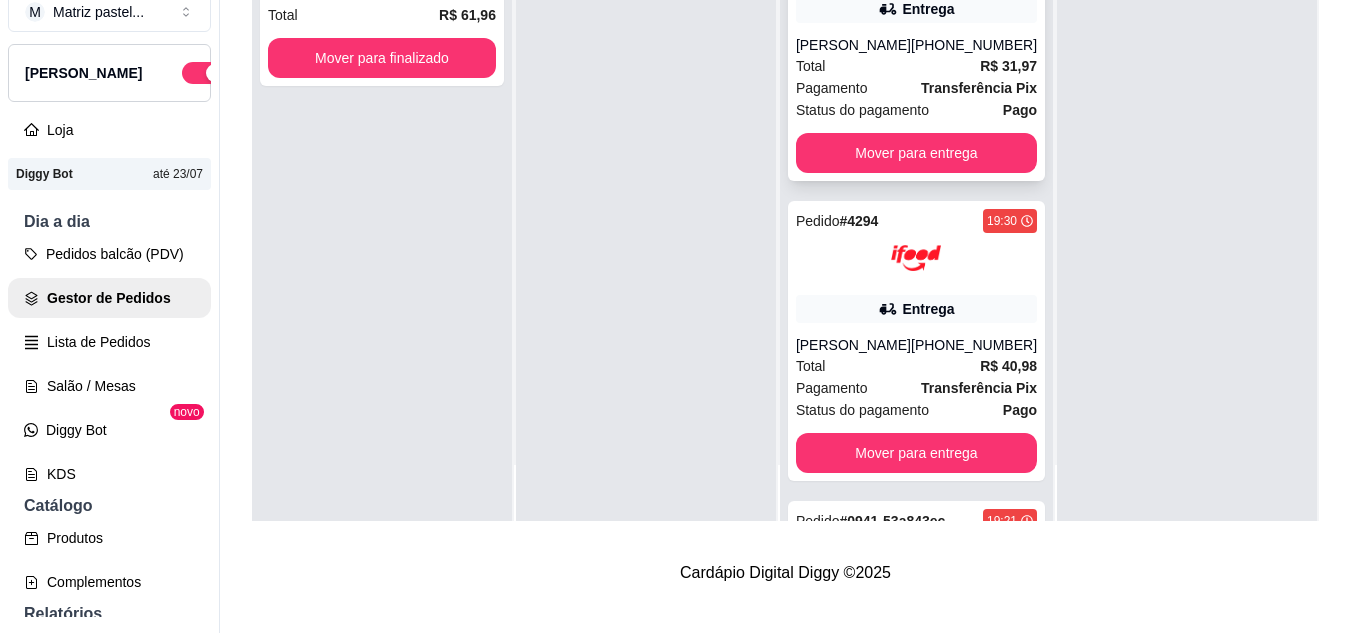 scroll, scrollTop: 485, scrollLeft: 0, axis: vertical 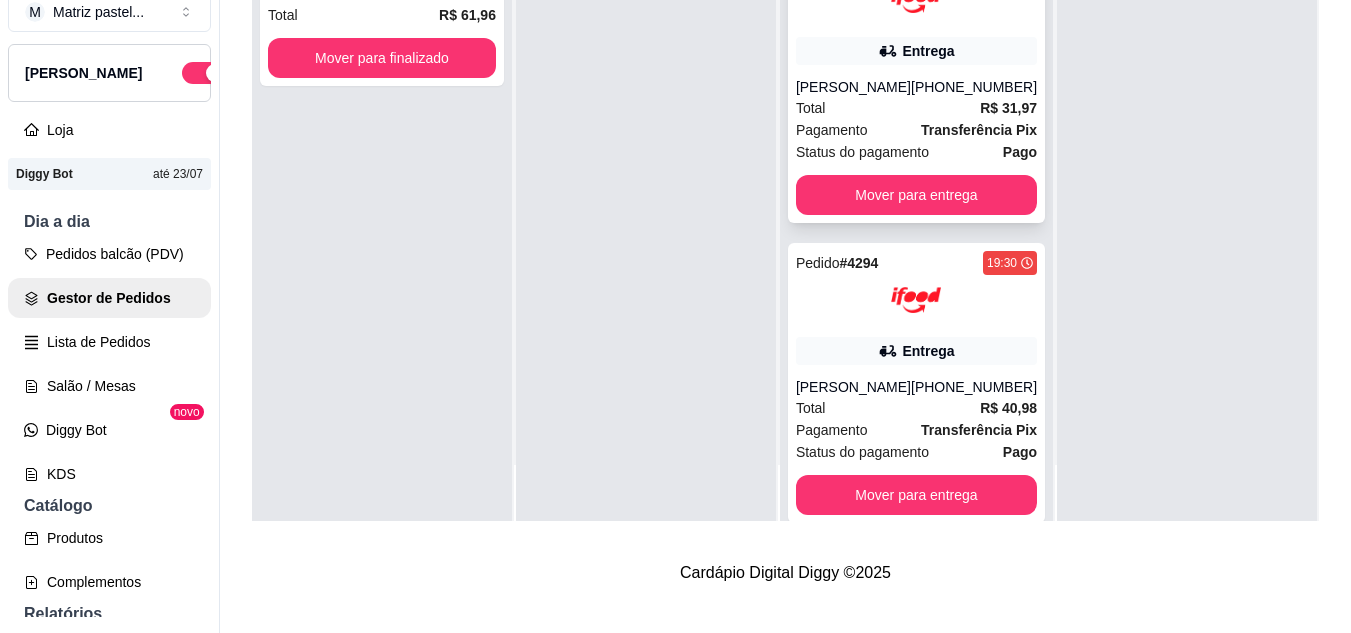 click on "Total R$ 31,97" at bounding box center [916, 108] 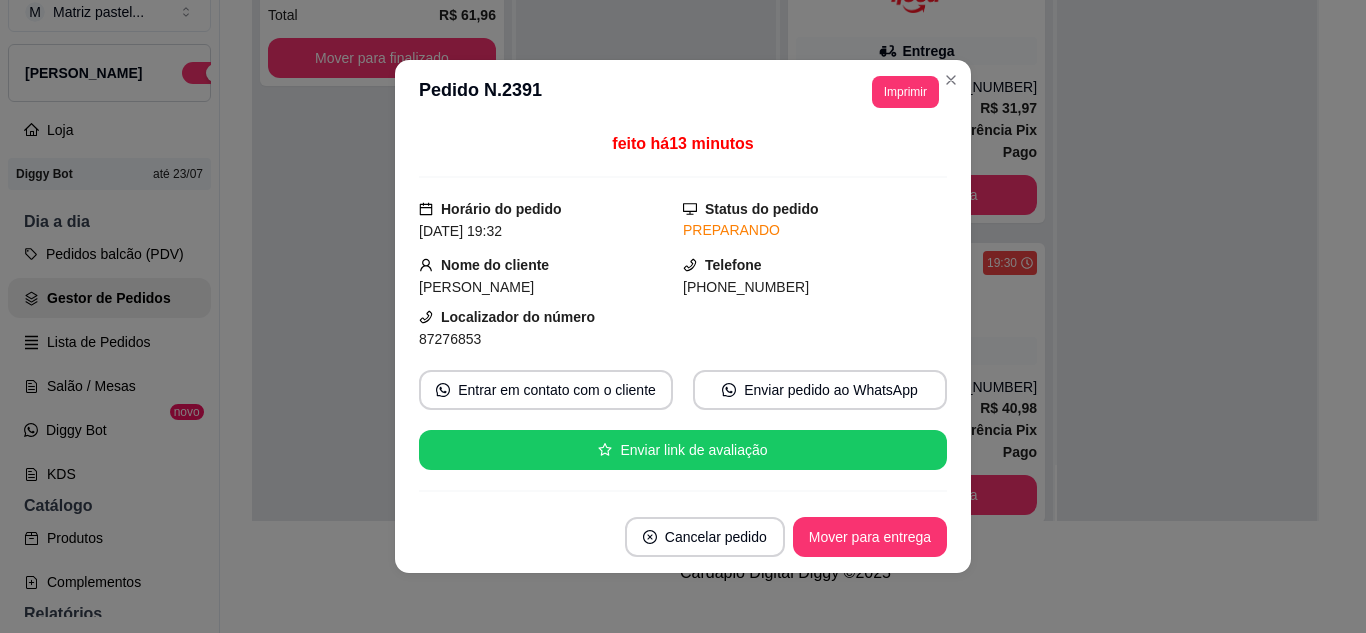 click on "Imprimir" at bounding box center (905, 92) 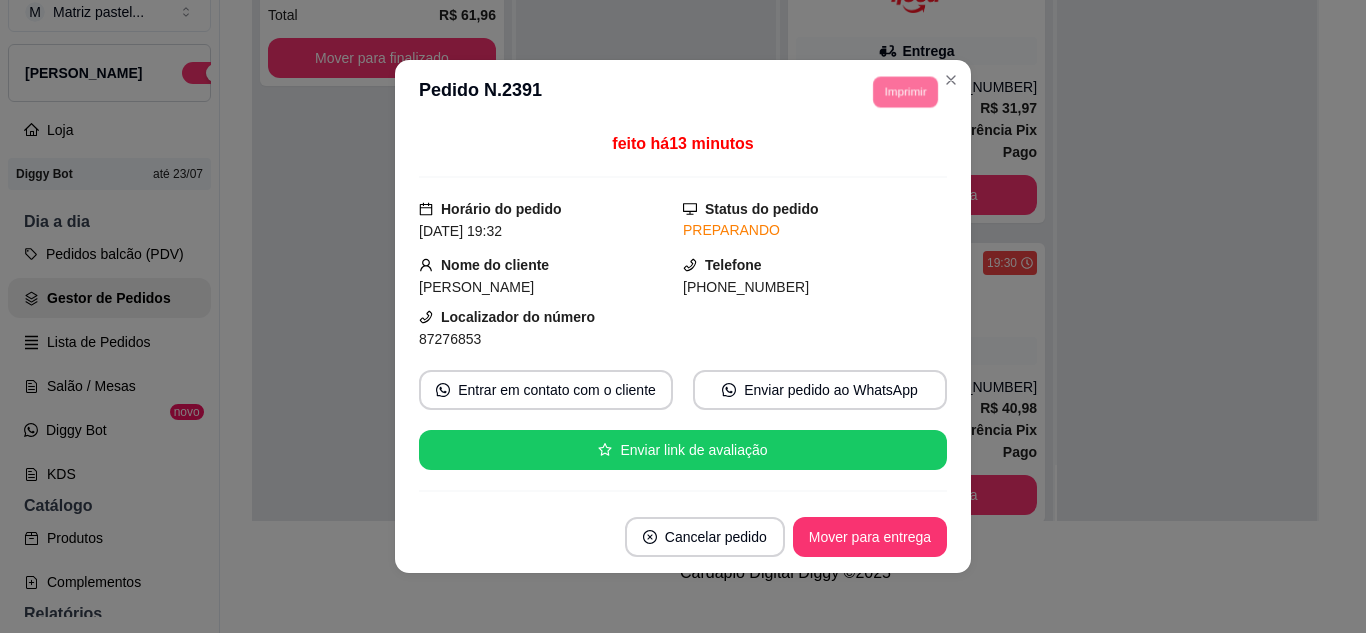 click on "IMPRESSORA" at bounding box center [877, 153] 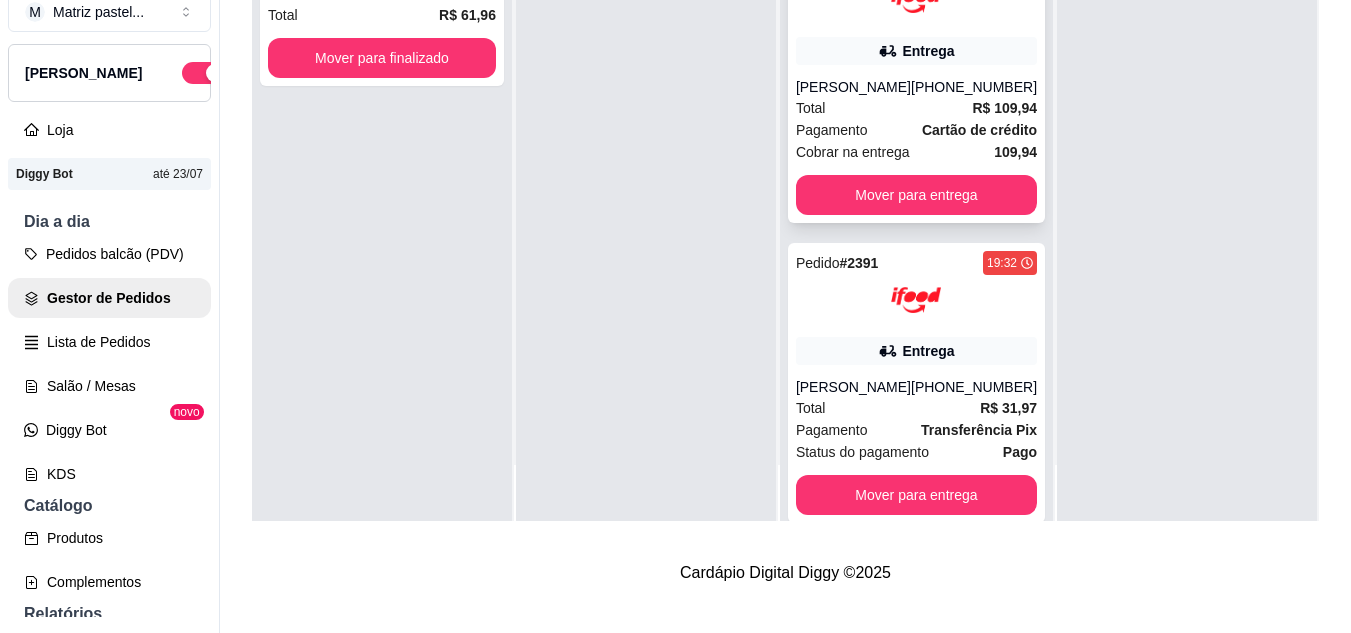 scroll, scrollTop: 85, scrollLeft: 0, axis: vertical 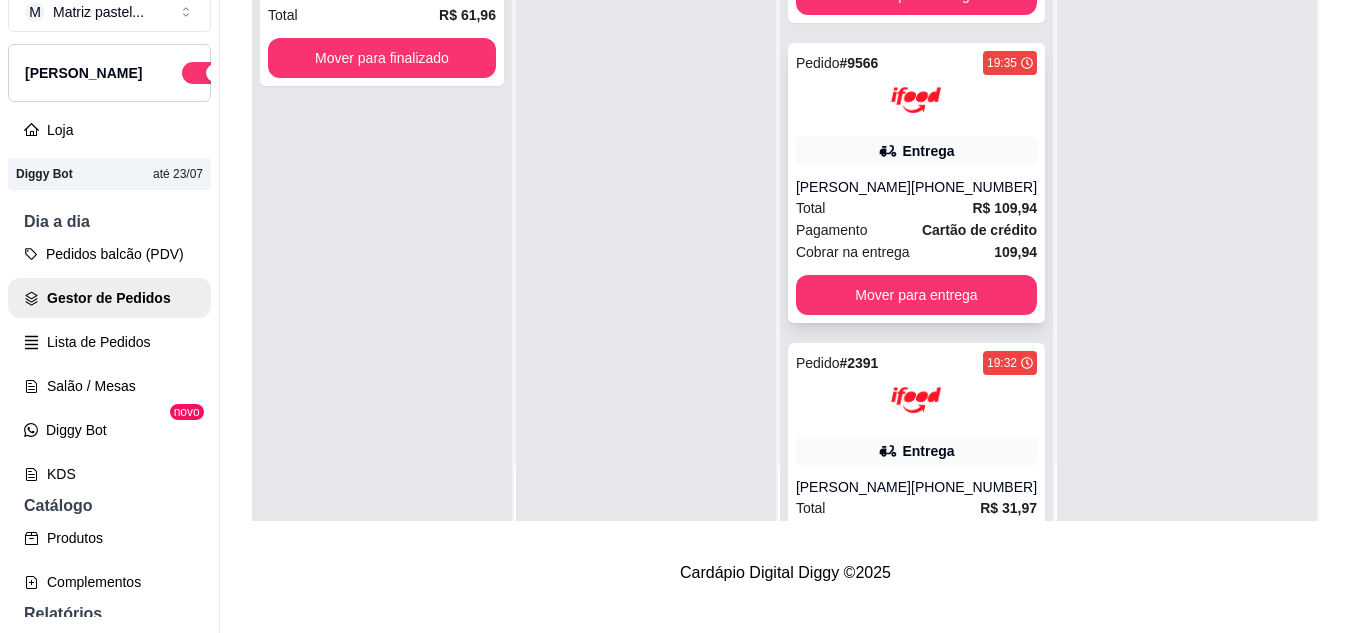 click on "Pedido  # 9566 19:35 Entrega Priscilla Damasio (08) 00705-6070 Total R$ 109,94 Pagamento Cartão de crédito Cobrar na entrega 109,94 Mover para entrega" at bounding box center (916, 183) 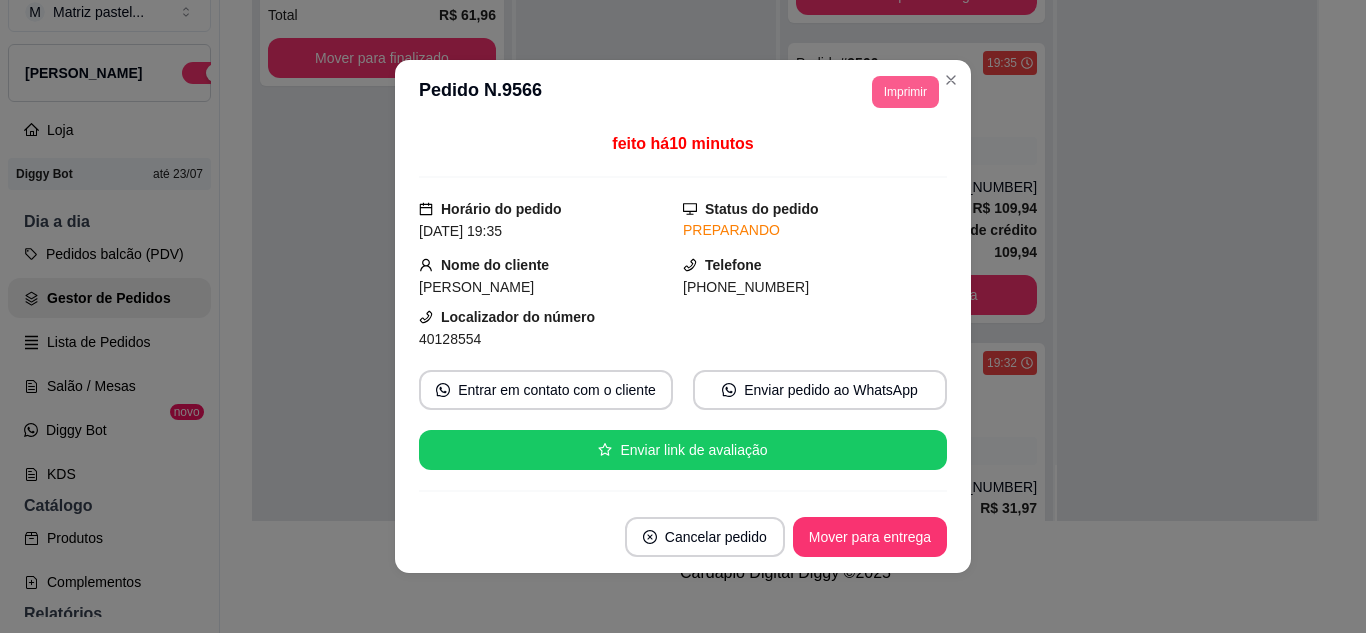 click on "Imprimir" at bounding box center [905, 92] 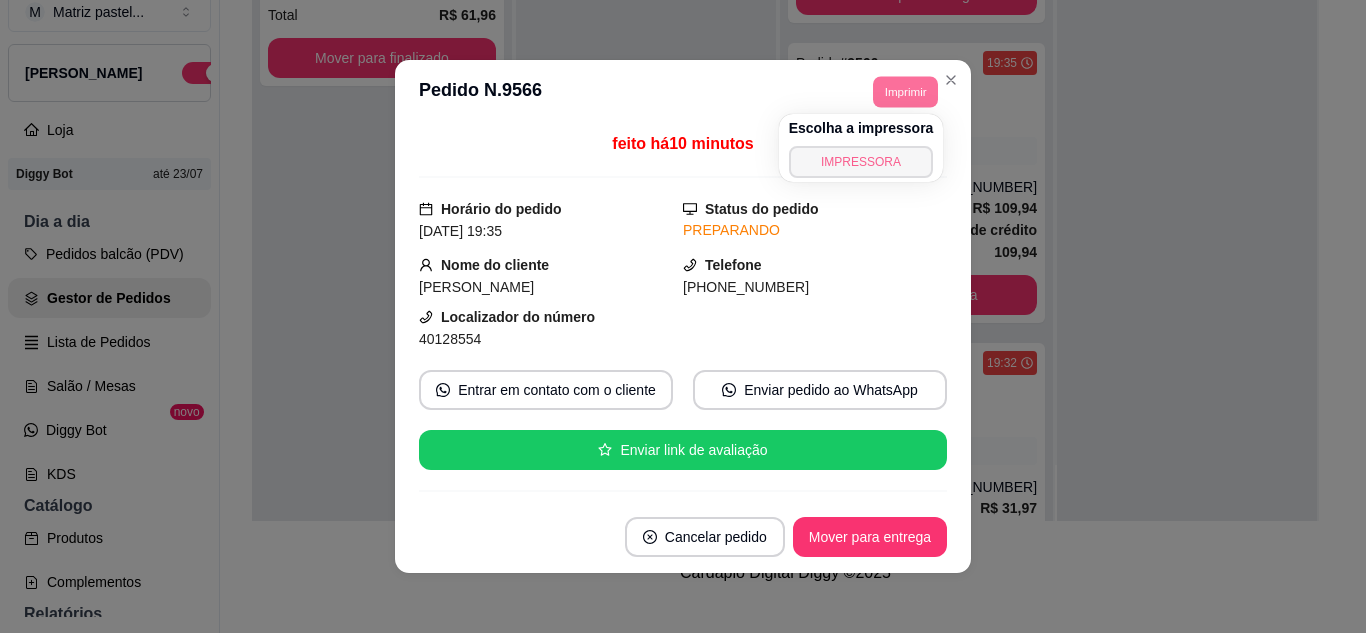 click on "IMPRESSORA" at bounding box center (861, 162) 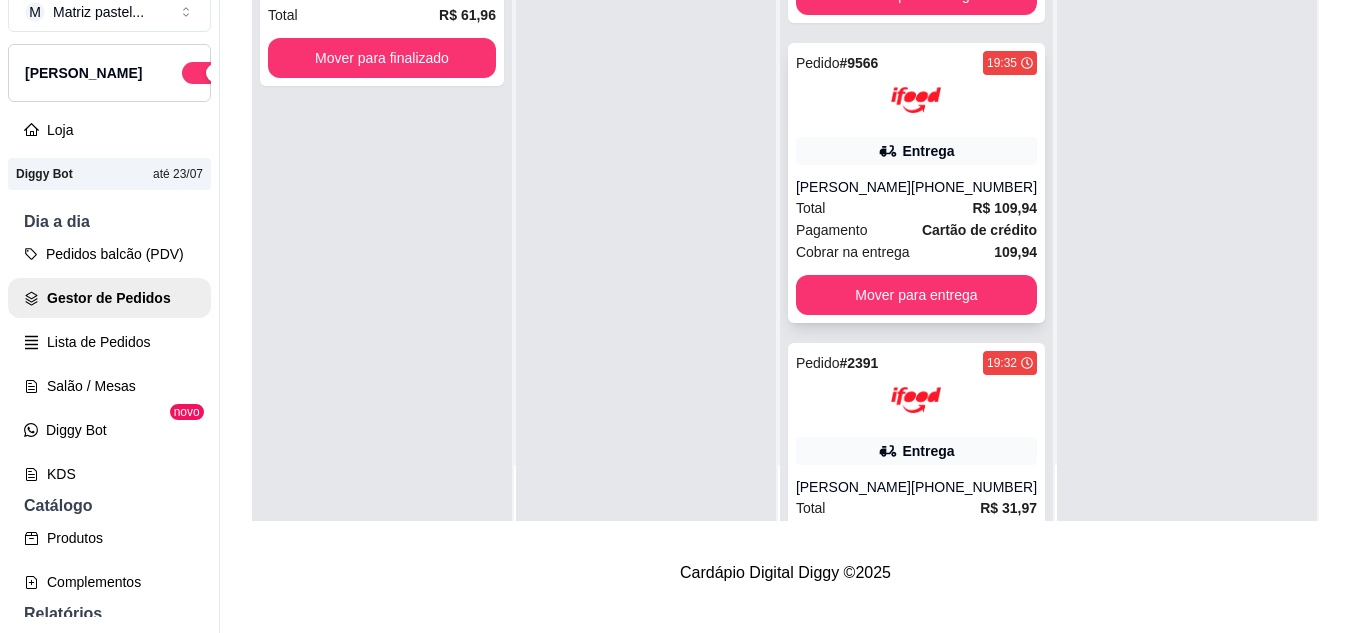 scroll, scrollTop: 0, scrollLeft: 0, axis: both 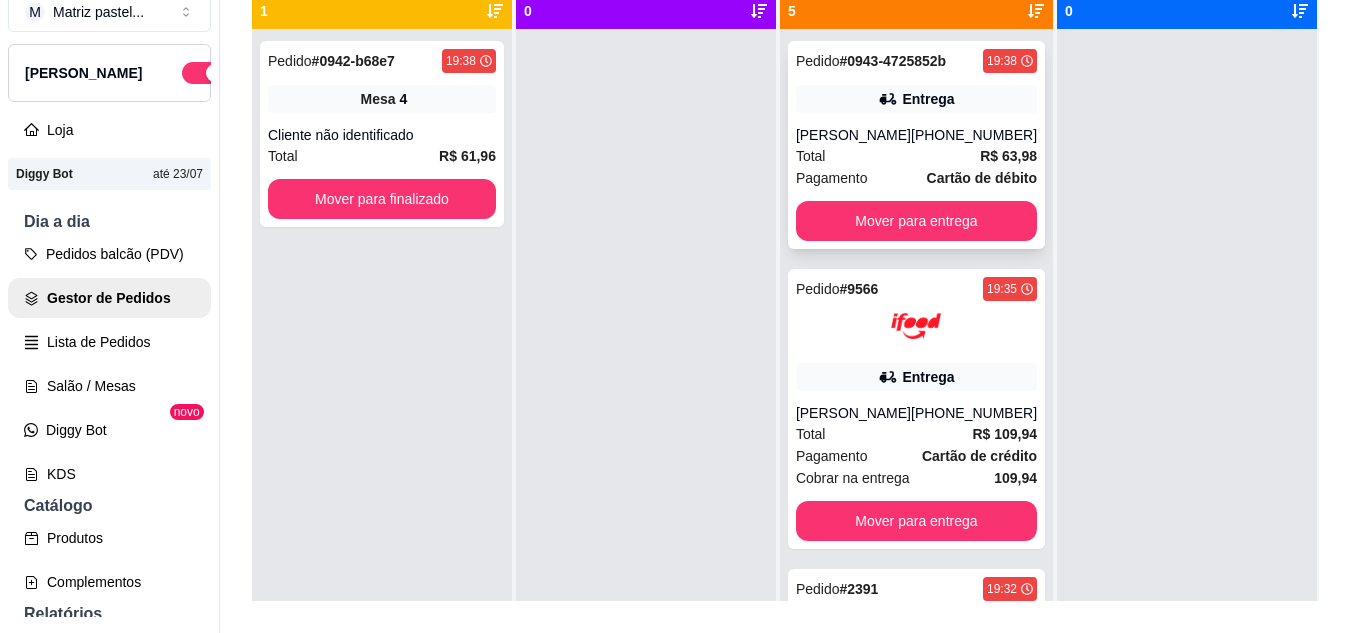 drag, startPoint x: 859, startPoint y: 130, endPoint x: 864, endPoint y: 143, distance: 13.928389 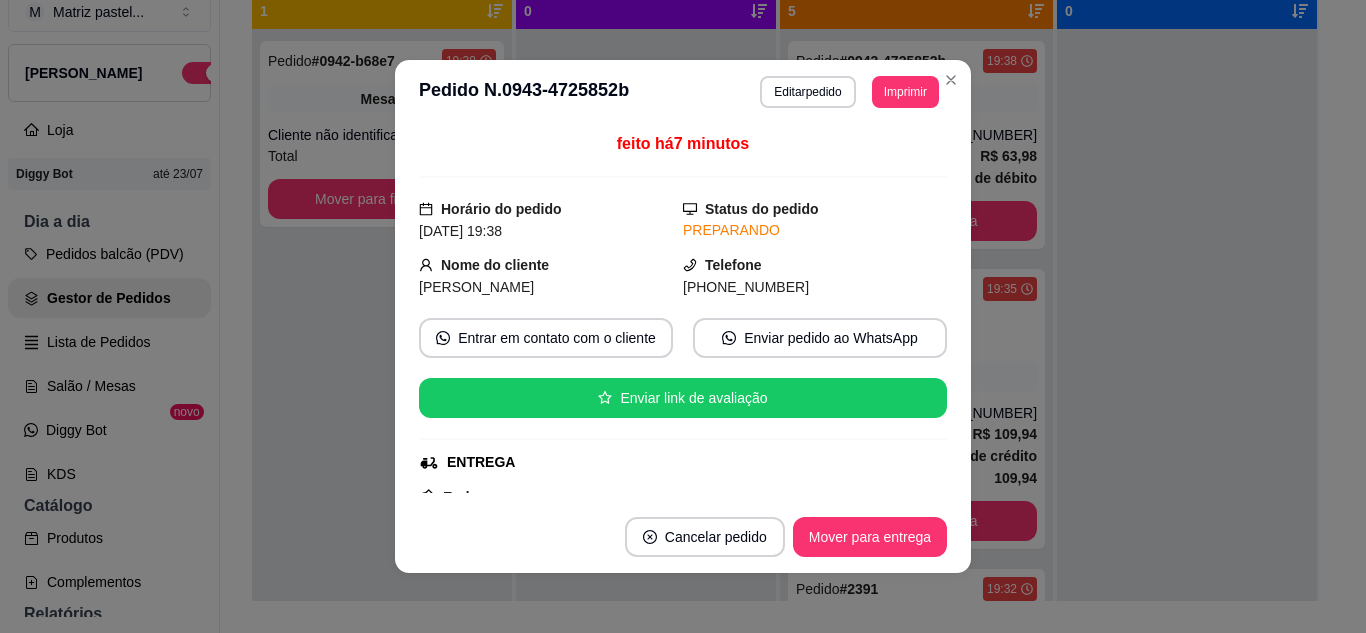 click on "Imprimir" at bounding box center [905, 92] 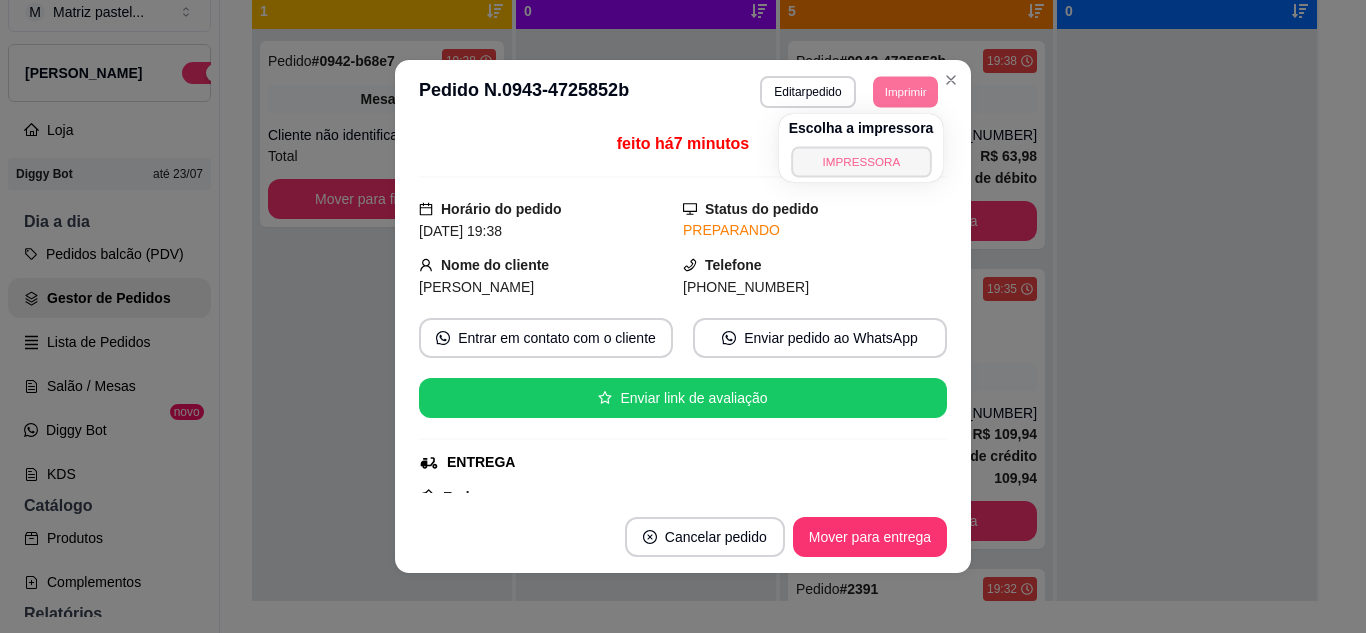 click on "IMPRESSORA" at bounding box center (861, 161) 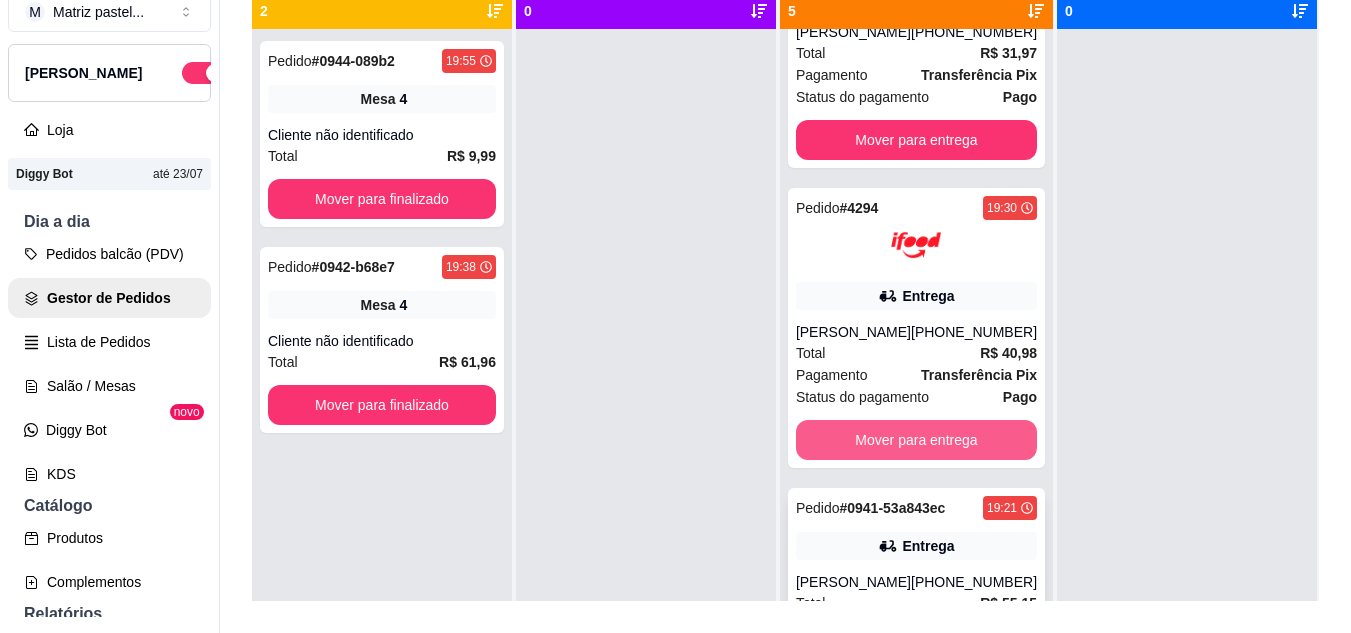 scroll, scrollTop: 785, scrollLeft: 0, axis: vertical 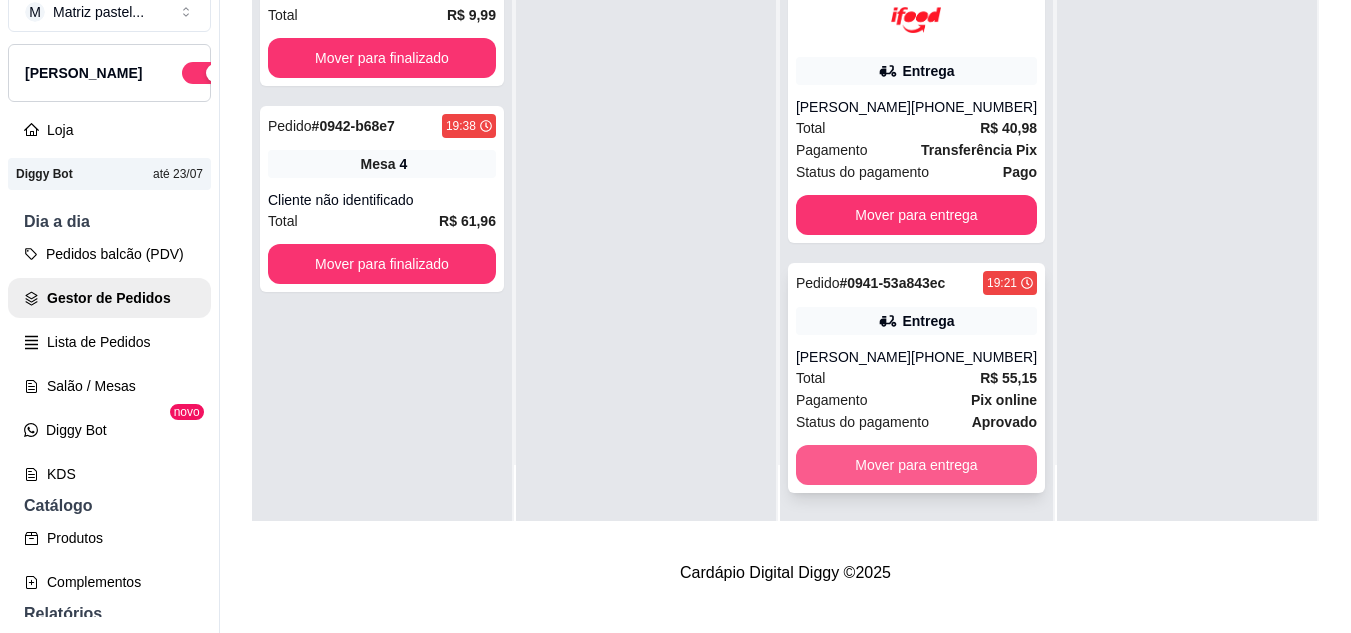 click on "Mover para entrega" at bounding box center (916, 465) 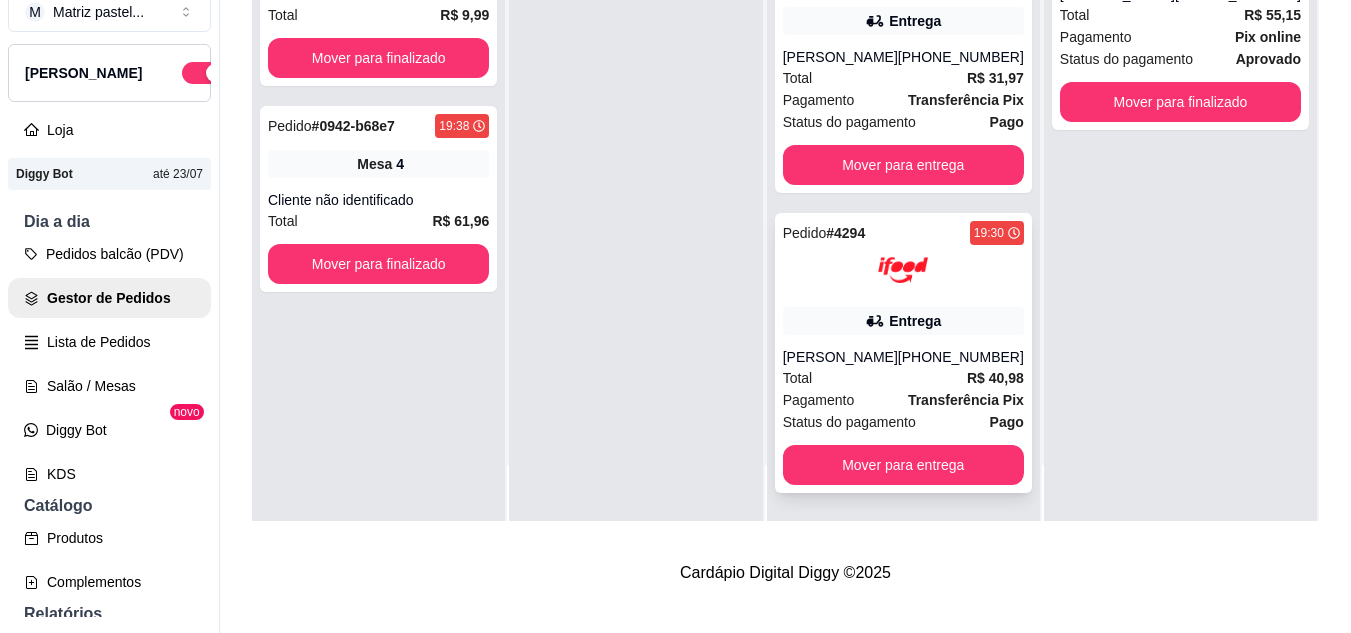 scroll, scrollTop: 515, scrollLeft: 0, axis: vertical 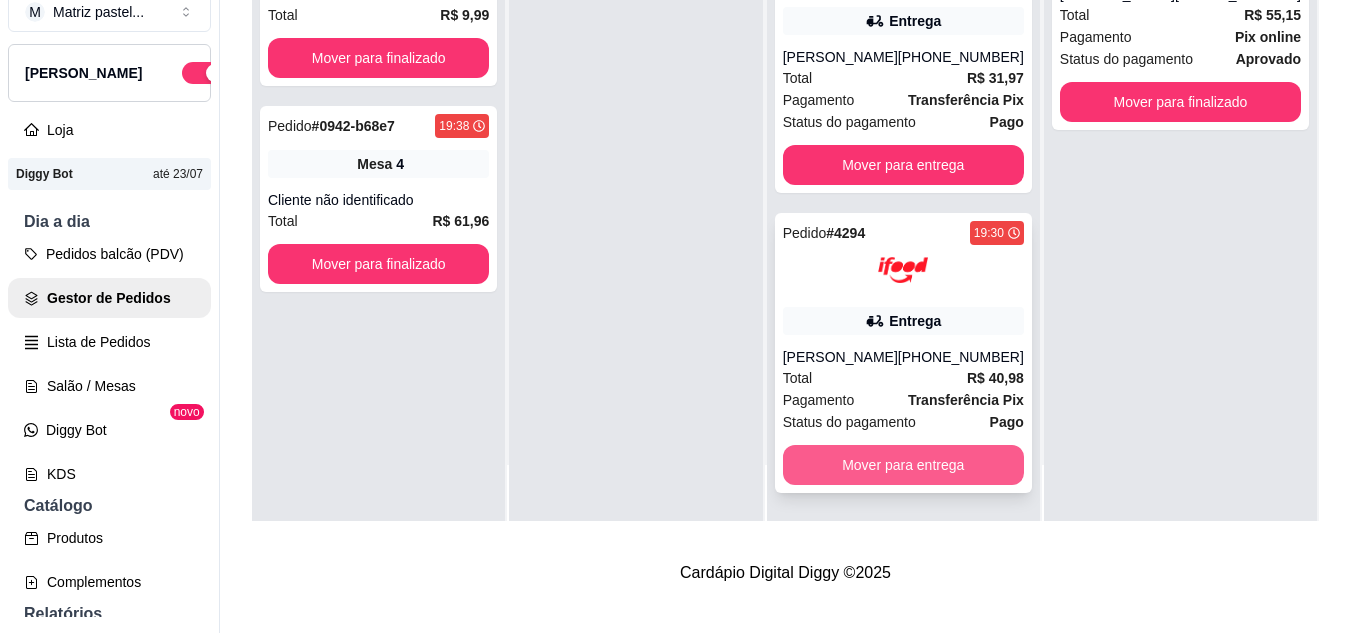 click on "Mover para entrega" at bounding box center [903, 465] 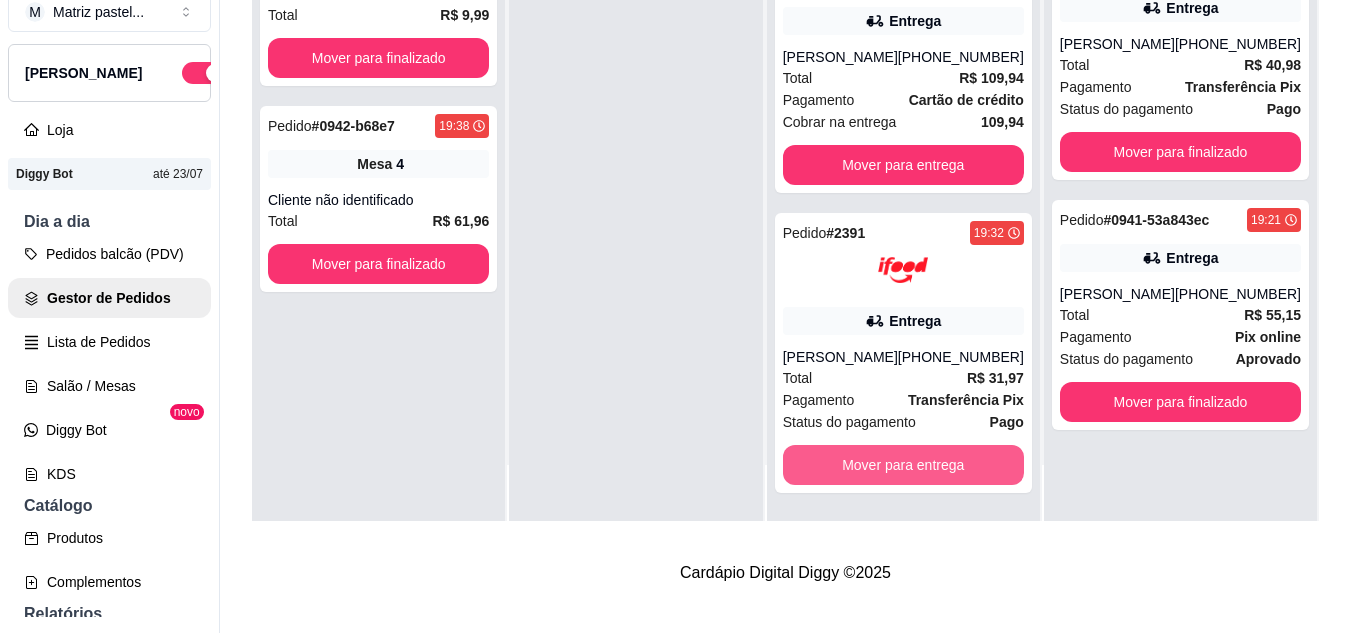 scroll, scrollTop: 215, scrollLeft: 0, axis: vertical 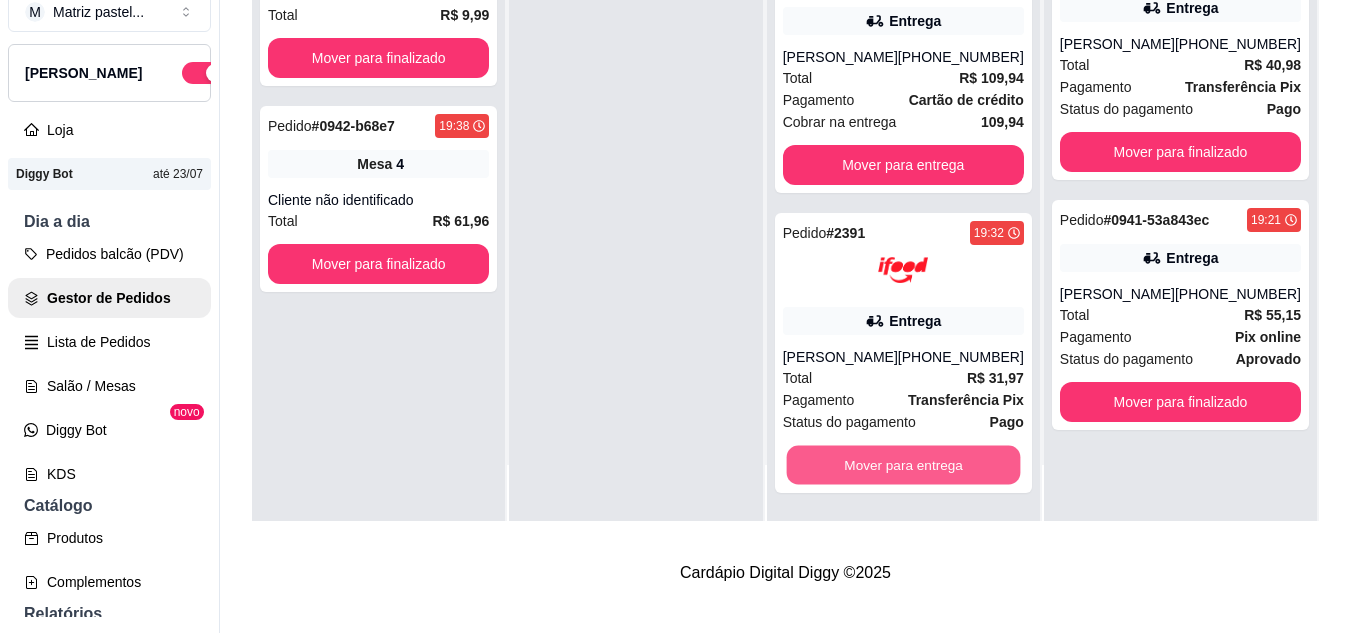 click on "Mover para entrega" at bounding box center (903, 465) 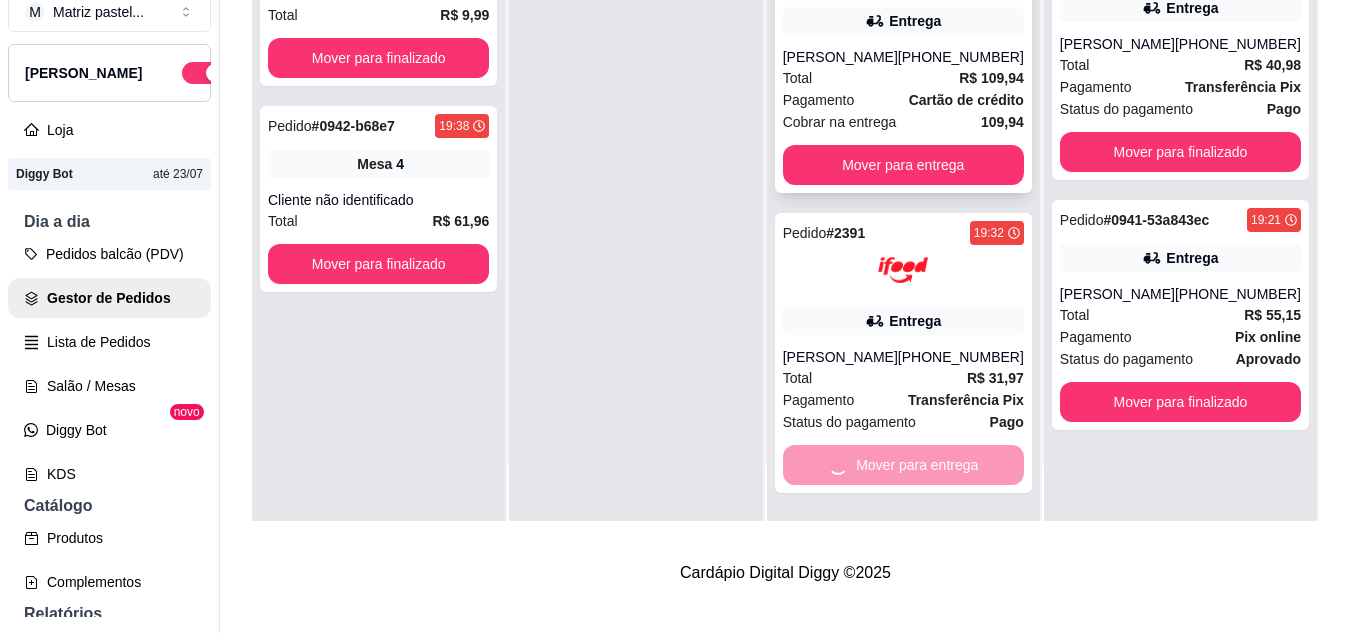 scroll, scrollTop: 0, scrollLeft: 0, axis: both 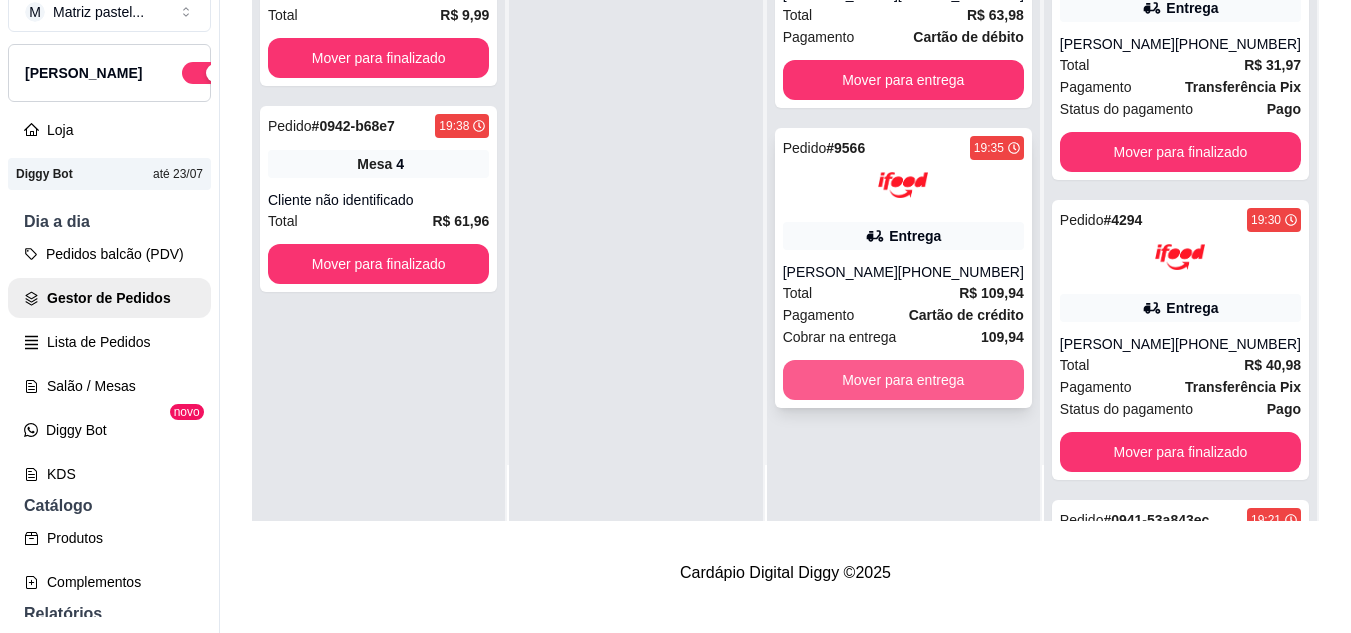 click on "Mover para entrega" at bounding box center (903, 380) 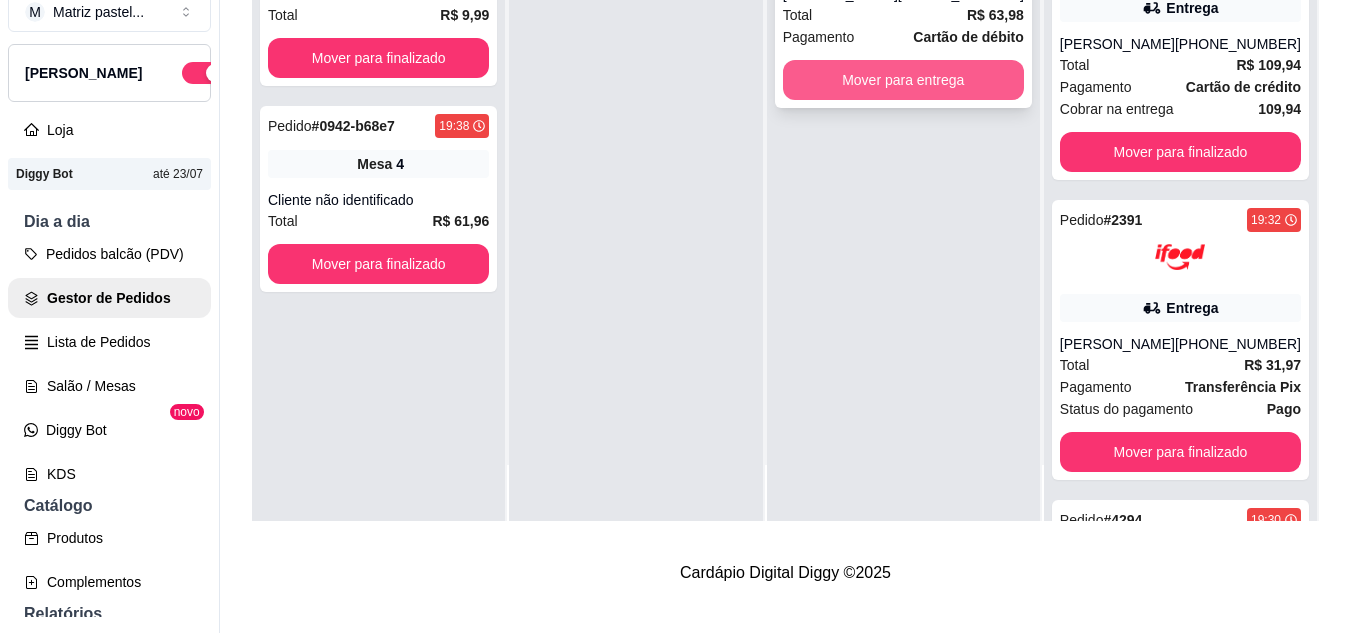 click on "Mover para entrega" at bounding box center (903, 80) 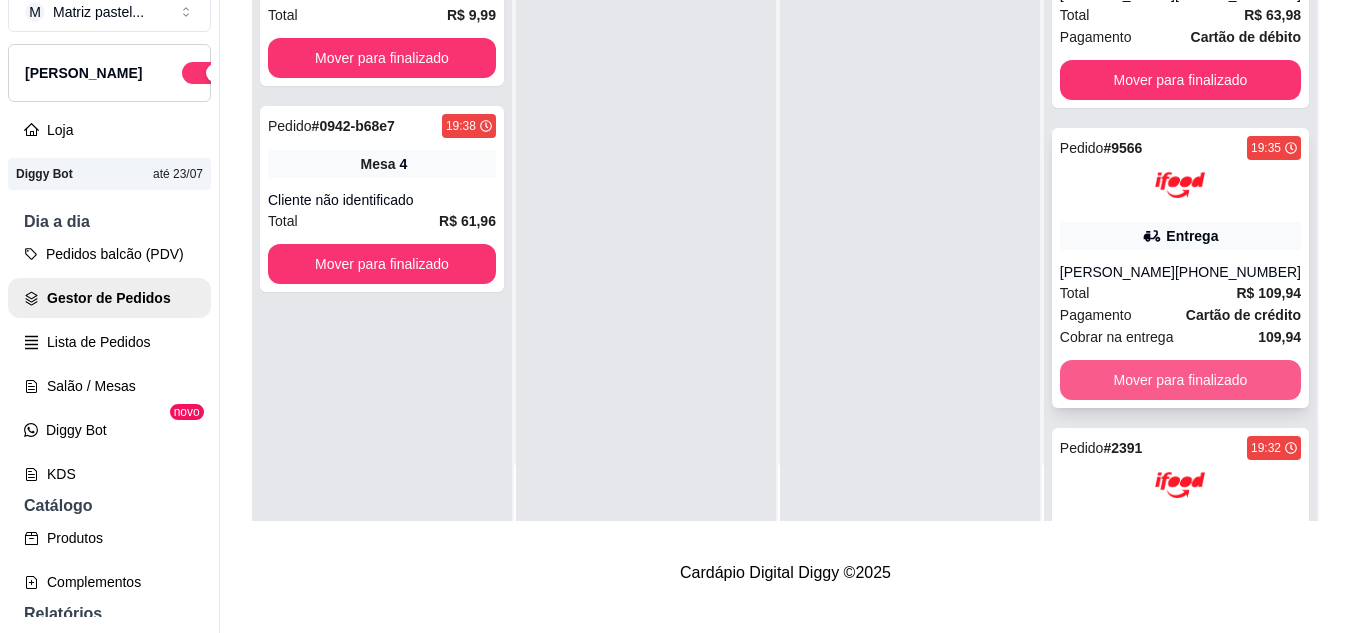 scroll, scrollTop: 0, scrollLeft: 0, axis: both 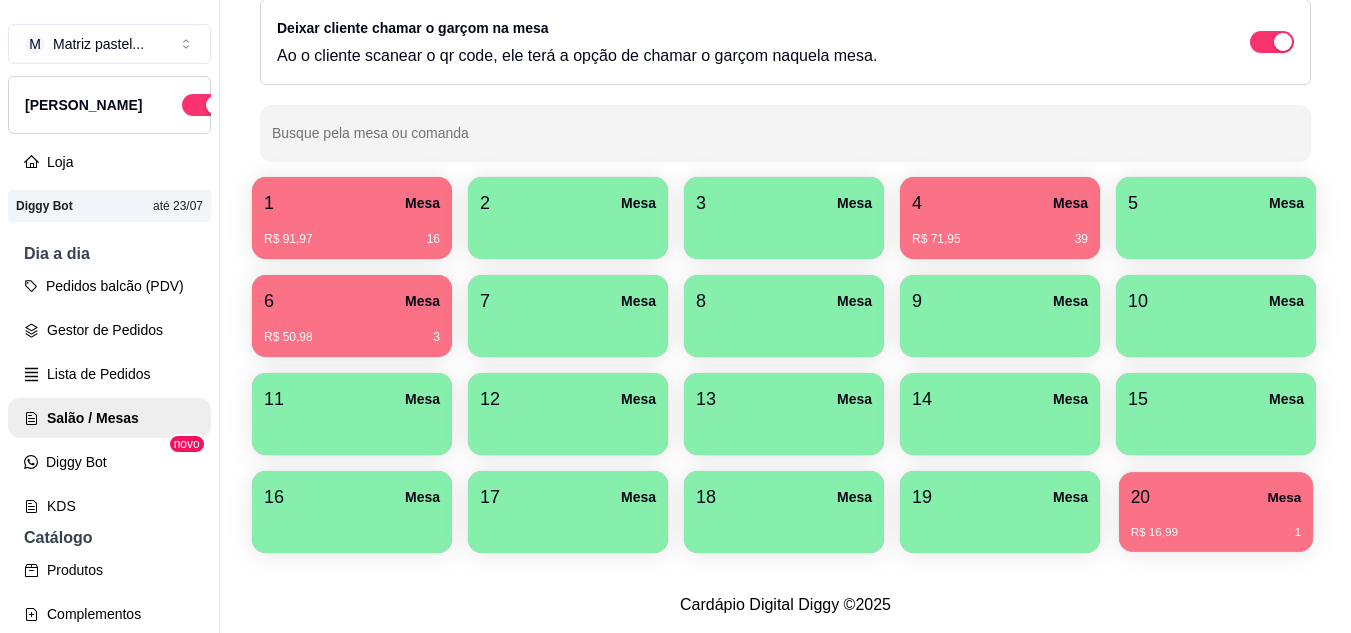 click on "20 Mesa" at bounding box center [1216, 497] 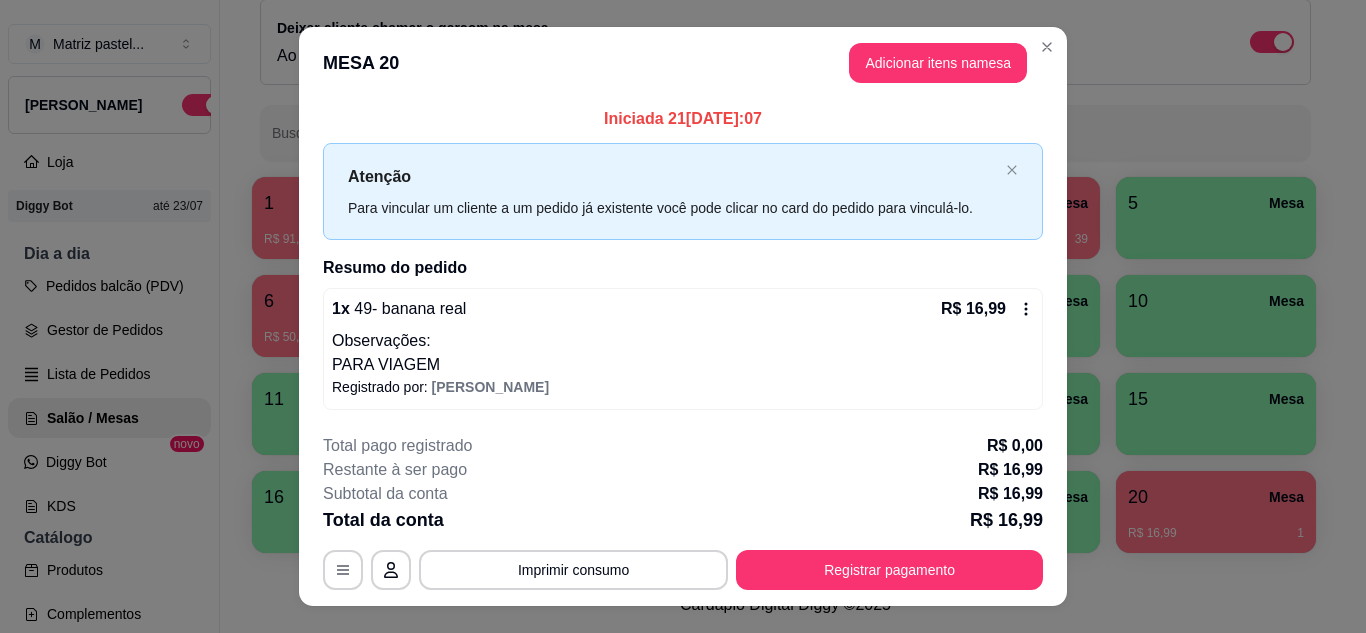 click on "**********" at bounding box center [683, 512] 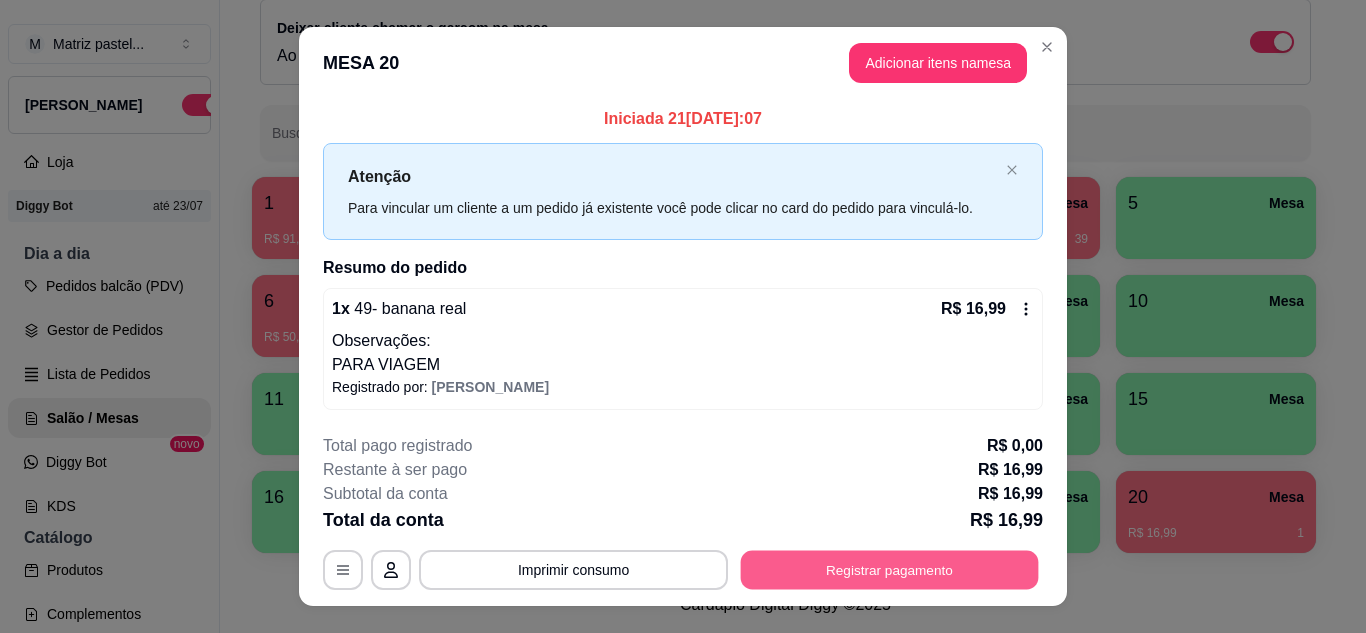 click on "Registrar pagamento" at bounding box center (890, 570) 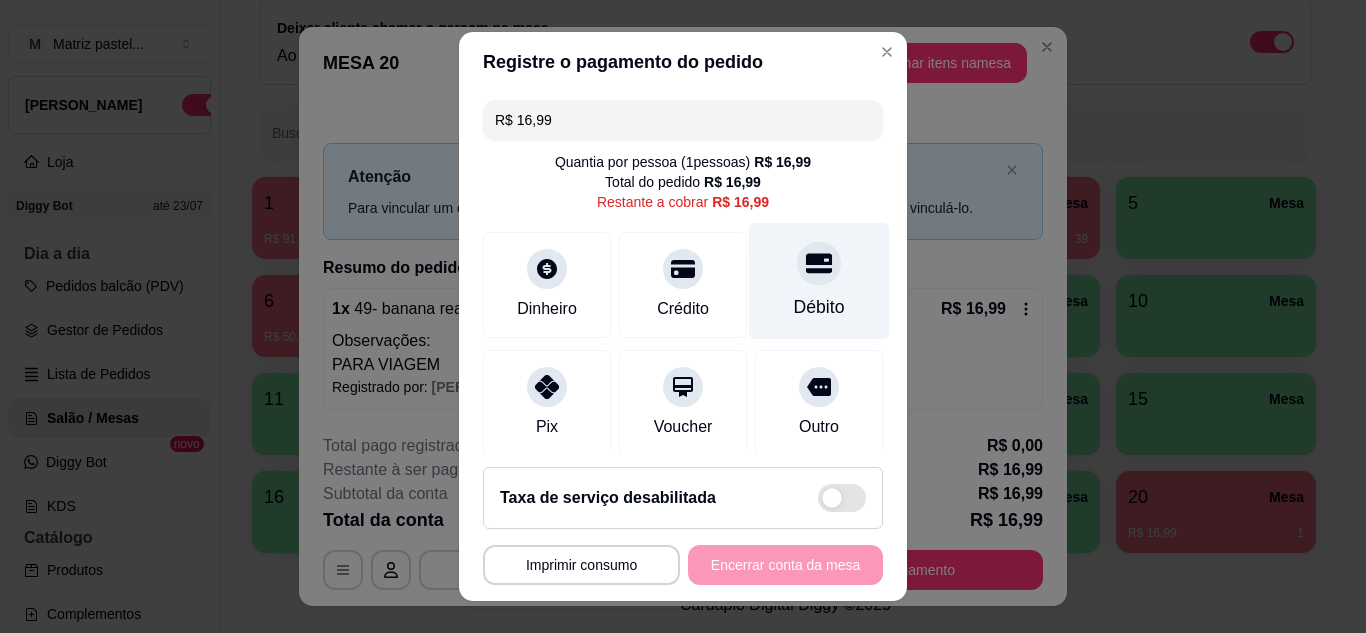 click on "Débito" at bounding box center [819, 307] 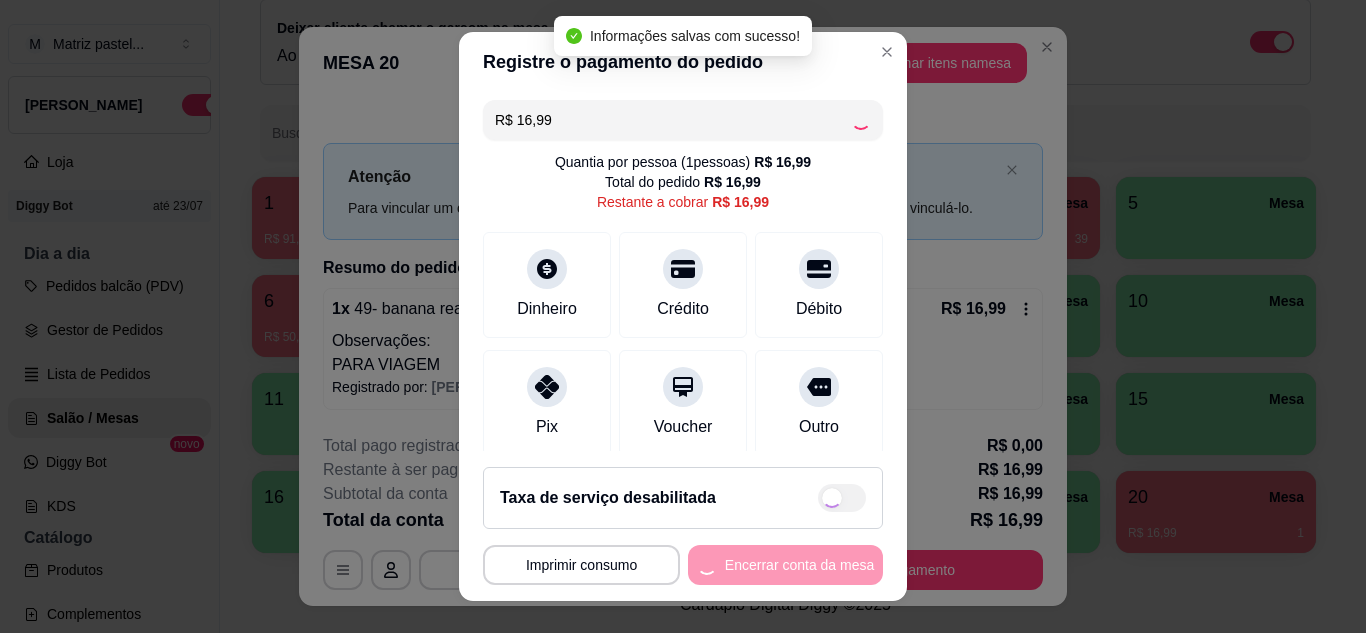 type on "R$ 0,00" 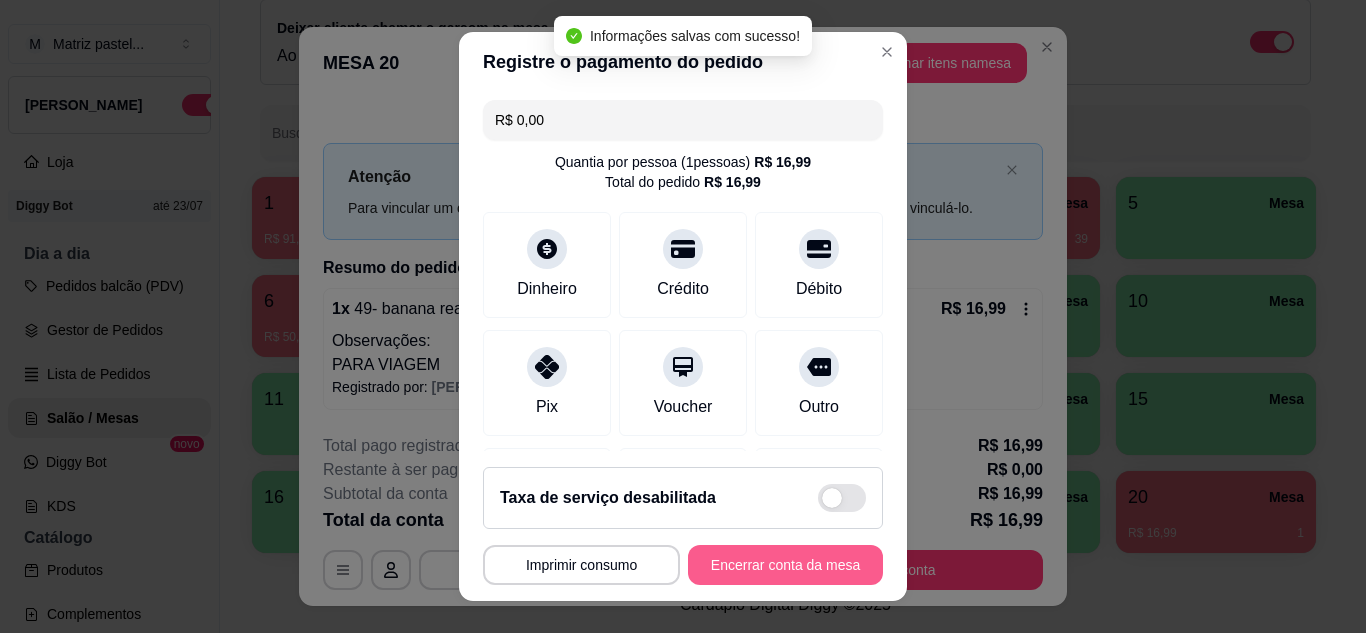 click on "Encerrar conta da mesa" at bounding box center [785, 565] 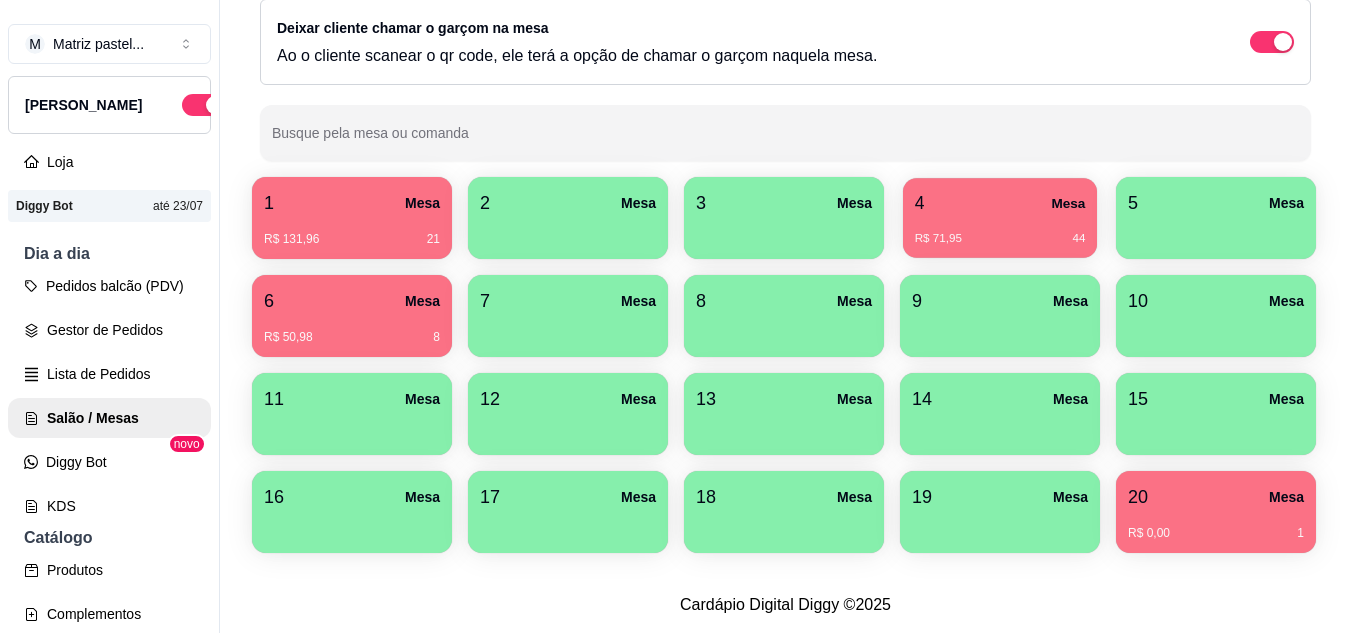 click on "R$ 71,95 44" at bounding box center (1000, 239) 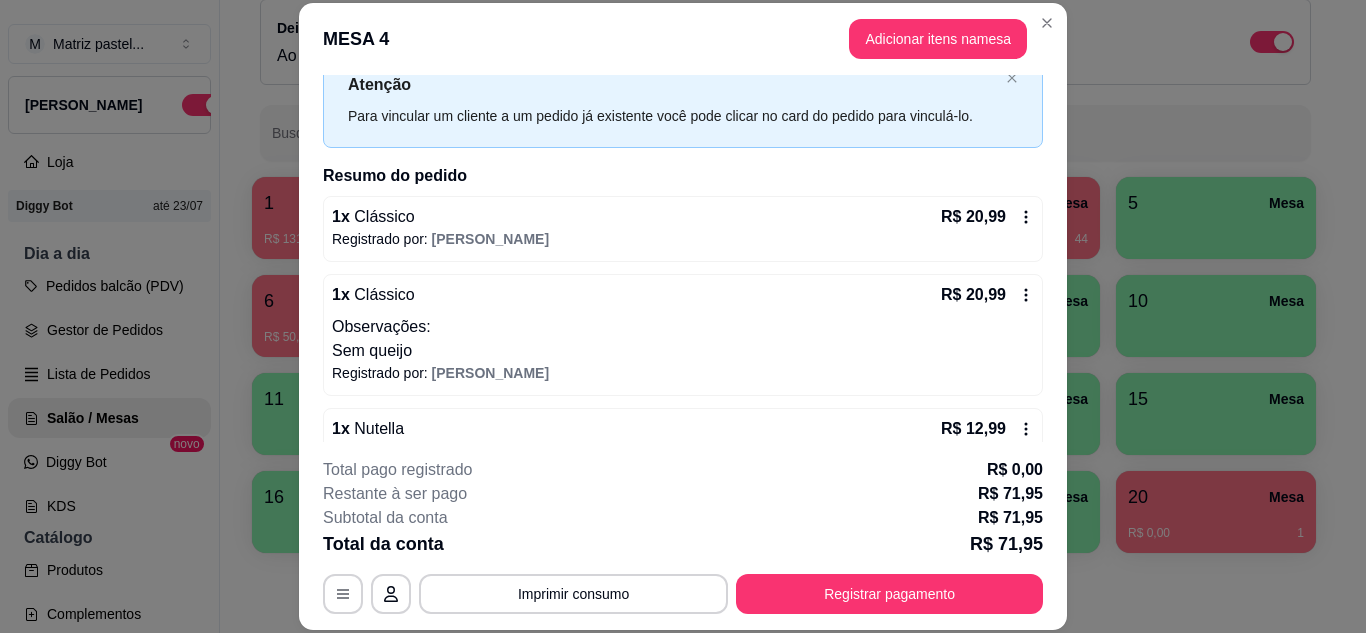 scroll, scrollTop: 100, scrollLeft: 0, axis: vertical 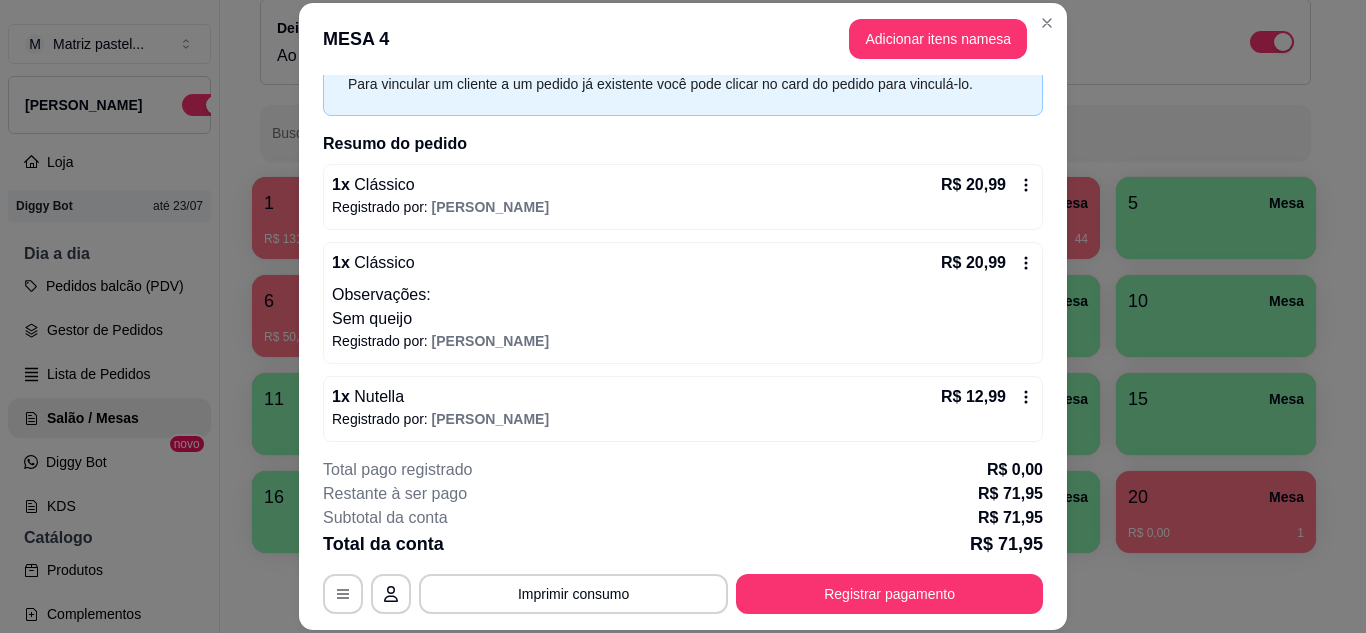 click on "**********" at bounding box center [683, 536] 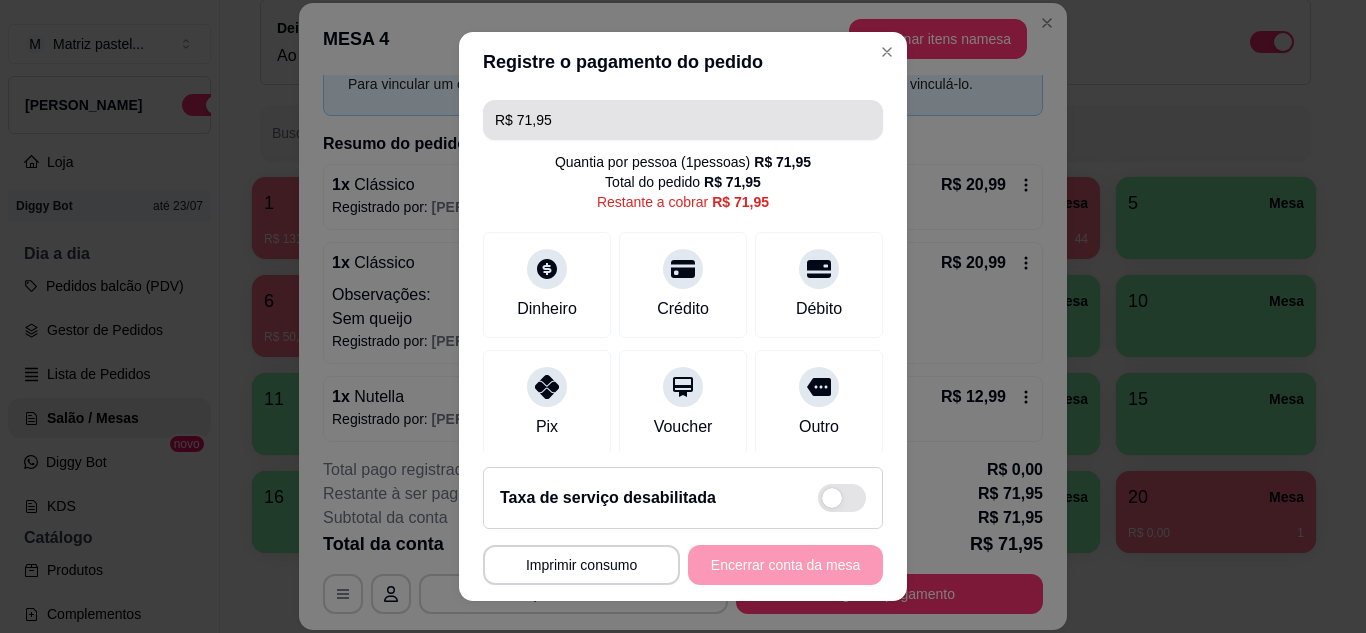 click on "R$ 71,95 Quantia por pessoa ( 1  pessoas)   R$ 71,95 Total do pedido   R$ 71,95 Restante a cobrar   R$ 71,95 Dinheiro Crédito Débito Pix Voucher Outro Desconto Dividir conta" at bounding box center (683, 272) 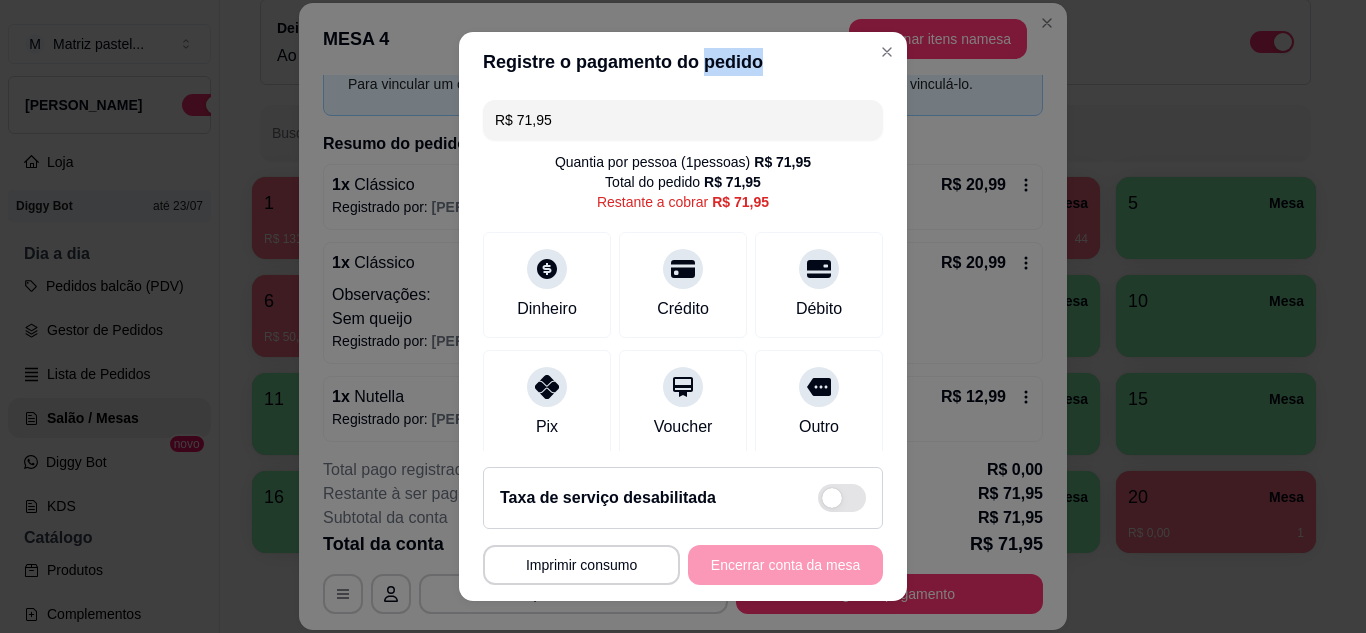 drag, startPoint x: 612, startPoint y: 143, endPoint x: 602, endPoint y: 130, distance: 16.40122 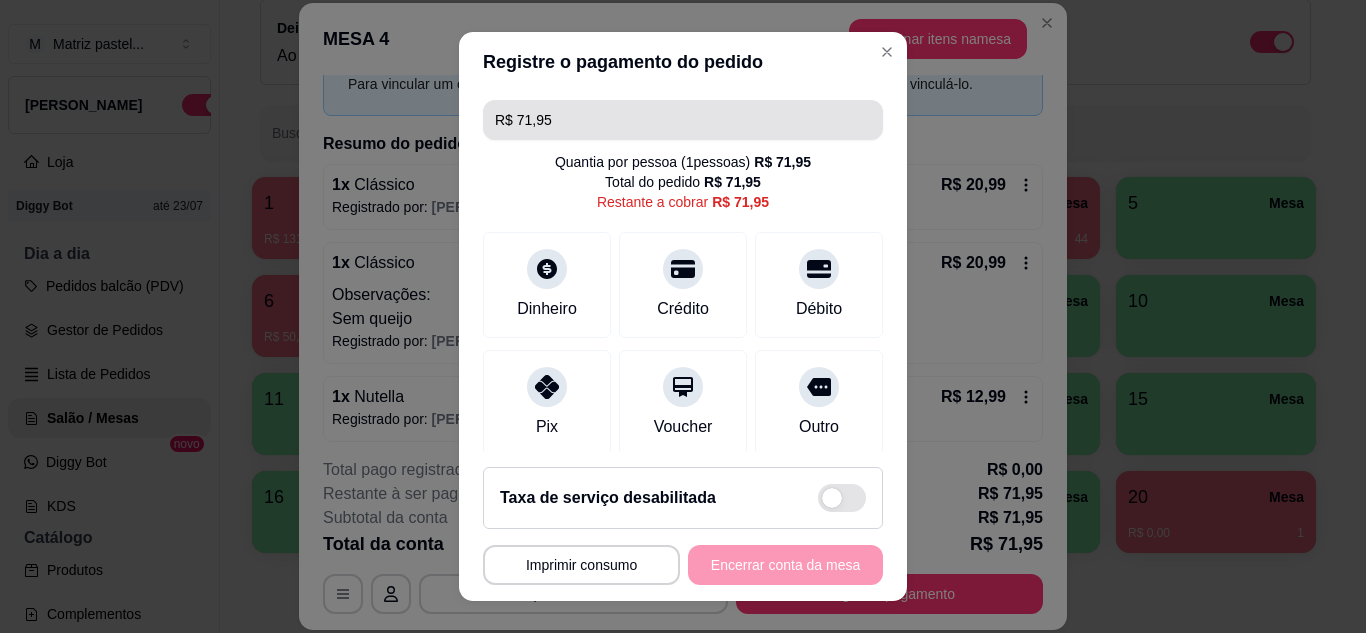 click on "R$ 71,95" at bounding box center (683, 120) 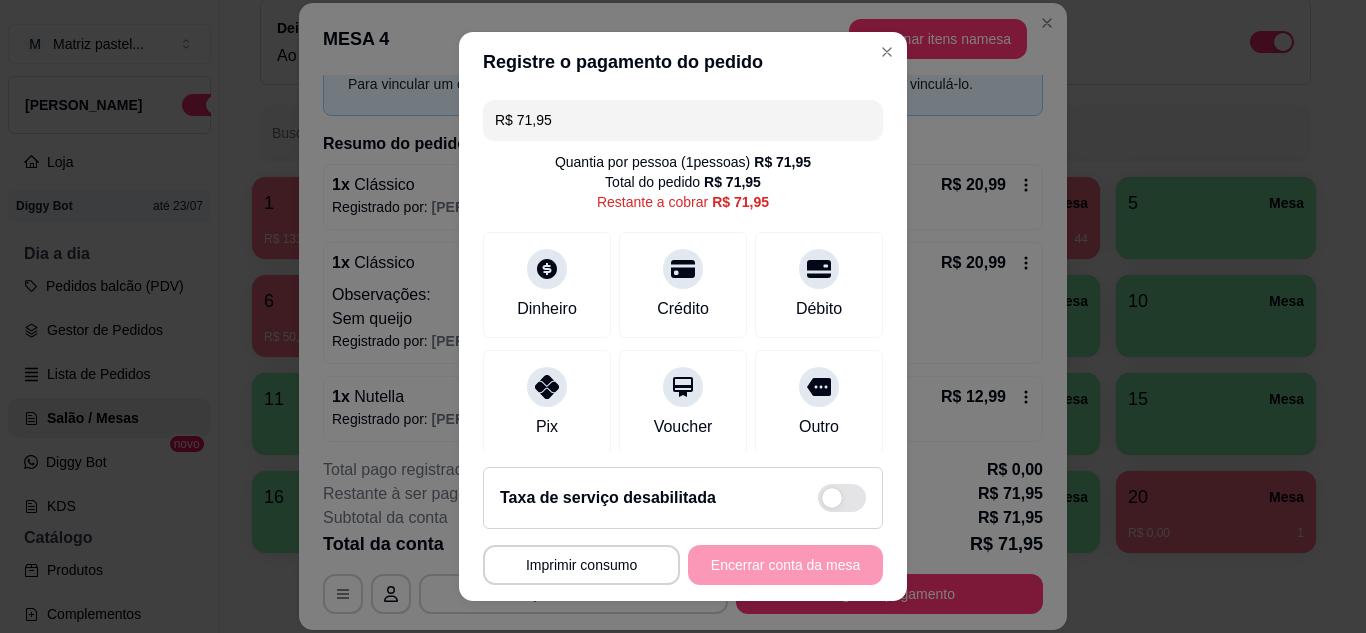 click on "R$ 71,95" at bounding box center [683, 120] 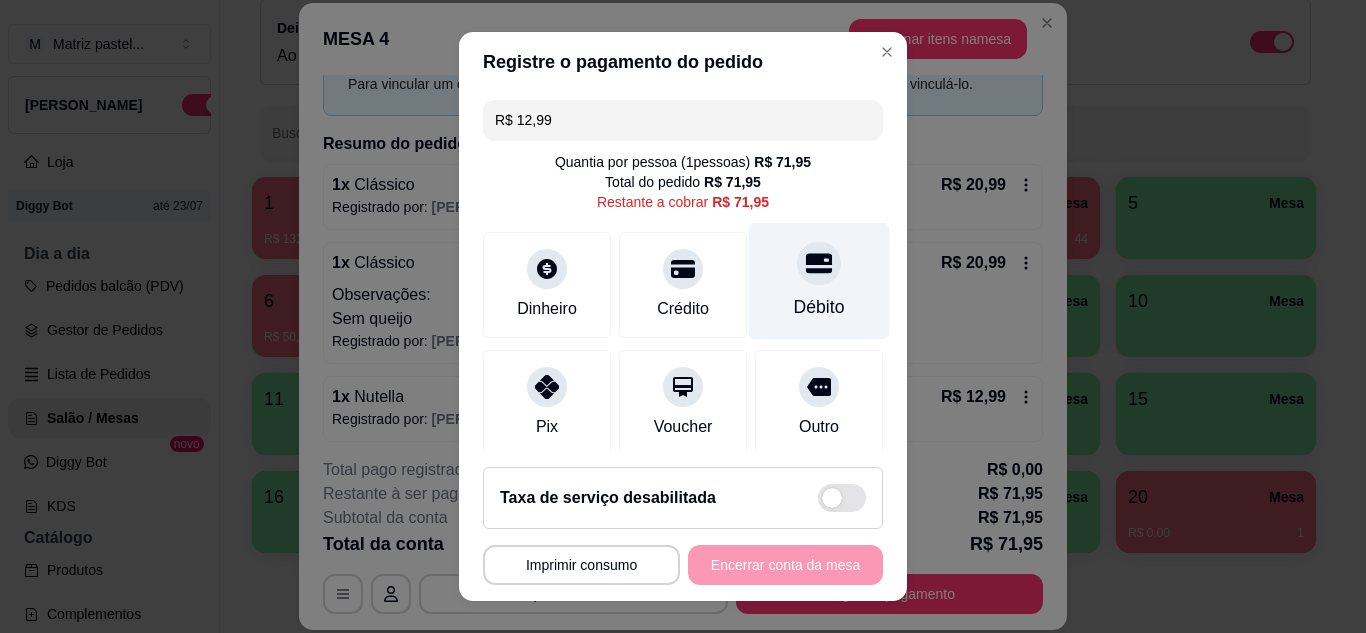 click at bounding box center (819, 263) 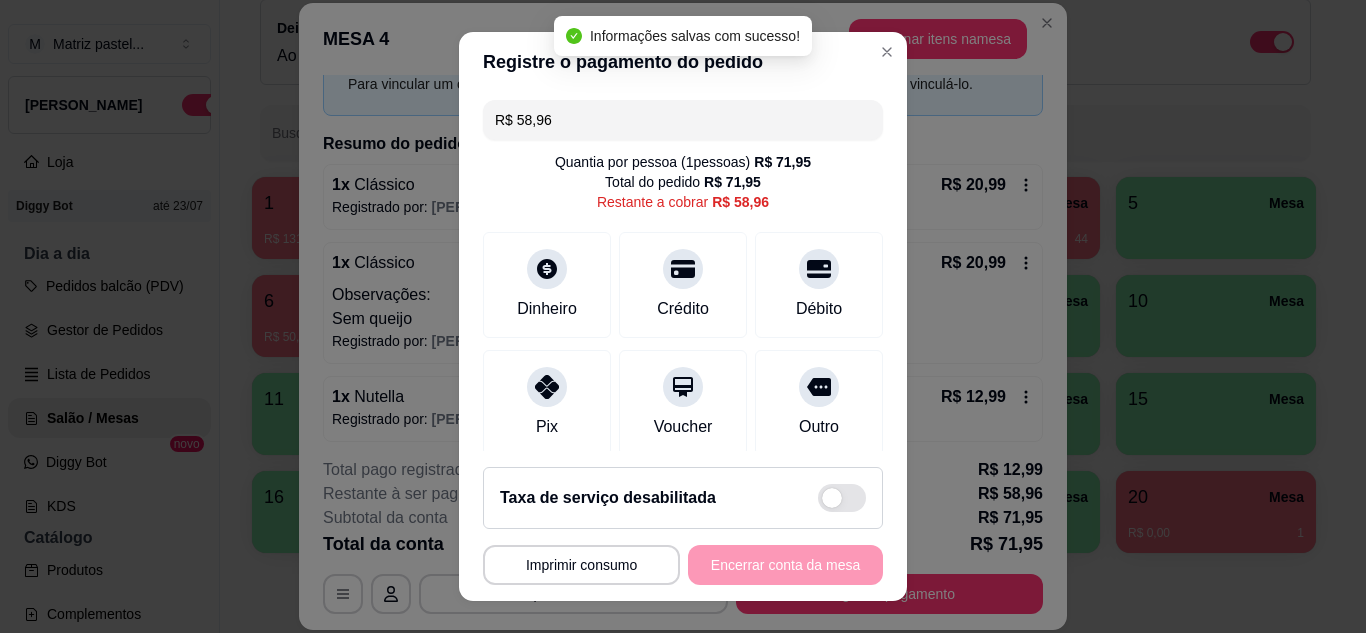 click on "R$ 58,96" at bounding box center [683, 120] 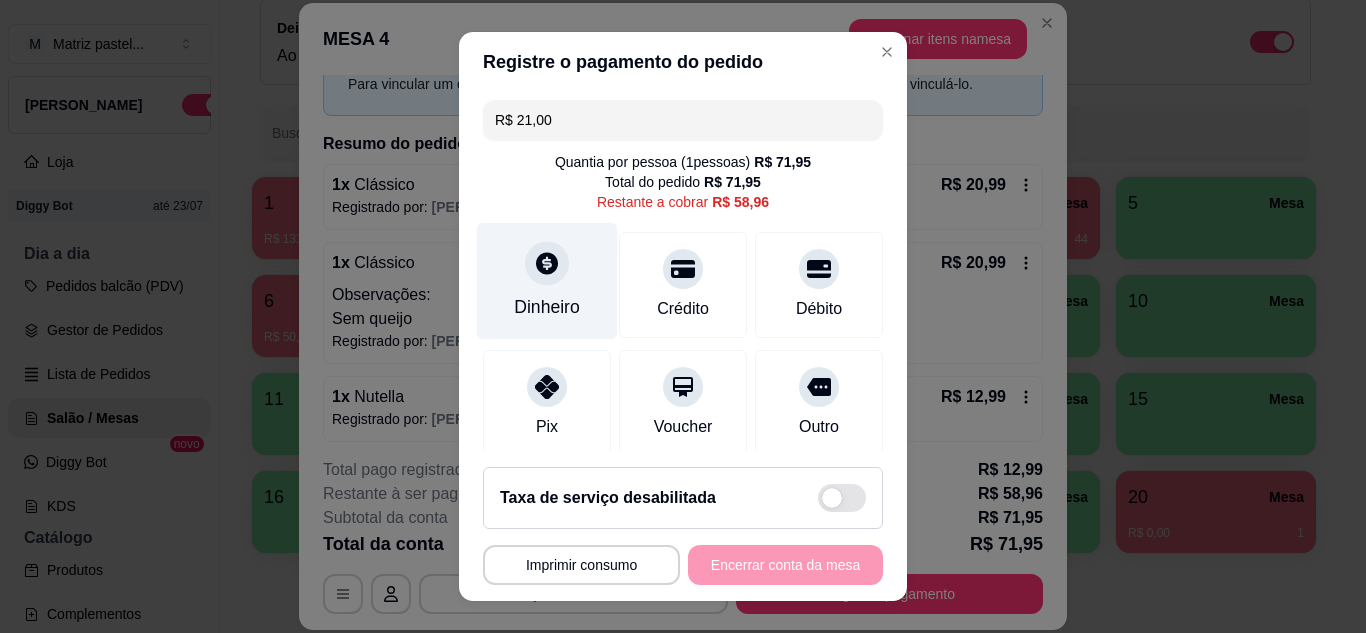 click on "Dinheiro" at bounding box center [547, 280] 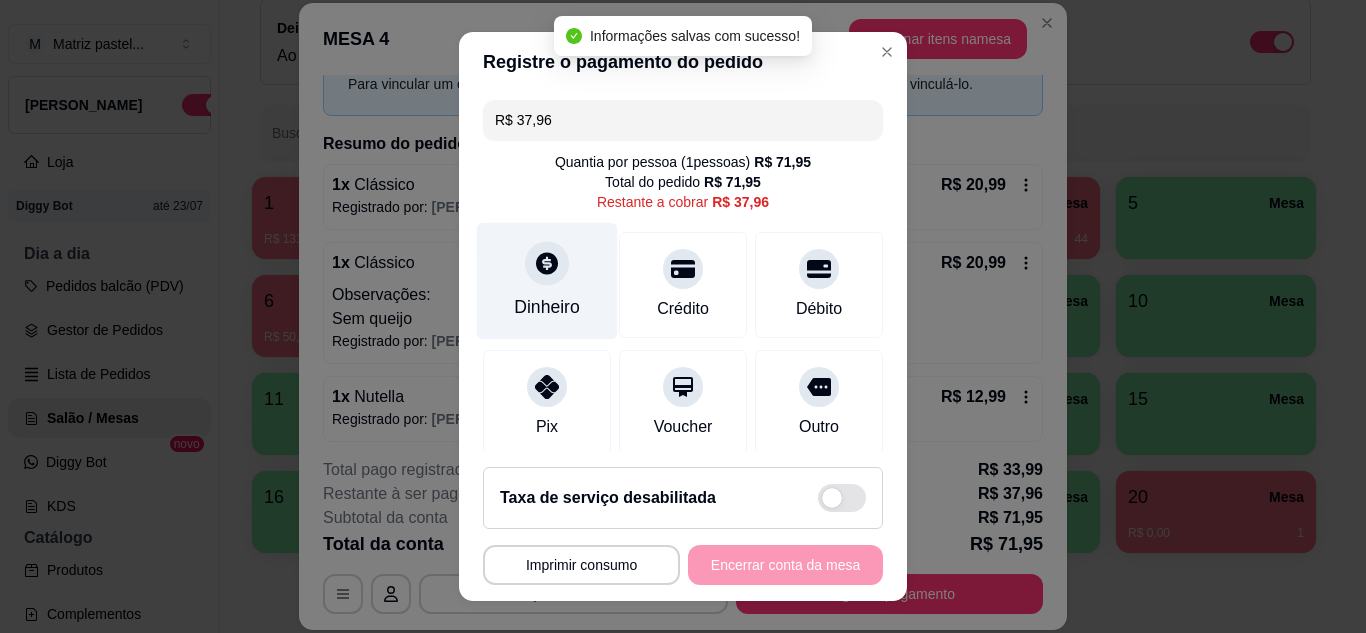 click at bounding box center [547, 263] 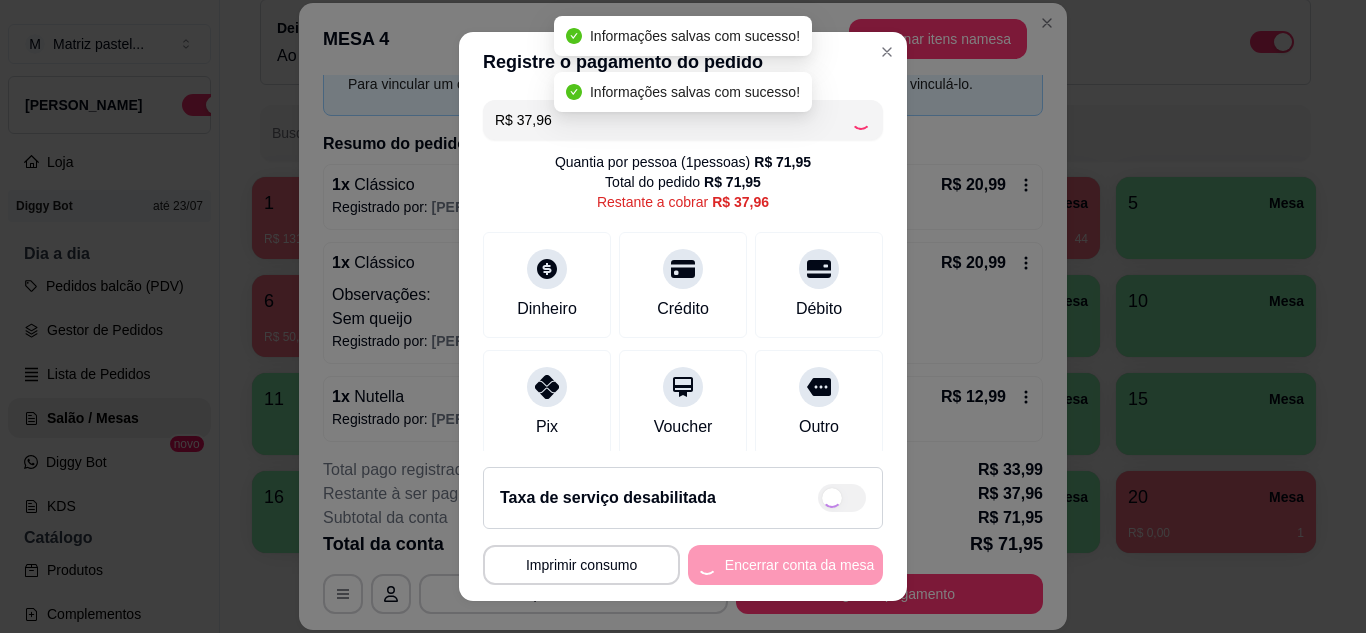type on "R$ 0,00" 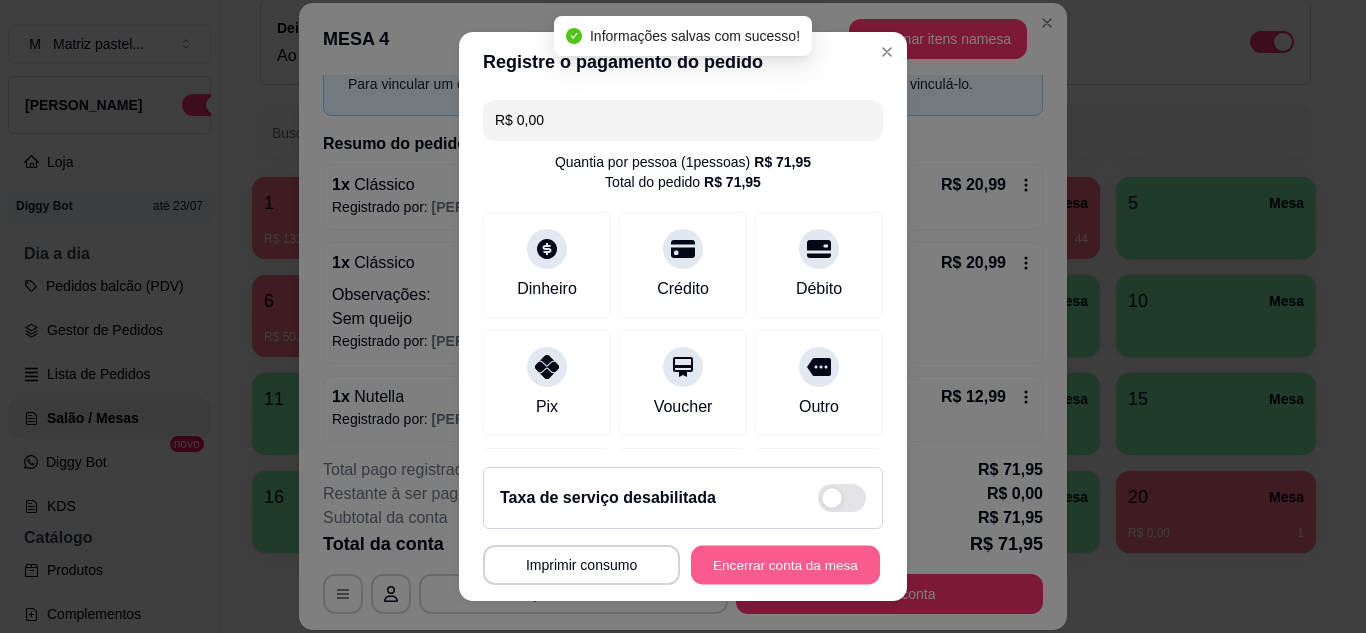 click on "Encerrar conta da mesa" at bounding box center [785, 565] 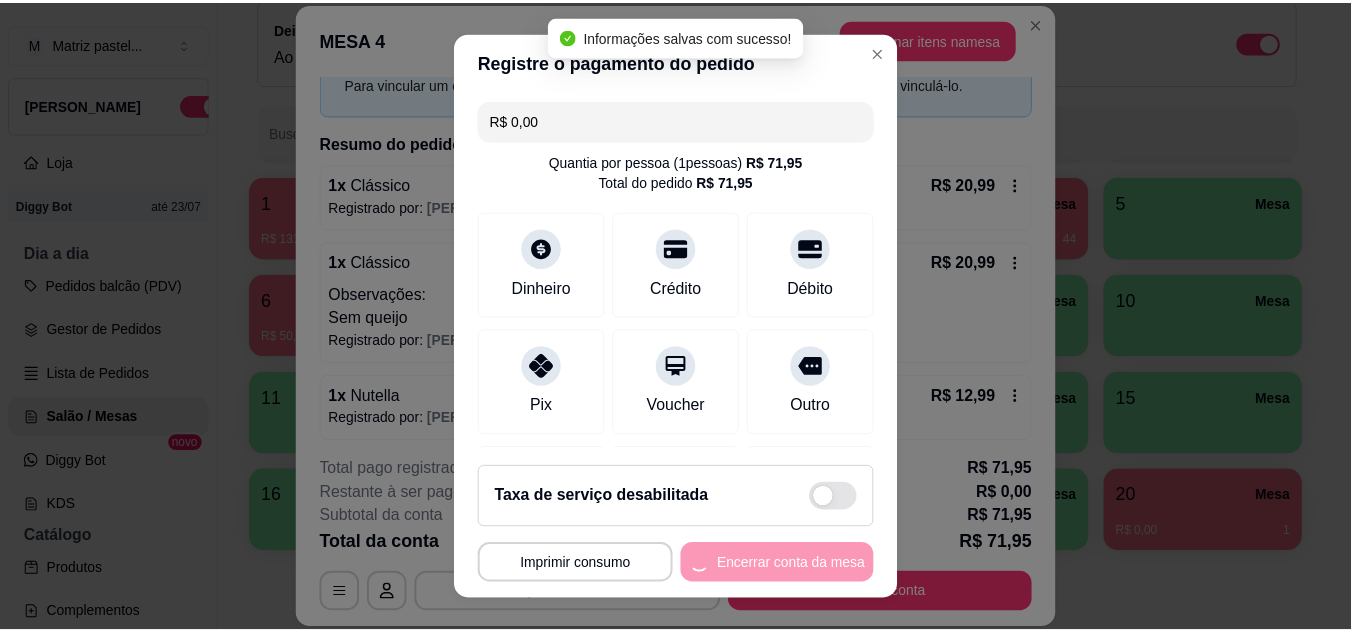 scroll, scrollTop: 0, scrollLeft: 0, axis: both 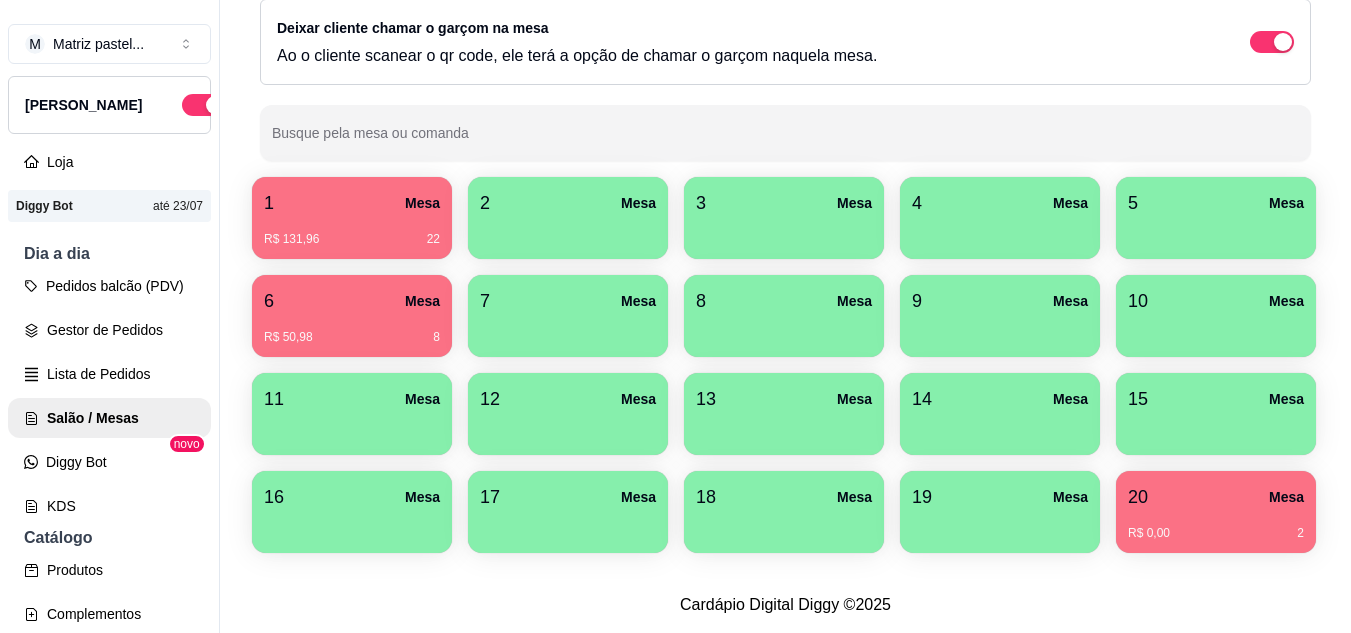 click on "Gestor de Pedidos" at bounding box center [109, 330] 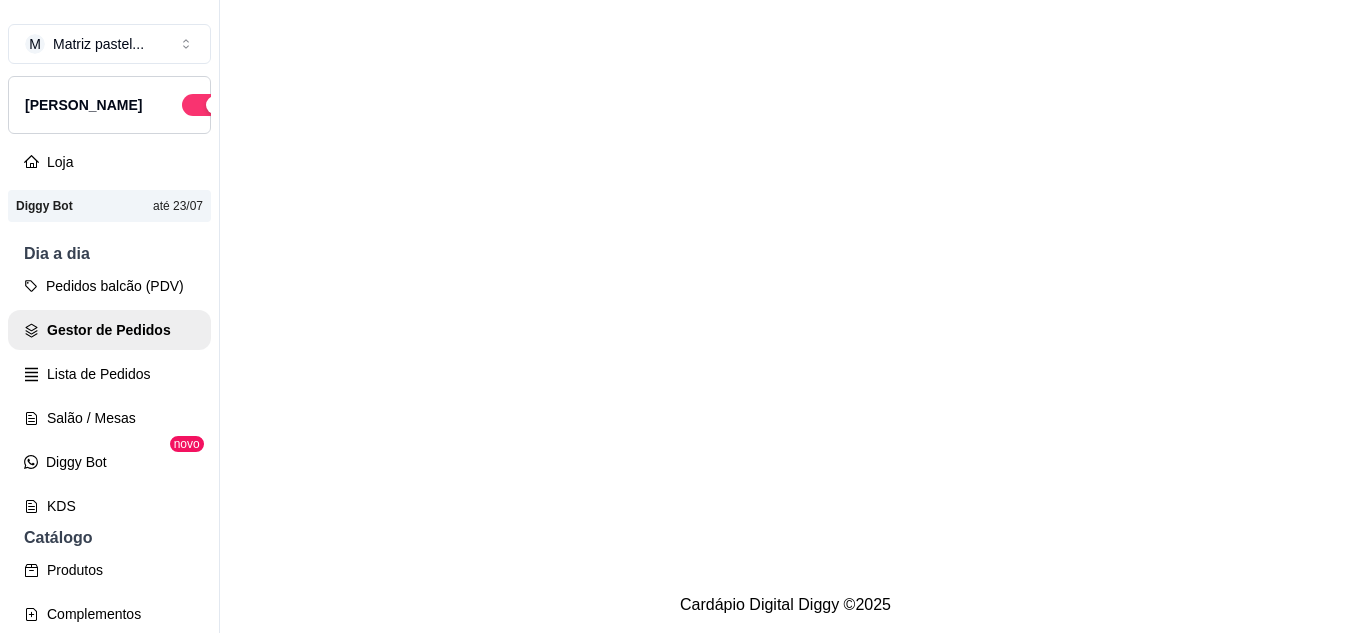 scroll, scrollTop: 0, scrollLeft: 0, axis: both 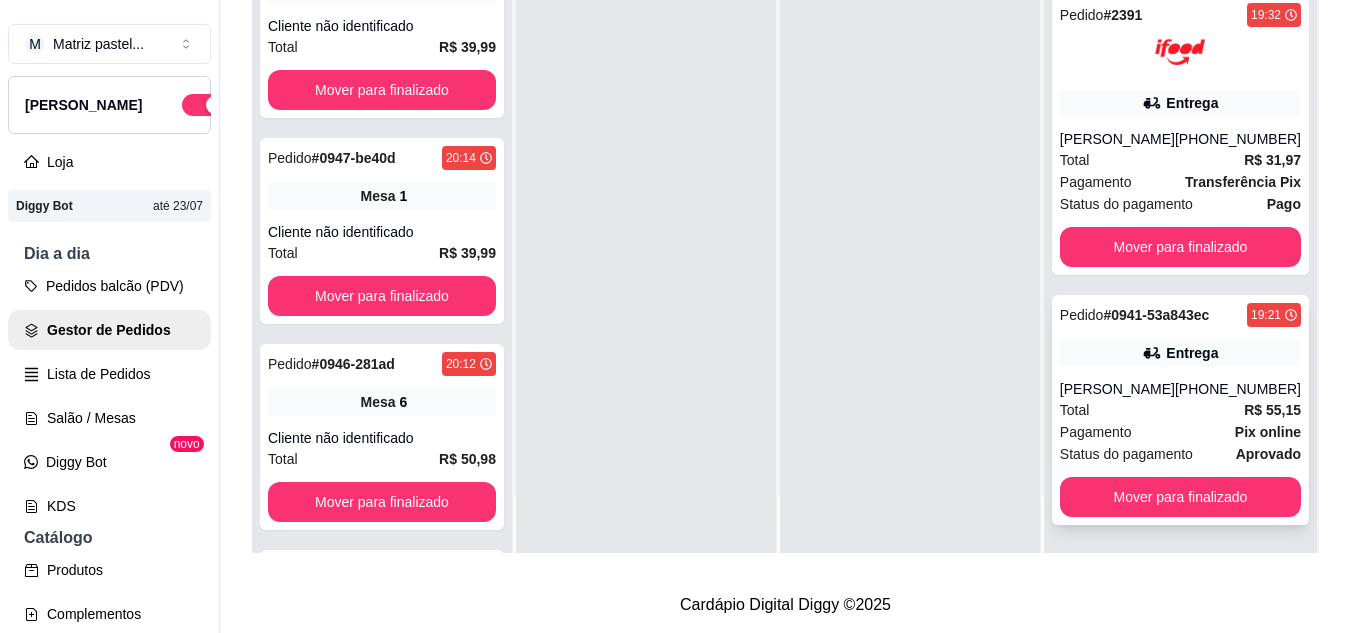 click on "[PERSON_NAME]" at bounding box center [1117, 389] 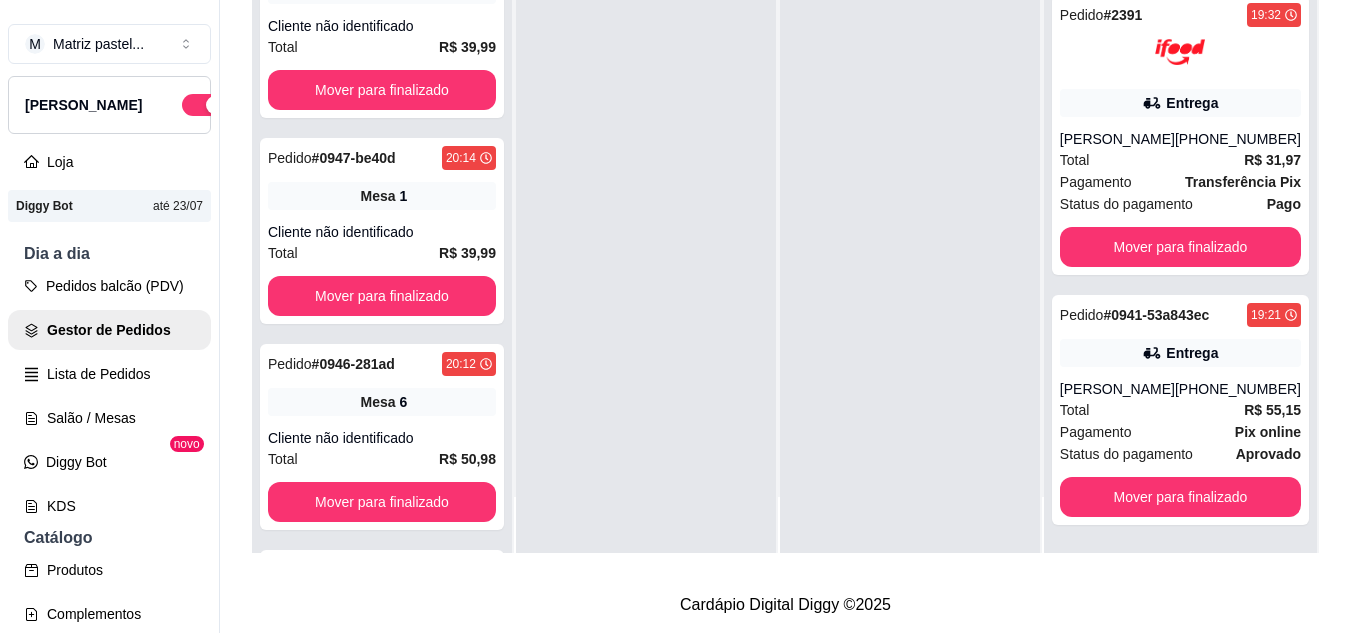 scroll, scrollTop: 100, scrollLeft: 0, axis: vertical 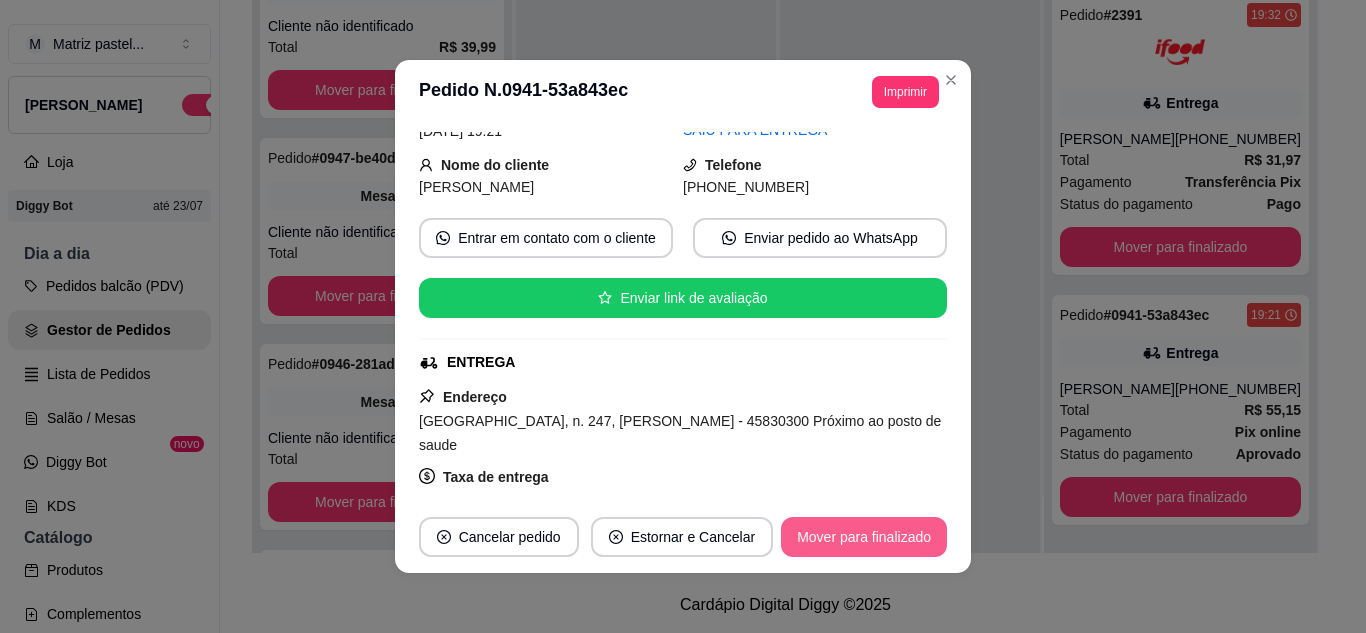 click on "Mover para finalizado" at bounding box center (864, 537) 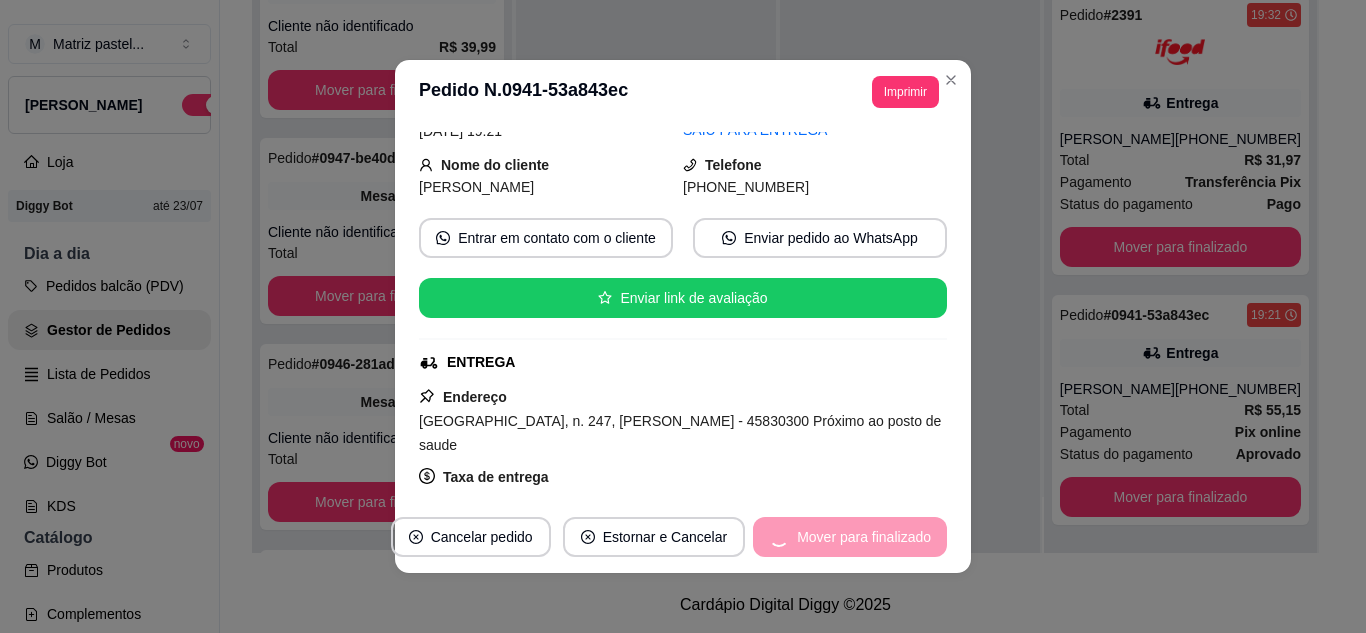 scroll, scrollTop: 215, scrollLeft: 0, axis: vertical 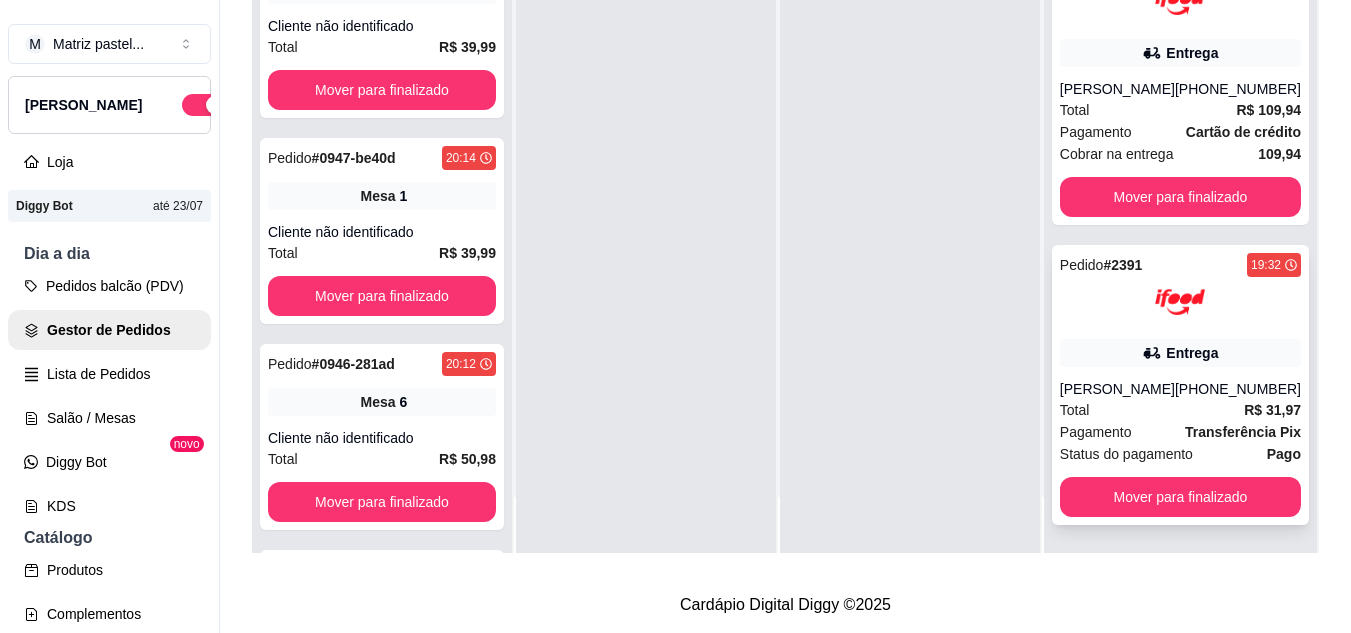 click at bounding box center [1180, 302] 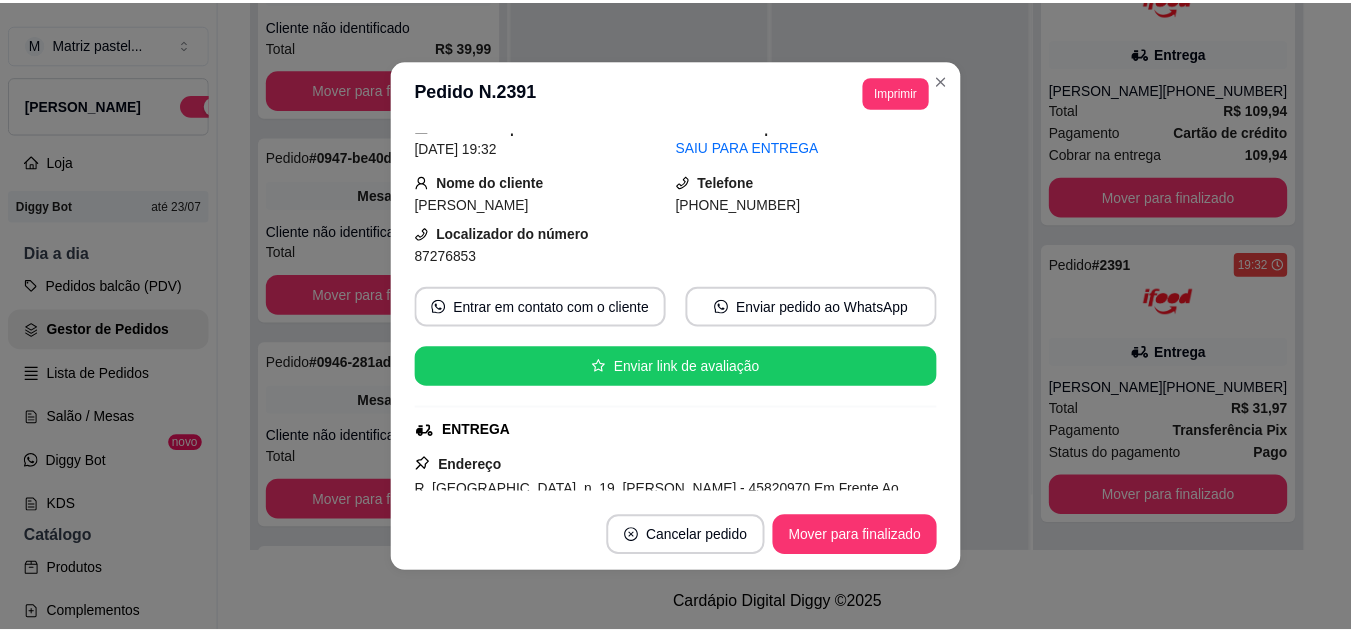 scroll, scrollTop: 100, scrollLeft: 0, axis: vertical 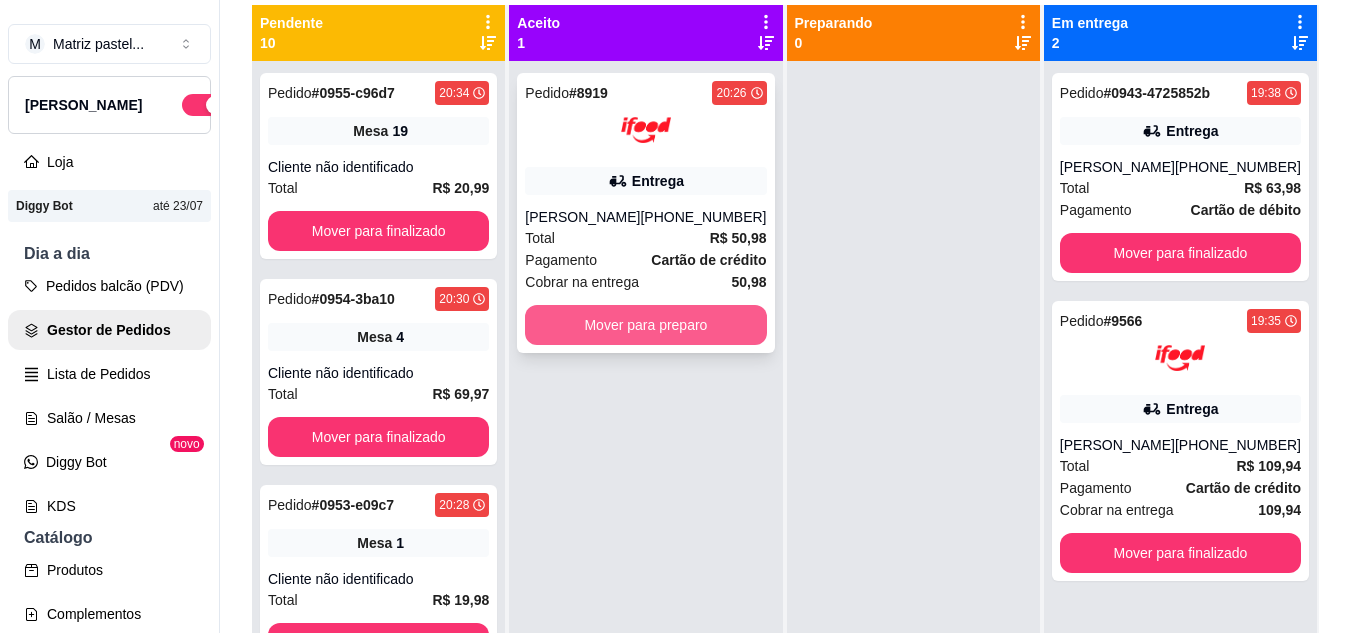 click on "Mover para preparo" at bounding box center [645, 325] 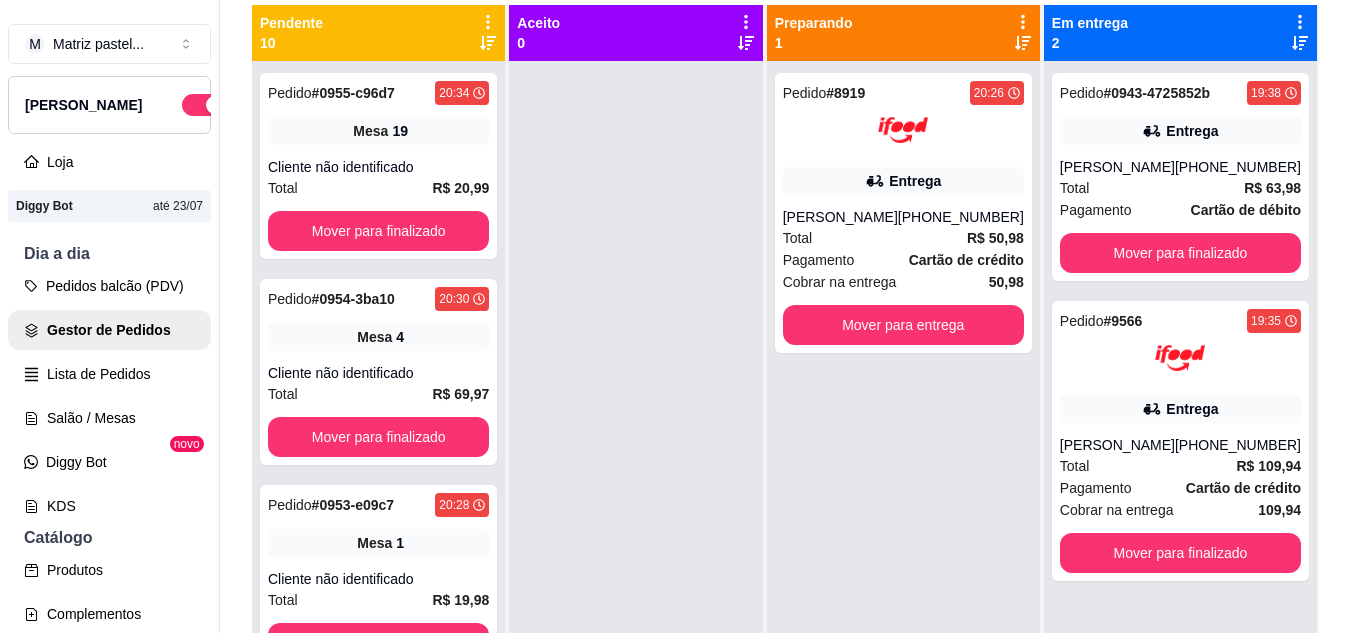 click on "Entrega" at bounding box center (903, 181) 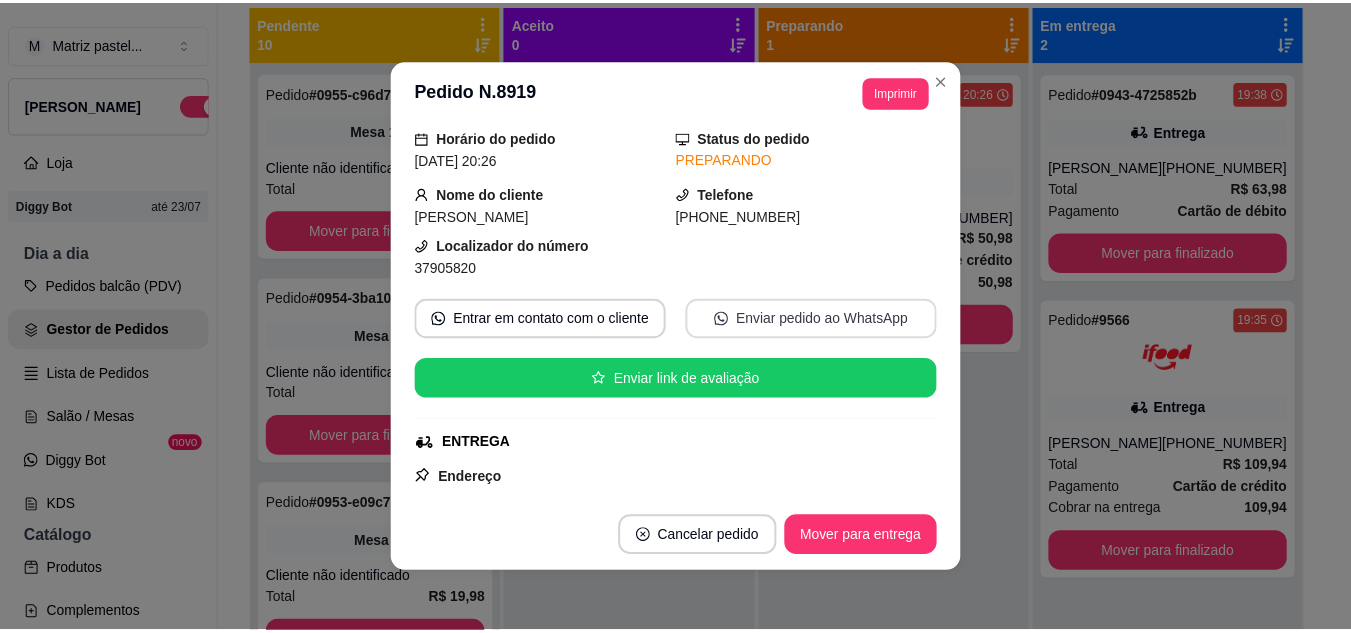 scroll, scrollTop: 200, scrollLeft: 0, axis: vertical 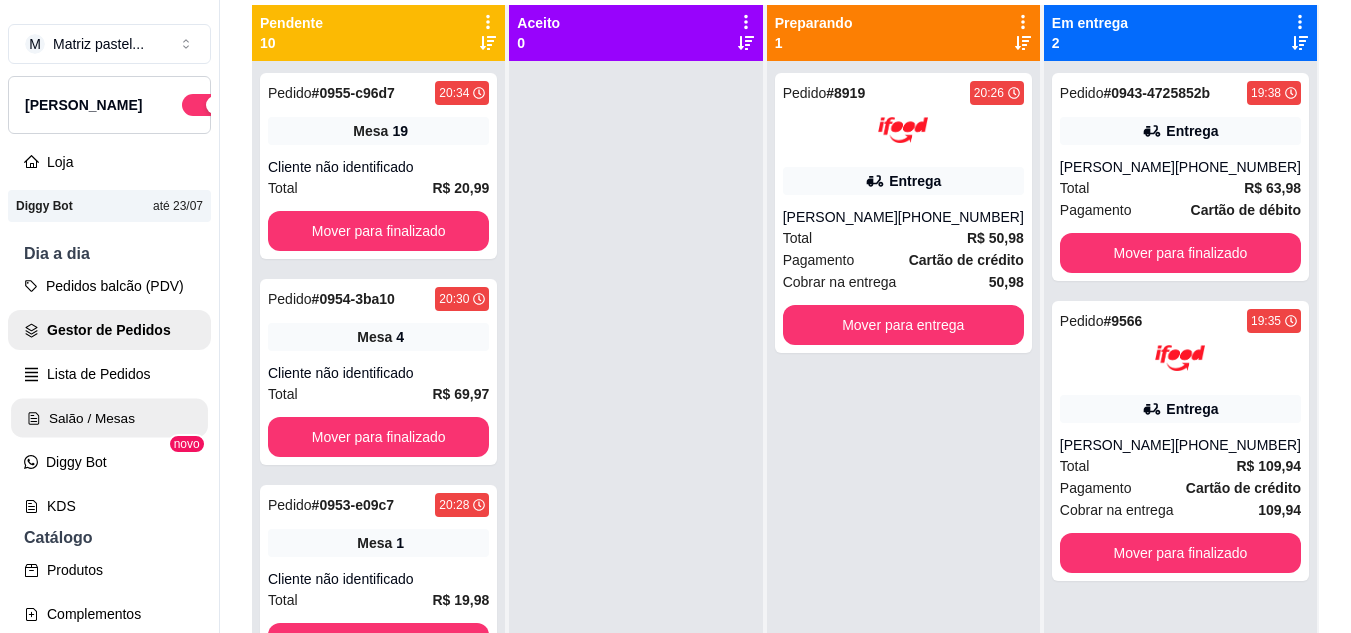 click on "Salão / Mesas" at bounding box center [109, 418] 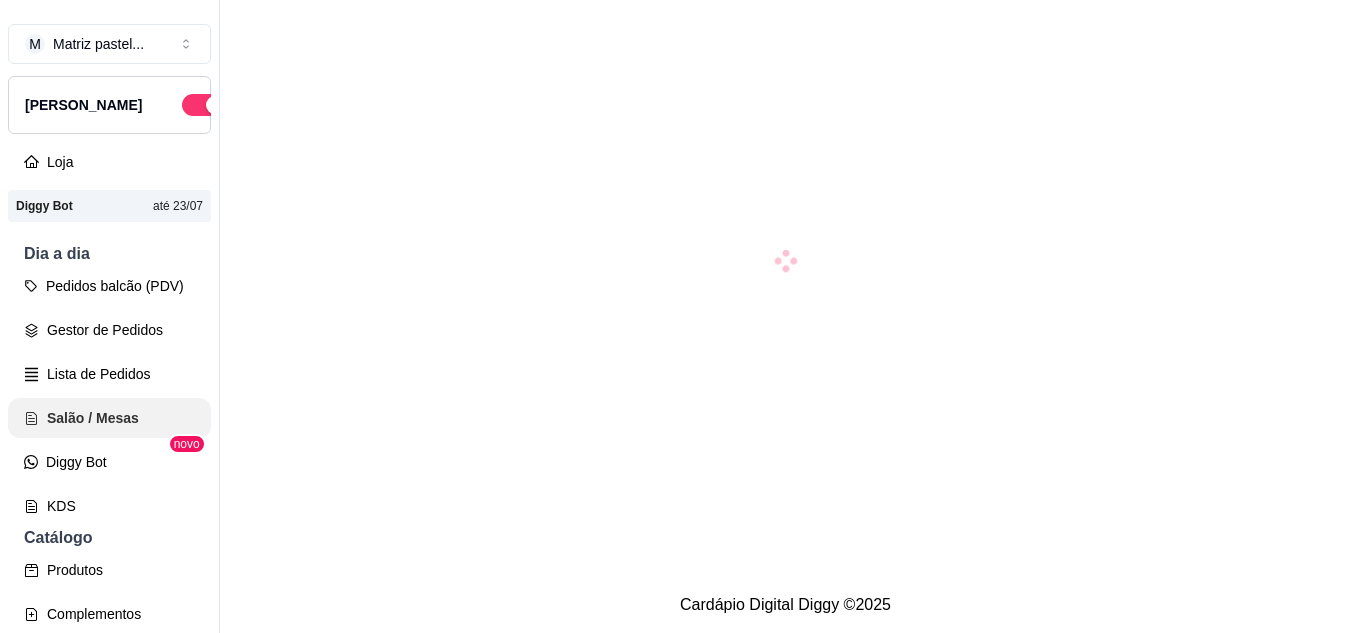 scroll, scrollTop: 0, scrollLeft: 0, axis: both 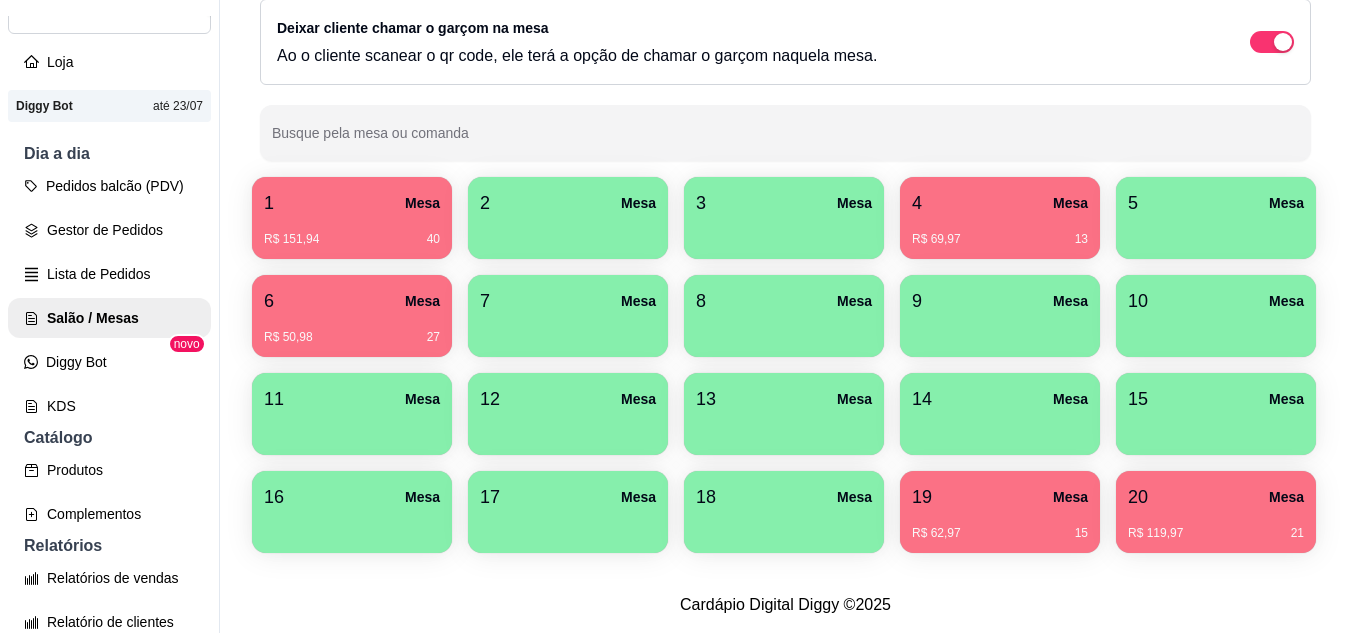 click on "19 Mesa" at bounding box center [1000, 497] 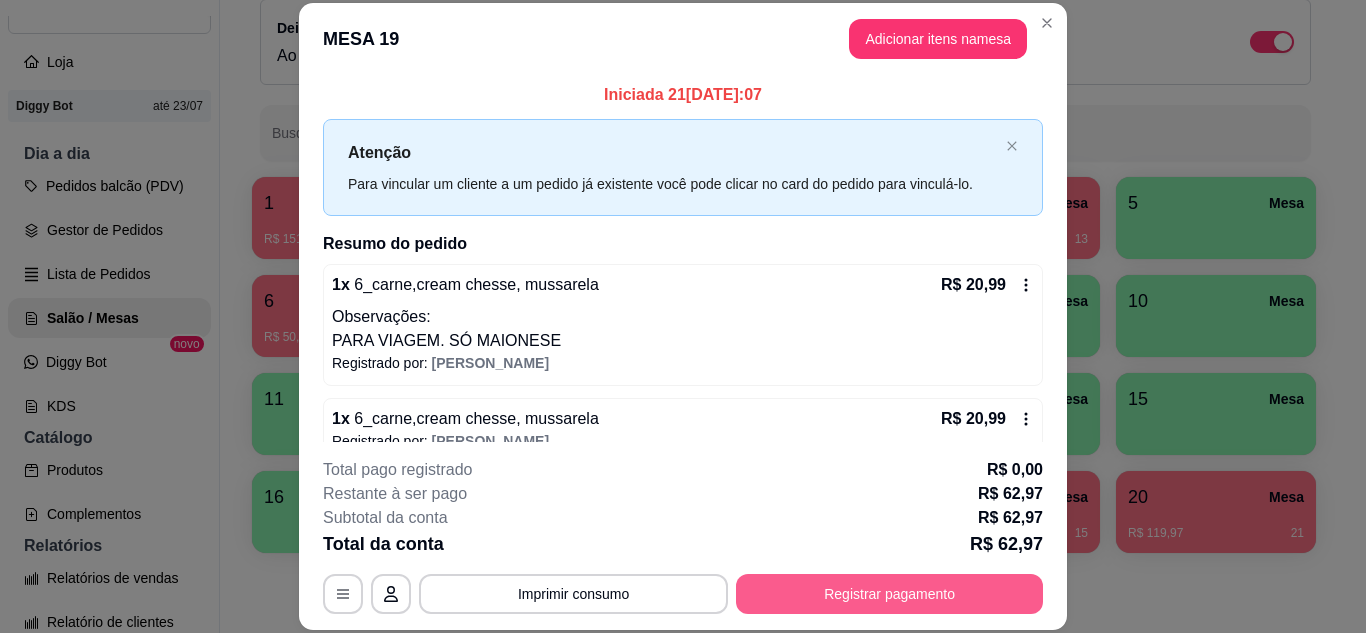 click on "Registrar pagamento" at bounding box center [889, 594] 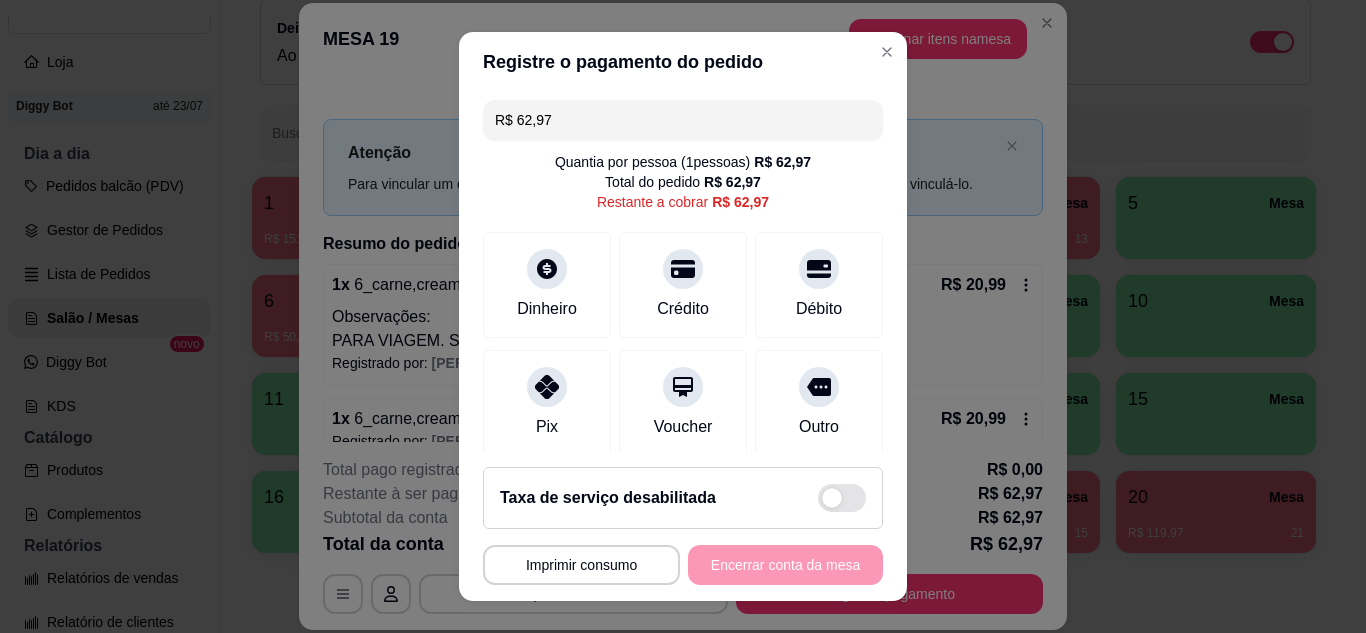 click on "R$ 62,97" at bounding box center (683, 120) 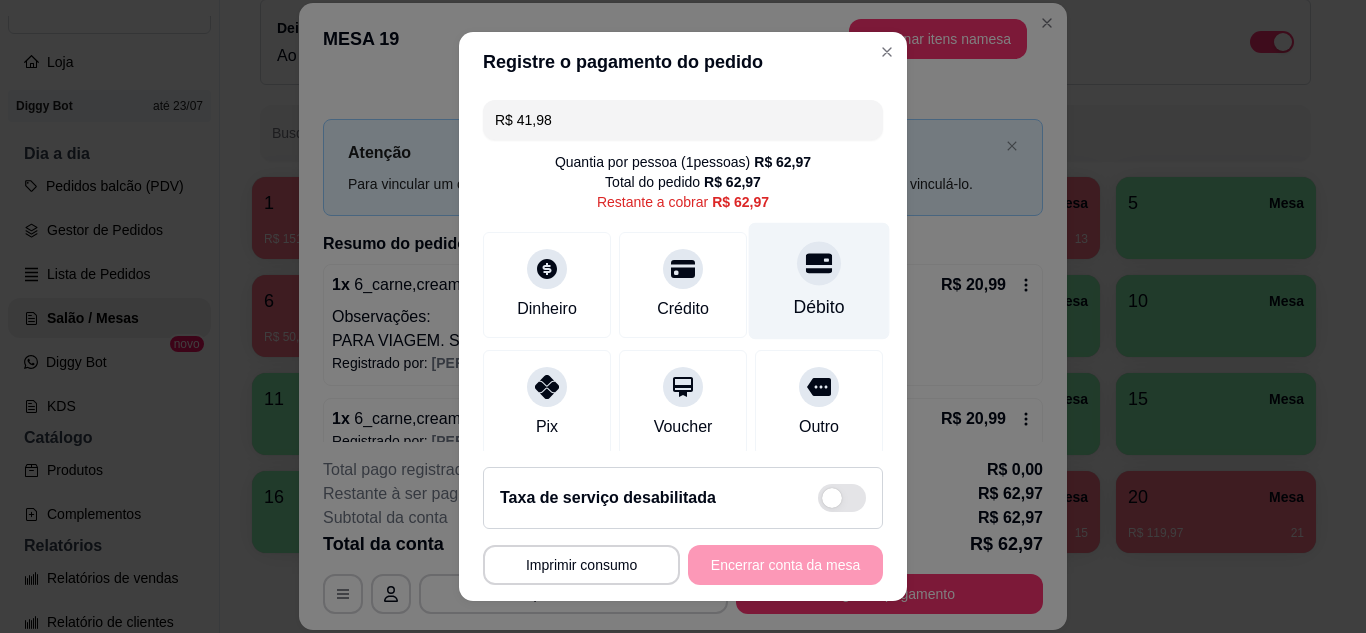 click at bounding box center [819, 263] 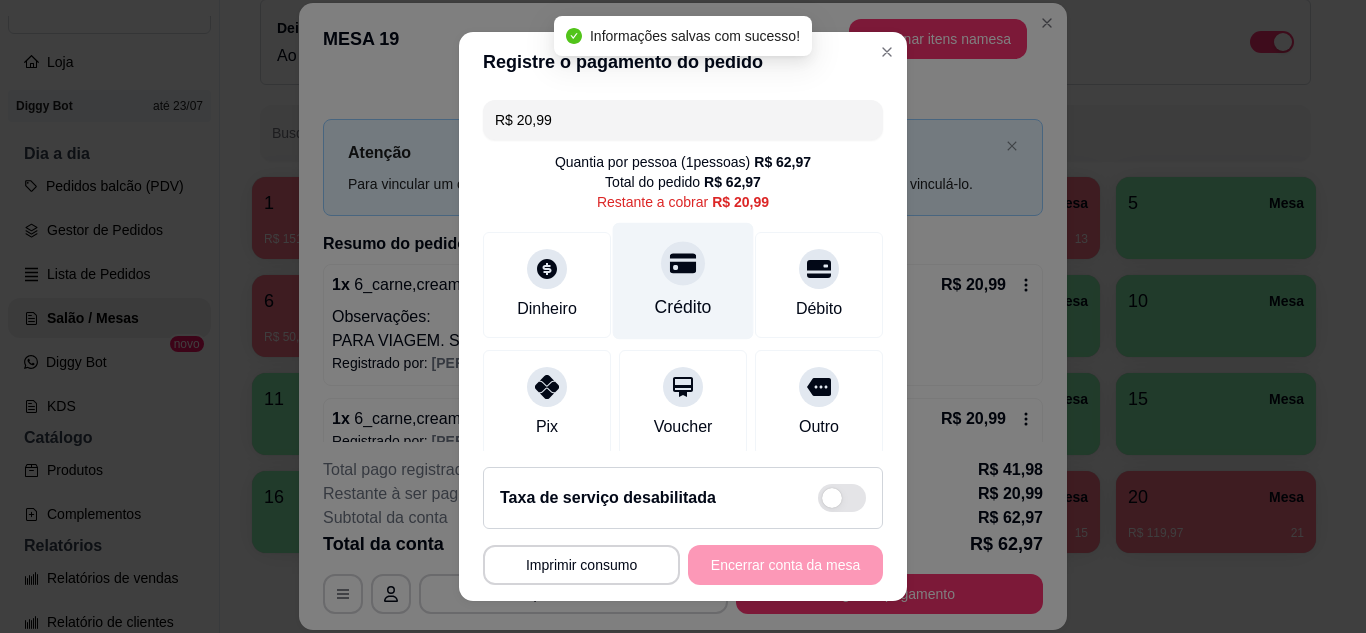 click on "Crédito" at bounding box center (683, 307) 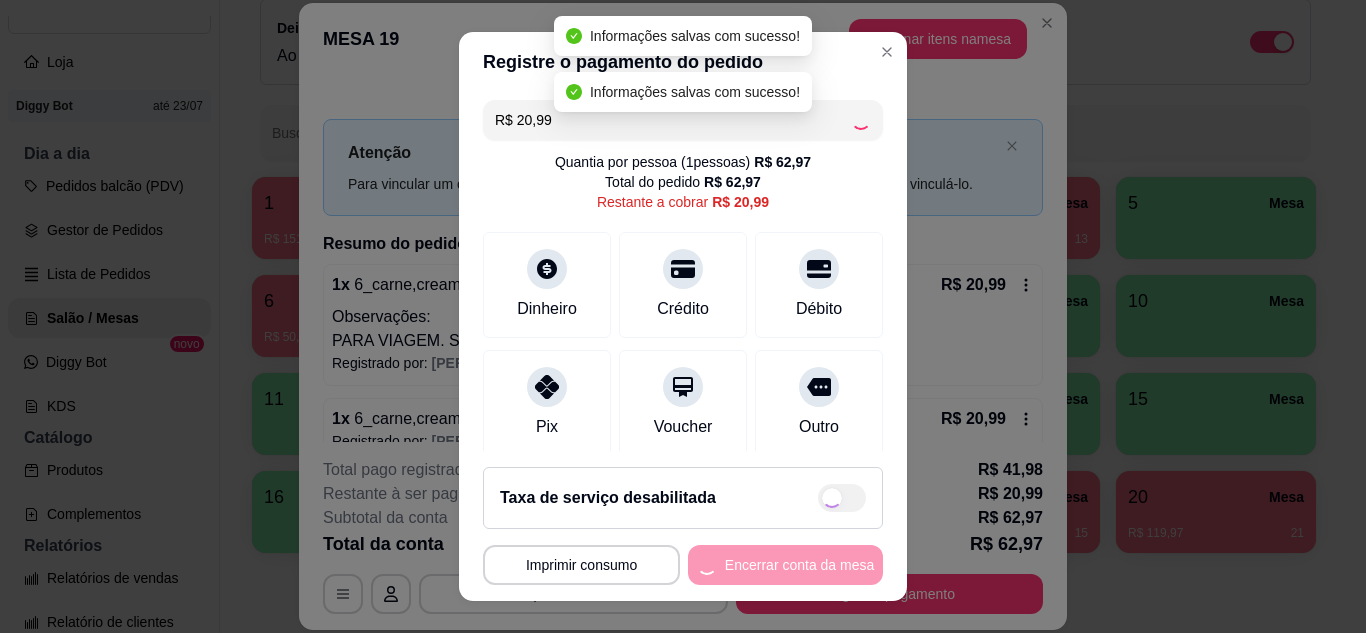 type on "R$ 0,00" 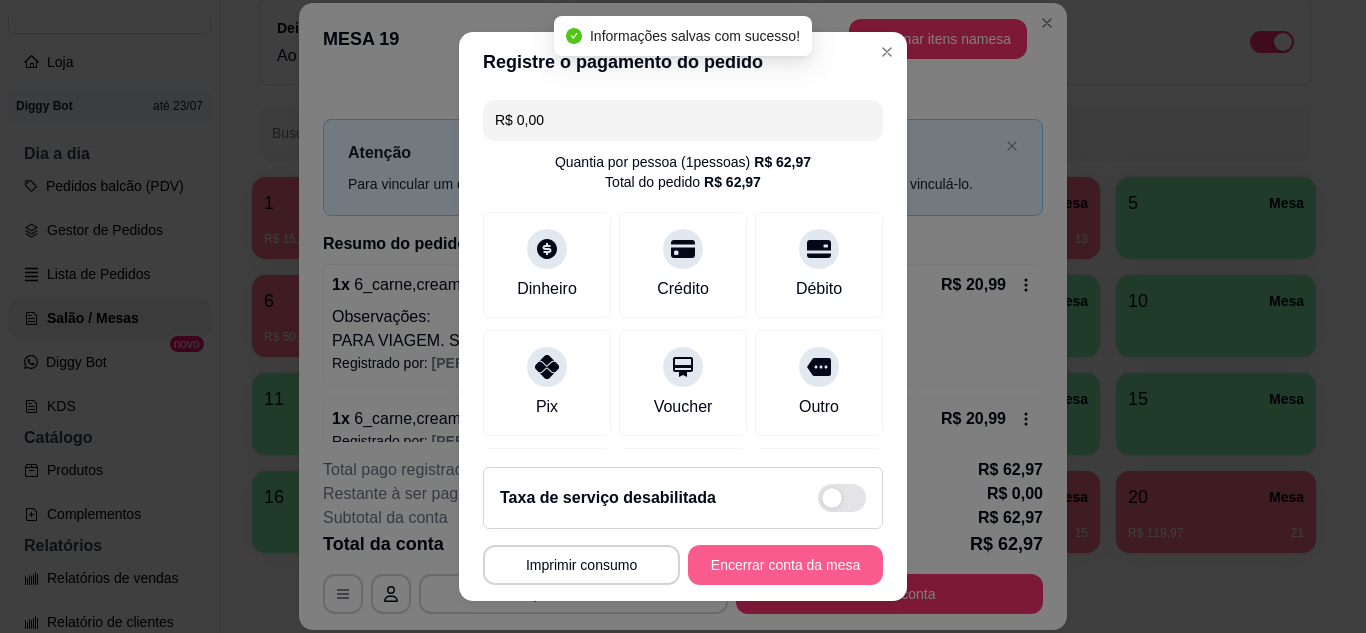 click on "Encerrar conta da mesa" at bounding box center (785, 565) 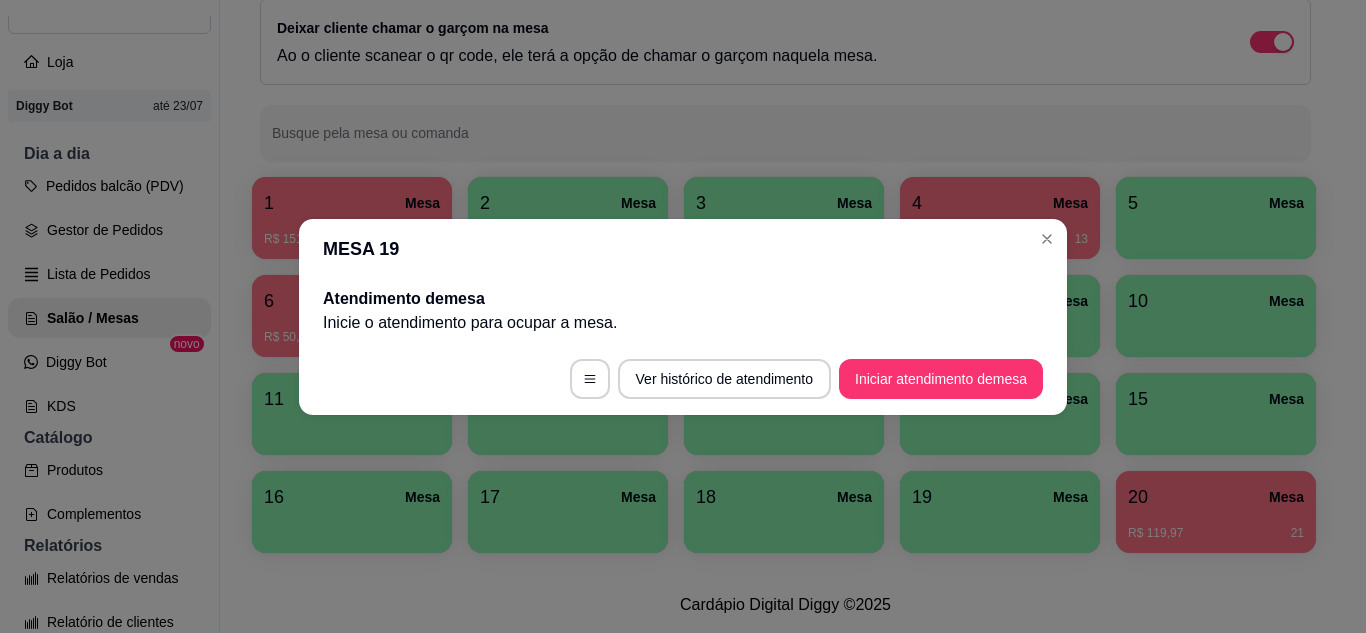 click on "MESA 19" at bounding box center (683, 249) 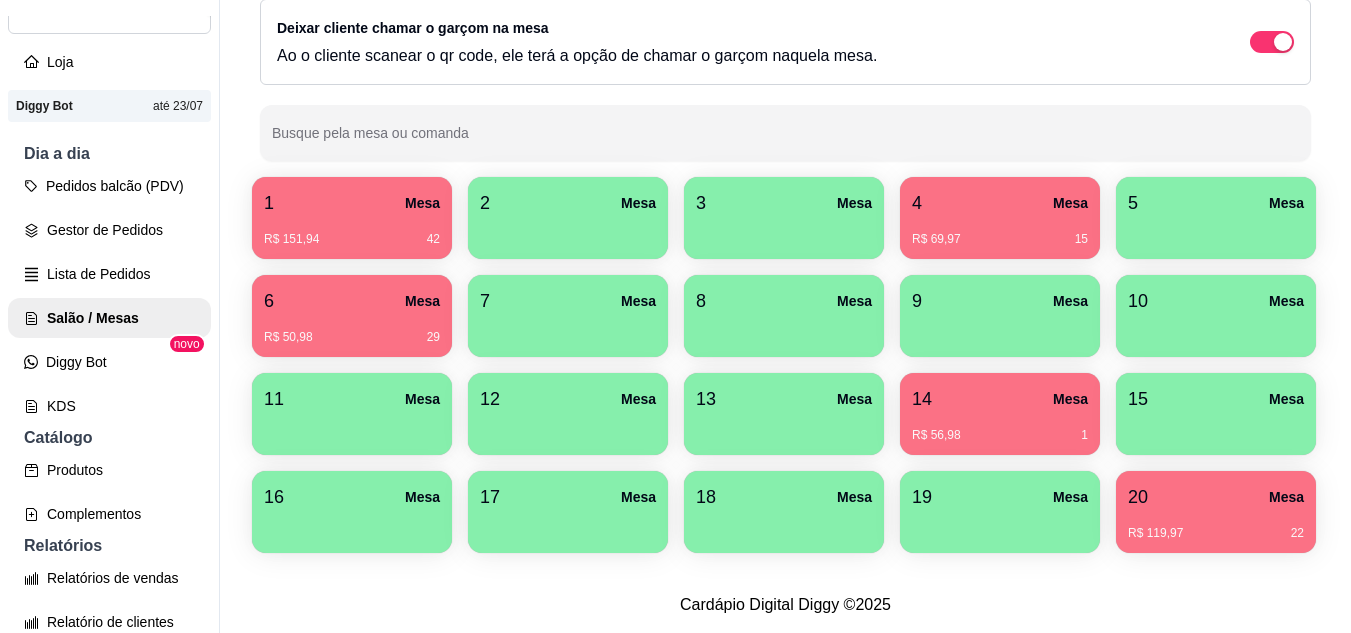 click on "R$ 50,98 29" at bounding box center [352, 330] 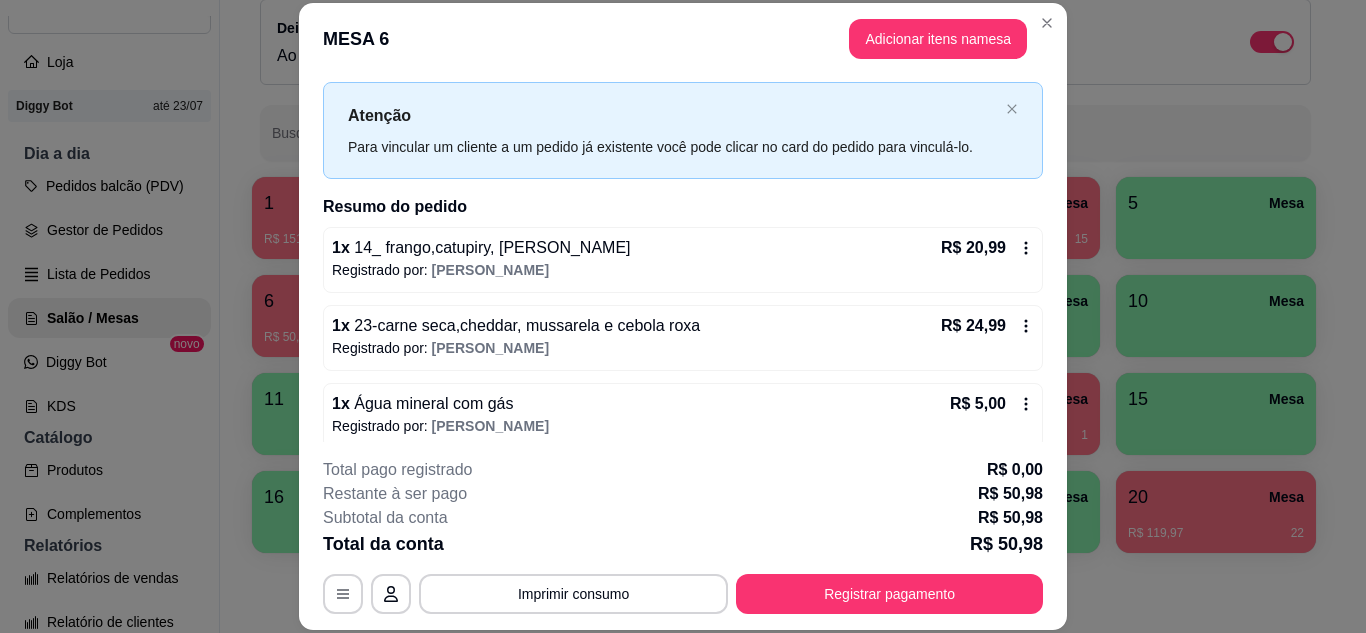 scroll, scrollTop: 52, scrollLeft: 0, axis: vertical 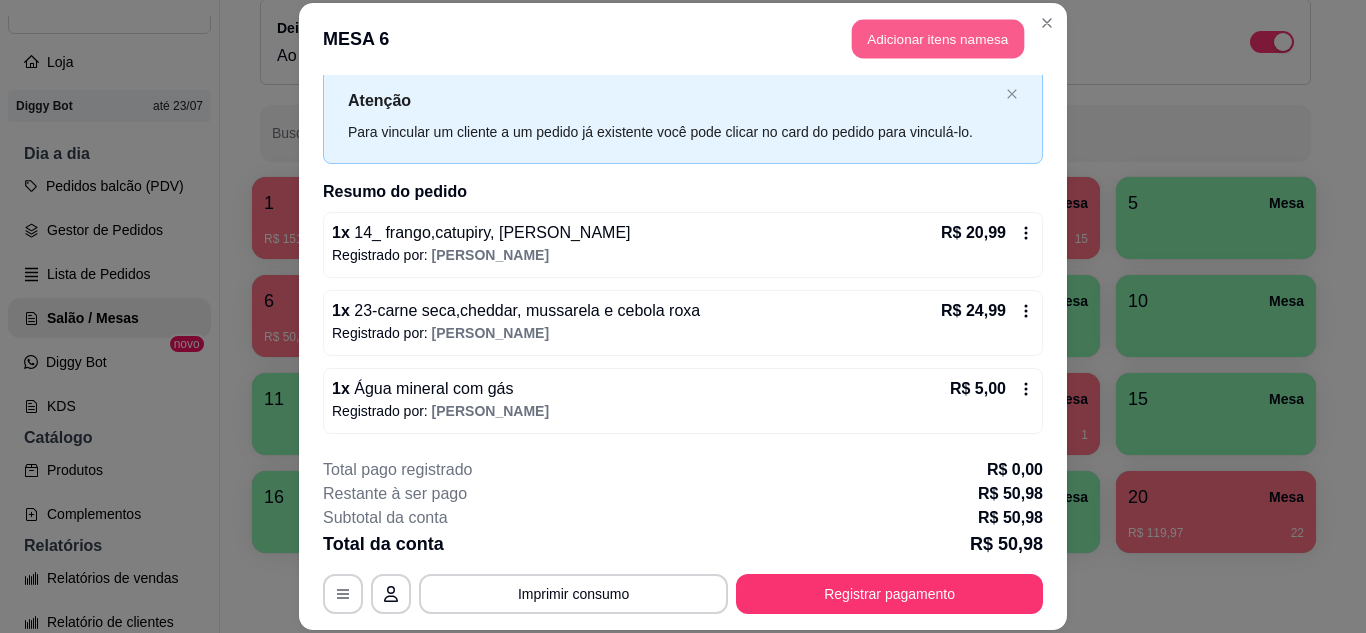 click on "Adicionar itens na  mesa" at bounding box center (938, 39) 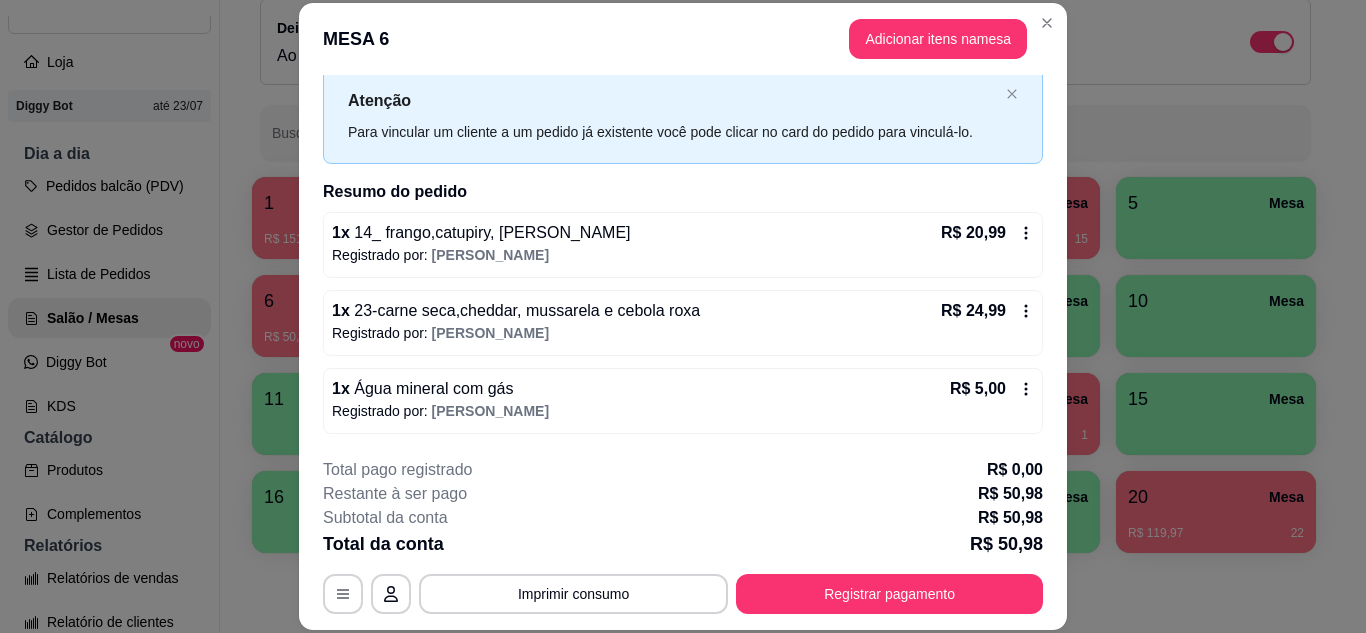 click on "Pesquisa" at bounding box center (465, 137) 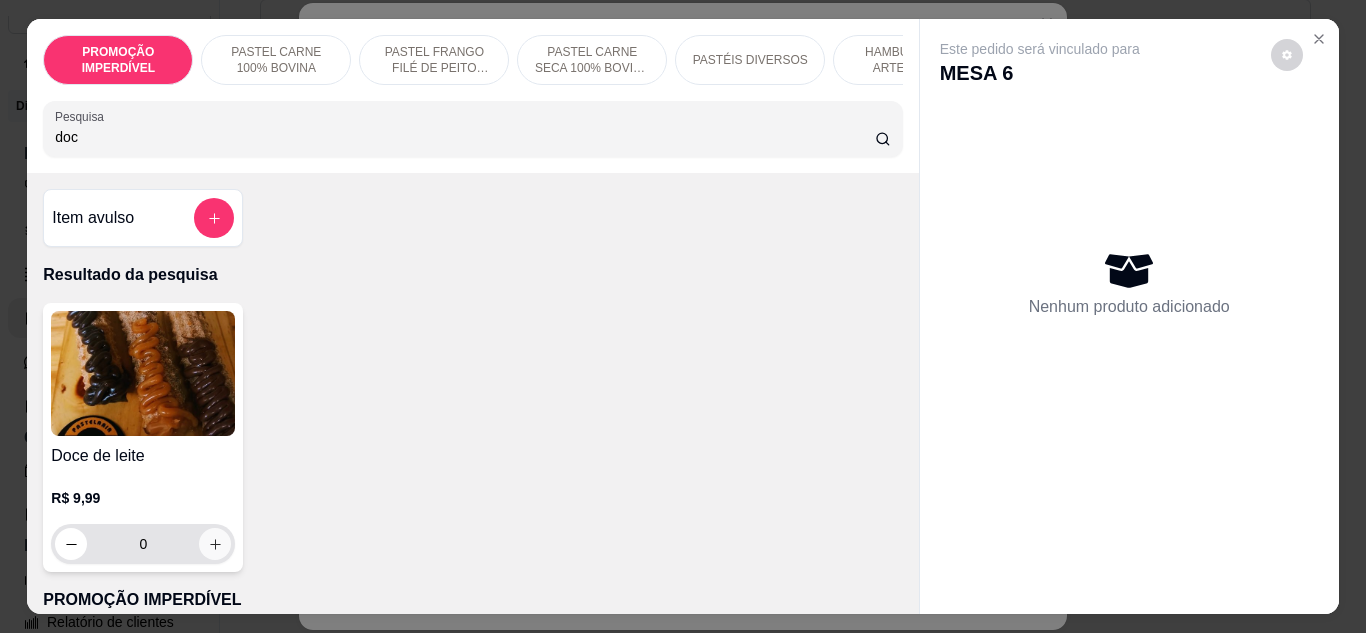 type on "doc" 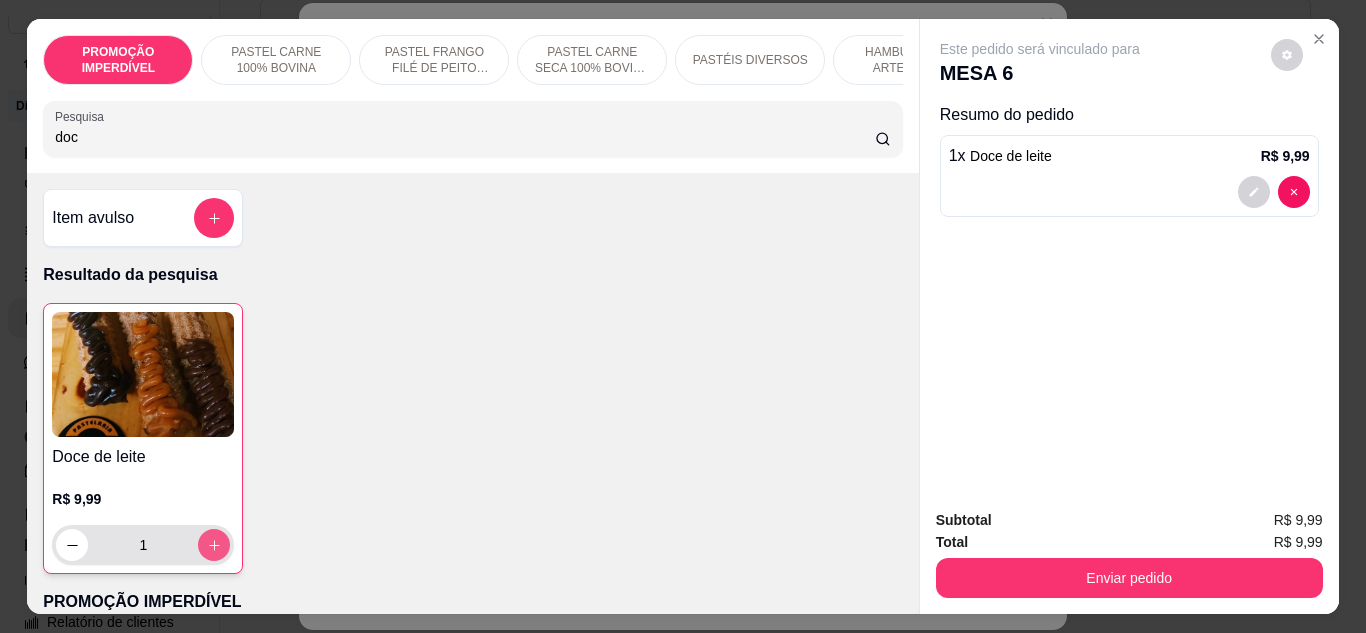 type on "1" 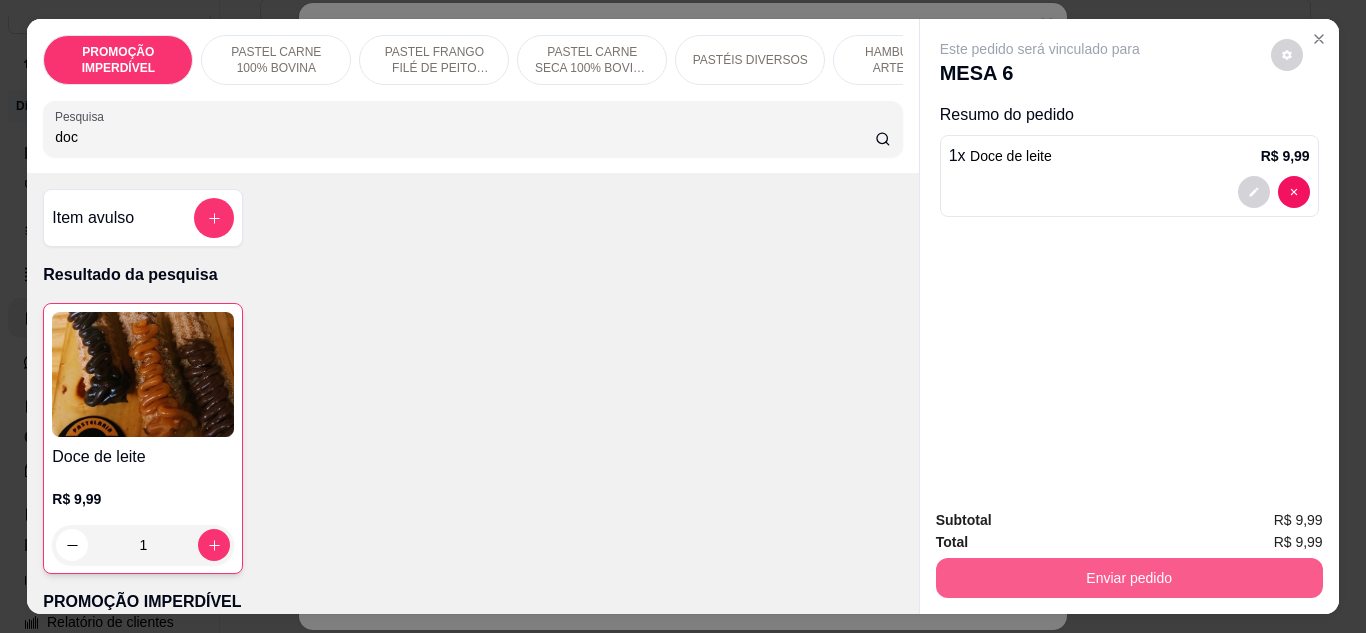 click on "Enviar pedido" at bounding box center (1129, 578) 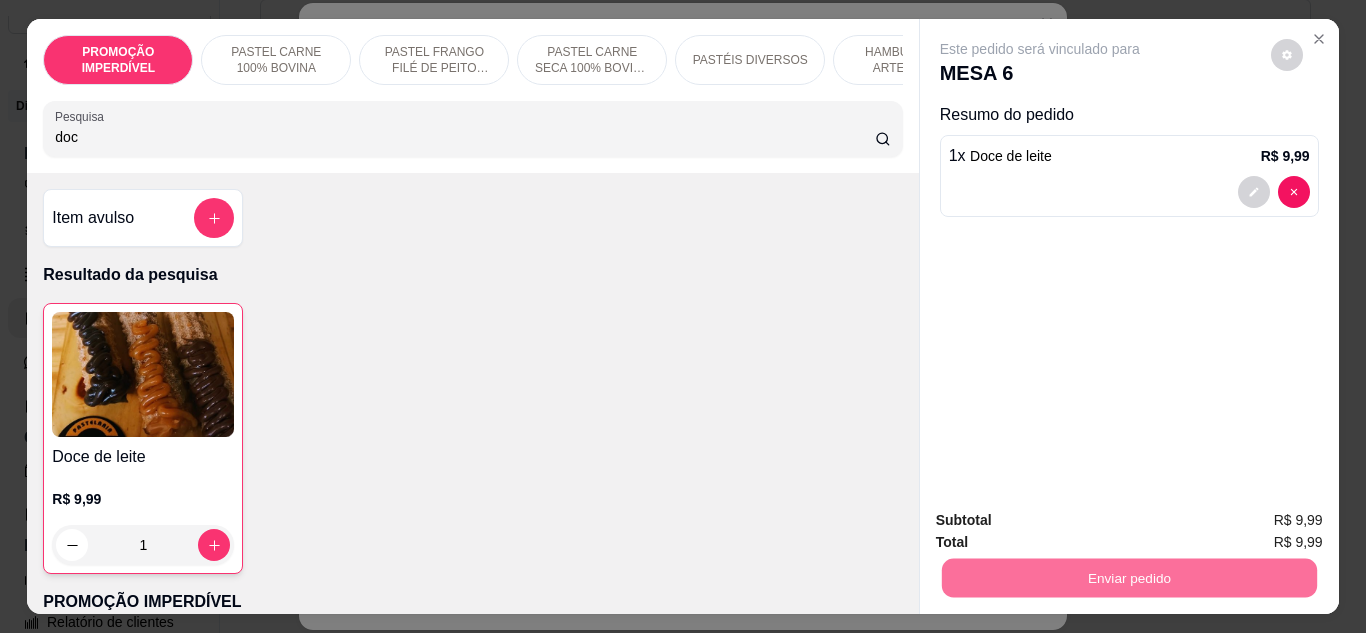 click on "Não registrar e enviar pedido" at bounding box center (1063, 520) 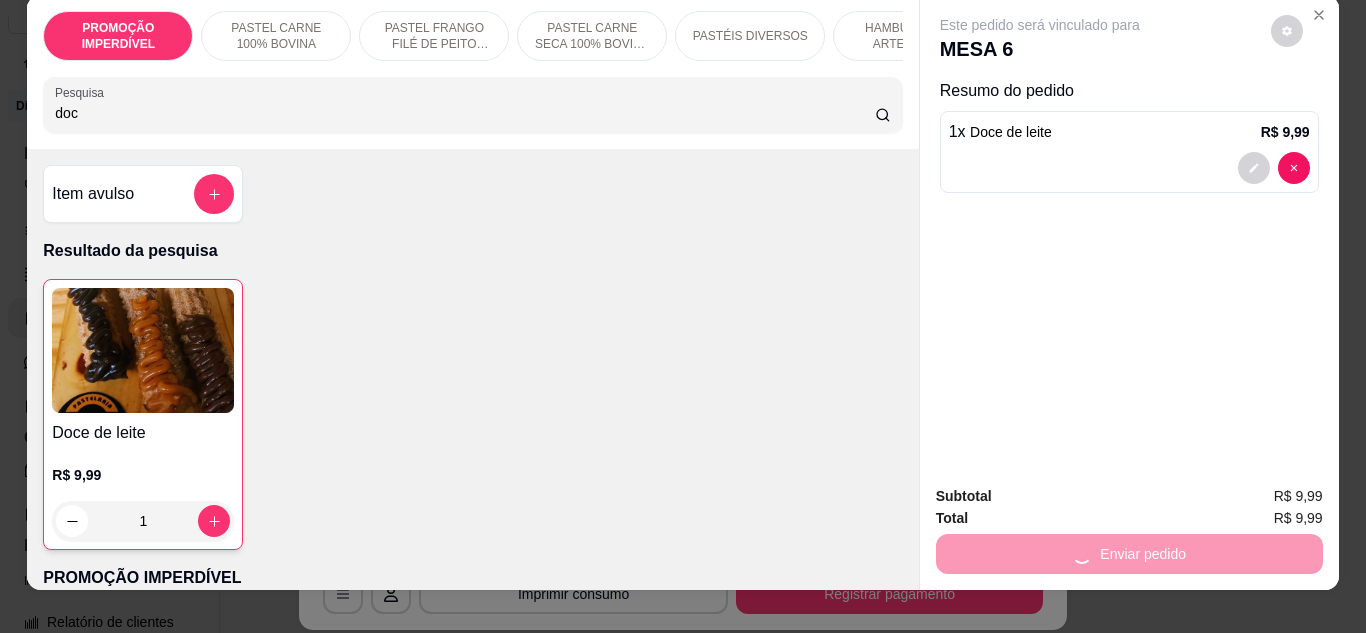 scroll, scrollTop: 0, scrollLeft: 0, axis: both 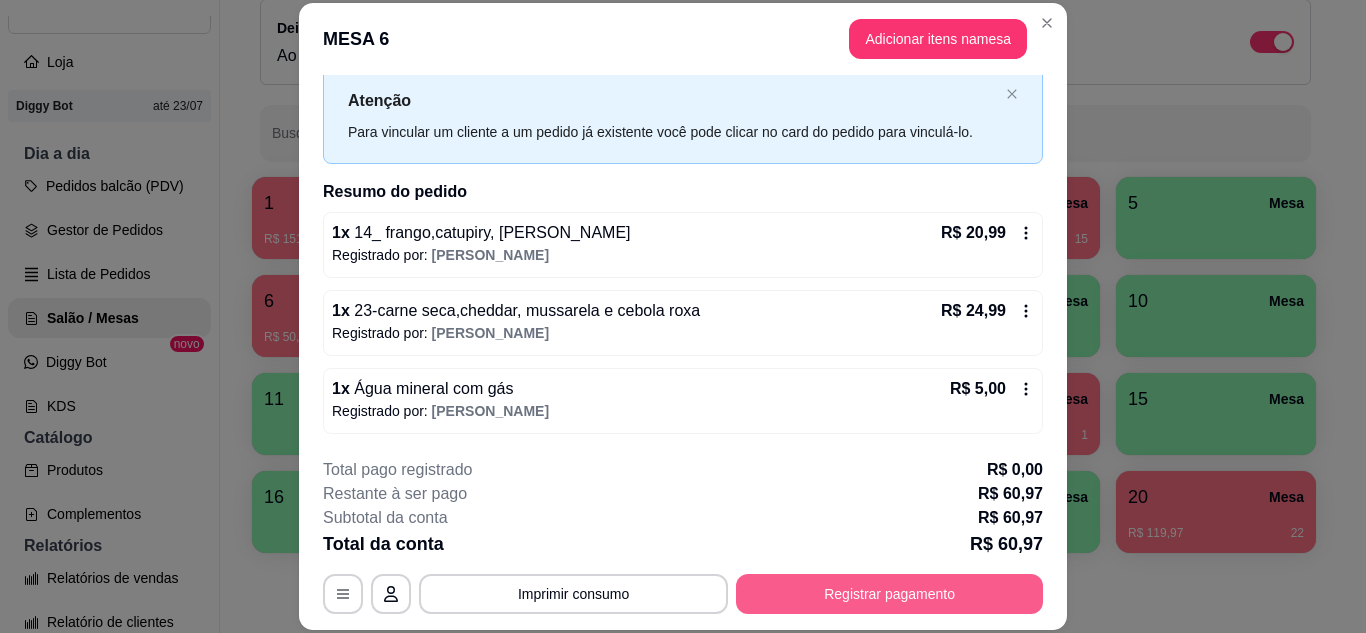 click on "Registrar pagamento" at bounding box center (889, 594) 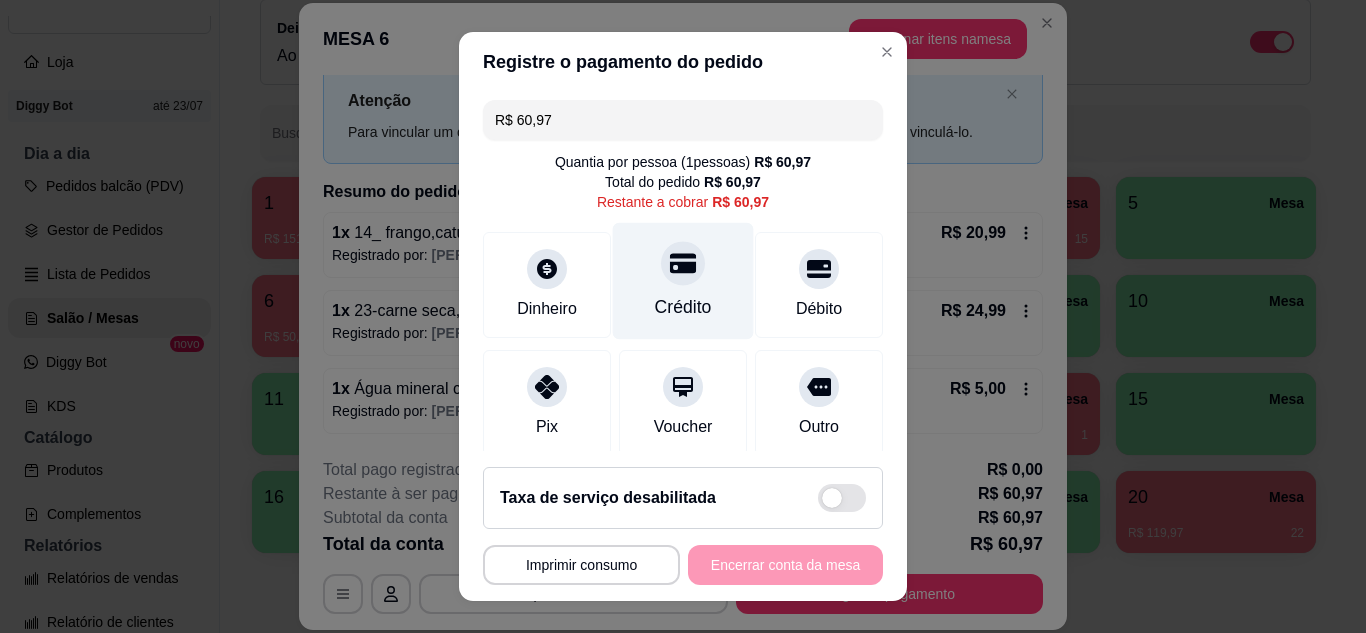 click on "Crédito" at bounding box center [683, 280] 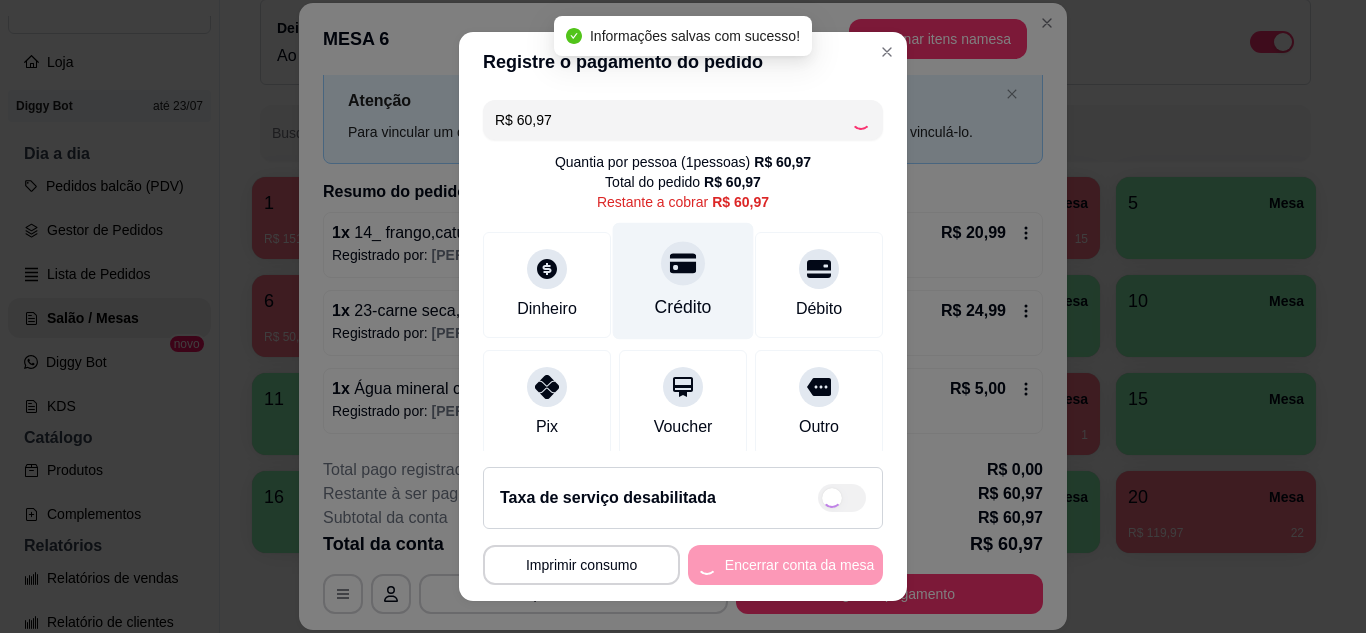 type on "R$ 0,00" 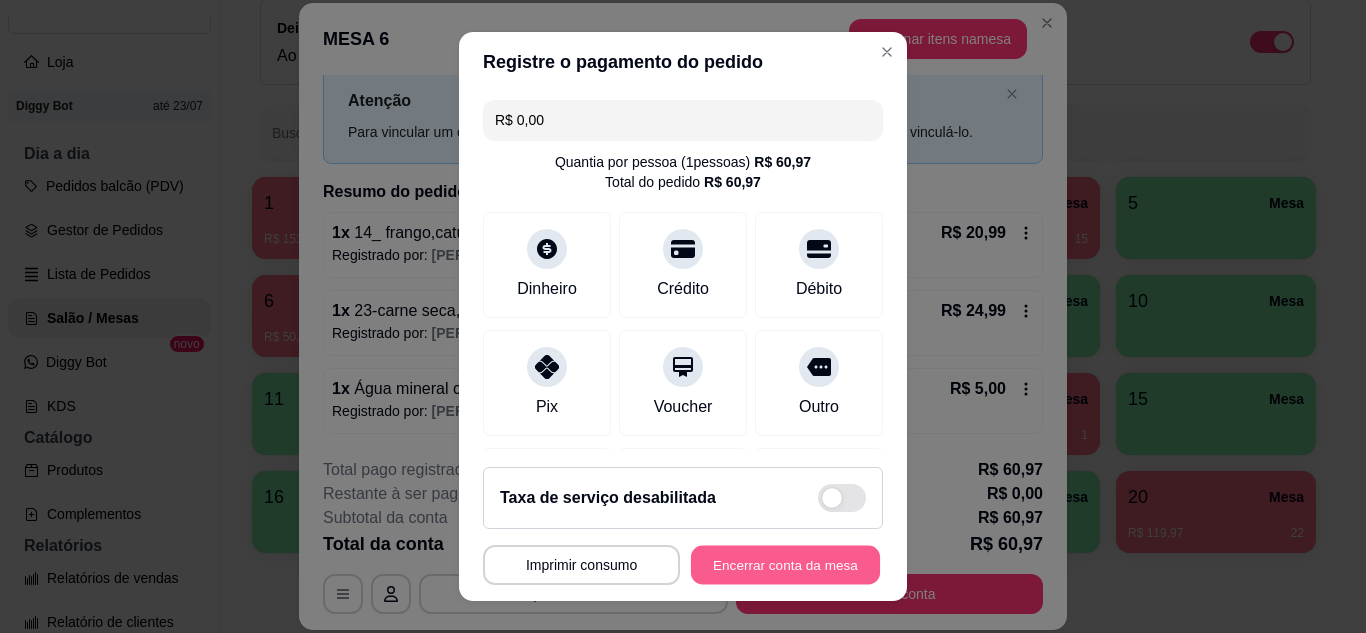 click on "Encerrar conta da mesa" at bounding box center [785, 565] 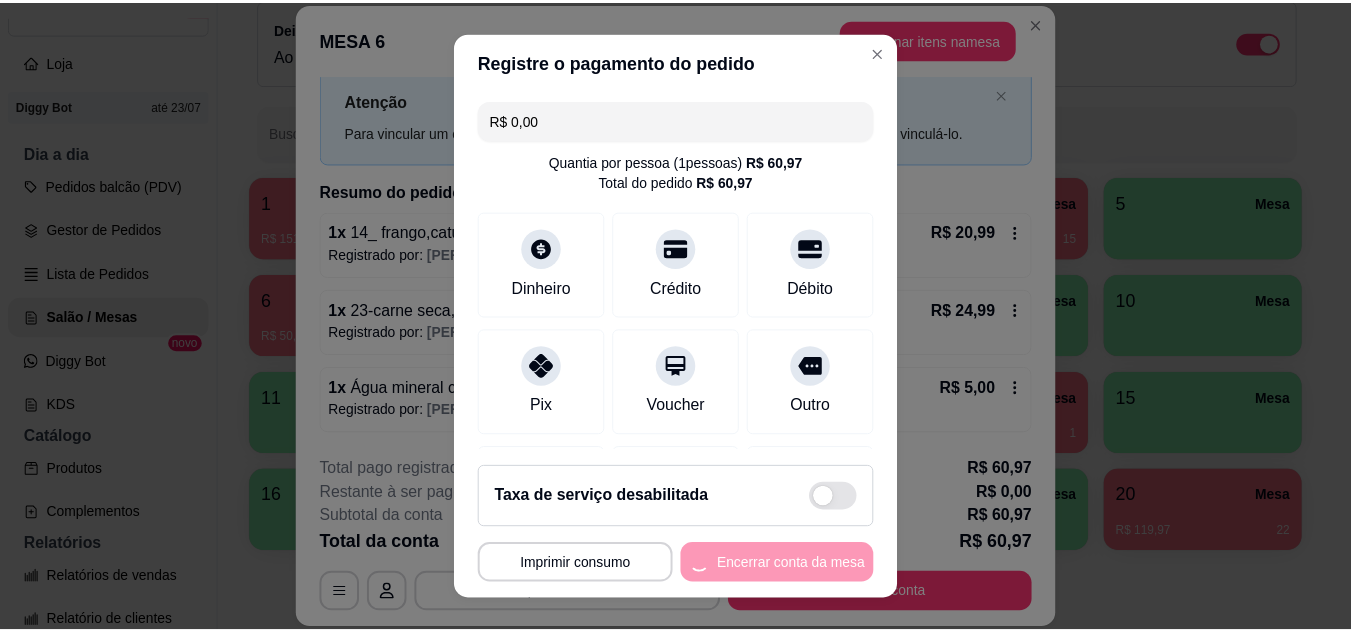 scroll, scrollTop: 0, scrollLeft: 0, axis: both 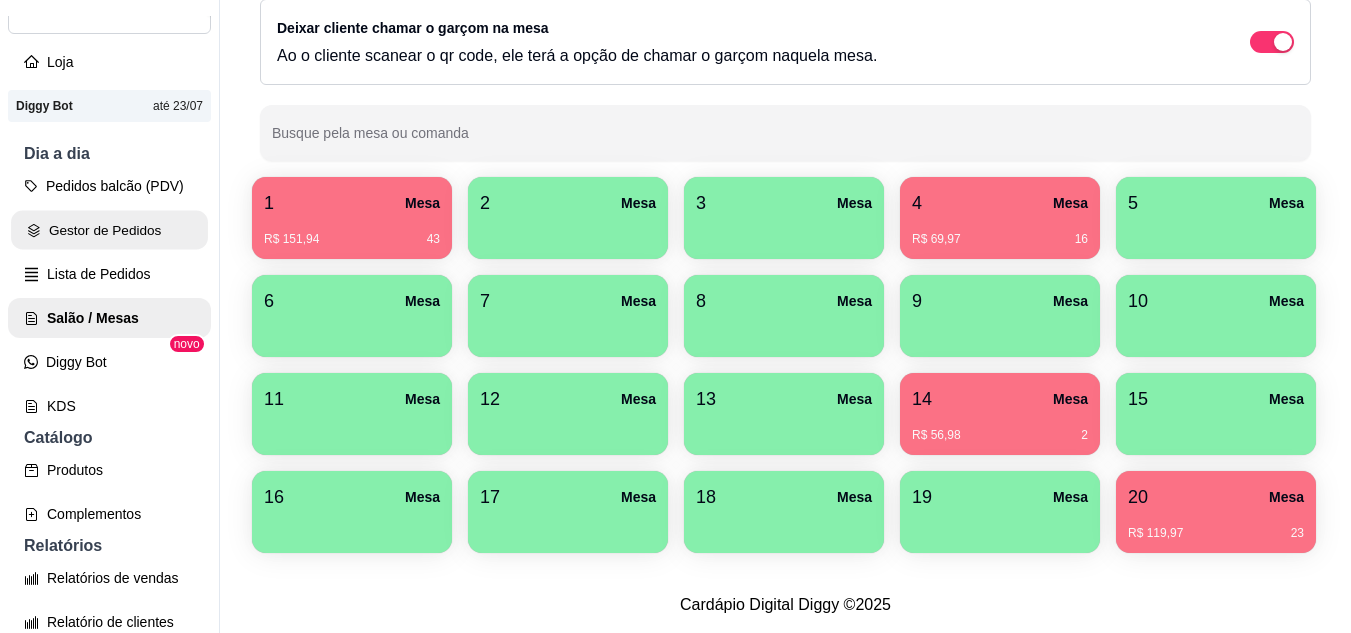 click on "Gestor de Pedidos" at bounding box center [109, 230] 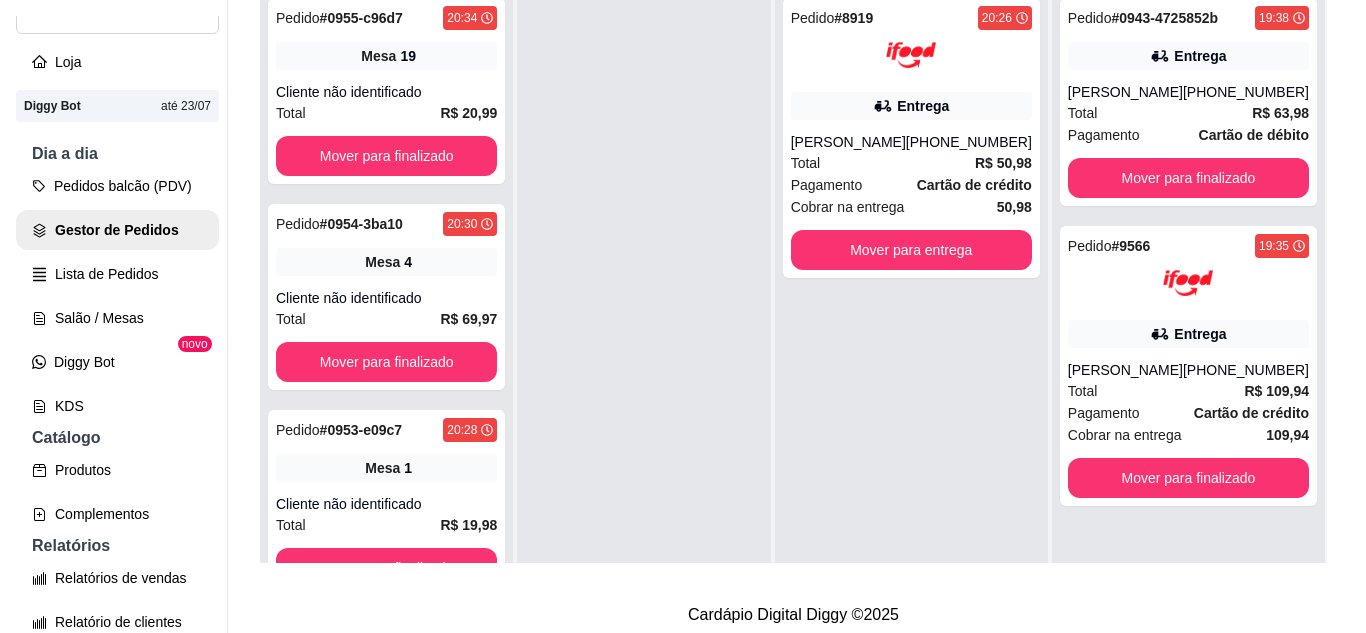 scroll, scrollTop: 0, scrollLeft: 0, axis: both 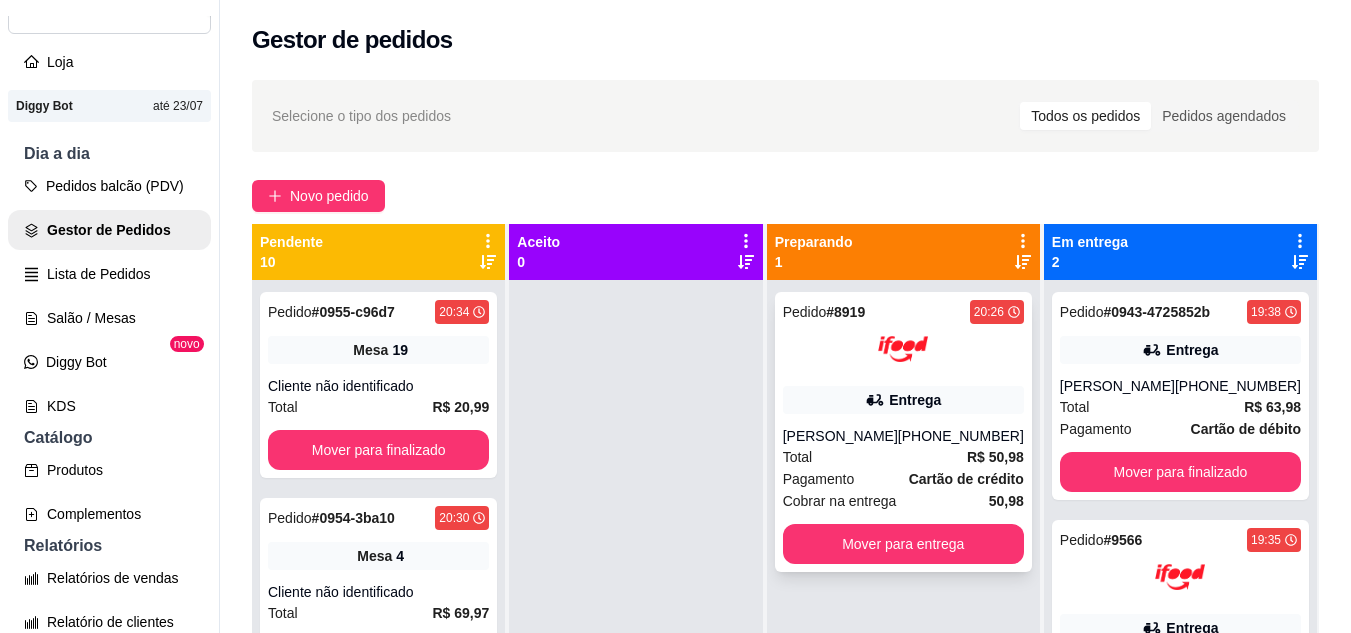 click at bounding box center (903, 349) 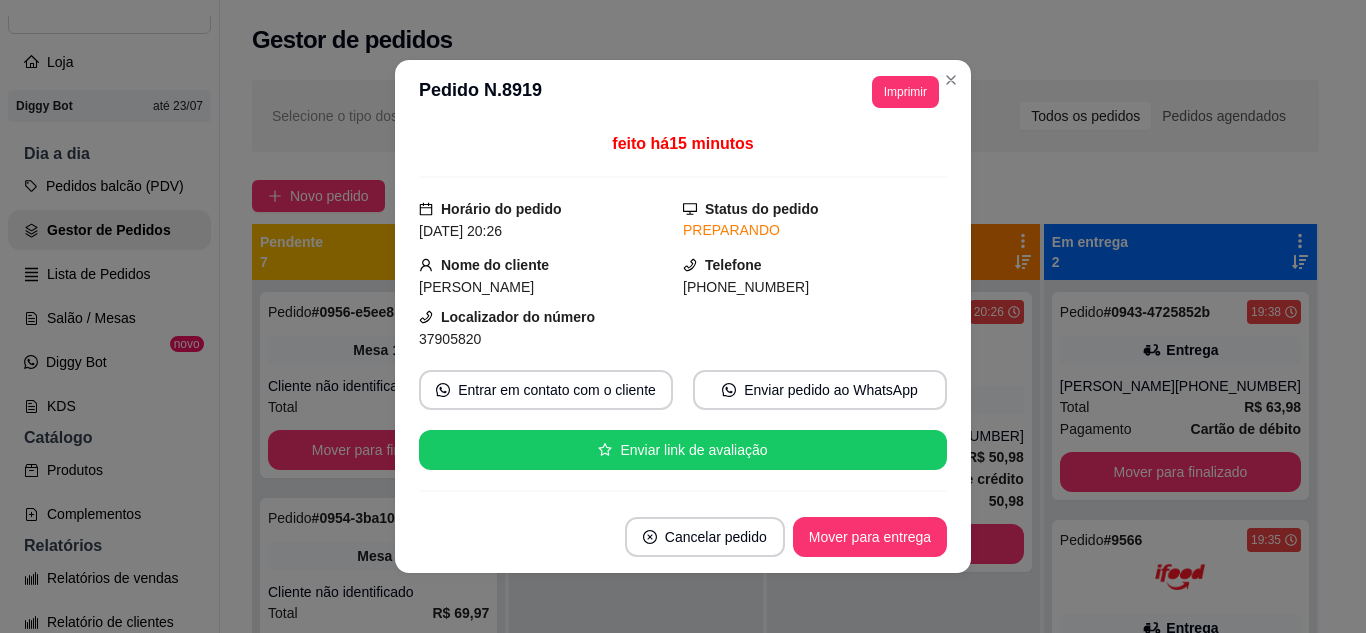 click on "**********" at bounding box center (683, 92) 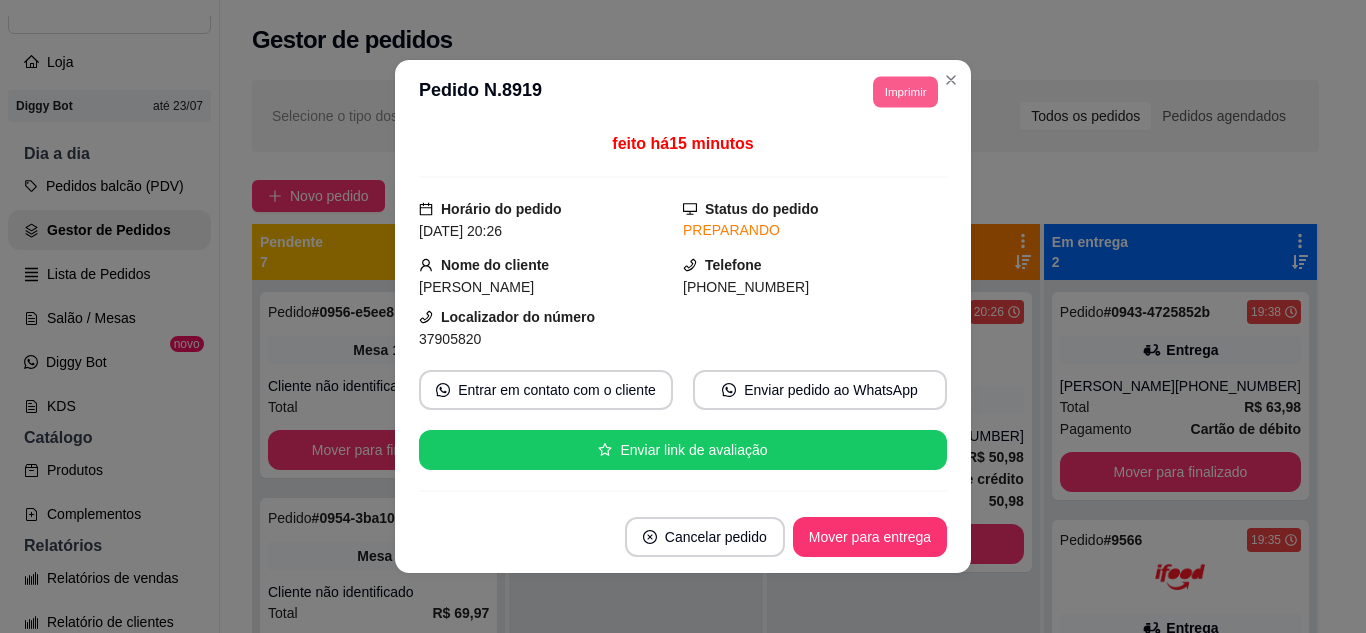 click on "Imprimir" at bounding box center (905, 91) 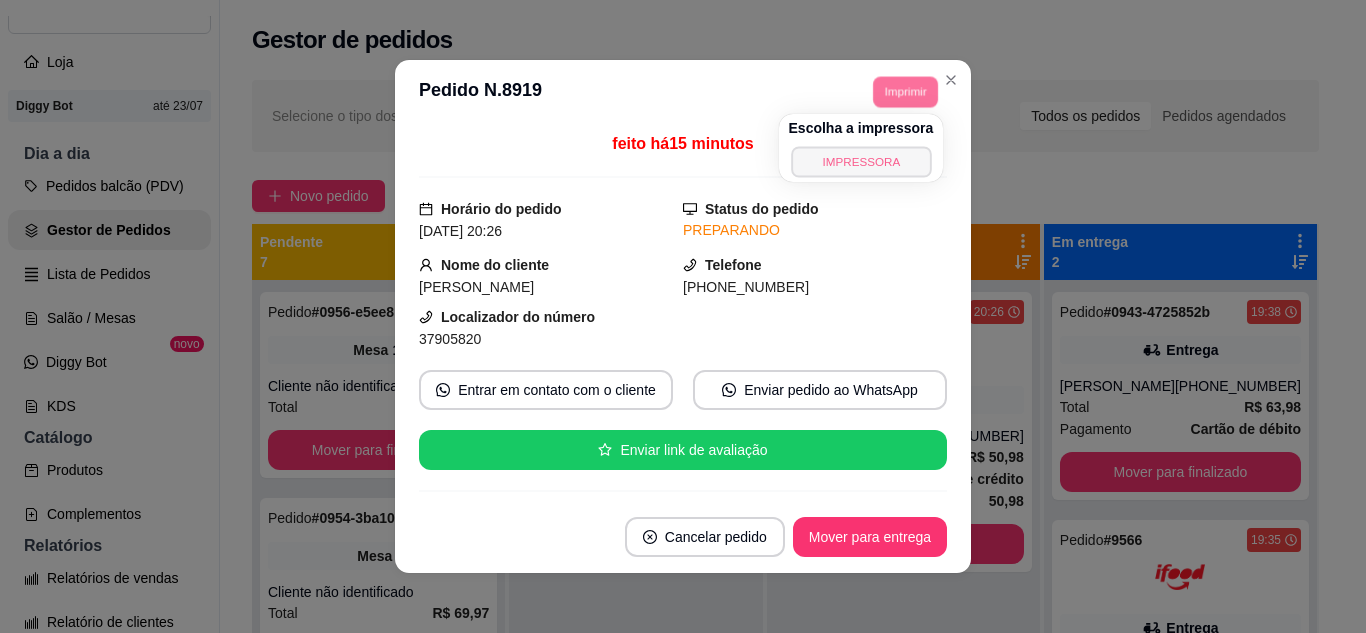 click on "IMPRESSORA" at bounding box center (861, 161) 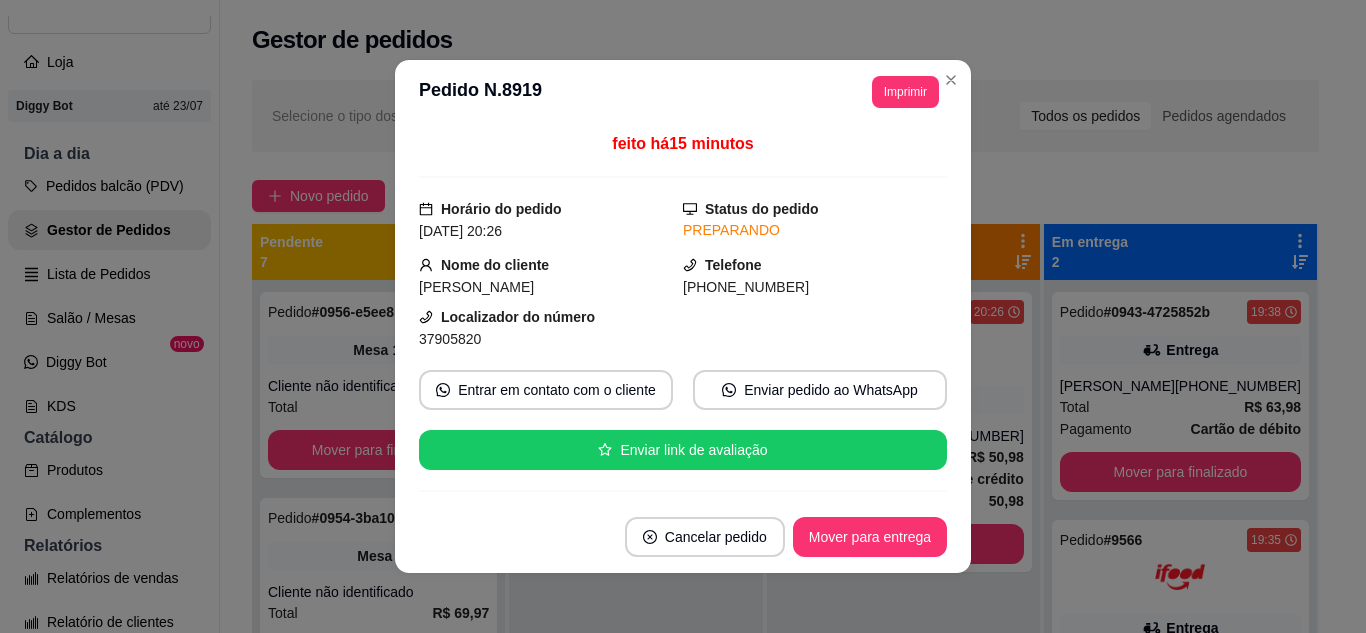 click on "**********" at bounding box center (683, 92) 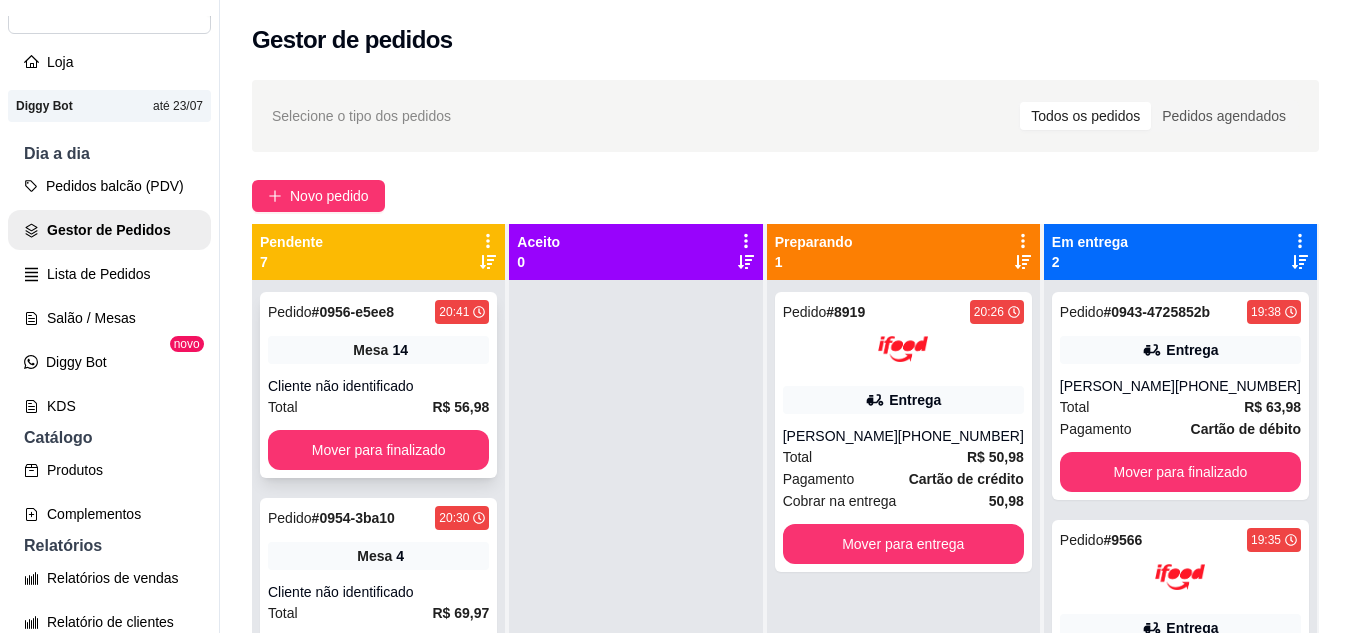 click on "Mesa 14" at bounding box center (378, 350) 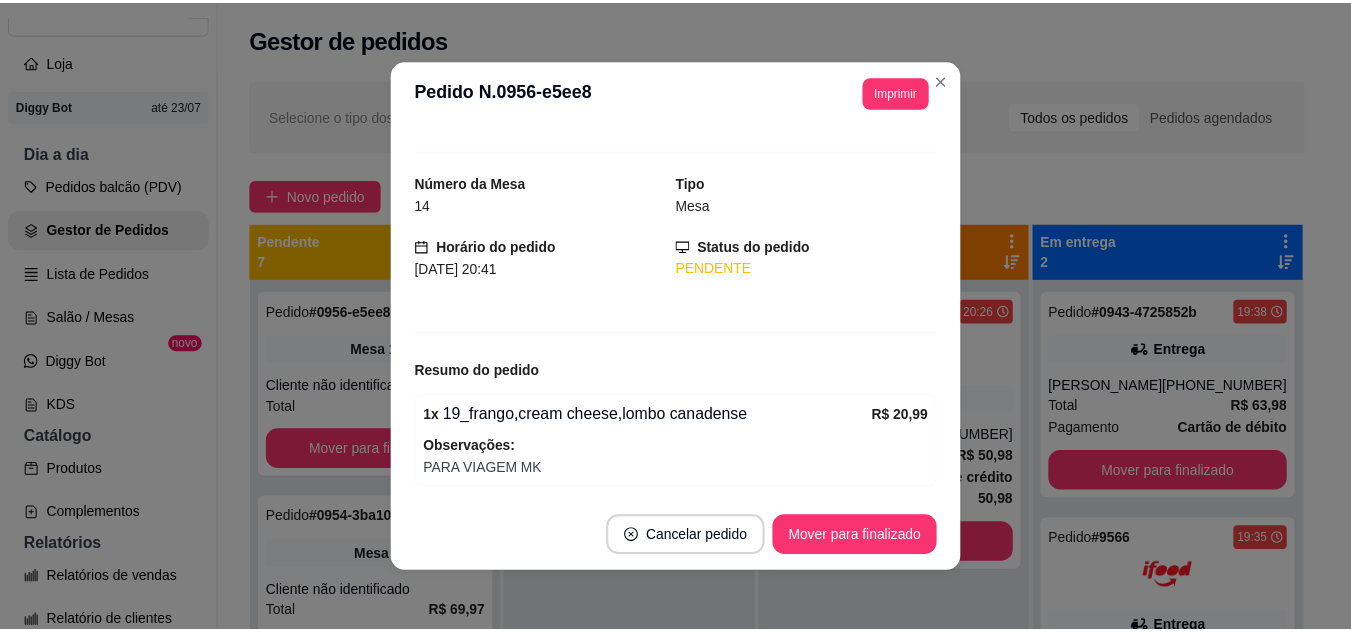 scroll, scrollTop: 0, scrollLeft: 0, axis: both 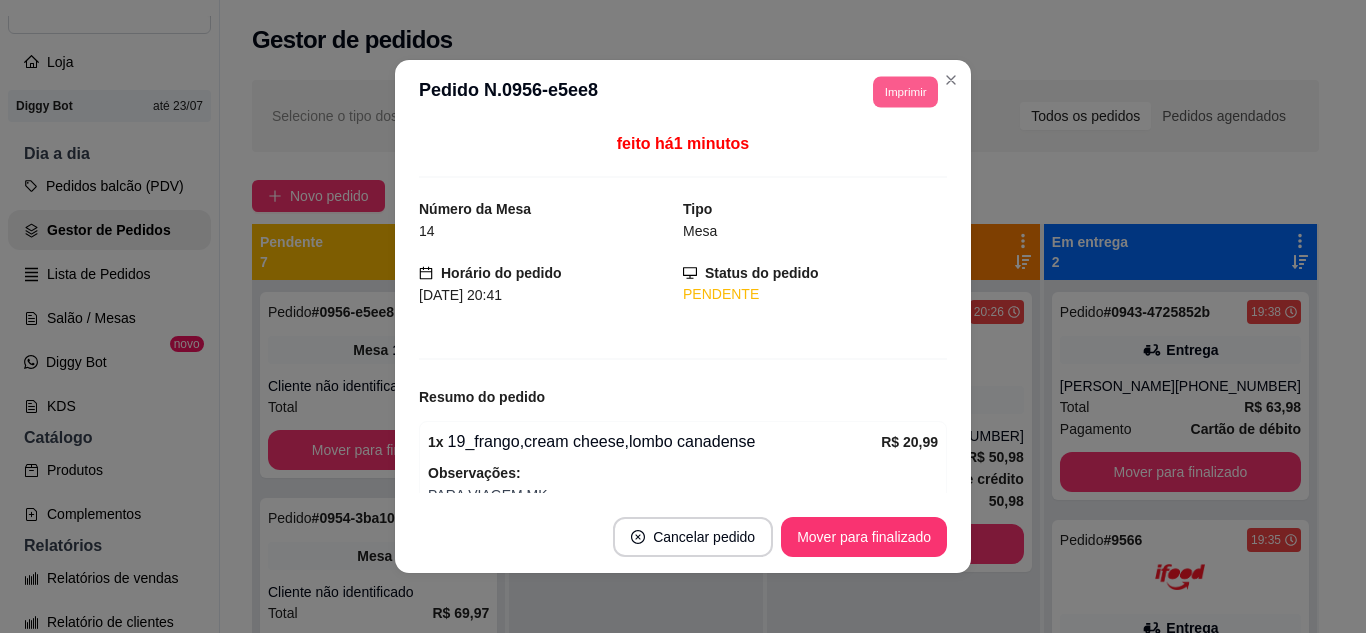 click on "Imprimir" at bounding box center [905, 91] 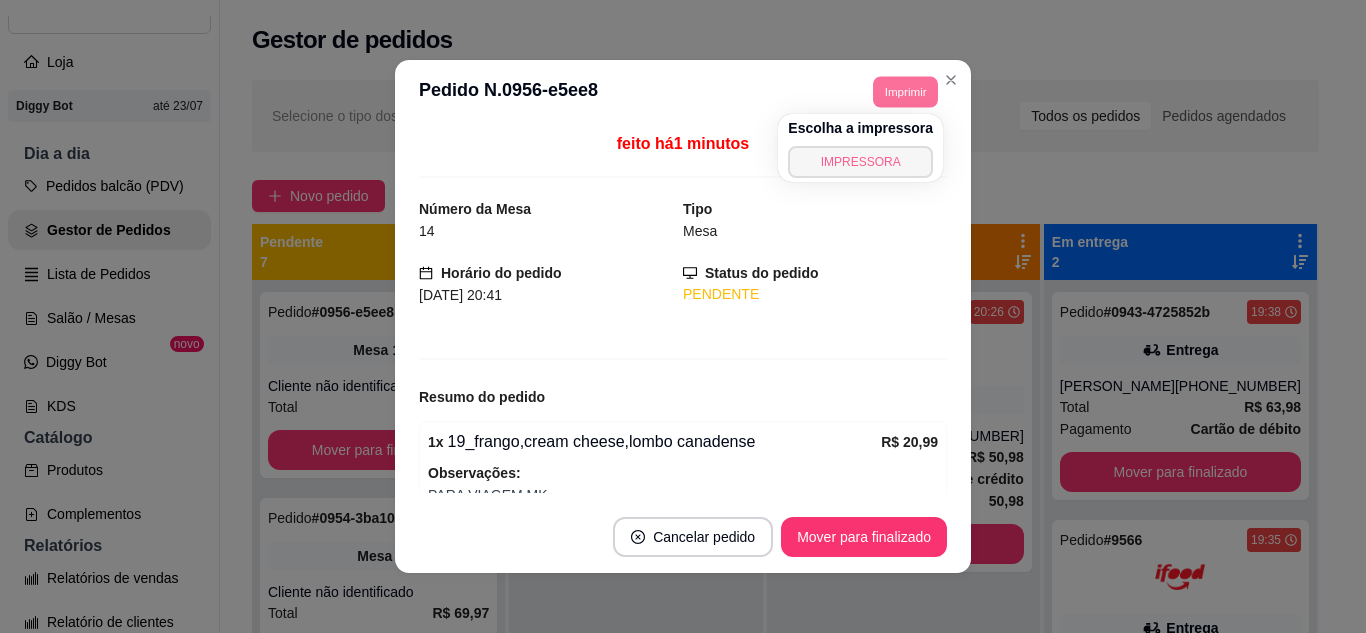 click on "IMPRESSORA" at bounding box center [860, 162] 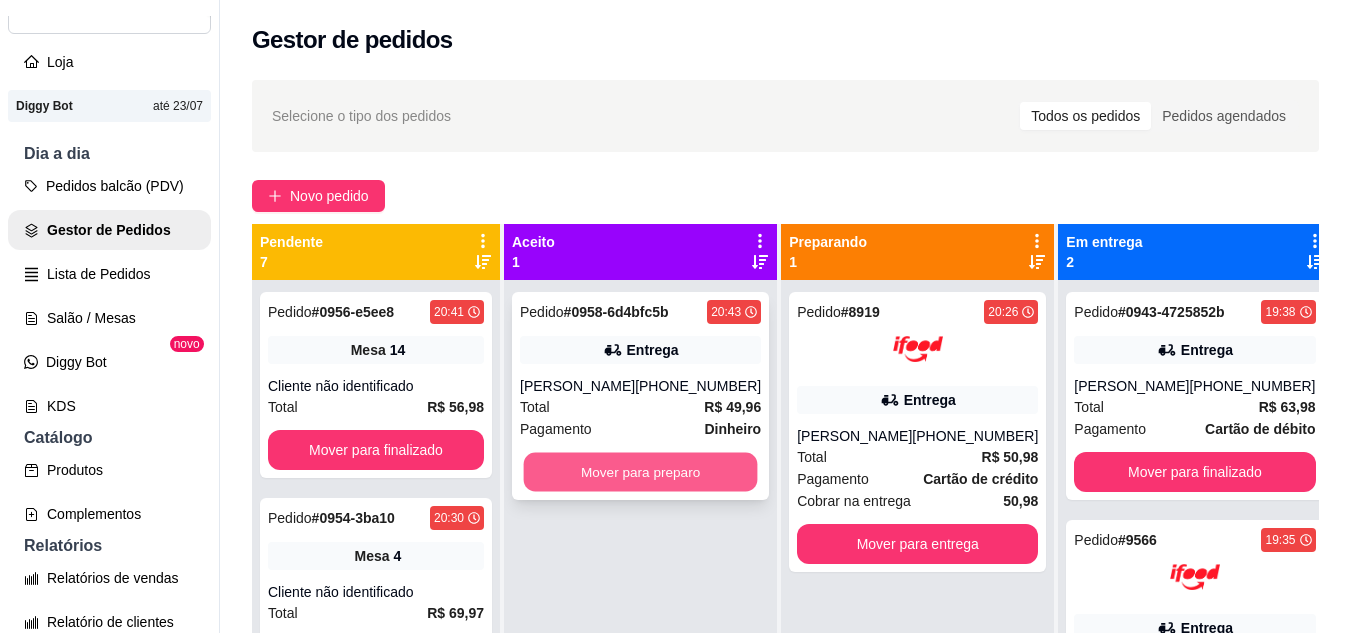 click on "Mover para preparo" at bounding box center (641, 472) 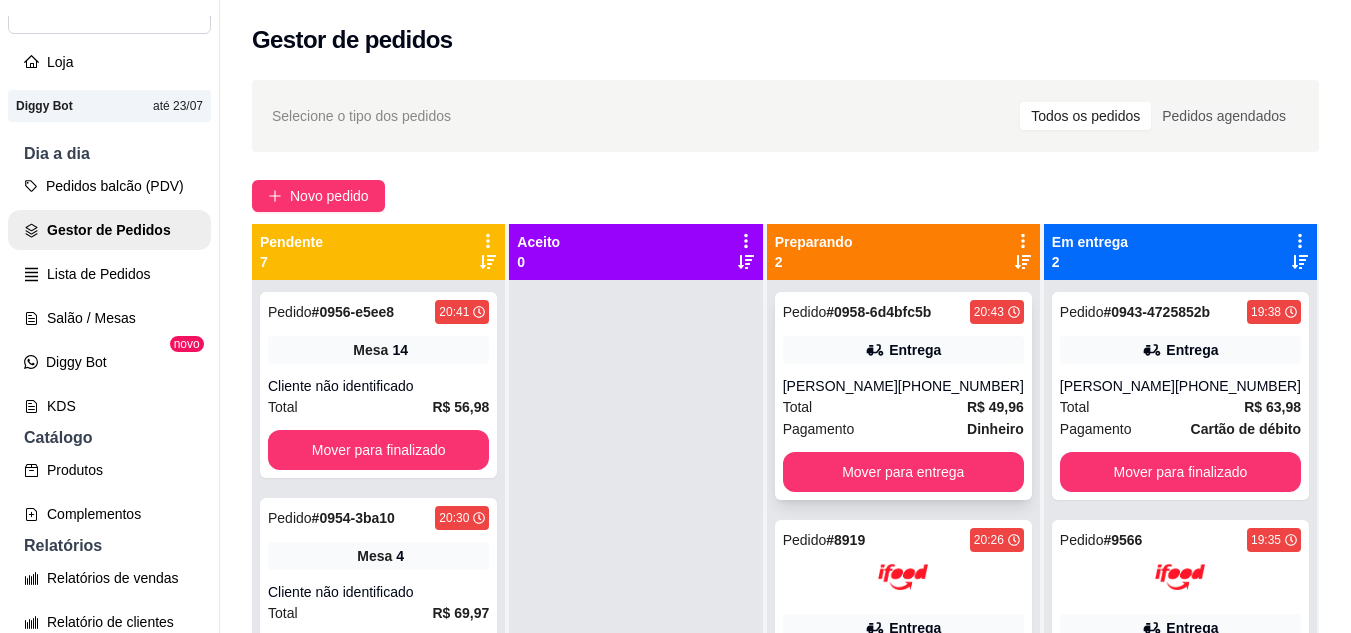 scroll, scrollTop: 56, scrollLeft: 0, axis: vertical 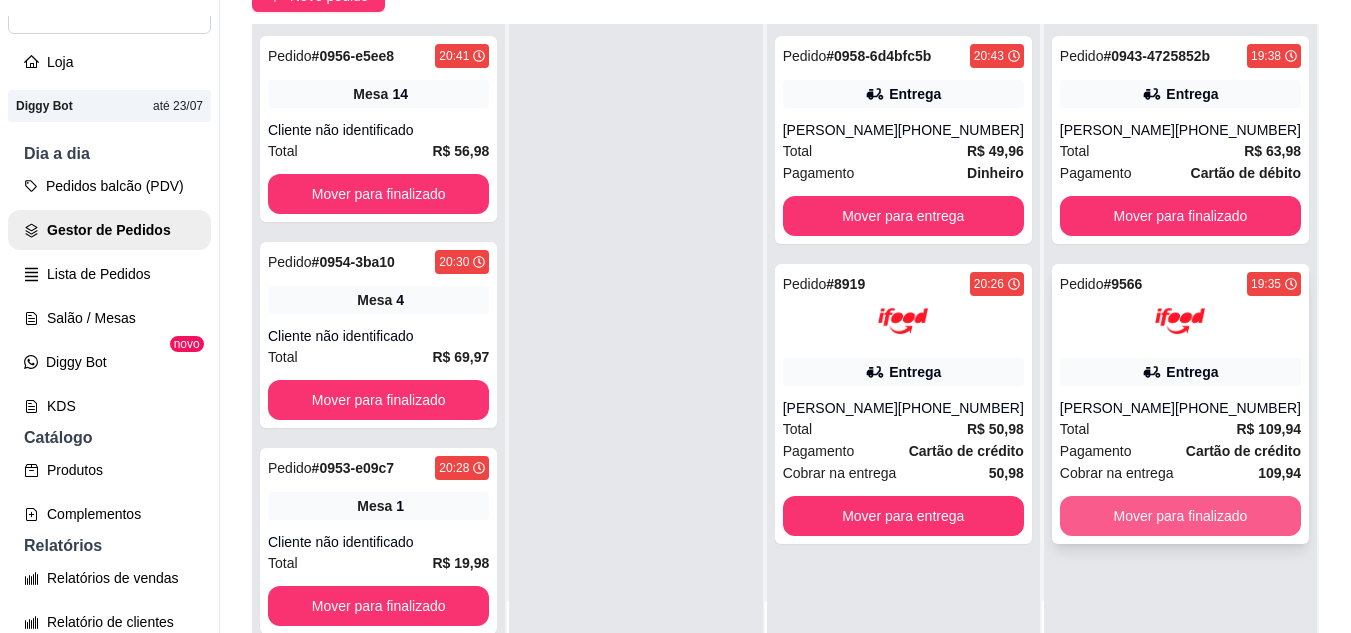 click on "Mover para finalizado" at bounding box center [1180, 516] 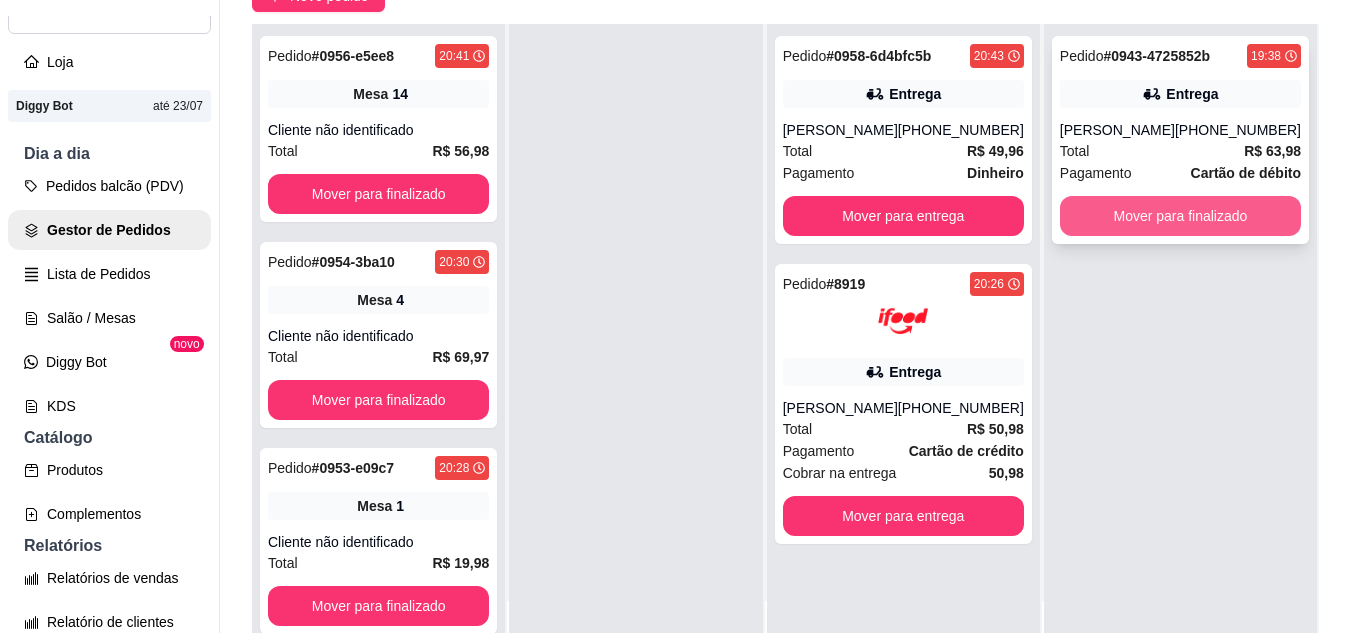 click on "Mover para finalizado" at bounding box center (1180, 216) 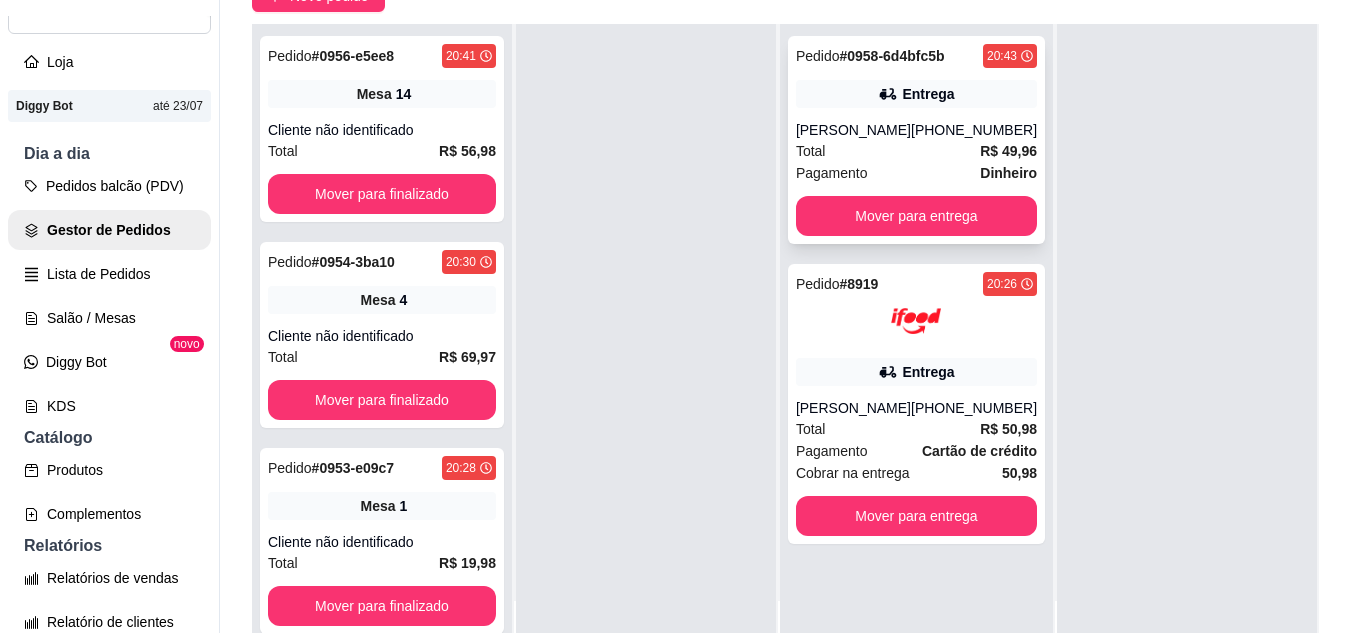 click on "Entrega" at bounding box center (928, 94) 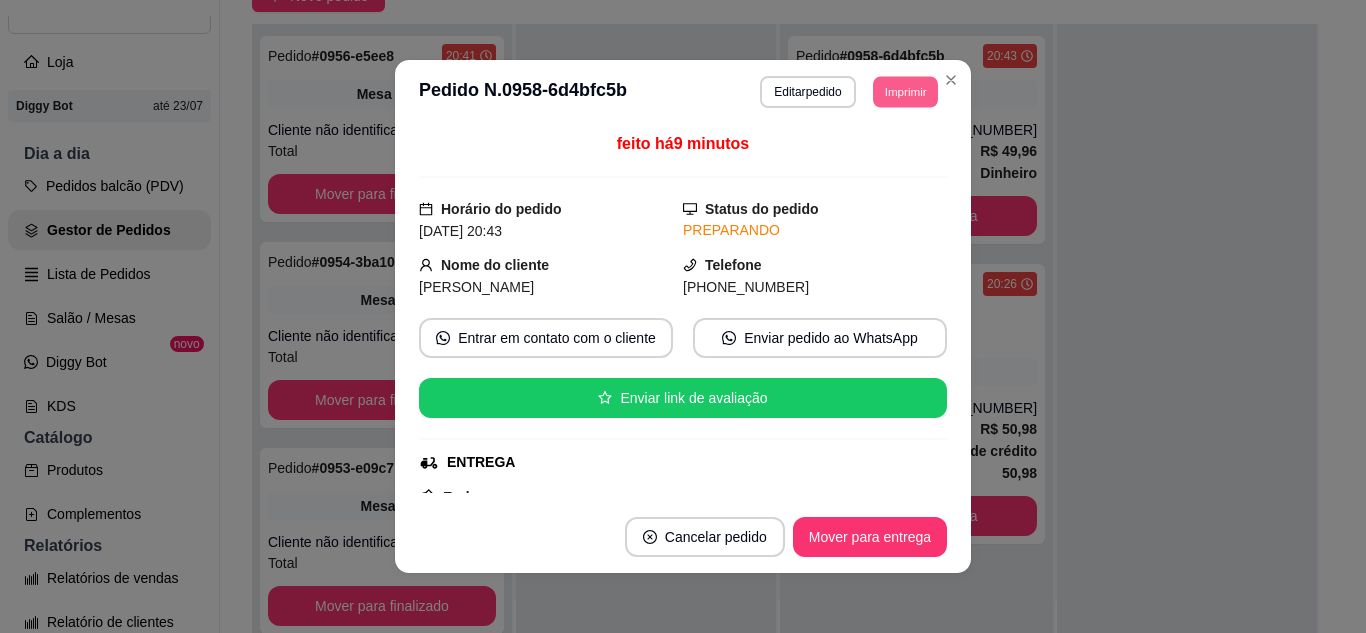 click on "Imprimir" at bounding box center (905, 91) 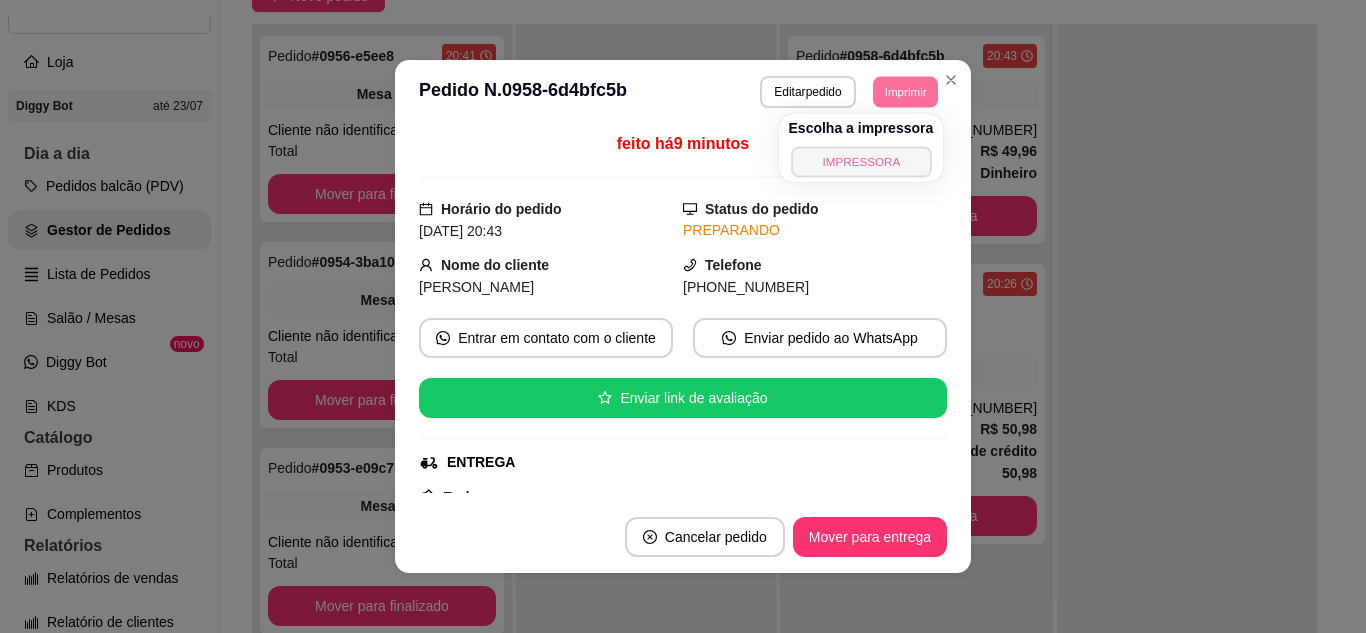click on "IMPRESSORA" at bounding box center [861, 161] 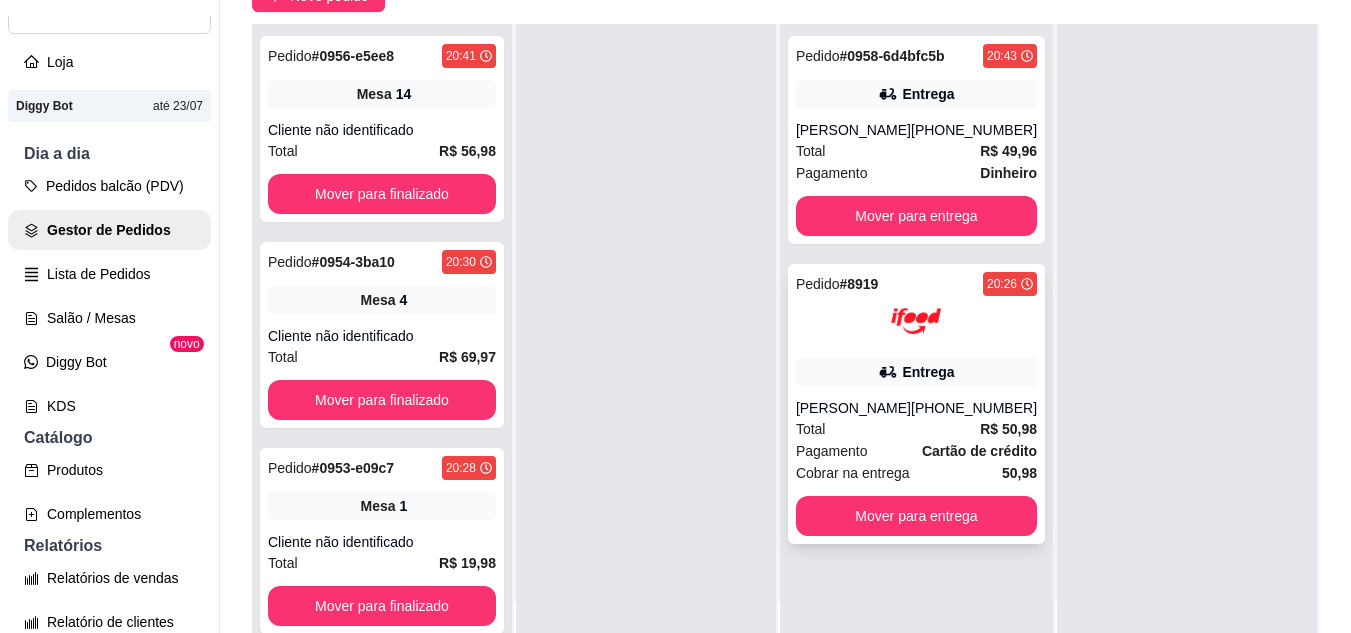 click on "Entrega" at bounding box center [928, 372] 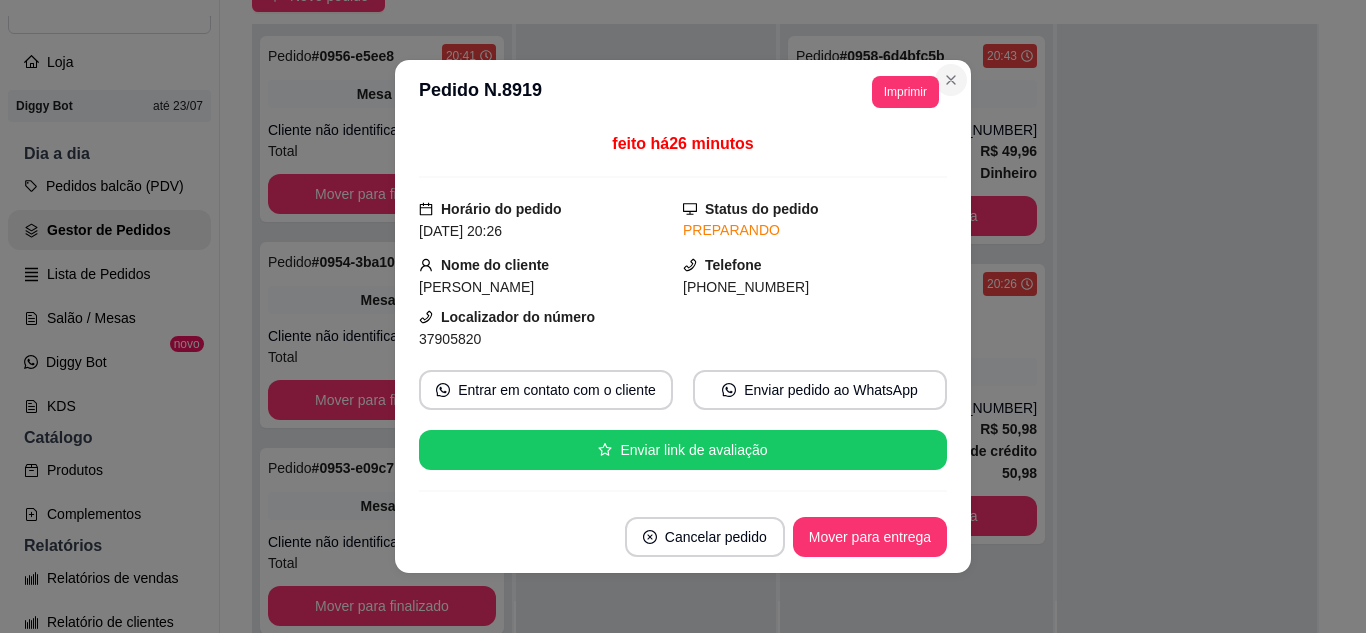 click on "**********" at bounding box center [683, 316] 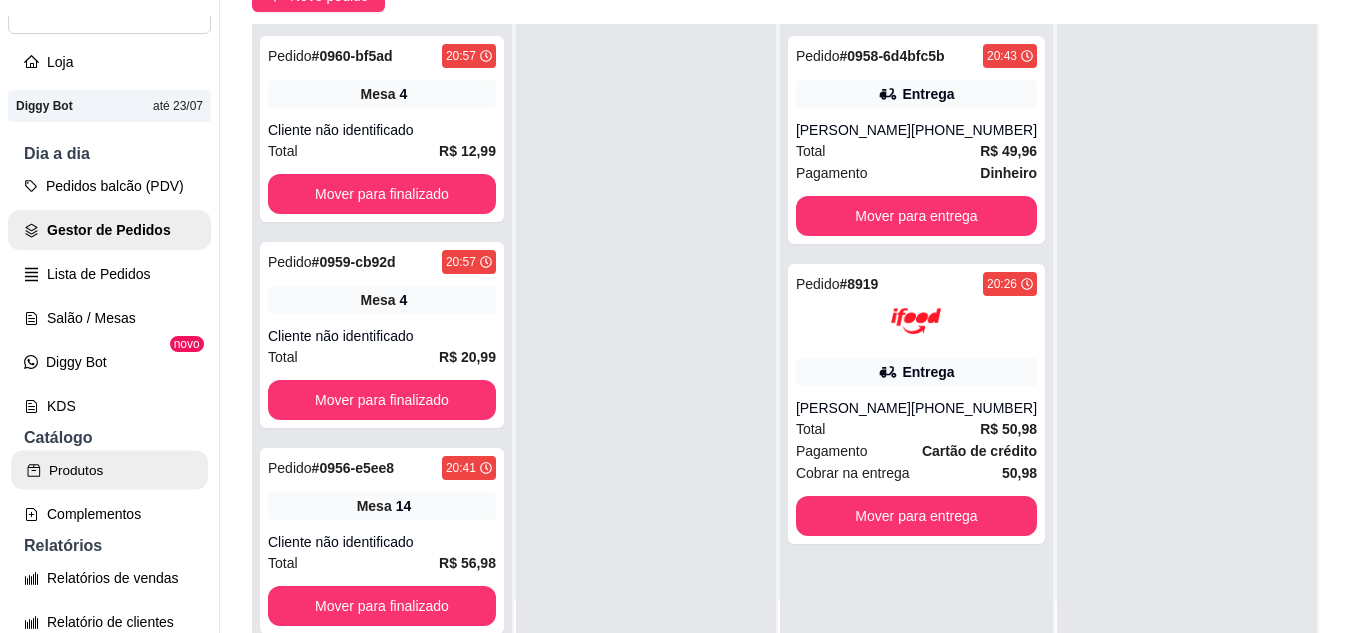 click on "Produtos" at bounding box center (109, 470) 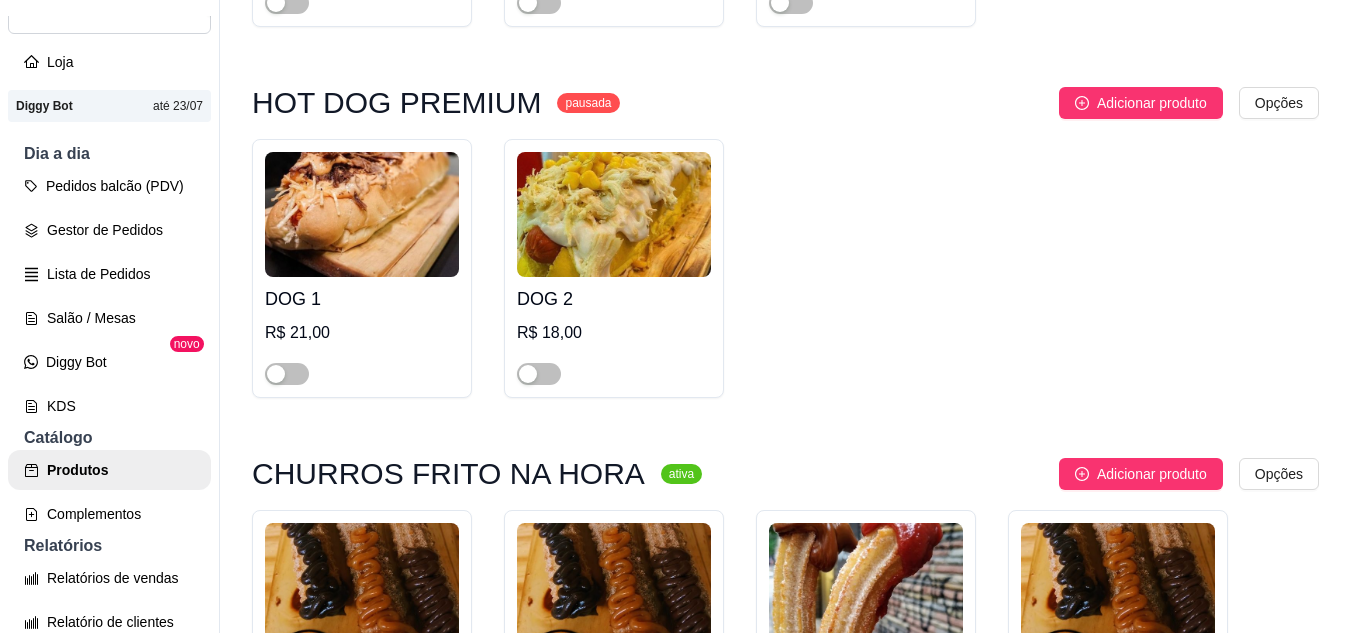 scroll, scrollTop: 8400, scrollLeft: 0, axis: vertical 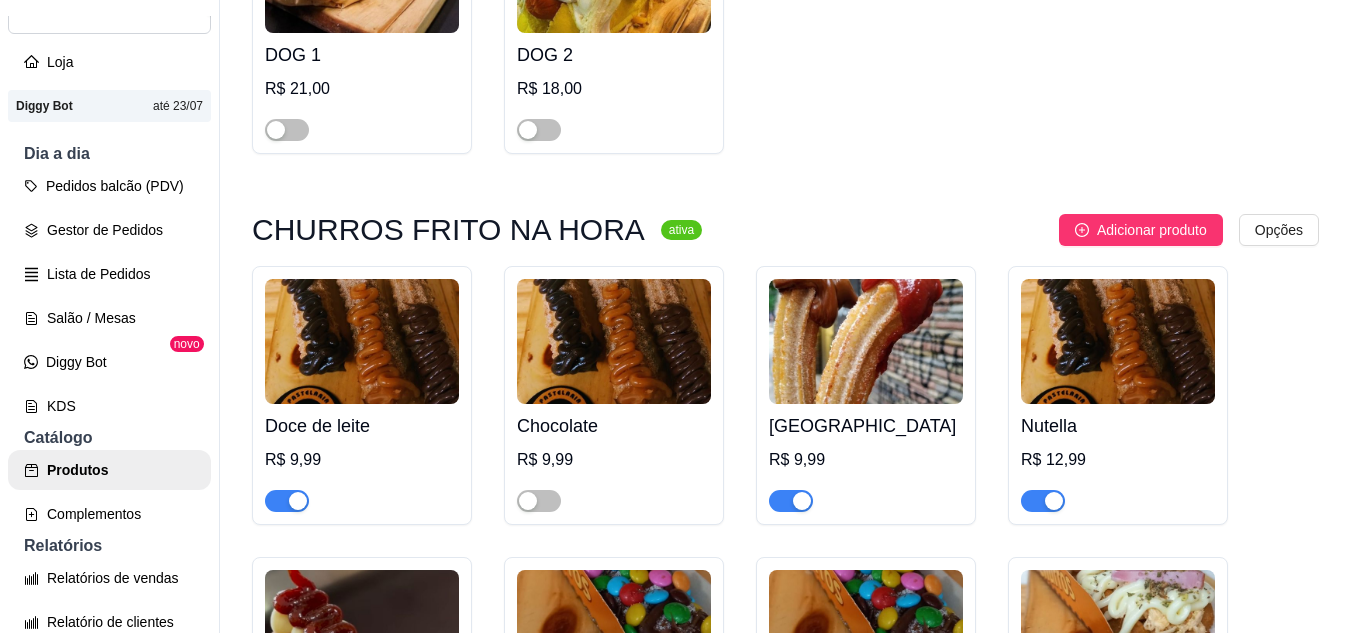 drag, startPoint x: 1046, startPoint y: 130, endPoint x: 1031, endPoint y: 137, distance: 16.552946 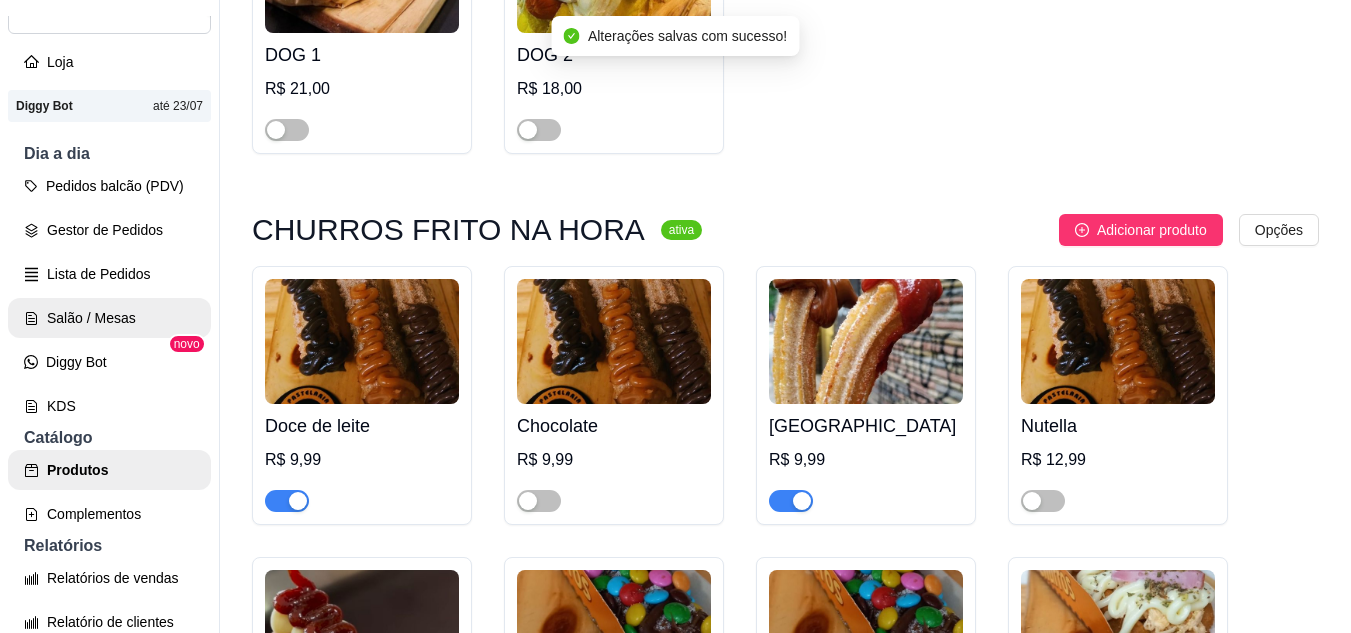click on "Salão / Mesas" at bounding box center [109, 318] 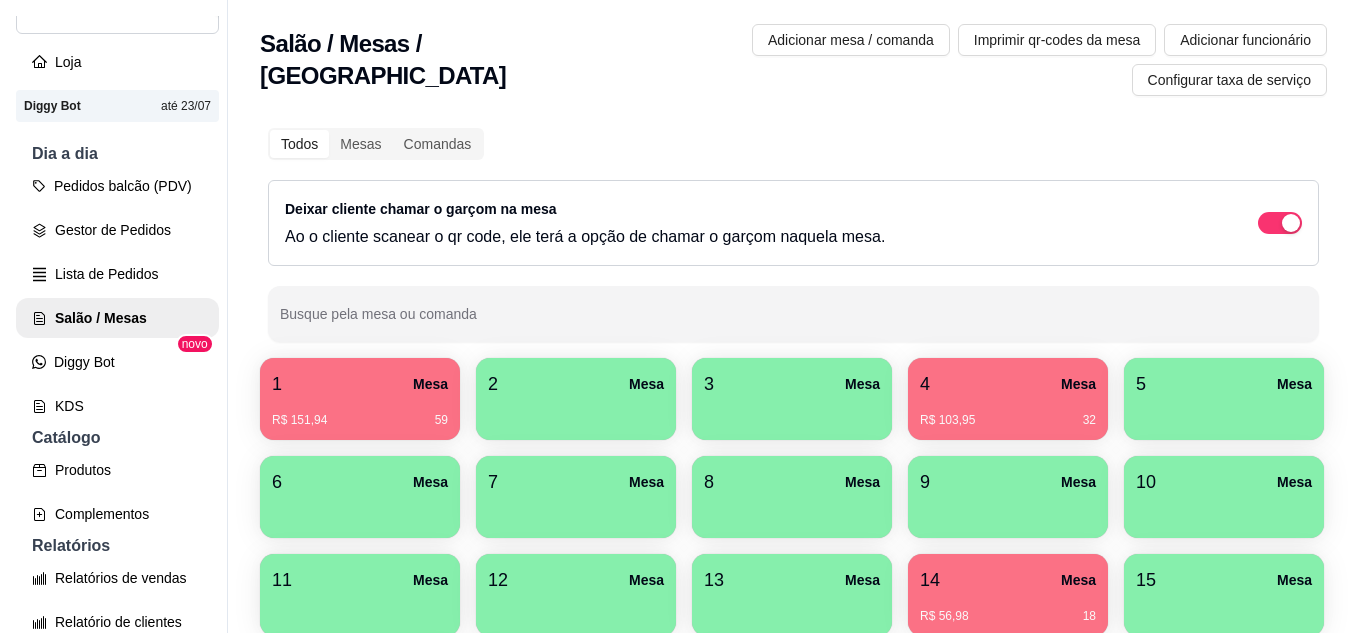 scroll, scrollTop: 294, scrollLeft: 0, axis: vertical 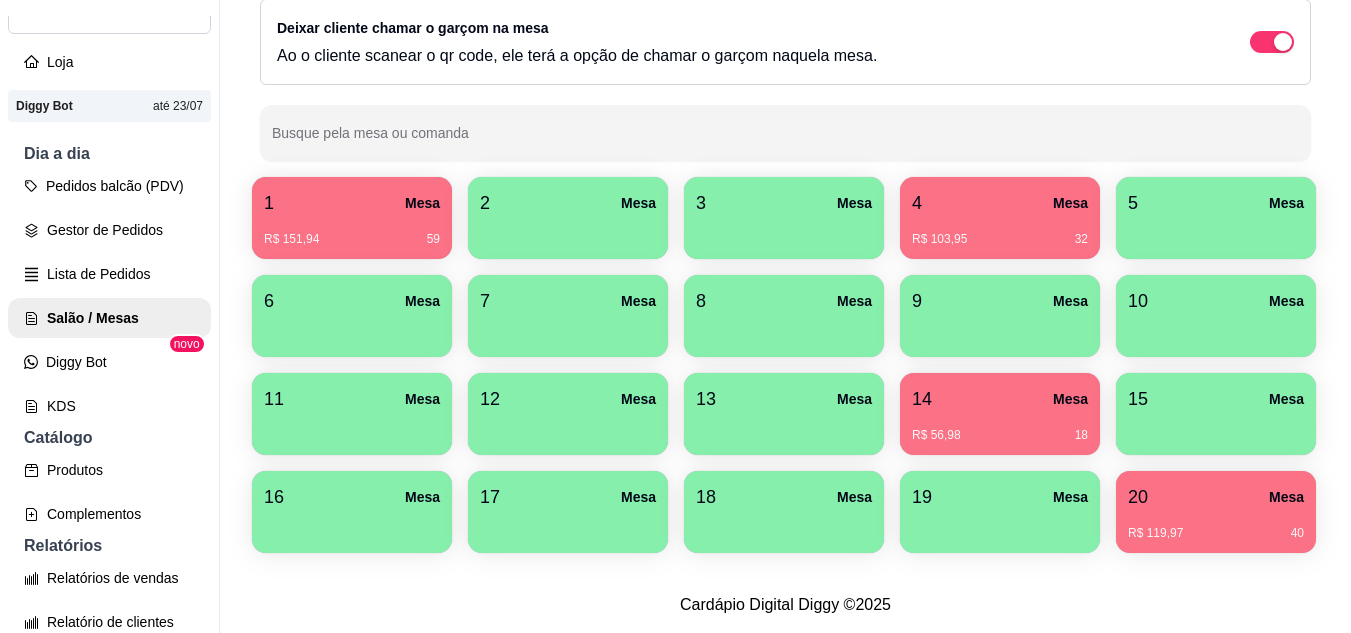 click on "R$ 103,95 32" at bounding box center (1000, 239) 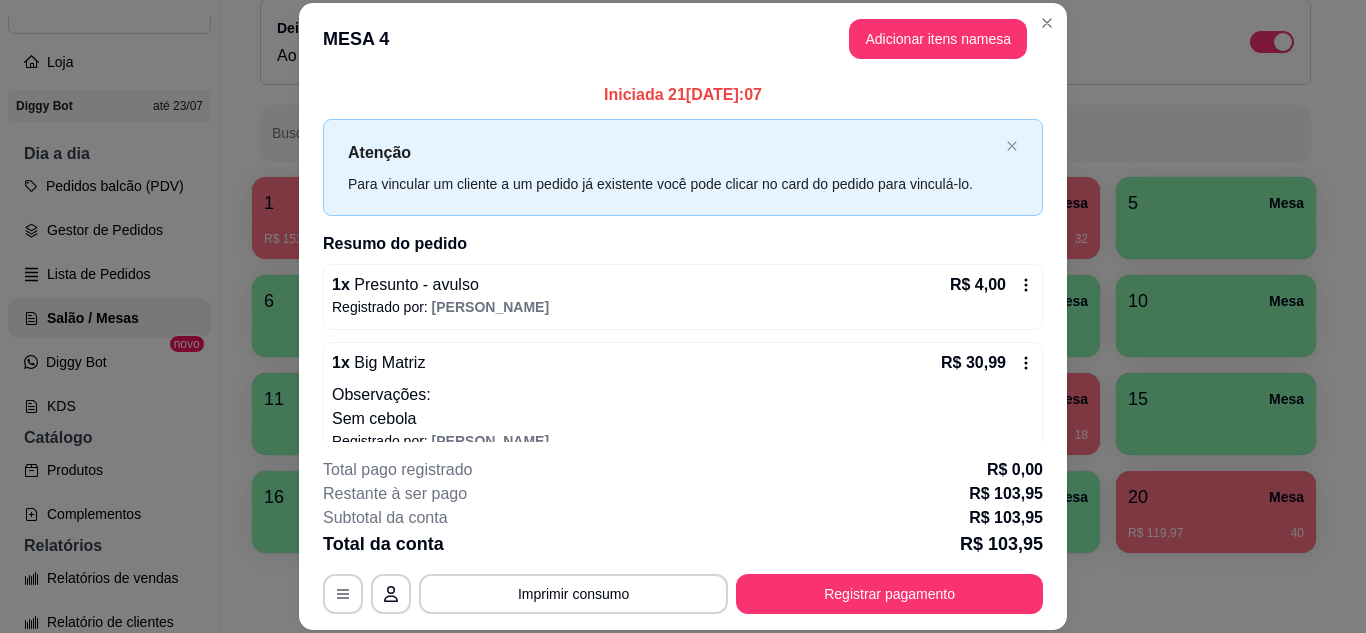 click on "**********" at bounding box center [683, 536] 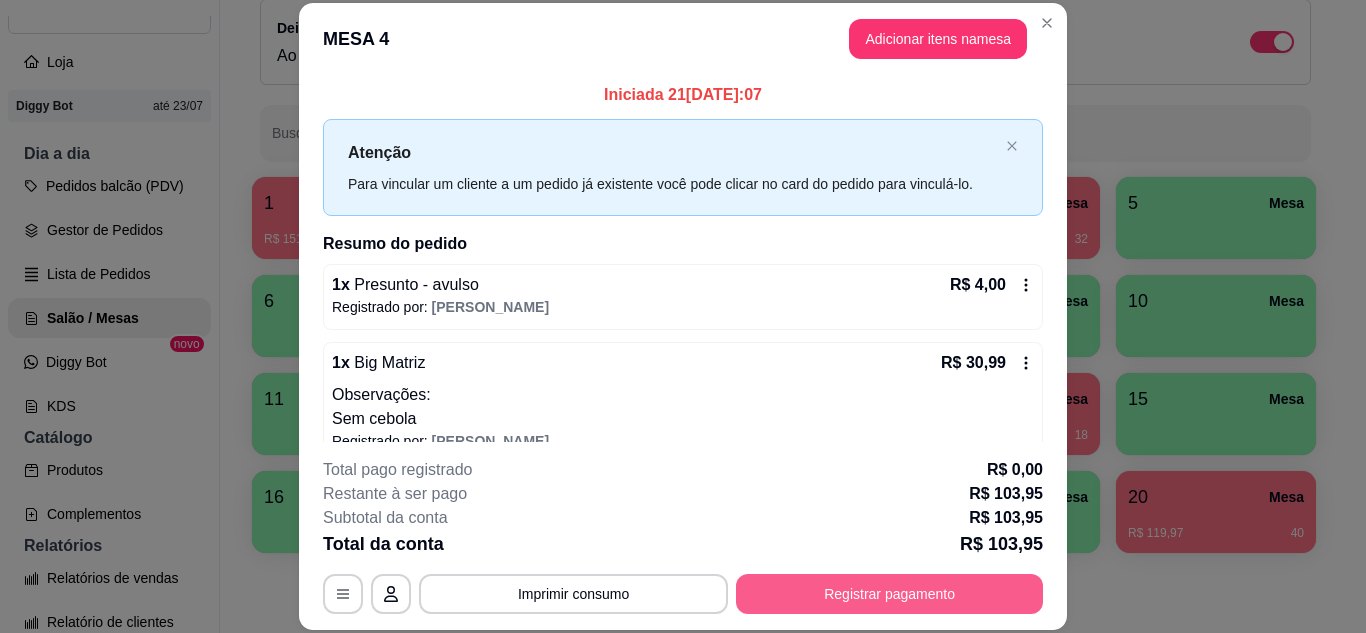 click on "Registrar pagamento" at bounding box center (889, 594) 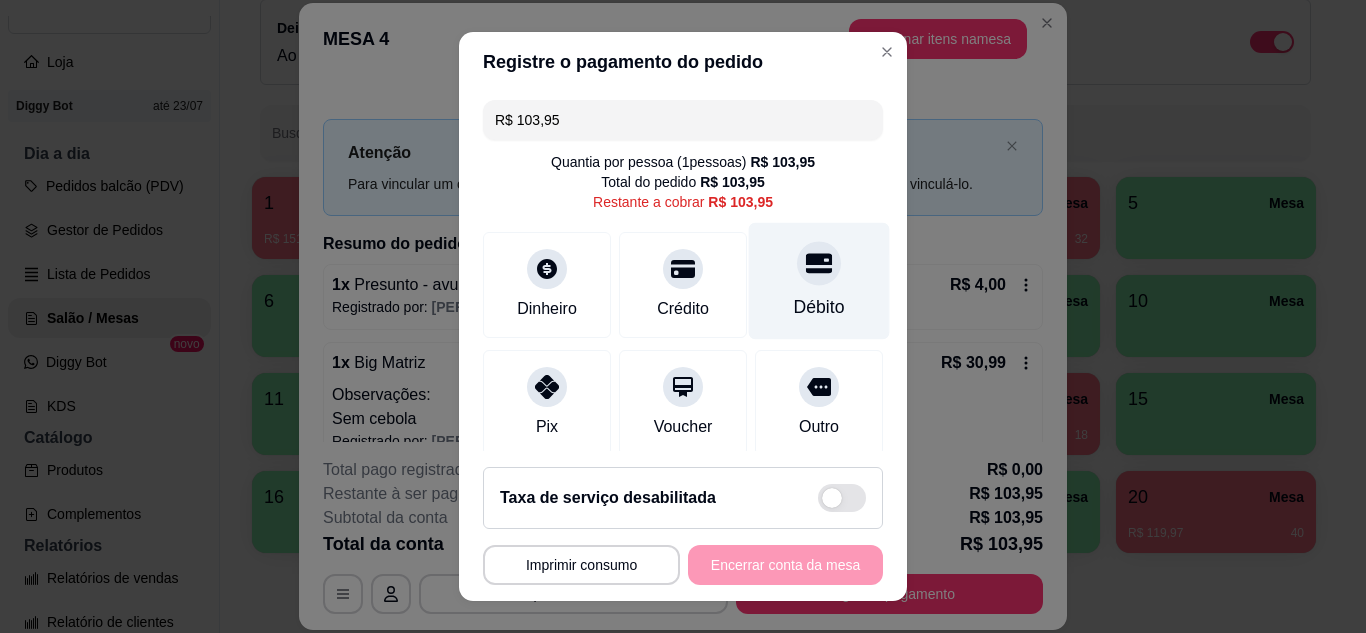 click on "Débito" at bounding box center (819, 280) 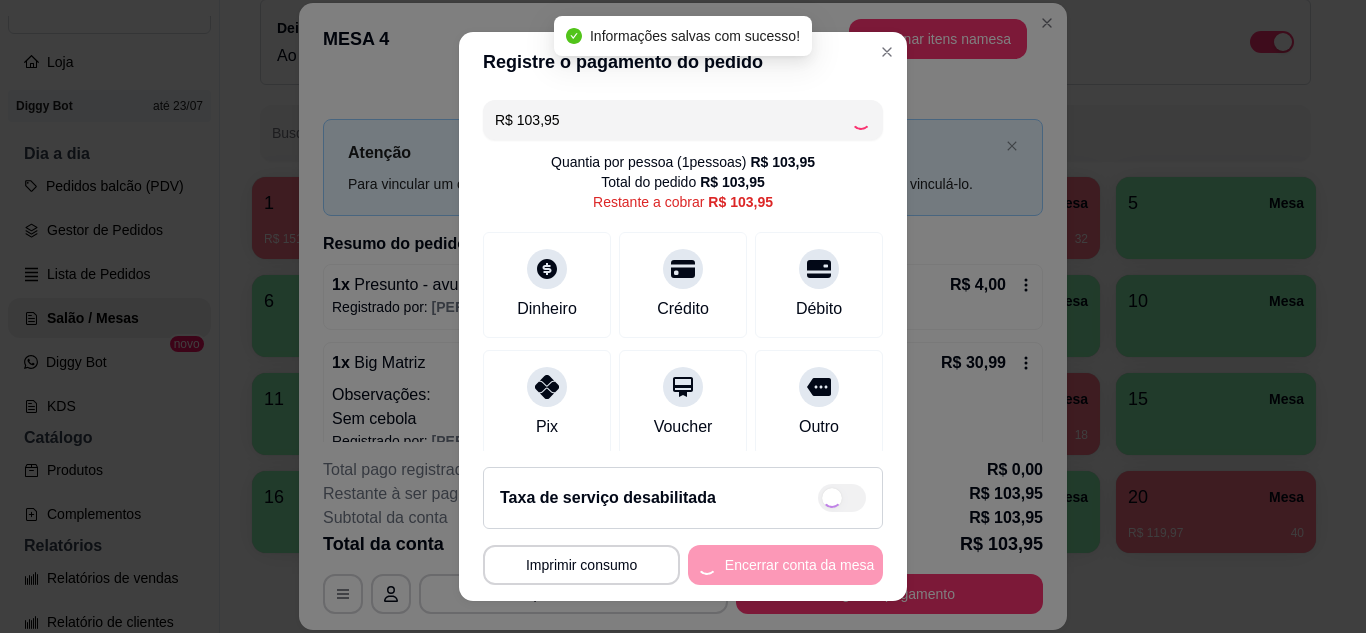 type on "R$ 0,00" 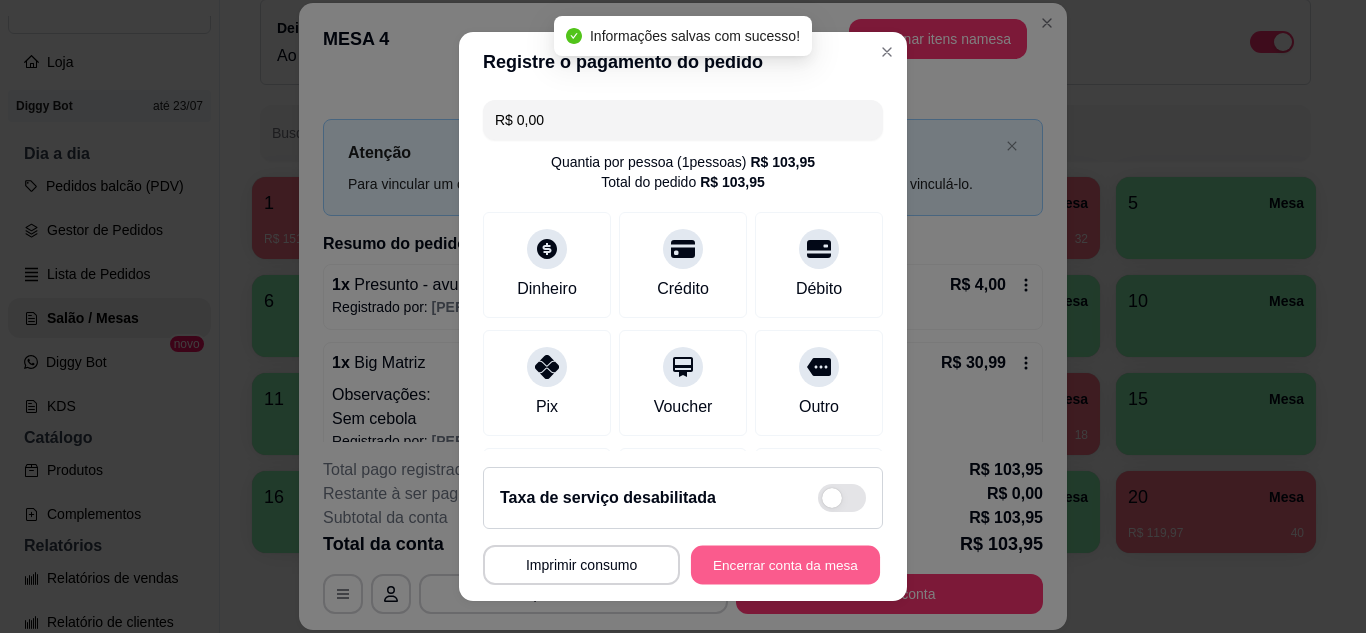 click on "Encerrar conta da mesa" at bounding box center (785, 565) 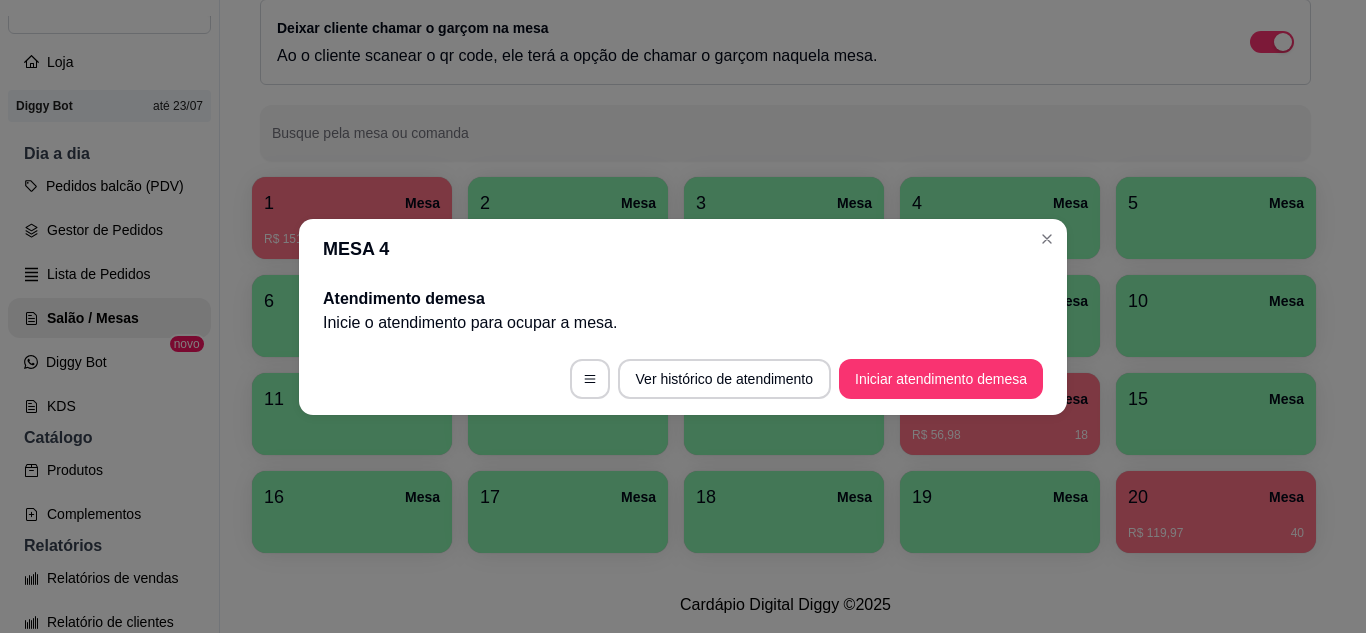 click on "MESA 4" at bounding box center (683, 249) 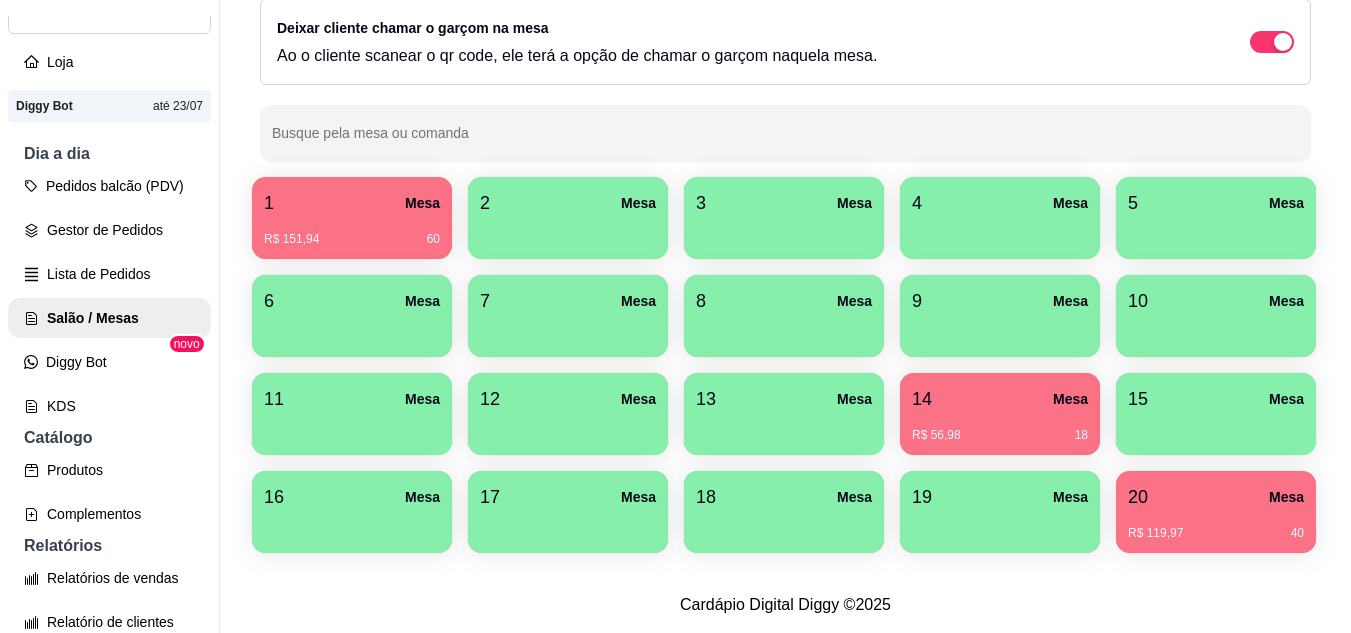 click on "R$ 151,94 60" at bounding box center (352, 232) 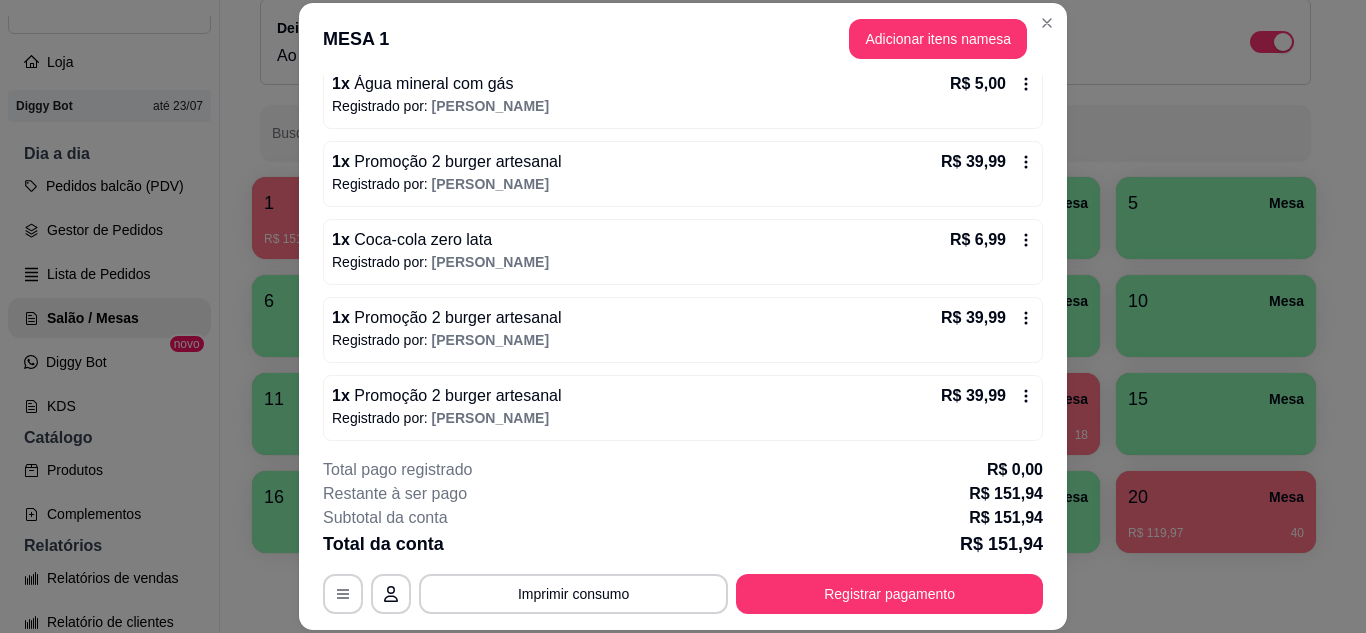 scroll, scrollTop: 286, scrollLeft: 0, axis: vertical 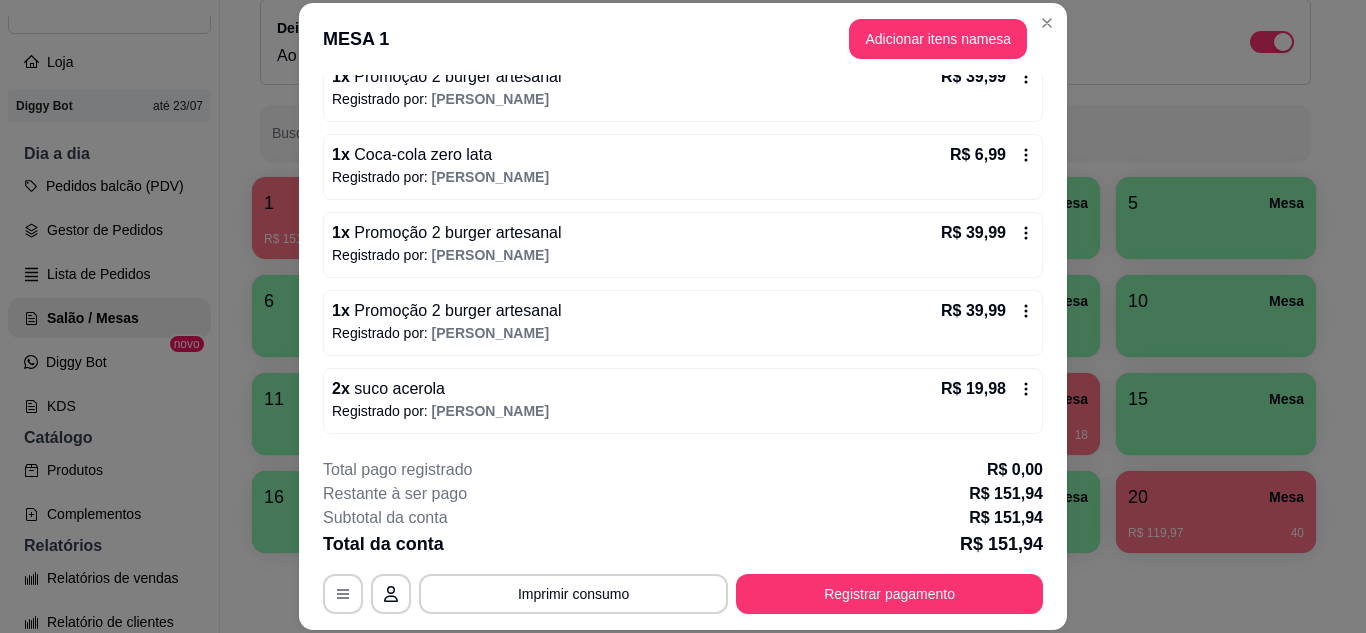 click on "MESA 1 Adicionar itens na  mesa" at bounding box center (683, 39) 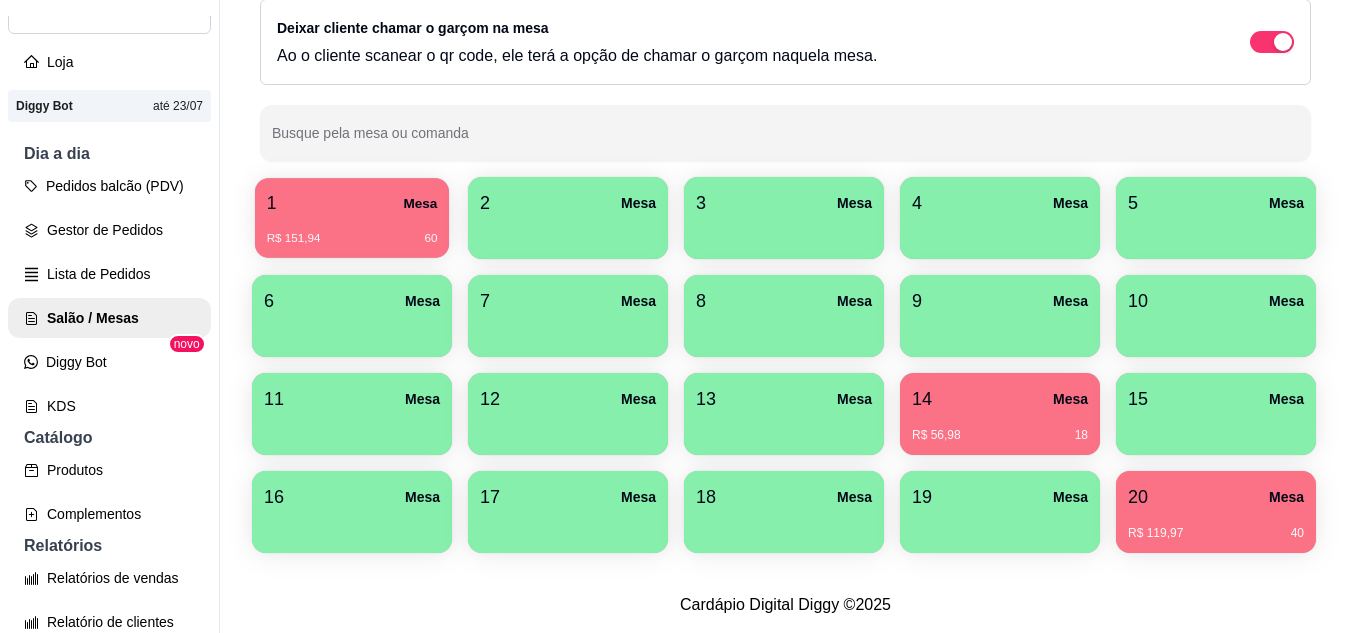 click on "R$ 151,94 60" at bounding box center (352, 239) 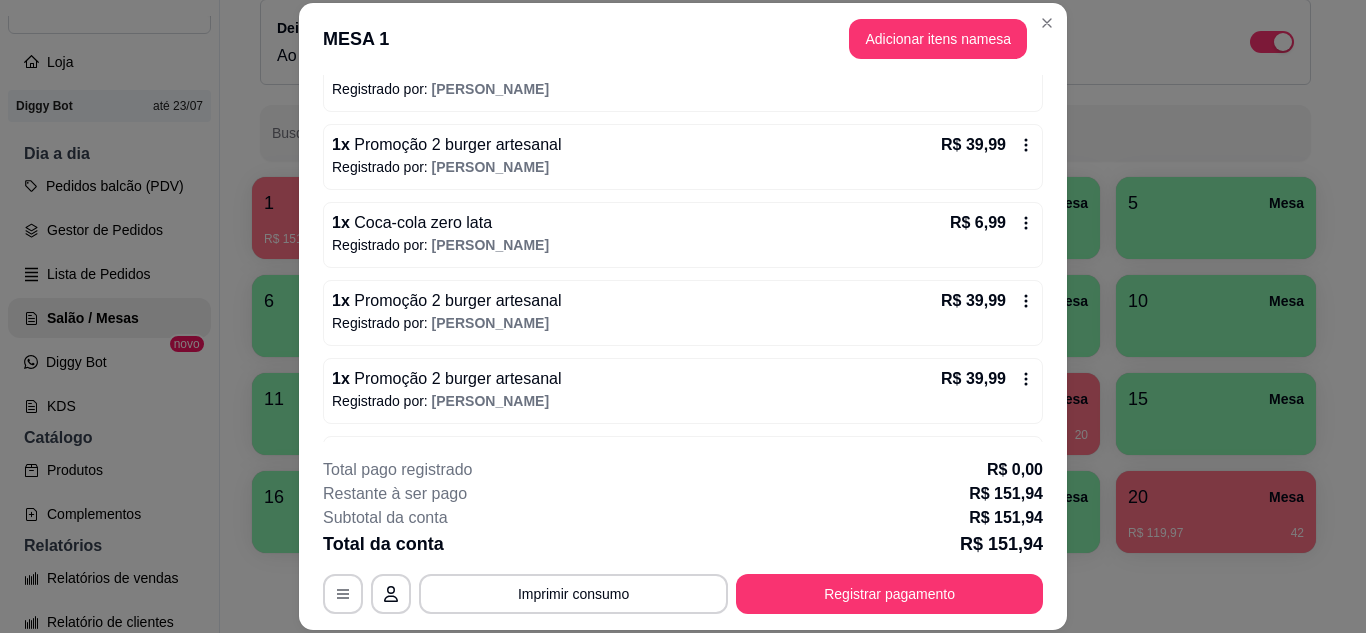 scroll, scrollTop: 286, scrollLeft: 0, axis: vertical 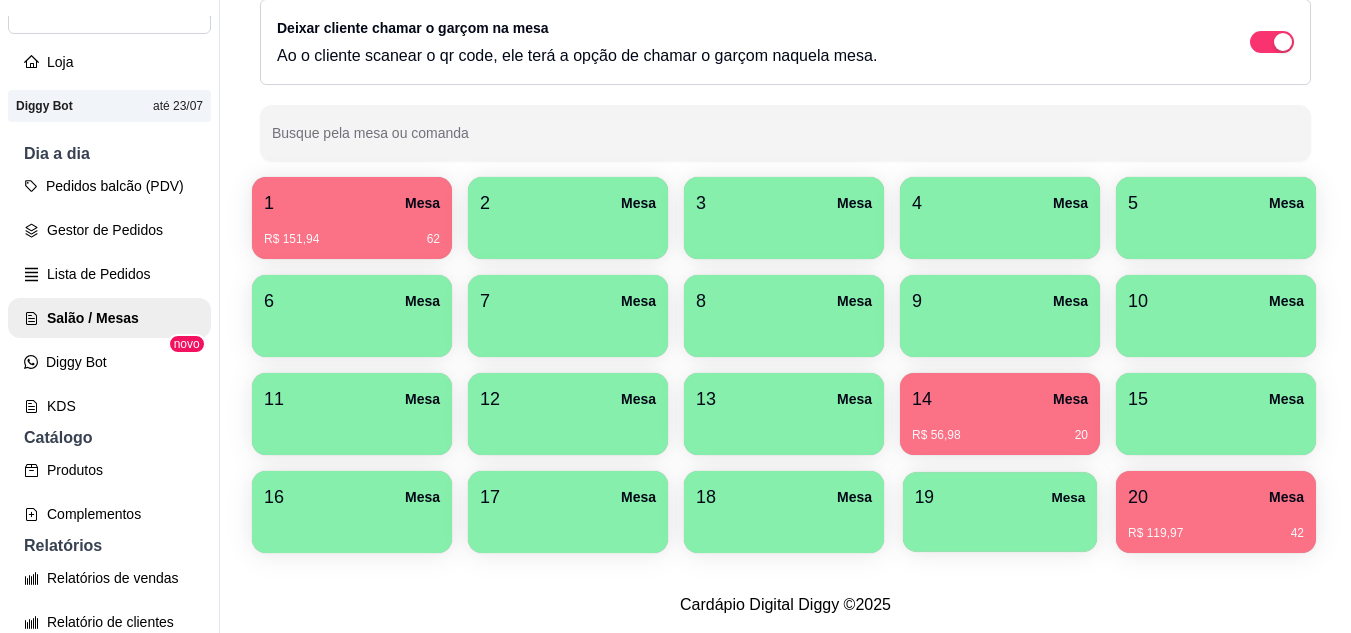 click at bounding box center [1000, 525] 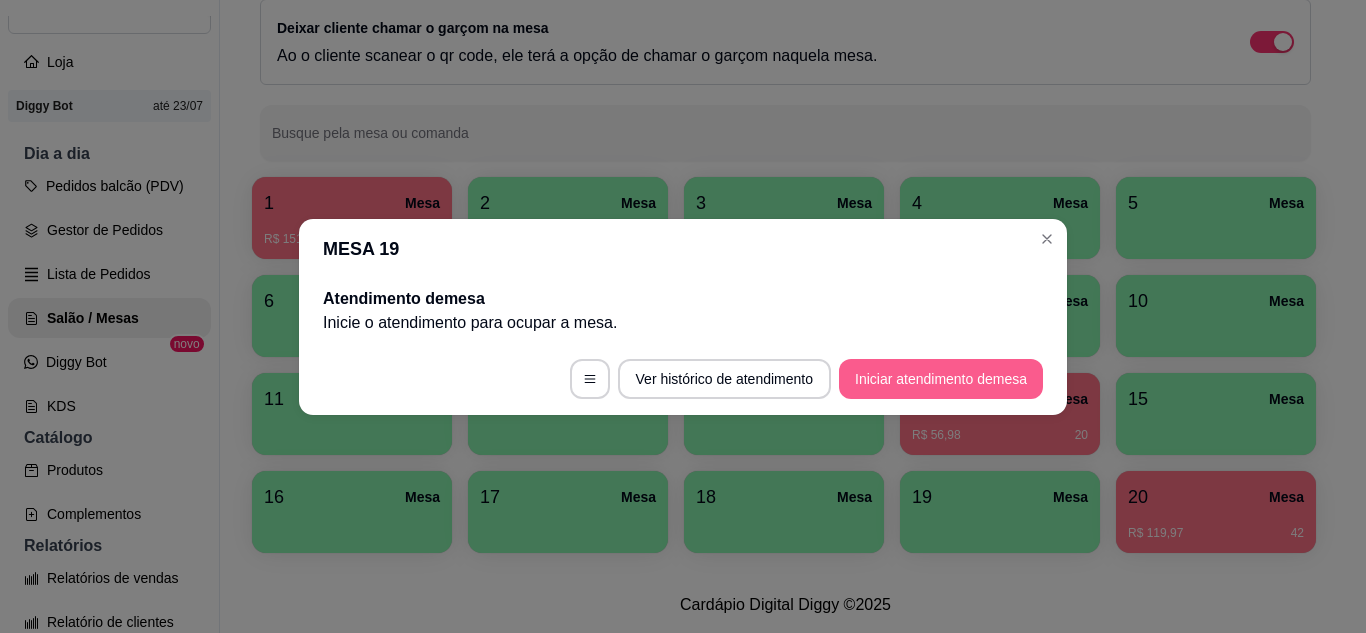 click on "Iniciar atendimento de  mesa" at bounding box center (941, 379) 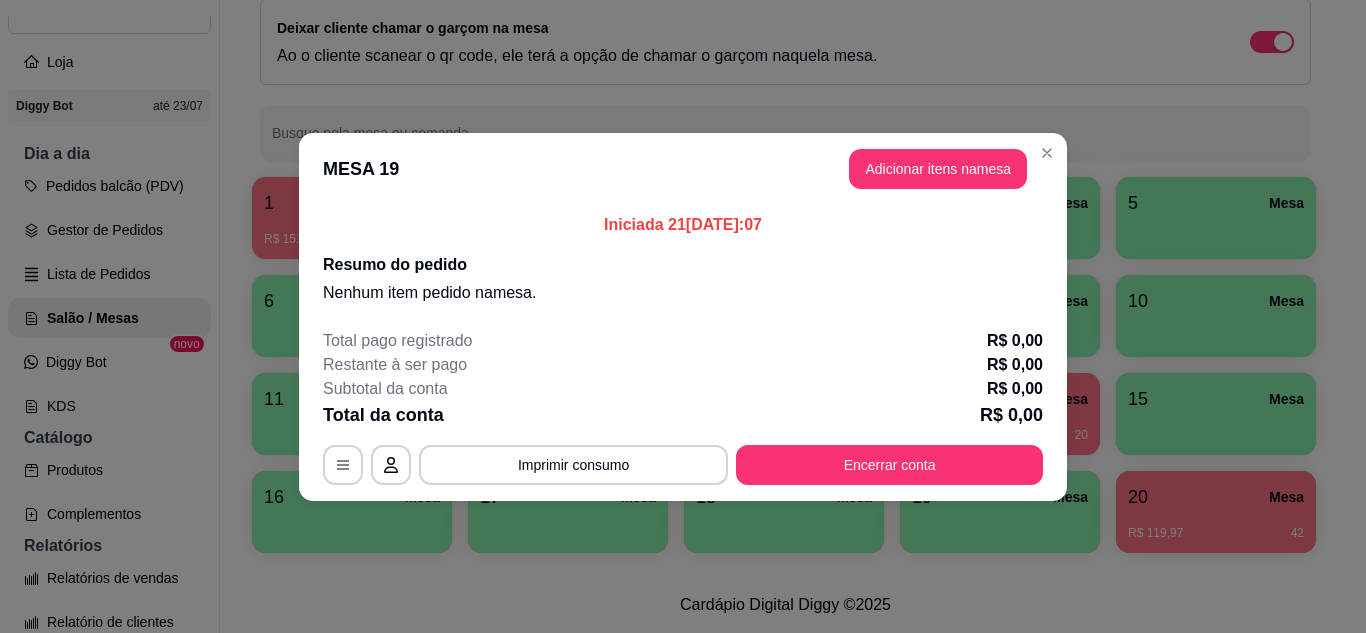 click on "Adicionar itens na  mesa" at bounding box center [938, 169] 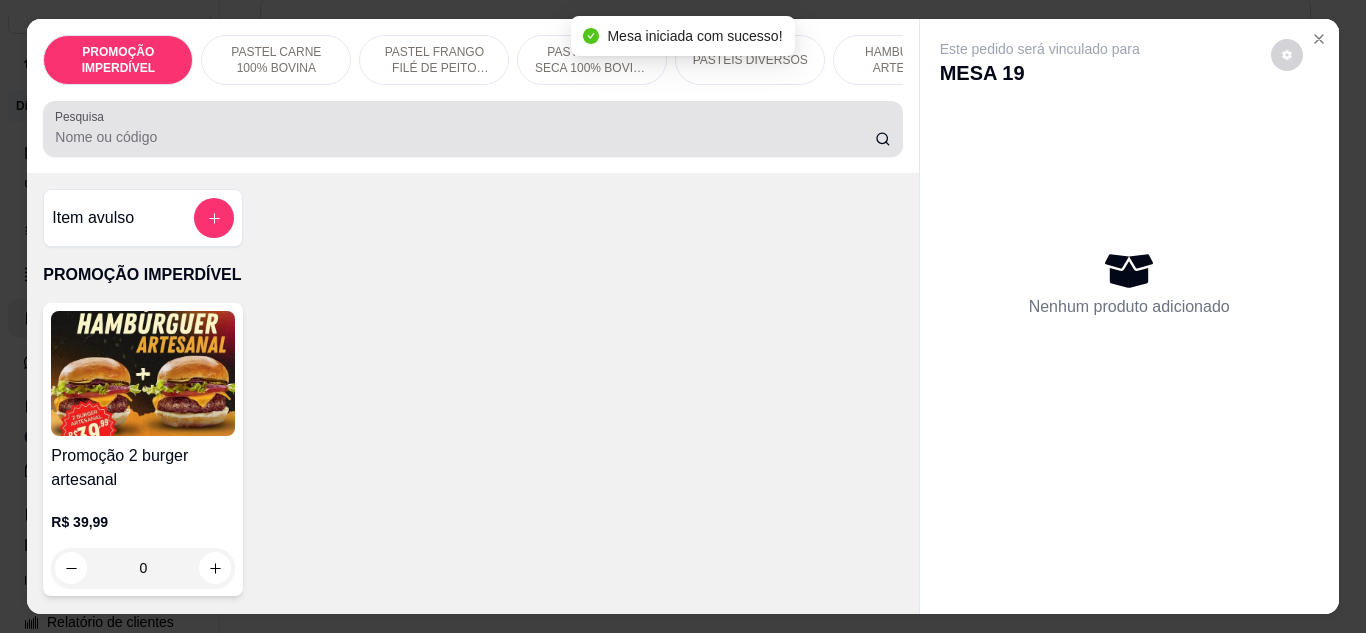 click on "Pesquisa" at bounding box center (465, 137) 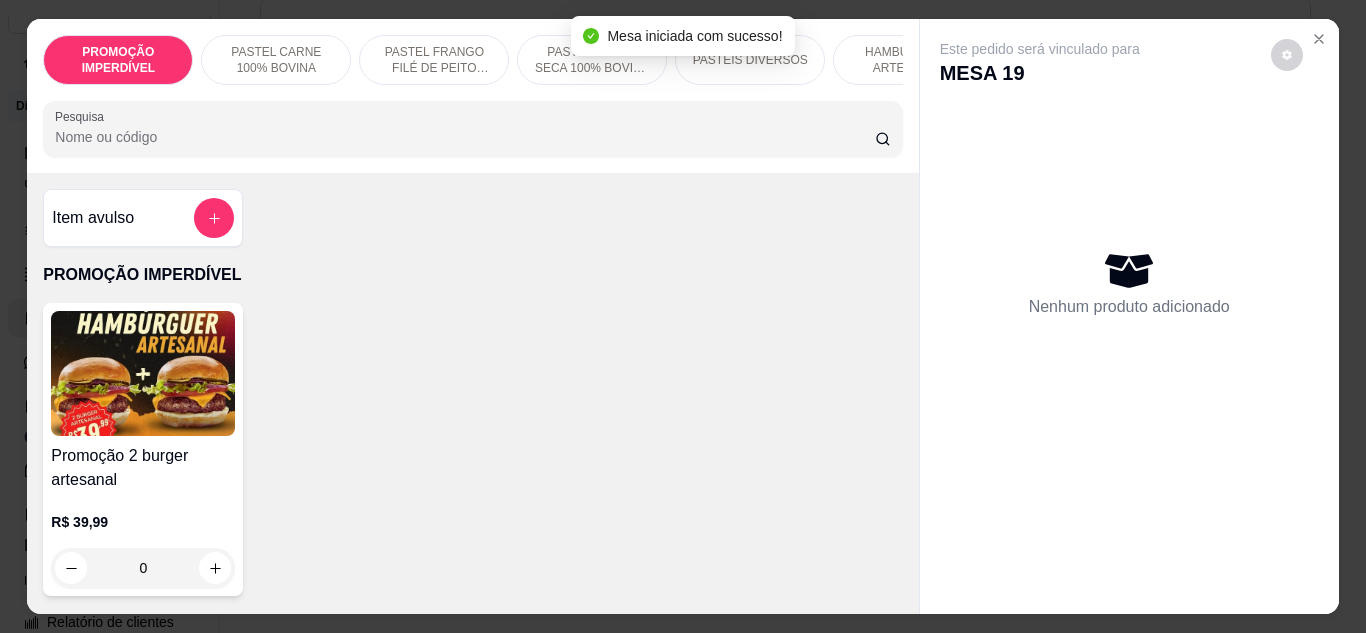 click on "0" at bounding box center [143, 568] 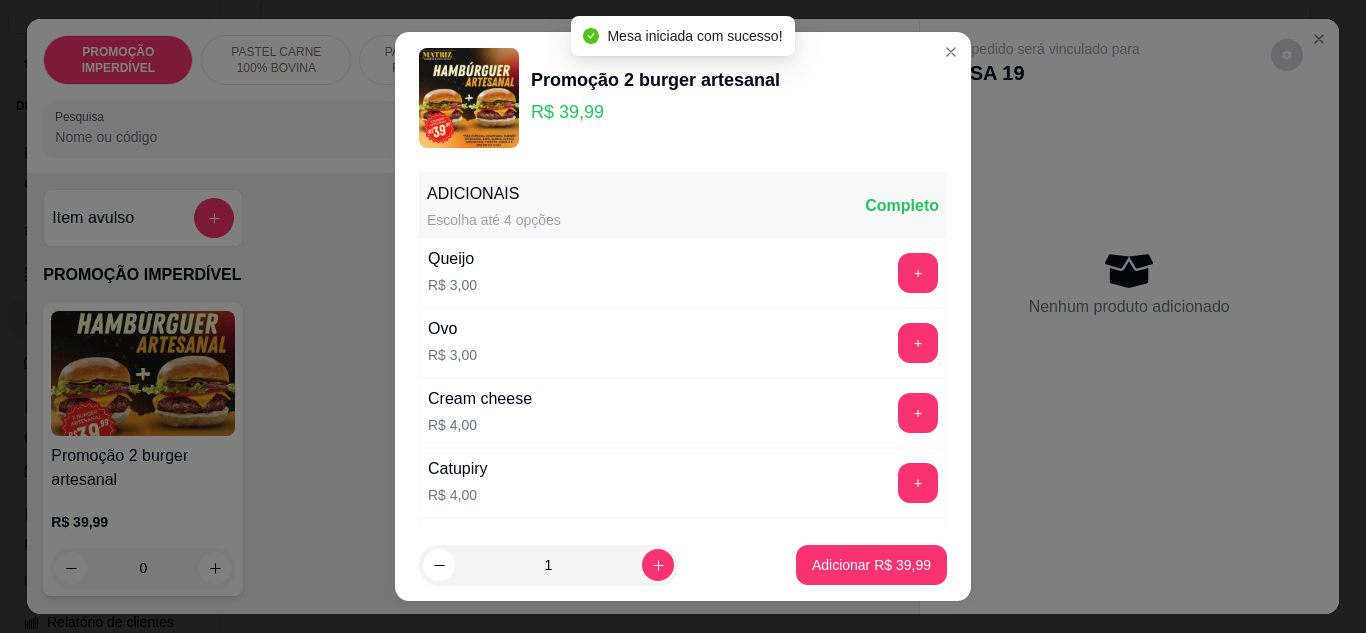 drag, startPoint x: 747, startPoint y: 557, endPoint x: 762, endPoint y: 563, distance: 16.155495 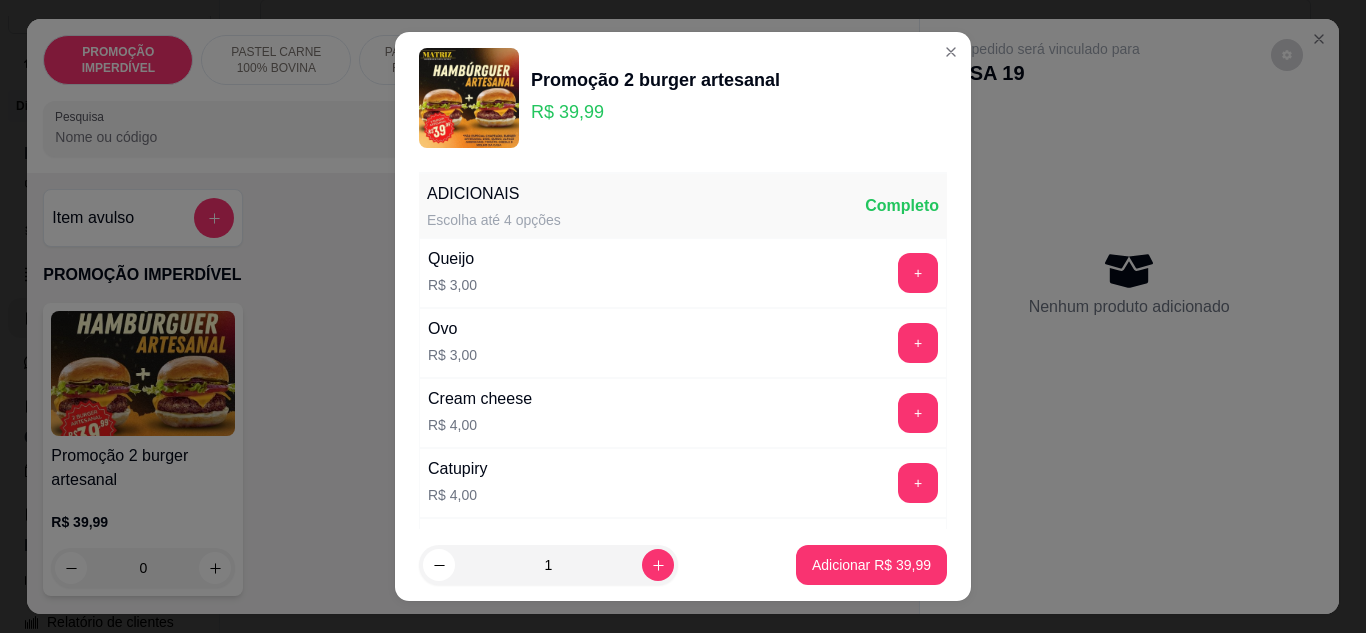 click on "Adicionar   R$ 39,99" at bounding box center [871, 565] 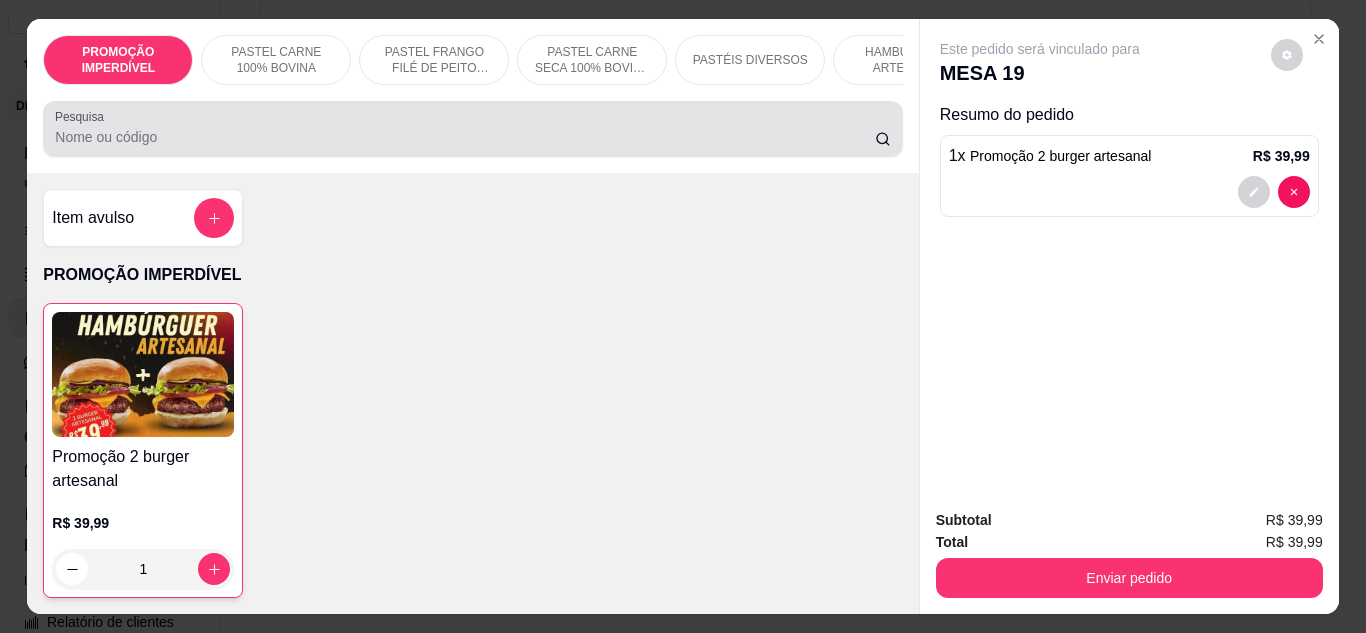 click on "Pesquisa" at bounding box center [465, 137] 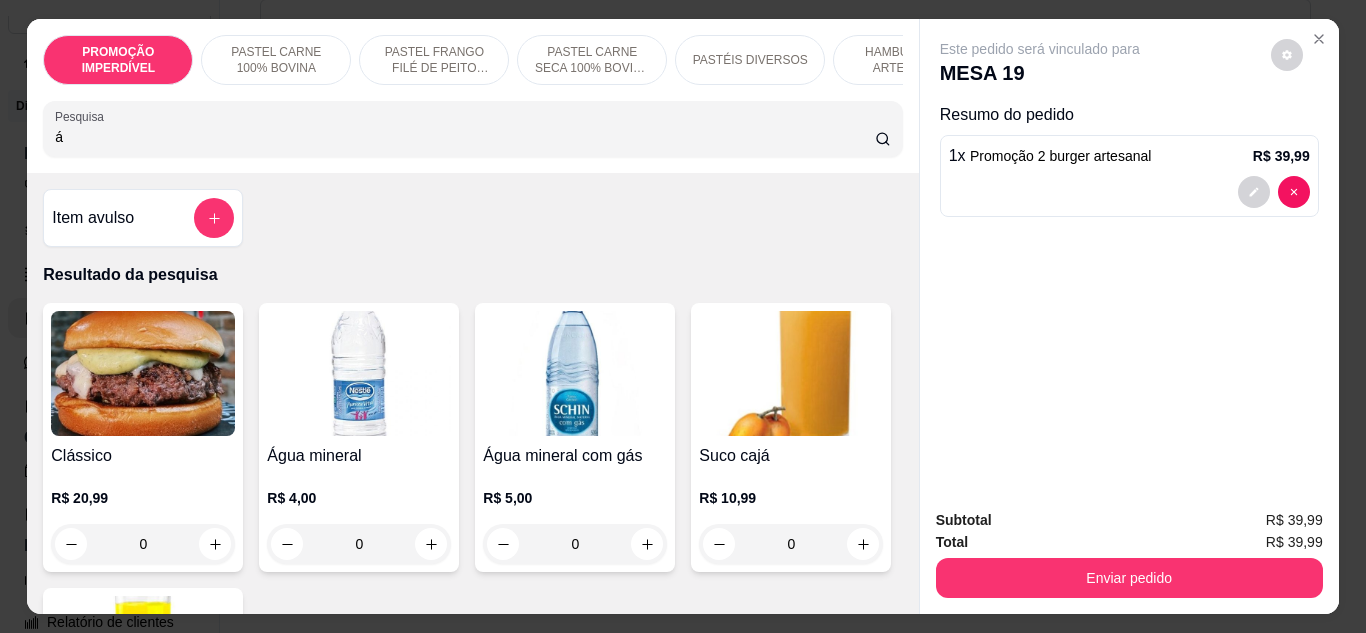 type on "á" 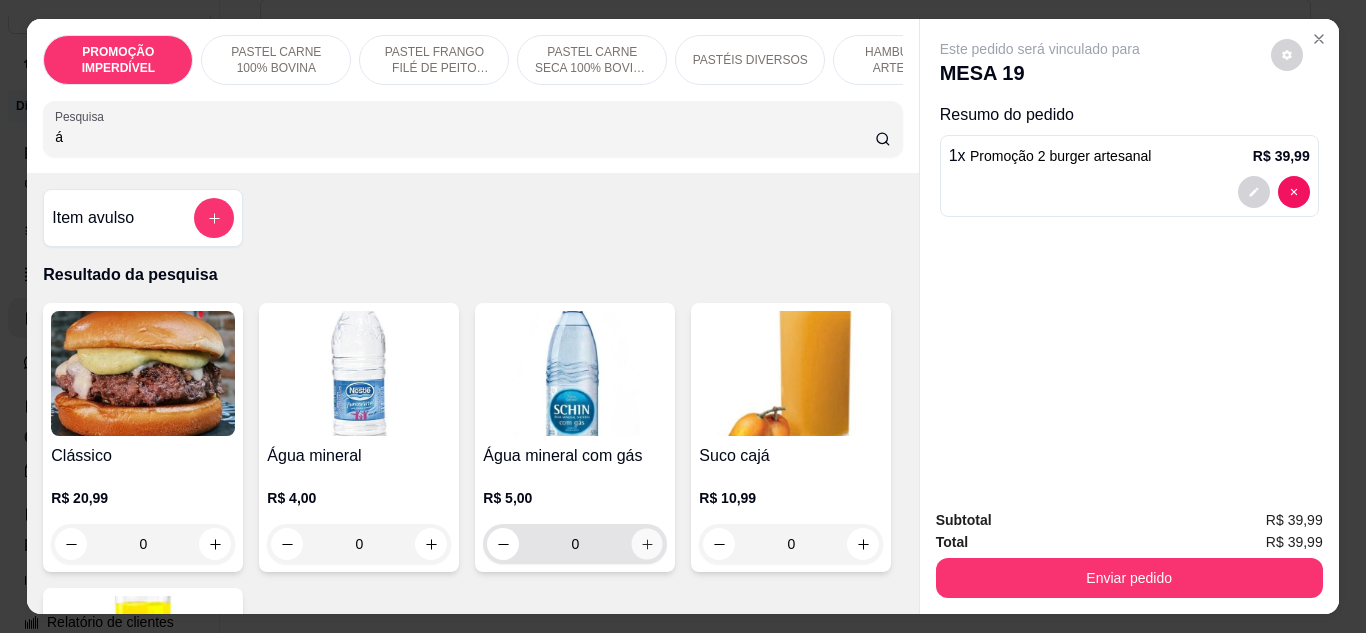 click 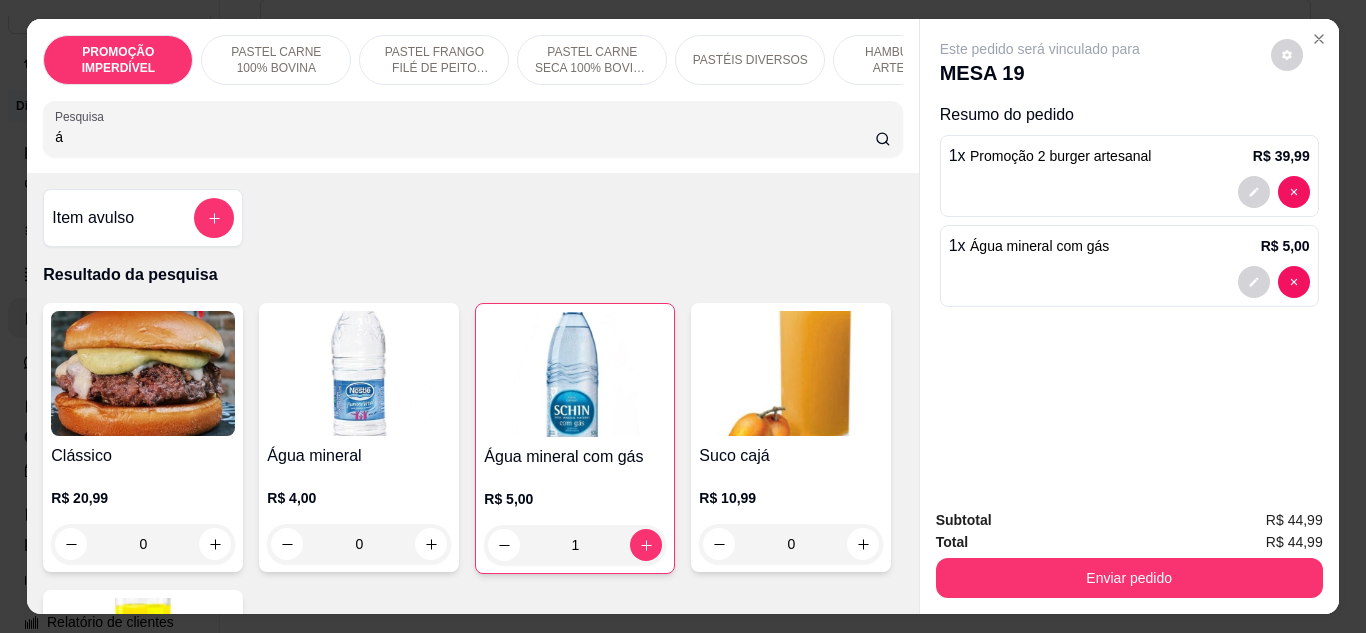 click on "á" at bounding box center [472, 129] 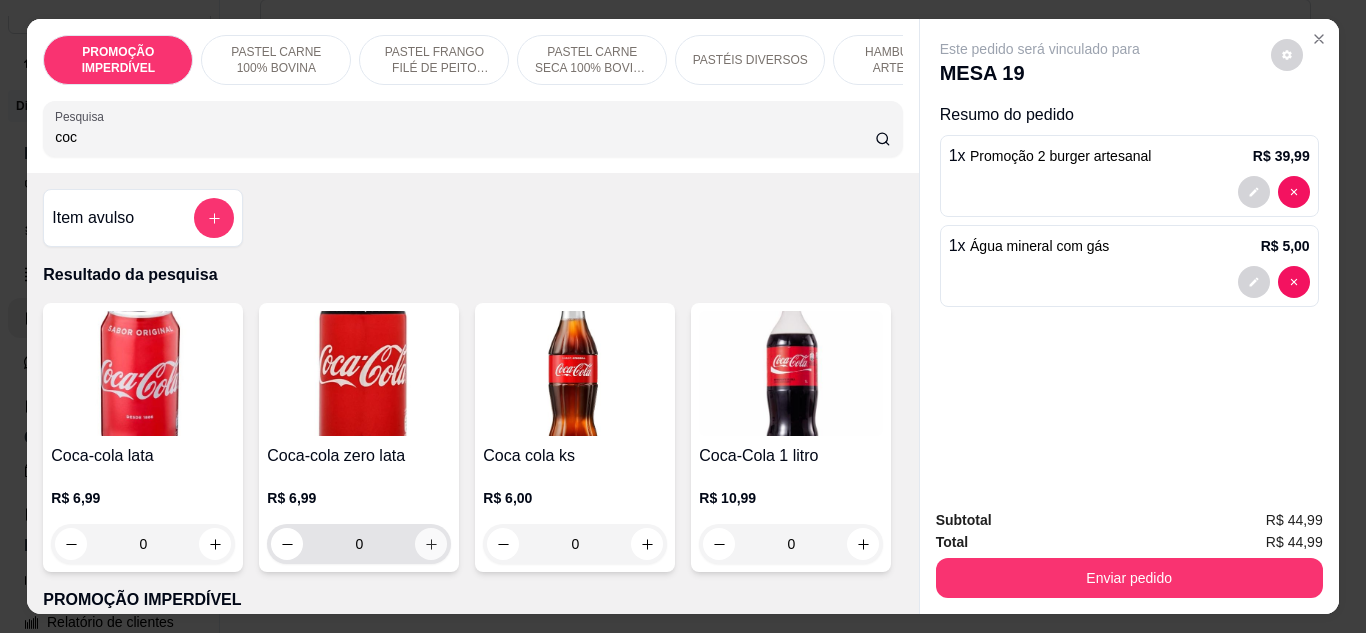 type on "coc" 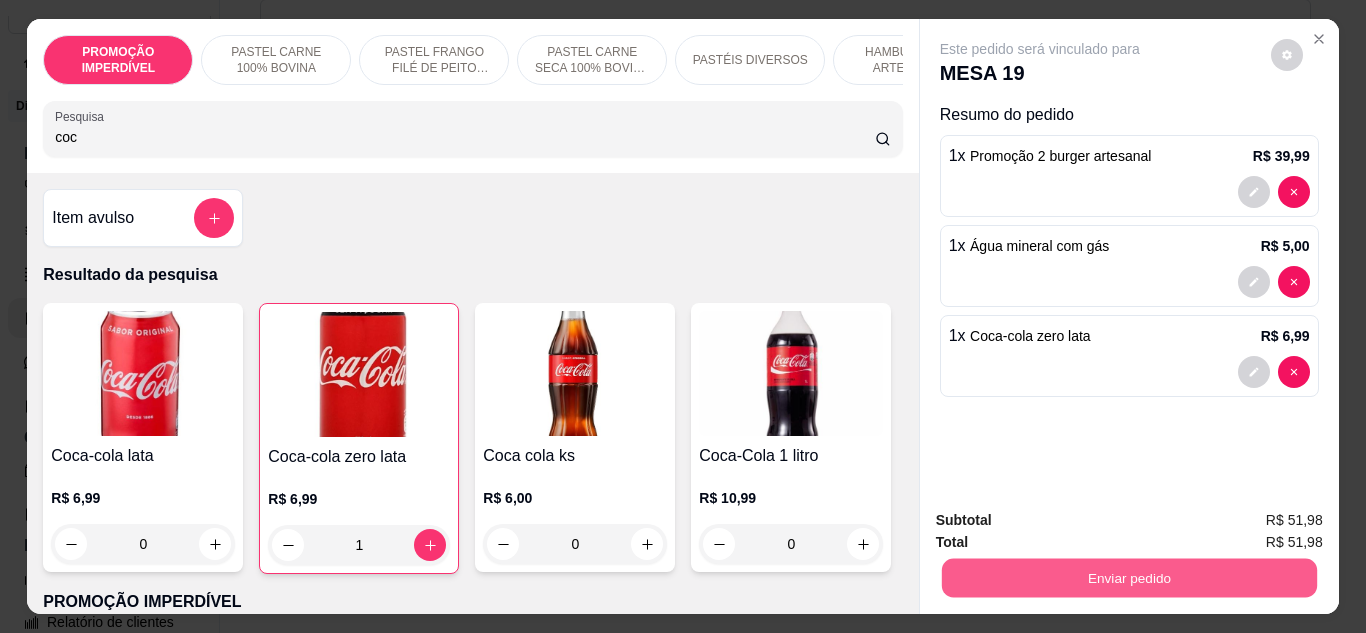 click on "Enviar pedido" at bounding box center (1128, 578) 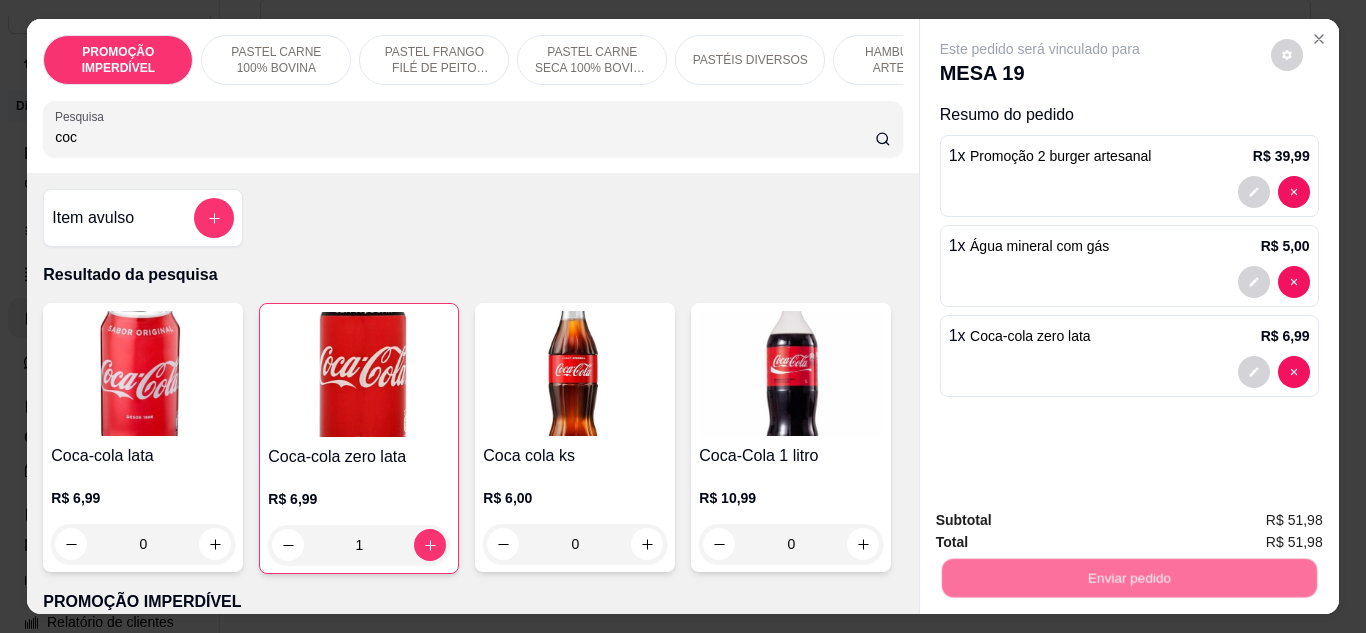 click on "Não registrar e enviar pedido" at bounding box center (1063, 521) 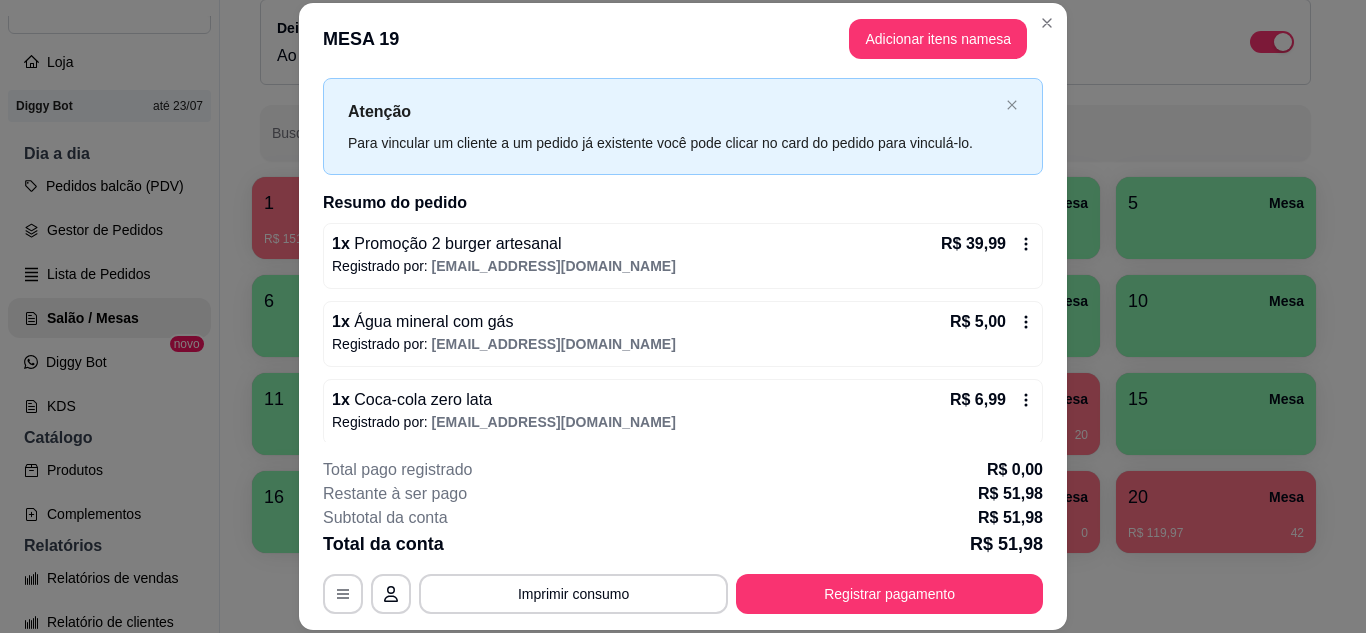 scroll, scrollTop: 52, scrollLeft: 0, axis: vertical 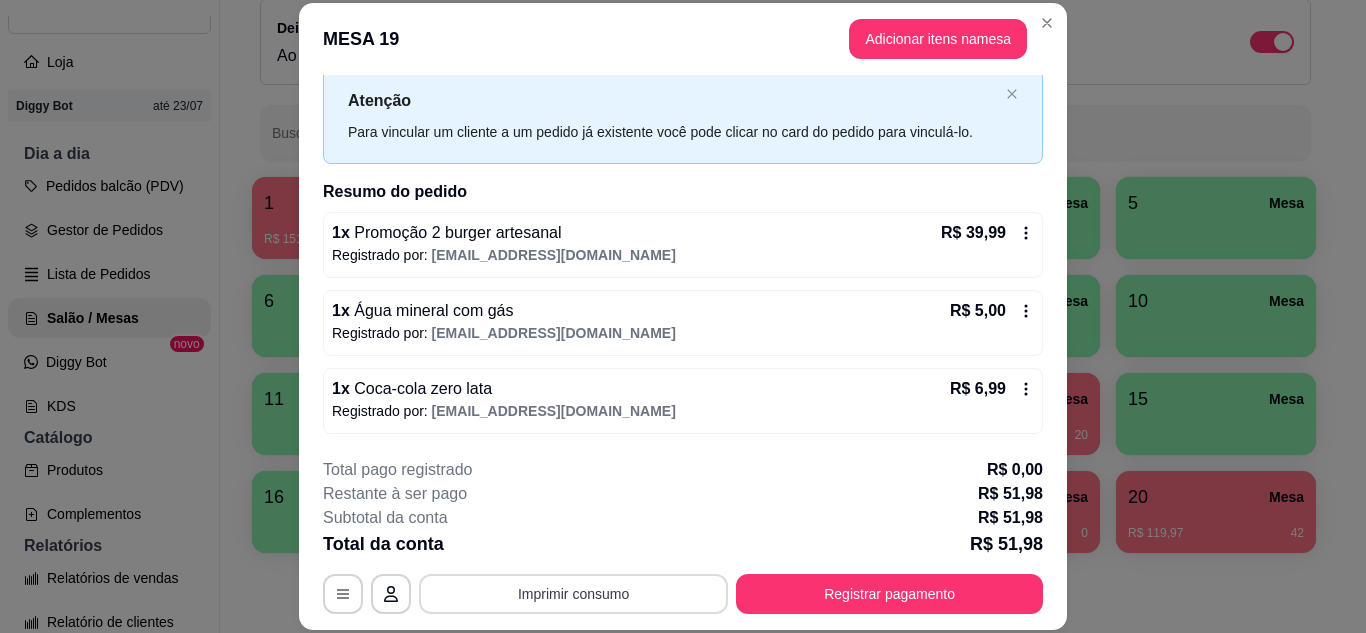 click on "Imprimir consumo" at bounding box center [573, 594] 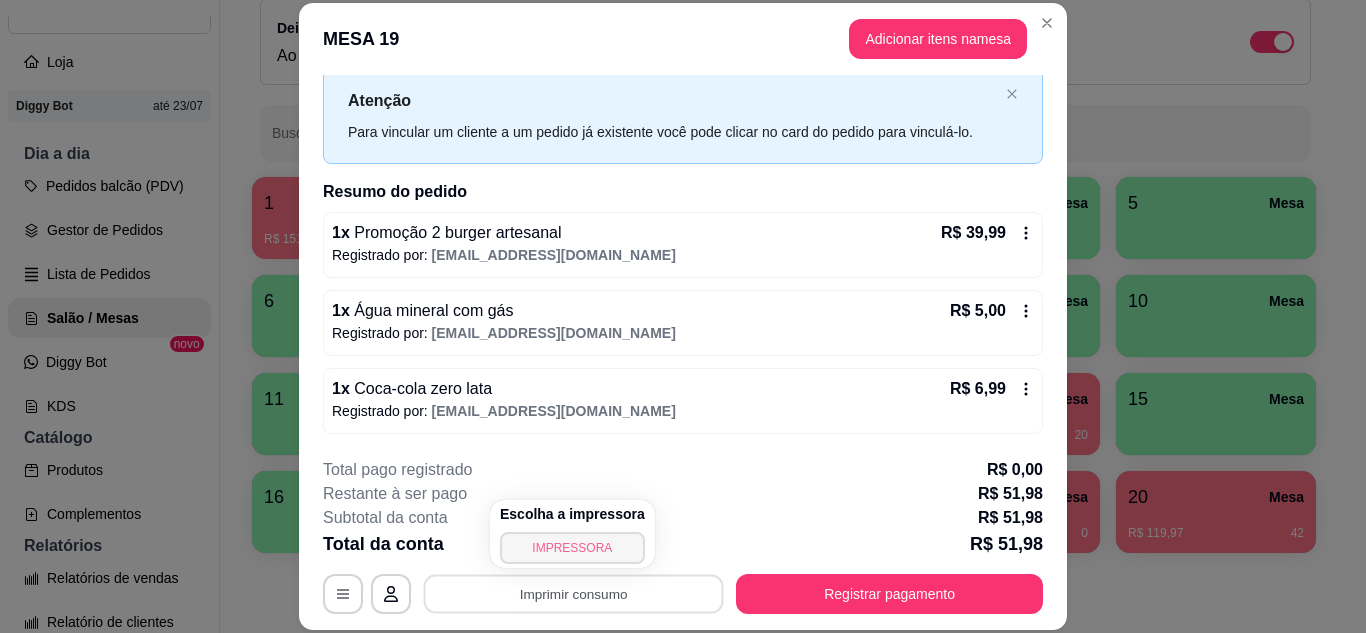 click on "IMPRESSORA" at bounding box center [572, 548] 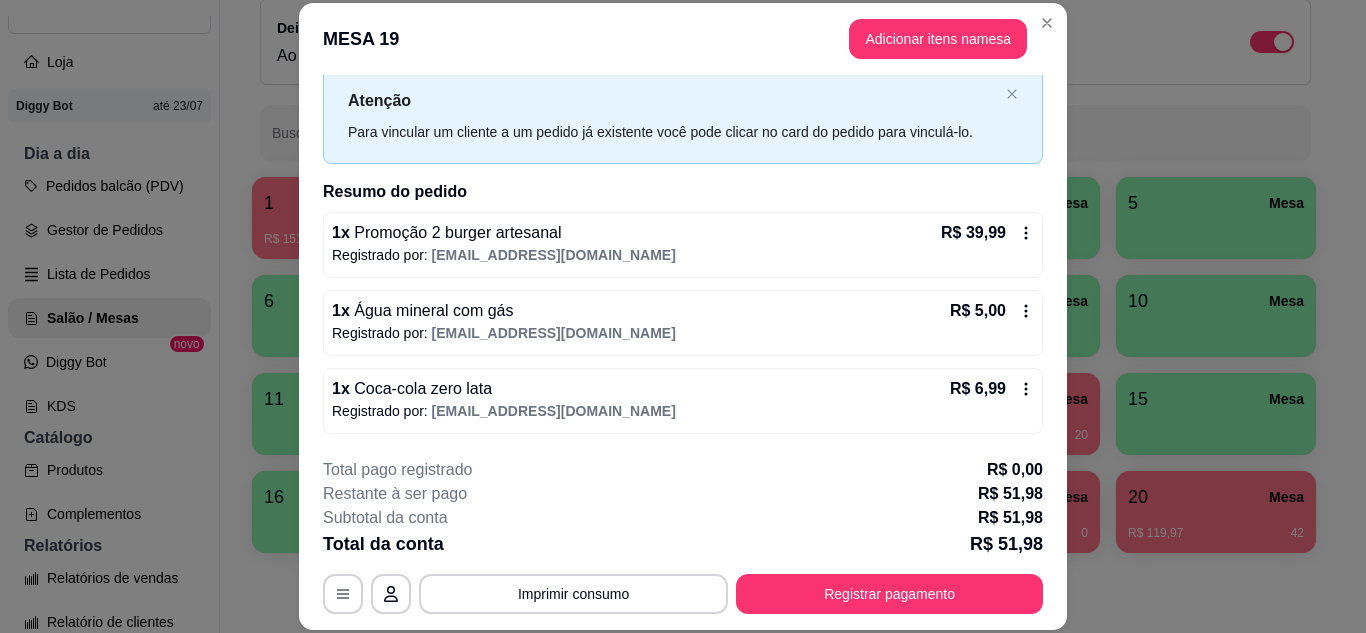 scroll, scrollTop: 61, scrollLeft: 0, axis: vertical 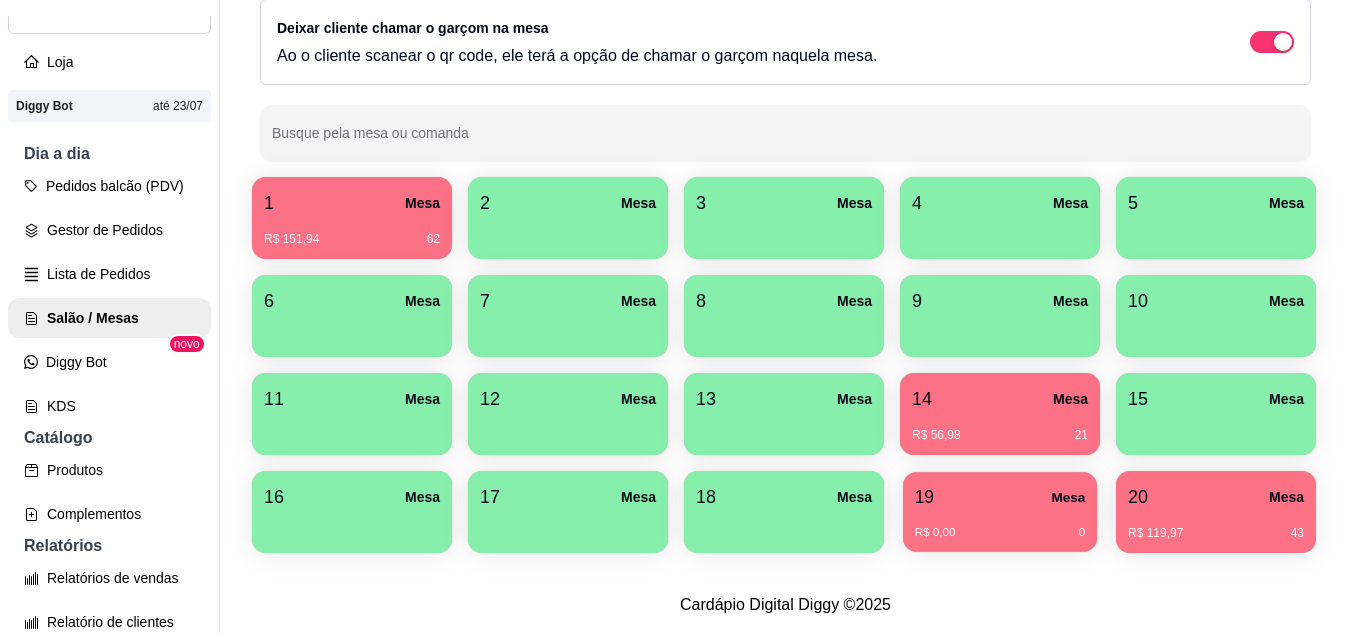 click on "R$ 0,00 0" at bounding box center [1000, 533] 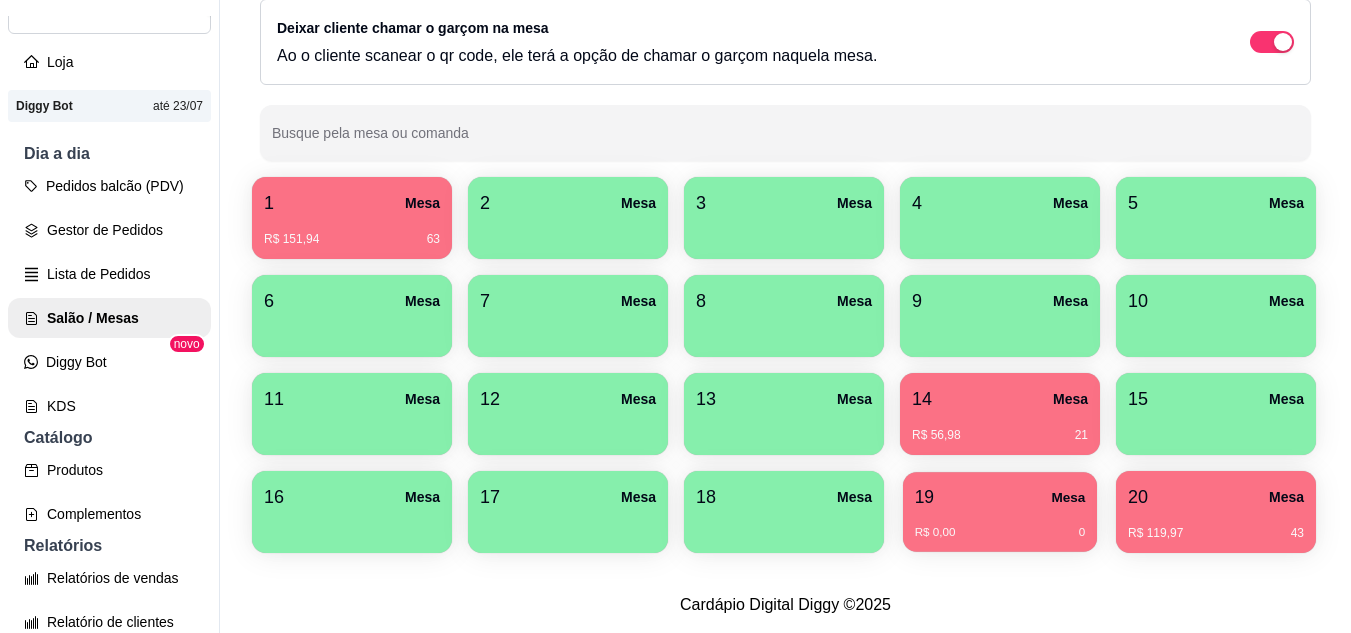 click on "R$ 0,00 0" at bounding box center (1000, 525) 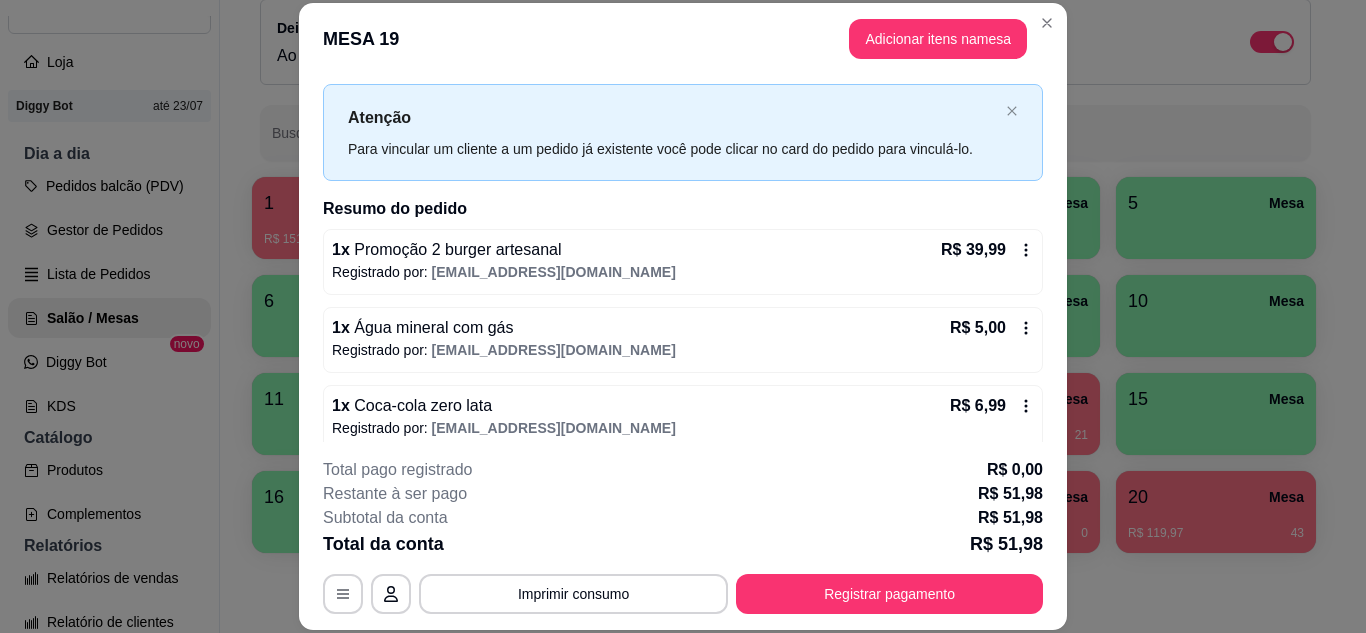 scroll, scrollTop: 52, scrollLeft: 0, axis: vertical 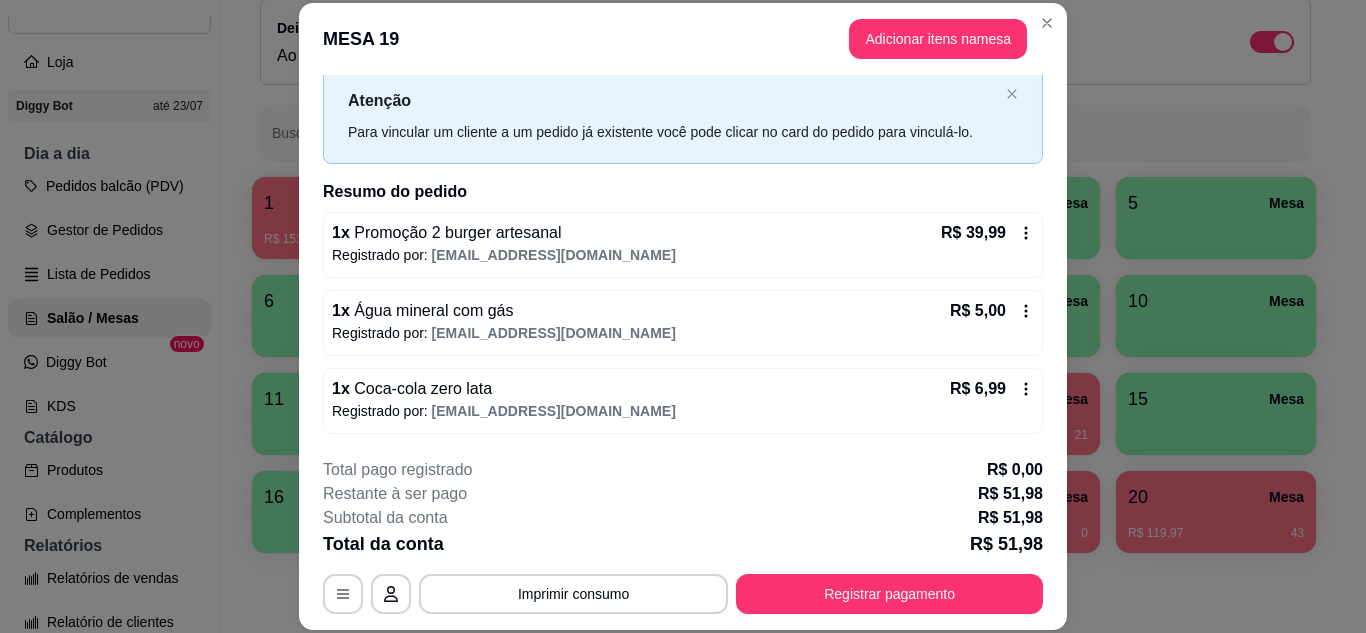 click on "R$ 39,99" at bounding box center [987, 233] 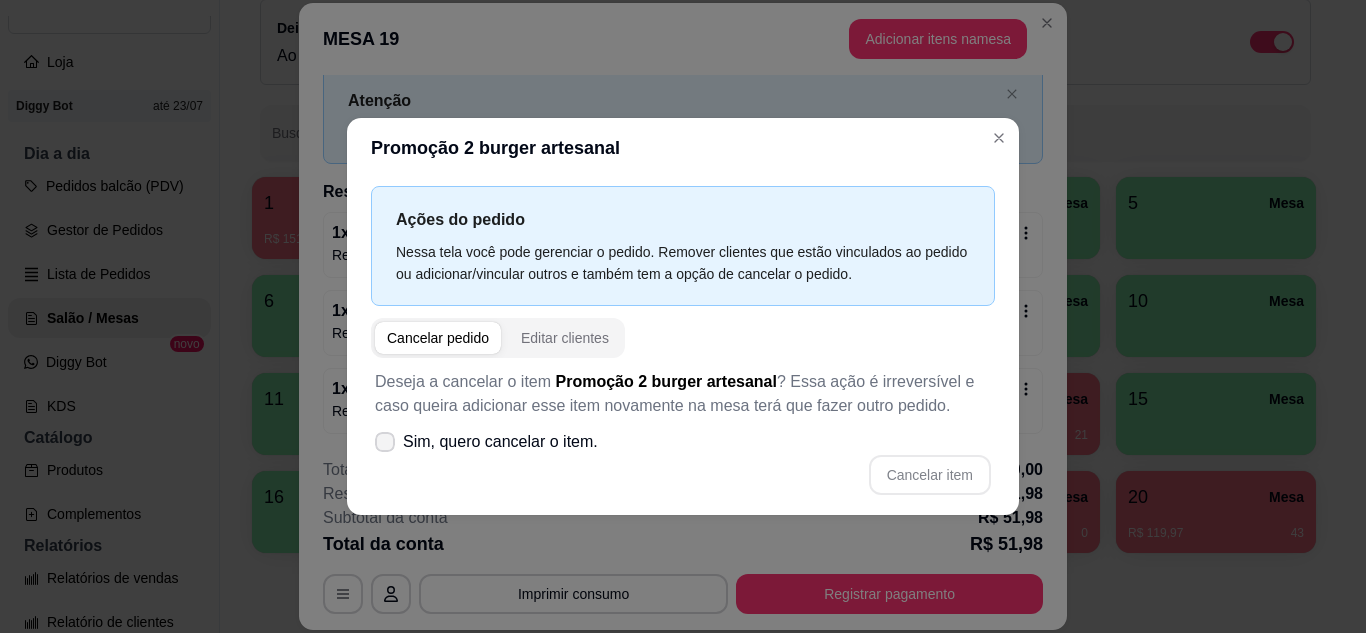 click on "Sim, quero cancelar o item." at bounding box center [500, 442] 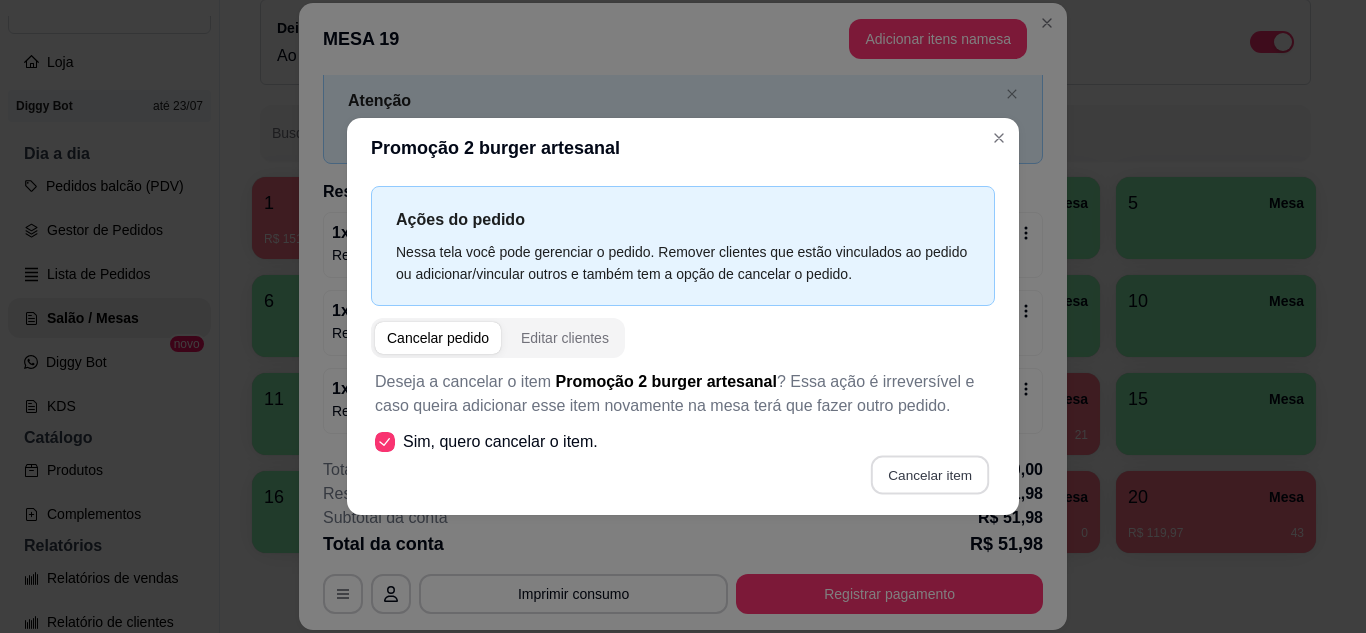 click on "Cancelar item" at bounding box center (929, 474) 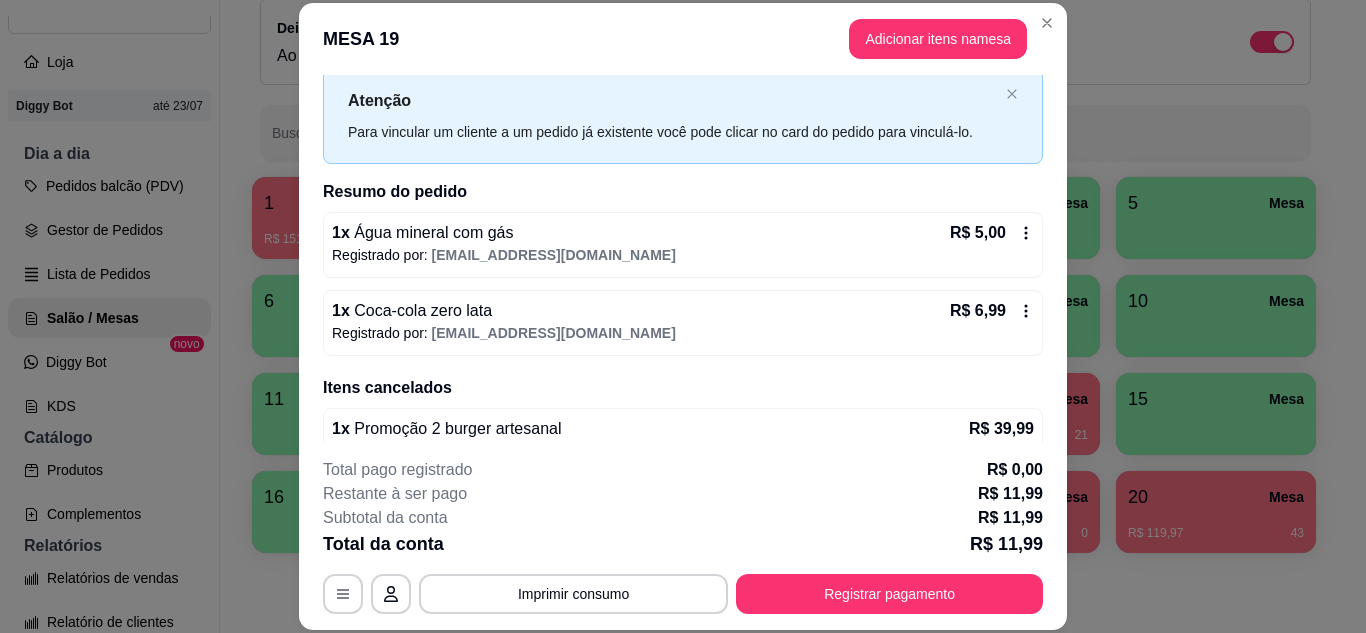 click on "R$ 5,00" at bounding box center (992, 233) 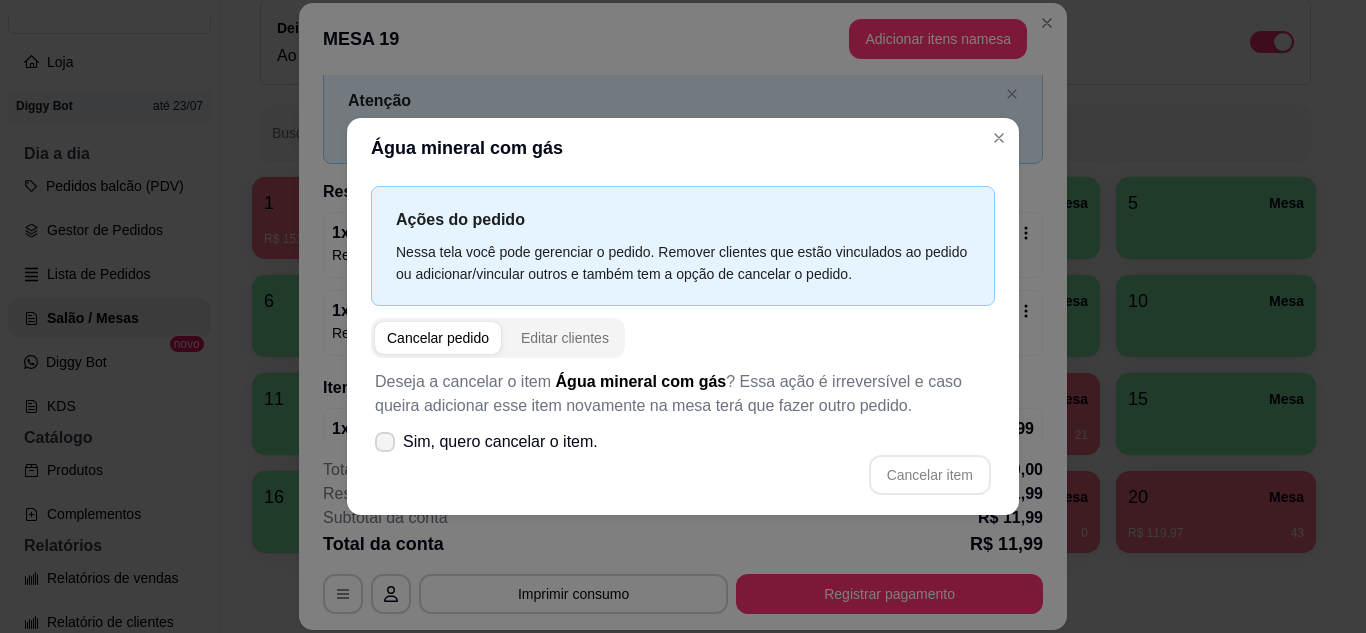 click on "Sim, quero cancelar o item." at bounding box center [486, 442] 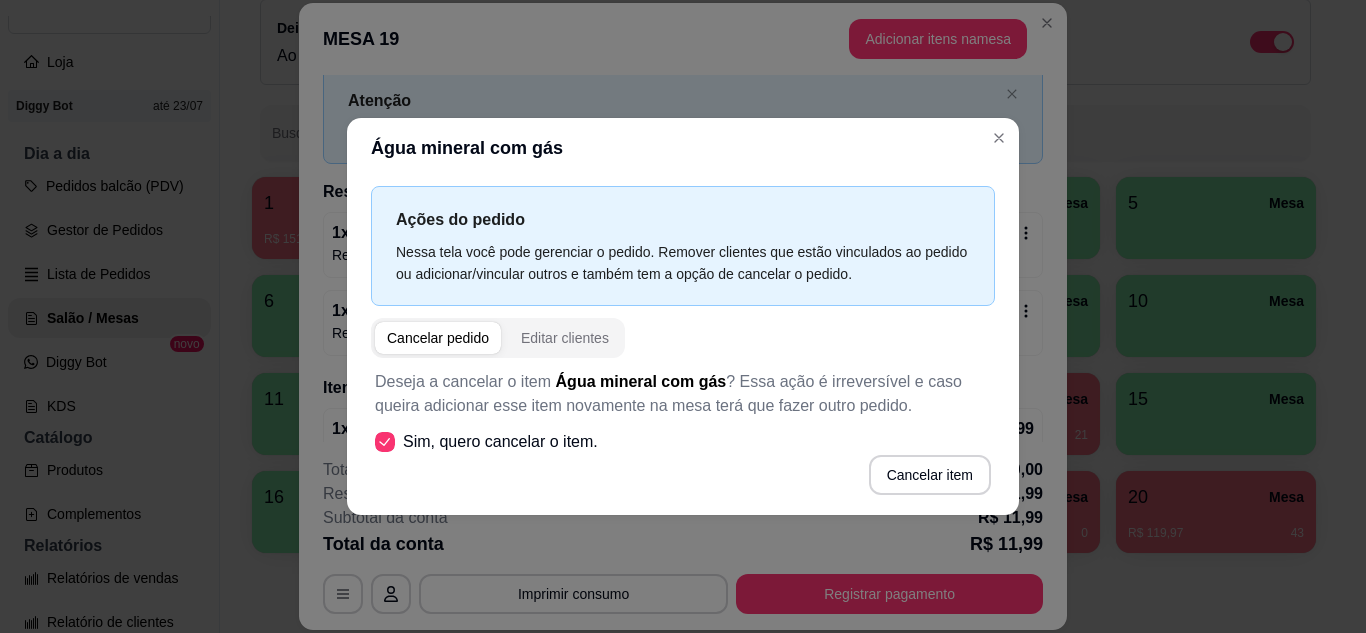 click on "Sim, quero cancelar o item." at bounding box center [500, 442] 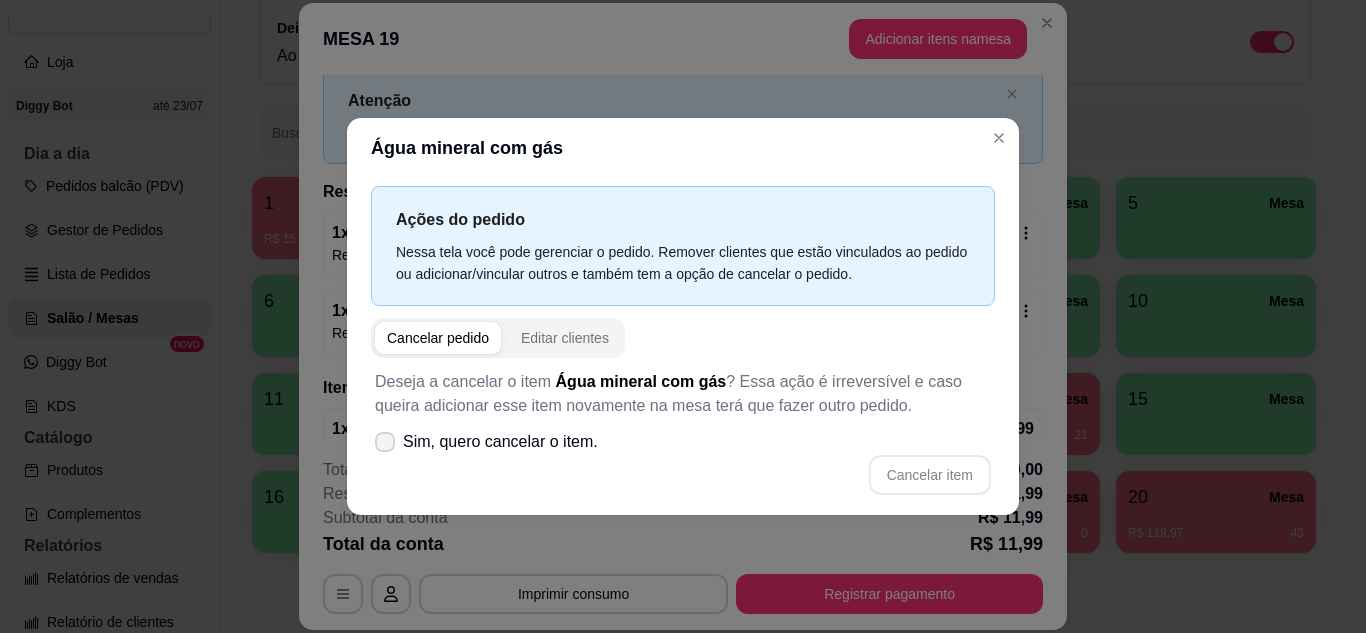 click on "Sim, quero cancelar o item." at bounding box center [500, 442] 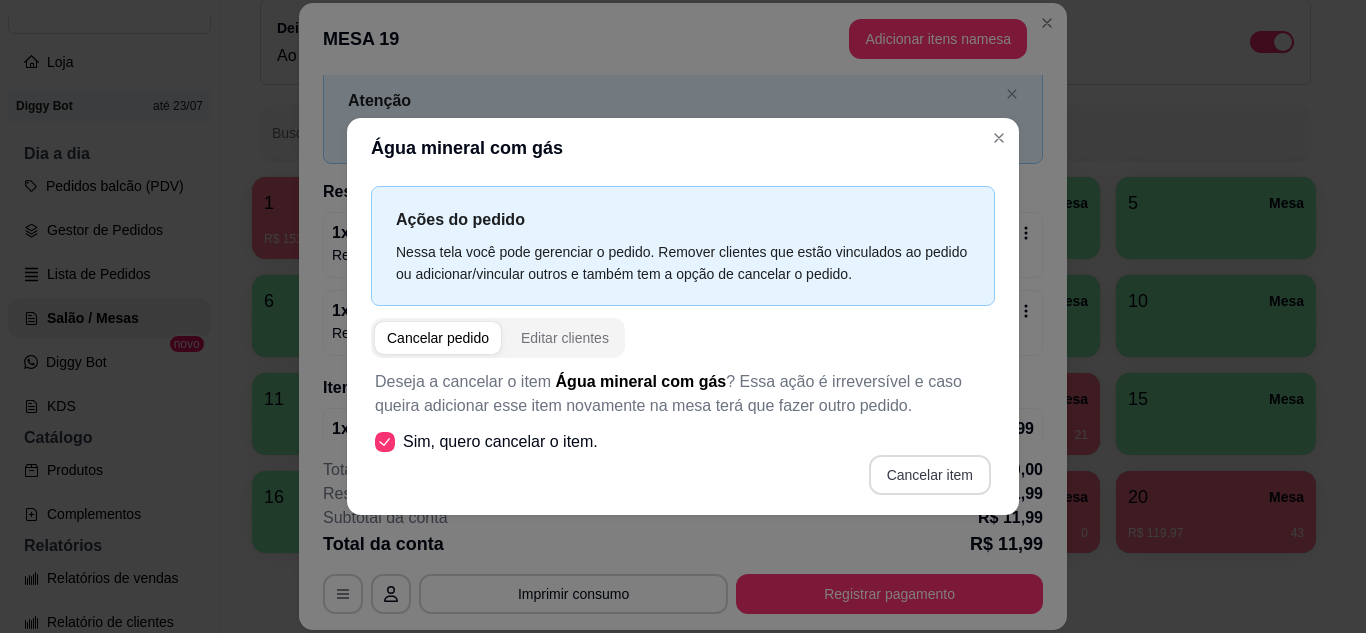 click on "Cancelar item" at bounding box center (930, 475) 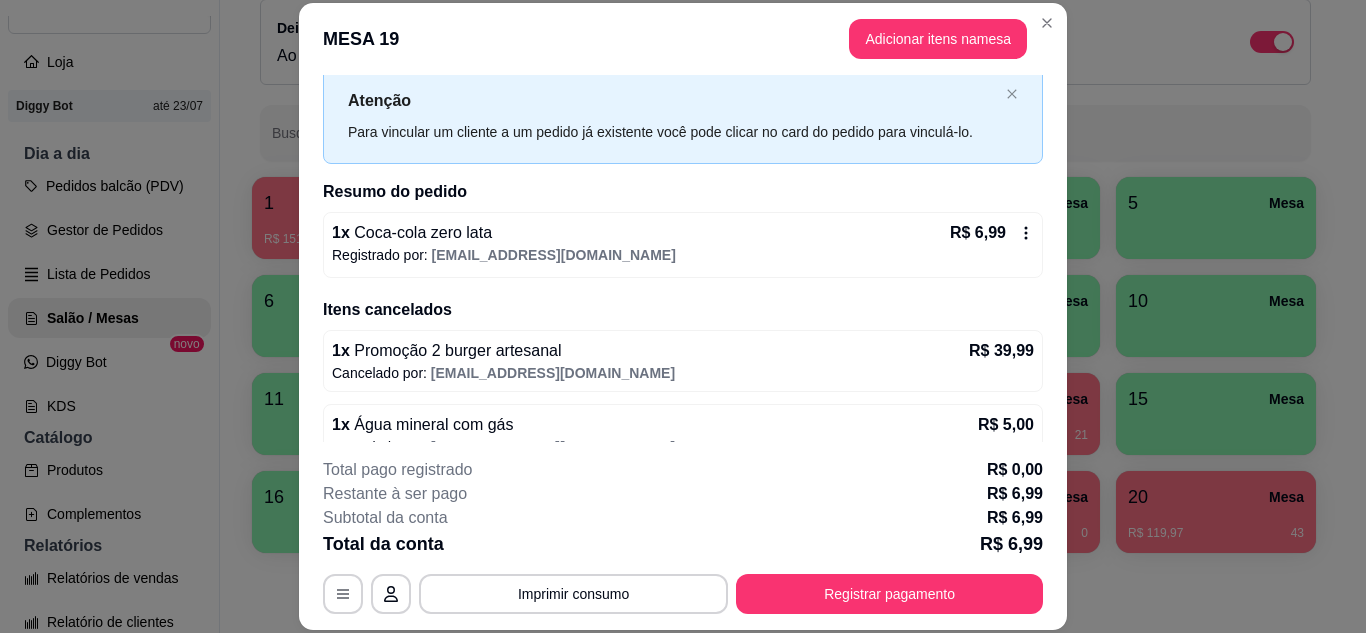 click on "R$ 6,99" at bounding box center (992, 233) 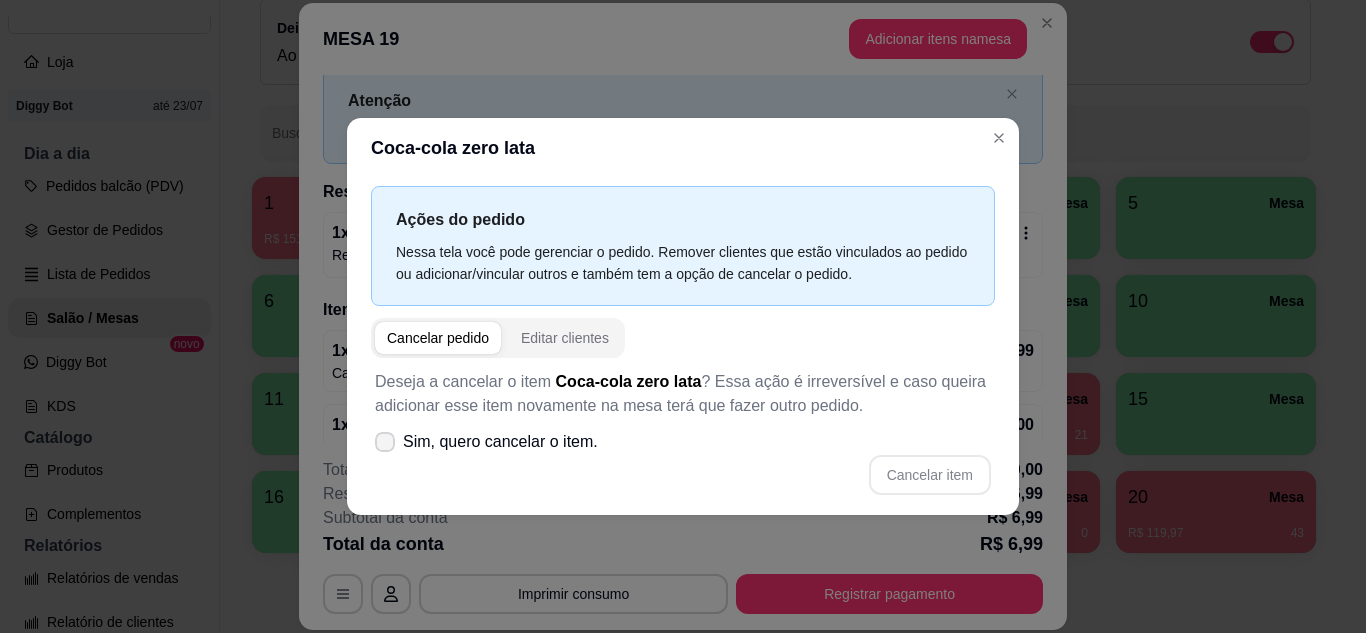 click on "Sim, quero cancelar o item." at bounding box center [500, 442] 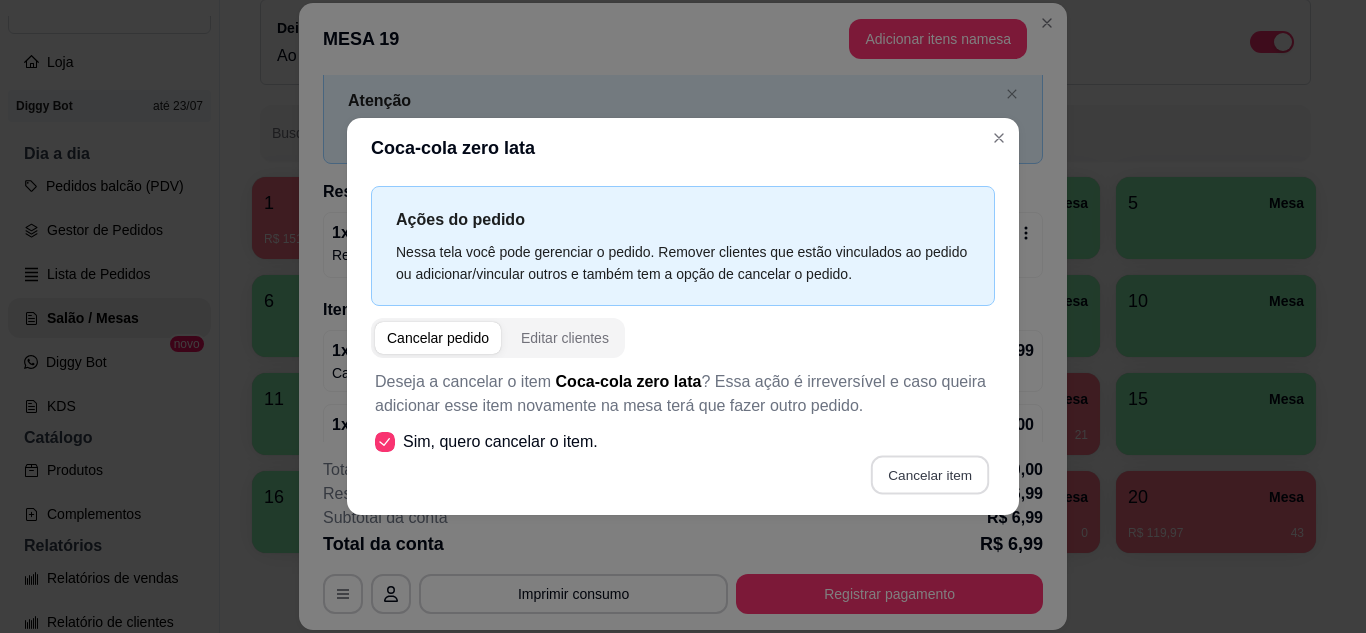 click on "Cancelar item" at bounding box center (929, 474) 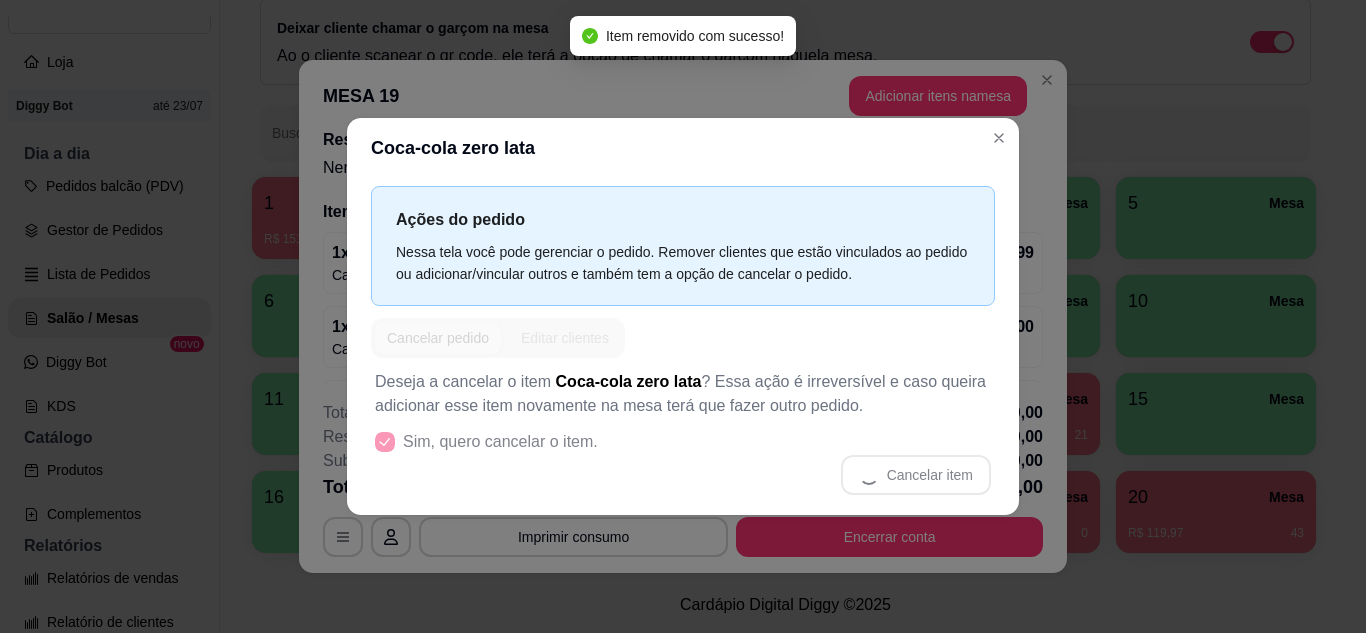 scroll, scrollTop: 0, scrollLeft: 0, axis: both 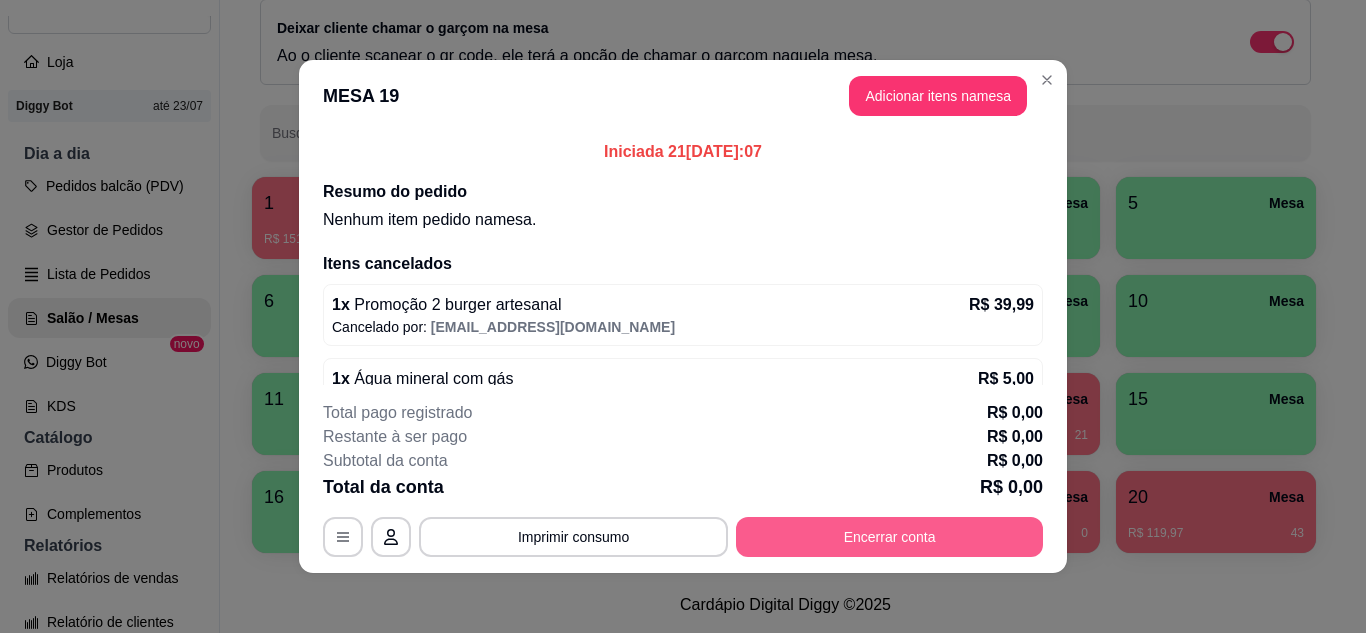 click on "Encerrar conta" at bounding box center (889, 537) 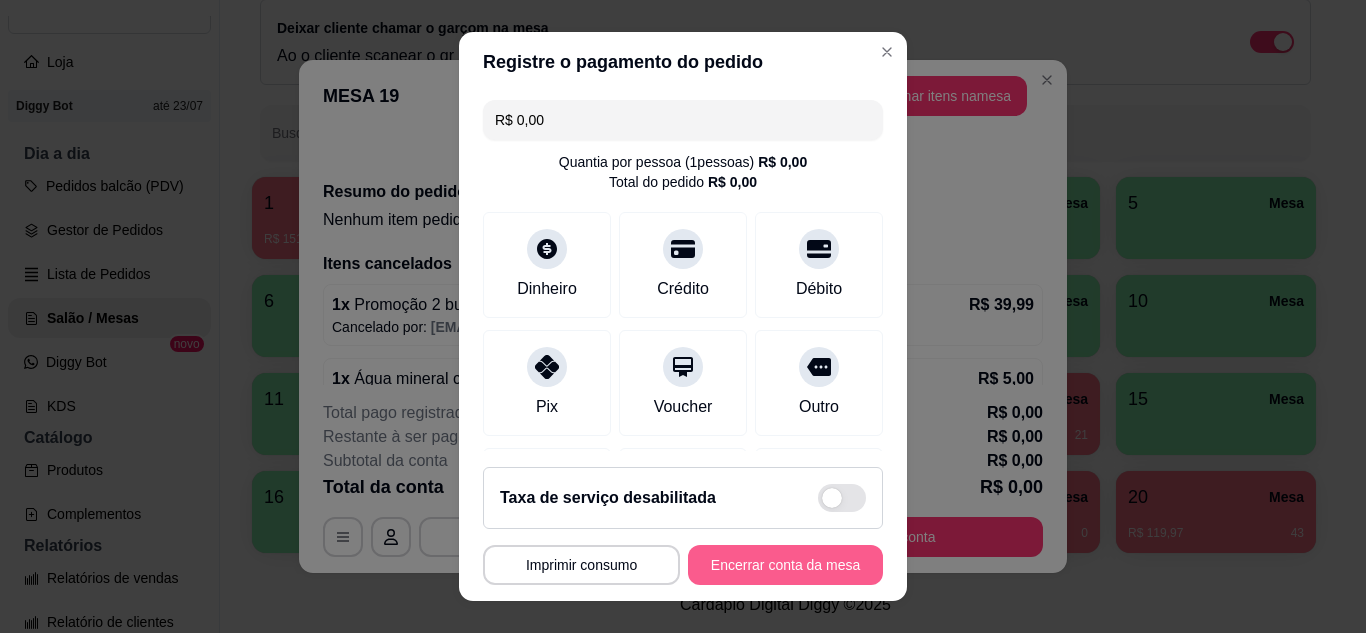click on "Encerrar conta da mesa" at bounding box center [785, 565] 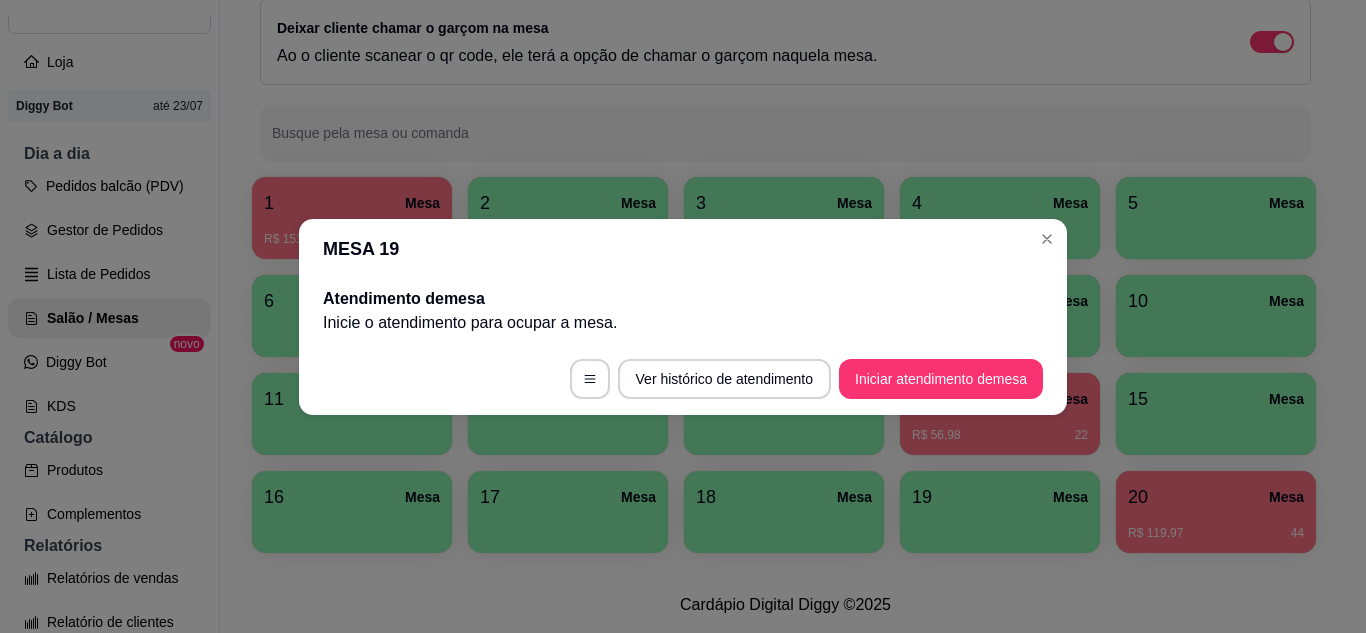 click on "MESA 19 Atendimento de  mesa Inicie o atendimento para ocupar a   mesa . Ver histórico de atendimento Iniciar atendimento de  mesa" at bounding box center [683, 316] 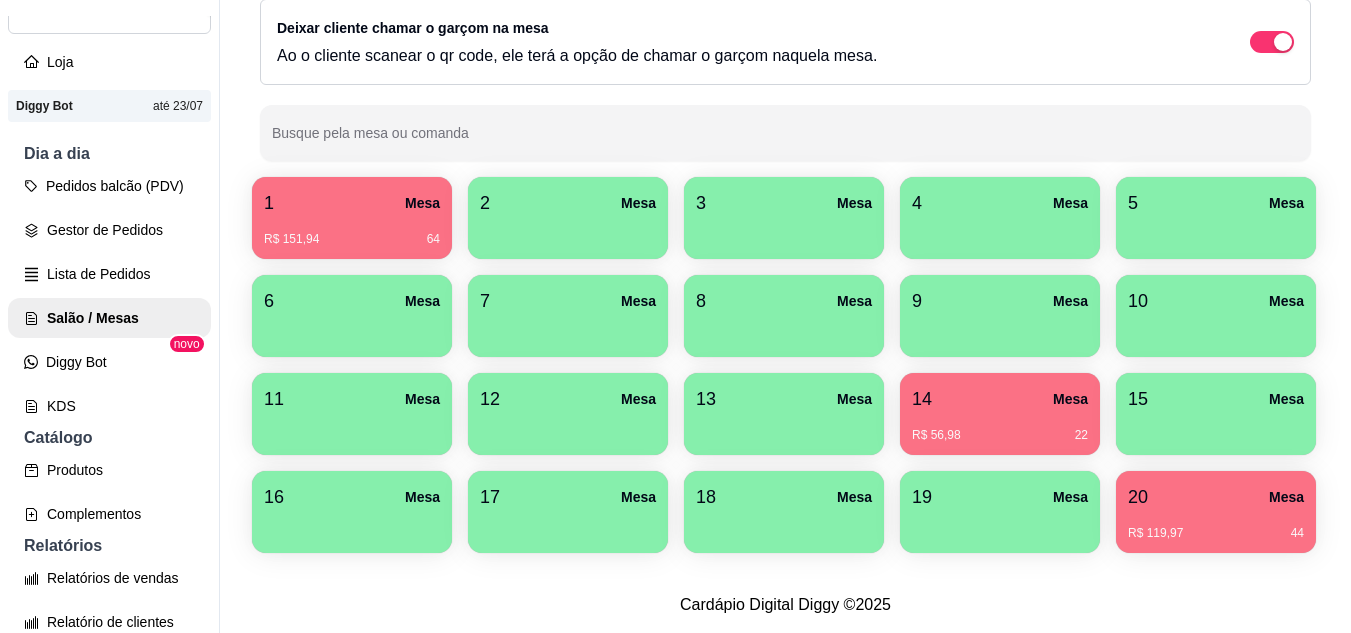 click on "R$ 151,94 64" at bounding box center (352, 232) 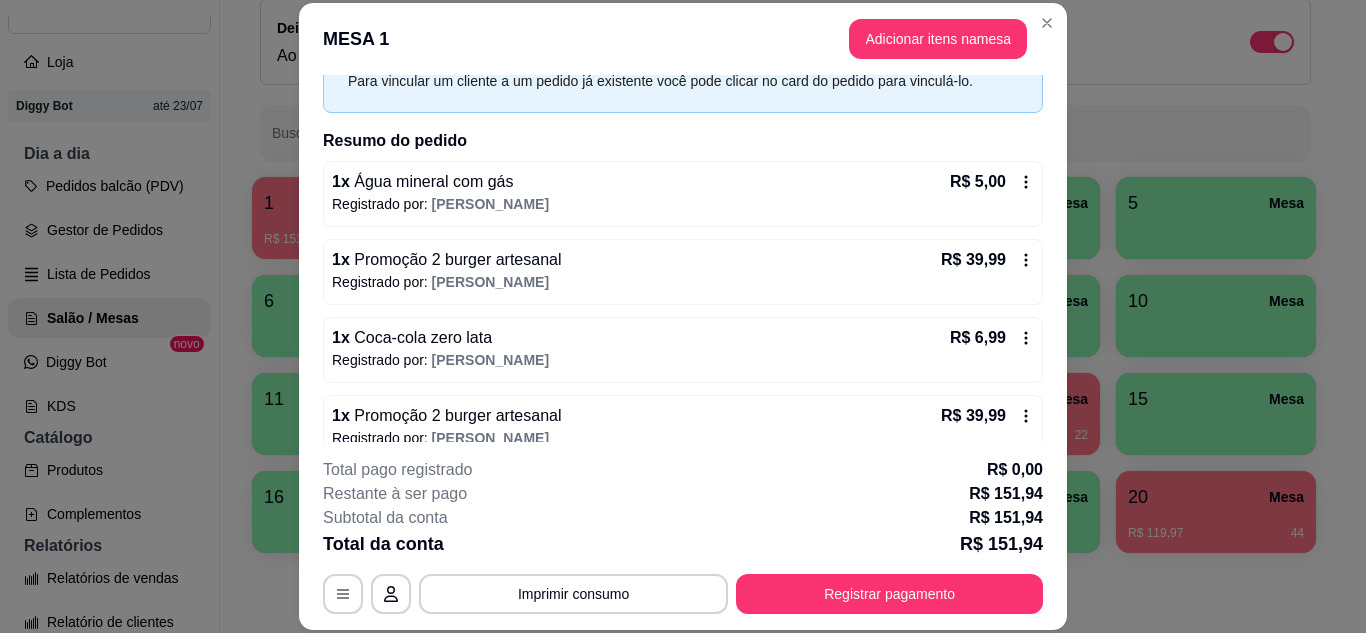 scroll, scrollTop: 200, scrollLeft: 0, axis: vertical 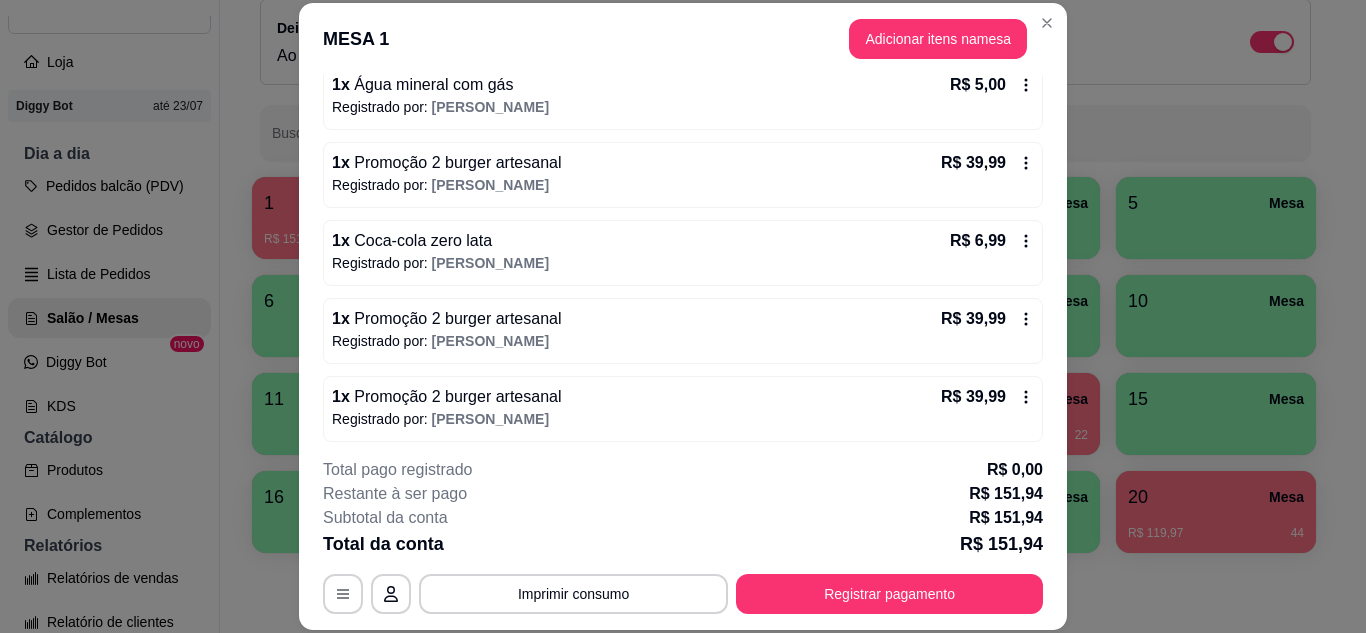 click on "Registrar pagamento" at bounding box center [889, 594] 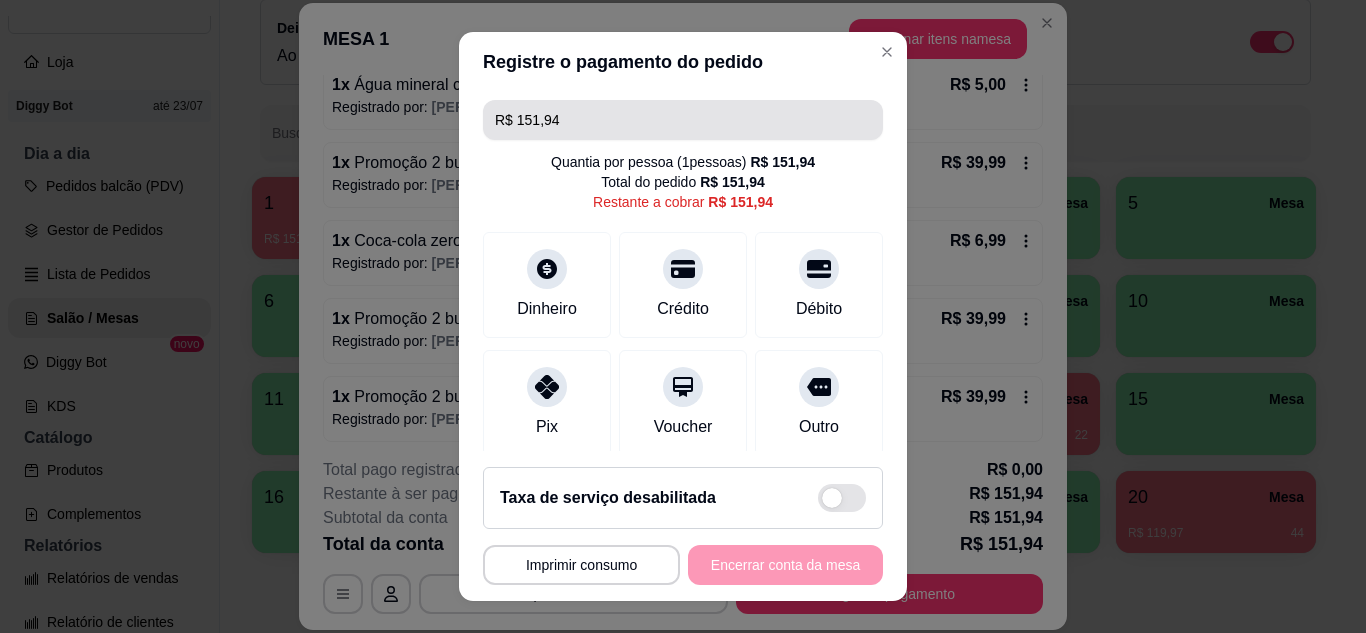 click on "R$ 151,94" at bounding box center (683, 120) 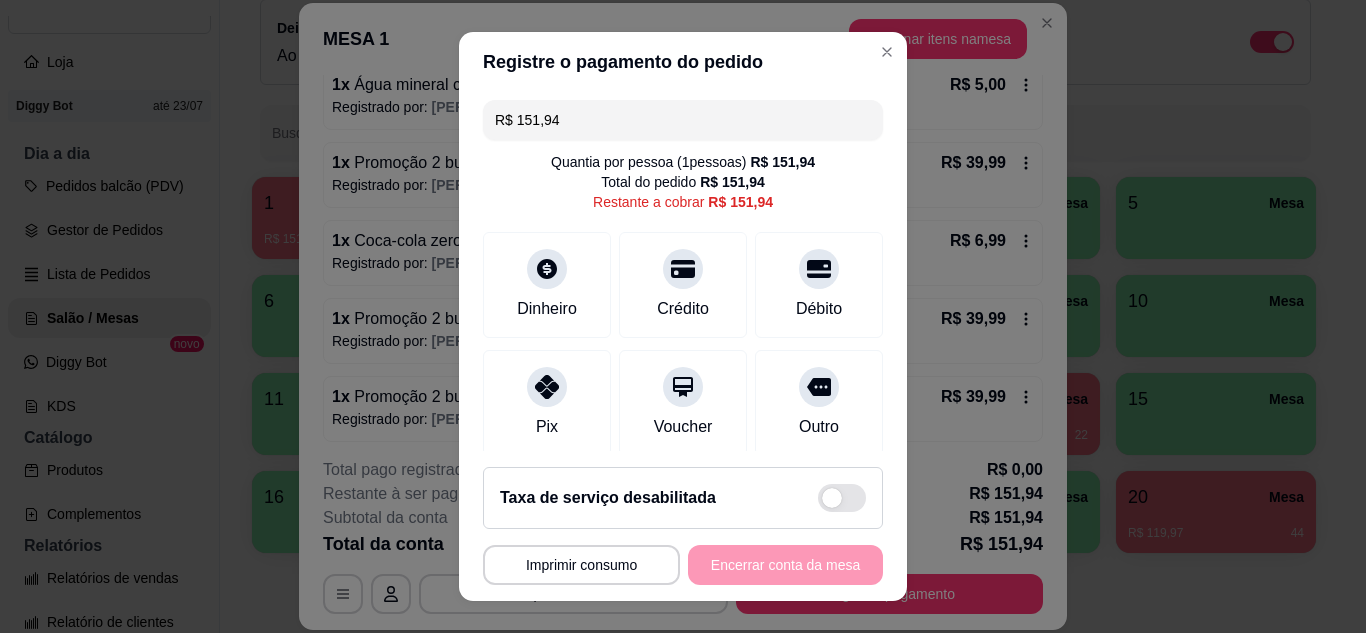 click on "R$ 151,94" at bounding box center [683, 120] 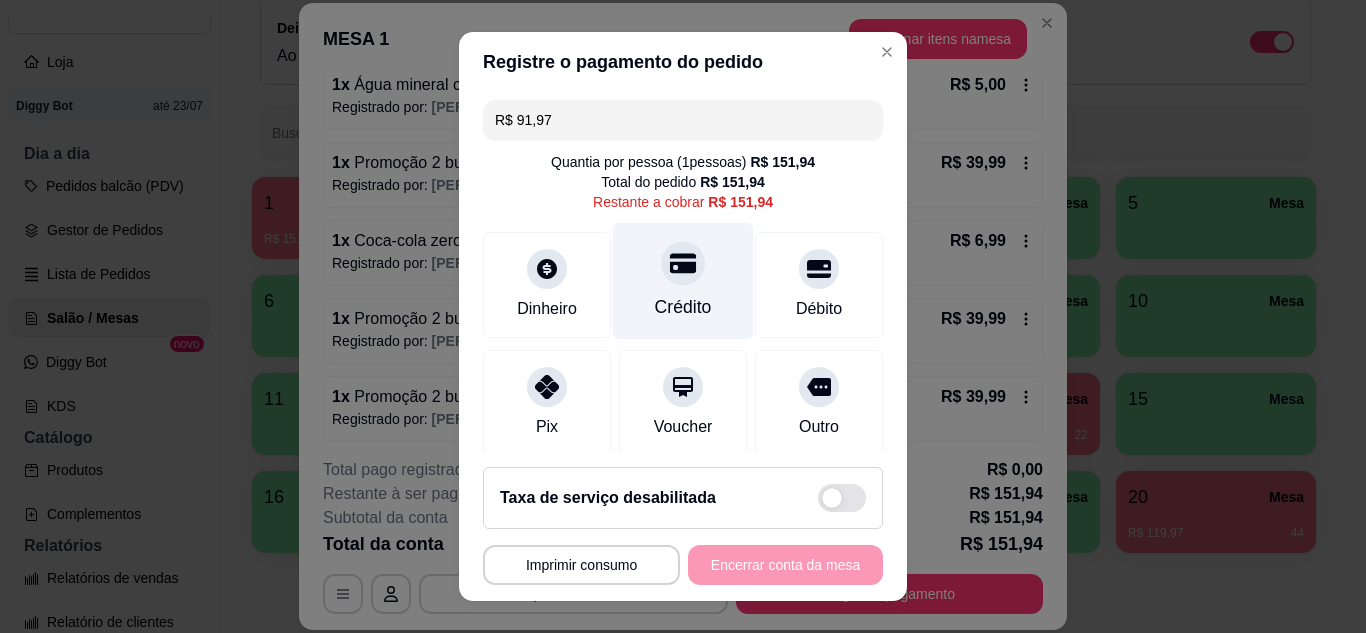 click on "Crédito" at bounding box center (683, 280) 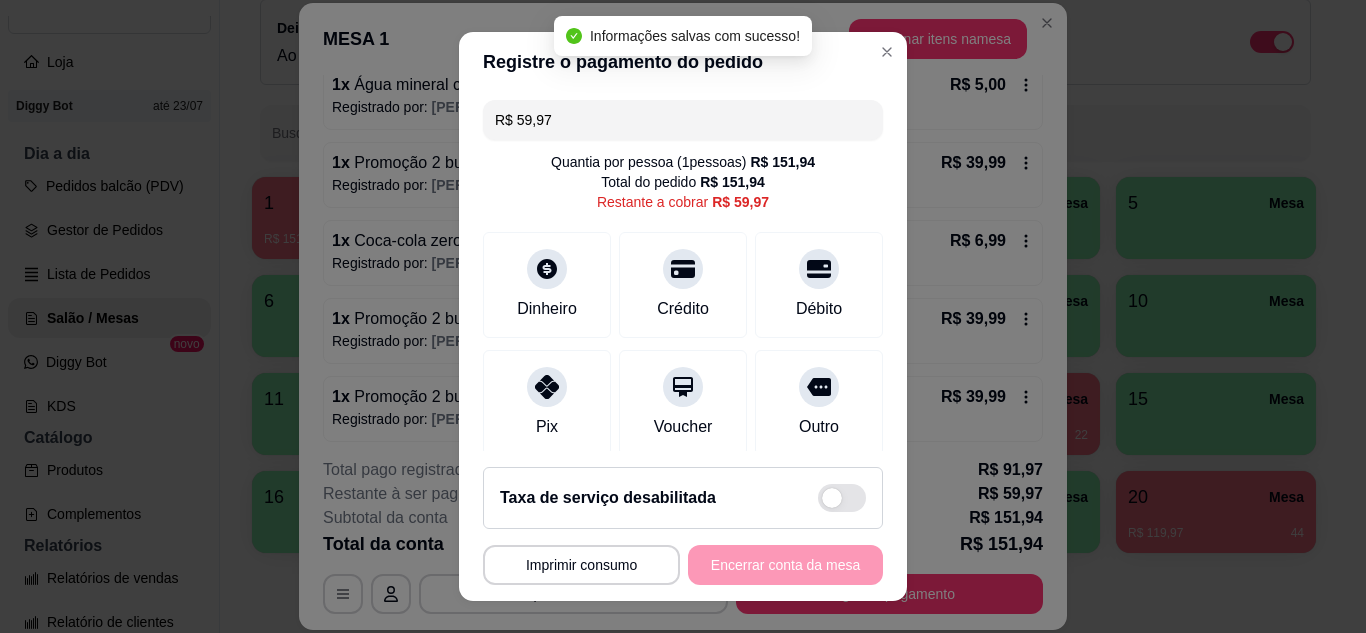 click on "R$ 59,97" at bounding box center [683, 120] 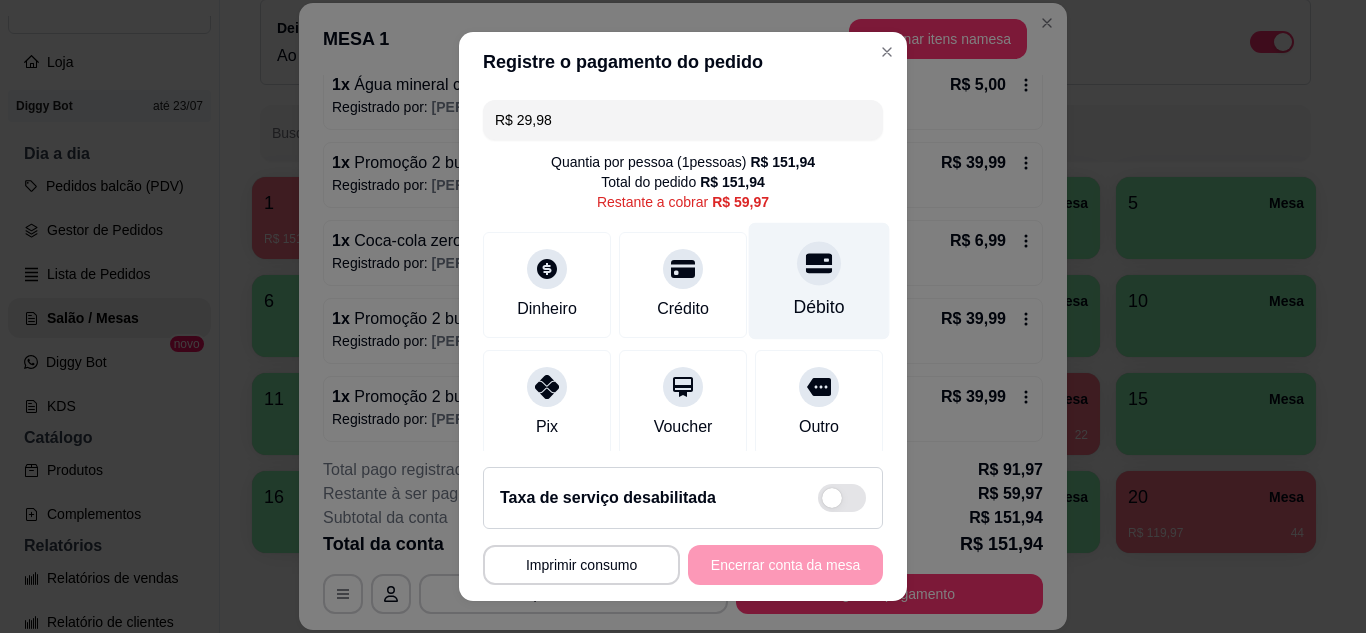 click on "Débito" at bounding box center (819, 280) 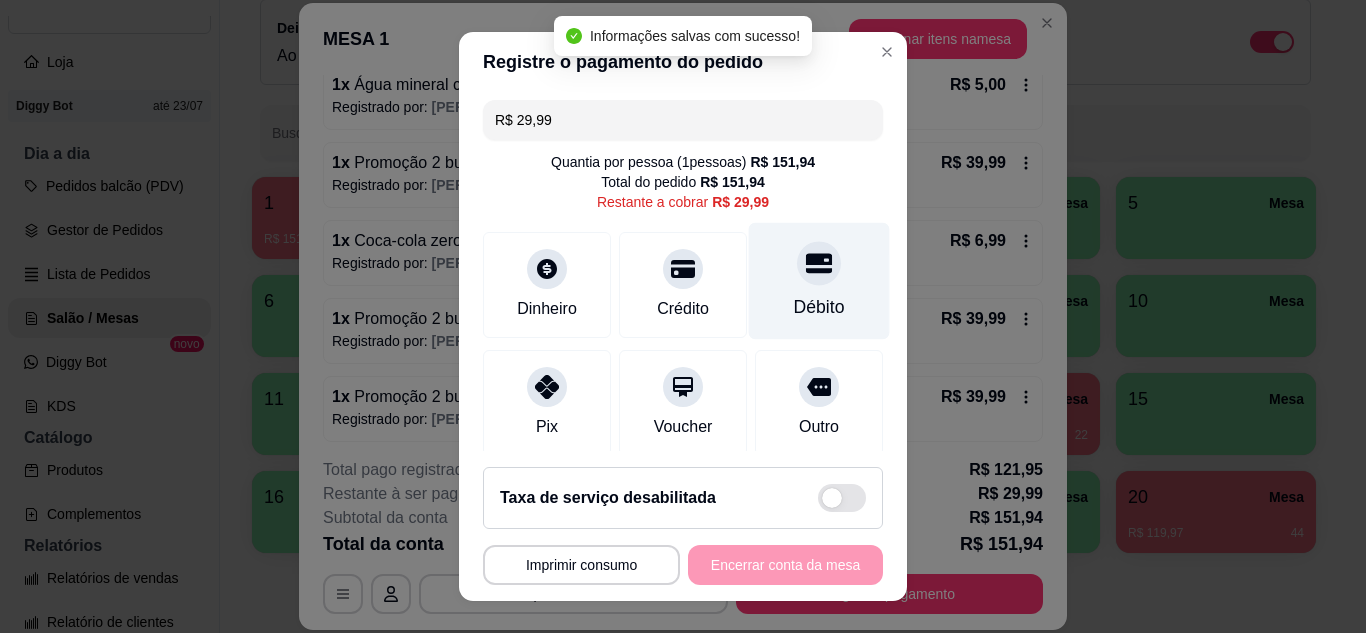 click on "Débito" at bounding box center (819, 307) 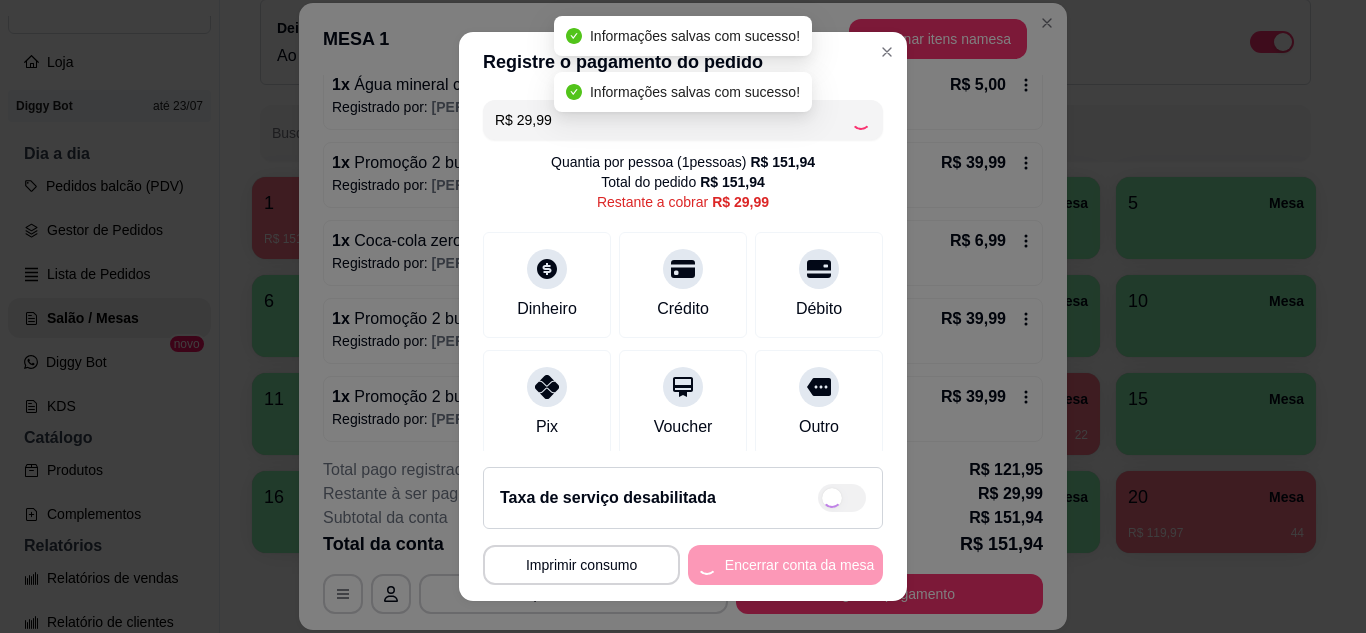 type on "R$ 0,00" 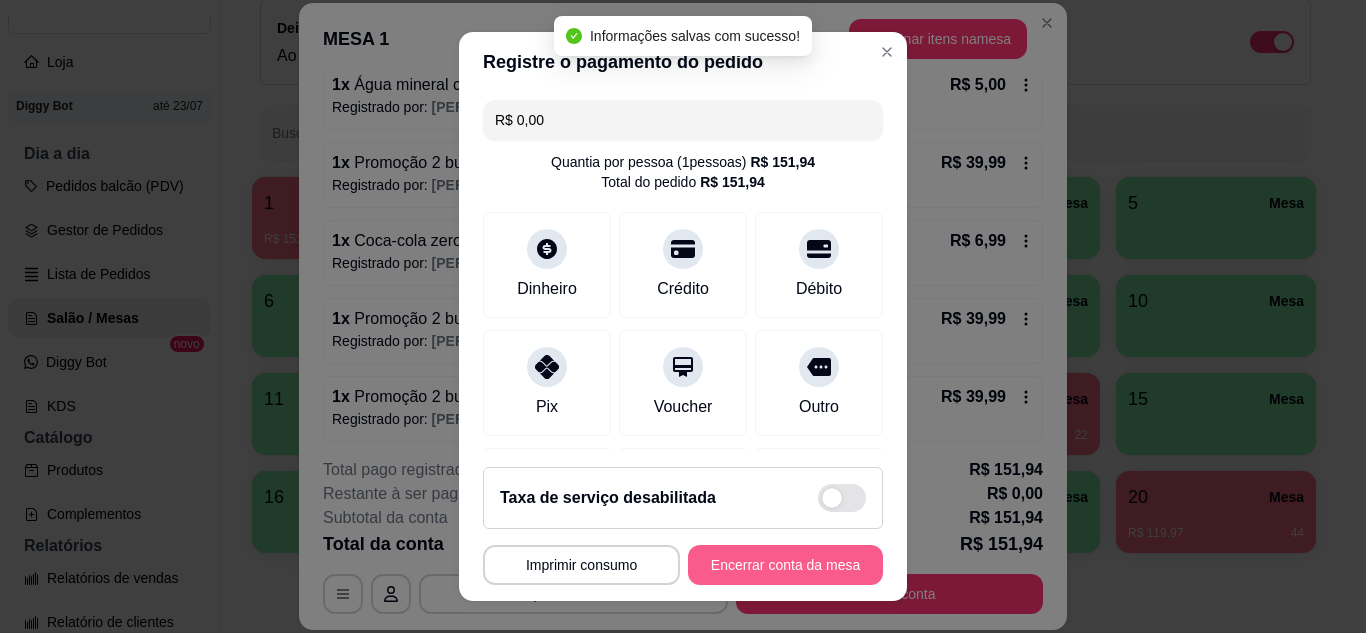 click on "Encerrar conta da mesa" at bounding box center [785, 565] 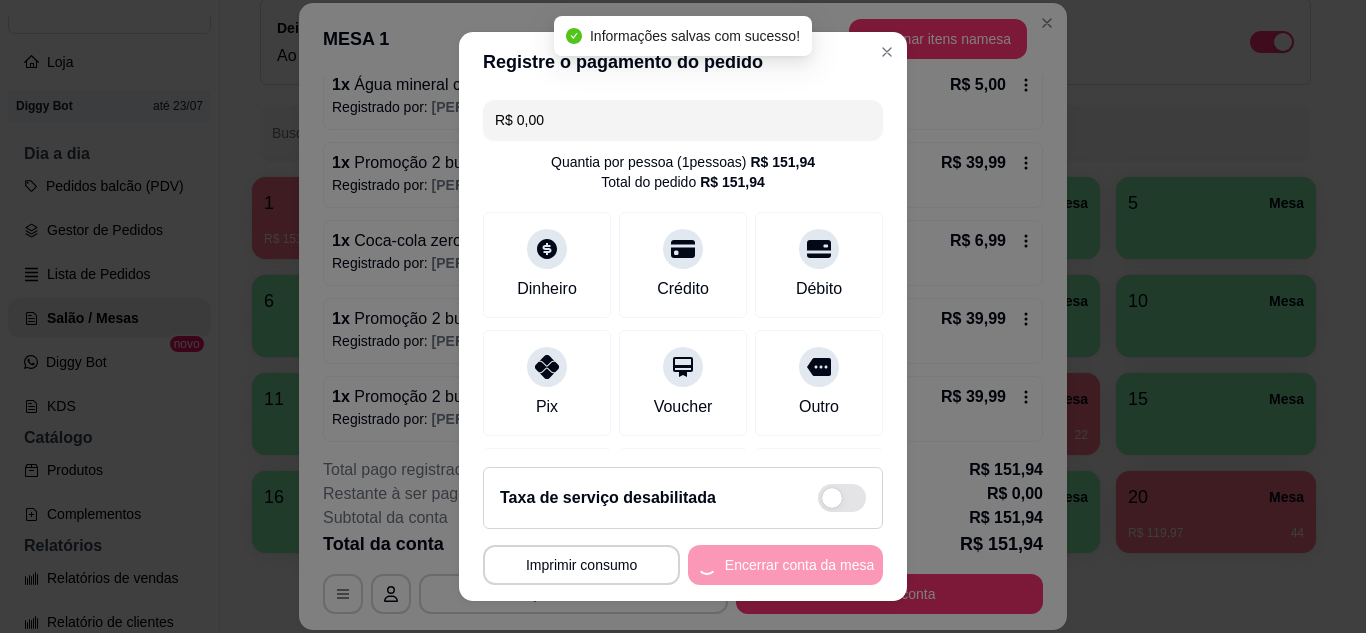 scroll, scrollTop: 0, scrollLeft: 0, axis: both 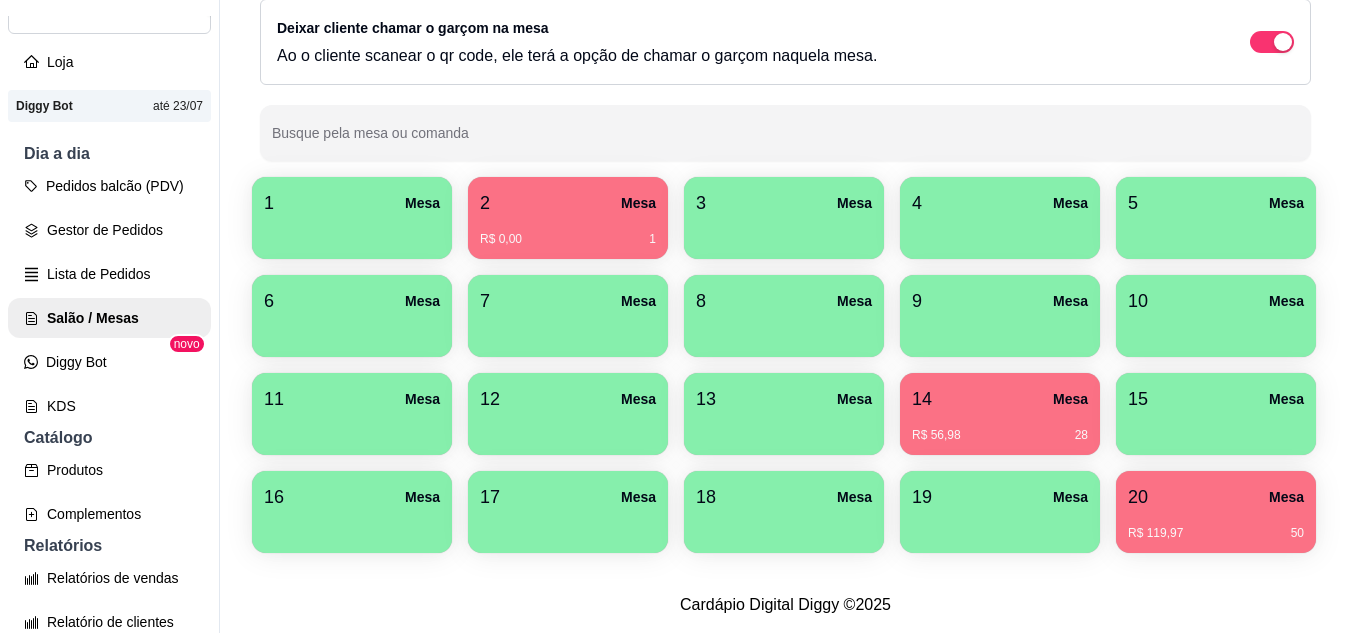 click on "R$ 56,98 28" at bounding box center [1000, 428] 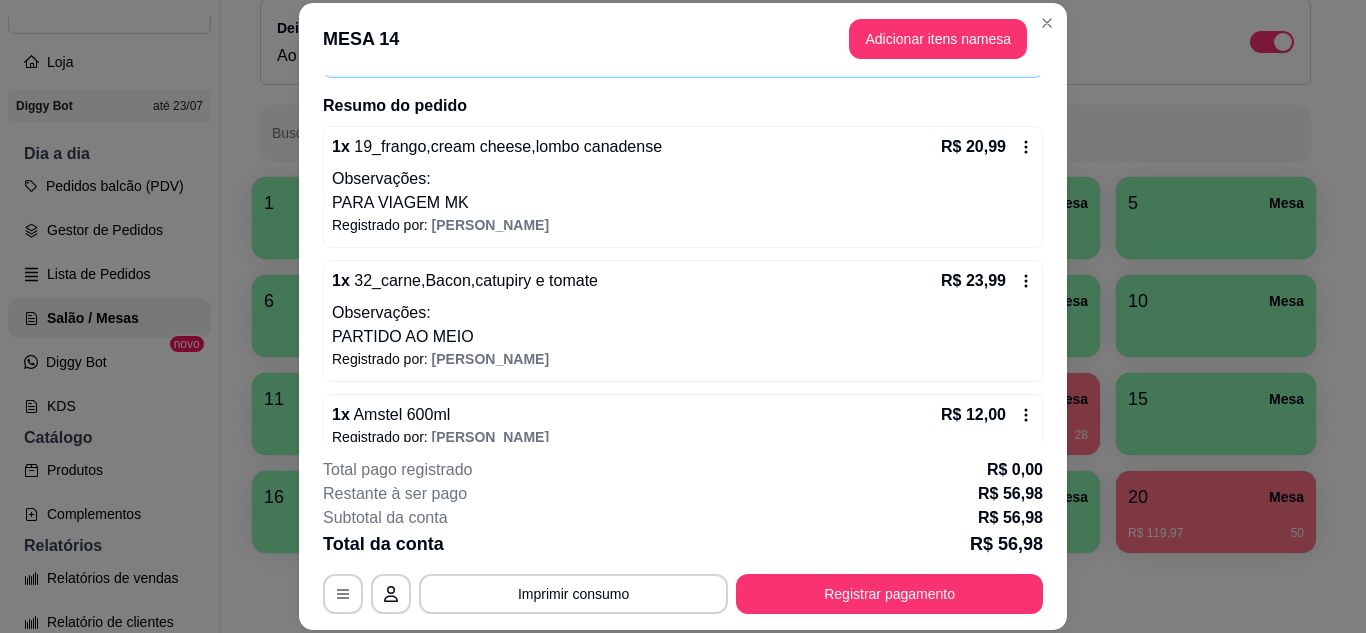 scroll, scrollTop: 164, scrollLeft: 0, axis: vertical 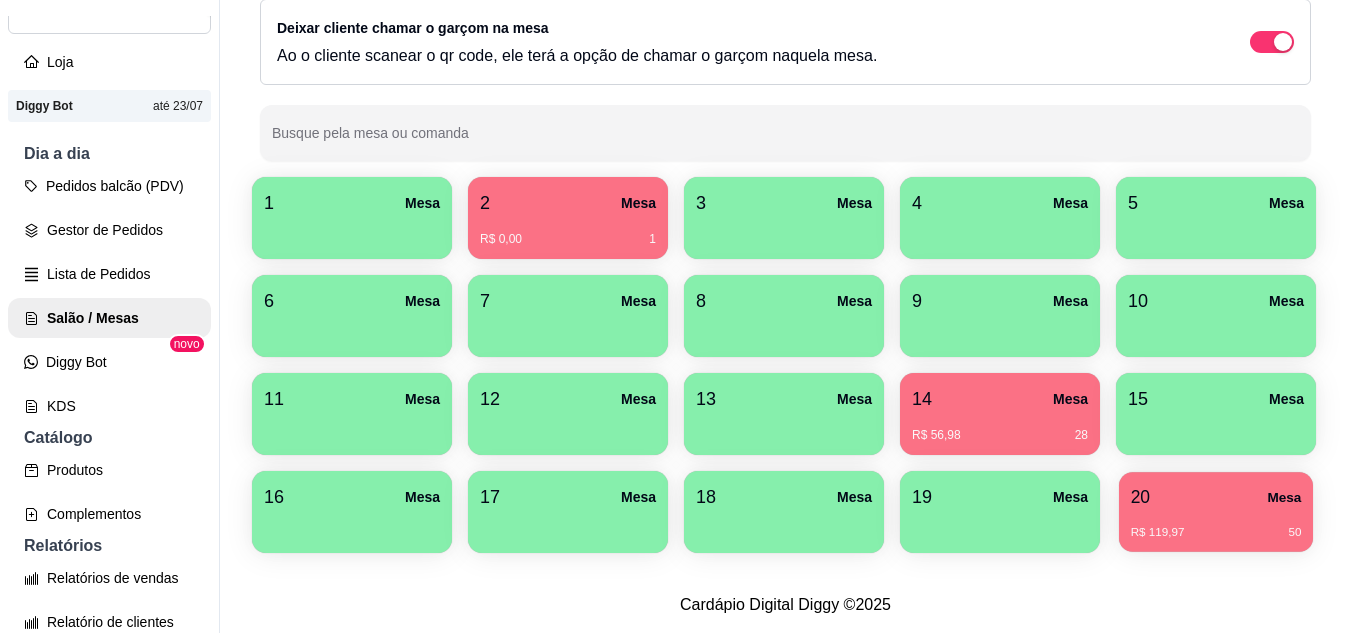 click on "20 Mesa" at bounding box center [1216, 497] 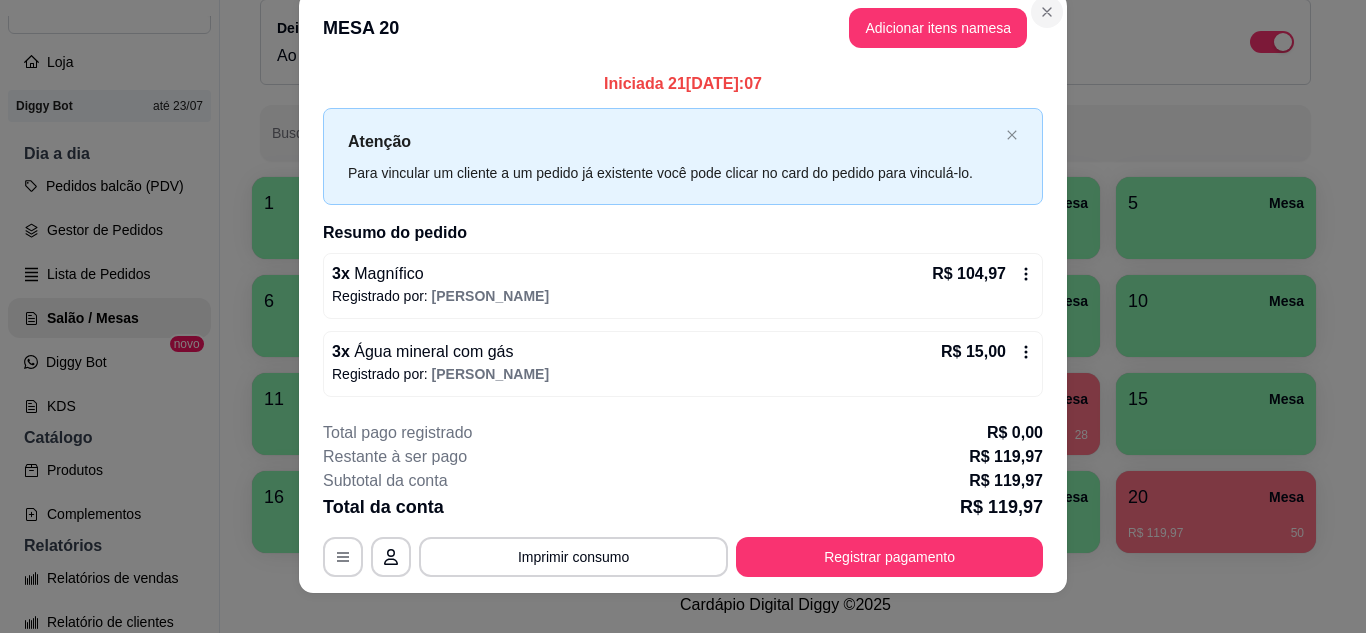 scroll, scrollTop: 0, scrollLeft: 0, axis: both 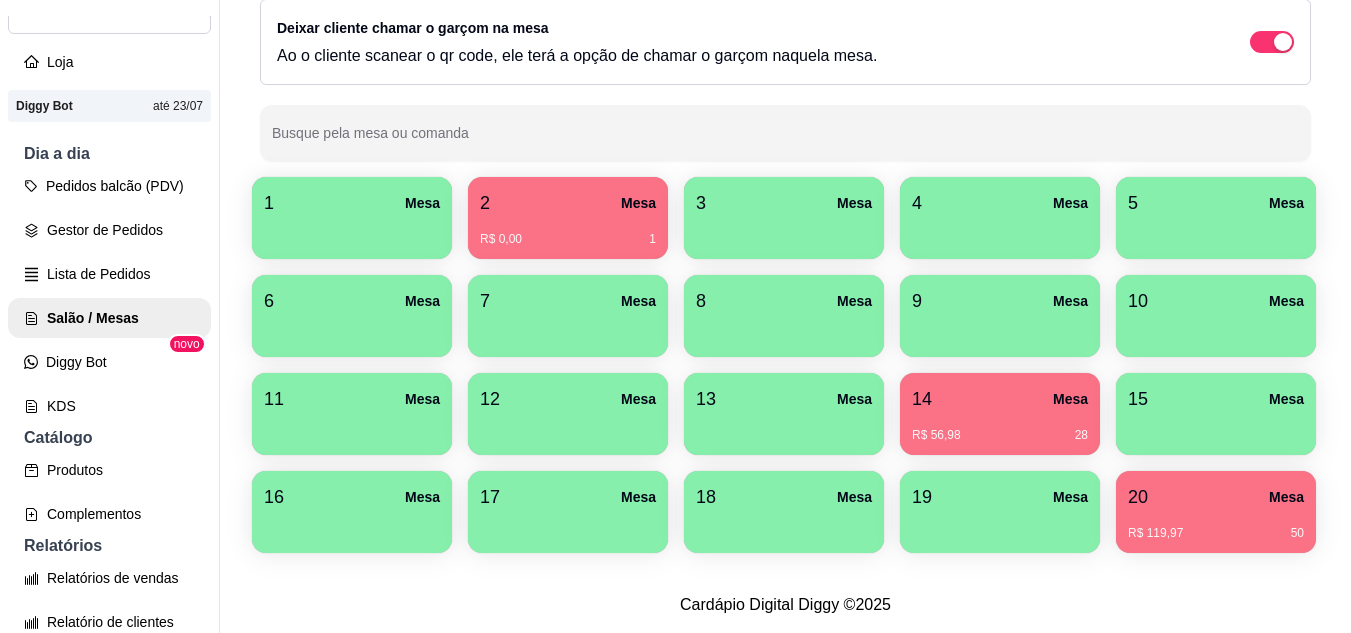 click on "R$ 0,00 1" at bounding box center [568, 232] 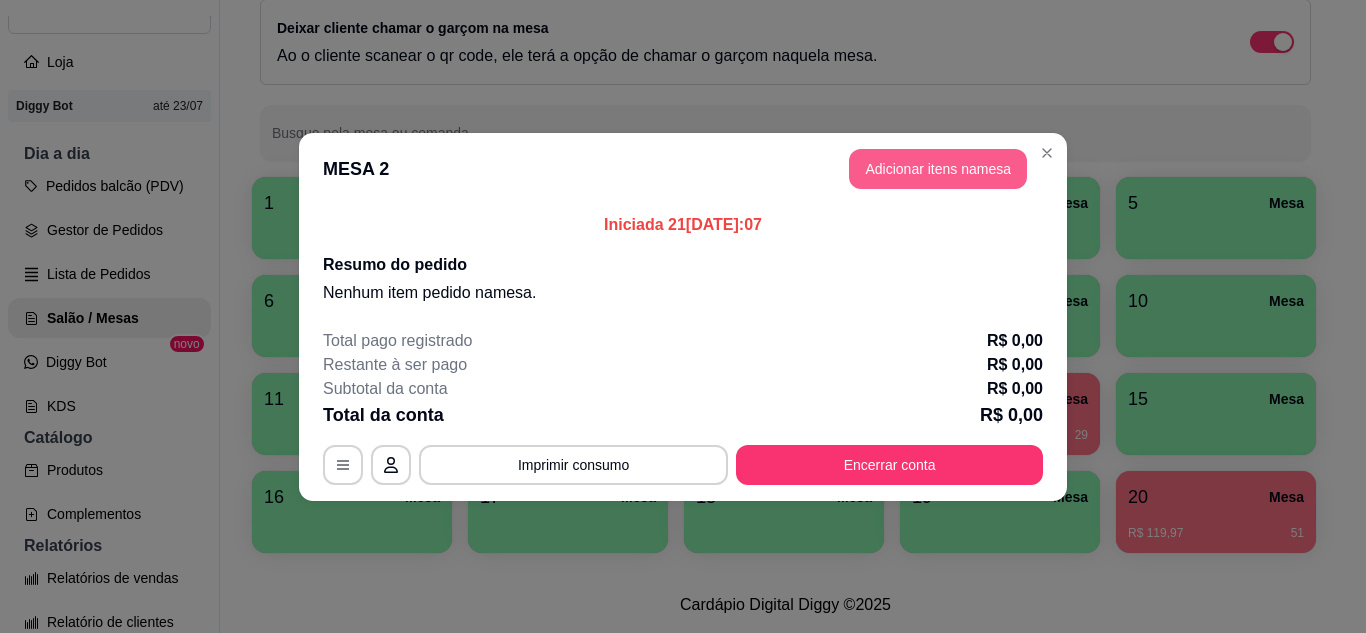 click on "MESA 2 Adicionar itens na  mesa" at bounding box center (683, 169) 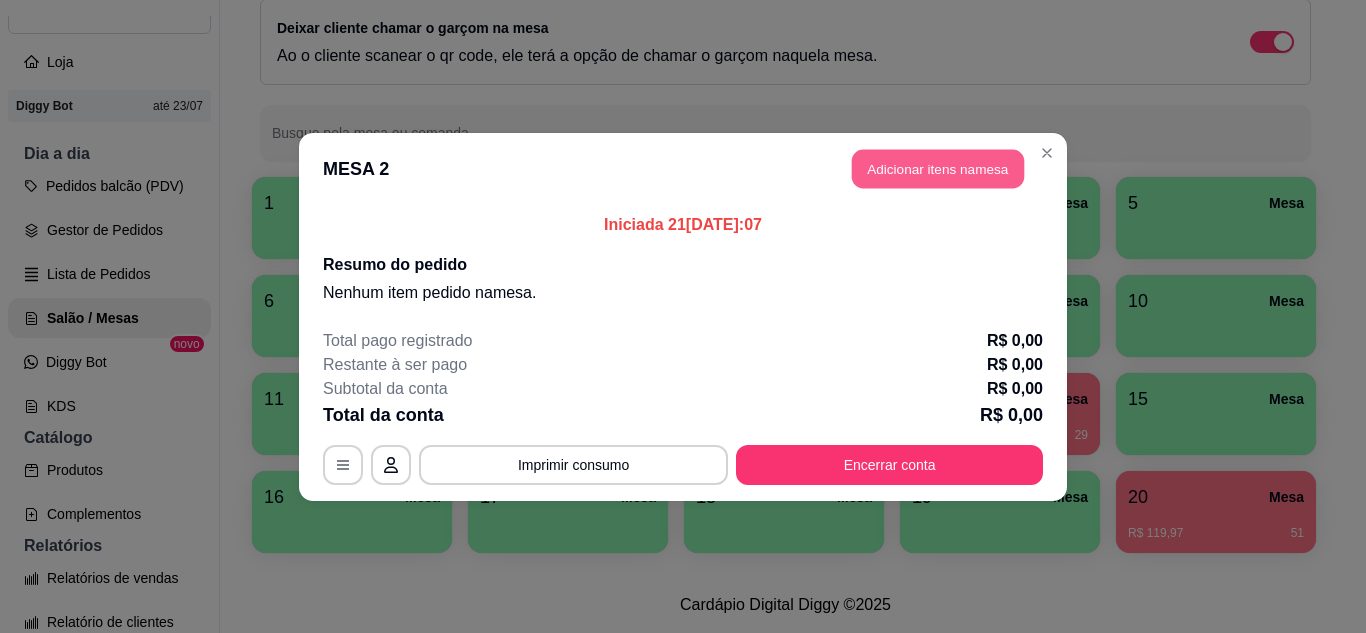 click on "Adicionar itens na  mesa" at bounding box center (938, 168) 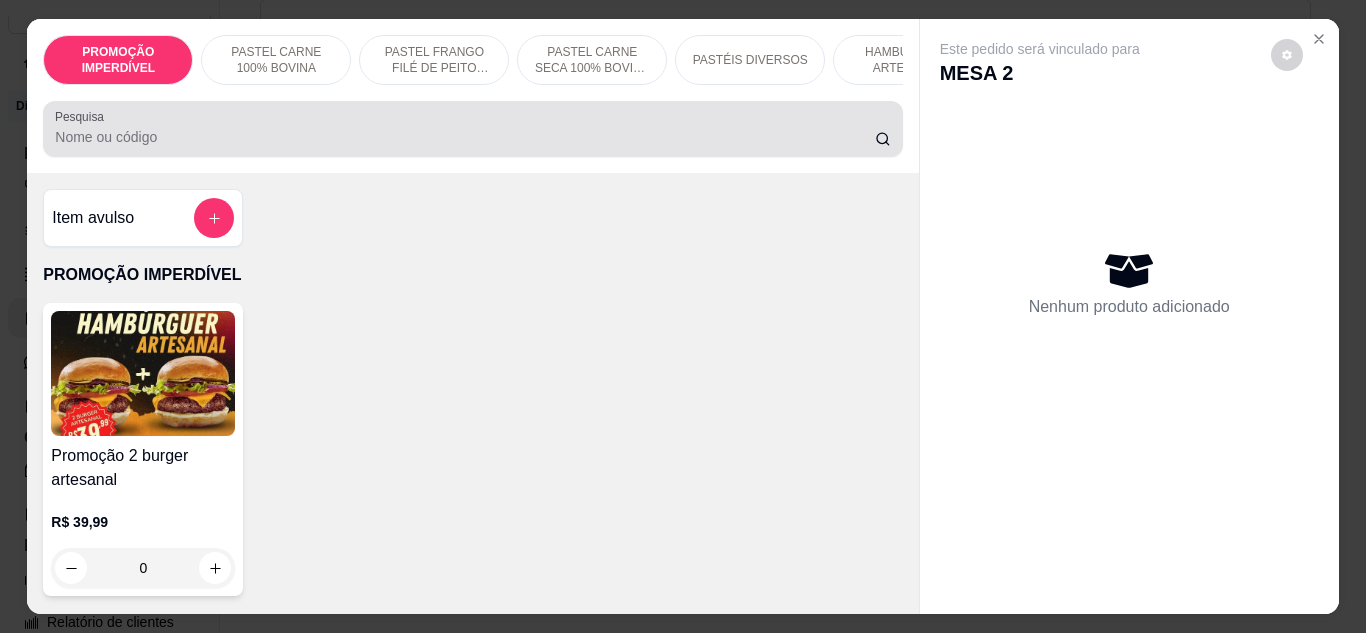 click at bounding box center (472, 129) 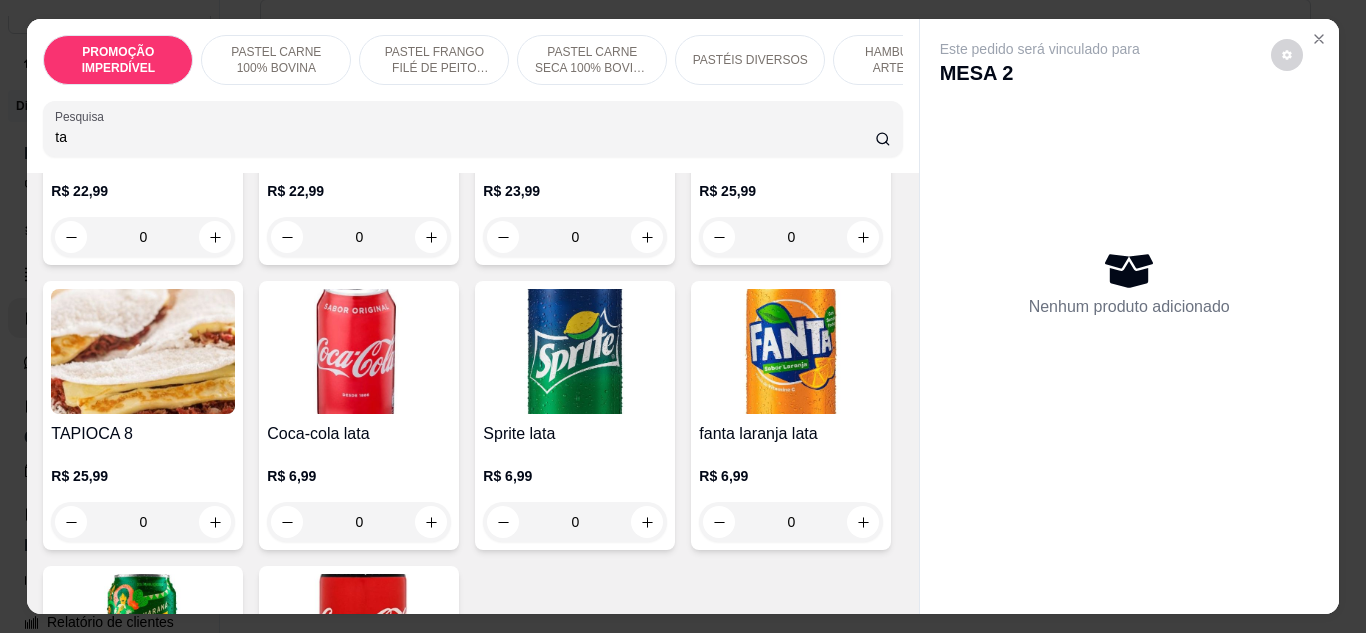 scroll, scrollTop: 600, scrollLeft: 0, axis: vertical 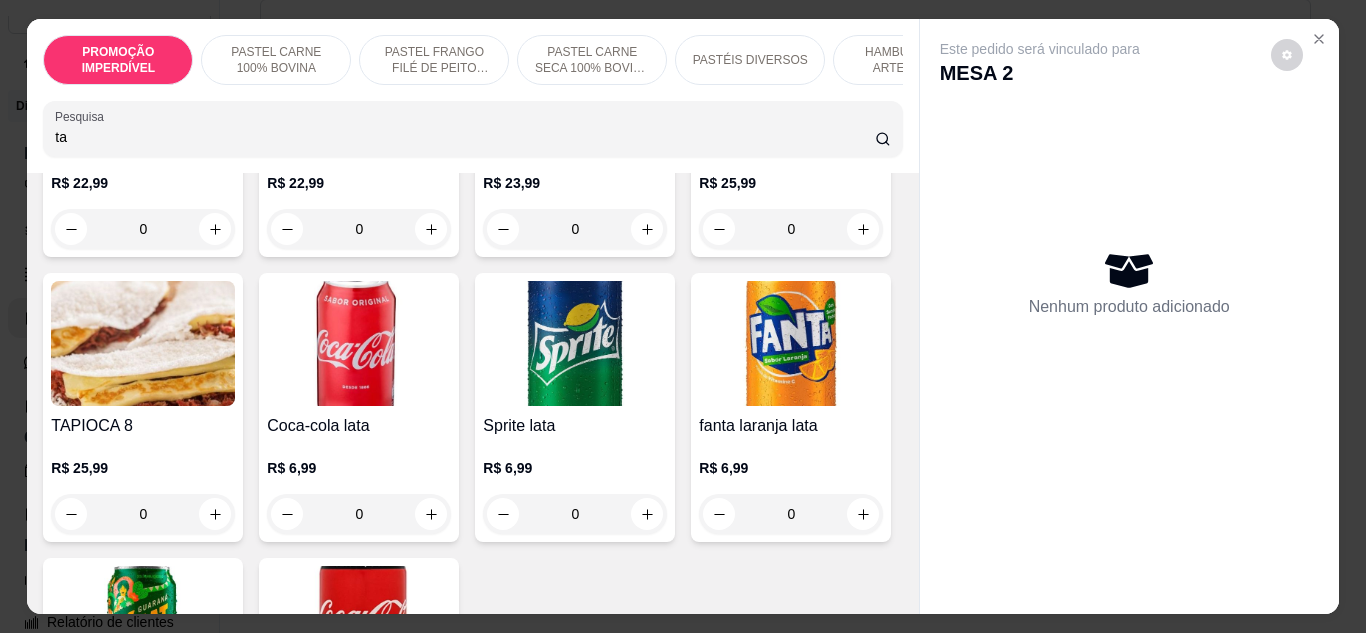 type on "ta" 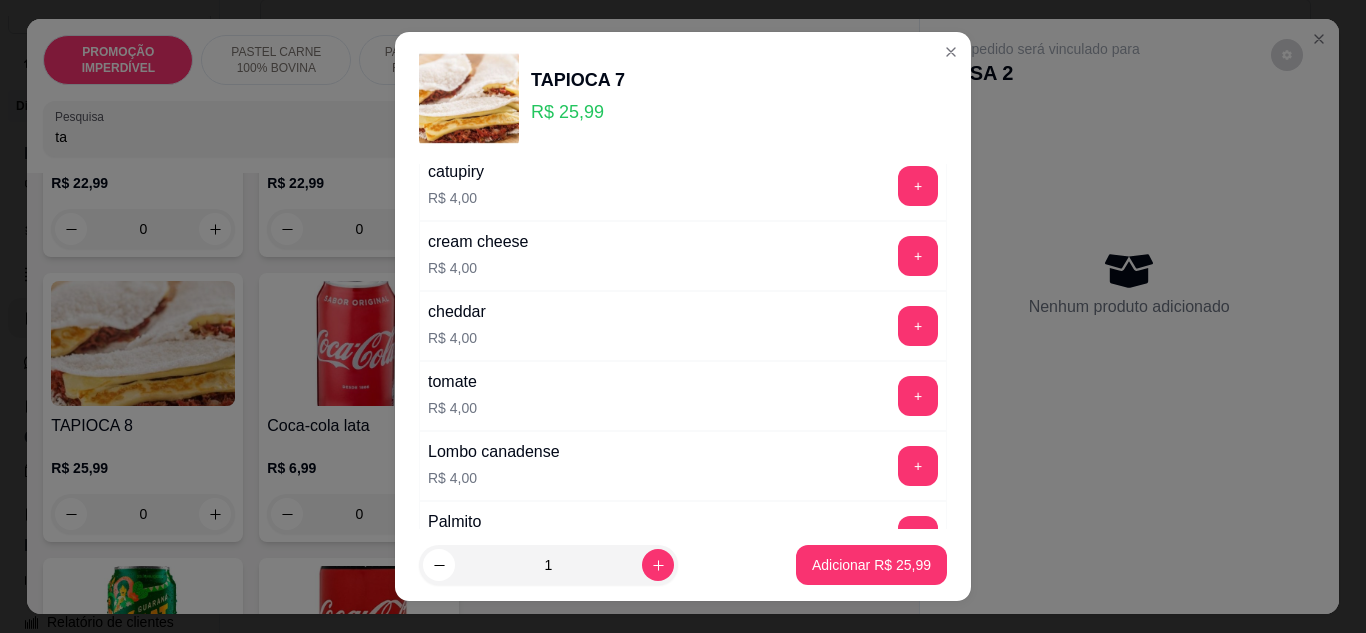 scroll, scrollTop: 400, scrollLeft: 0, axis: vertical 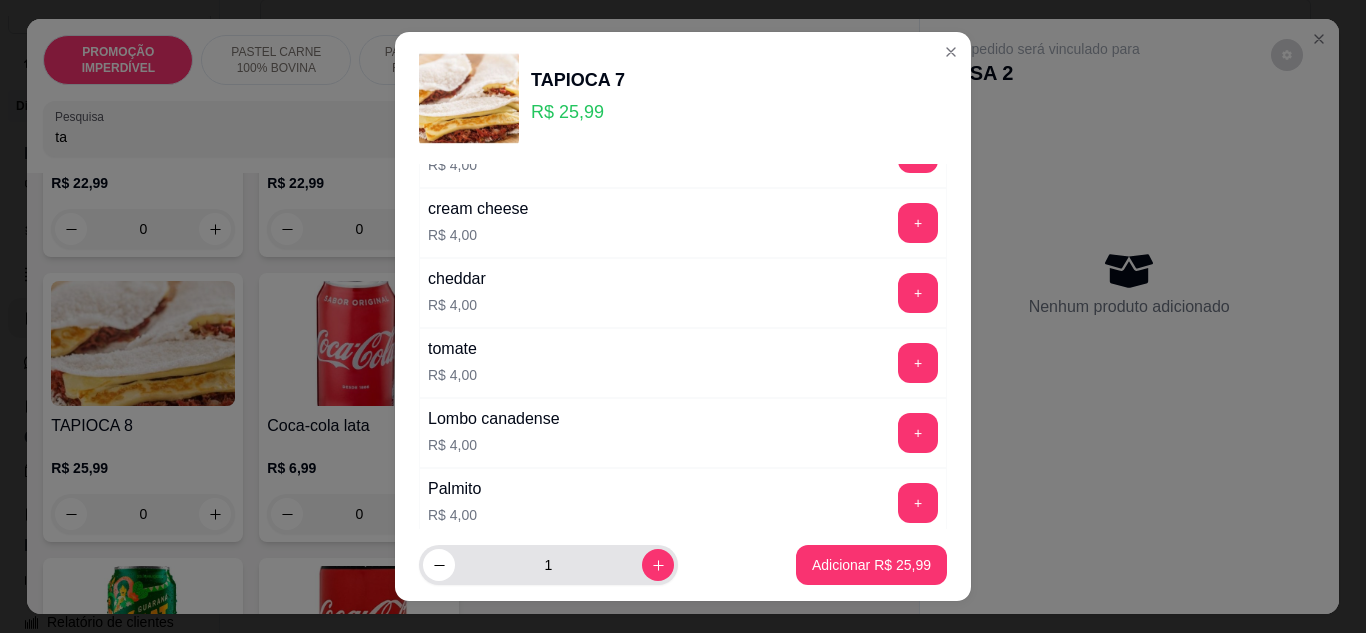 click on "1" at bounding box center (548, 565) 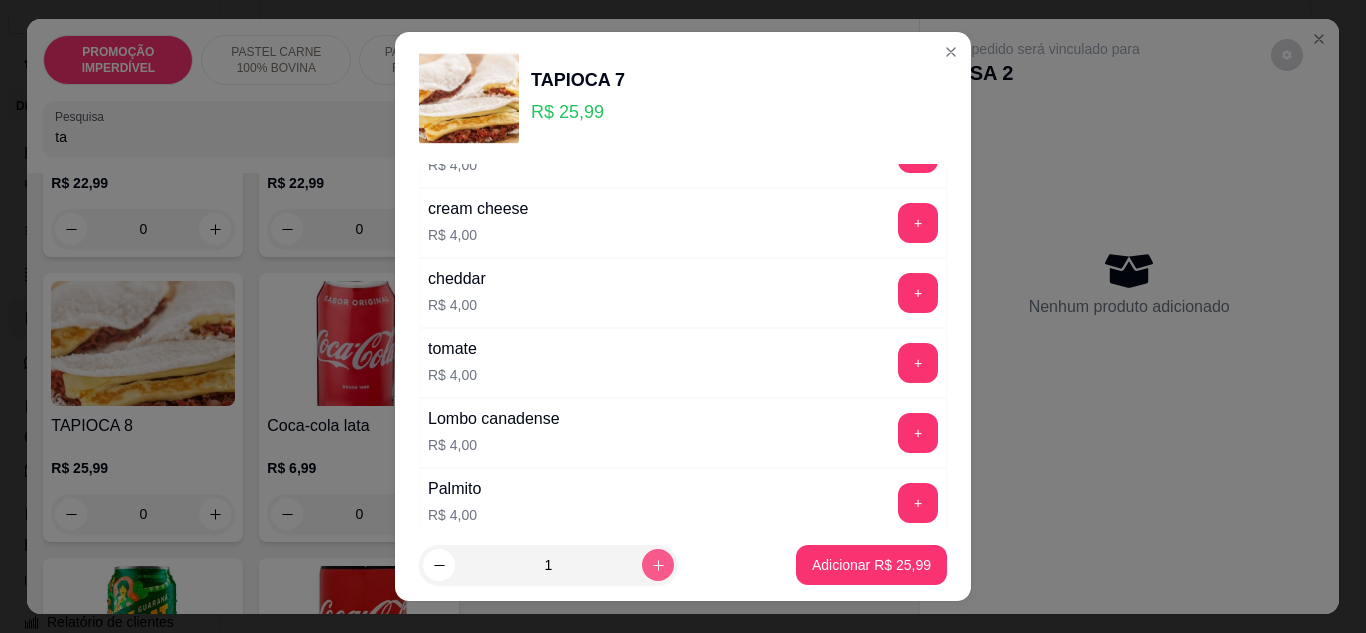 click 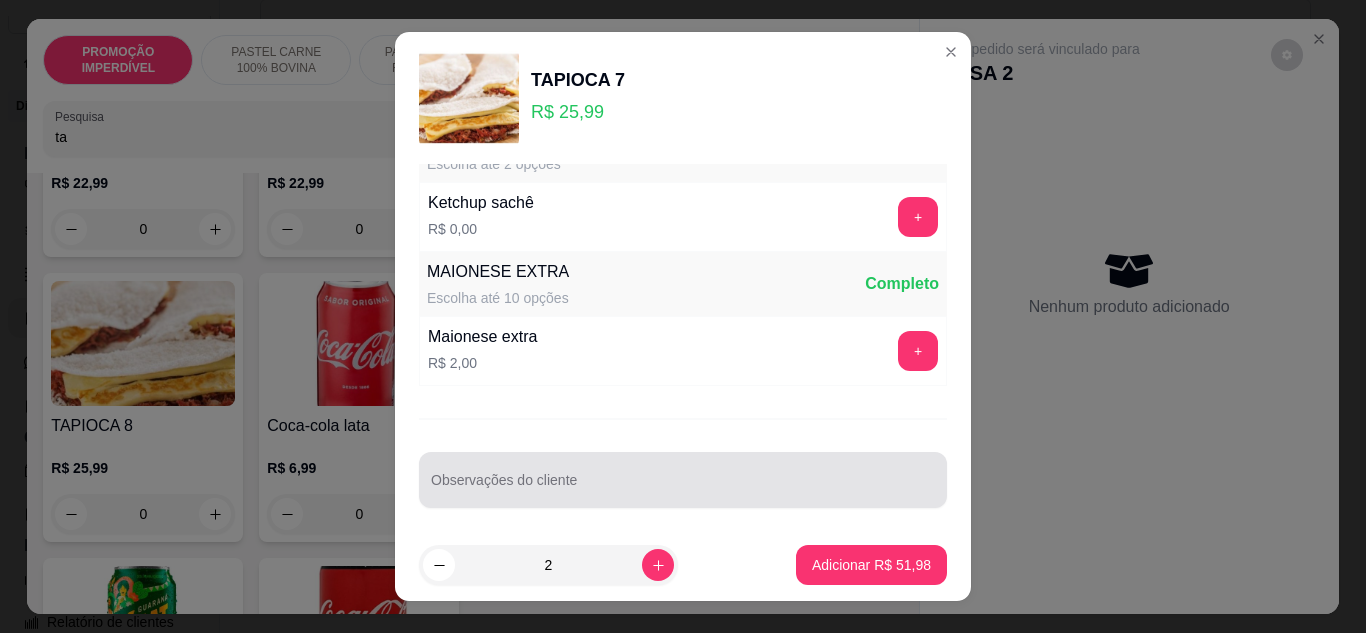scroll, scrollTop: 1030, scrollLeft: 0, axis: vertical 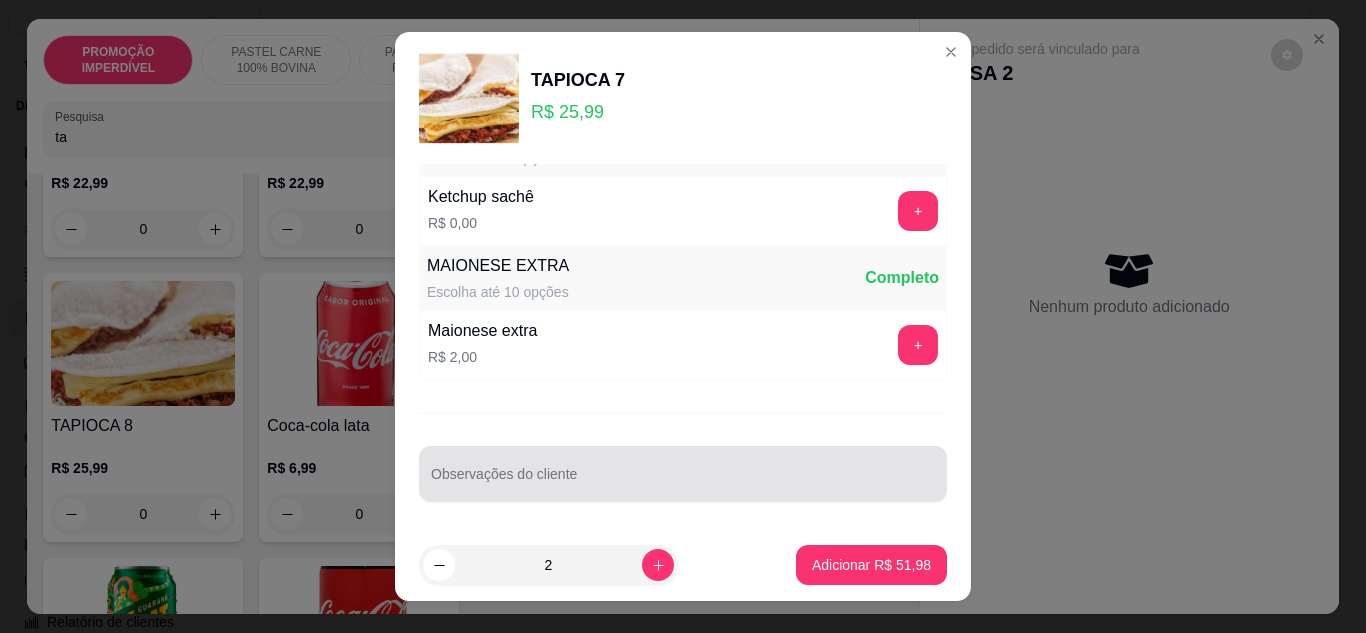 click at bounding box center [683, 474] 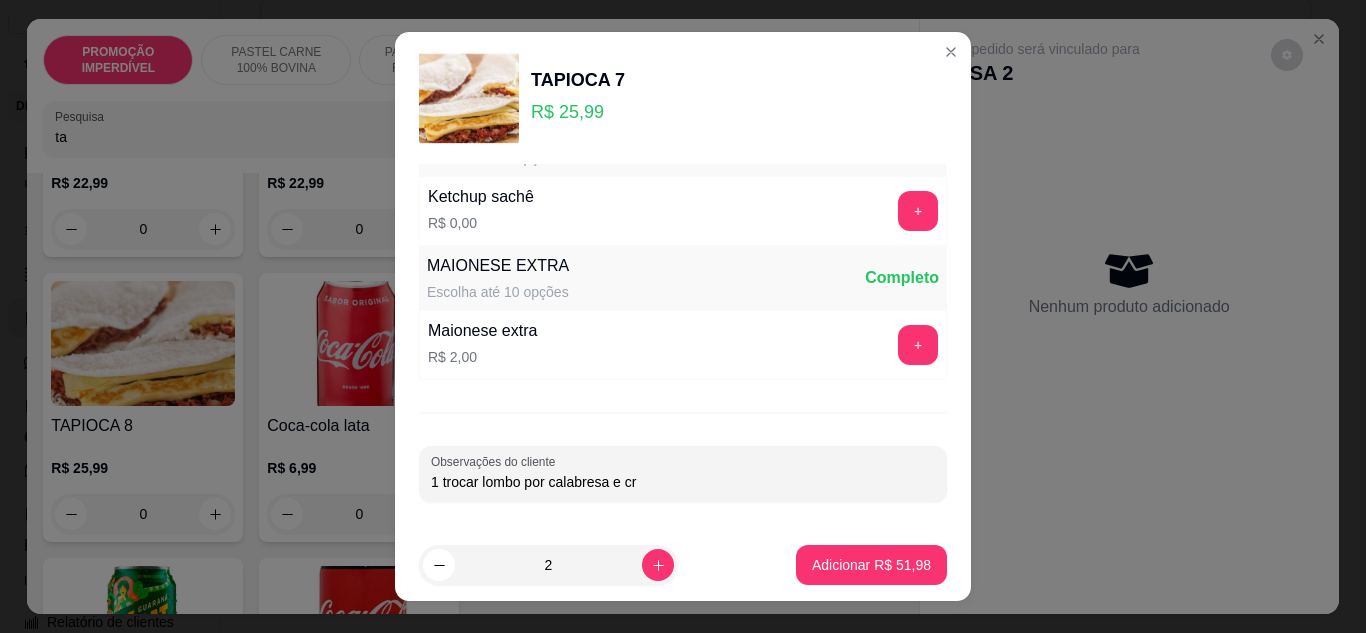click on "1 trocar lombo por calabresa e cr" at bounding box center [683, 482] 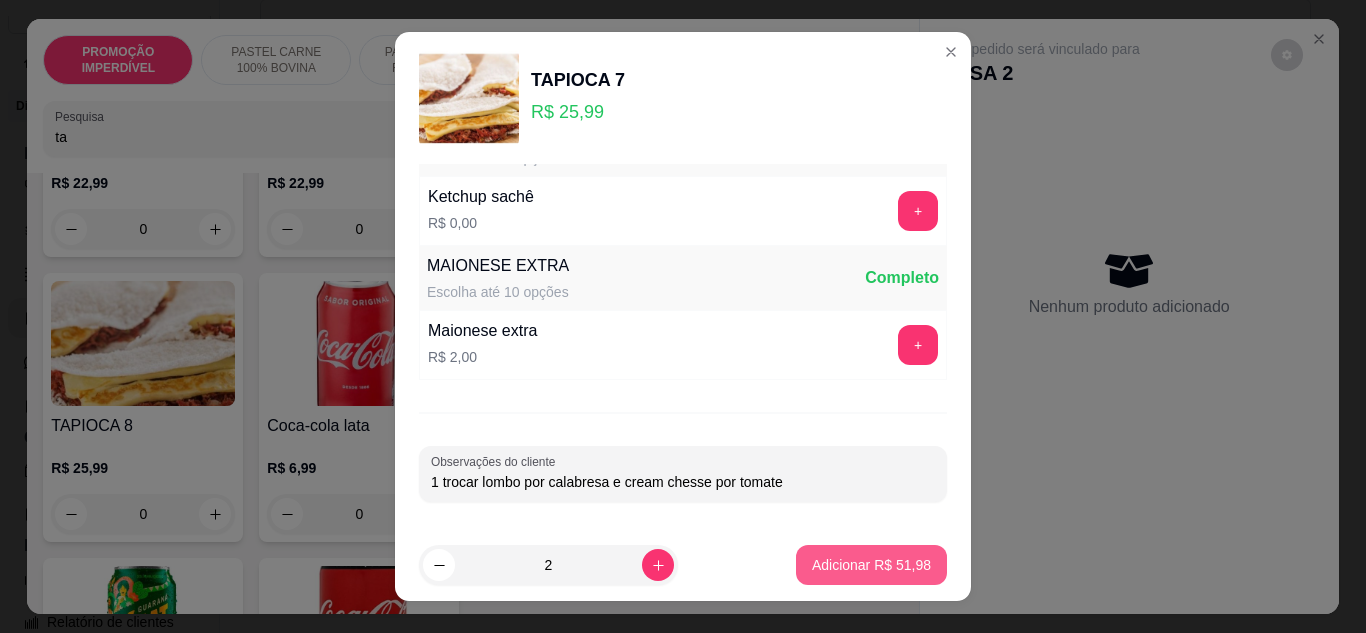 type on "1 trocar lombo por calabresa e cream chesse por tomate" 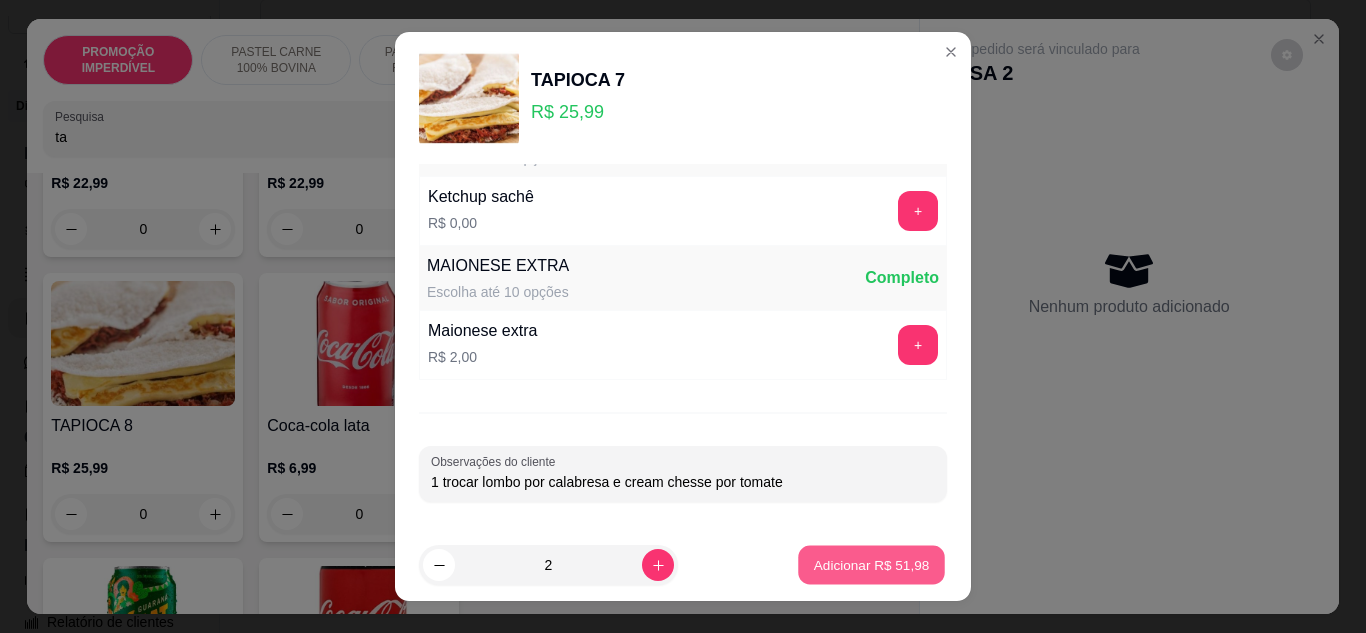 click on "Adicionar   R$ 51,98" at bounding box center (872, 565) 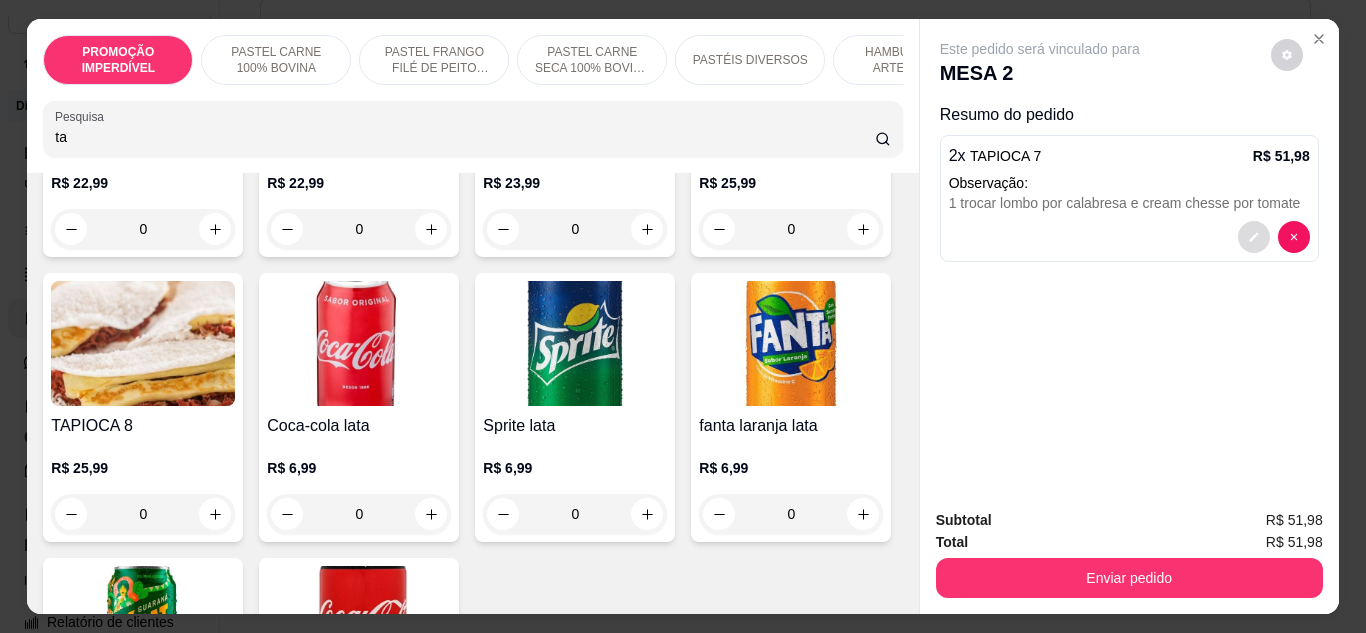 click at bounding box center [1254, 237] 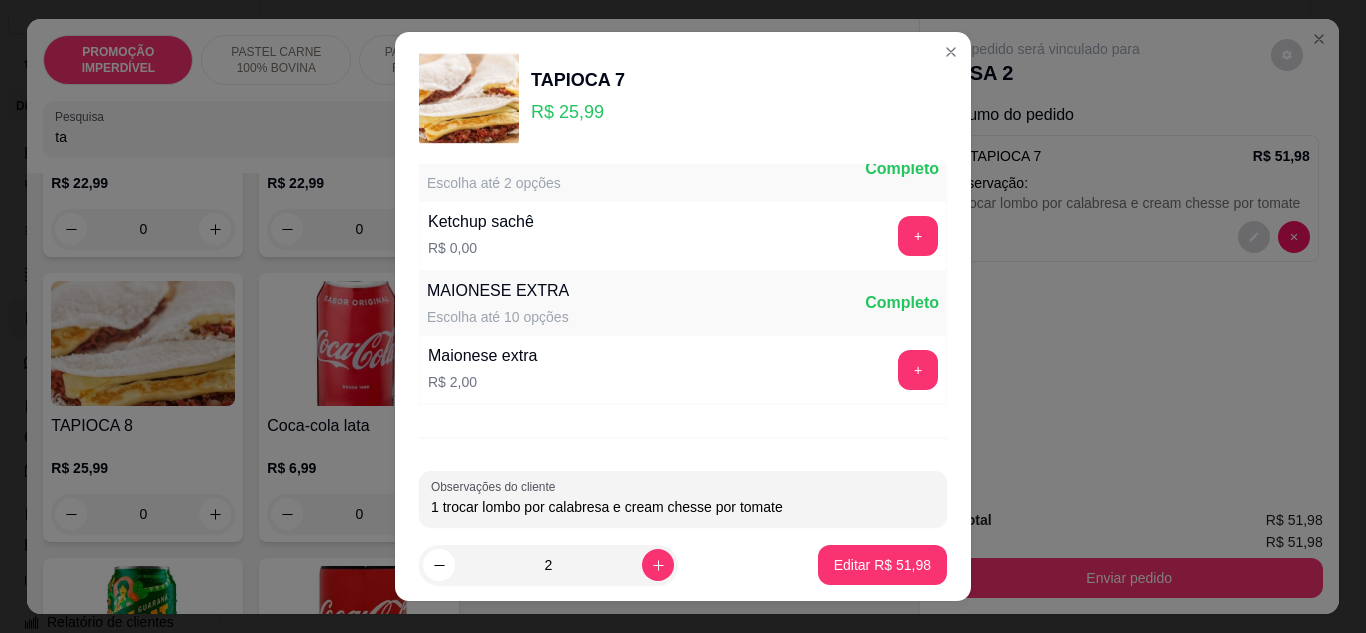 scroll, scrollTop: 1030, scrollLeft: 0, axis: vertical 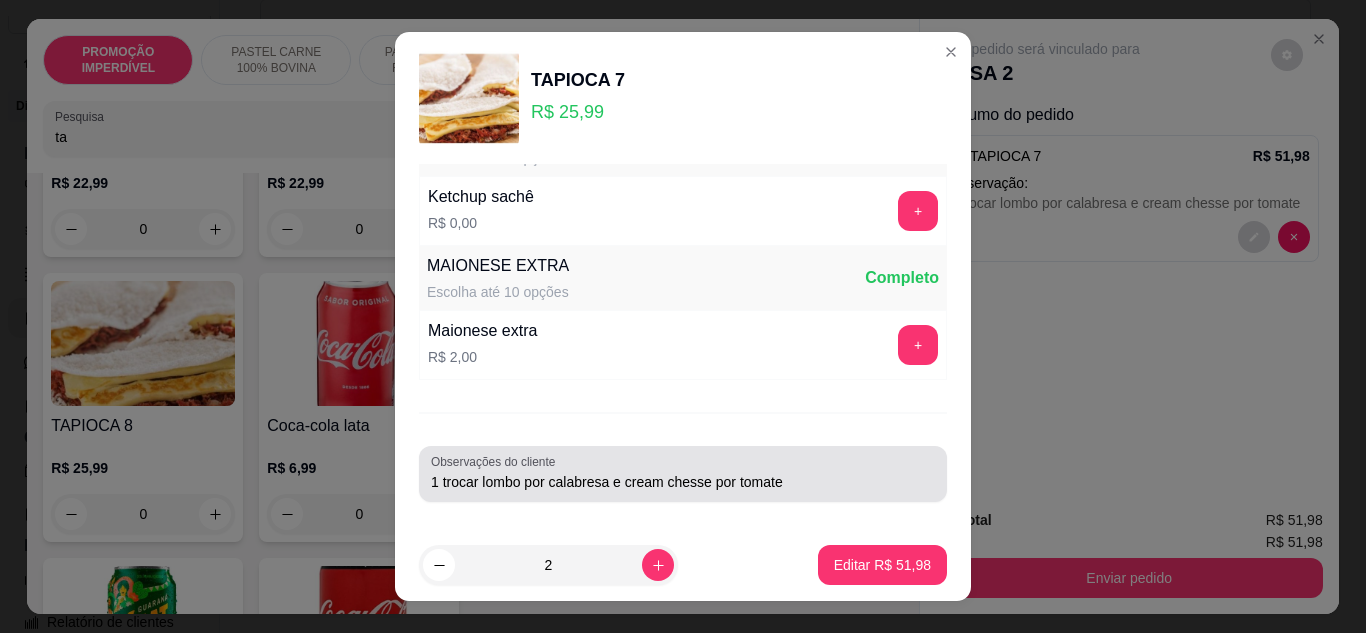 click on "1 trocar lombo por calabresa e cream chesse por tomate" at bounding box center (683, 482) 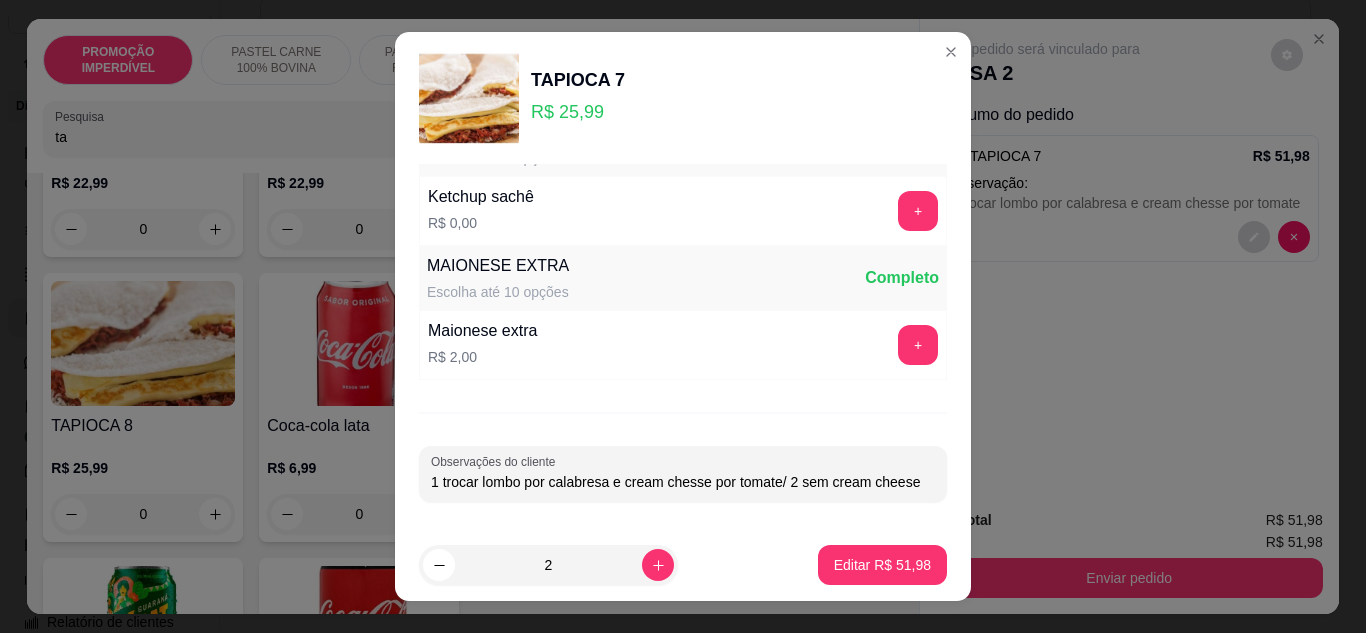scroll, scrollTop: 0, scrollLeft: 9, axis: horizontal 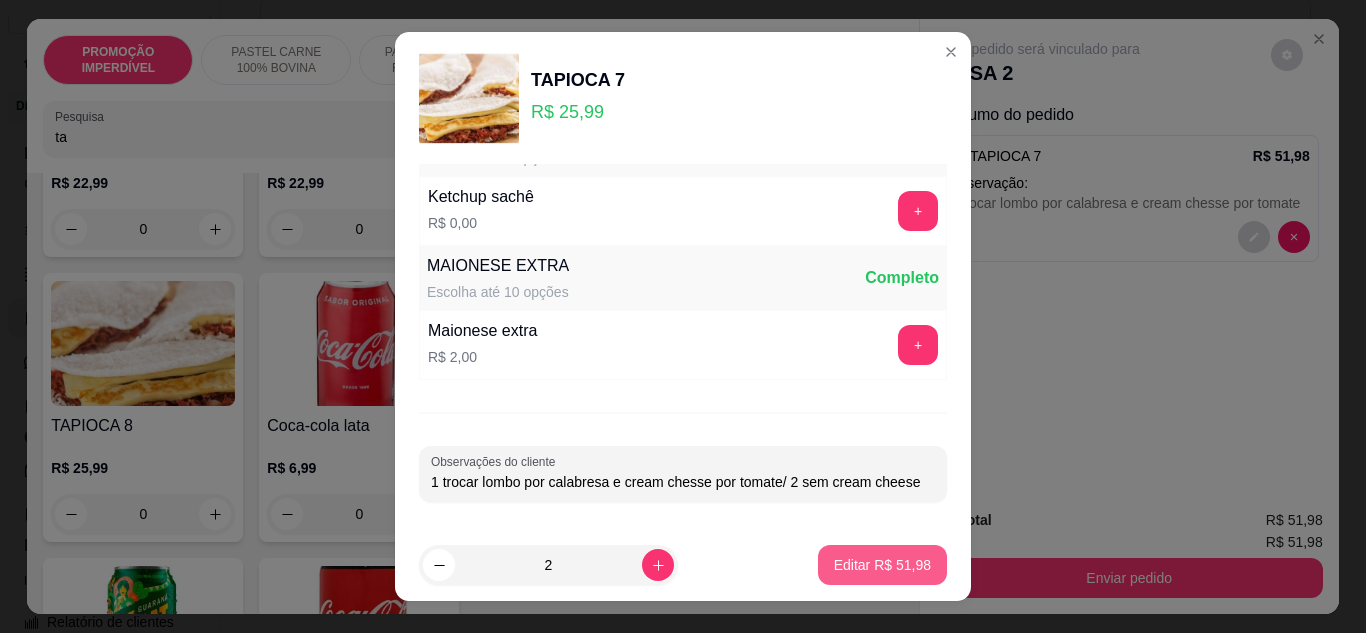 type on "1 trocar lombo por calabresa e cream chesse por tomate/ 2 sem cream cheese" 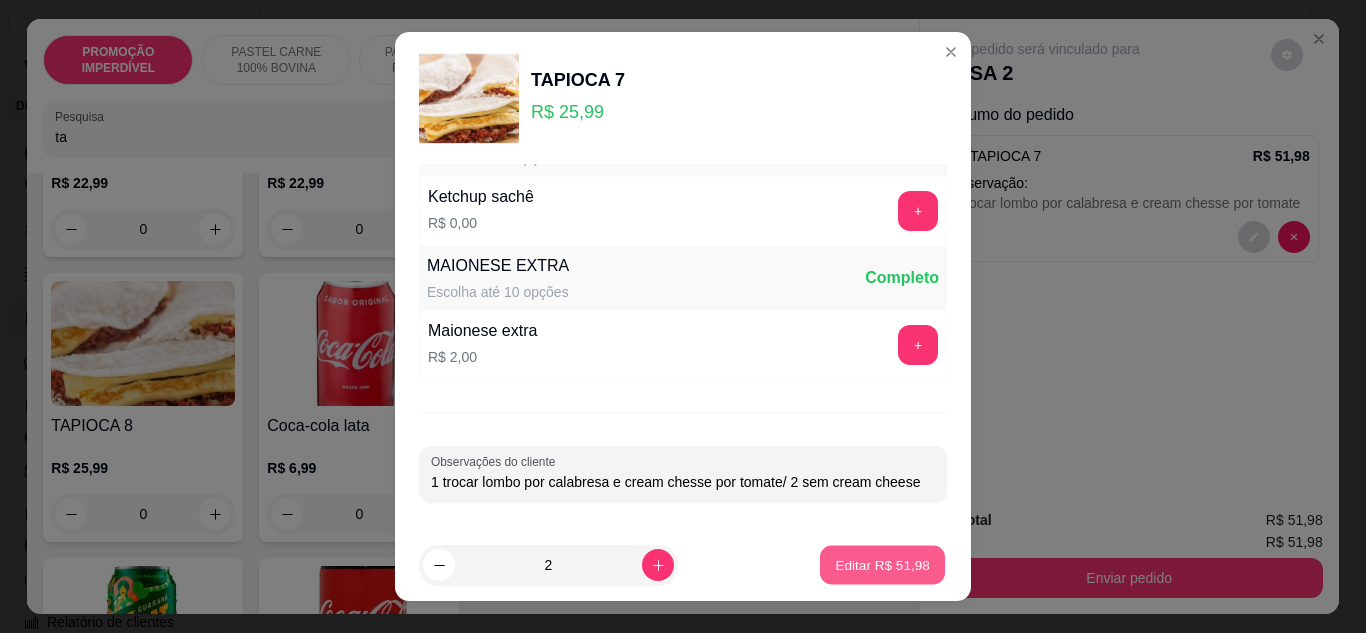 click on "Editar   R$ 51,98" at bounding box center (882, 565) 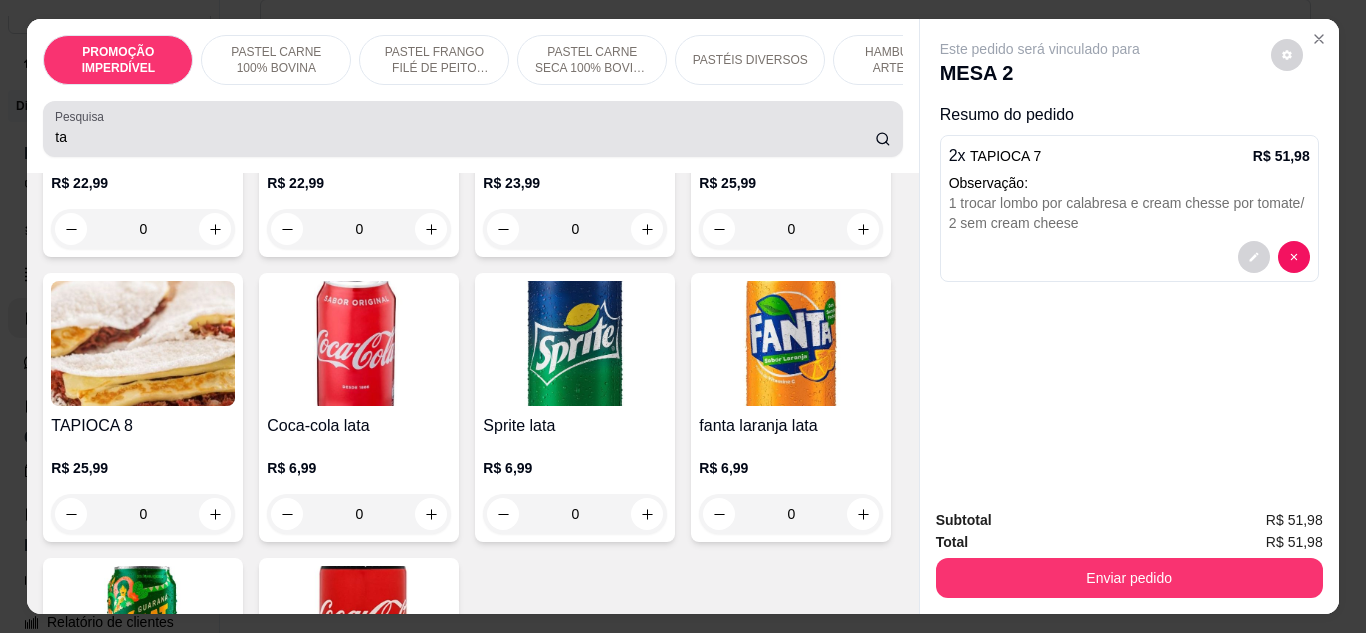 click on "Pesquisa ta" at bounding box center (472, 129) 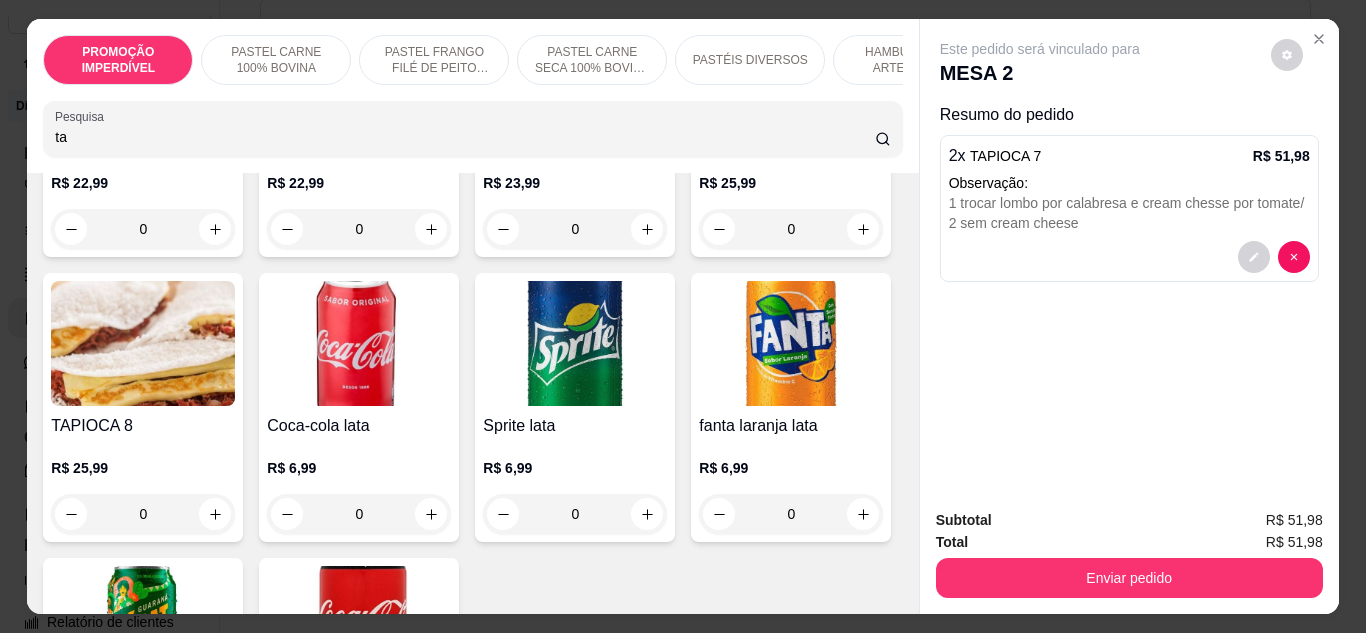 click on "Pesquisa ta" at bounding box center (472, 129) 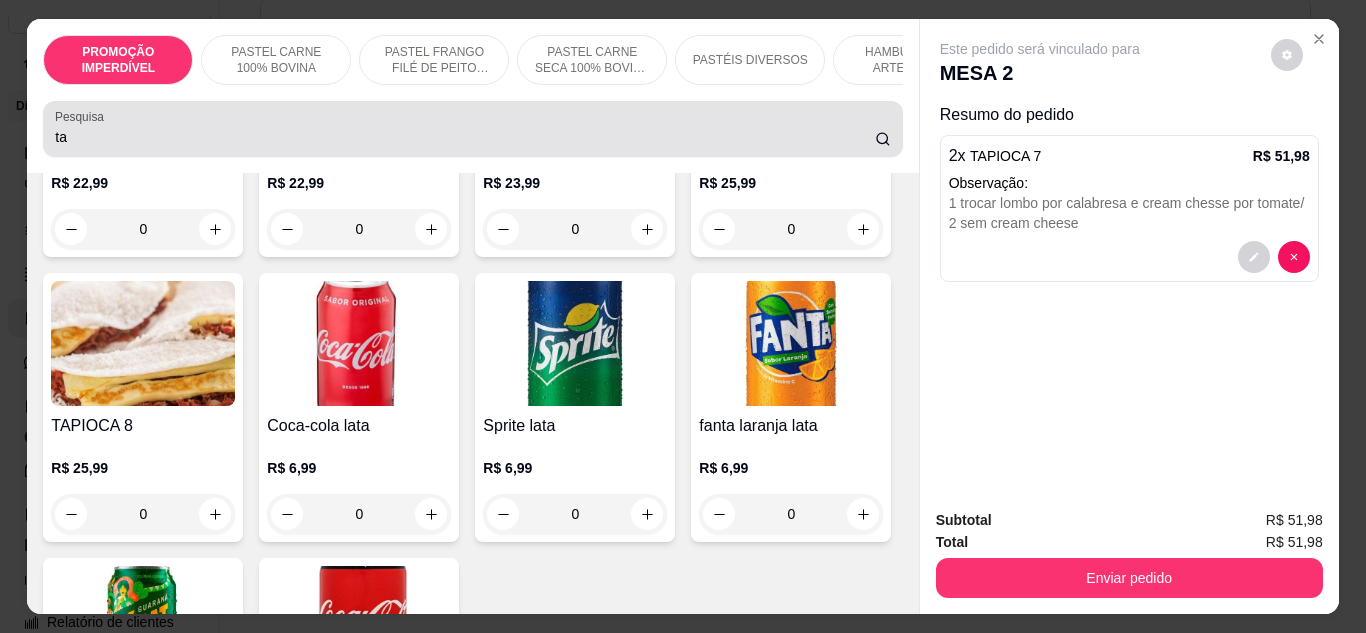 drag, startPoint x: 336, startPoint y: 115, endPoint x: 71, endPoint y: 134, distance: 265.68027 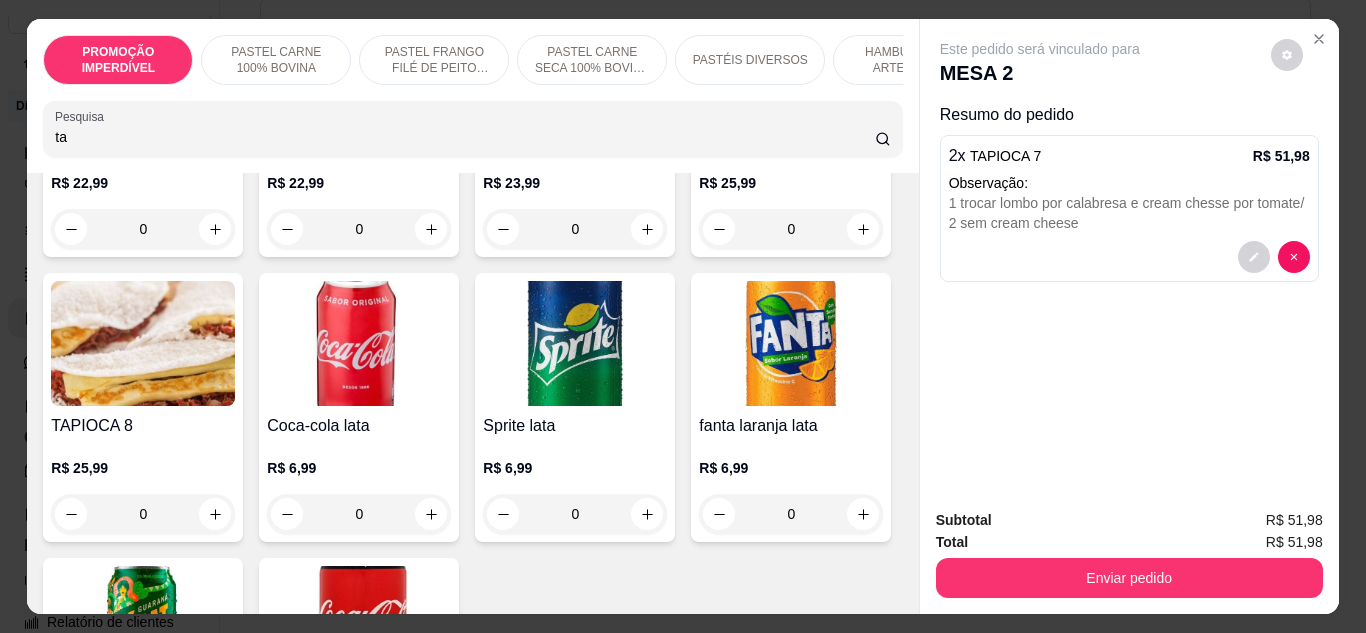 drag, startPoint x: 69, startPoint y: 135, endPoint x: 41, endPoint y: 154, distance: 33.83785 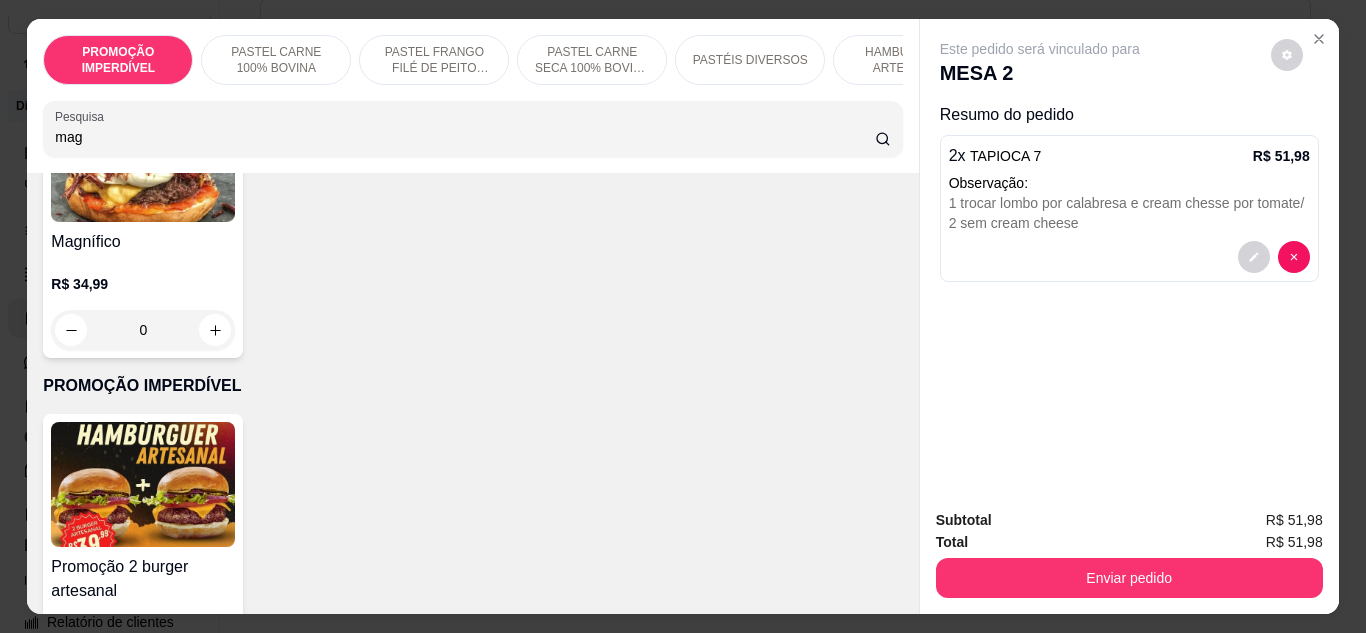 scroll, scrollTop: 100, scrollLeft: 0, axis: vertical 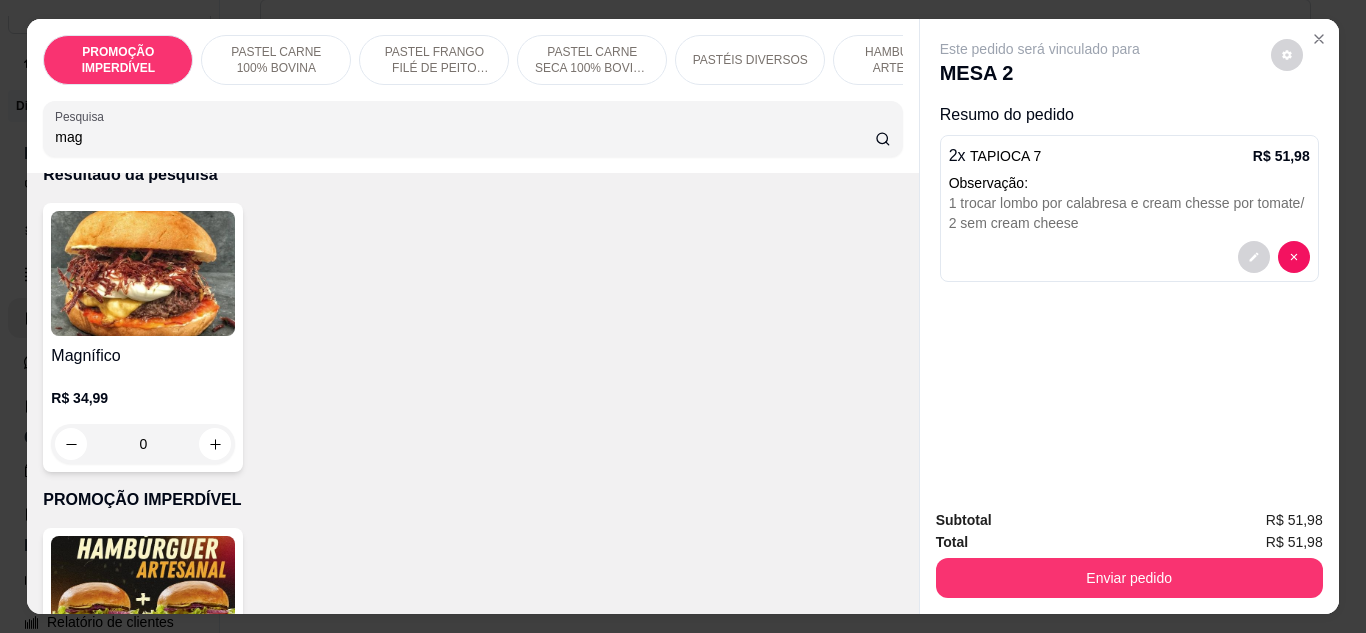 type on "mag" 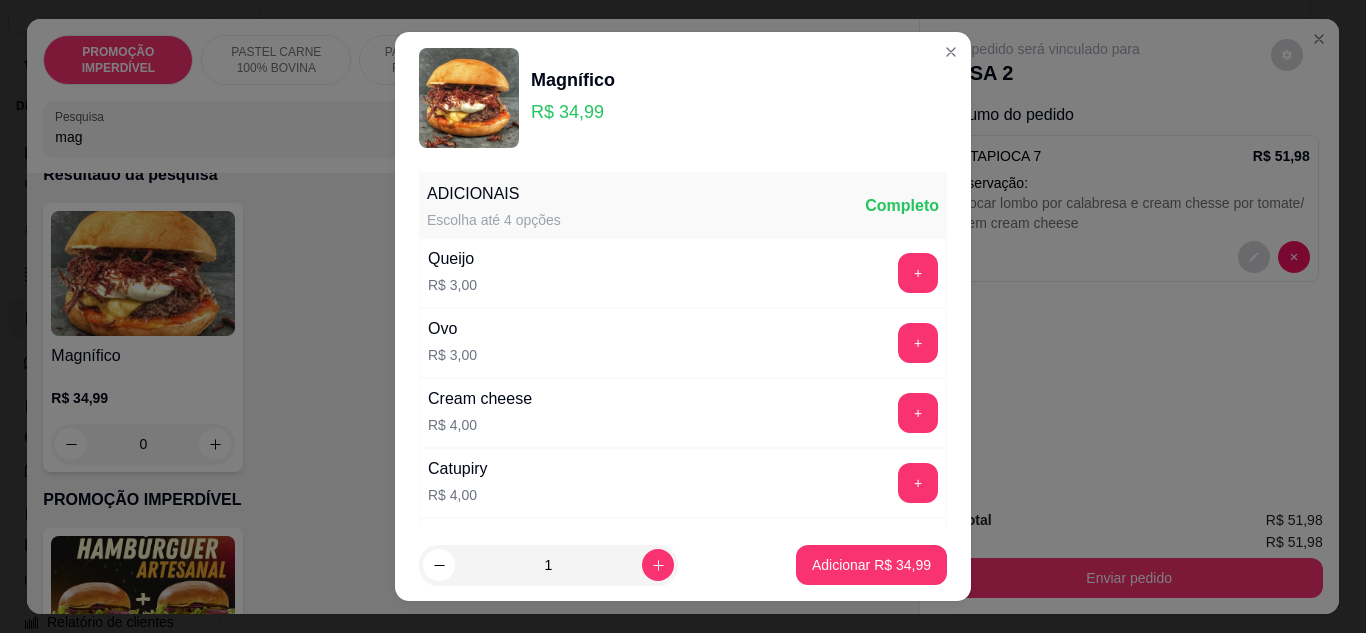 scroll, scrollTop: 400, scrollLeft: 0, axis: vertical 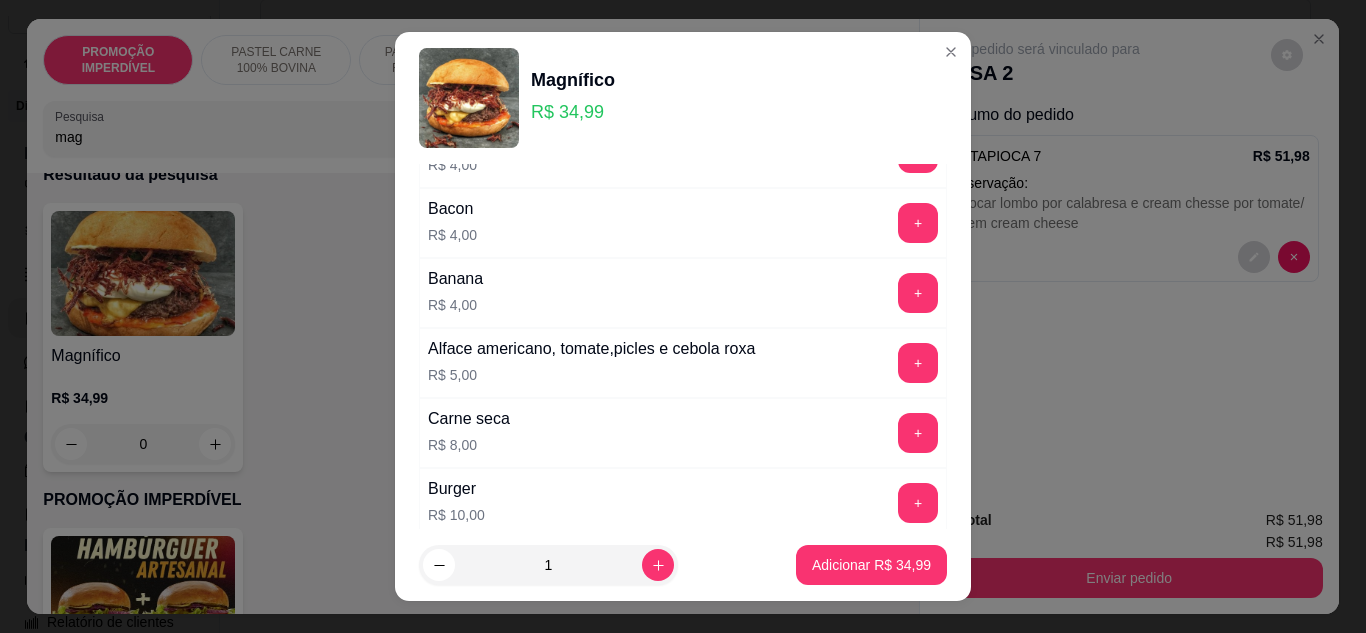 click on "Adicionar   R$ 34,99" at bounding box center (871, 565) 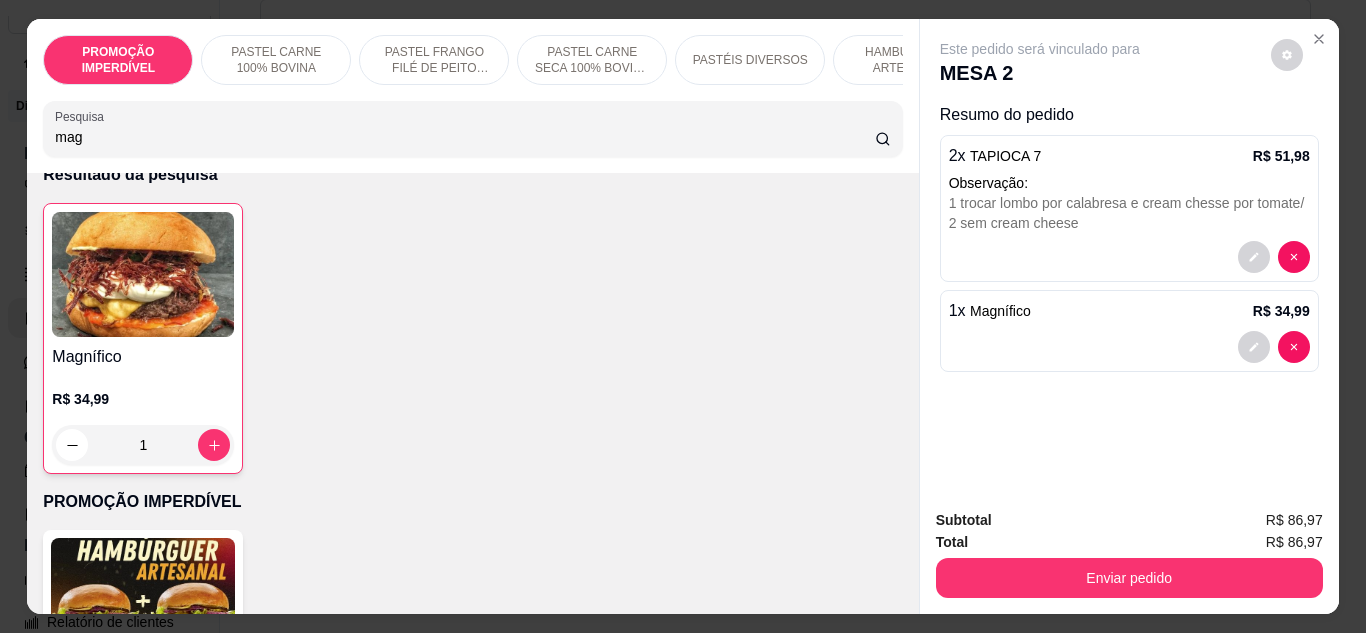 type on "1" 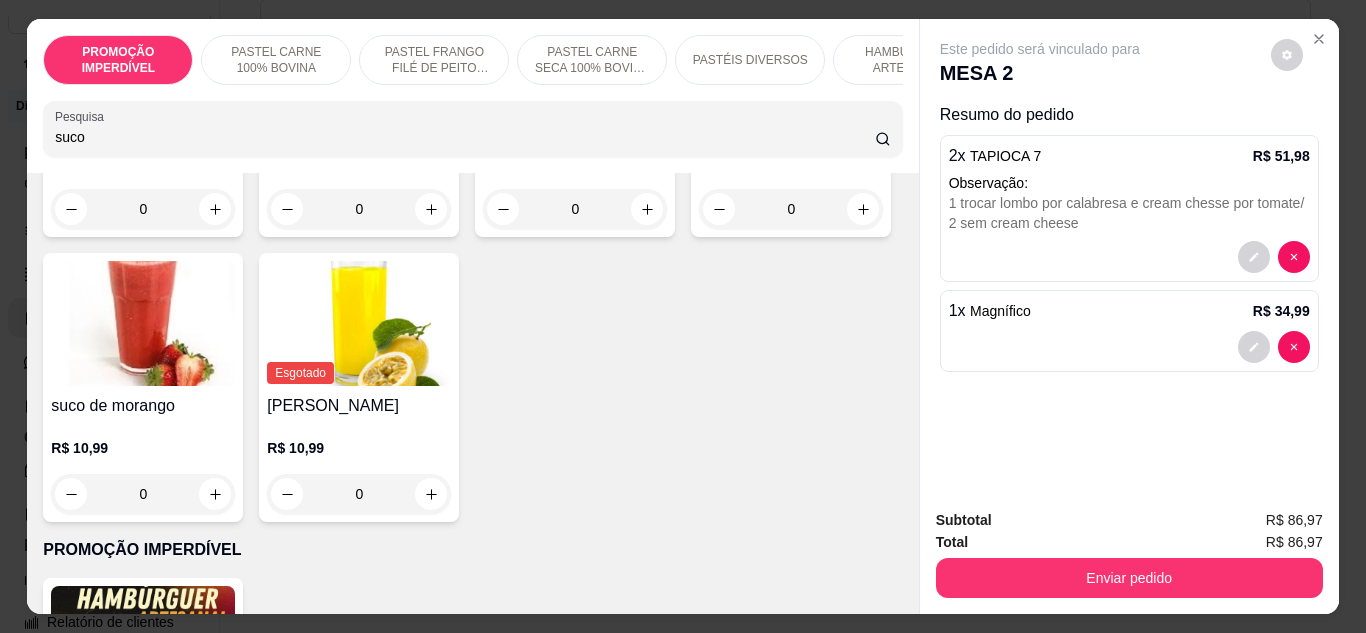 scroll, scrollTop: 200, scrollLeft: 0, axis: vertical 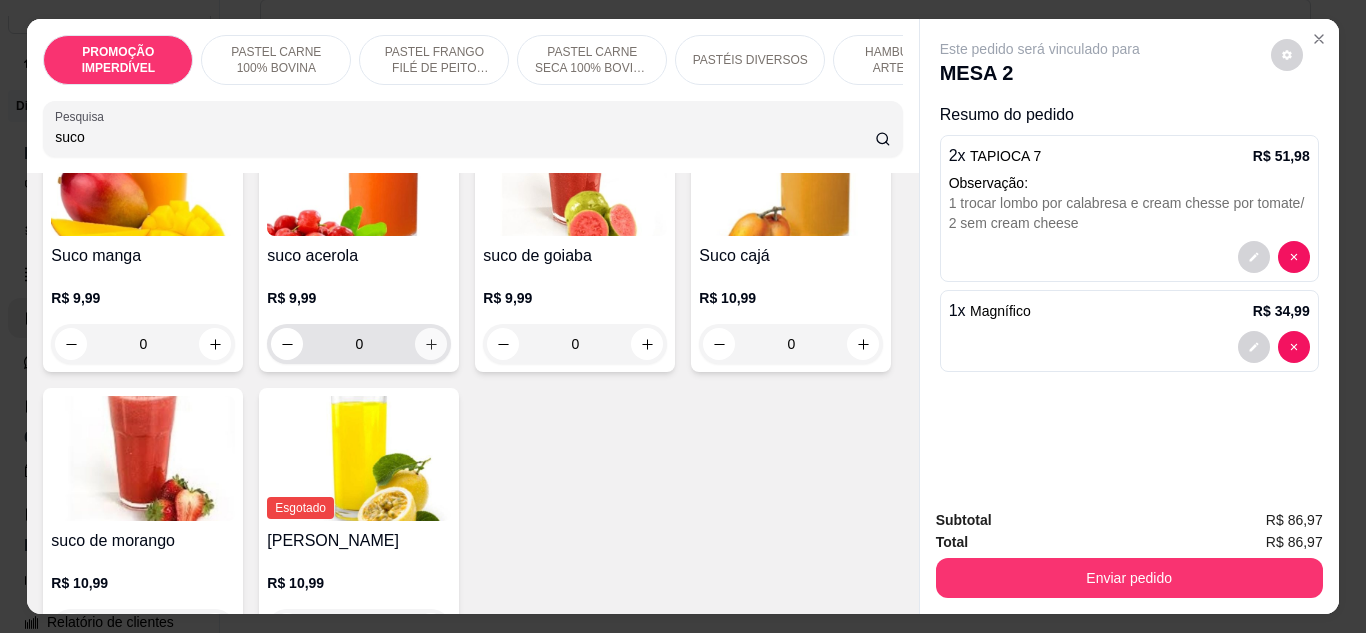 type on "suco" 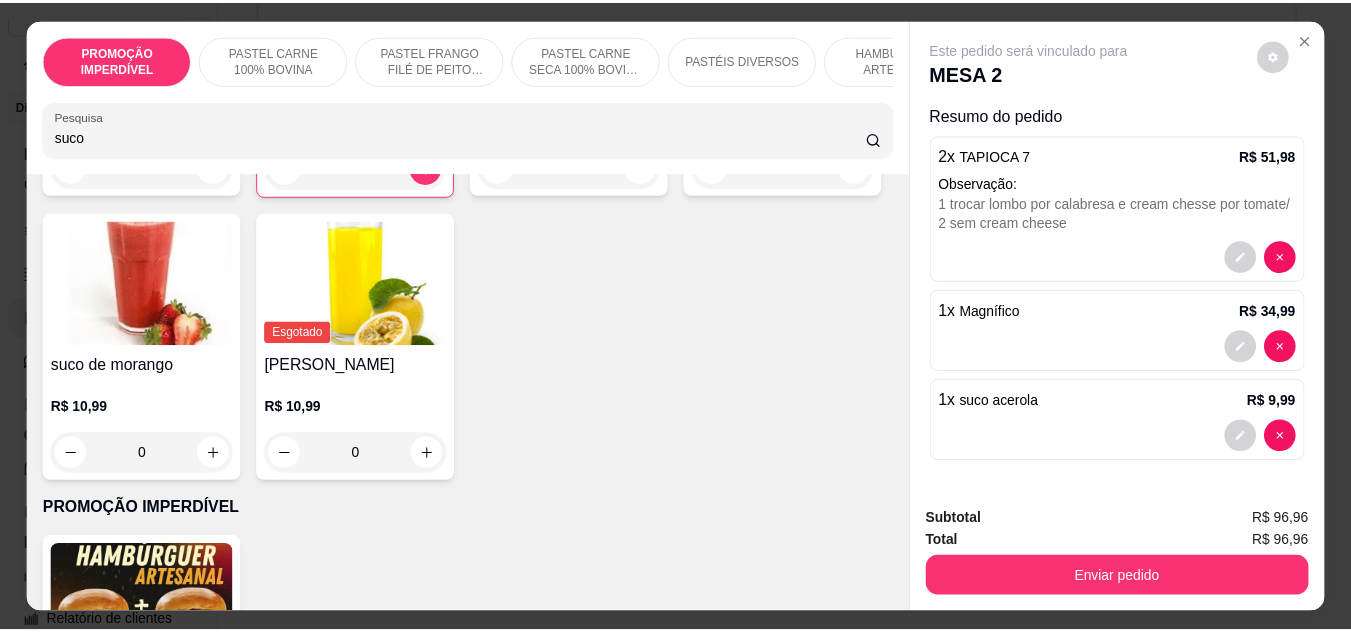 scroll, scrollTop: 500, scrollLeft: 0, axis: vertical 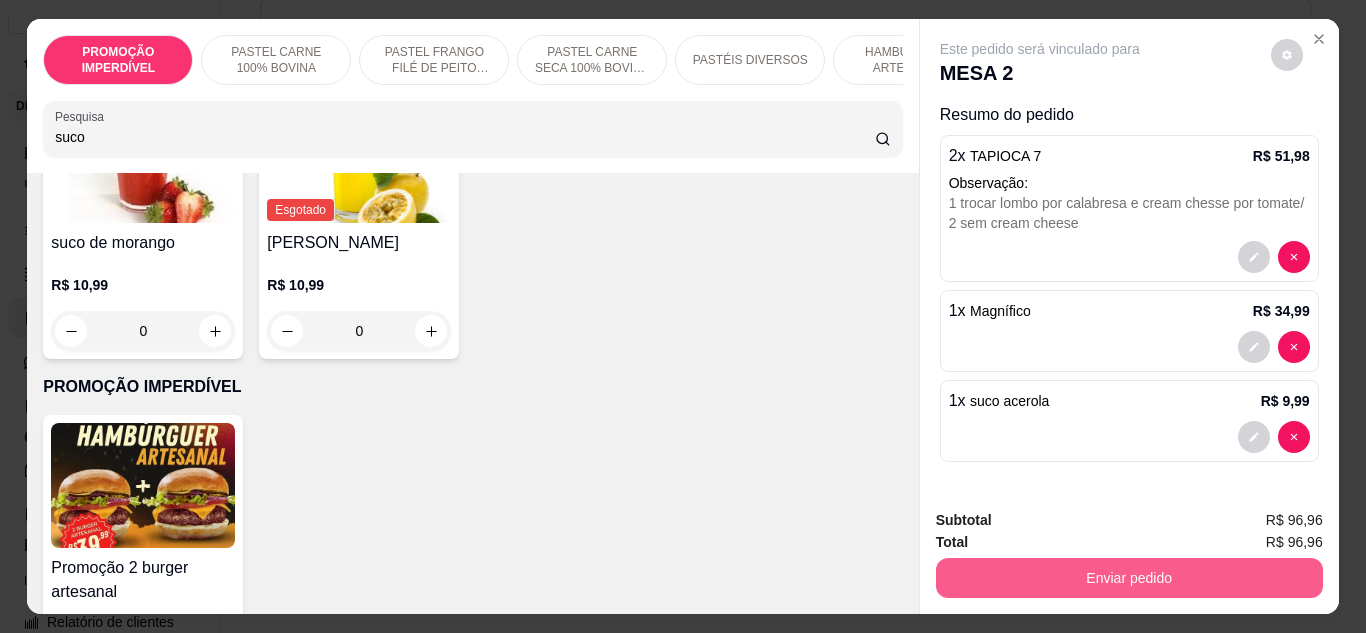 click on "Enviar pedido" at bounding box center (1129, 578) 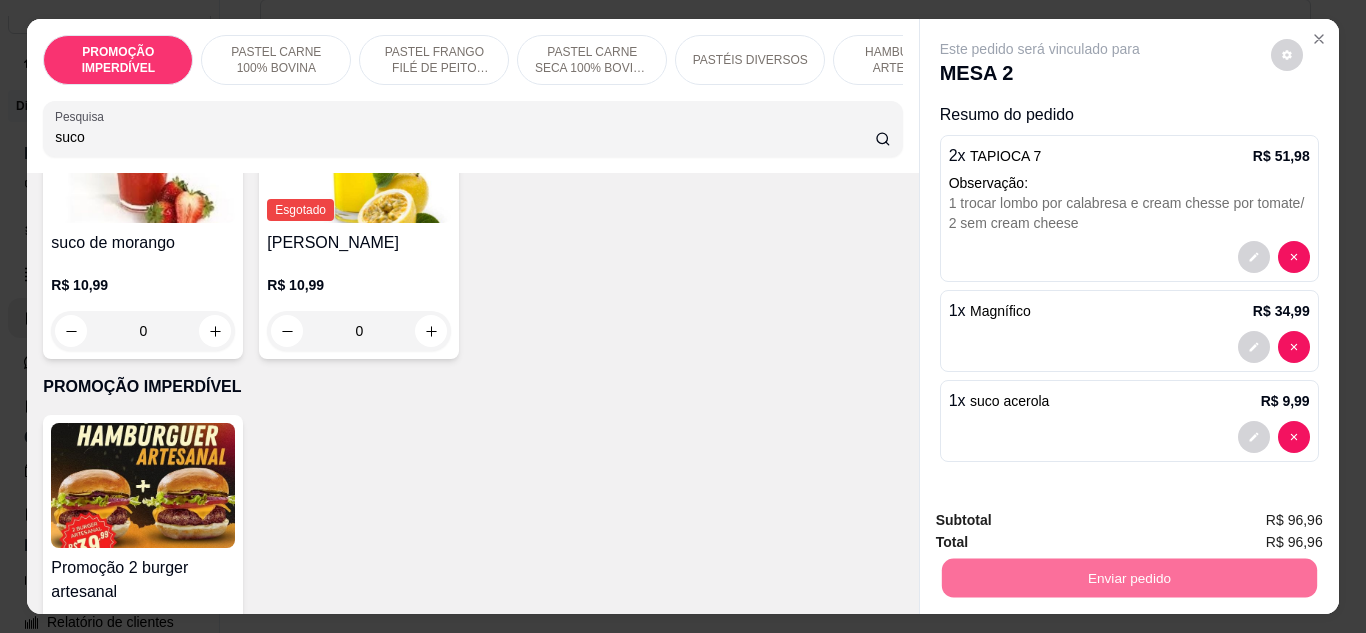 click on "Não registrar e enviar pedido" at bounding box center (1063, 521) 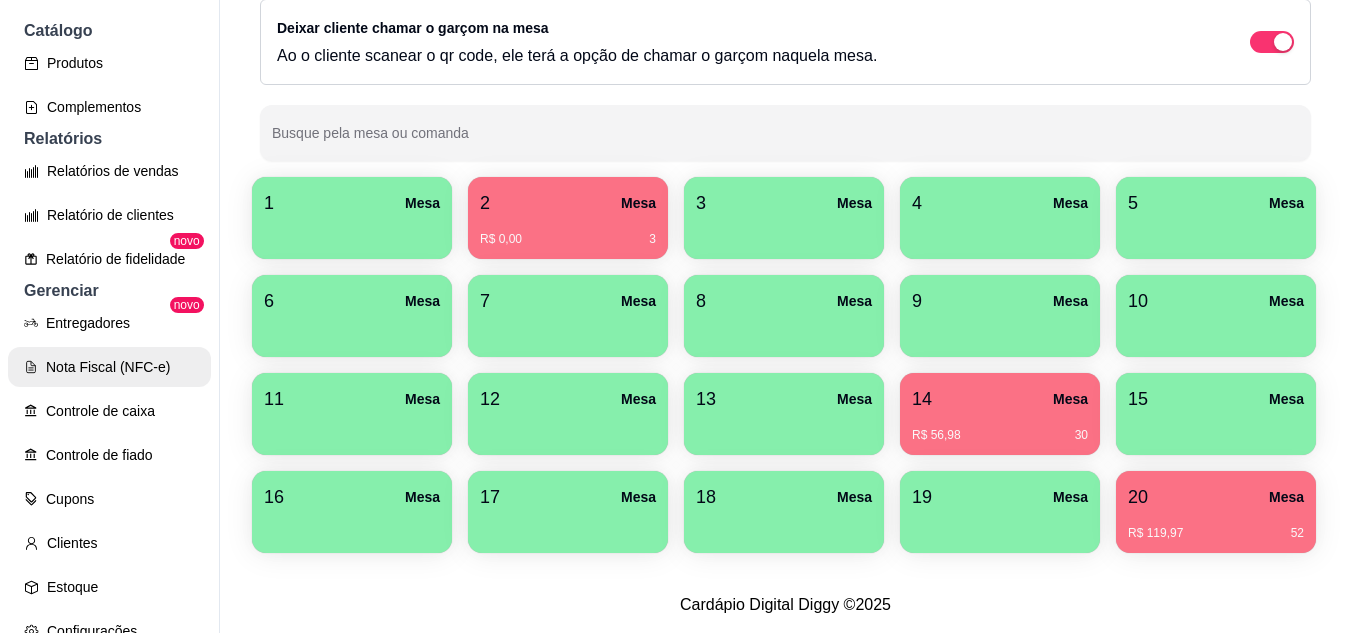 scroll, scrollTop: 600, scrollLeft: 0, axis: vertical 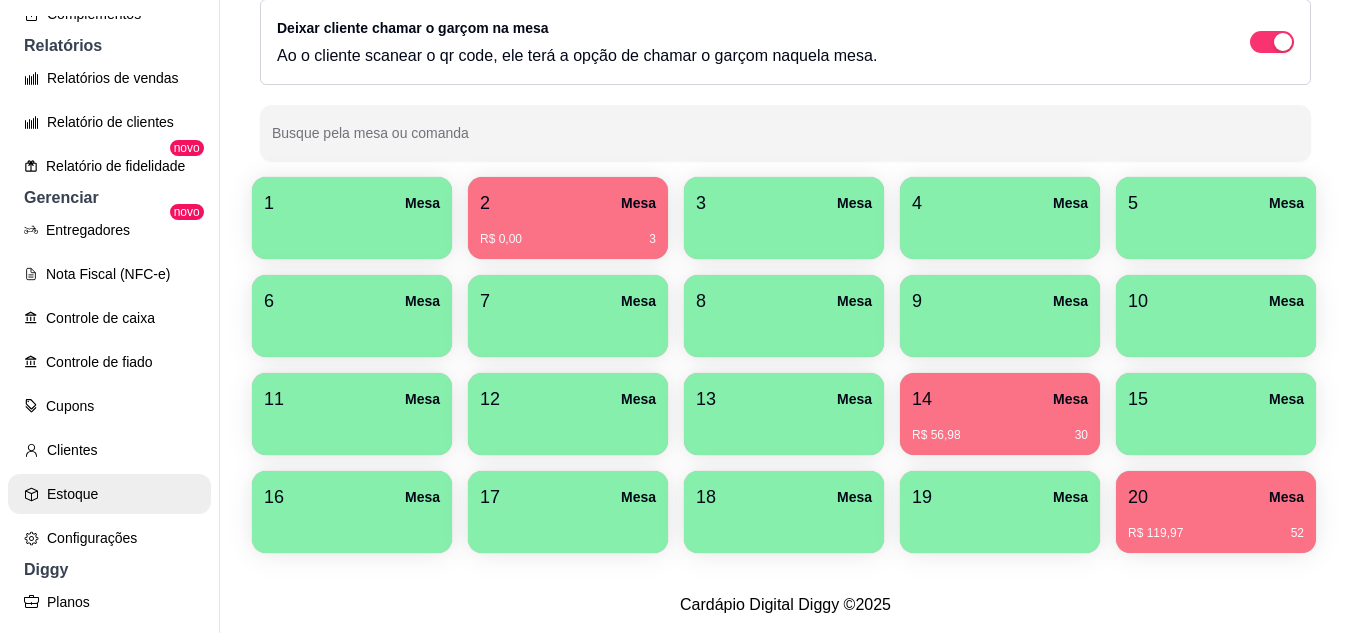click on "Estoque" at bounding box center (109, 494) 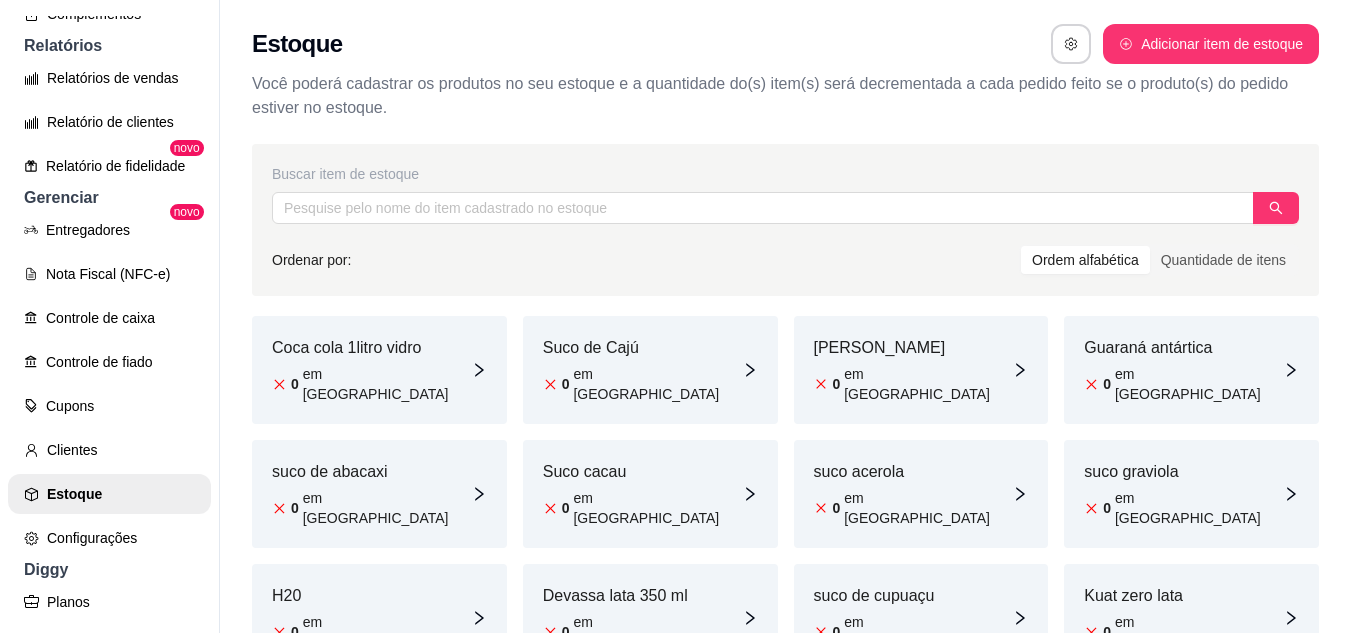 scroll, scrollTop: 100, scrollLeft: 0, axis: vertical 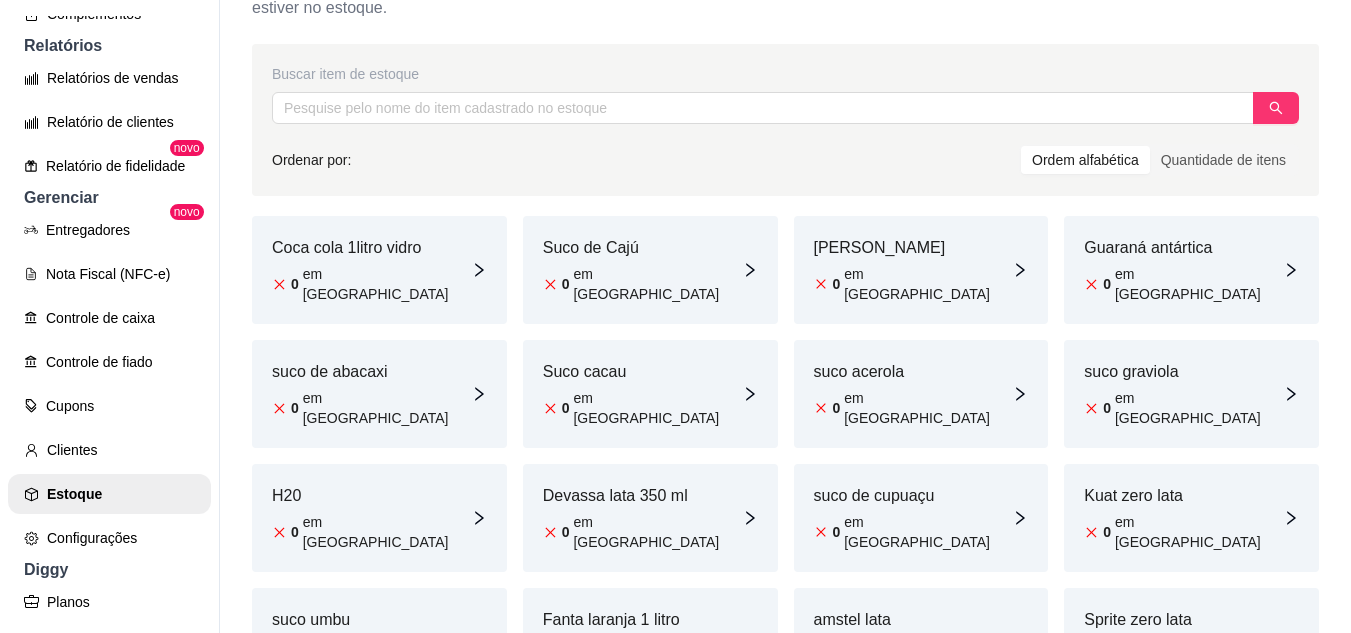 click on "0 em [GEOGRAPHIC_DATA]" at bounding box center [913, 284] 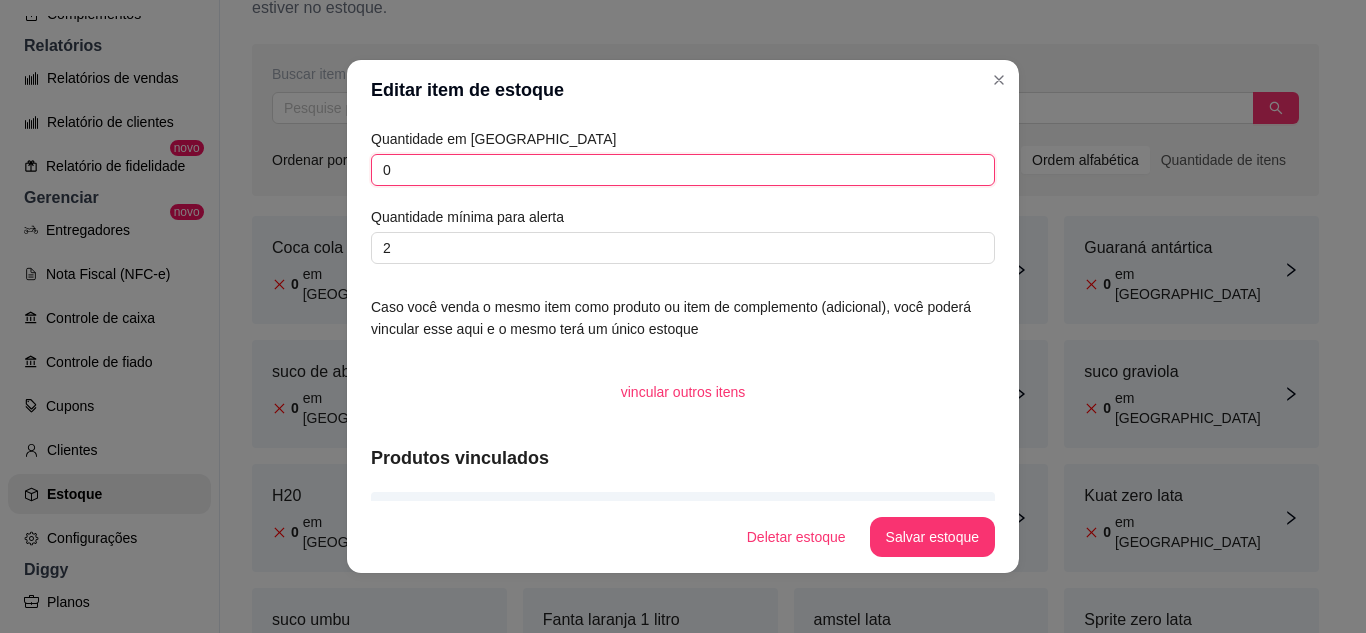 click on "0" at bounding box center [683, 170] 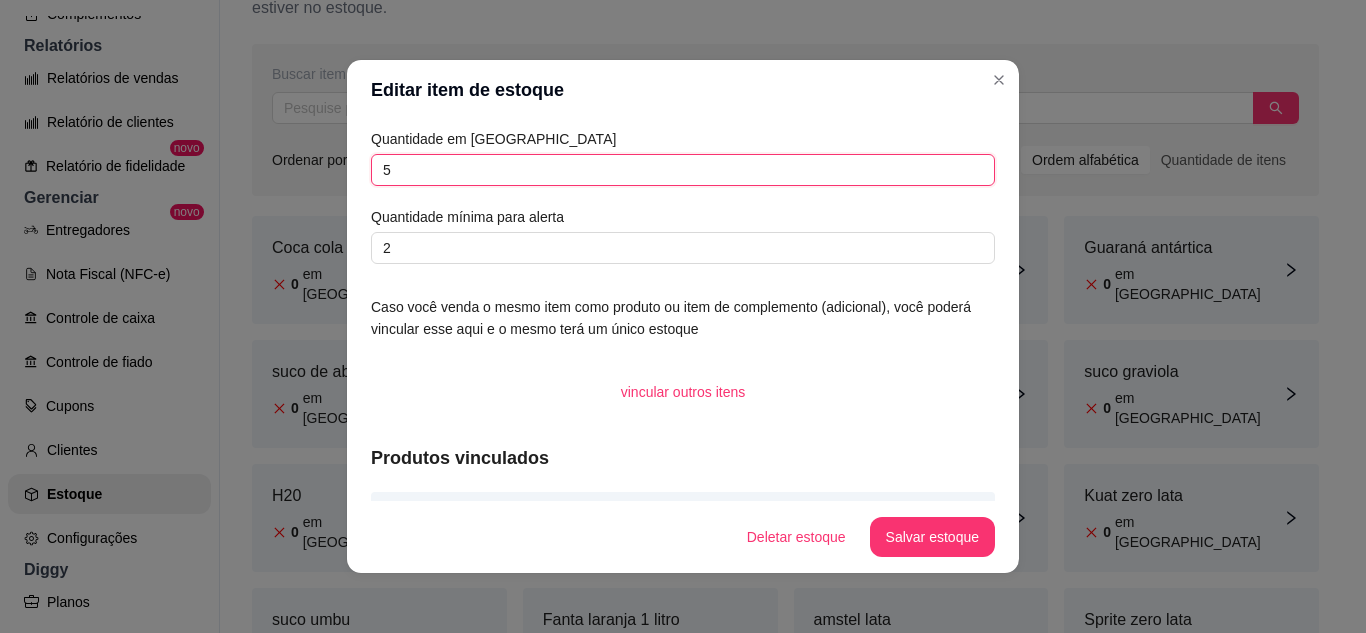 type on "5" 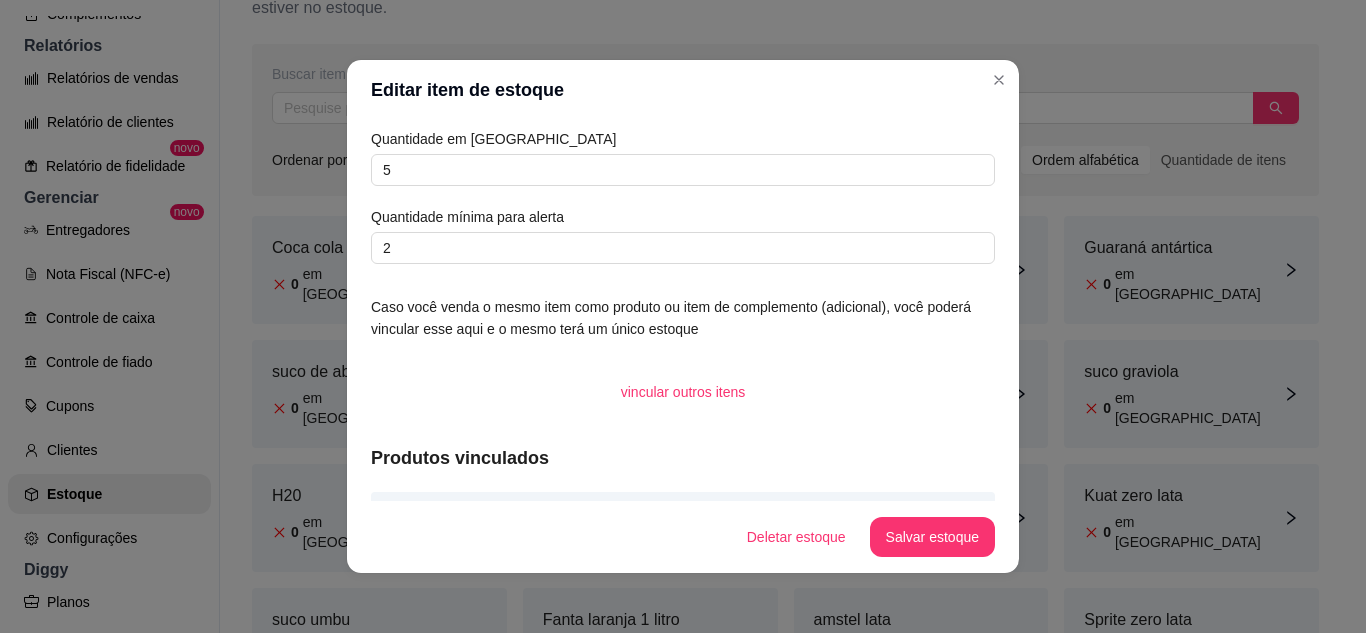 click on "Deletar estoque Salvar estoque" at bounding box center [683, 537] 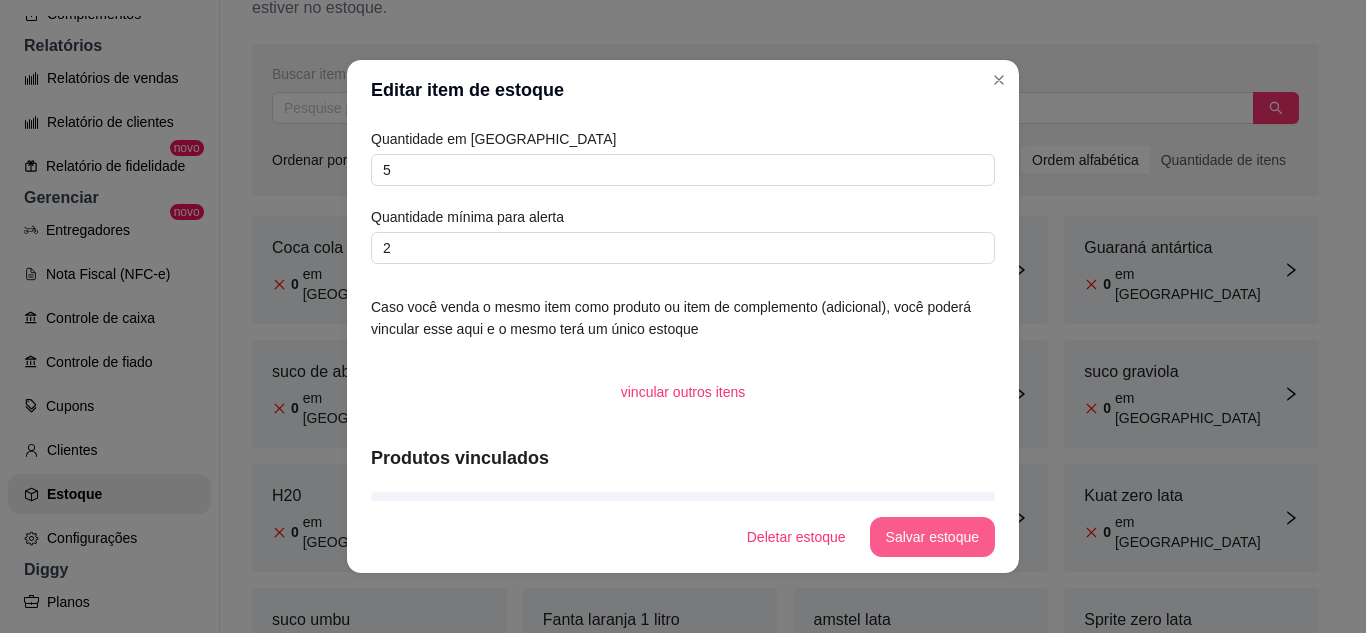click on "Salvar estoque" at bounding box center (932, 537) 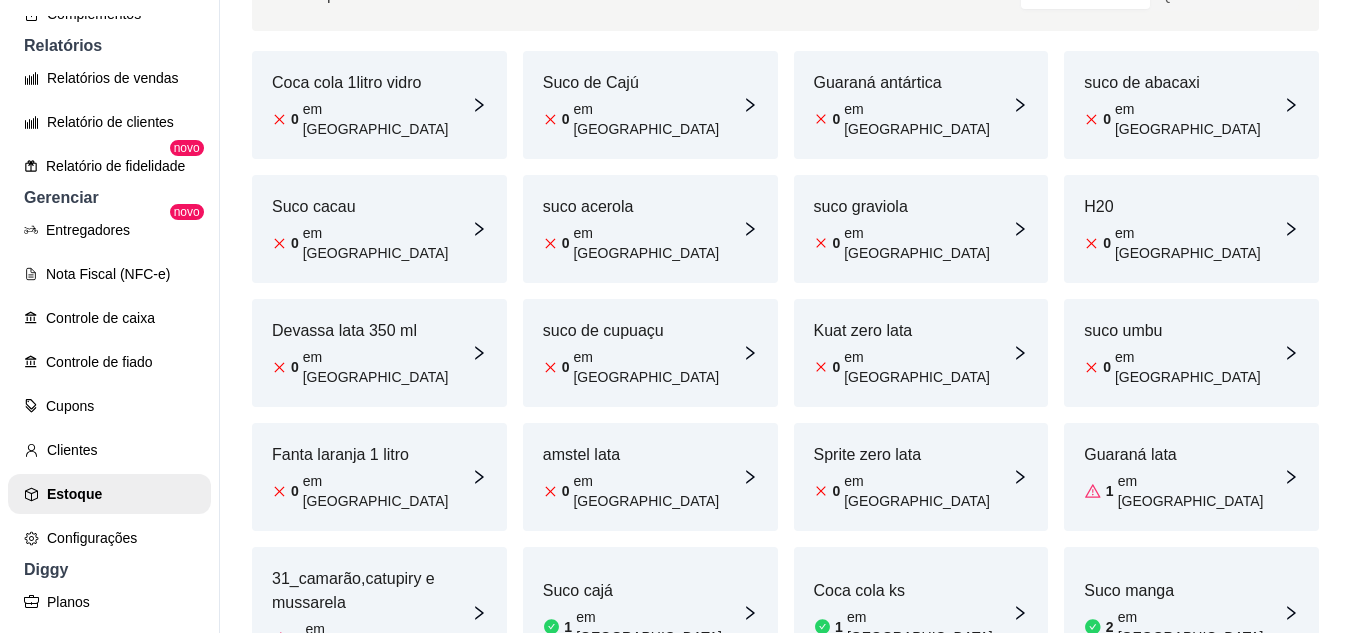 scroll, scrollTop: 300, scrollLeft: 0, axis: vertical 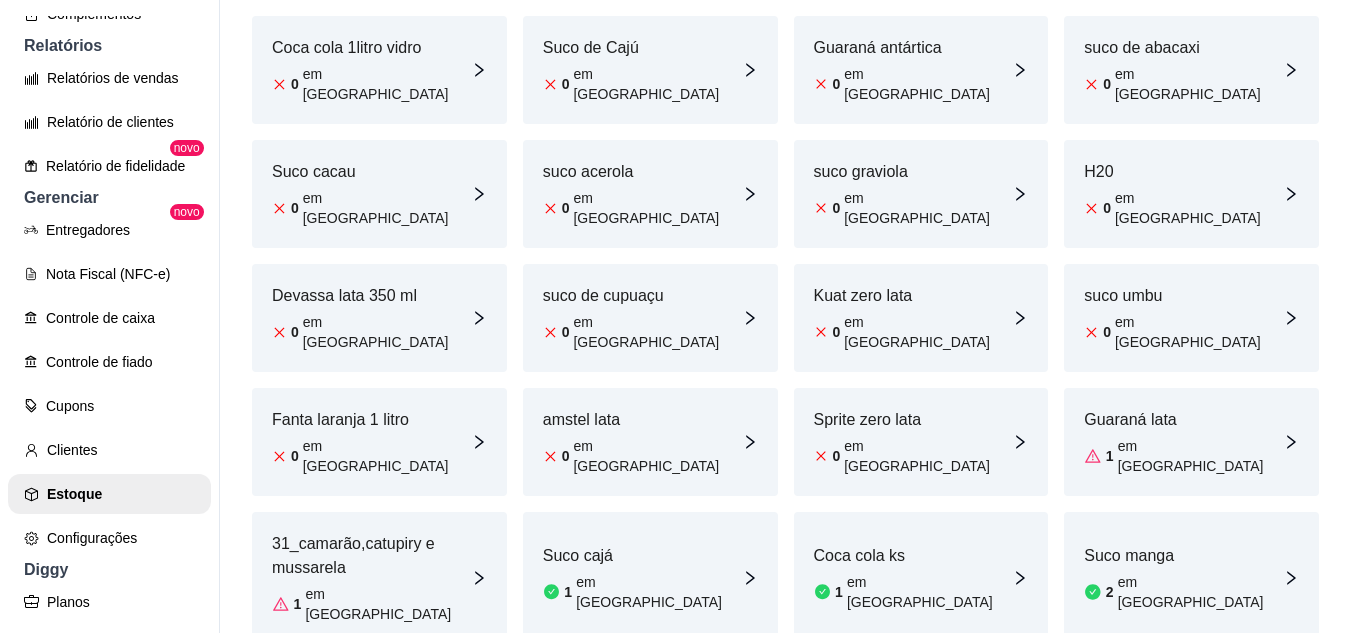 click on "Suco cajá" at bounding box center (642, 556) 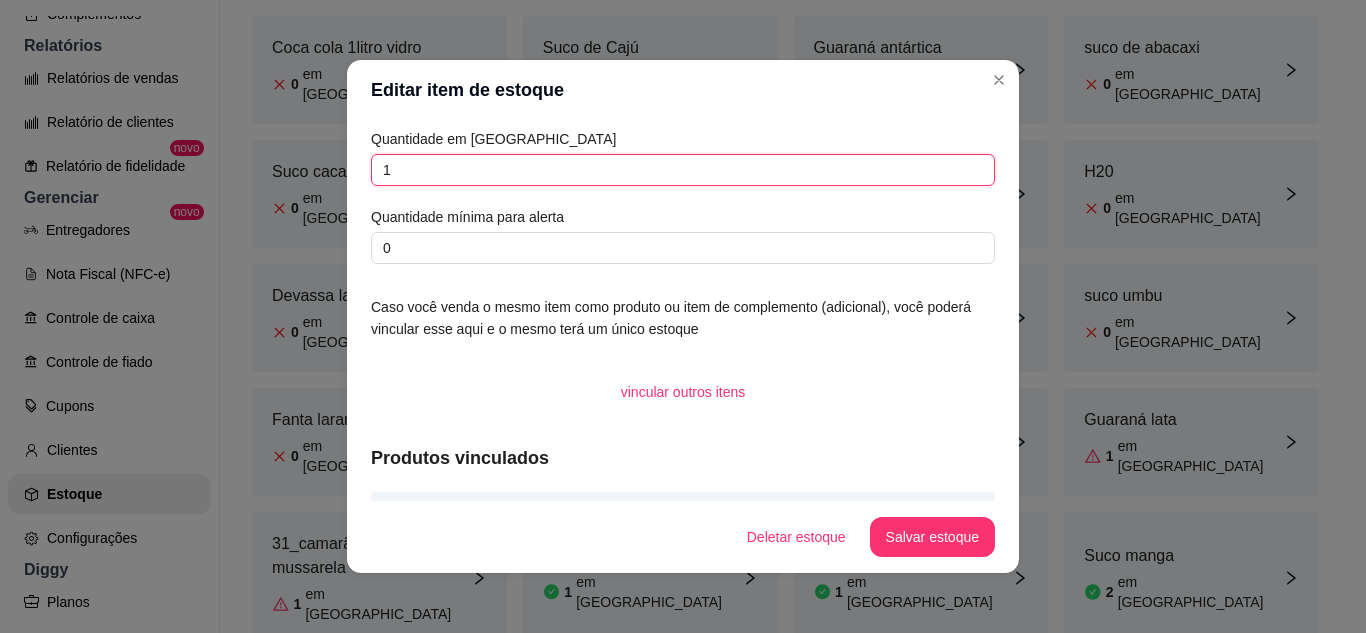 click on "1" at bounding box center (683, 170) 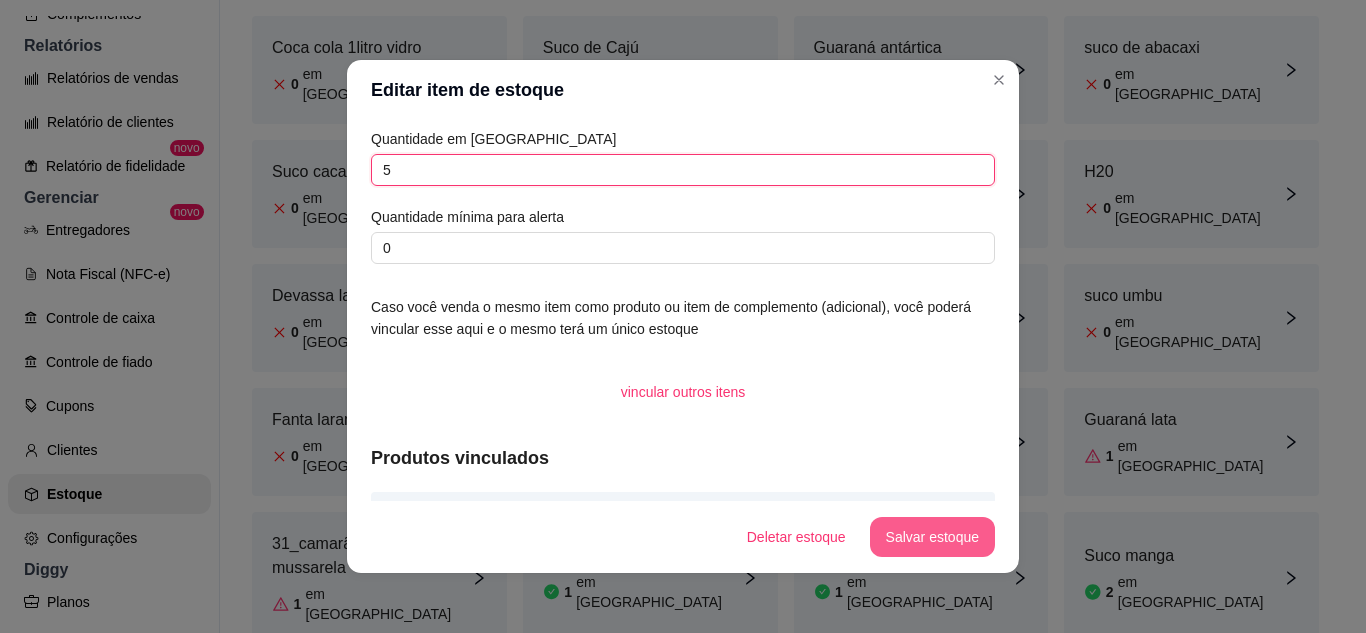 type on "5" 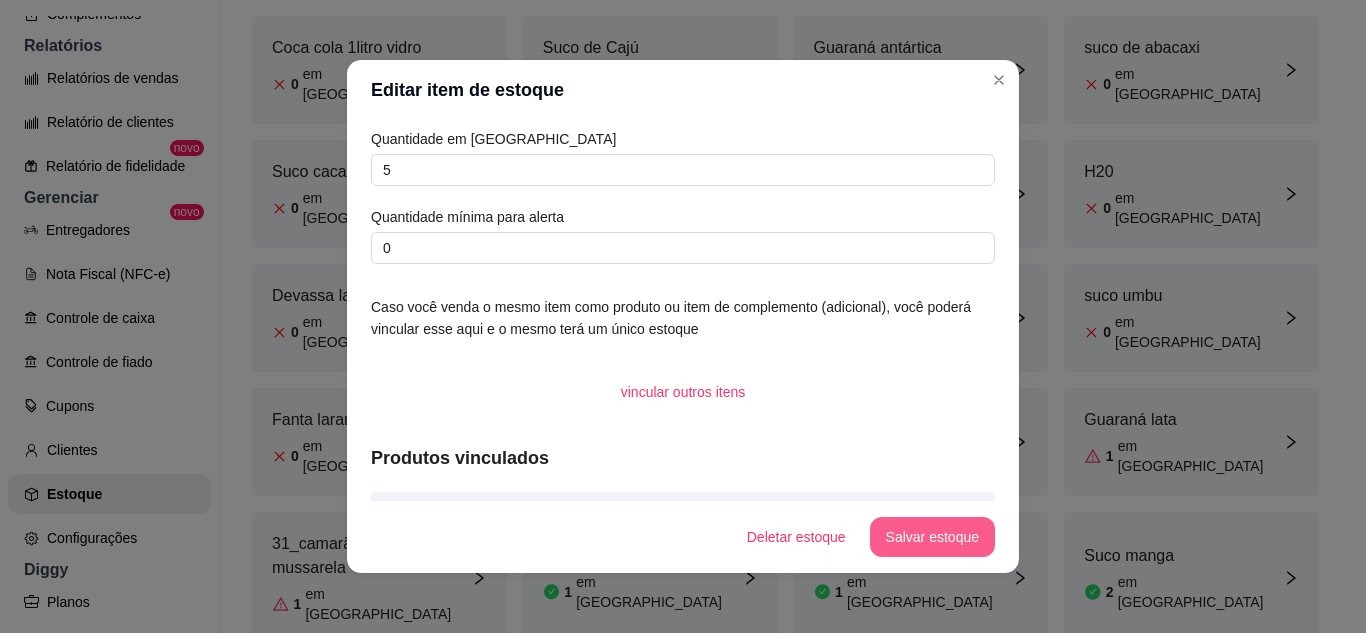 click on "Salvar estoque" at bounding box center [932, 537] 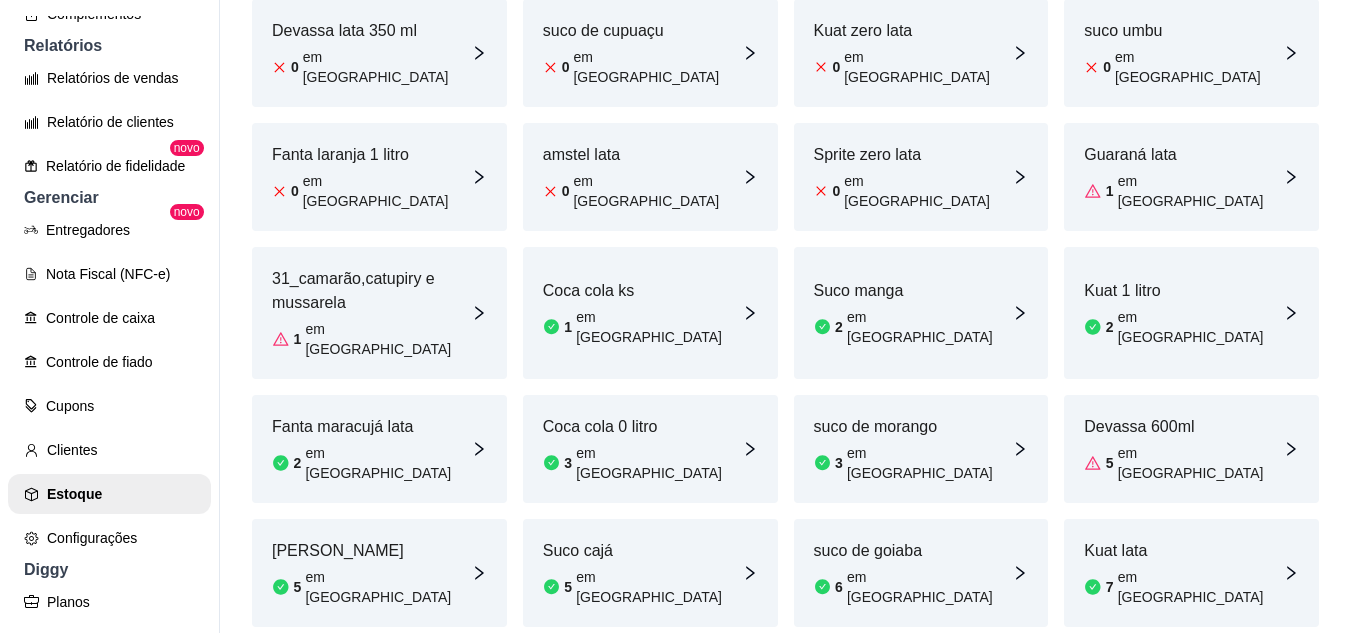 scroll, scrollTop: 600, scrollLeft: 0, axis: vertical 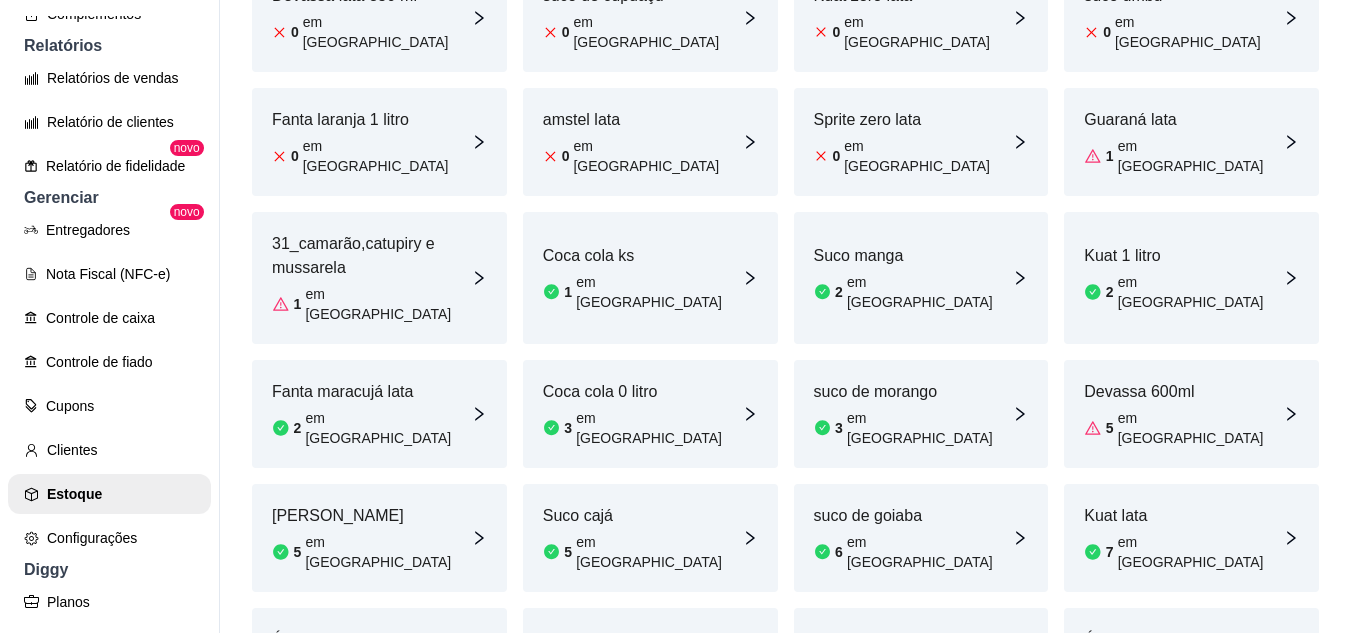click on "[PERSON_NAME]  5 em [GEOGRAPHIC_DATA]" at bounding box center (379, 538) 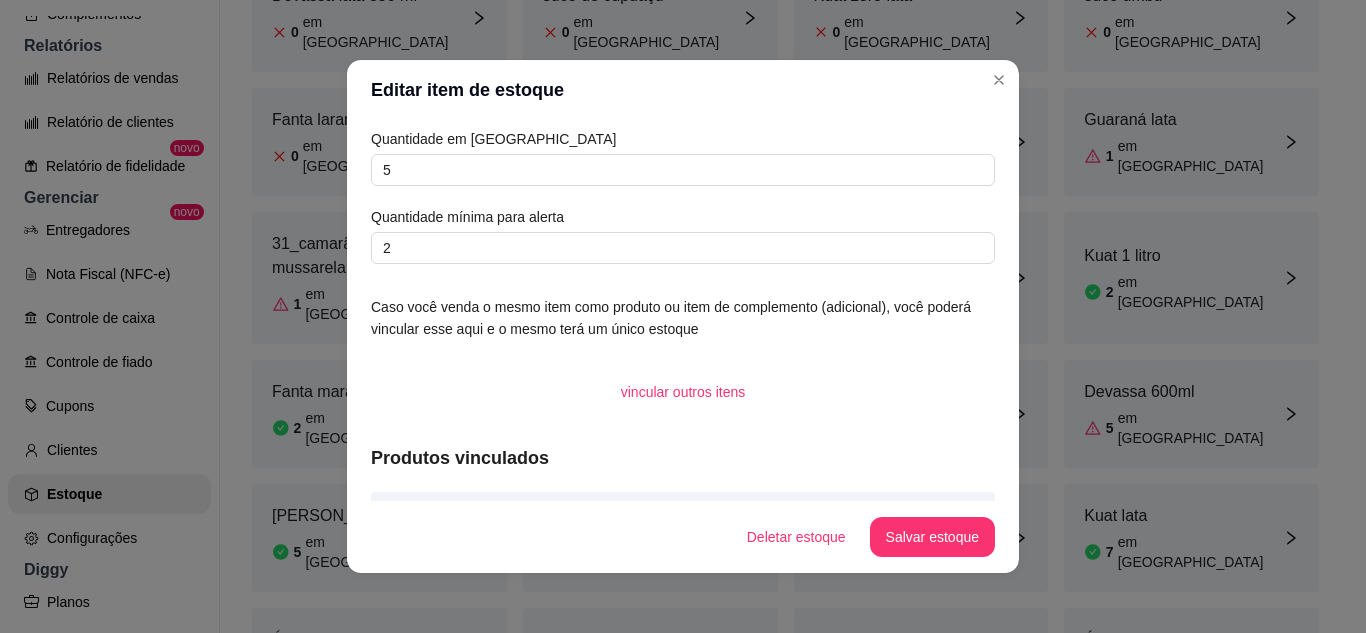 click on "Quantidade   em [GEOGRAPHIC_DATA]" at bounding box center [683, 139] 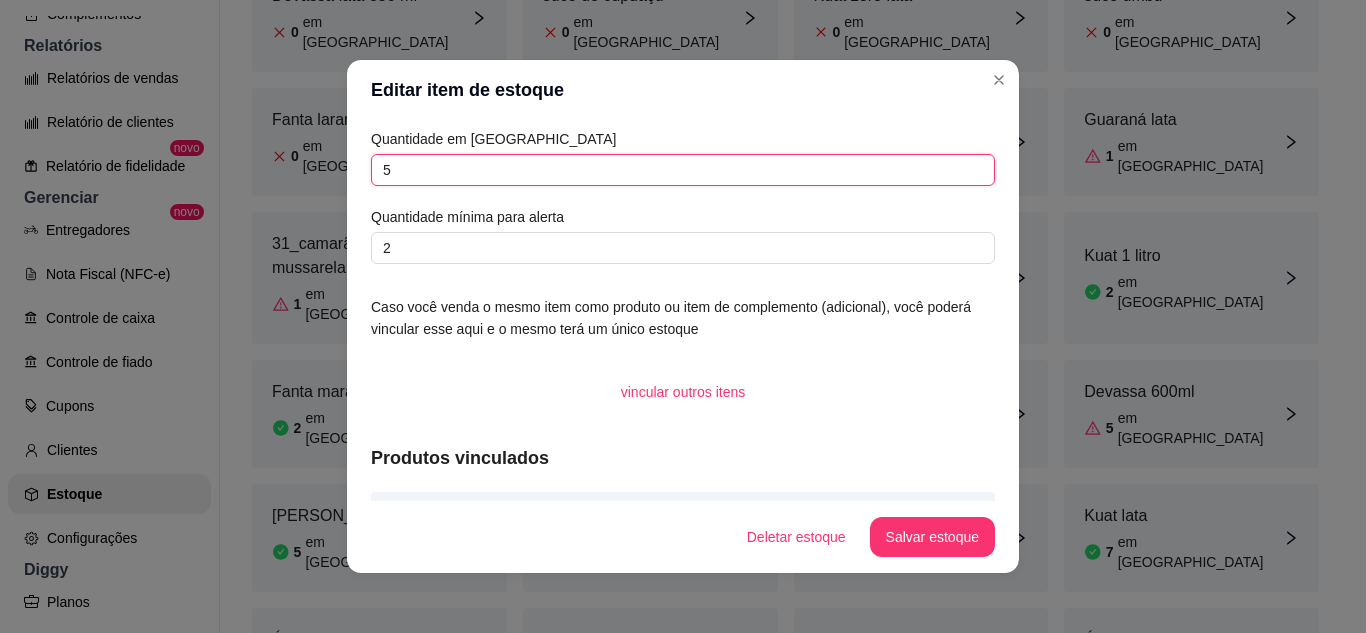click on "5" at bounding box center (683, 170) 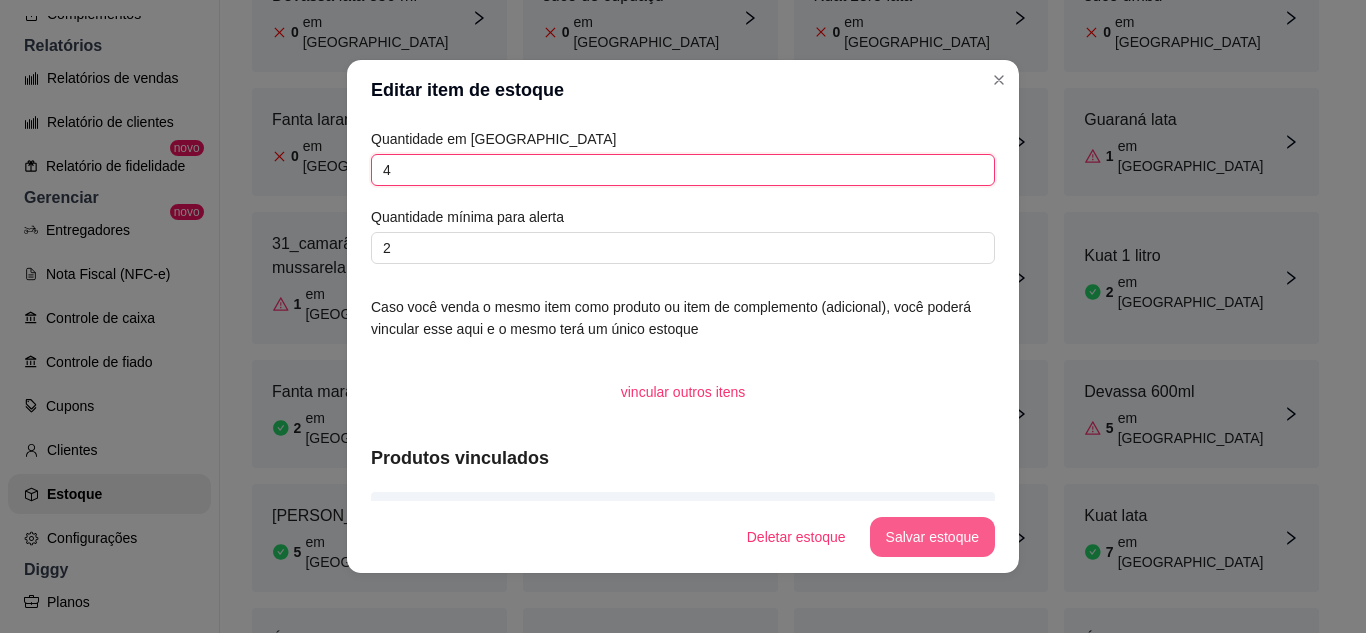 type on "4" 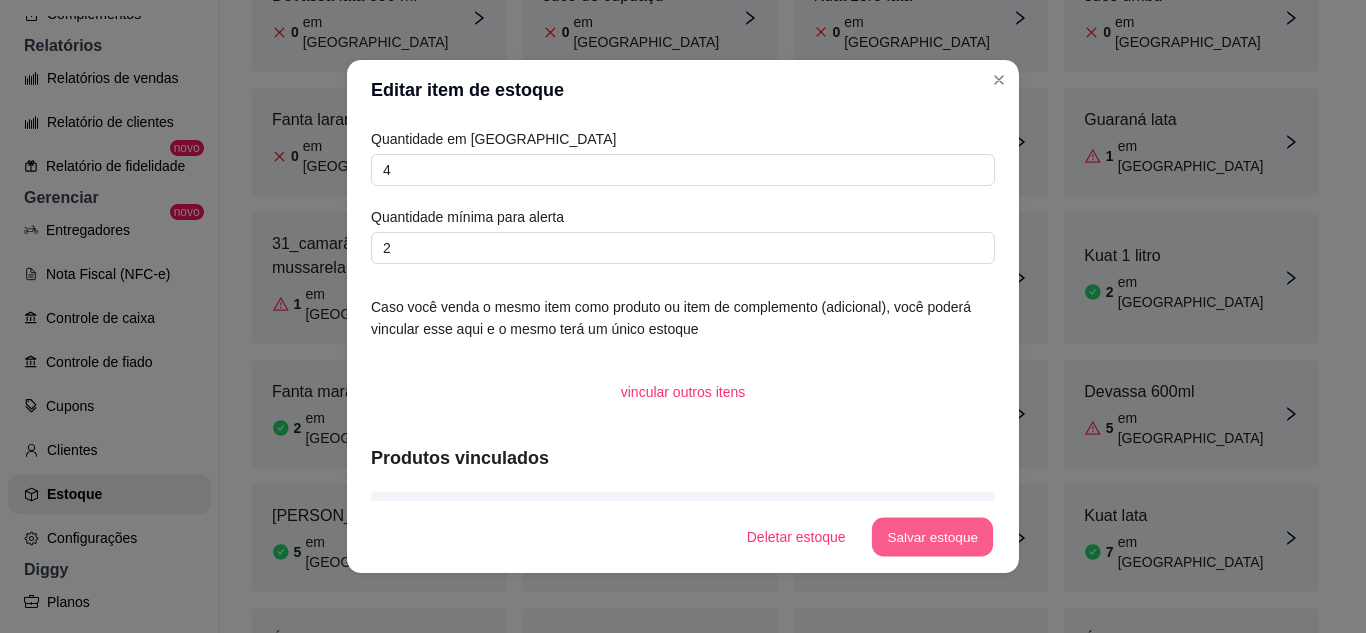 click on "Salvar estoque" at bounding box center [932, 537] 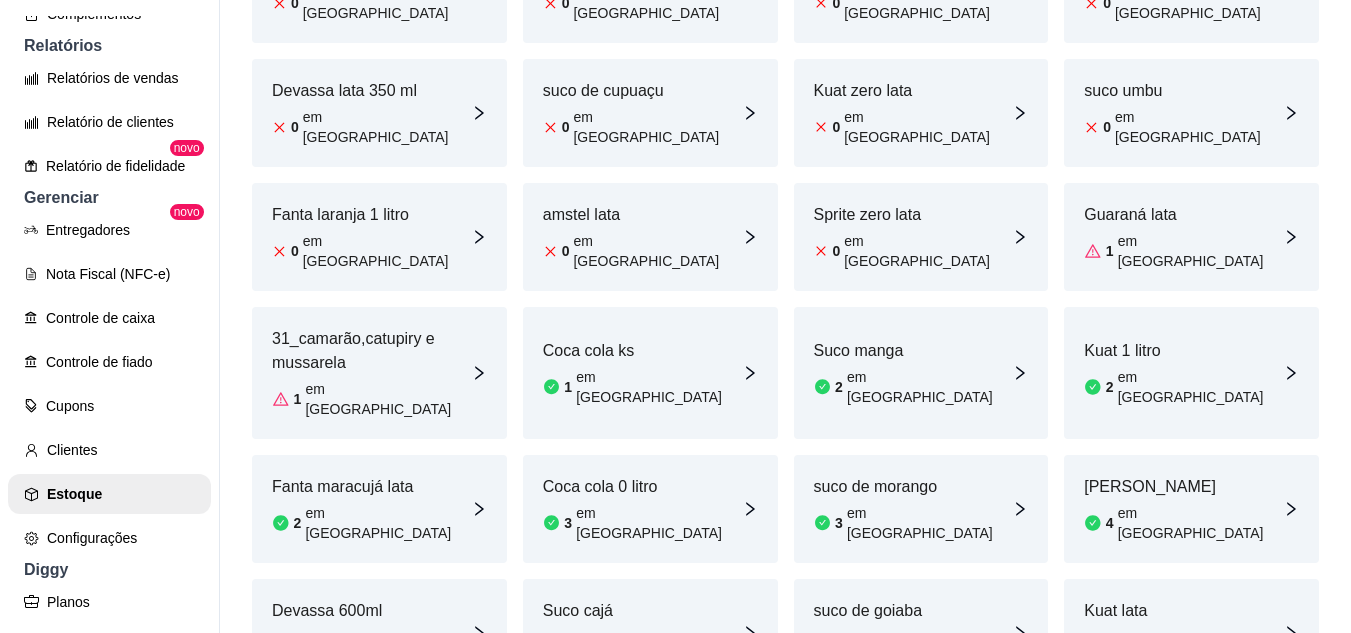 scroll, scrollTop: 500, scrollLeft: 0, axis: vertical 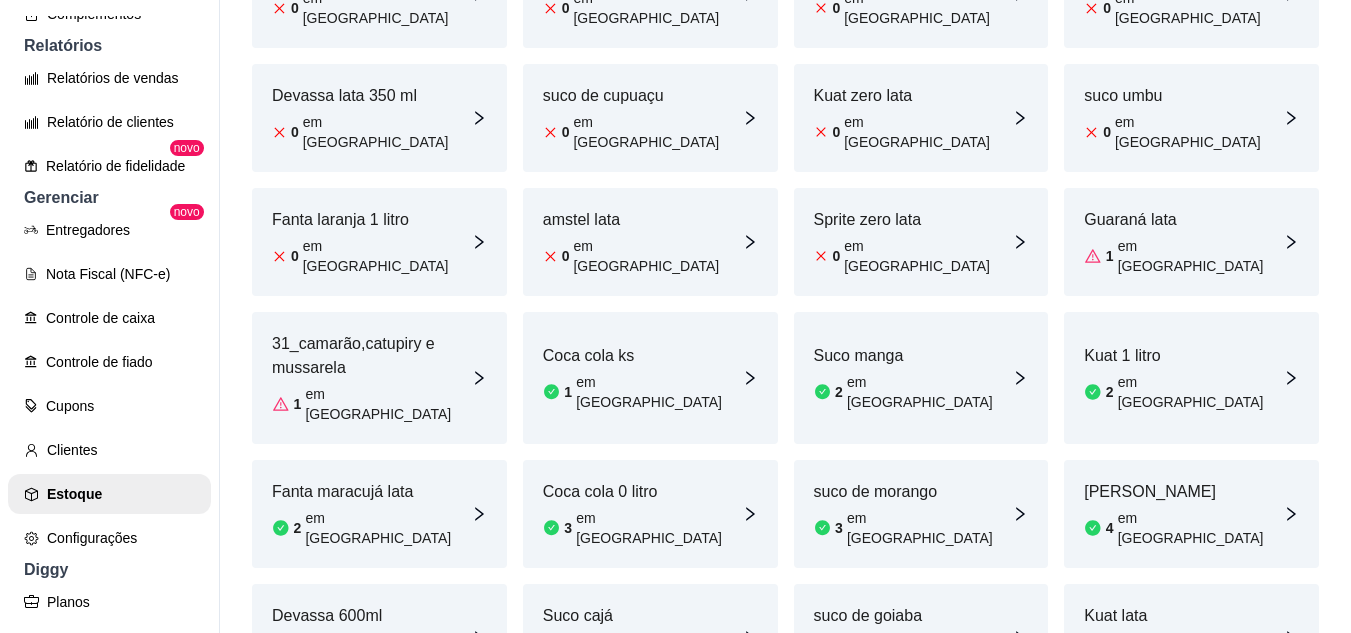 click on "Coca cola 1litro vidro 0 em estoque Suco de Cajú 0 em estoque Guaraná antártica  0 em estoque suco de abacaxi 0 em estoque Suco  cacau 0 em [GEOGRAPHIC_DATA] suco acerola 0 em estoque suco graviola 0 em estoque H20 0 em estoque Devassa lata 350 ml 0 em estoque suco de cupuaçu 0 em estoque Kuat zero lata 0 em estoque suco umbu 0 em estoque Fanta laranja 1 litro 0 em estoque amstel lata  0 em estoque Sprite zero lata 0 em estoque Guaraná lata 1 em estoque 31_camarão,catupiry e mussarela 1 em estoque Coca cola ks 1 em estoque Suco manga 2 em estoque Kuat 1 litro 2 em estoque Fanta maracujá  lata 2 em estoque Coca cola 0 litro 3 em estoque suco de morango 3 em estoque Suco maracujá  4 em estoque Devassa 600ml 5 em estoque Suco cajá 5 em estoque suco de goiaba 6 em estoque Kuat lata 7 em estoque Água  mineral com gás  8 em estoque fanta laranja lata 9 em estoque Coca-cola zero lata 14 em estoque Água mineral  14 em estoque Sprite lata 20 em estoque Heineken  600ml 20 em estoque Heineken  long neck 20 em [GEOGRAPHIC_DATA]" at bounding box center [785, 514] 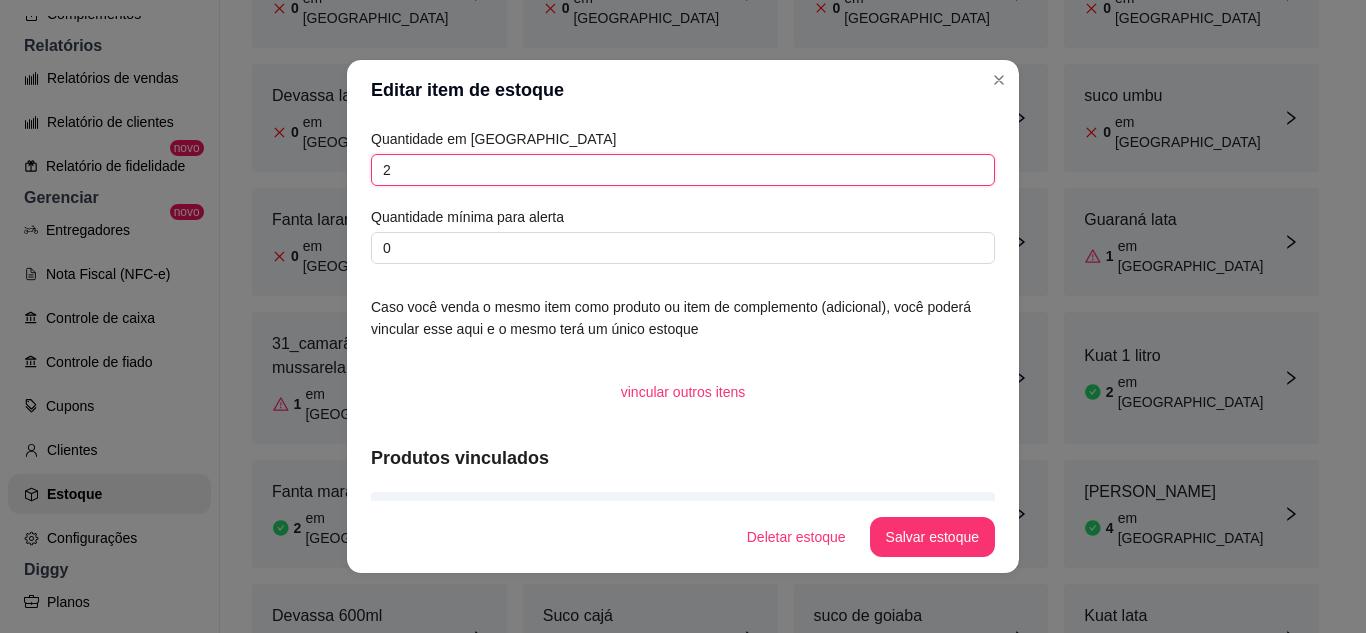 click on "2" at bounding box center (683, 170) 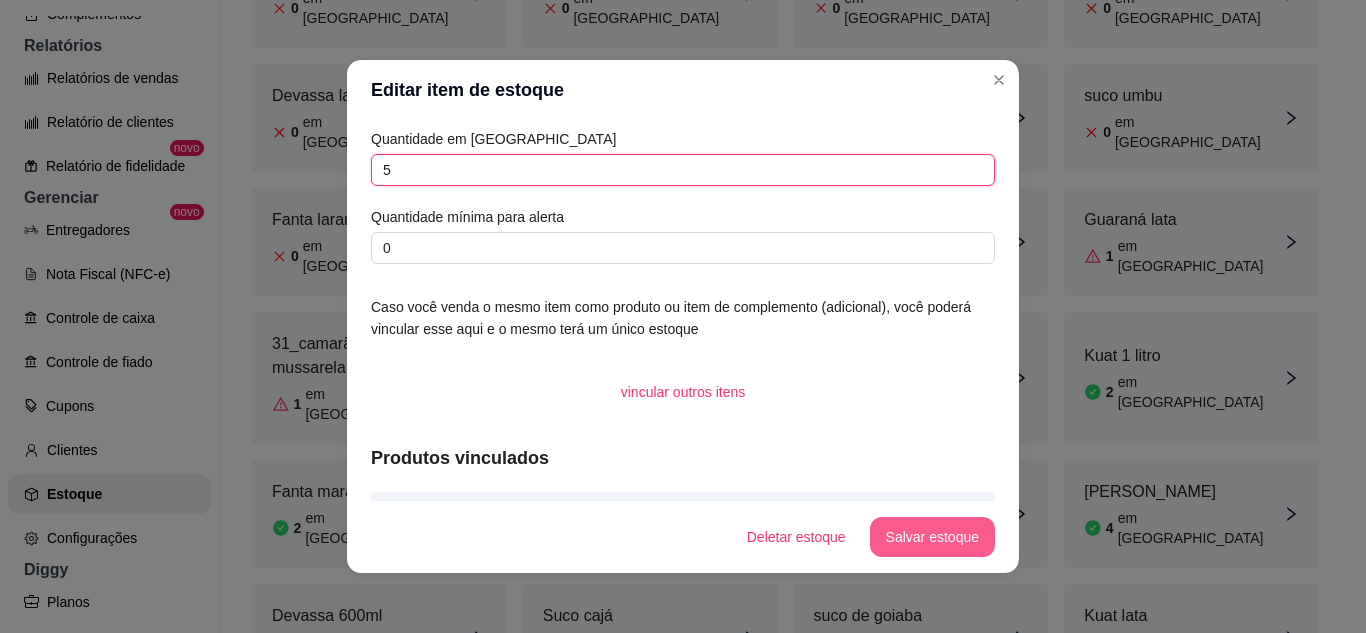 type on "5" 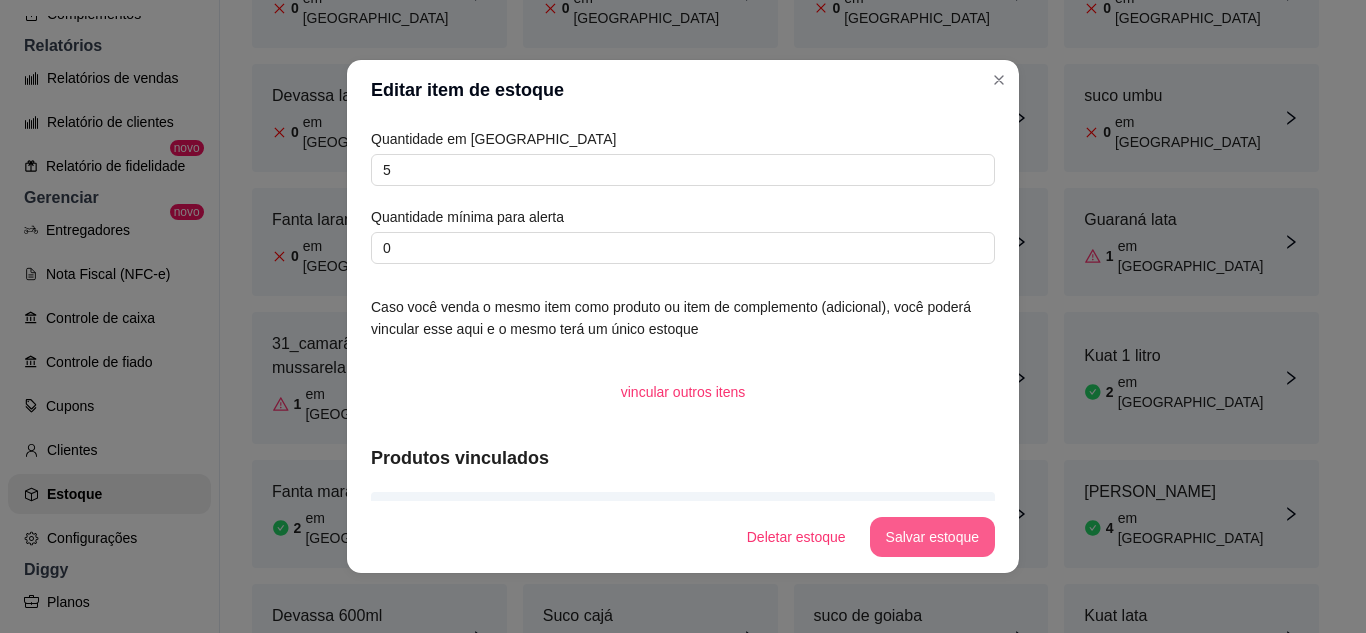 click on "Salvar estoque" at bounding box center [932, 537] 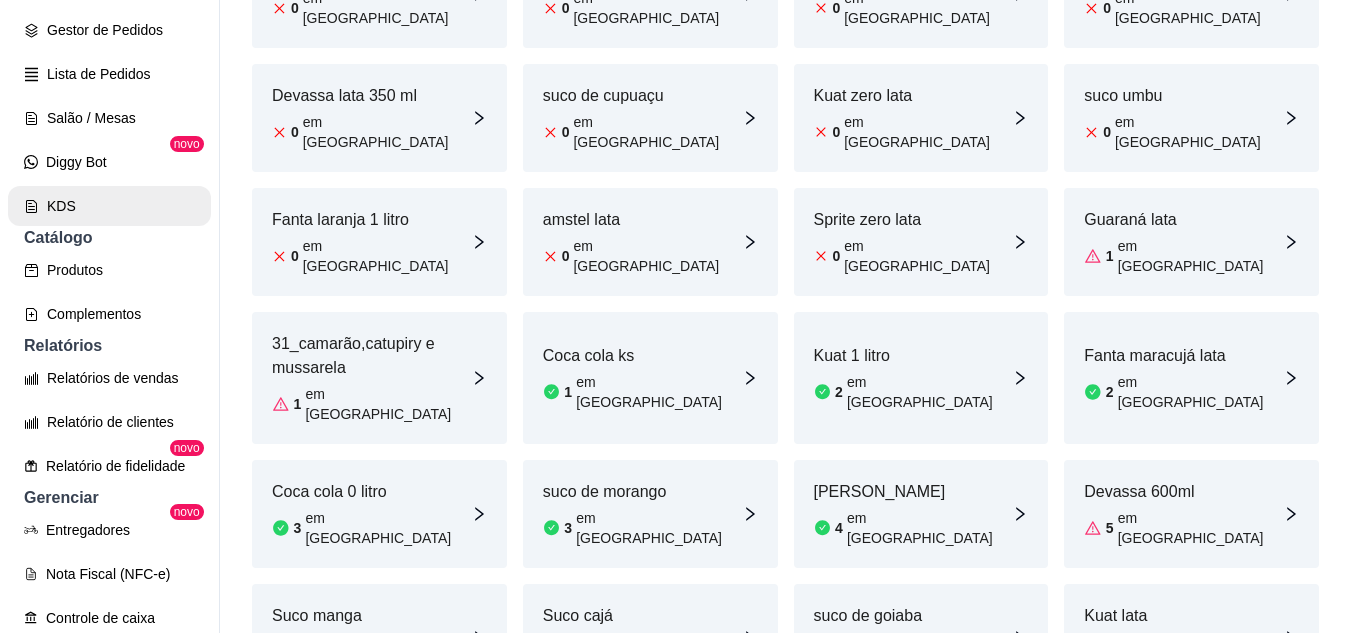 scroll, scrollTop: 100, scrollLeft: 0, axis: vertical 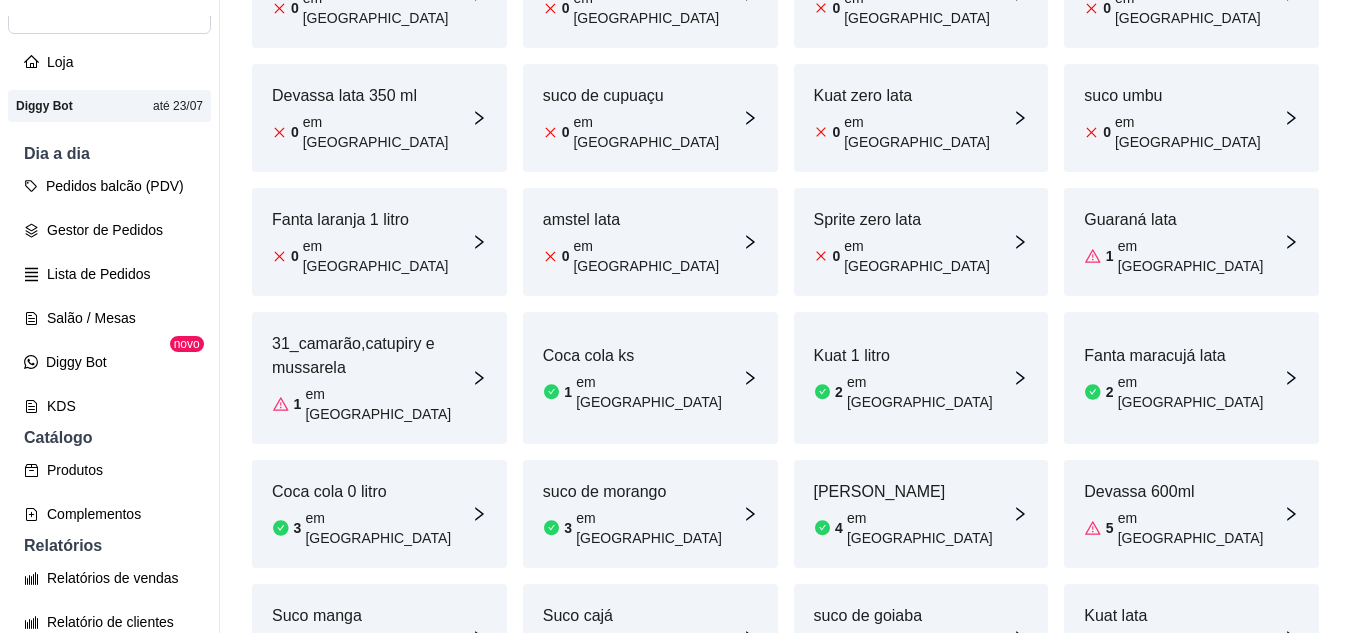 click on "Gestor de Pedidos" at bounding box center [109, 230] 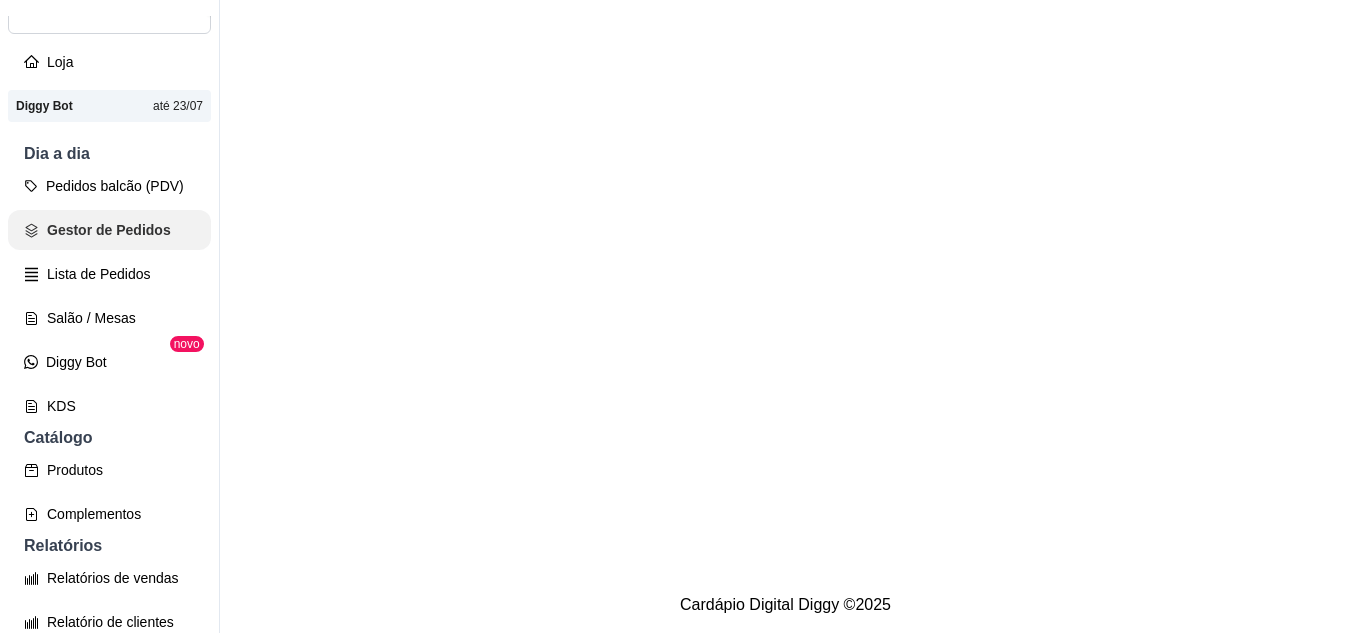 scroll, scrollTop: 0, scrollLeft: 0, axis: both 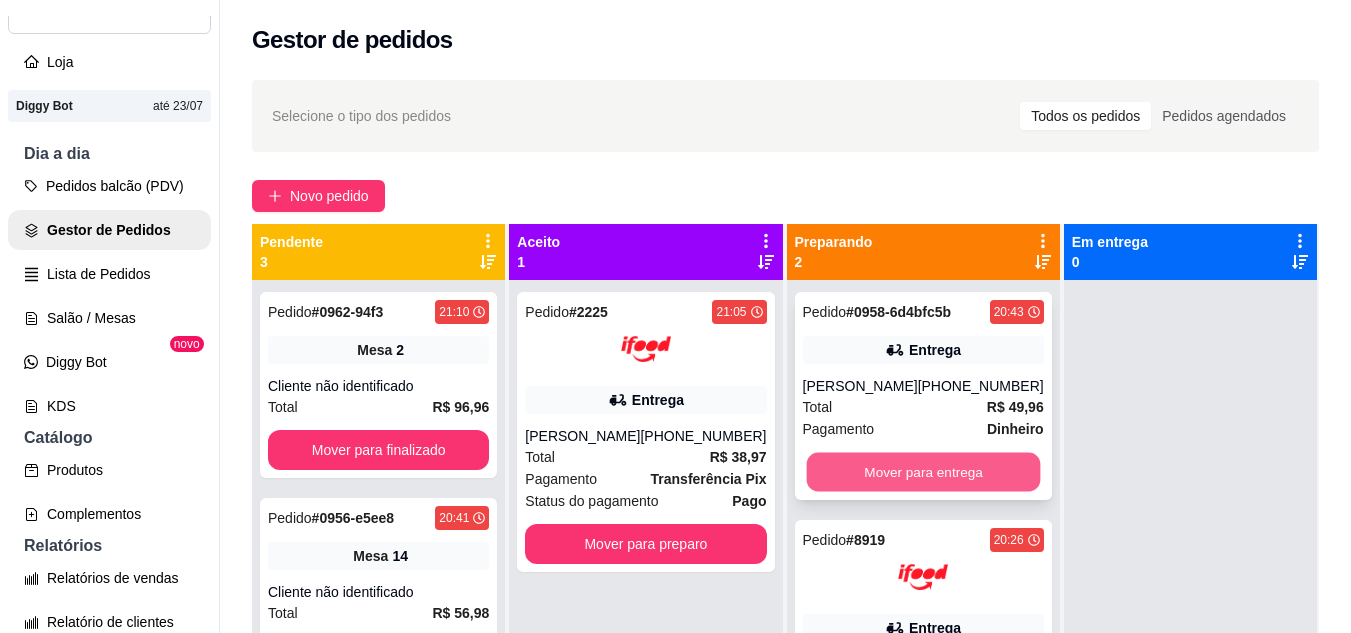 click on "Mover para entrega" at bounding box center (923, 472) 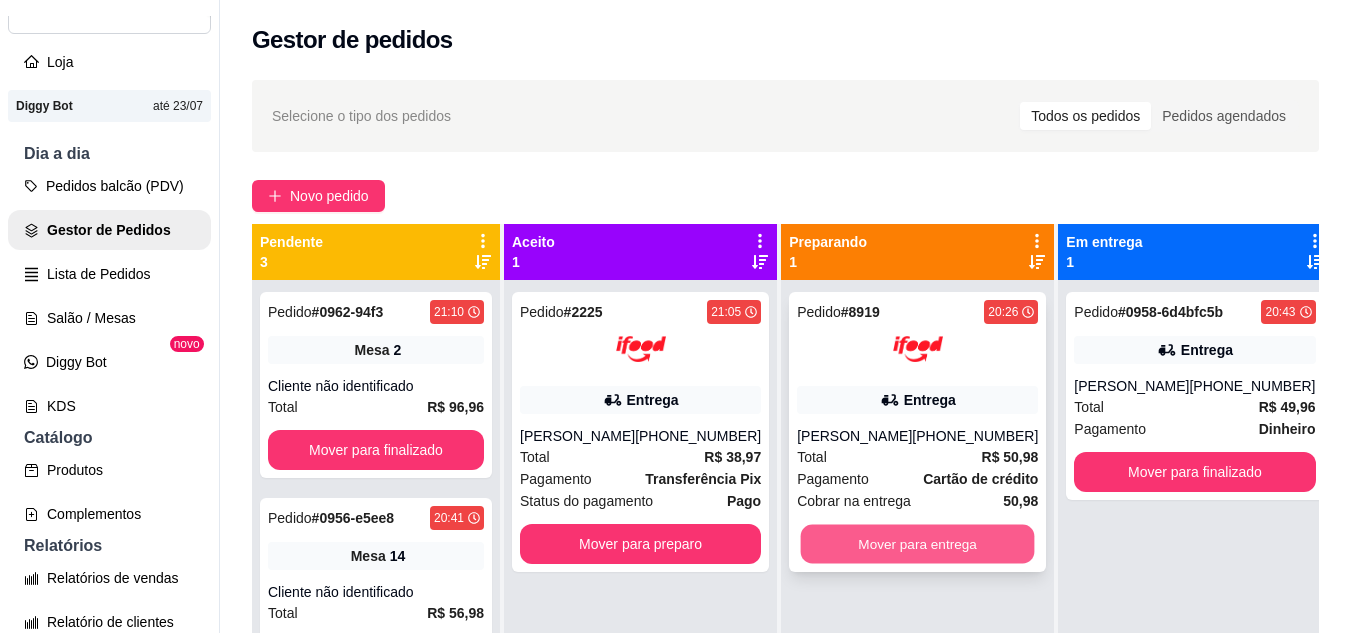 click on "Mover para entrega" at bounding box center [918, 544] 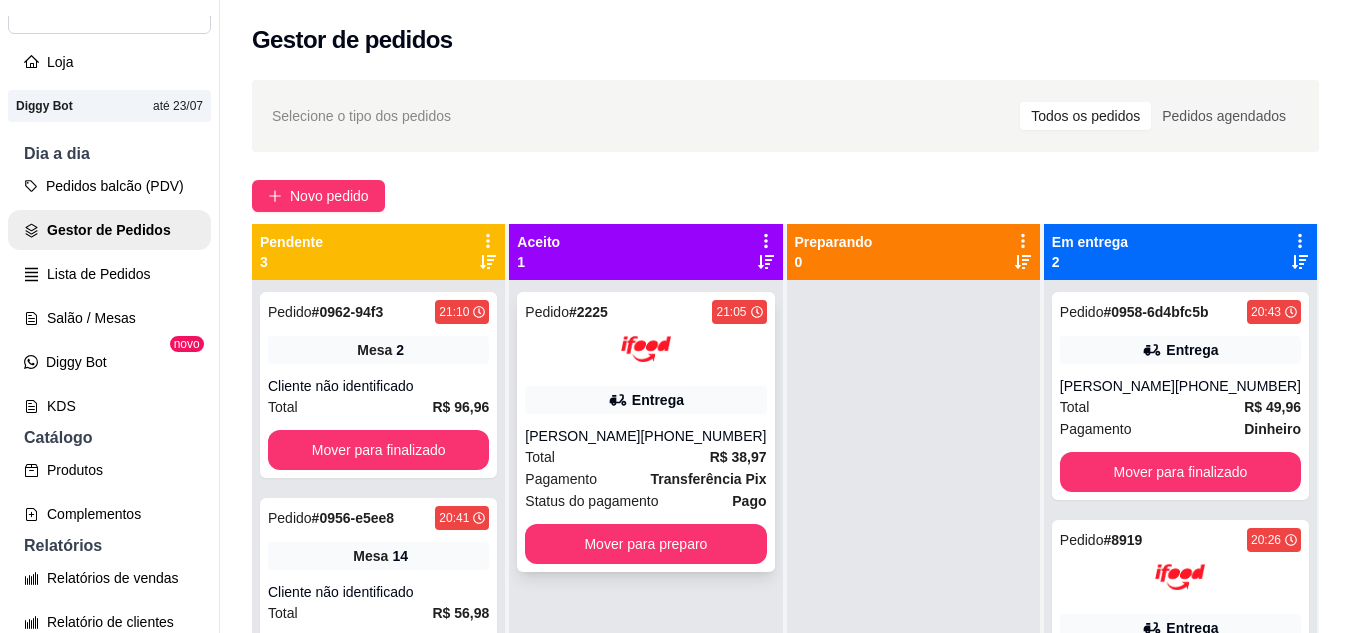 click on "Pedido  # 2225 21:05 Entrega Oseas Mansck [PHONE_NUMBER] Total R$ 38,97 Pagamento Transferência Pix Status do pagamento Pago Mover para preparo" at bounding box center [645, 432] 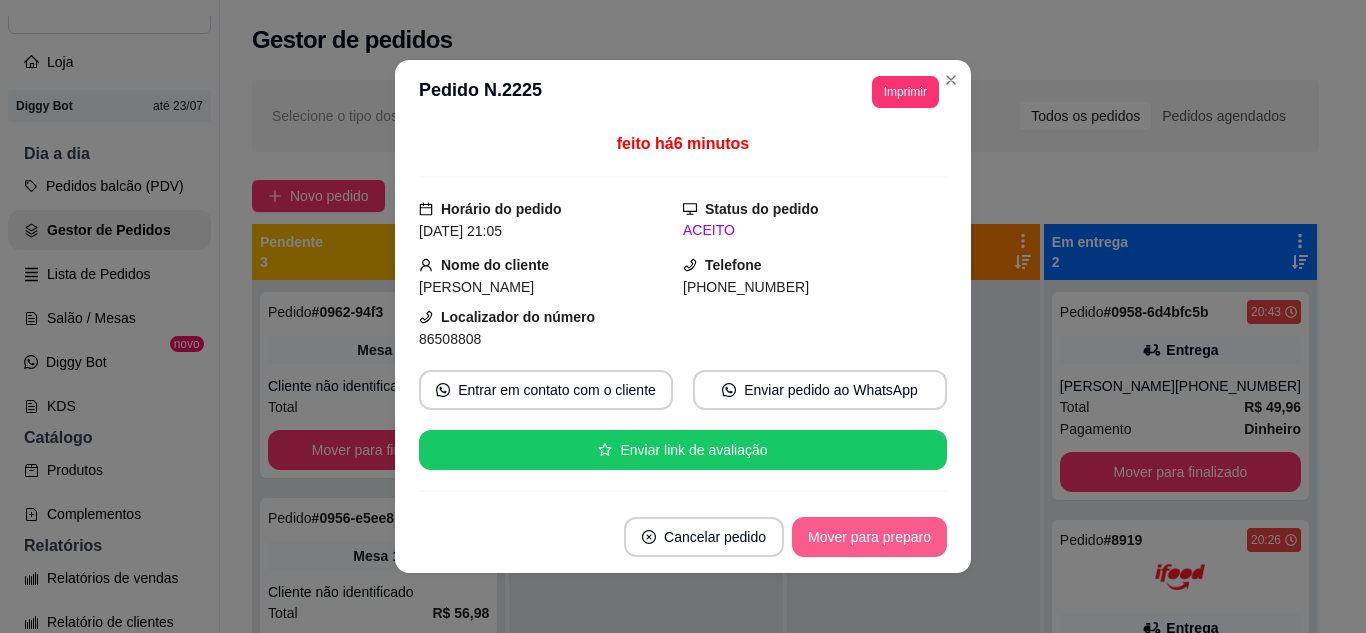 click on "Mover para preparo" at bounding box center (869, 537) 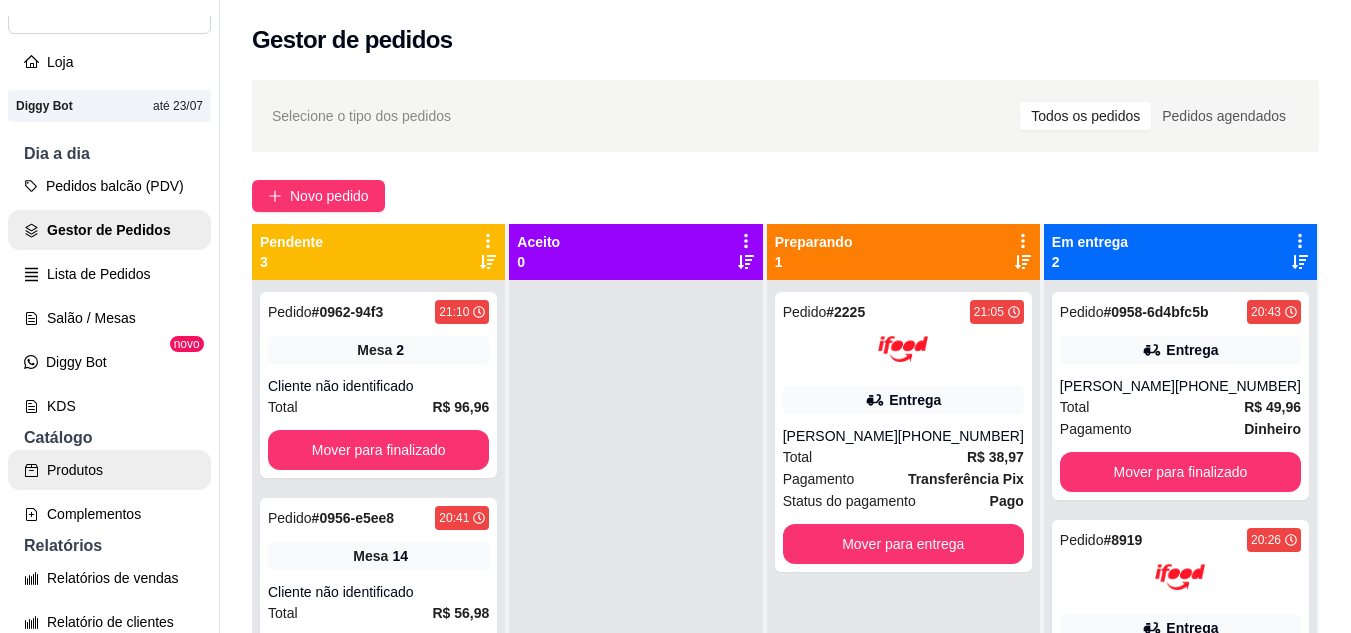 click on "Produtos" at bounding box center [109, 470] 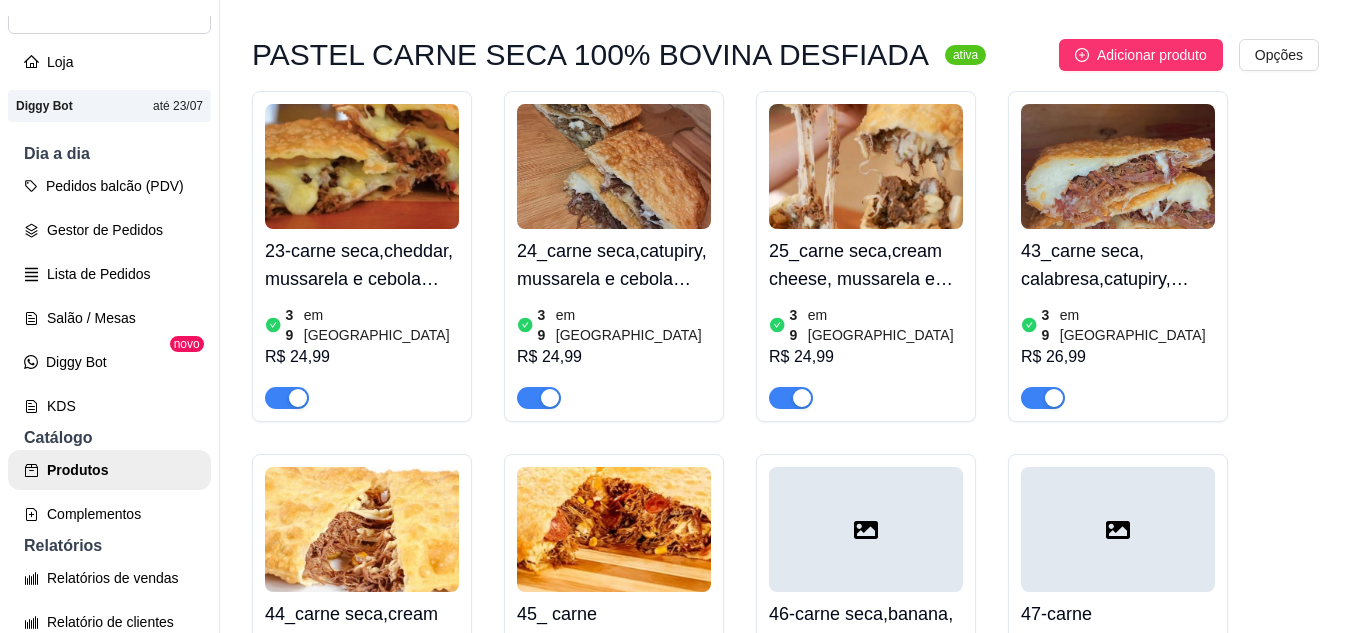scroll, scrollTop: 4000, scrollLeft: 0, axis: vertical 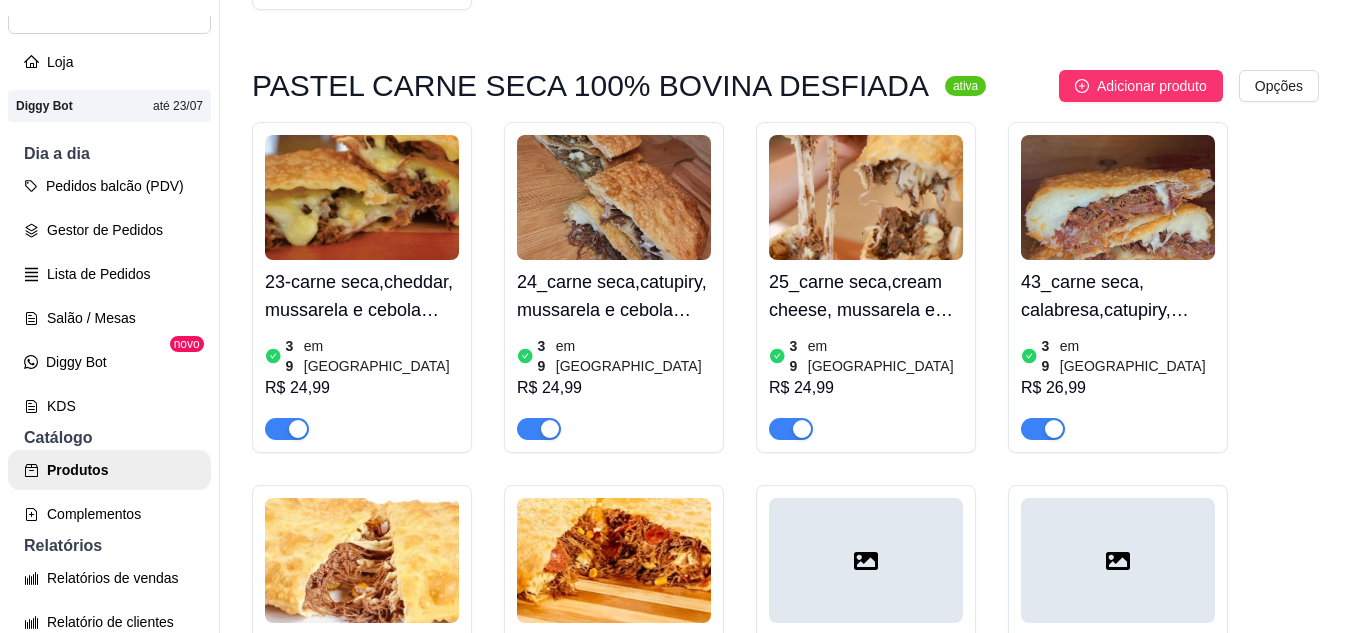 click at bounding box center [298, 429] 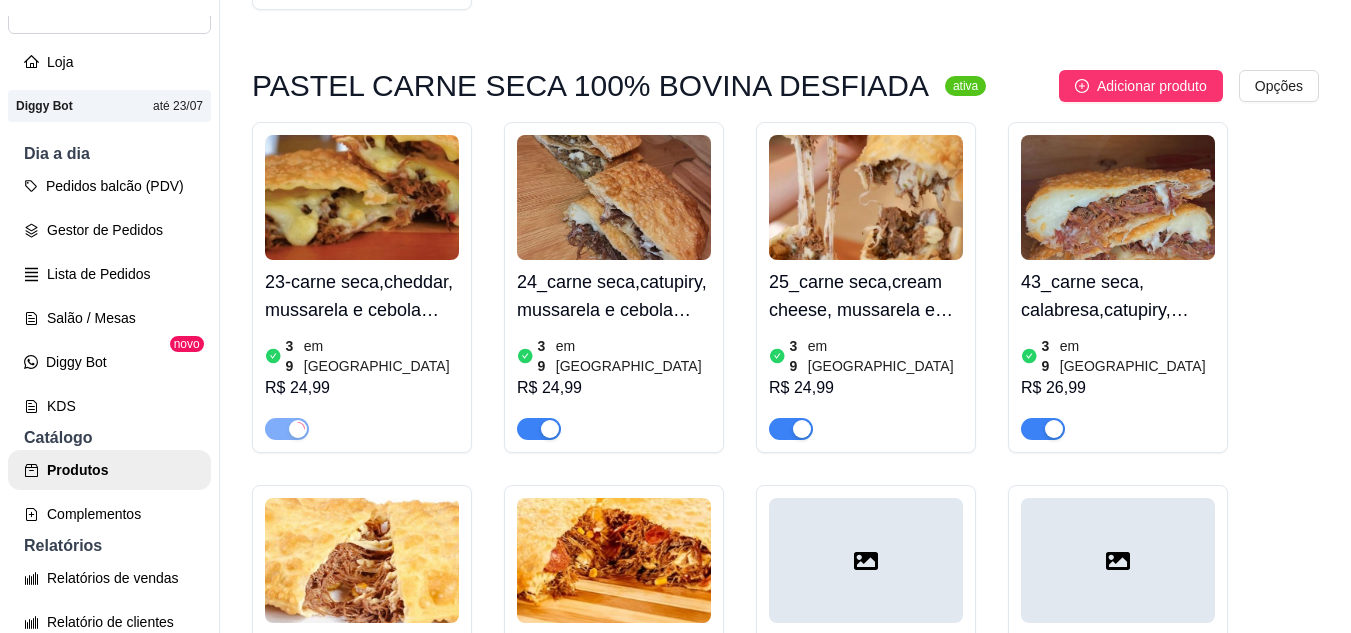 click at bounding box center (298, 792) 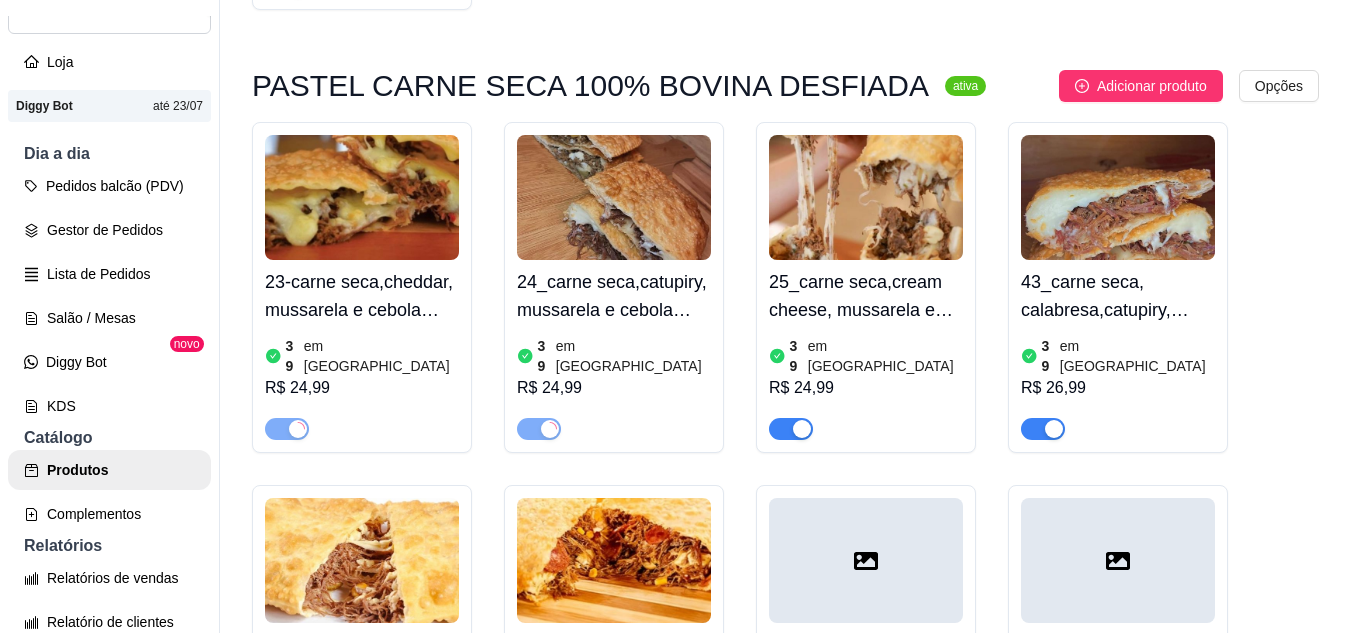 click at bounding box center [791, 429] 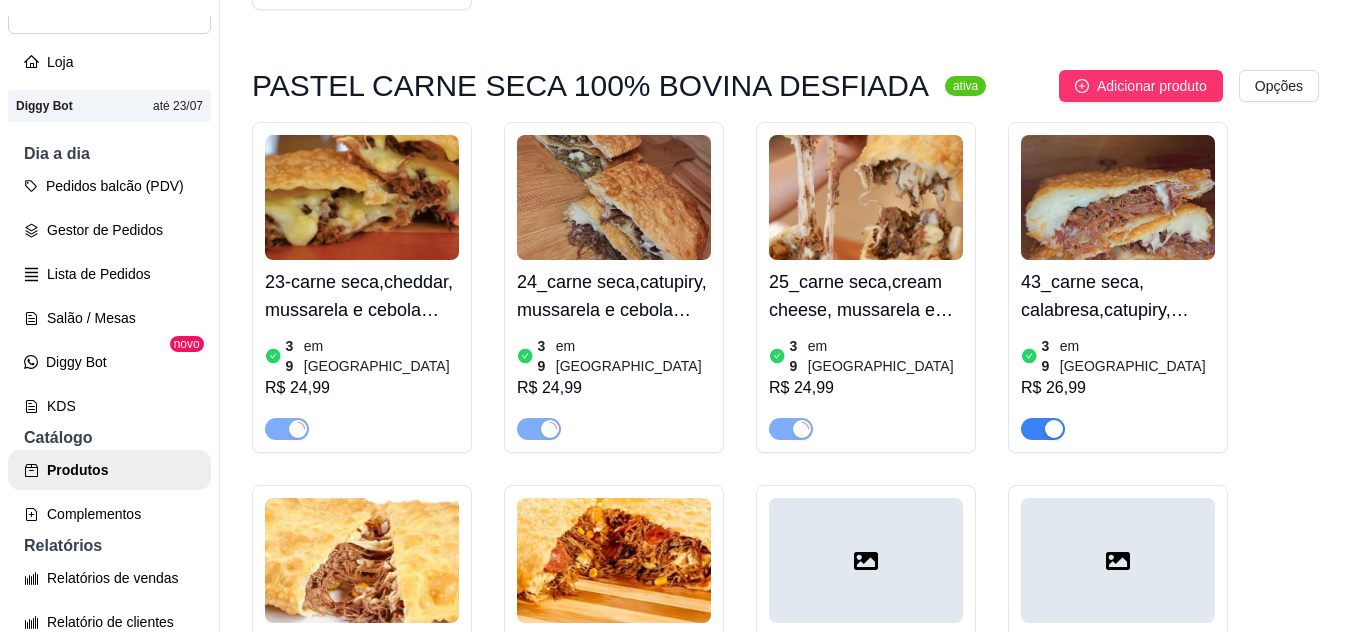 click at bounding box center [1054, 429] 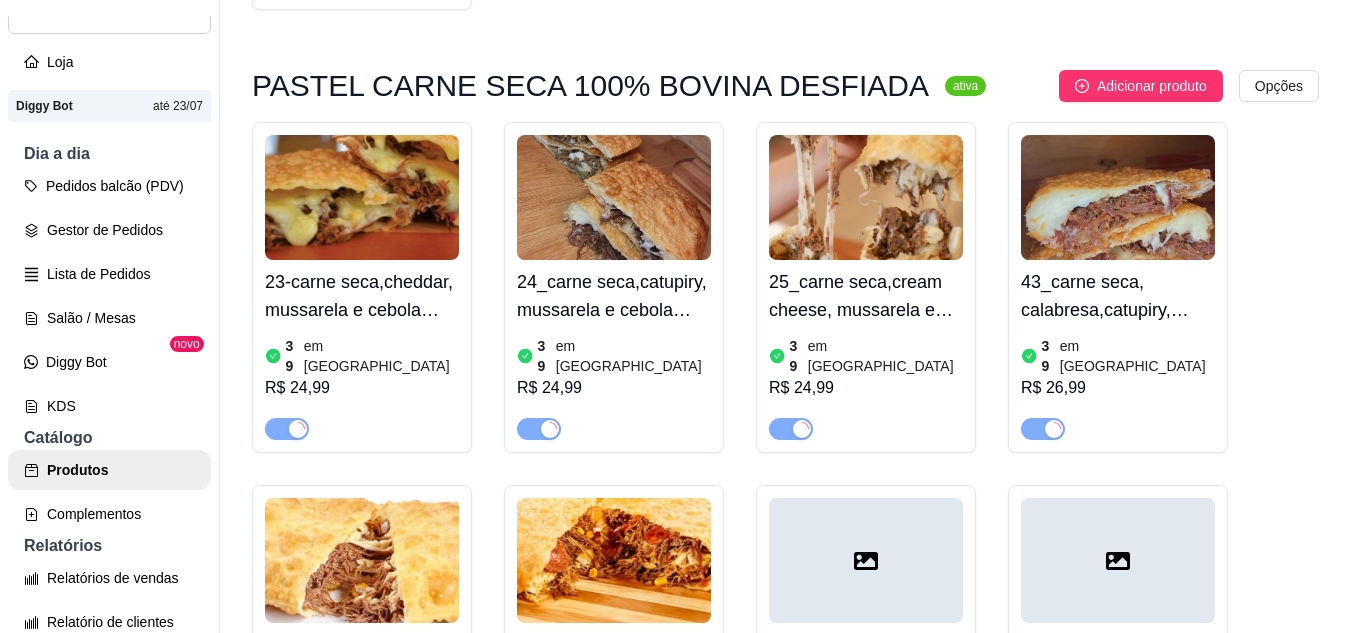 click at bounding box center (1043, 792) 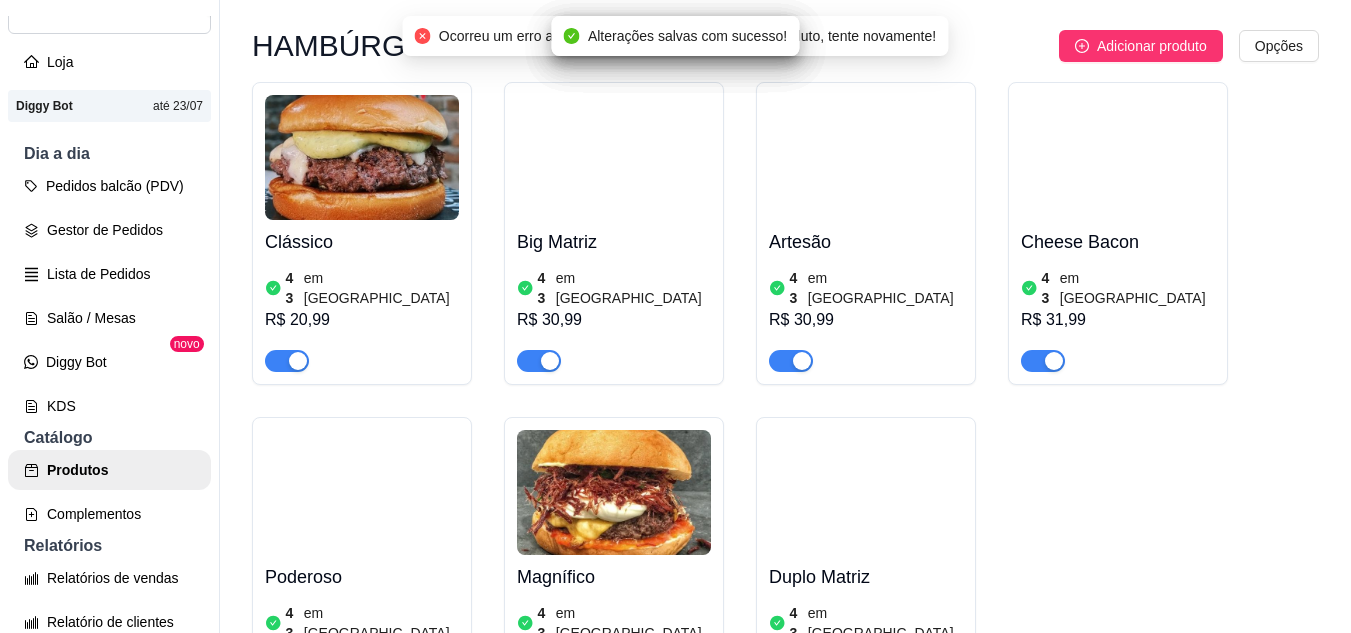 scroll, scrollTop: 6000, scrollLeft: 0, axis: vertical 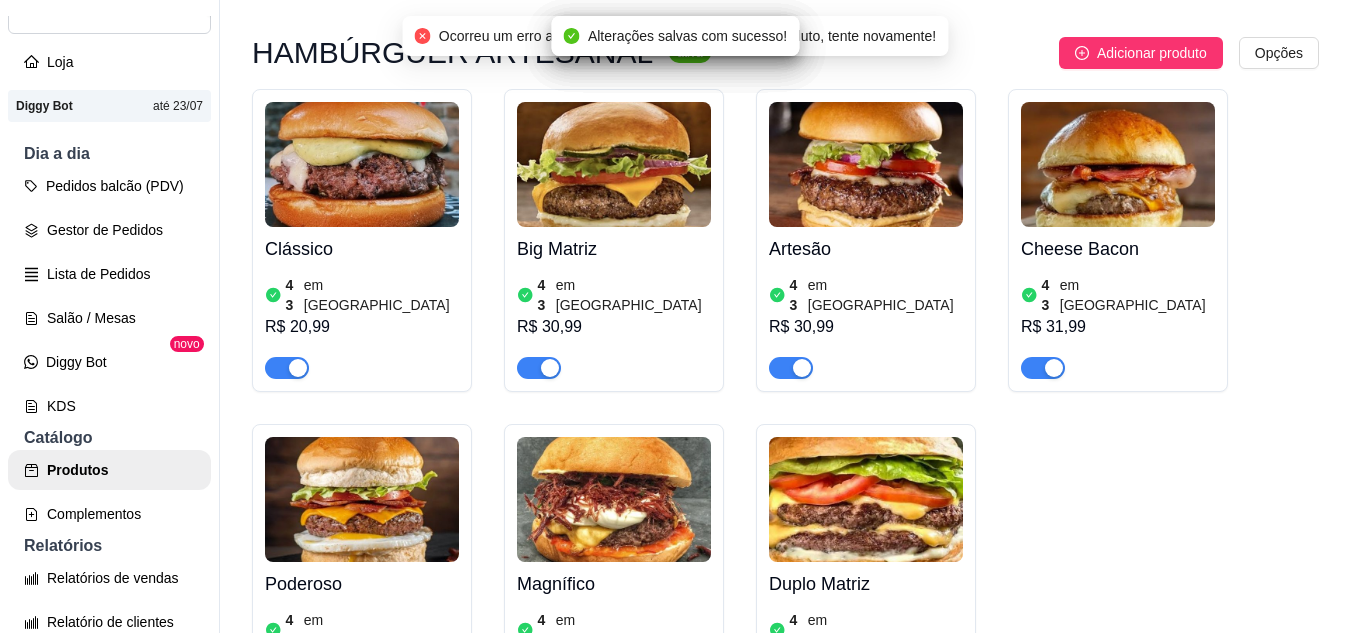 click at bounding box center (550, 703) 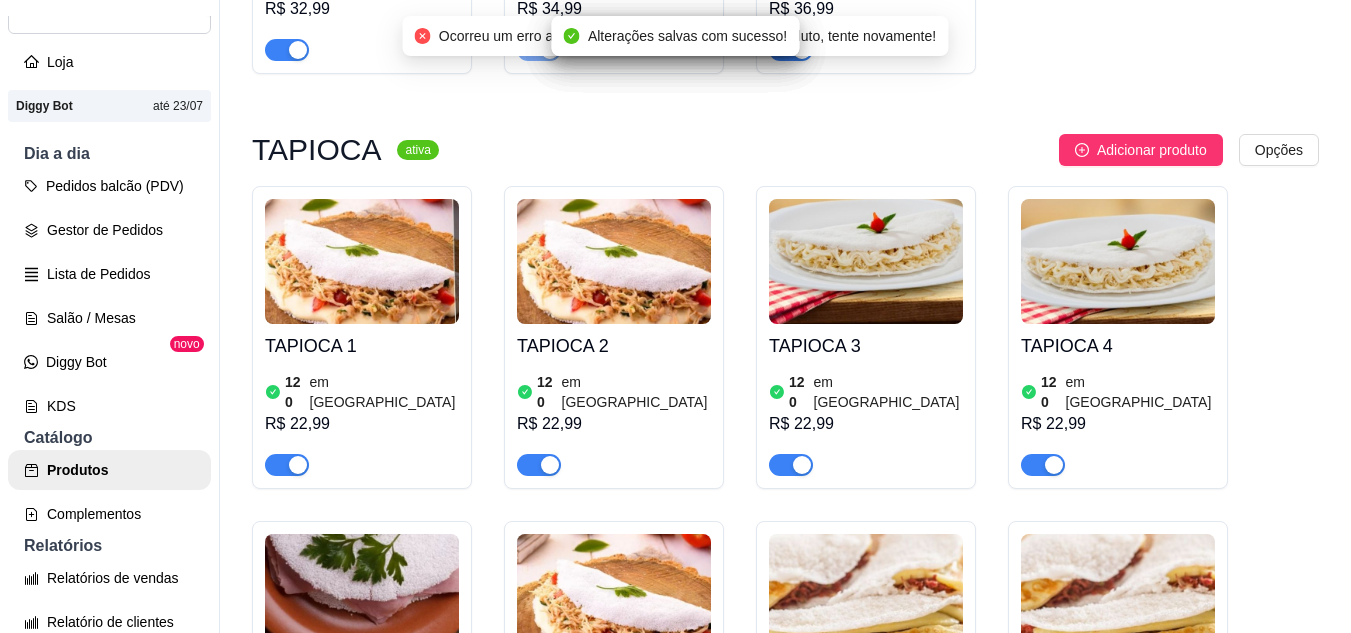 scroll, scrollTop: 6700, scrollLeft: 0, axis: vertical 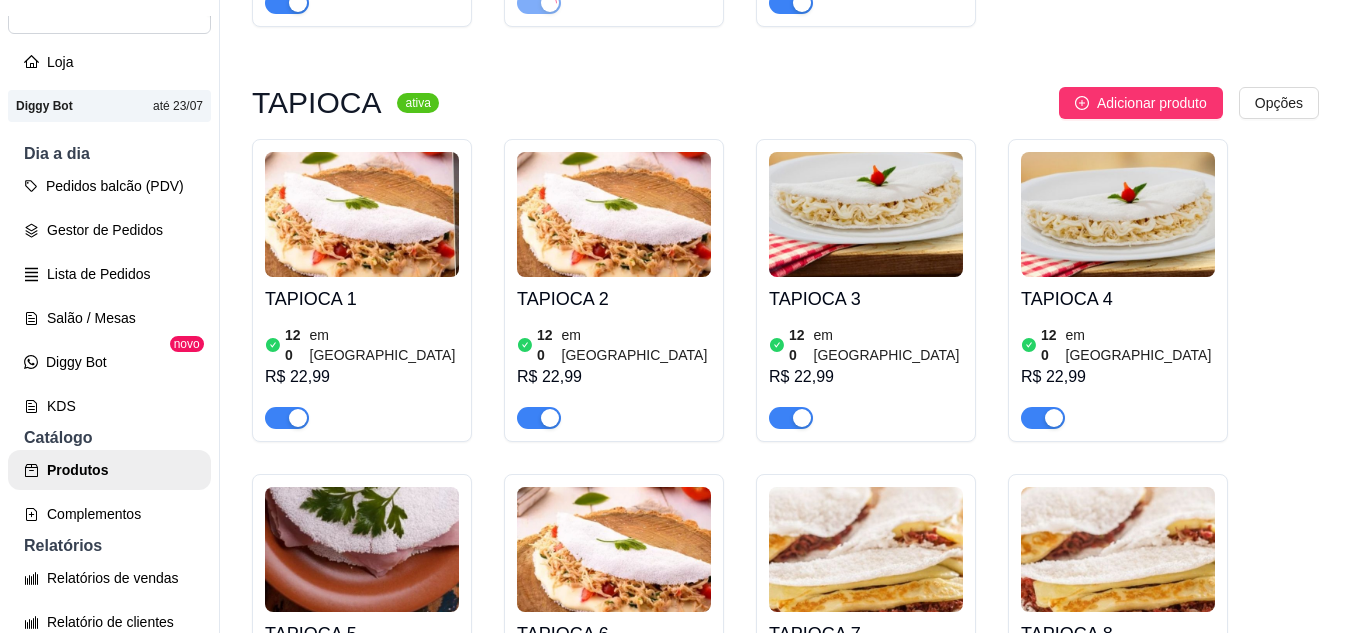 click at bounding box center (791, 752) 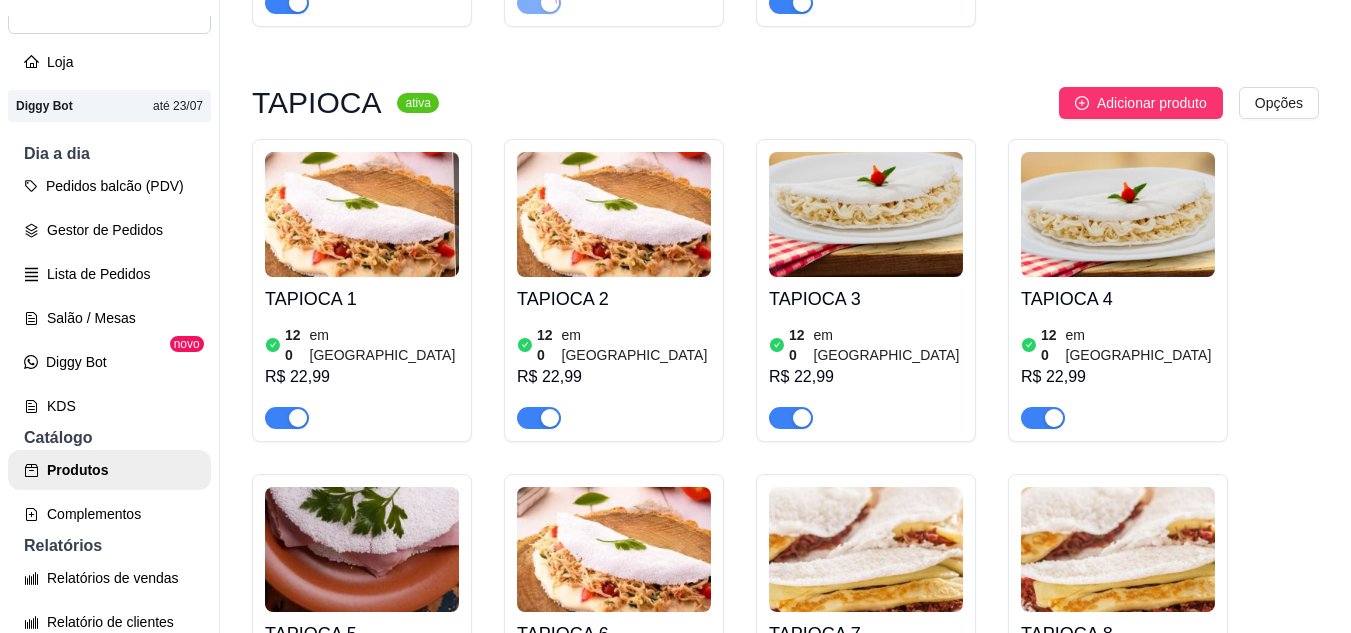 click at bounding box center (802, 753) 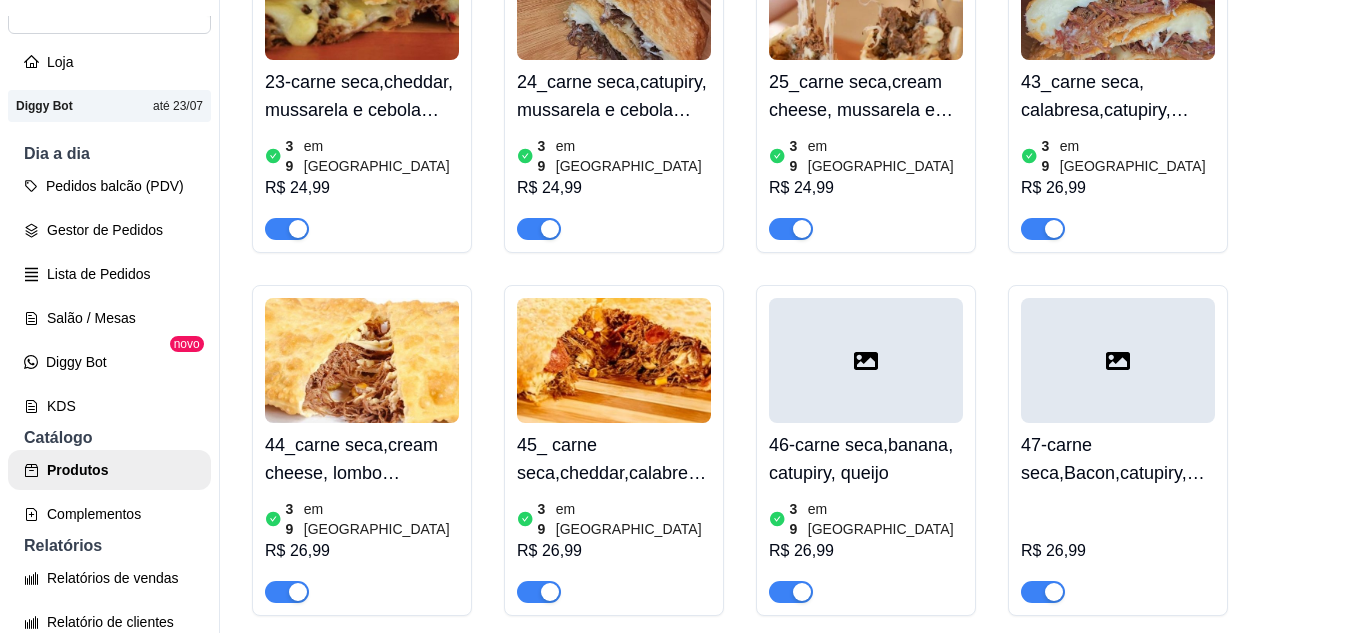 scroll, scrollTop: 4000, scrollLeft: 0, axis: vertical 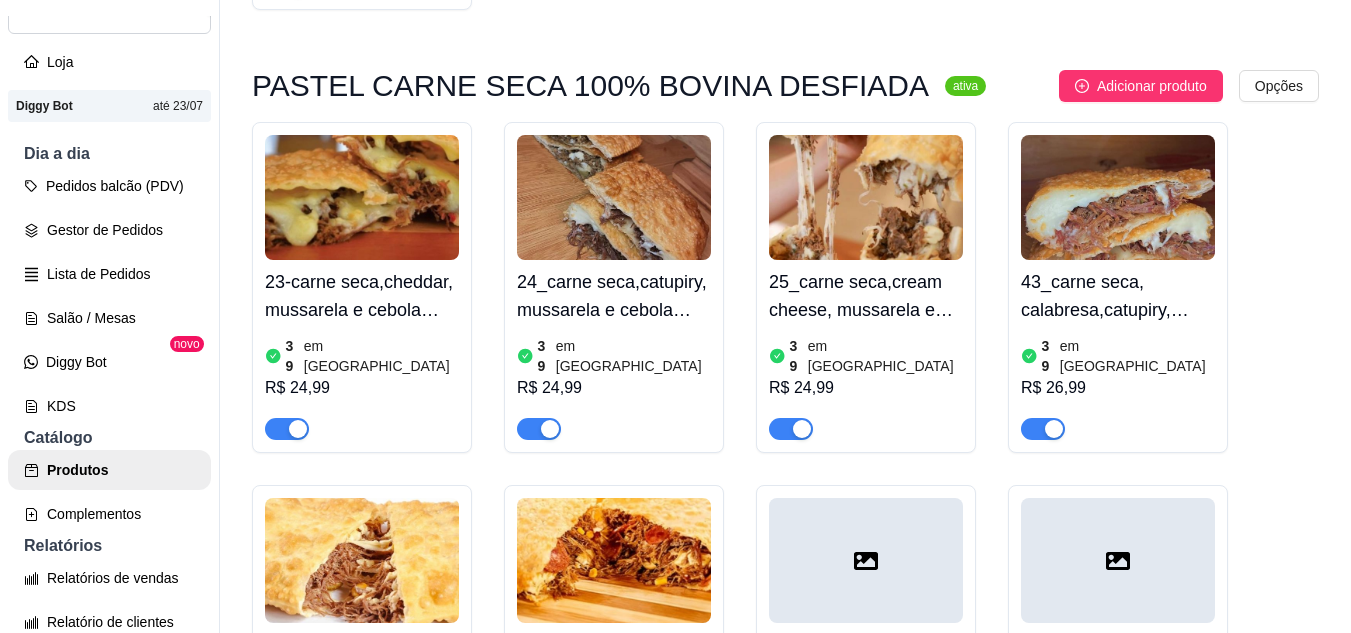 click at bounding box center [287, 429] 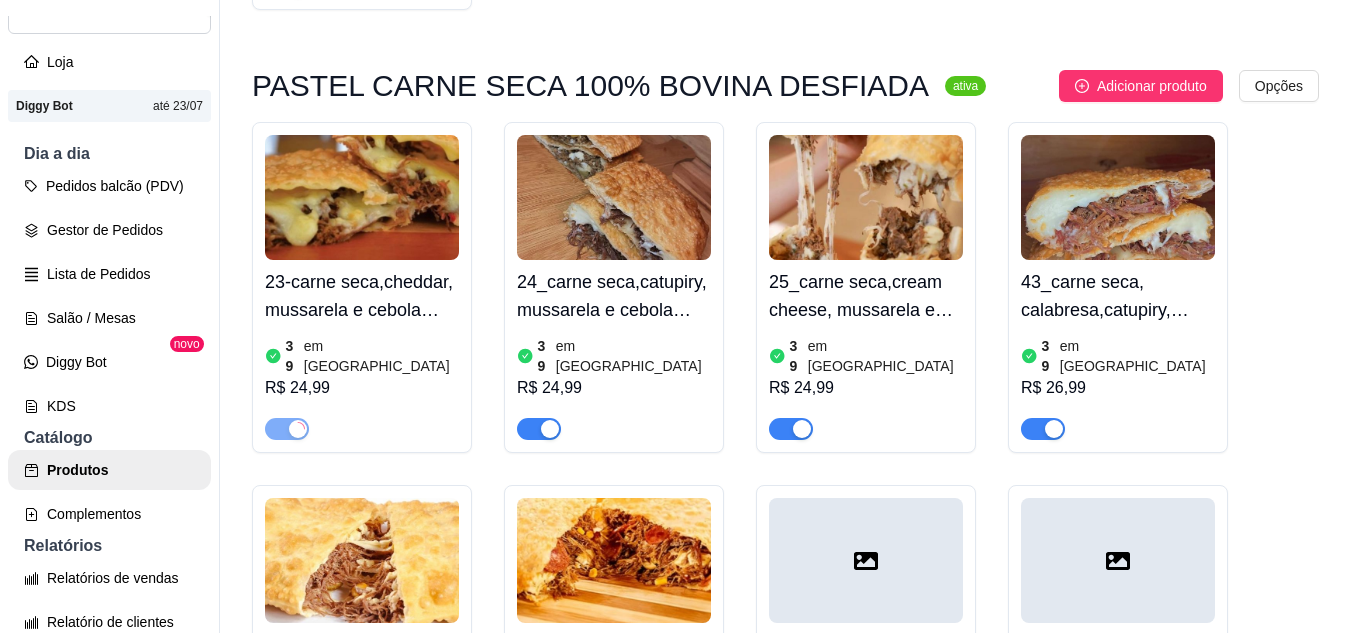 click at bounding box center (539, 429) 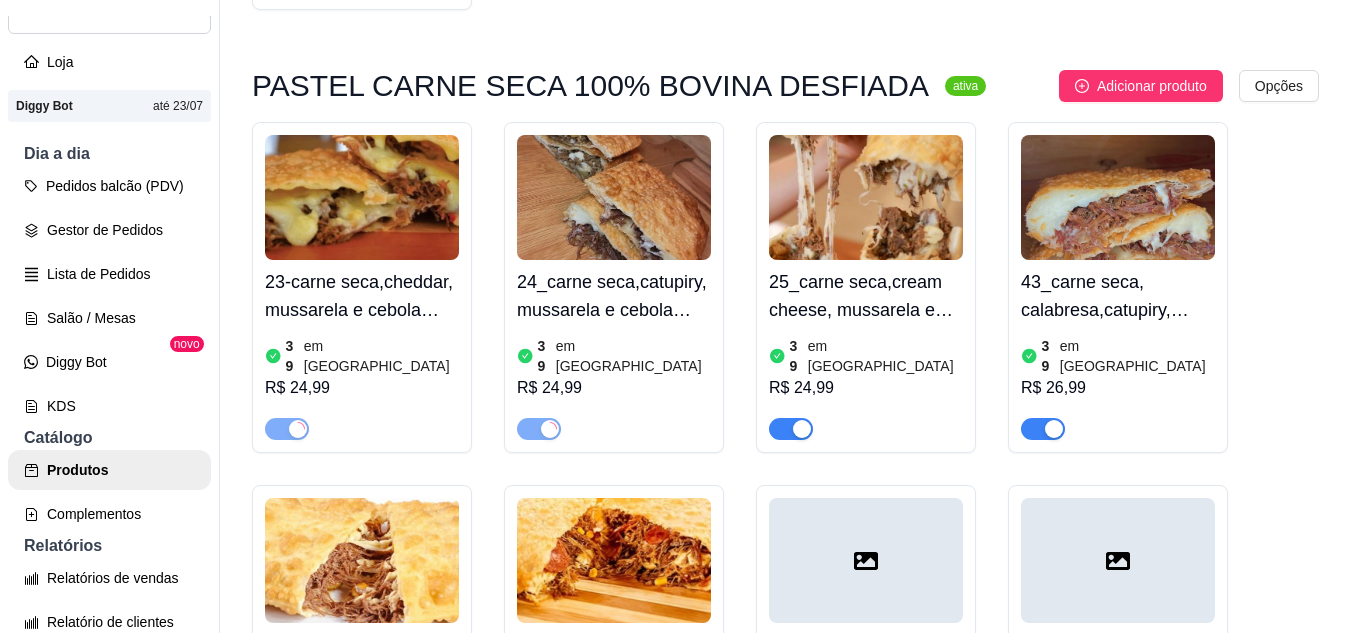 click at bounding box center (791, 429) 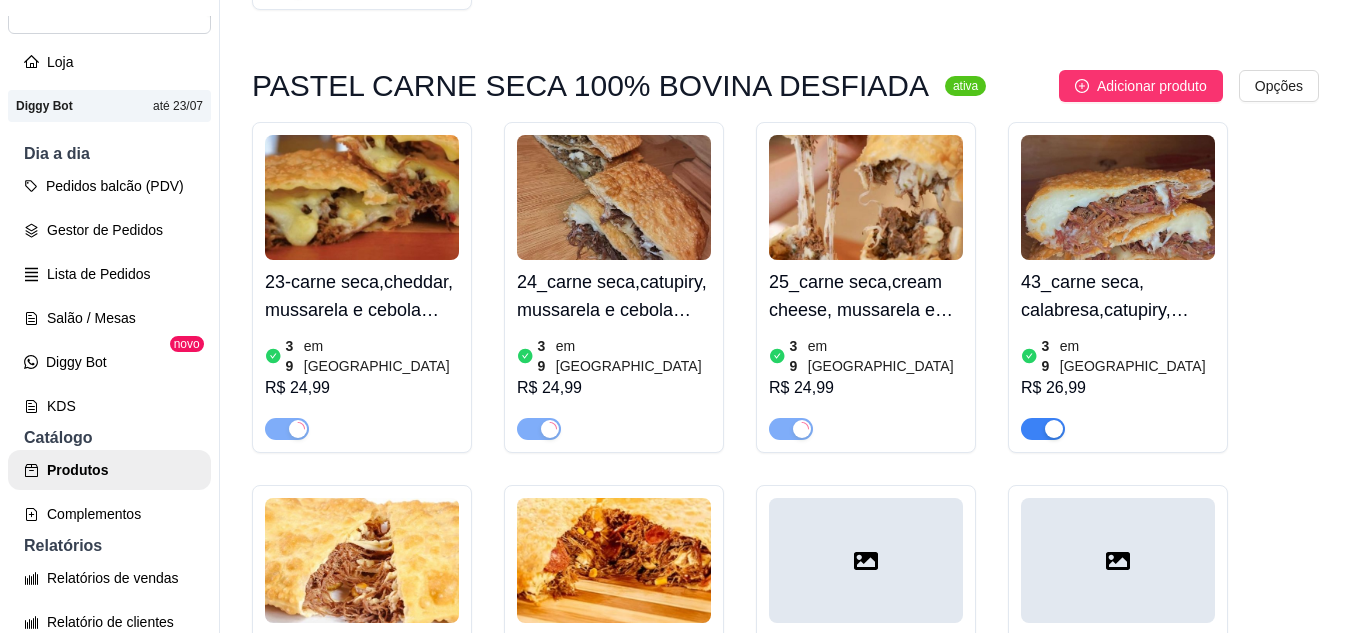 click at bounding box center [1054, 429] 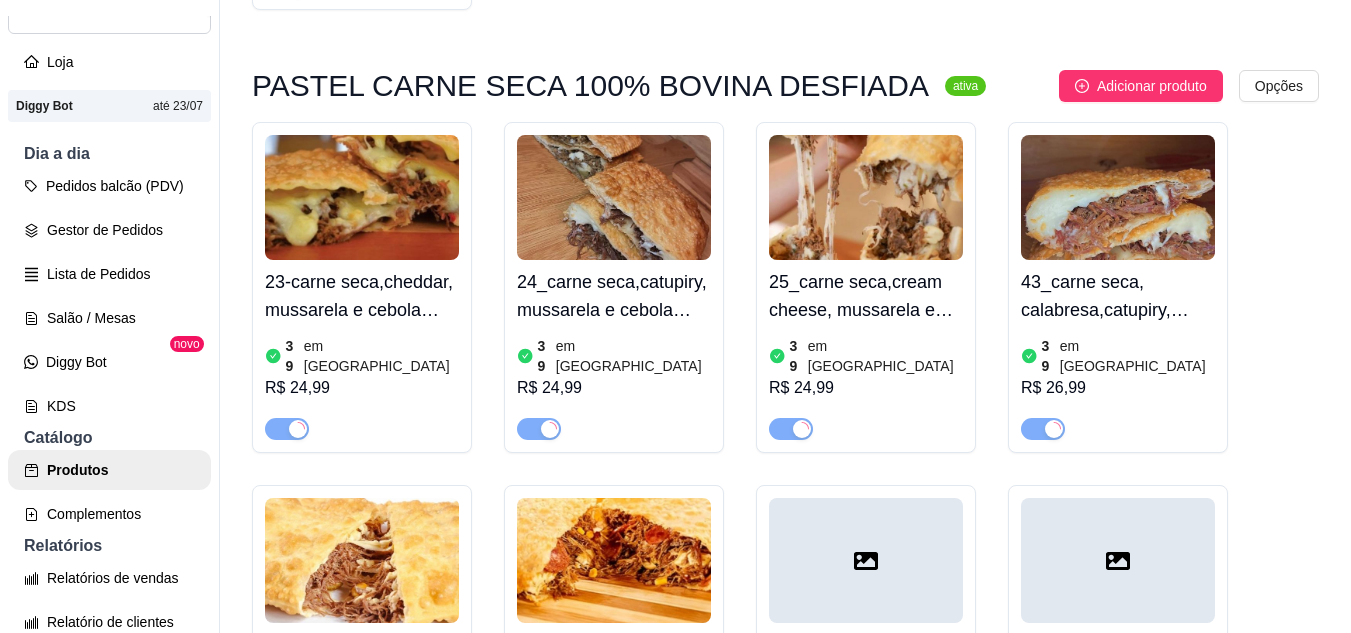 click at bounding box center (1054, 792) 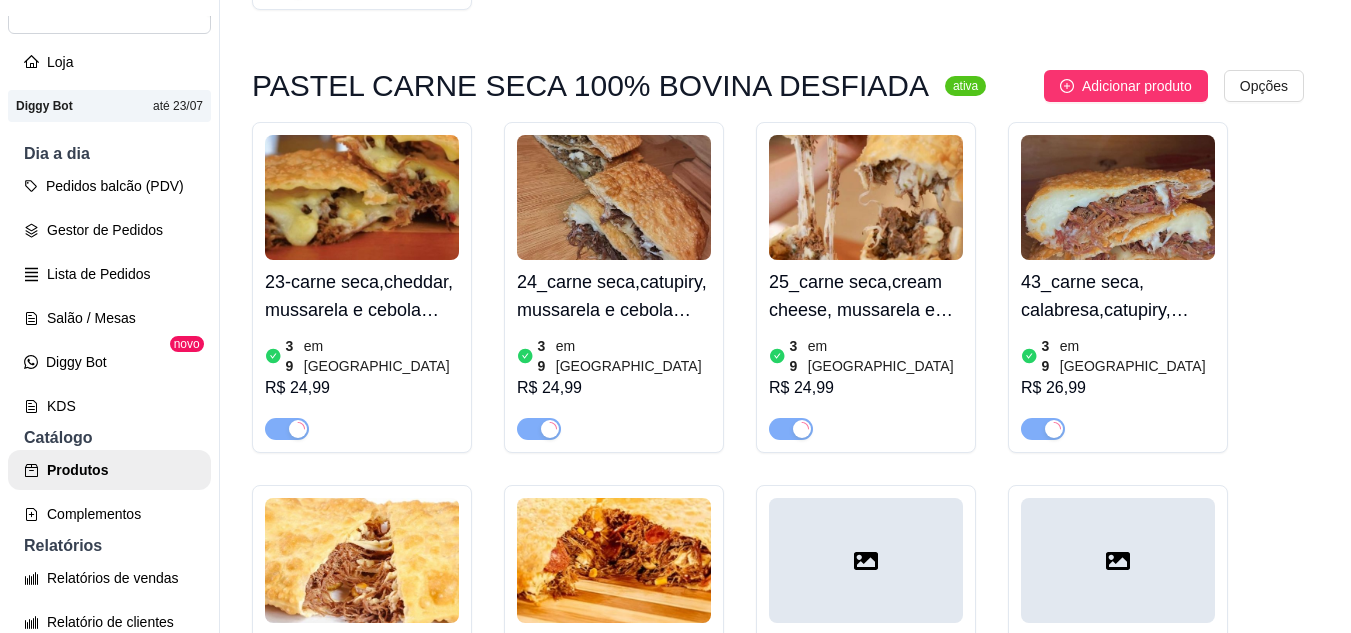 type 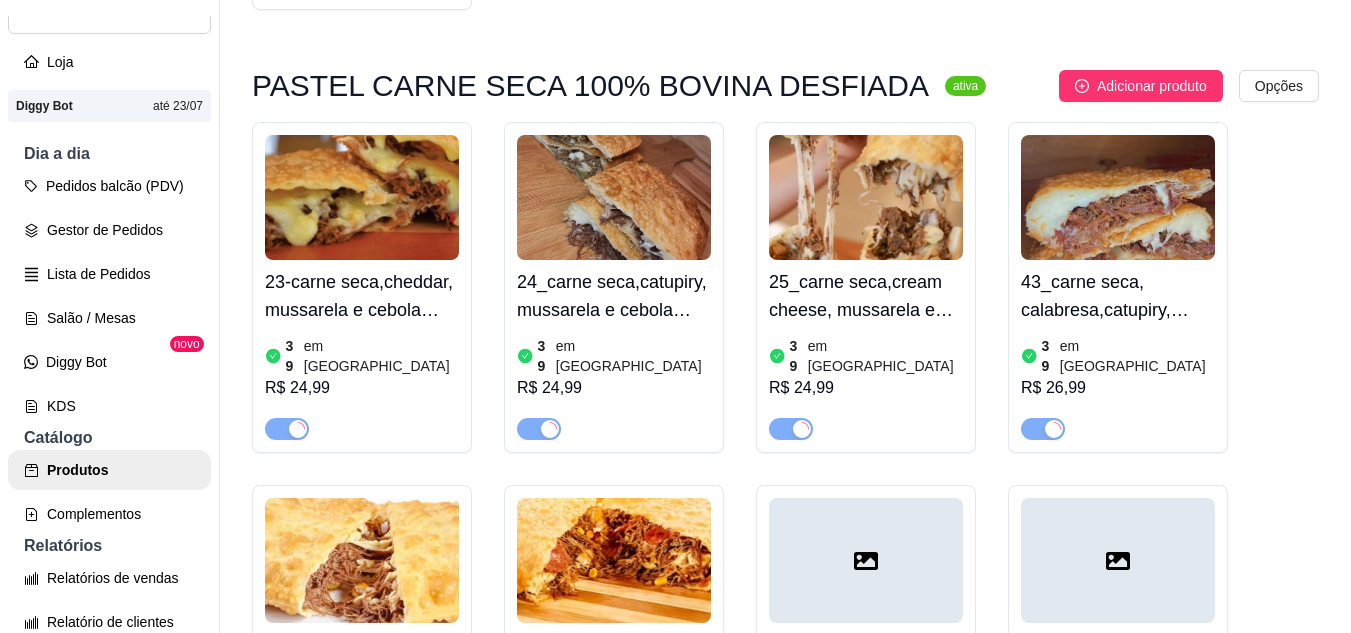 click at bounding box center (802, 792) 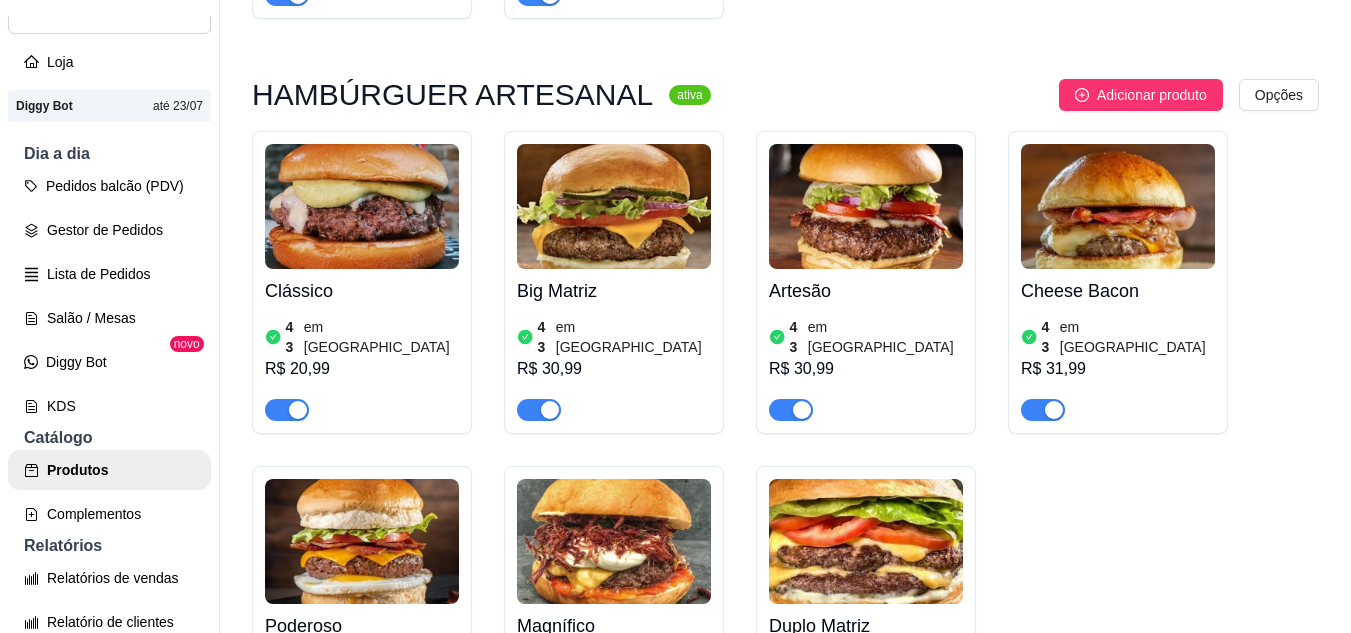 scroll, scrollTop: 6000, scrollLeft: 0, axis: vertical 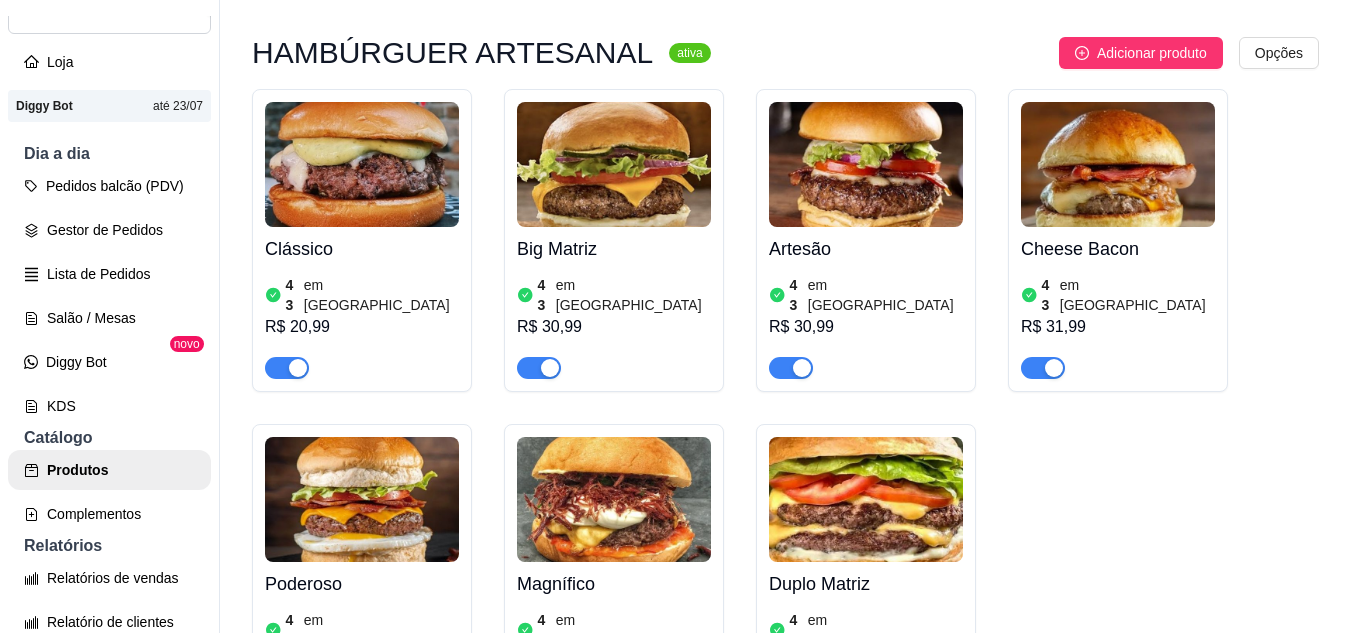 click at bounding box center (539, 703) 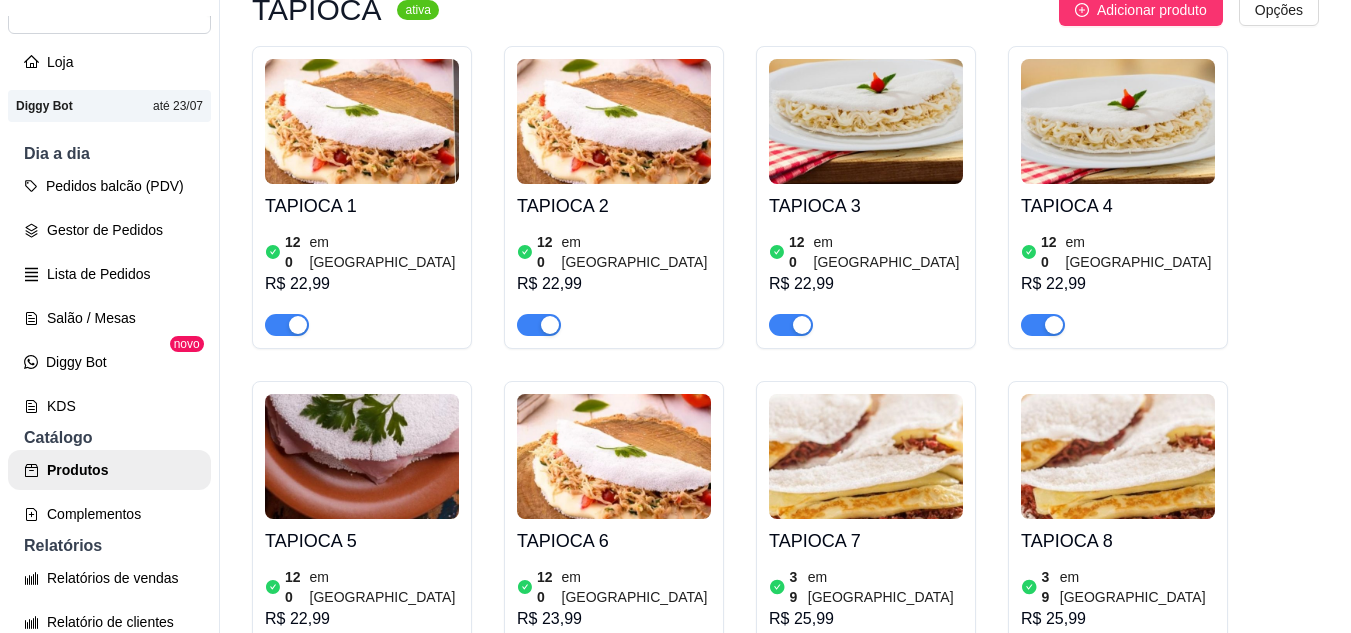 scroll, scrollTop: 6800, scrollLeft: 0, axis: vertical 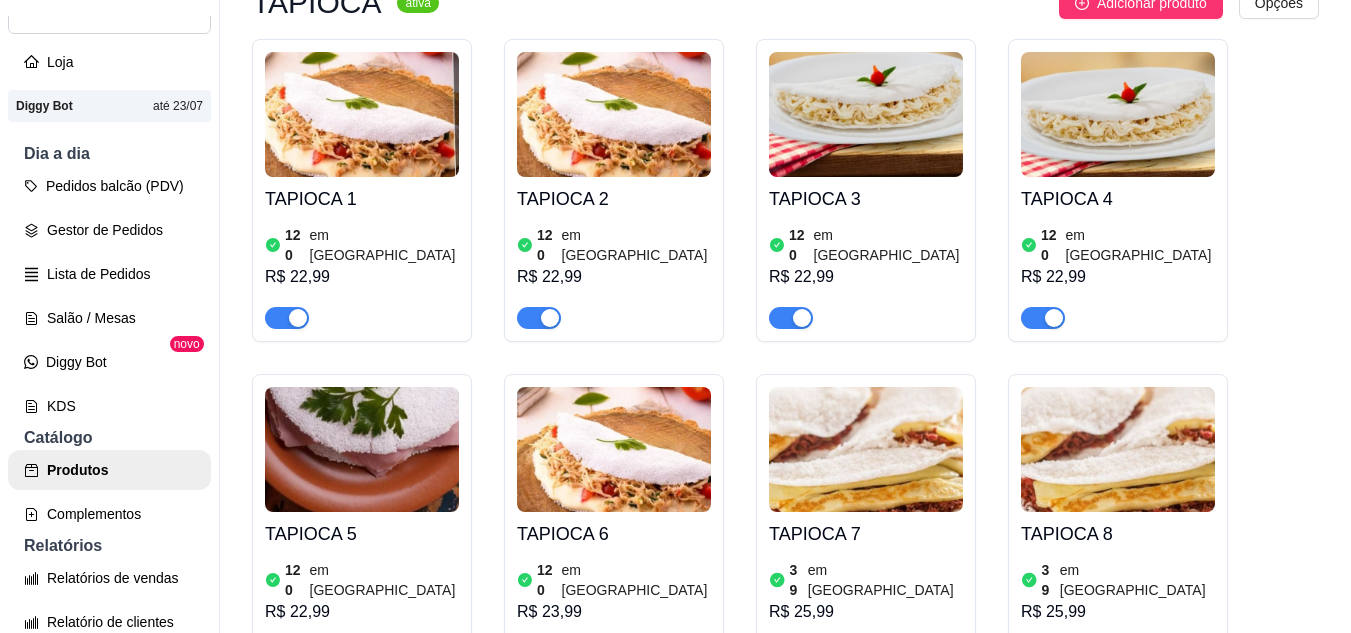 click at bounding box center (1054, 653) 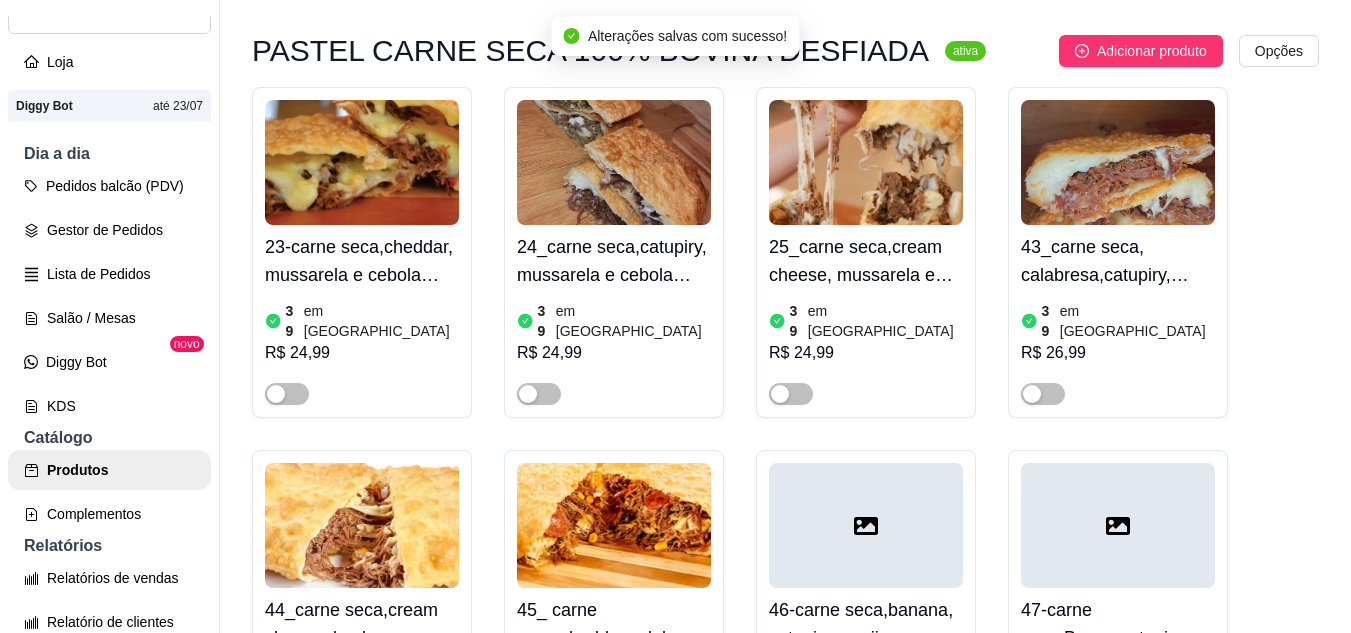 scroll, scrollTop: 4000, scrollLeft: 0, axis: vertical 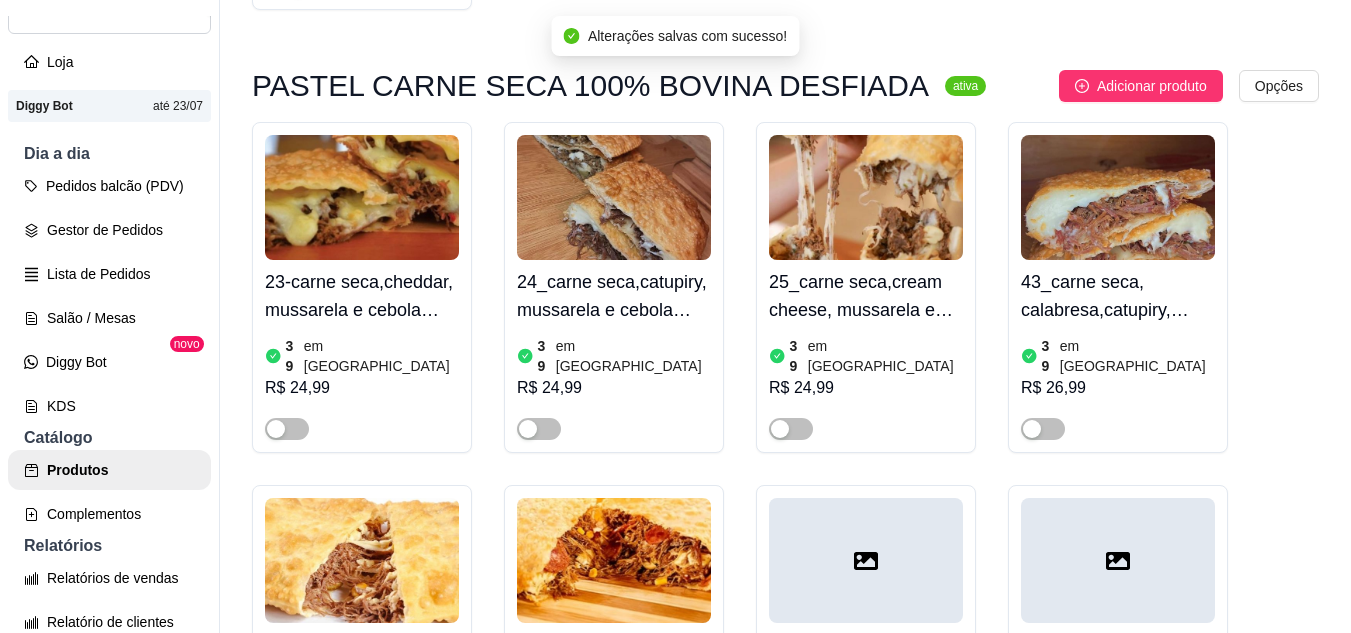click at bounding box center [802, 792] 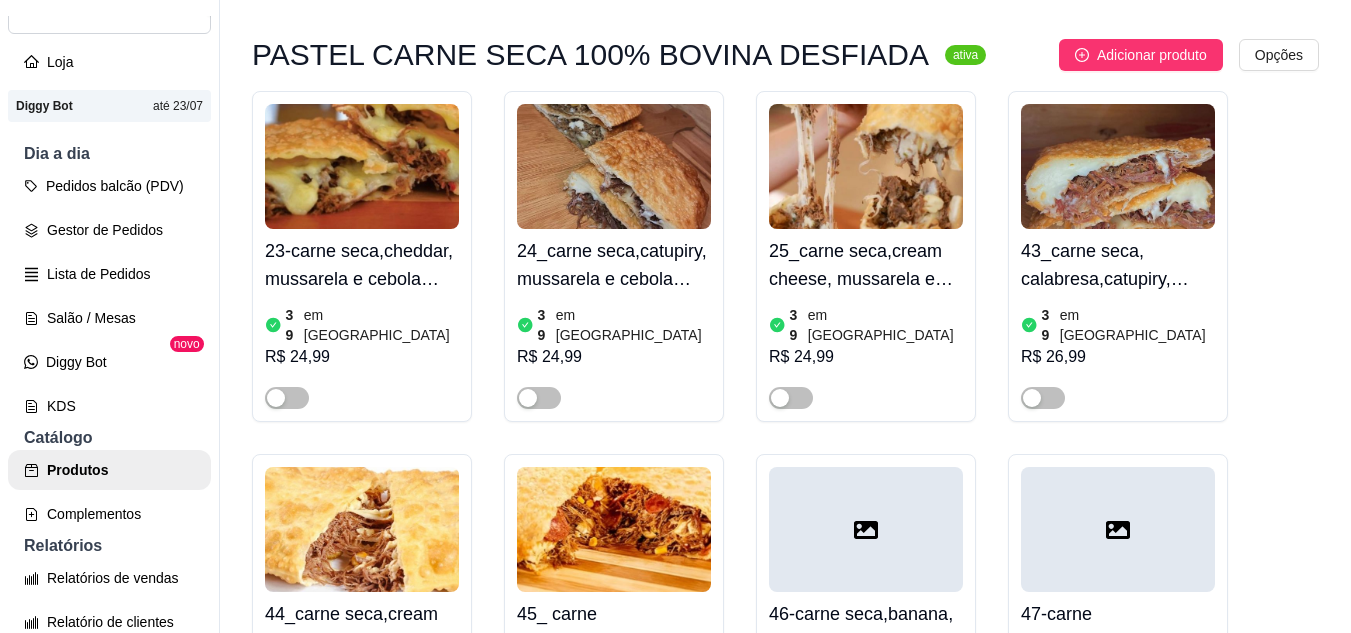 scroll, scrollTop: 4000, scrollLeft: 0, axis: vertical 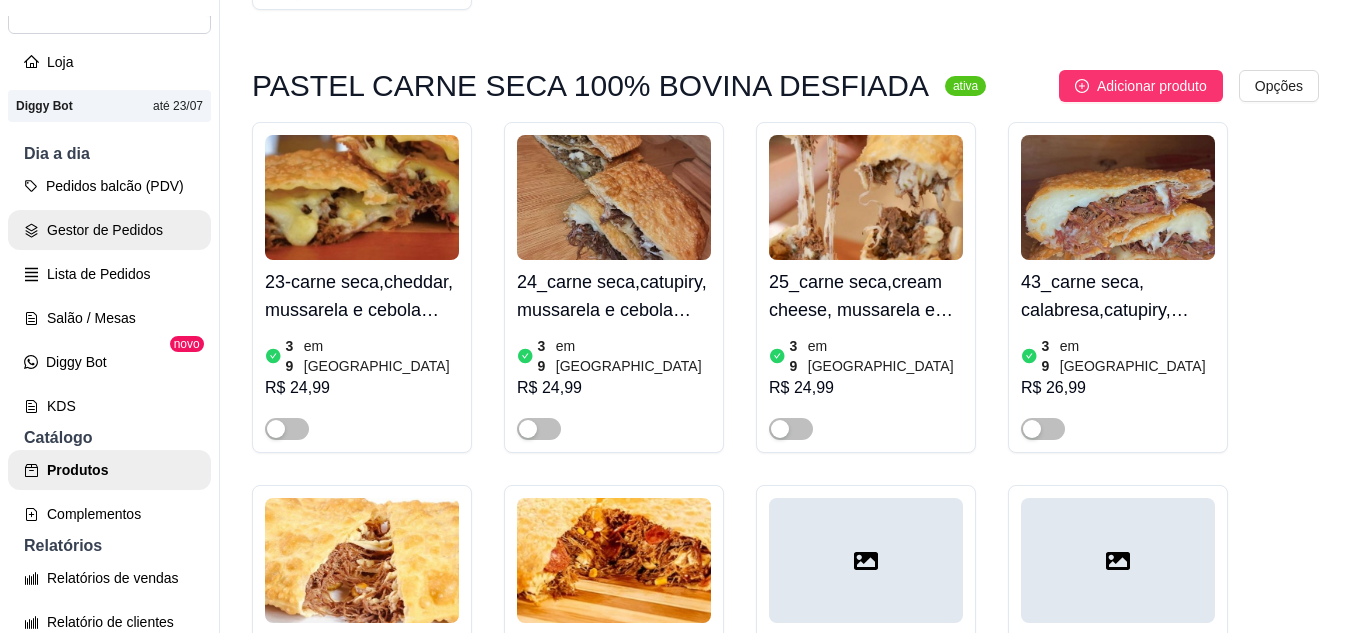 click on "Gestor de Pedidos" at bounding box center [109, 230] 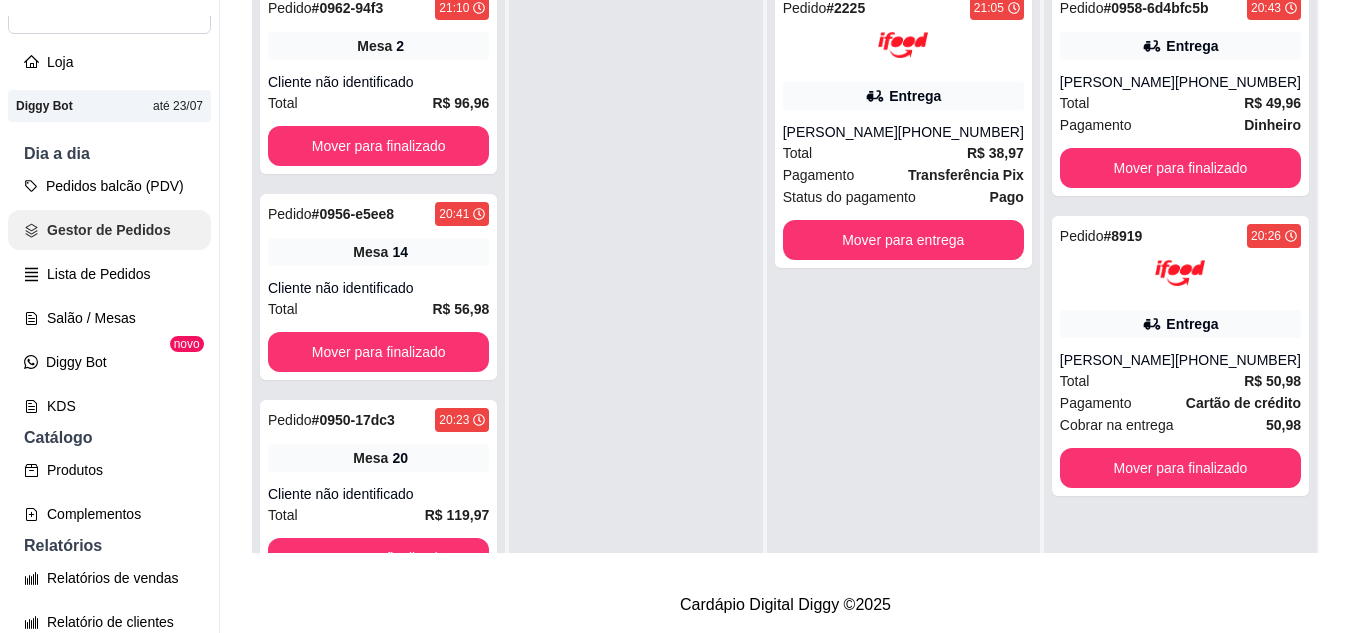 scroll, scrollTop: 0, scrollLeft: 0, axis: both 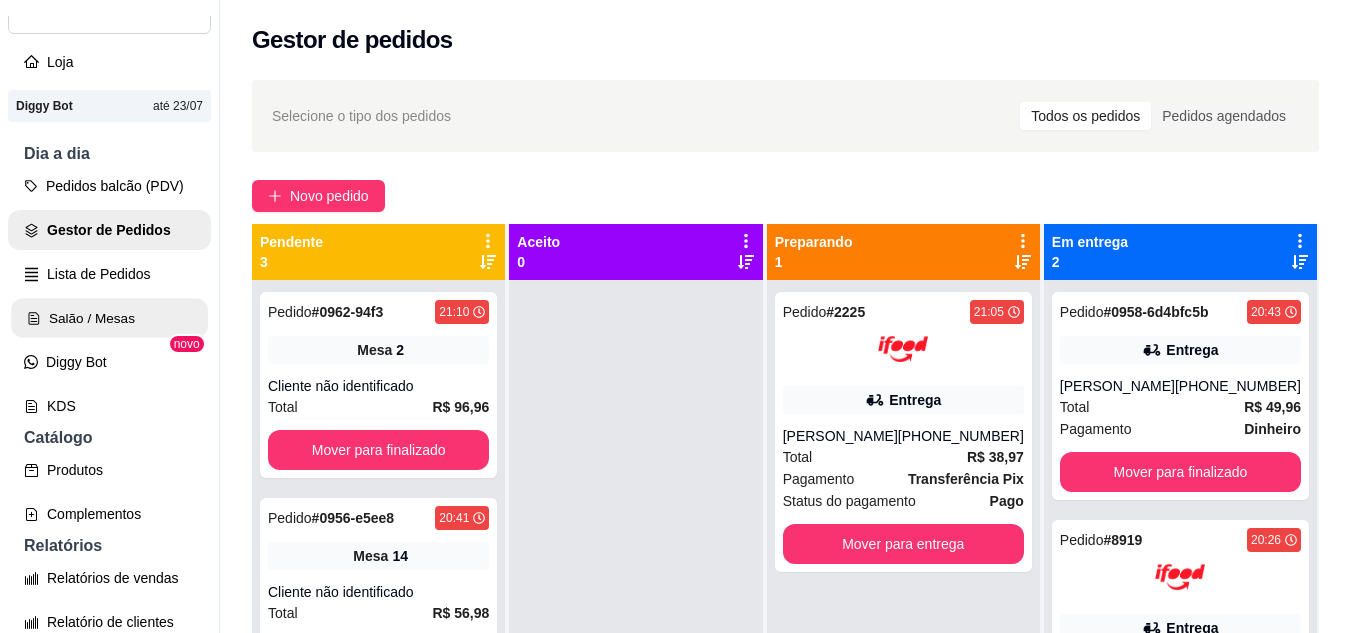 click on "Salão / Mesas" at bounding box center (109, 318) 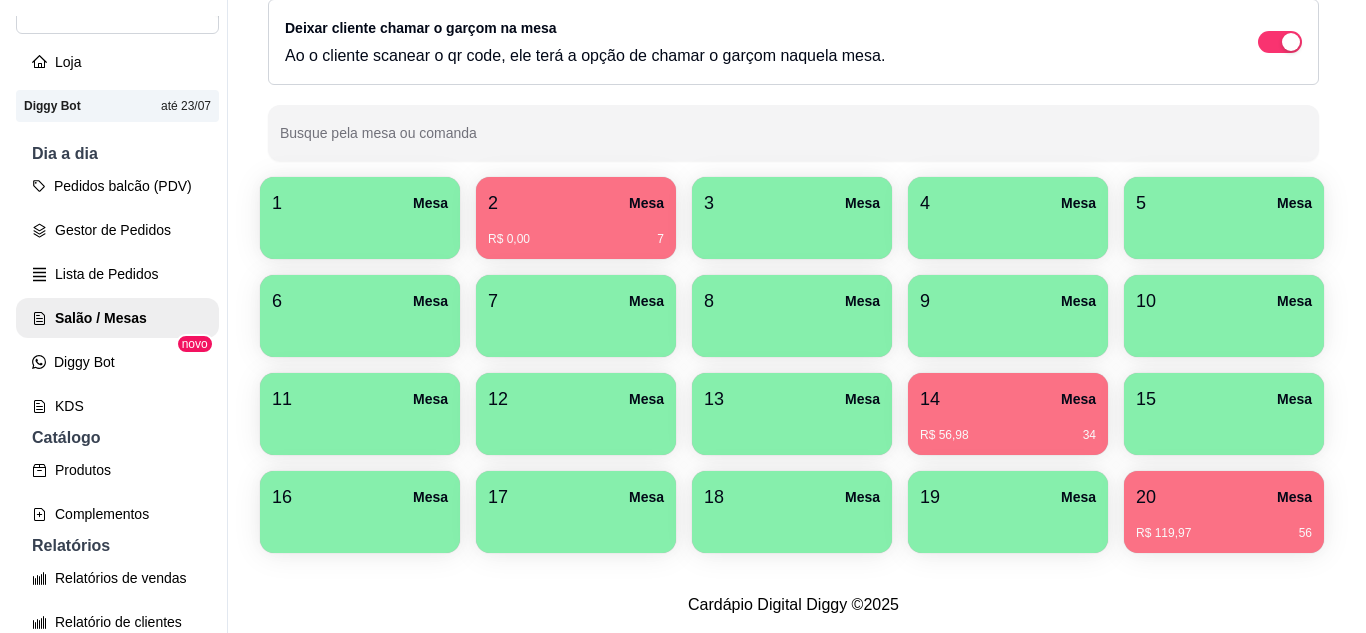 scroll, scrollTop: 294, scrollLeft: 0, axis: vertical 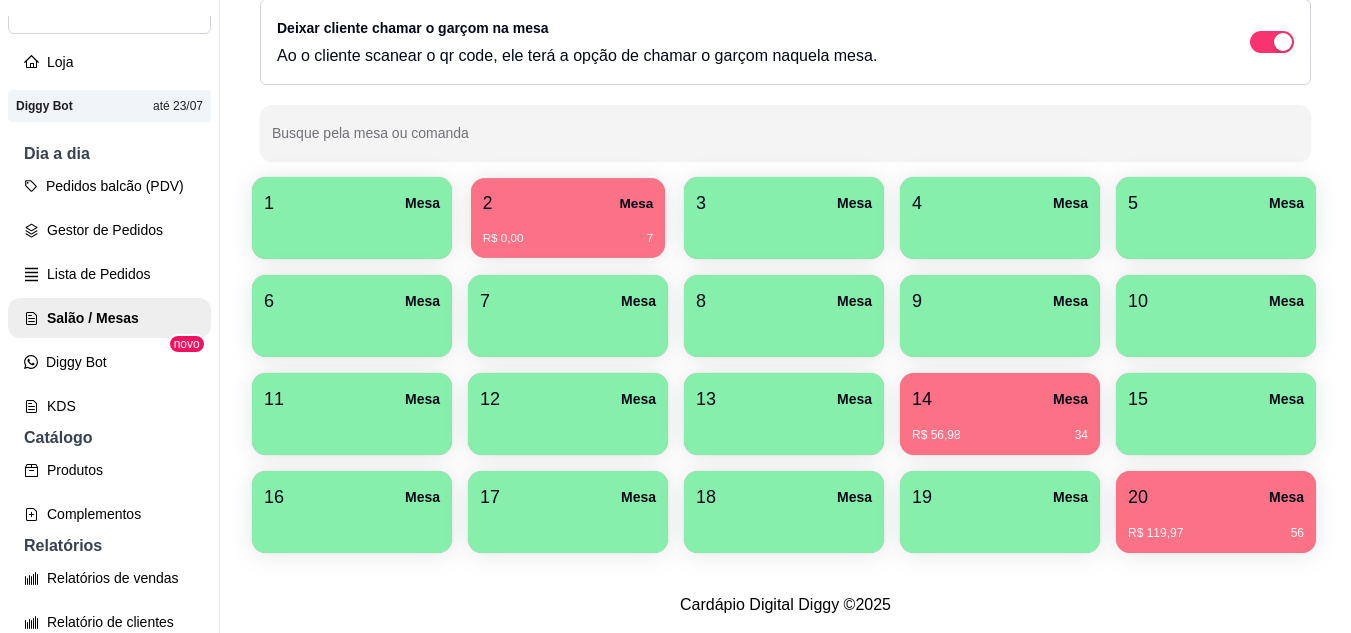 click on "2 Mesa" at bounding box center (568, 203) 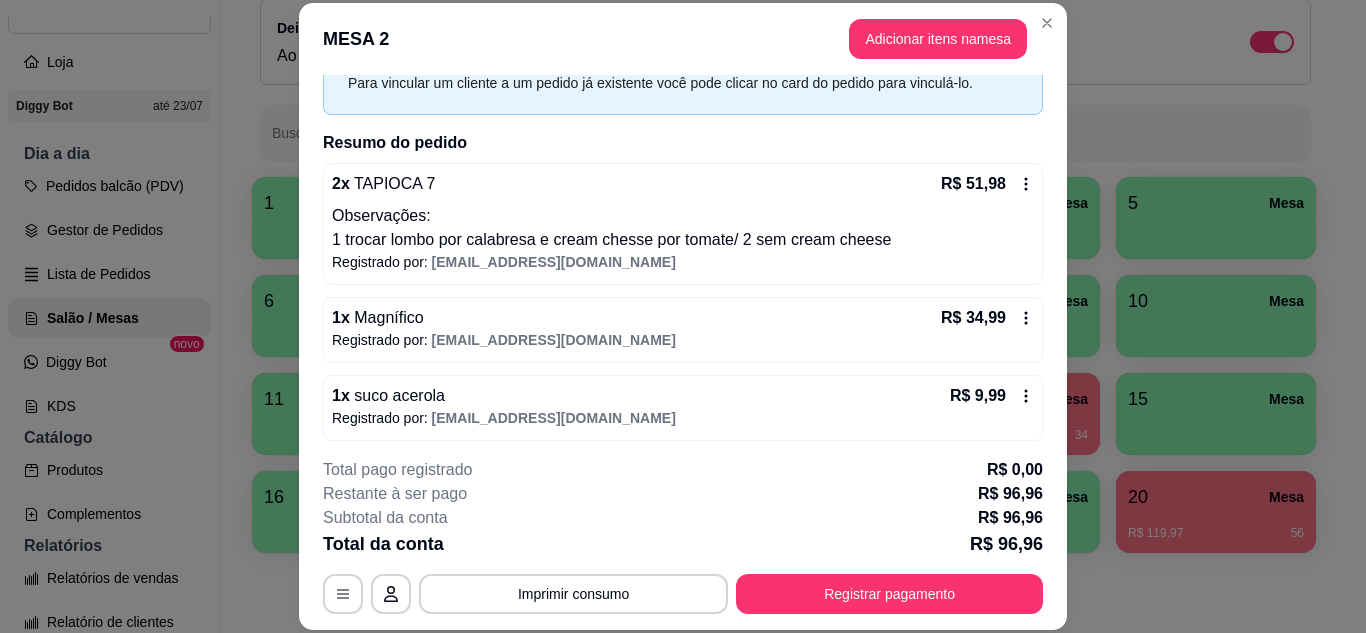 scroll, scrollTop: 108, scrollLeft: 0, axis: vertical 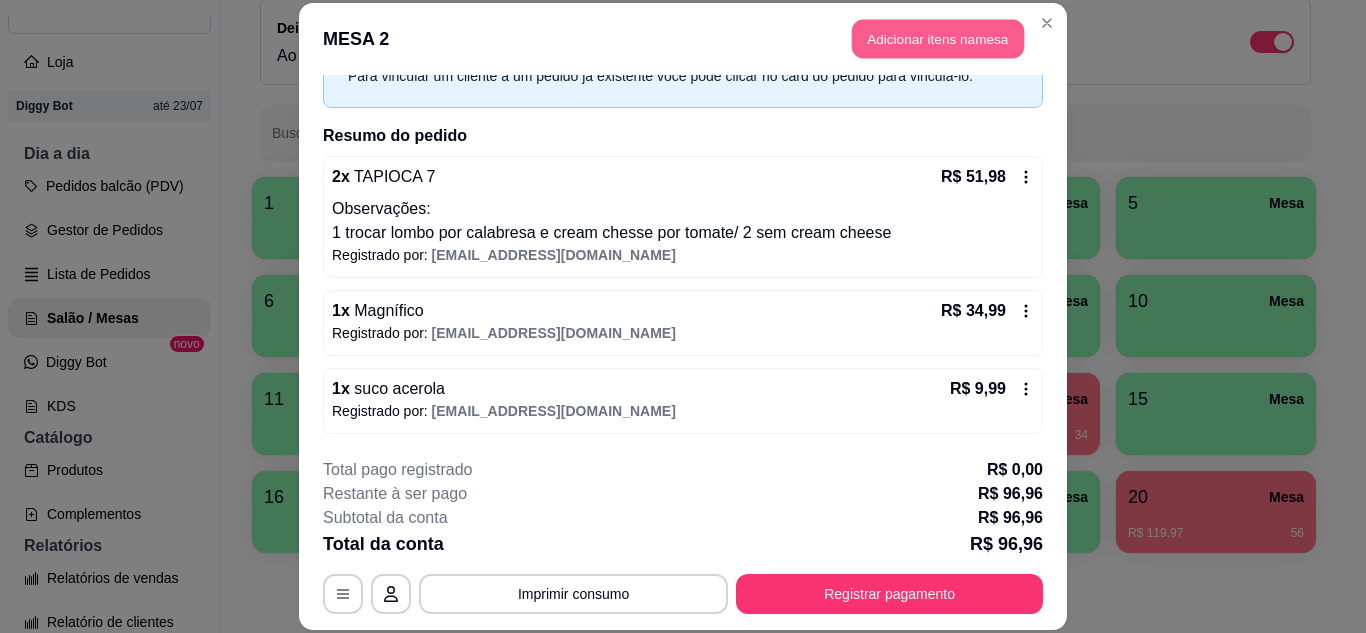 click on "Adicionar itens na  mesa" at bounding box center (938, 39) 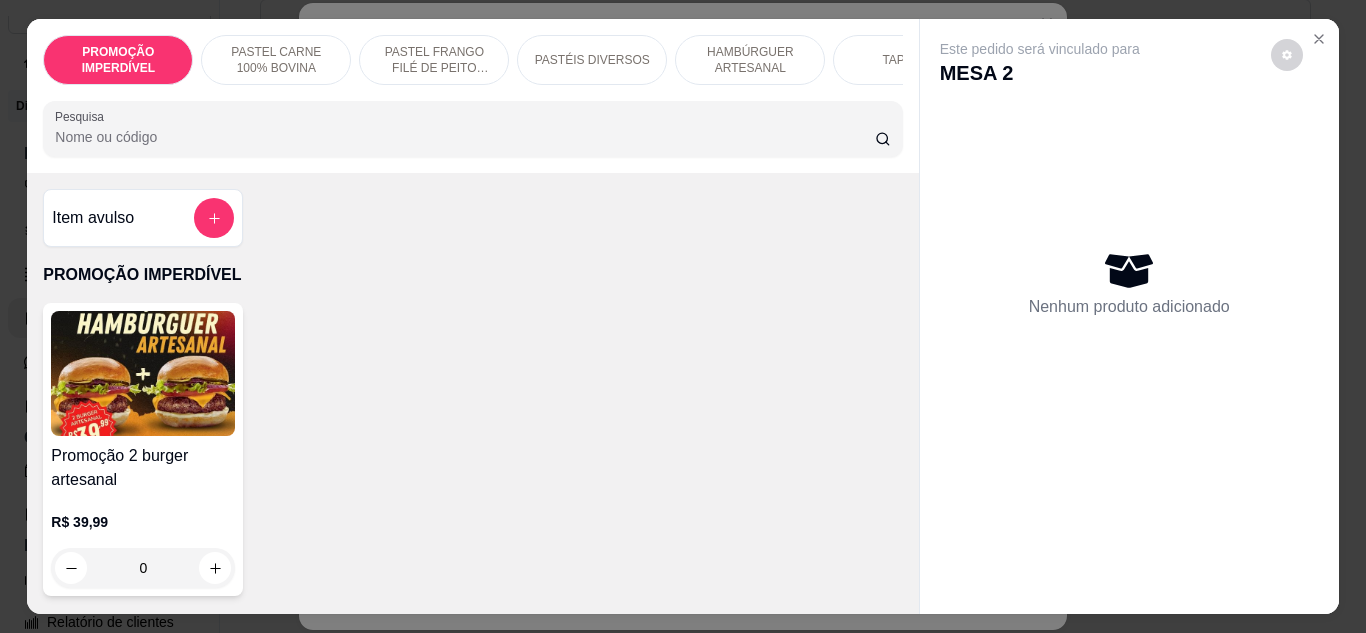 click on "Pesquisa" at bounding box center [465, 137] 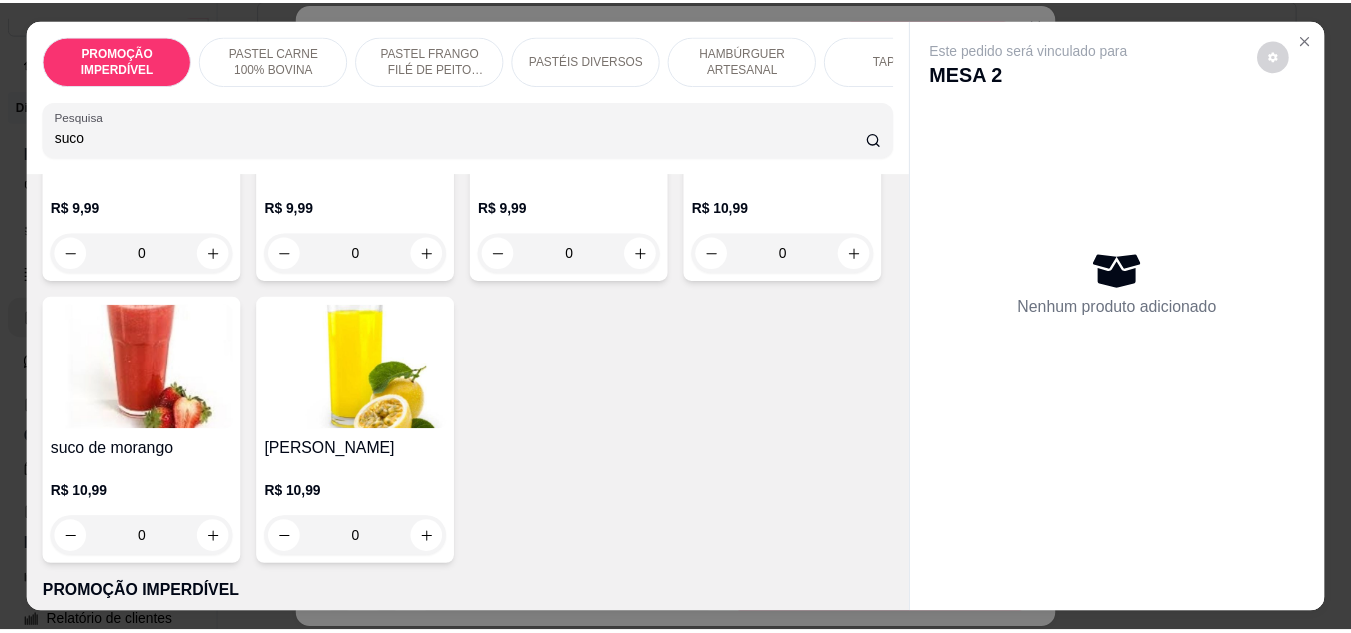 scroll, scrollTop: 300, scrollLeft: 0, axis: vertical 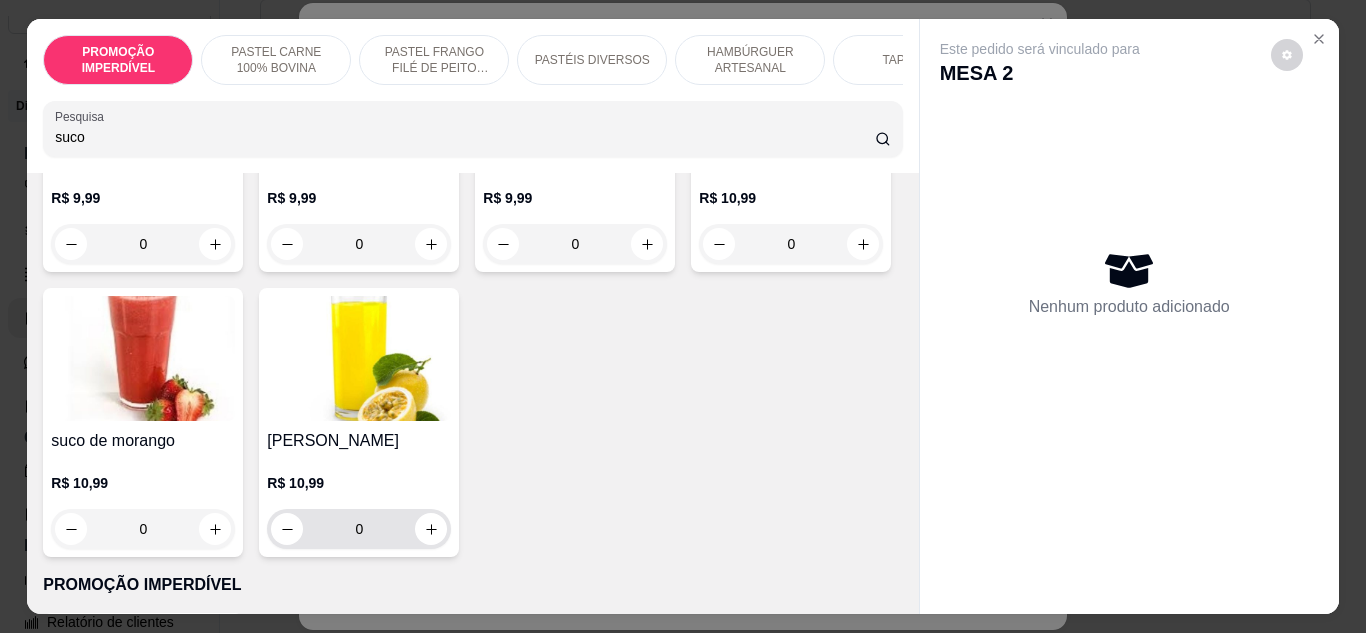 type on "suco" 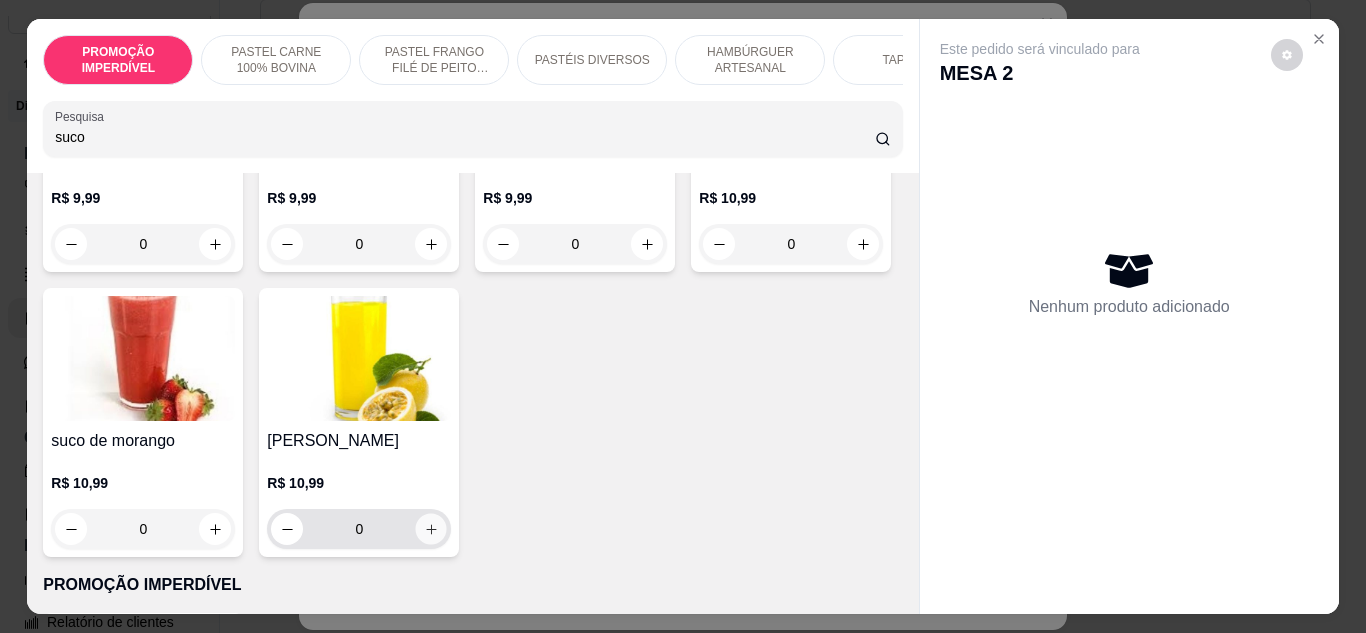 click 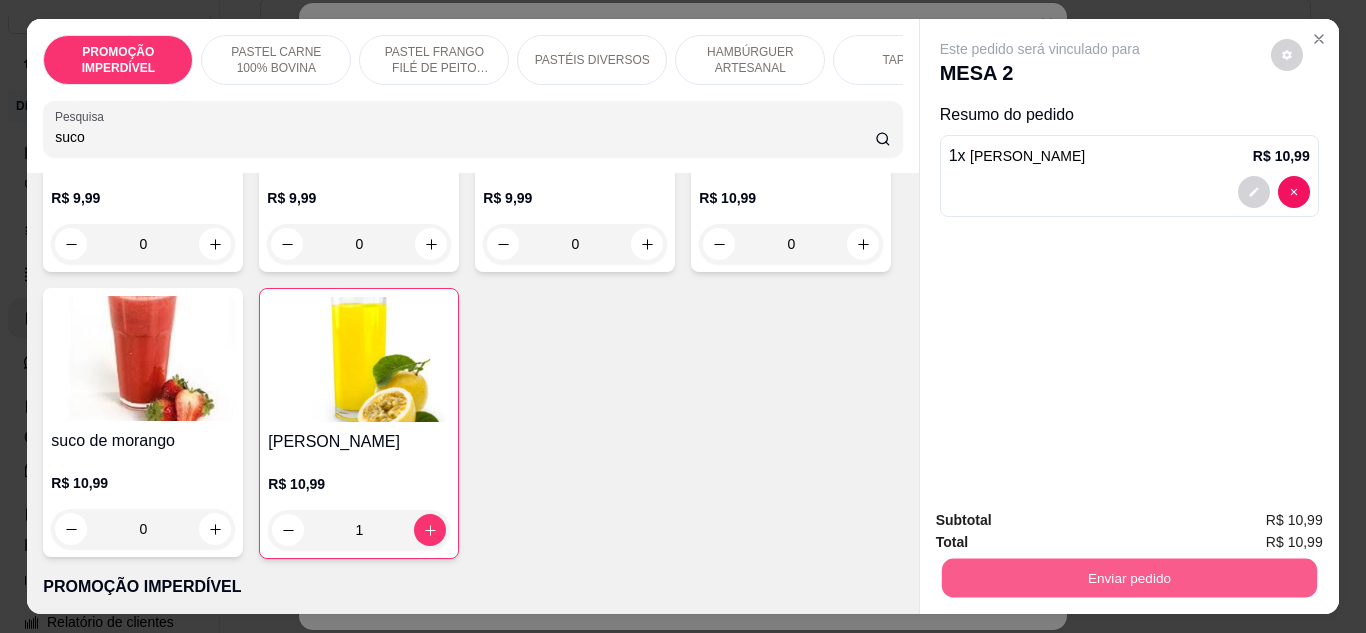 click on "Enviar pedido" at bounding box center (1128, 578) 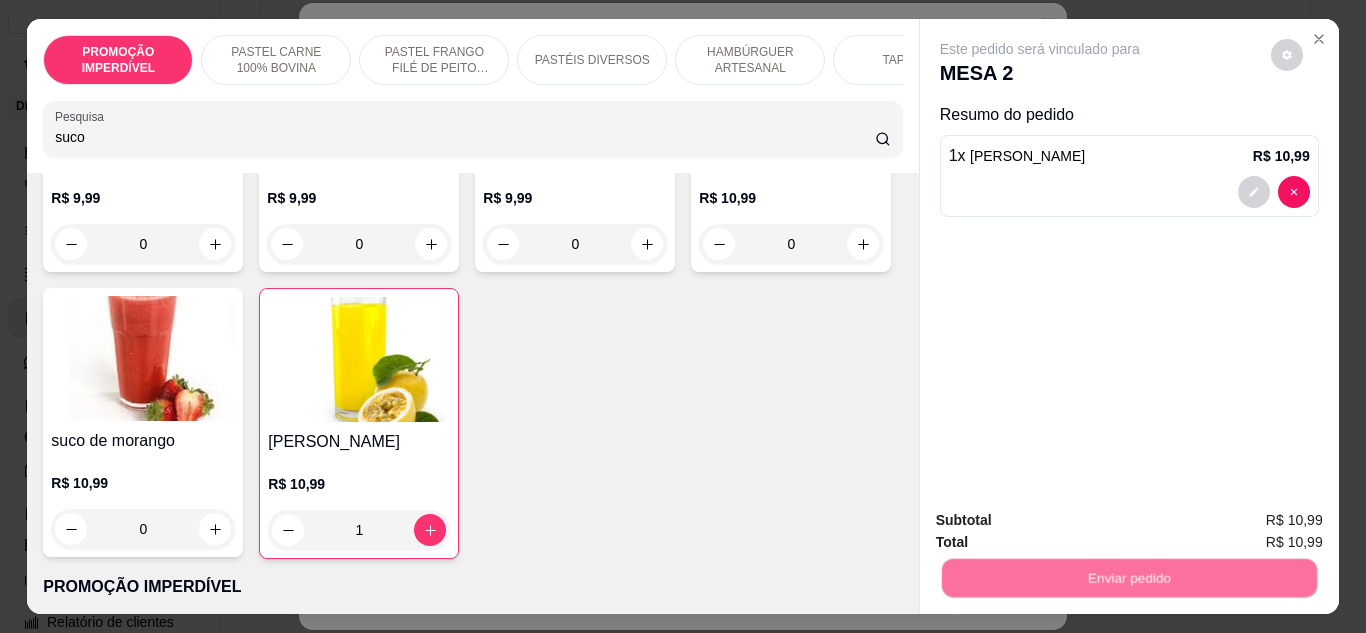 click on "Não registrar e enviar pedido" at bounding box center [1063, 520] 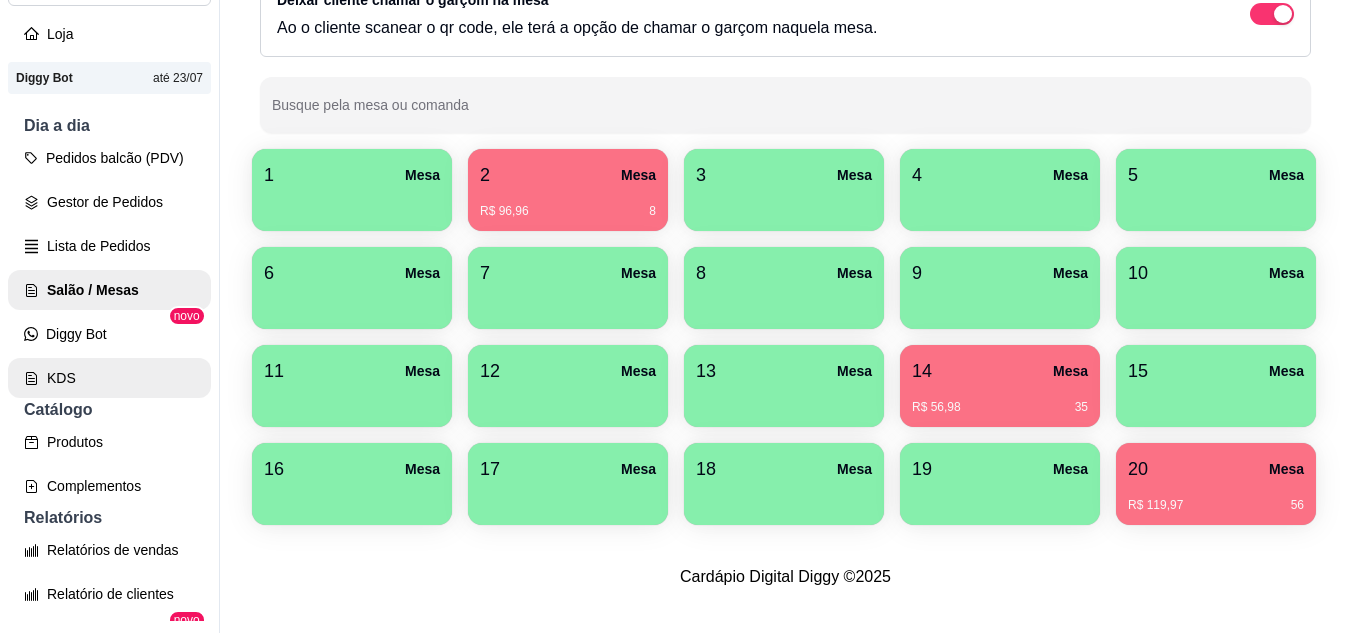 scroll, scrollTop: 32, scrollLeft: 0, axis: vertical 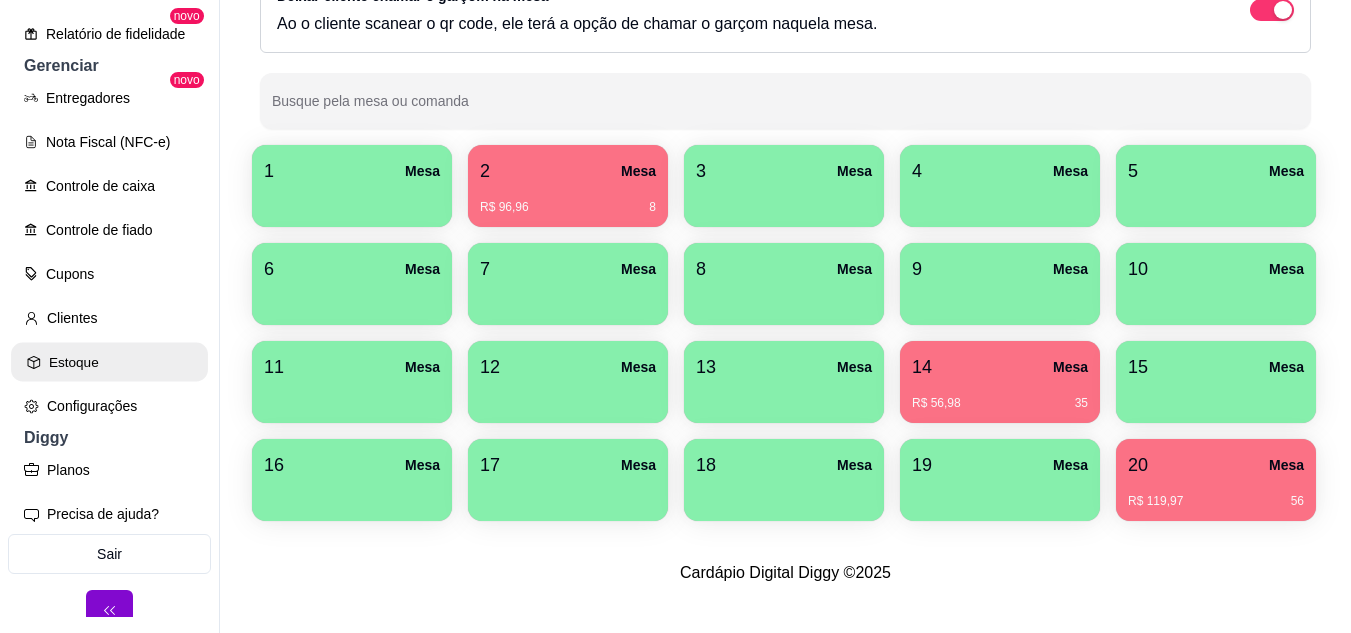 click on "Estoque" at bounding box center [109, 362] 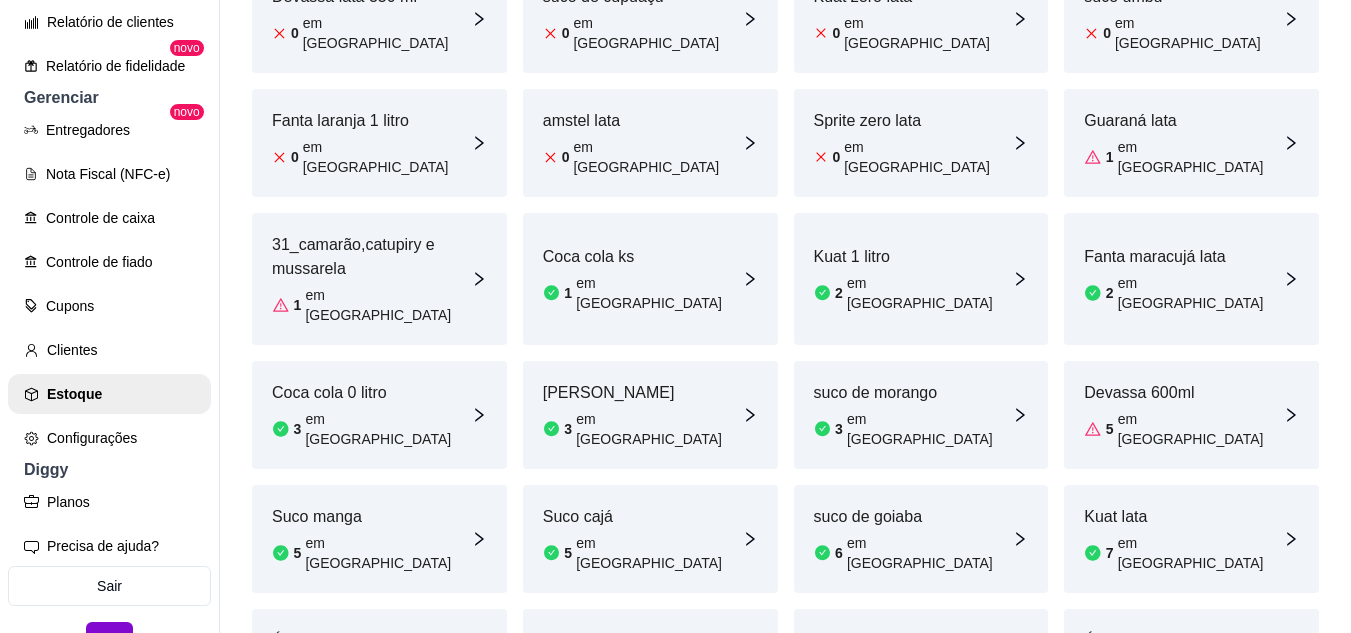 scroll, scrollTop: 600, scrollLeft: 0, axis: vertical 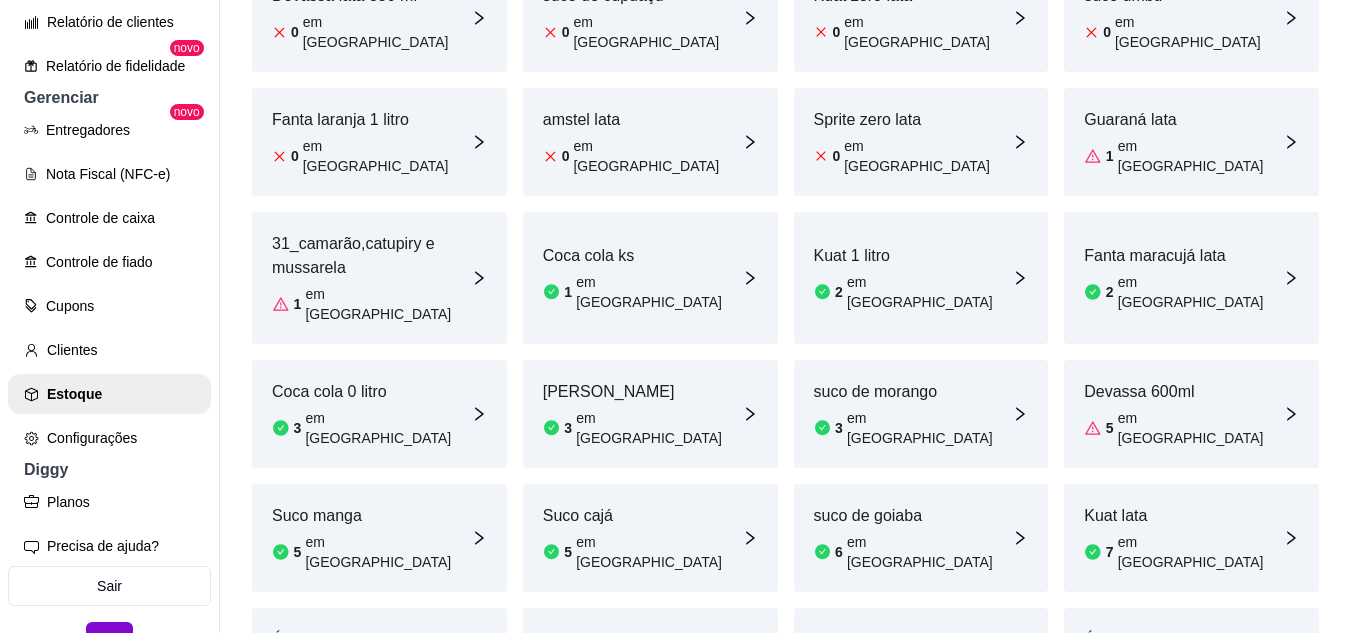 click on "suco de goiaba" at bounding box center (913, 516) 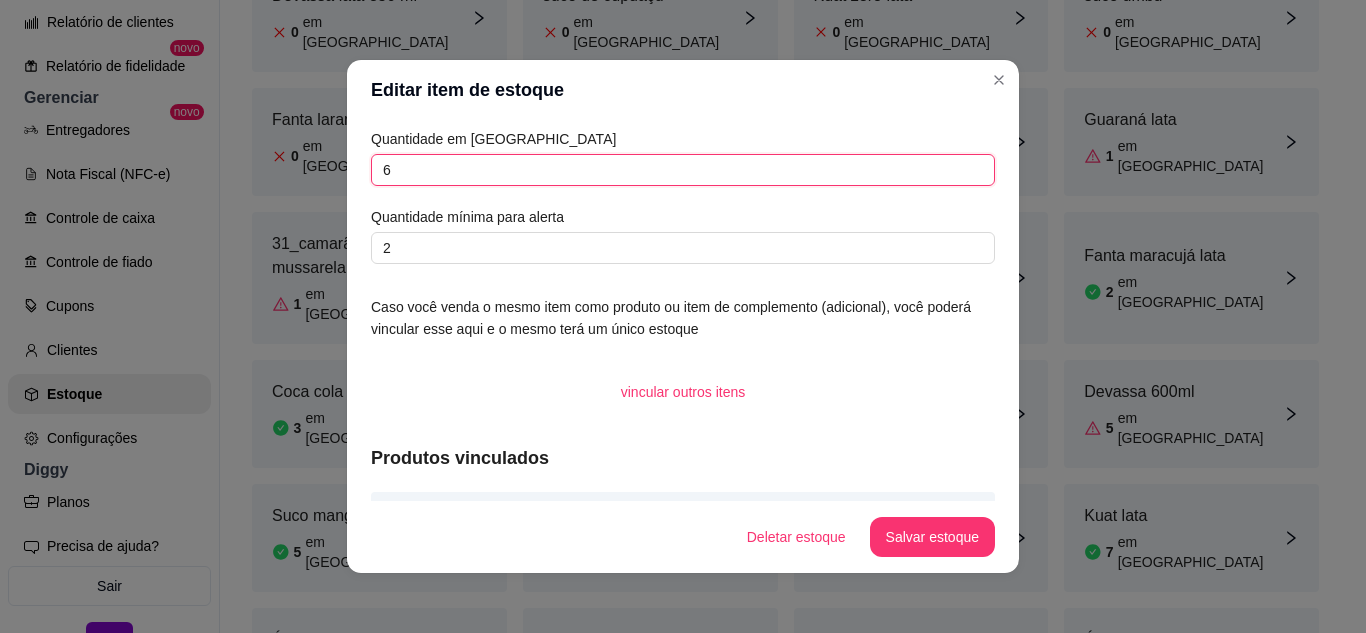 click on "6" at bounding box center (683, 170) 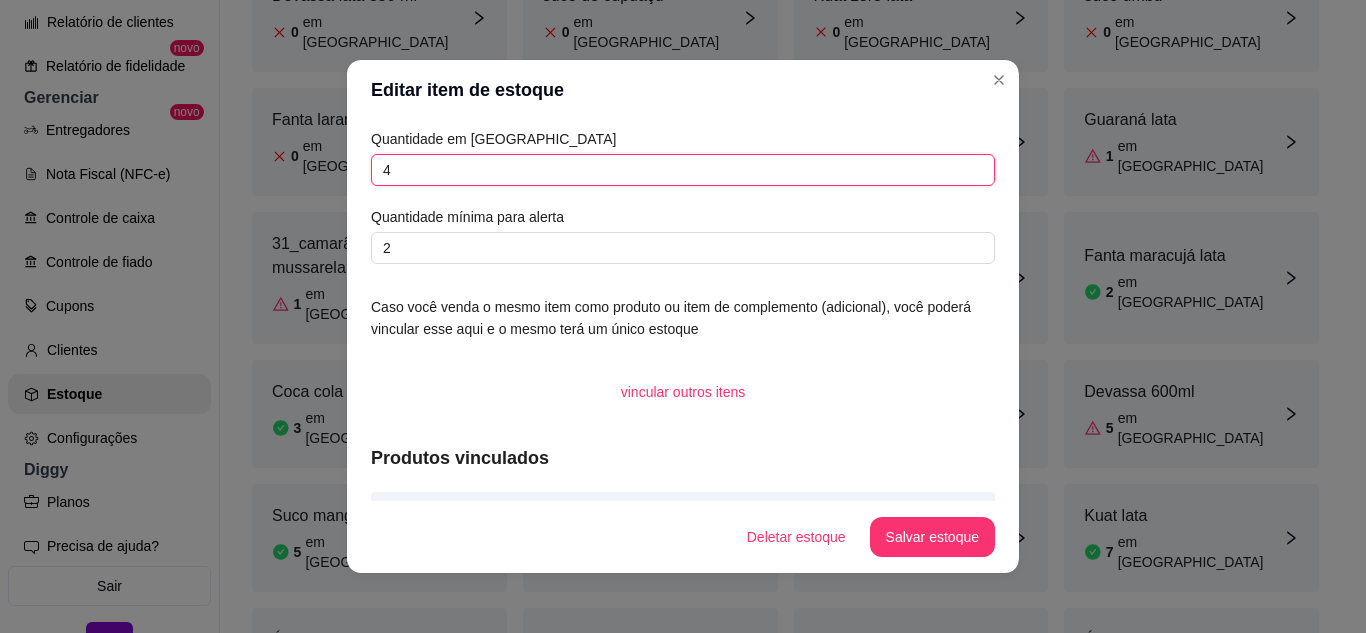 type on "4" 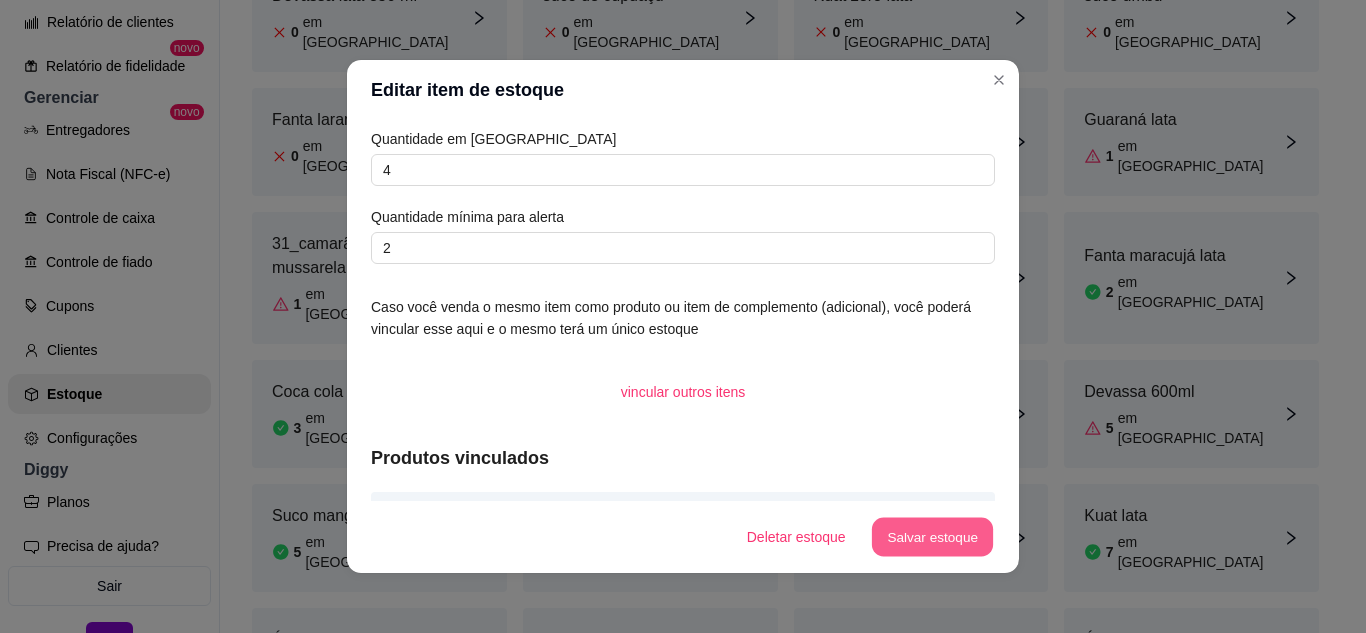 click on "Salvar estoque" at bounding box center [932, 537] 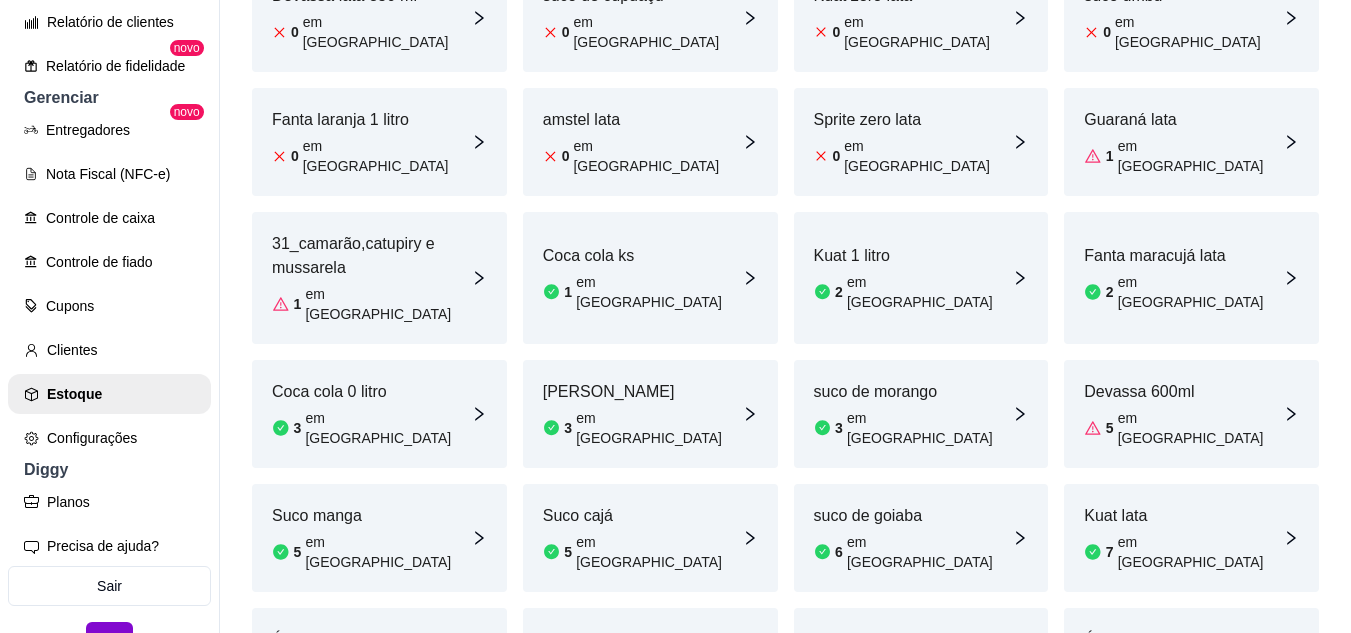 click on "em [GEOGRAPHIC_DATA]" at bounding box center (658, 552) 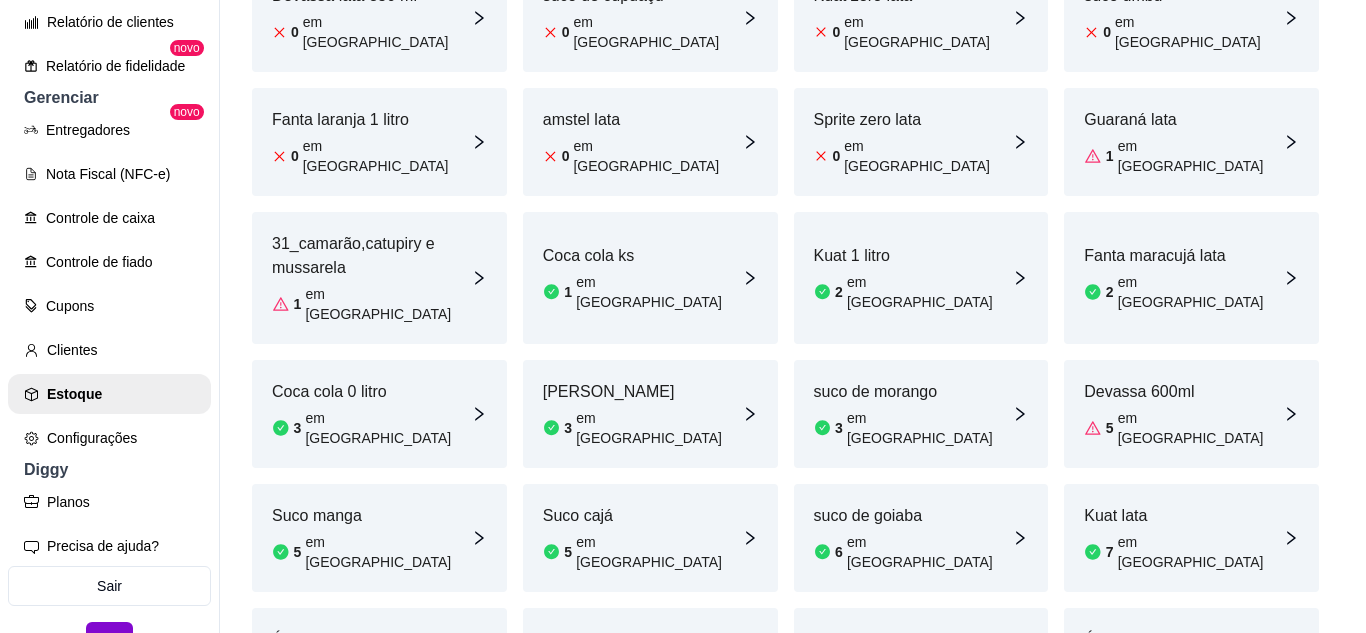 click on "5" at bounding box center [683, 170] 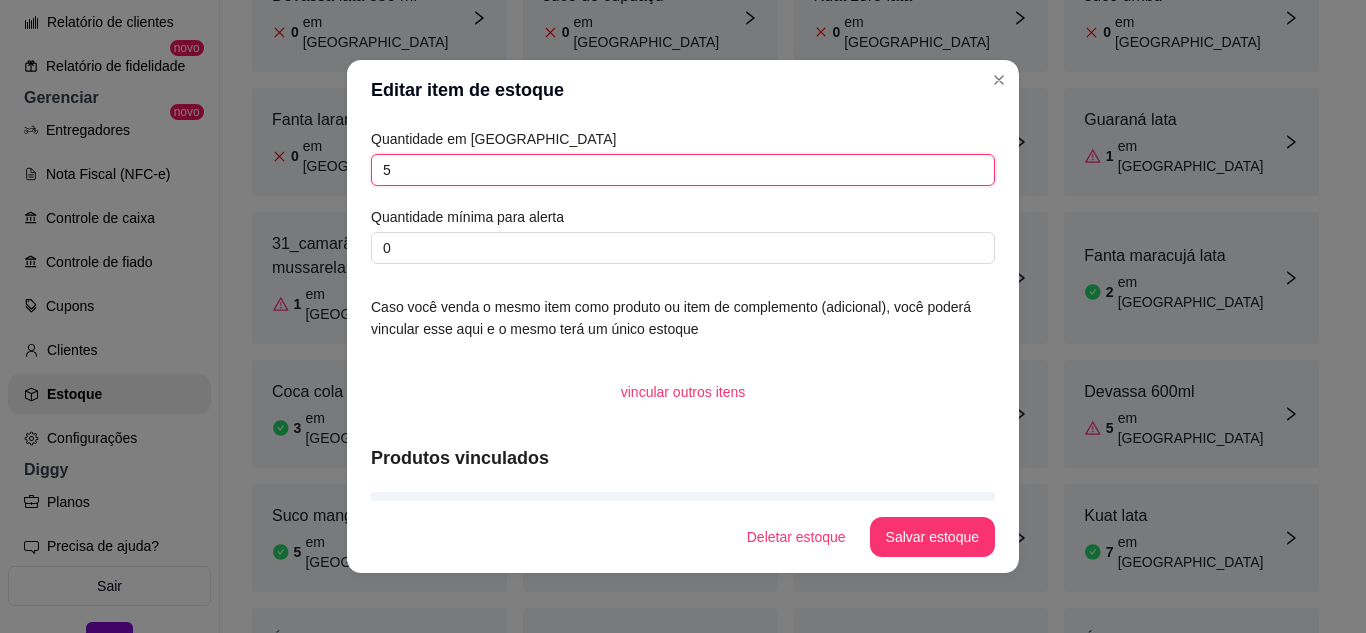 click on "5" at bounding box center (683, 170) 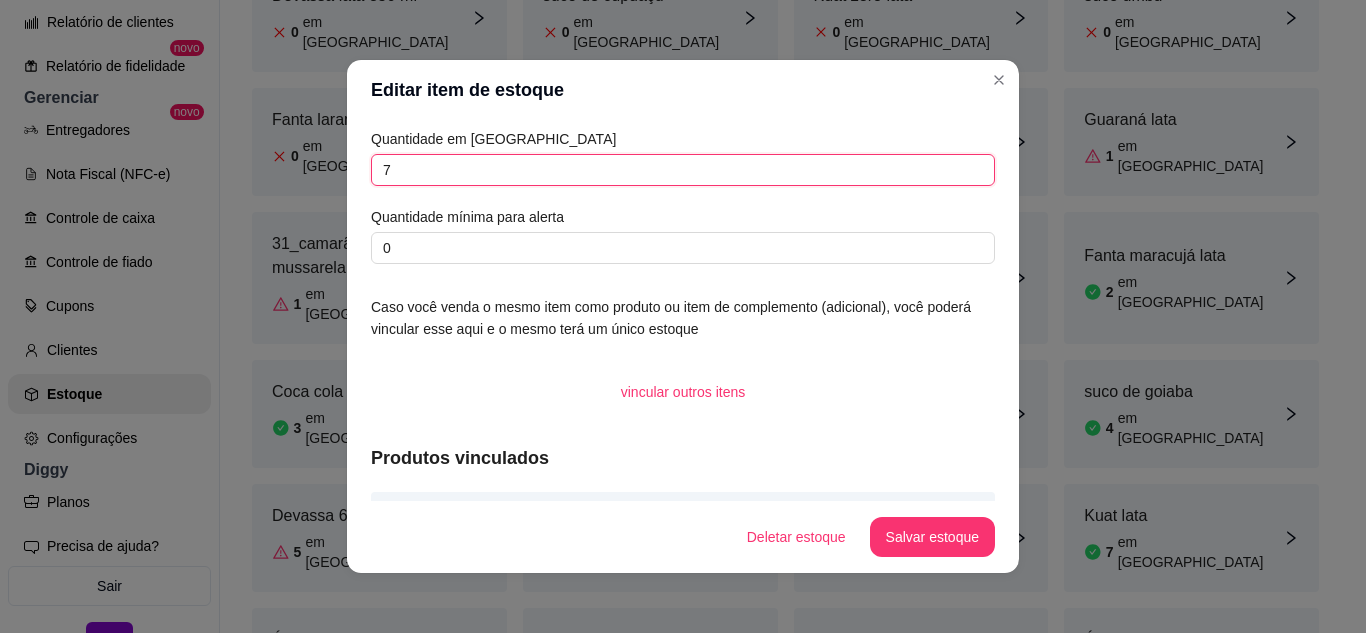 type on "7" 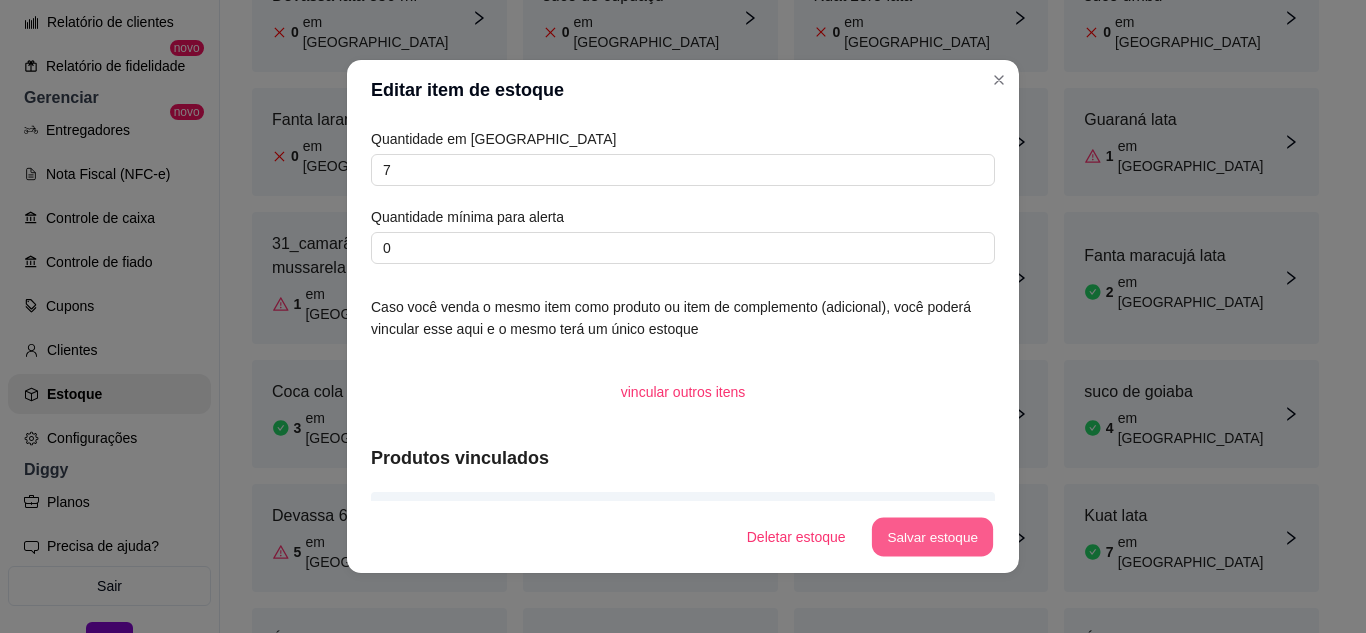 click on "Salvar estoque" at bounding box center [932, 537] 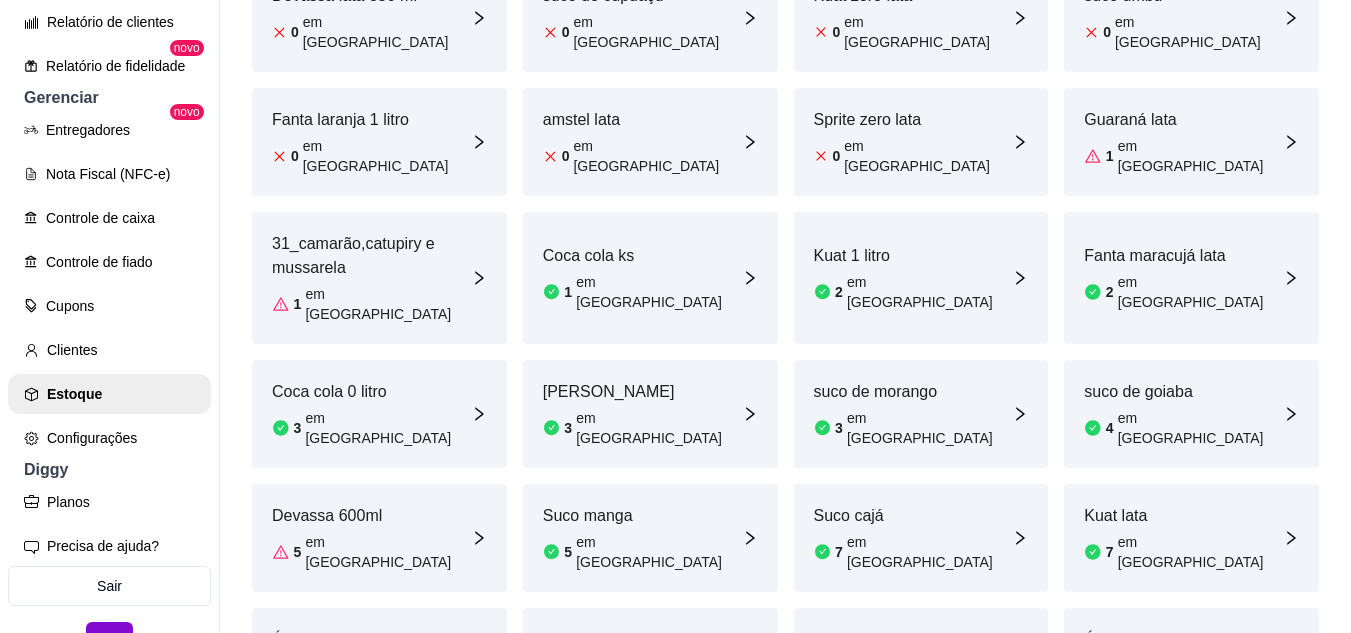 click 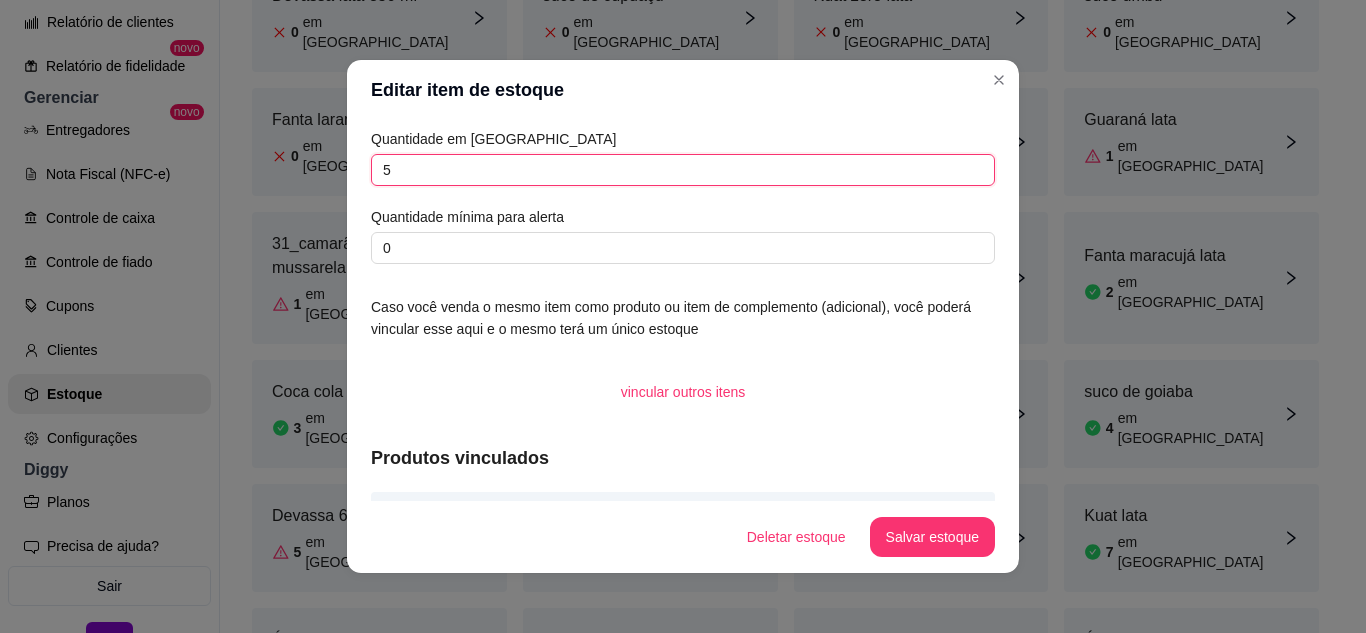 click on "5" at bounding box center [683, 170] 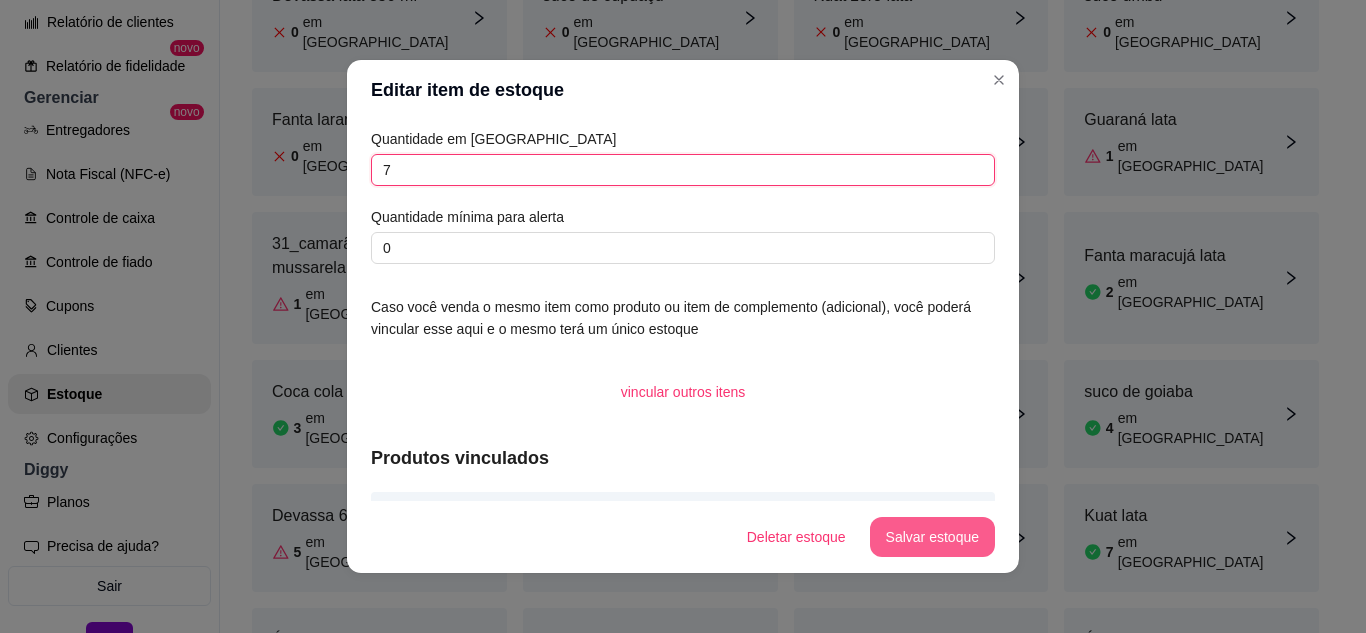 type on "7" 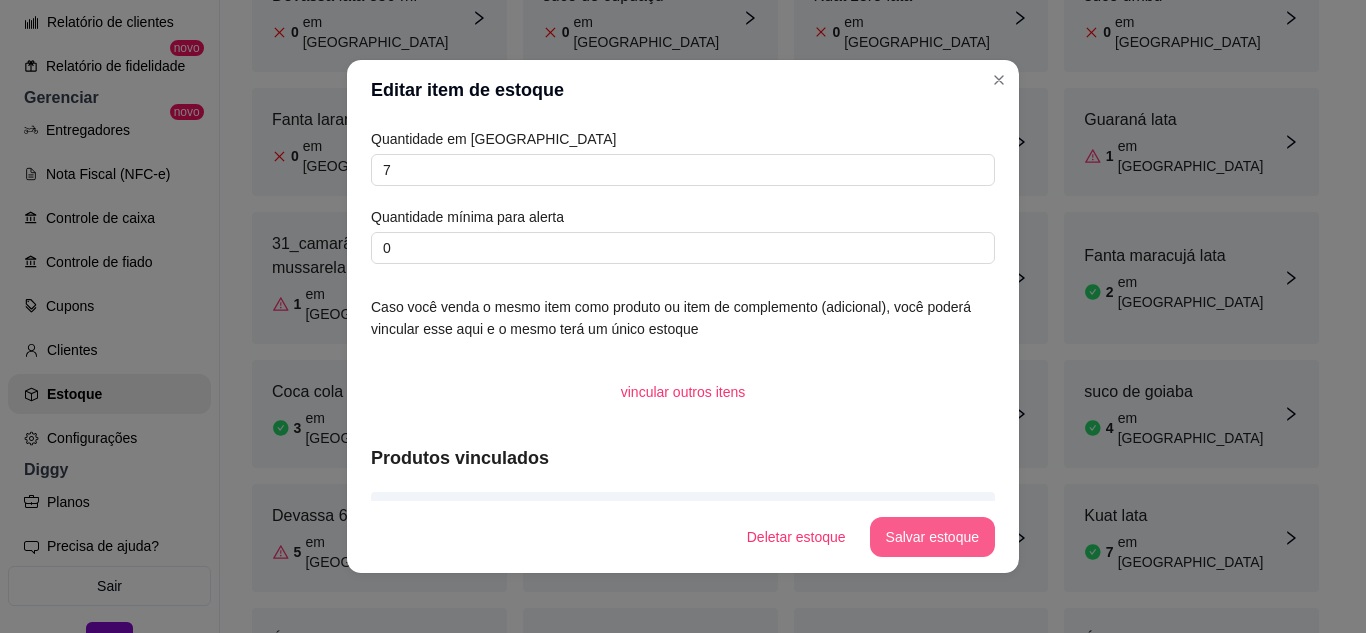 click on "Salvar estoque" at bounding box center (932, 537) 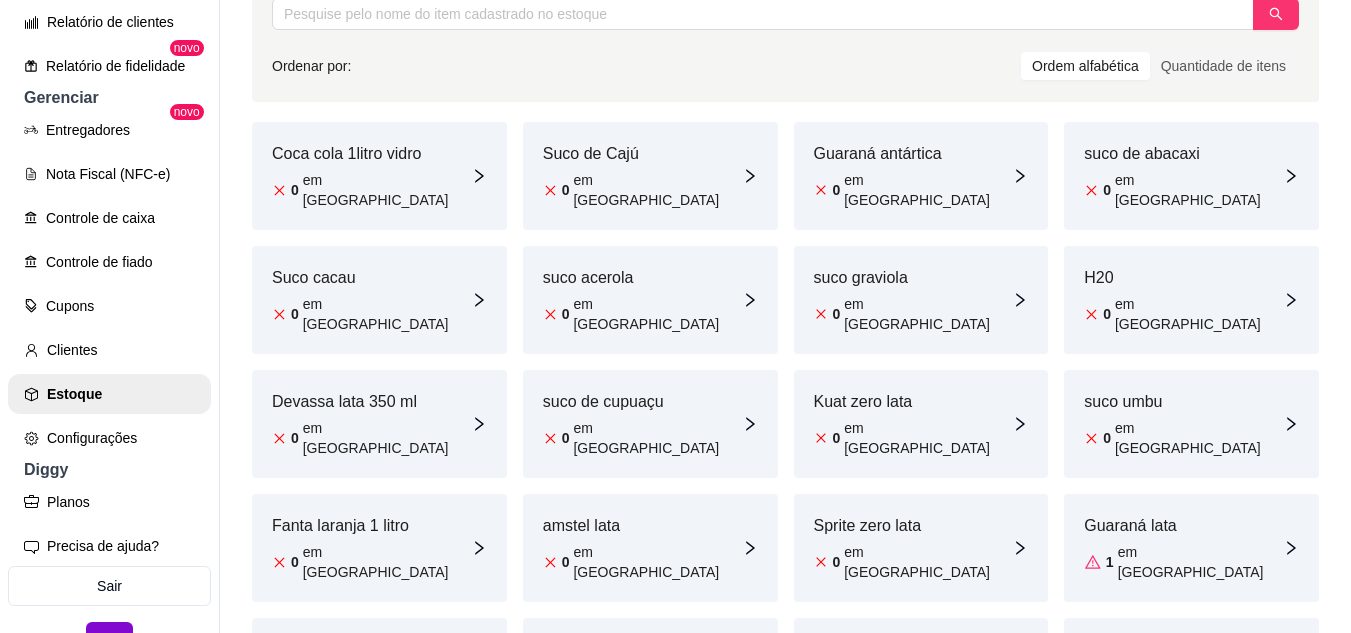 scroll, scrollTop: 200, scrollLeft: 0, axis: vertical 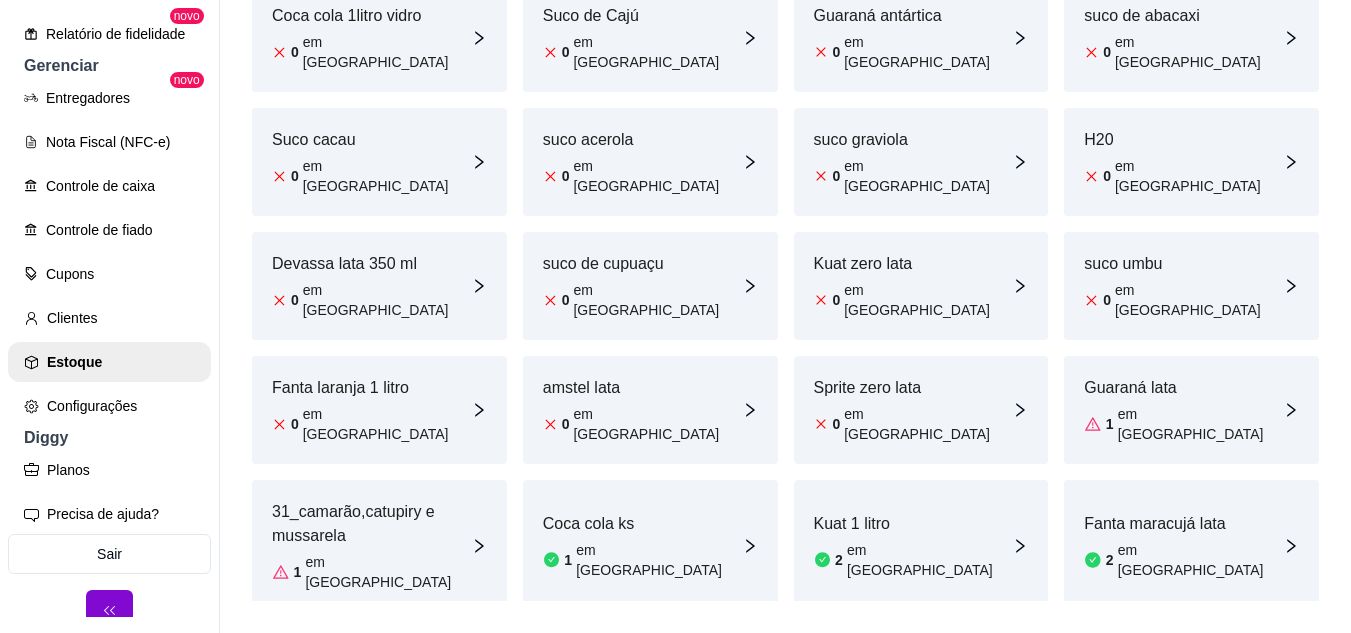 click on "suco acerola 0 em [GEOGRAPHIC_DATA]" at bounding box center (650, 162) 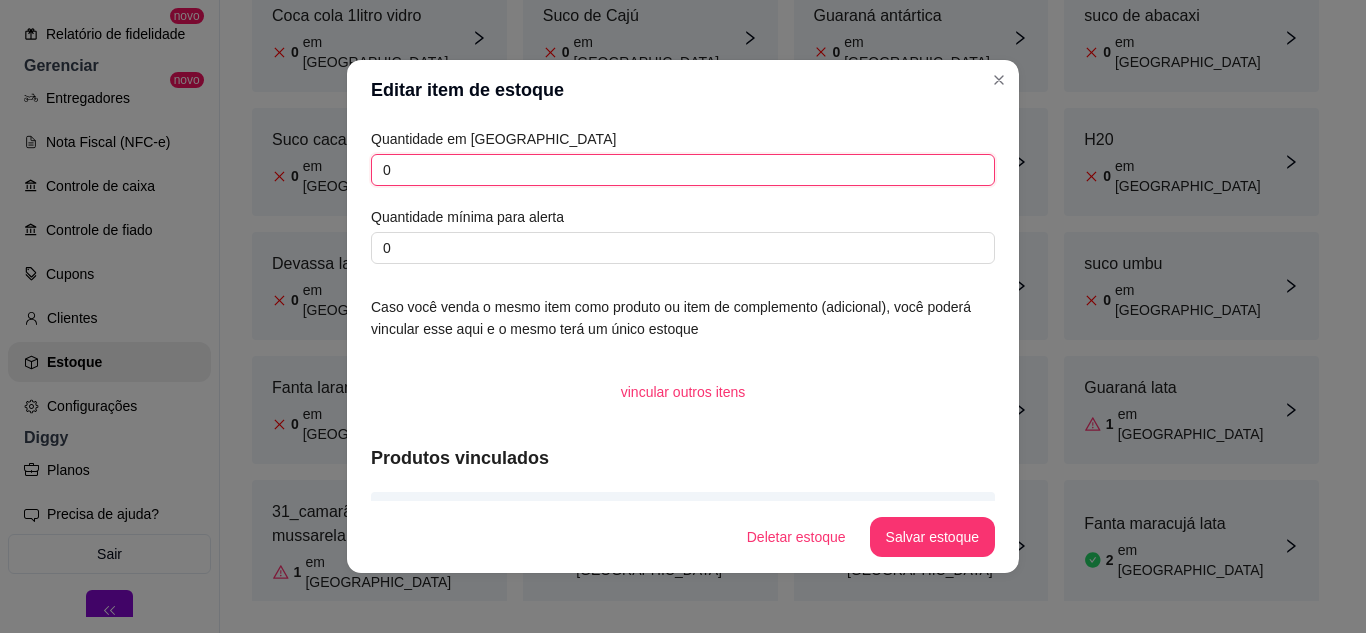 click on "0" at bounding box center [683, 170] 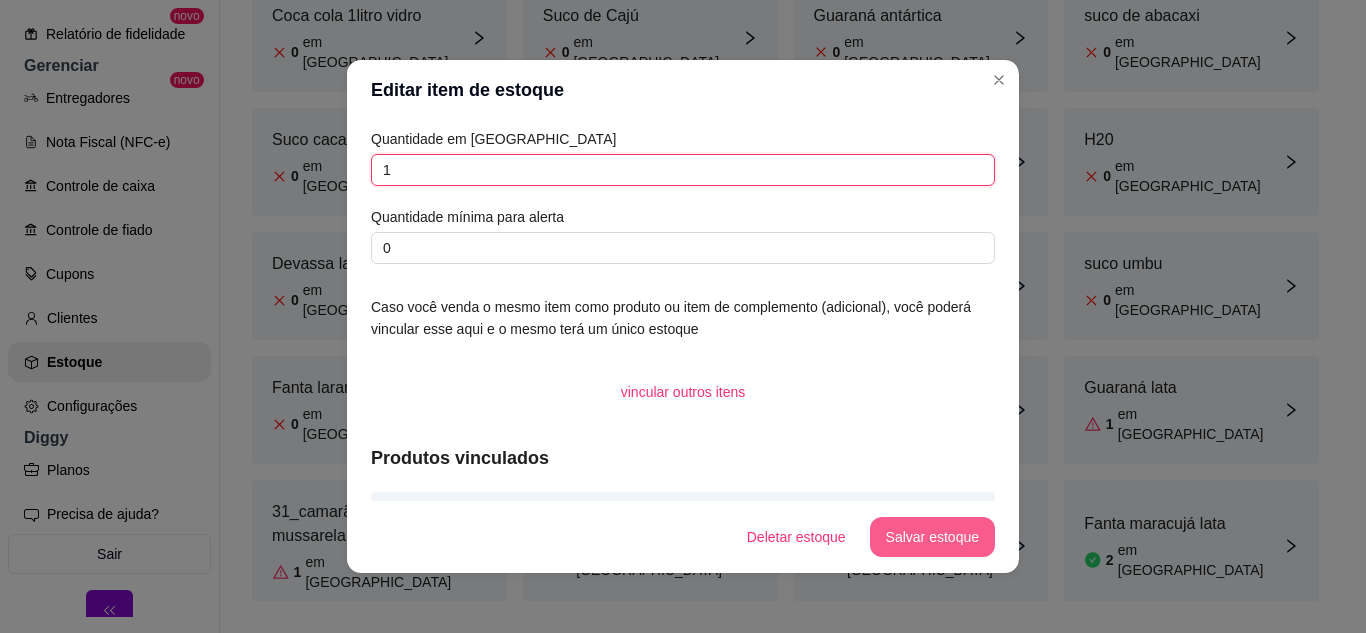 type on "1" 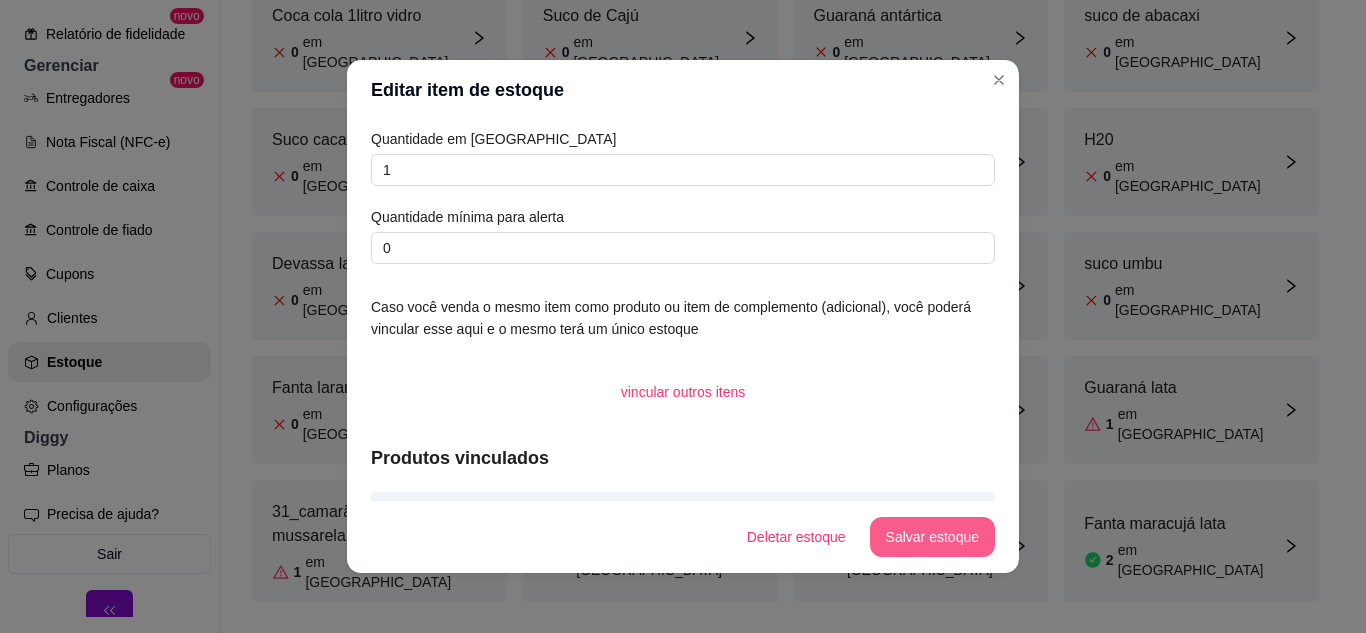 click on "Salvar estoque" at bounding box center (932, 537) 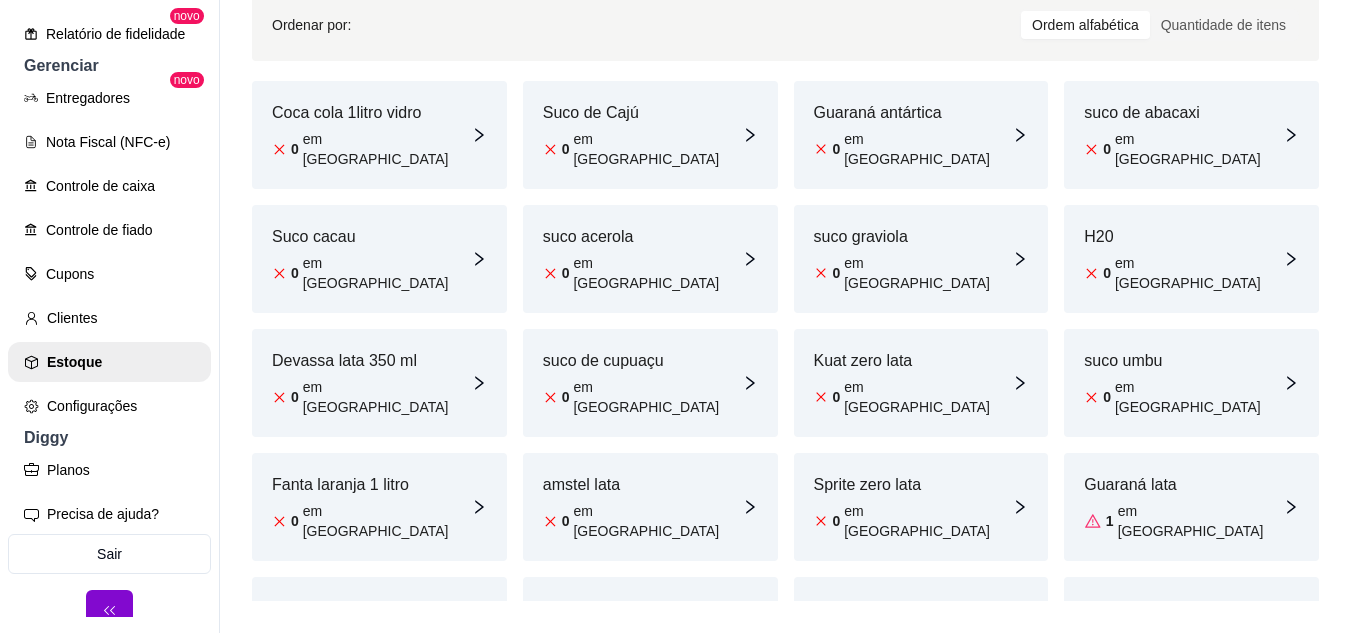 scroll, scrollTop: 0, scrollLeft: 0, axis: both 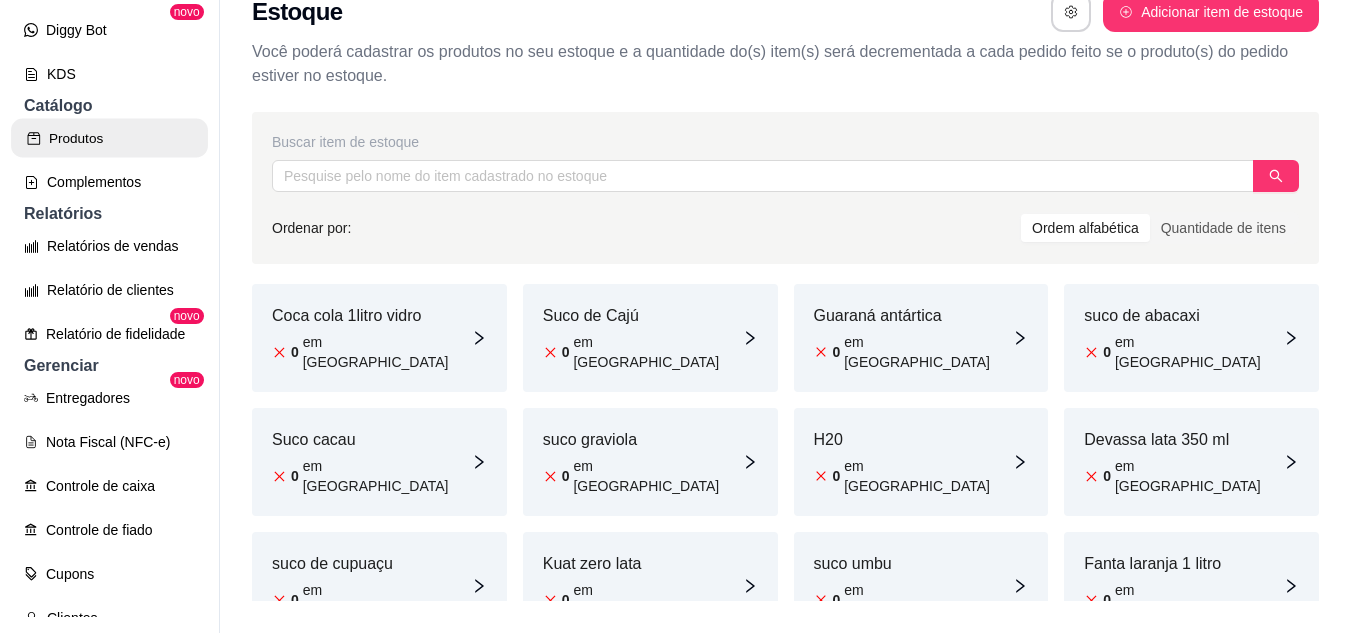 click on "Produtos" at bounding box center (109, 138) 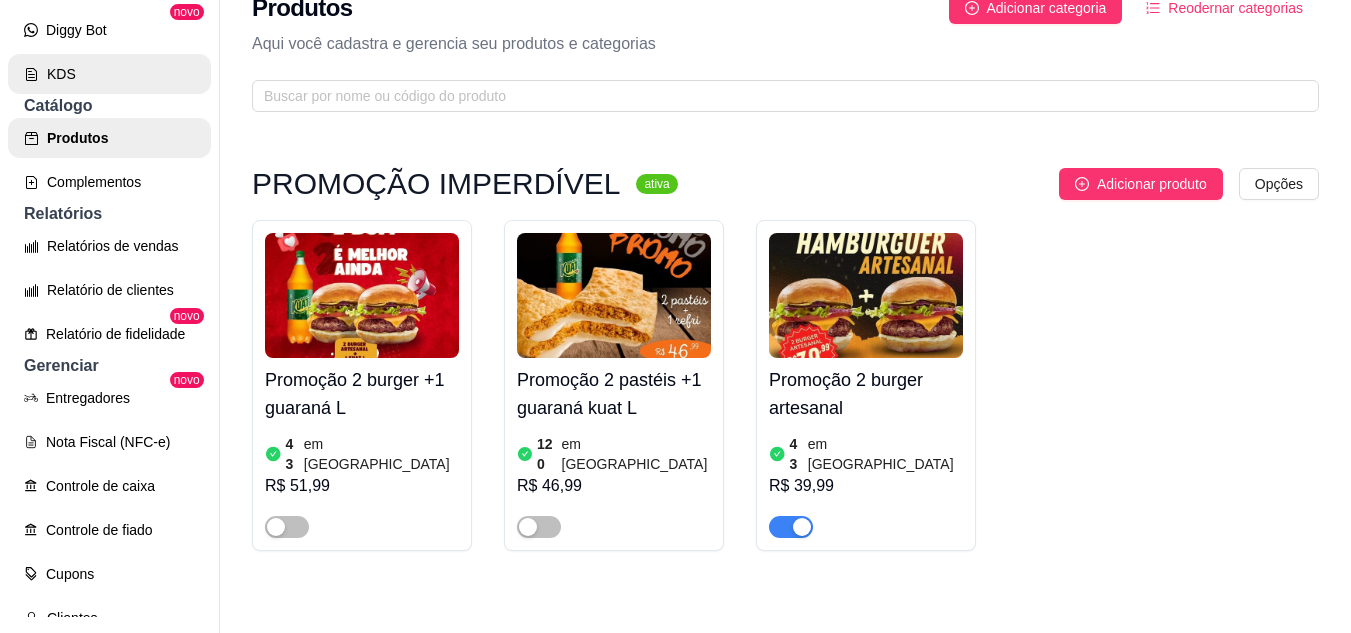 scroll, scrollTop: 0, scrollLeft: 0, axis: both 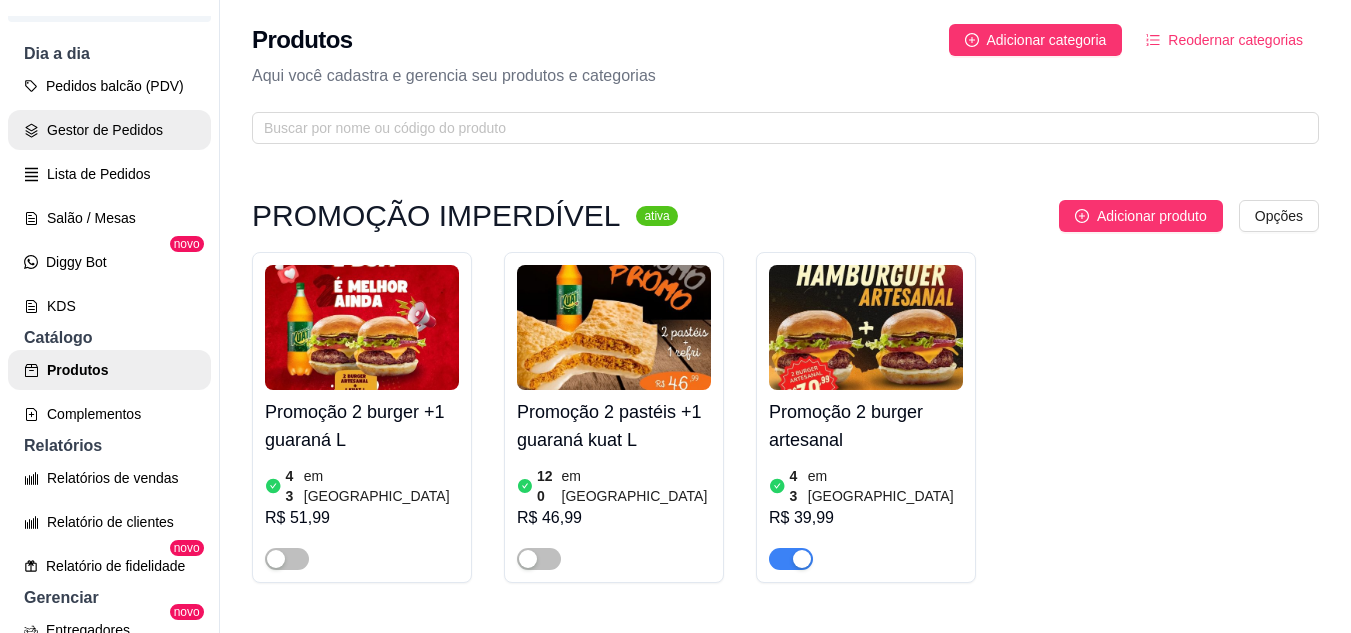 click on "Gestor de Pedidos" at bounding box center (109, 130) 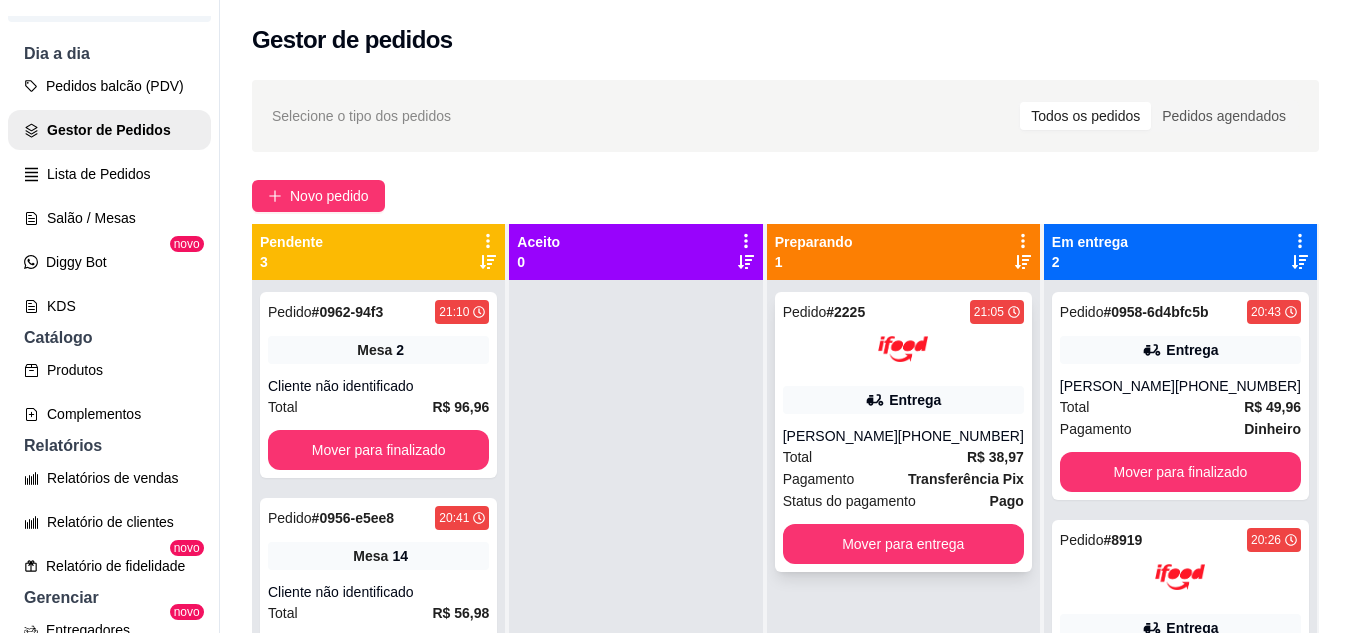 click at bounding box center (903, 349) 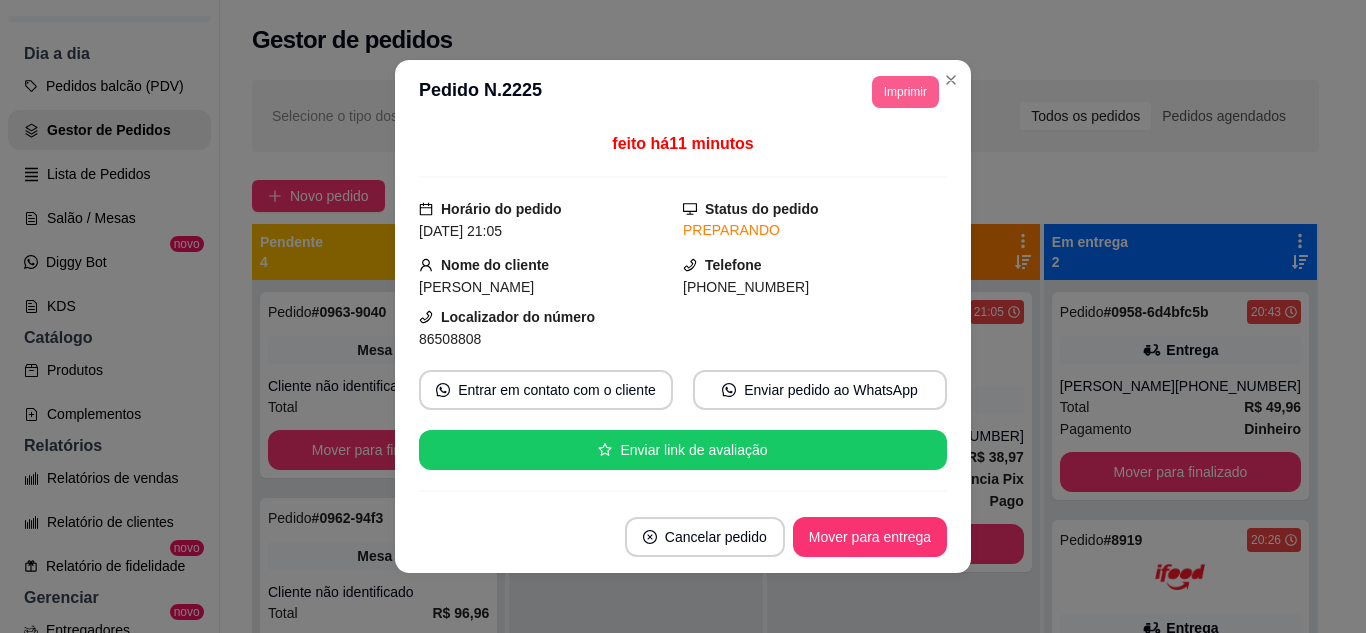 click on "Imprimir" at bounding box center [905, 92] 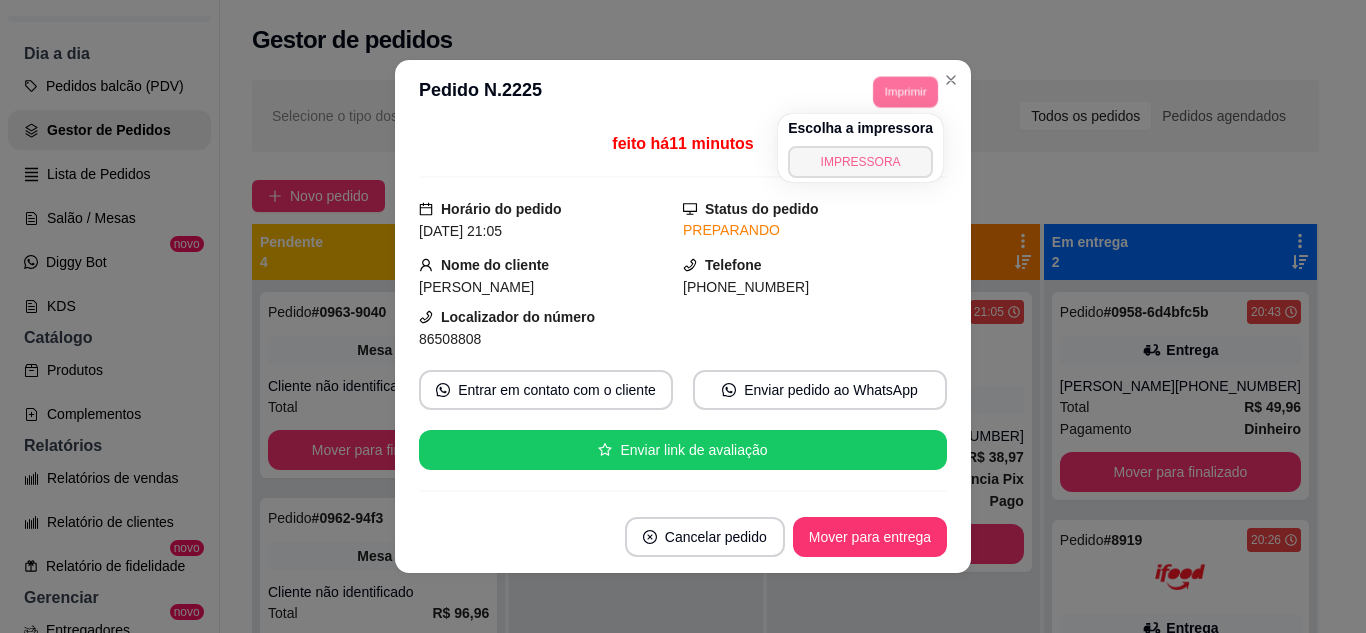 click on "IMPRESSORA" at bounding box center (860, 162) 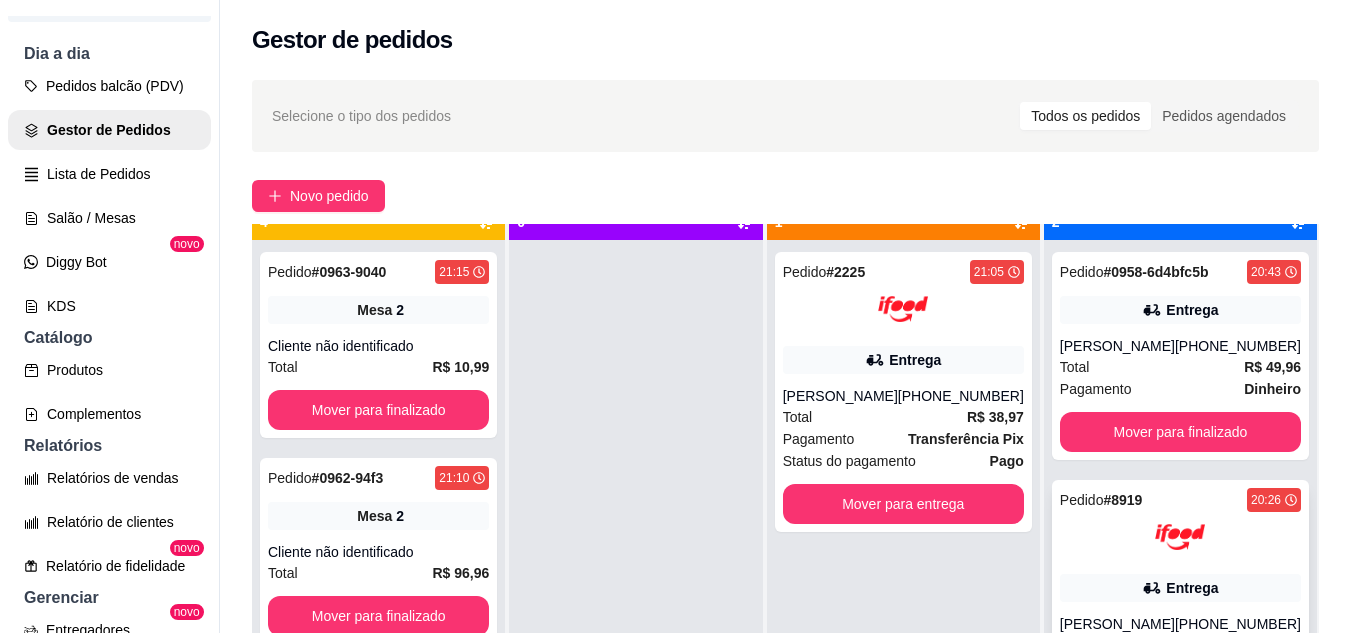 scroll, scrollTop: 56, scrollLeft: 0, axis: vertical 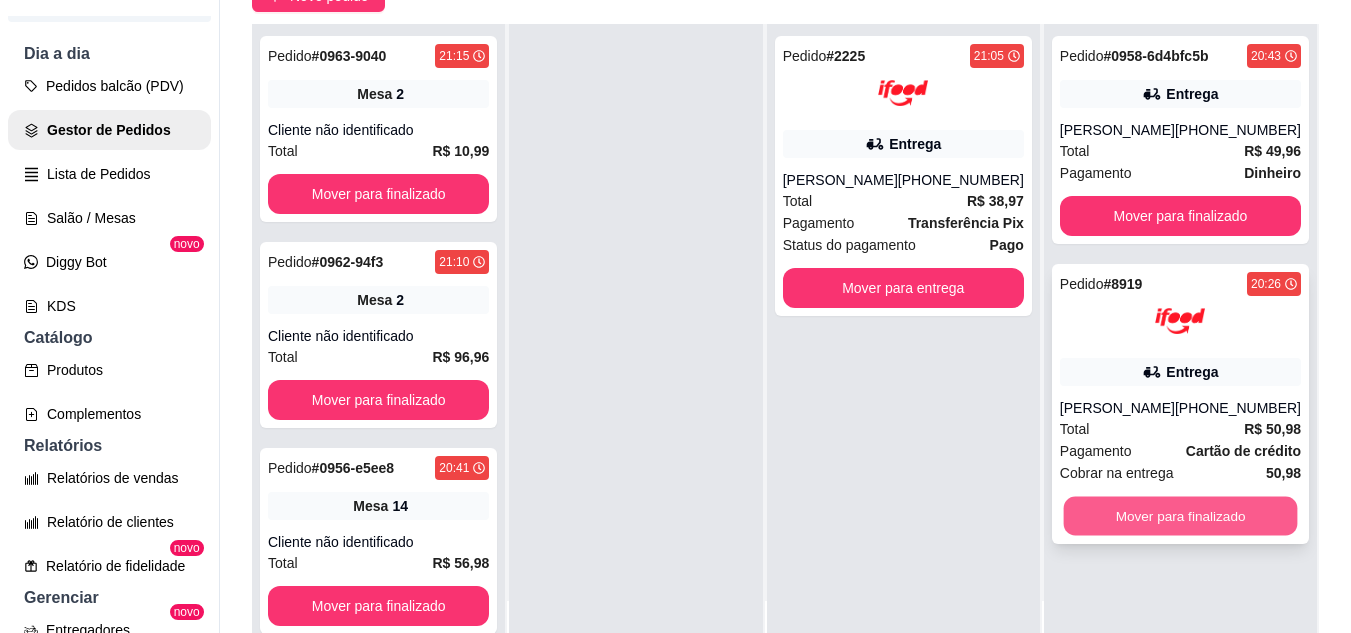 click on "Mover para finalizado" at bounding box center [1180, 516] 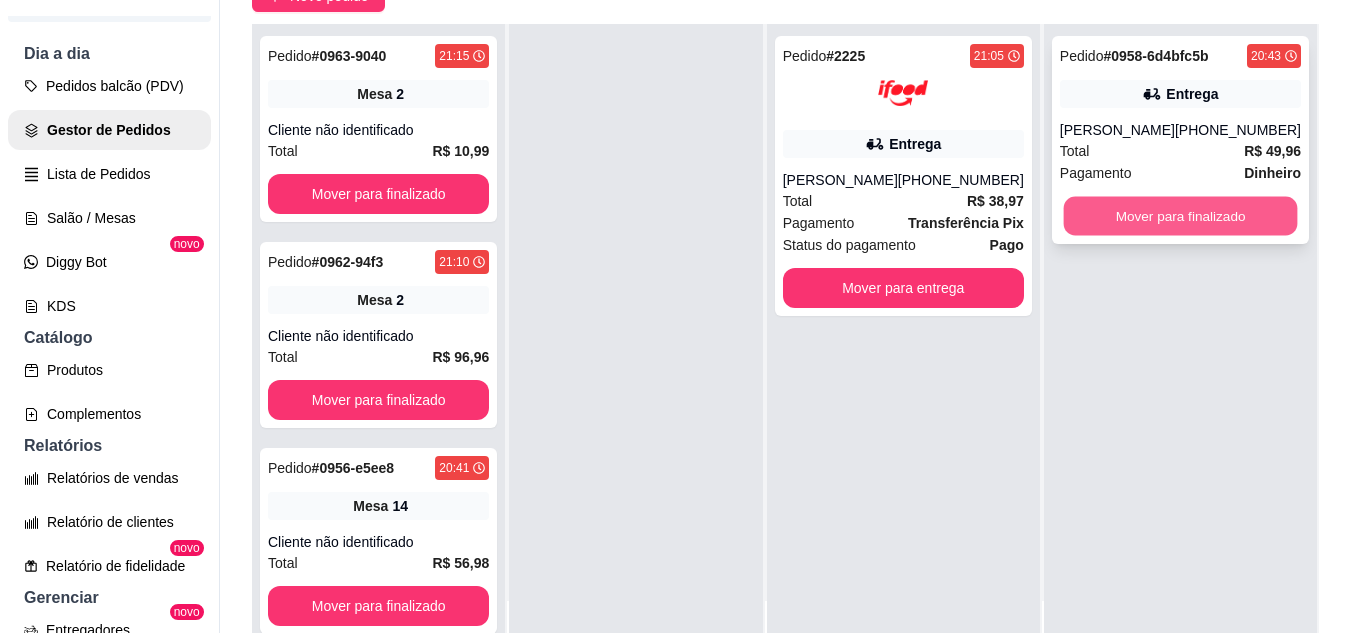 click on "Mover para finalizado" at bounding box center [1180, 216] 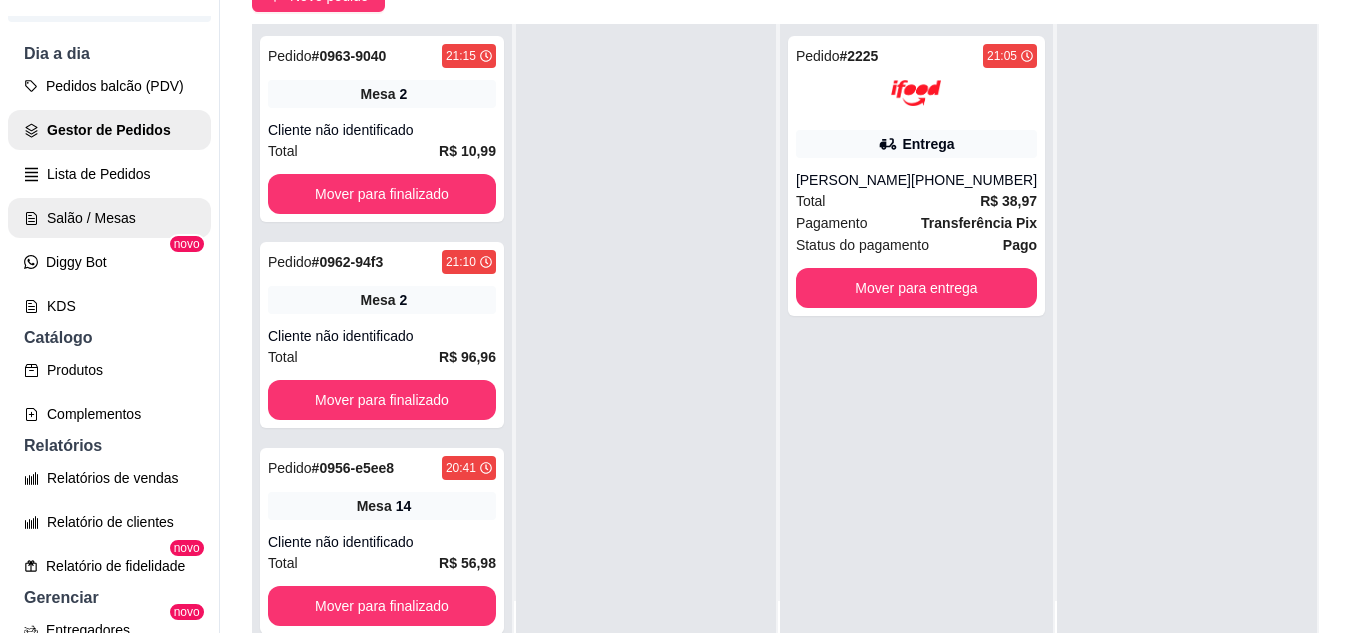 click on "Salão / Mesas" at bounding box center (109, 218) 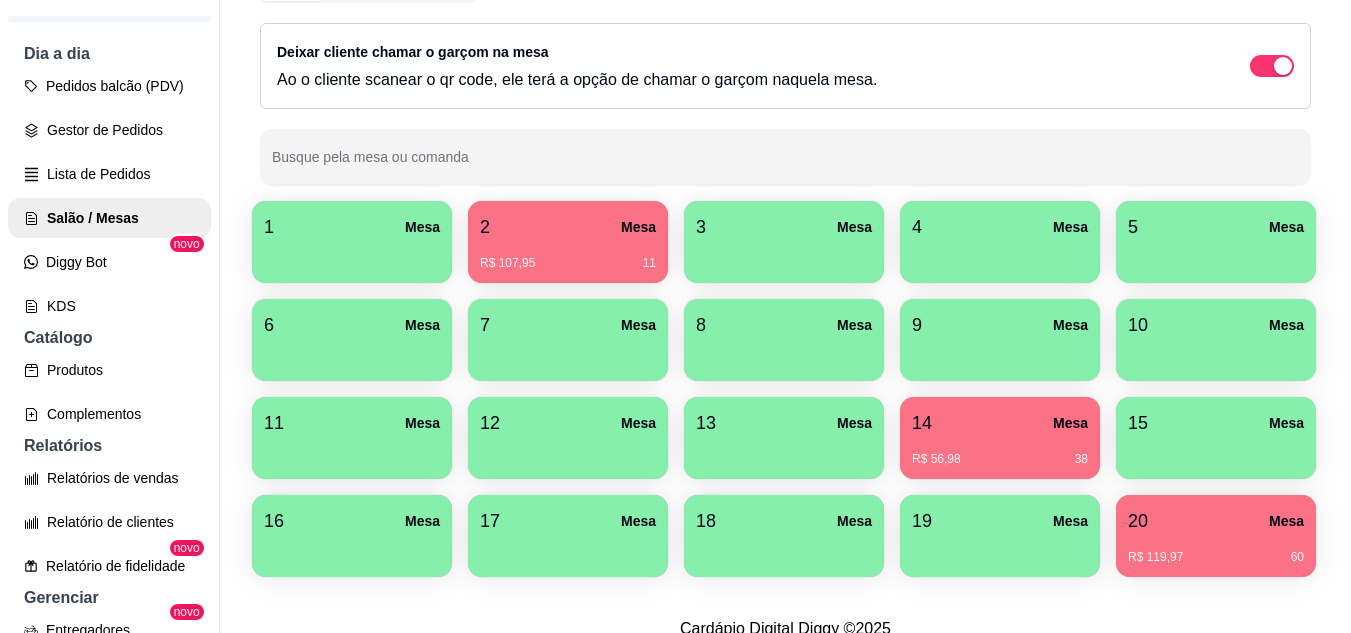 scroll, scrollTop: 294, scrollLeft: 0, axis: vertical 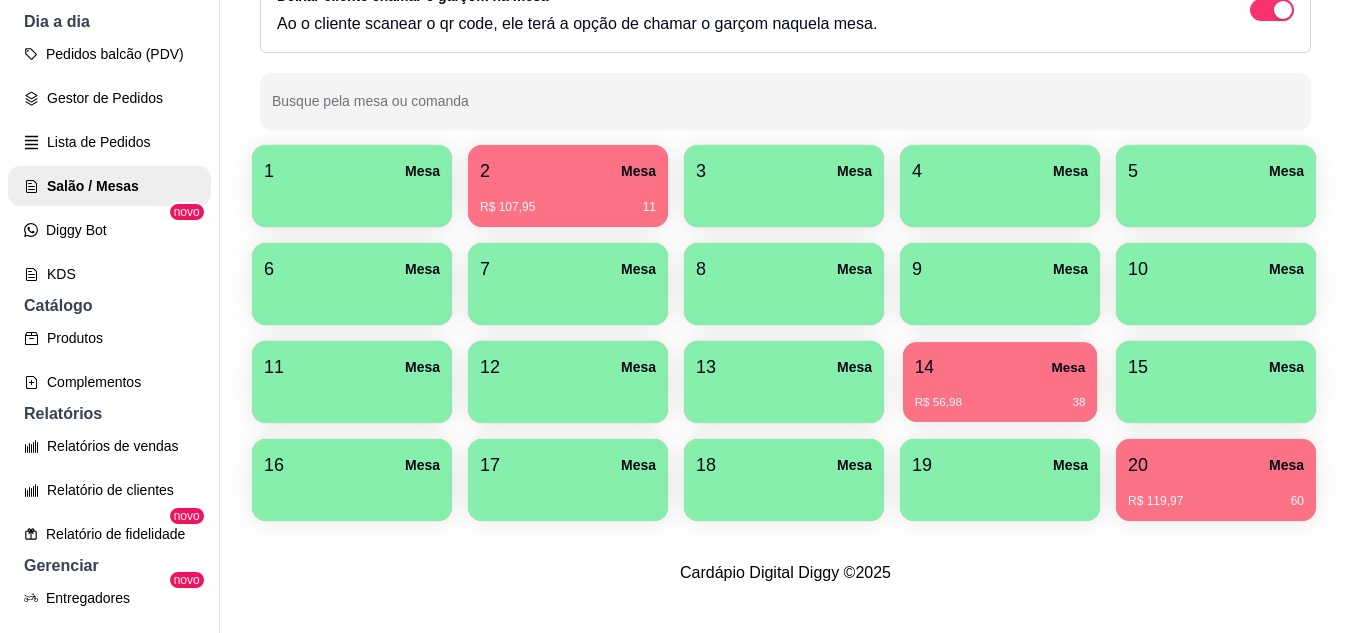 click on "R$ 56,98 38" at bounding box center (1000, 395) 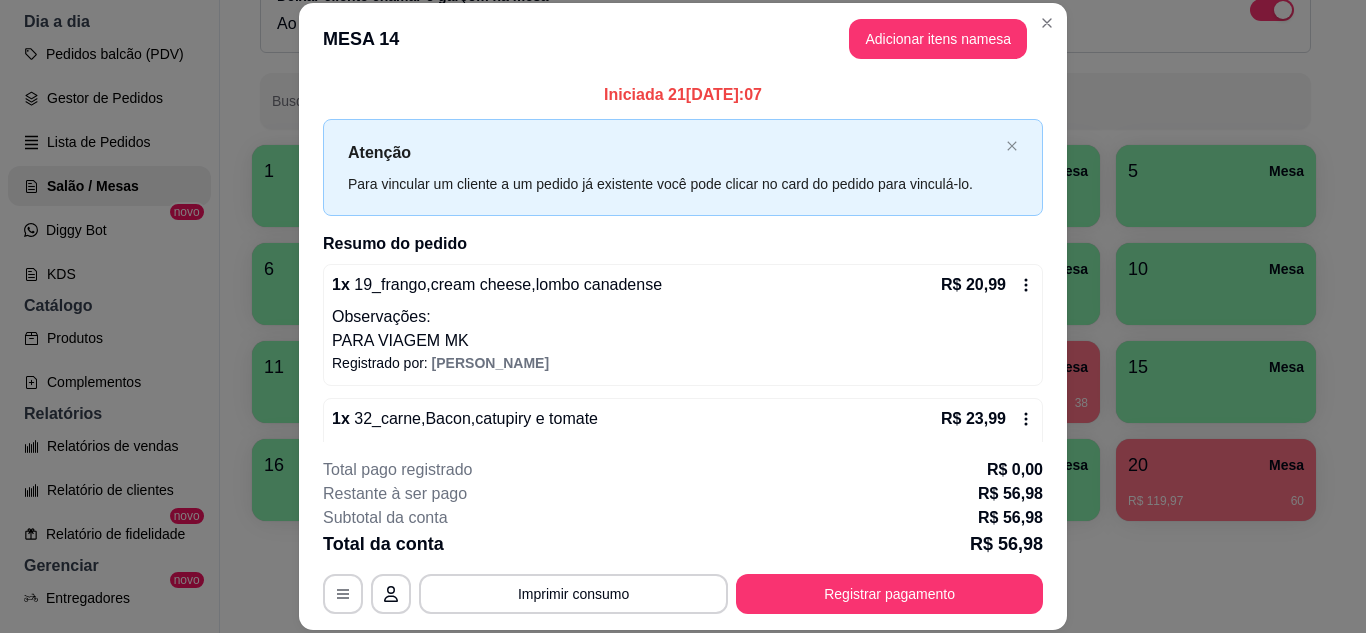 scroll, scrollTop: 164, scrollLeft: 0, axis: vertical 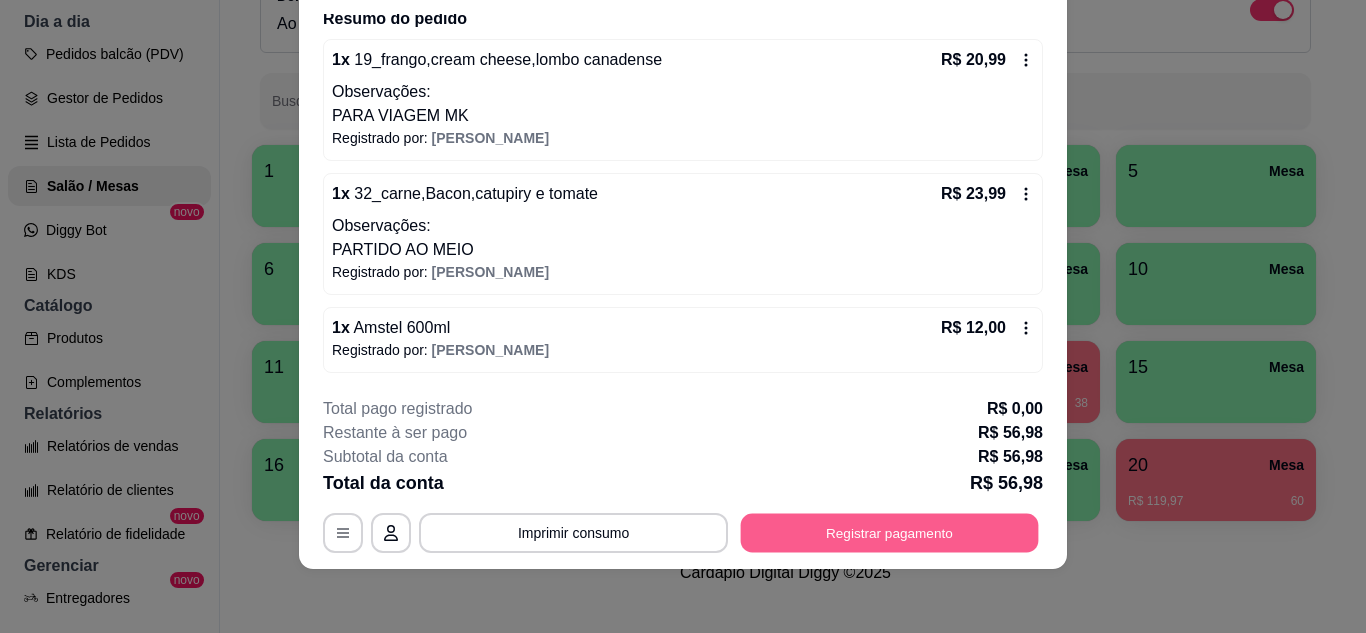 click on "Registrar pagamento" at bounding box center [890, 532] 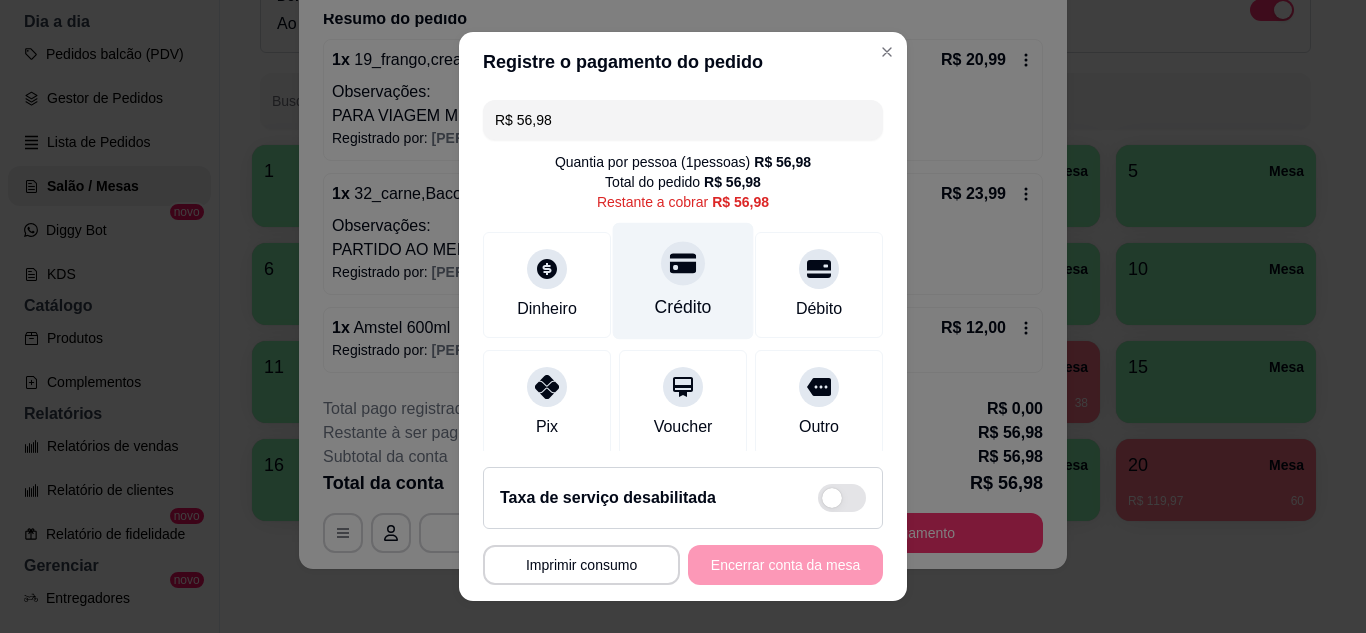 click at bounding box center (683, 263) 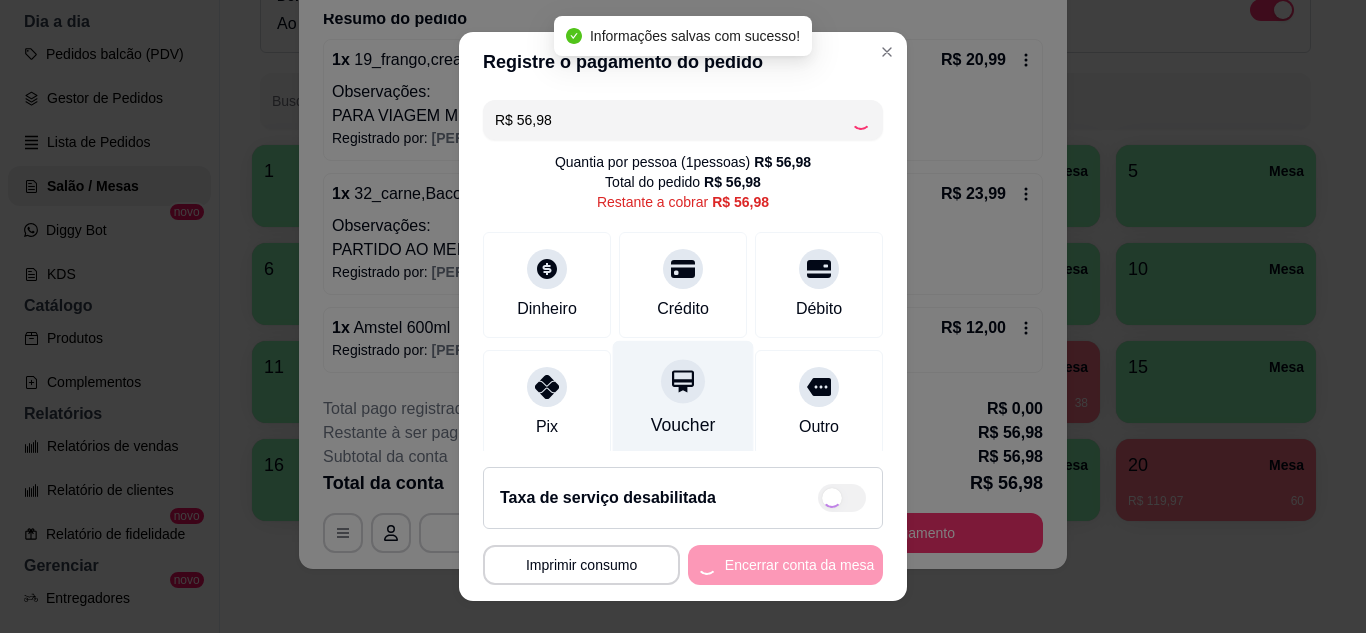 type on "R$ 0,00" 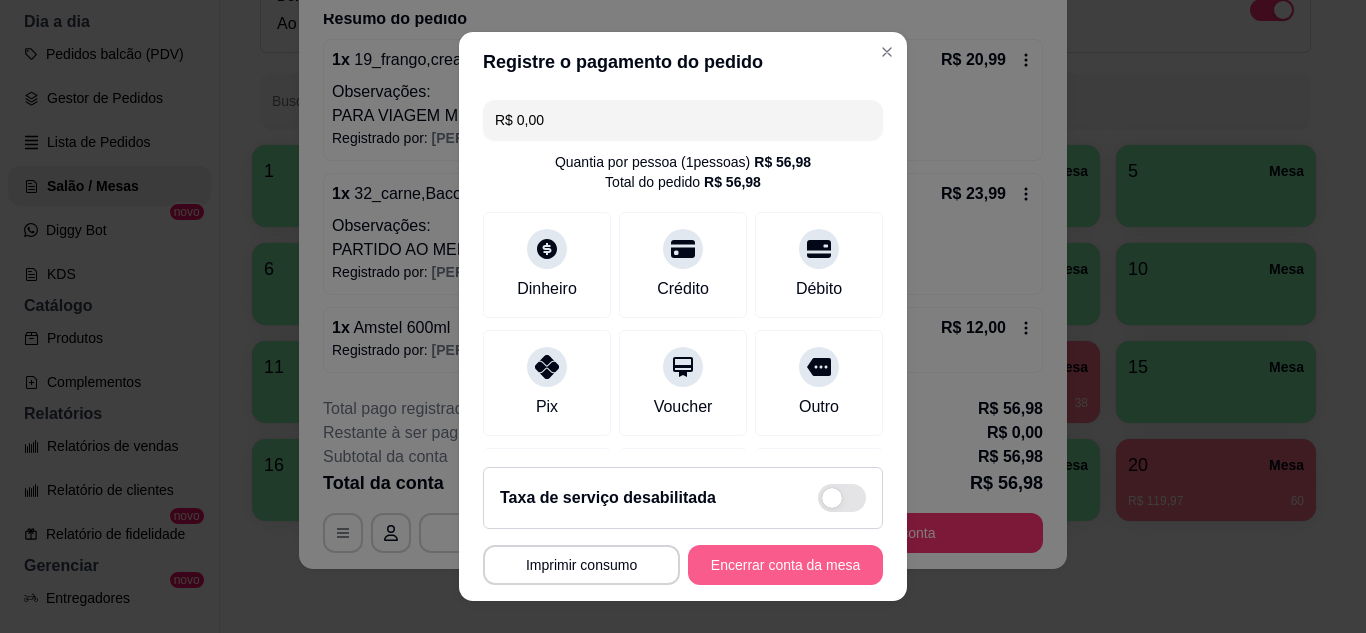 click on "Encerrar conta da mesa" at bounding box center (785, 565) 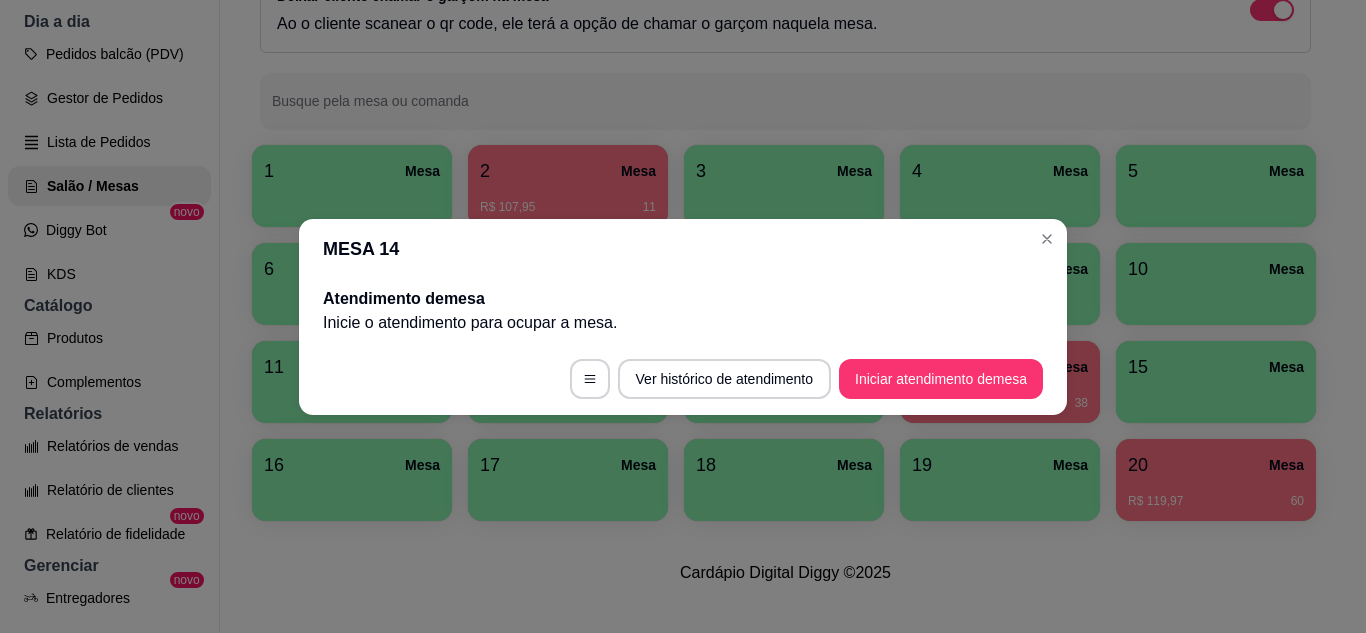 scroll, scrollTop: 0, scrollLeft: 0, axis: both 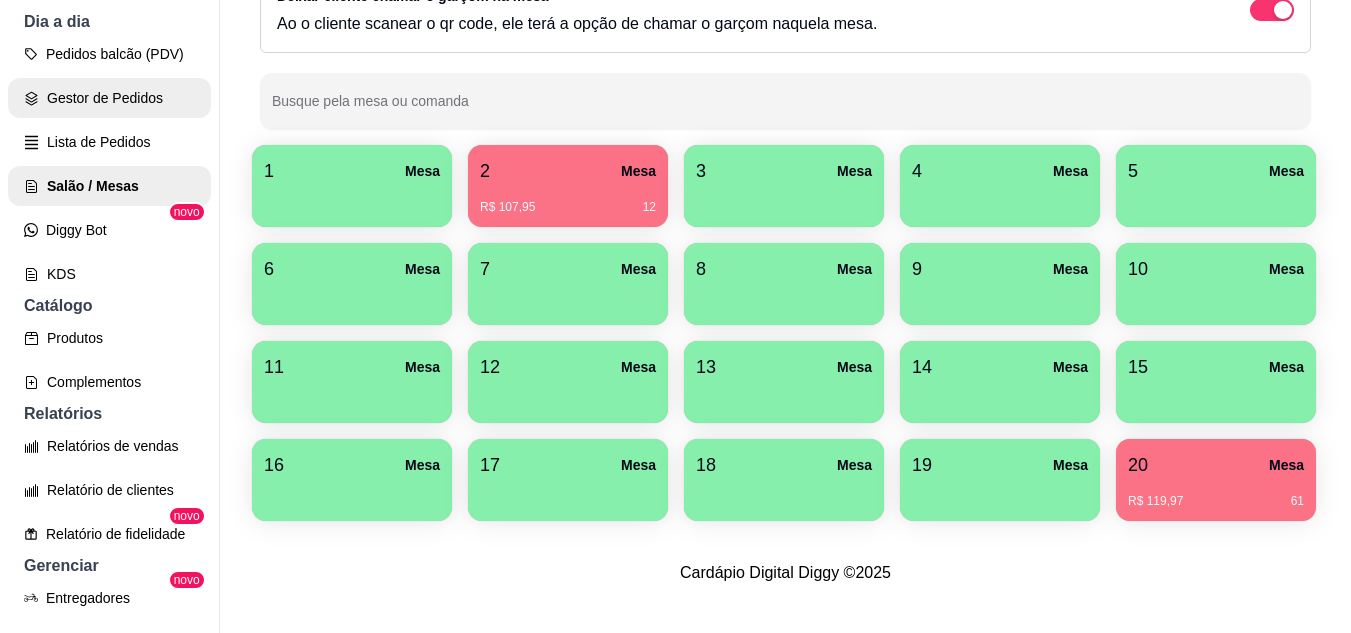click on "Gestor de Pedidos" at bounding box center [109, 98] 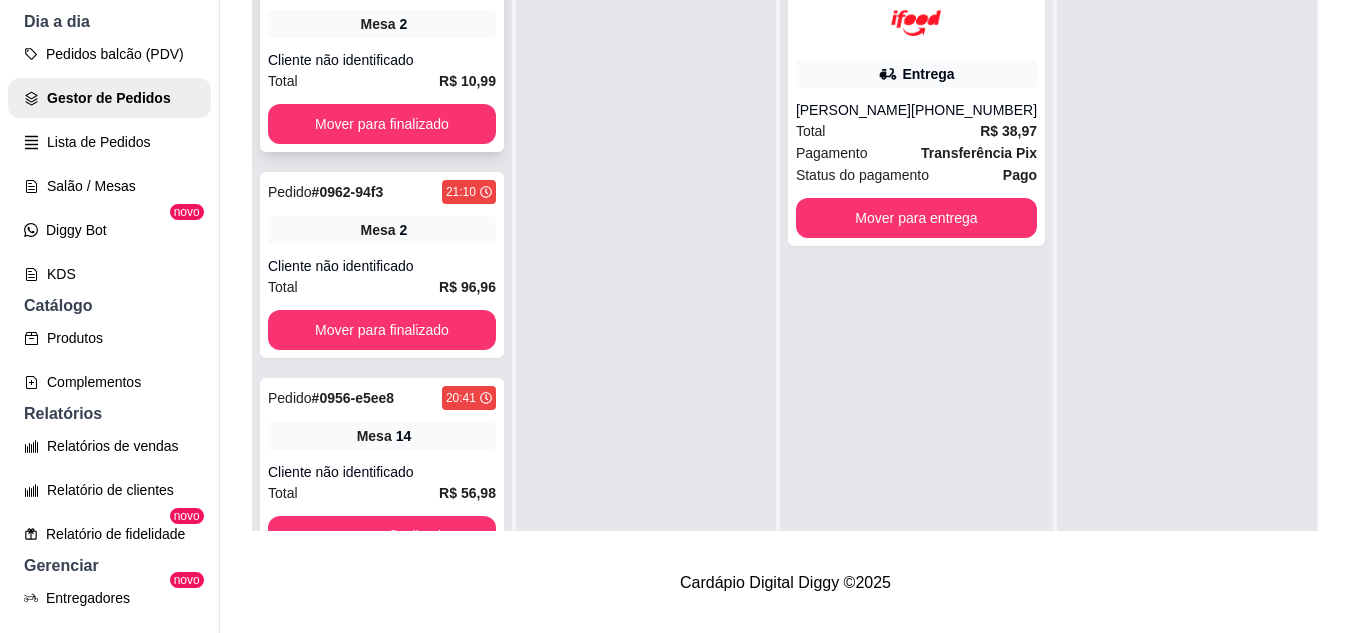 scroll, scrollTop: 0, scrollLeft: 0, axis: both 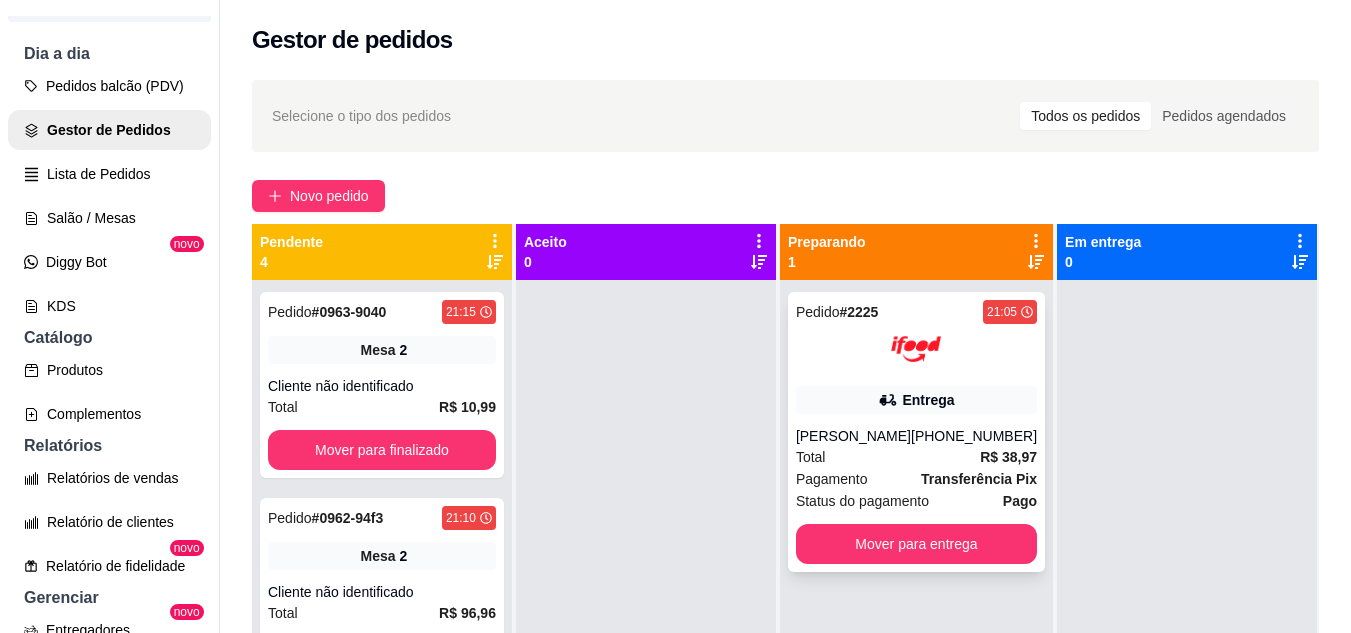 click on "Pedido  # 2225 21:05 Entrega Oseas Mansck [PHONE_NUMBER] Total R$ 38,97 Pagamento Transferência Pix Status do pagamento Pago Mover para entrega" at bounding box center (916, 432) 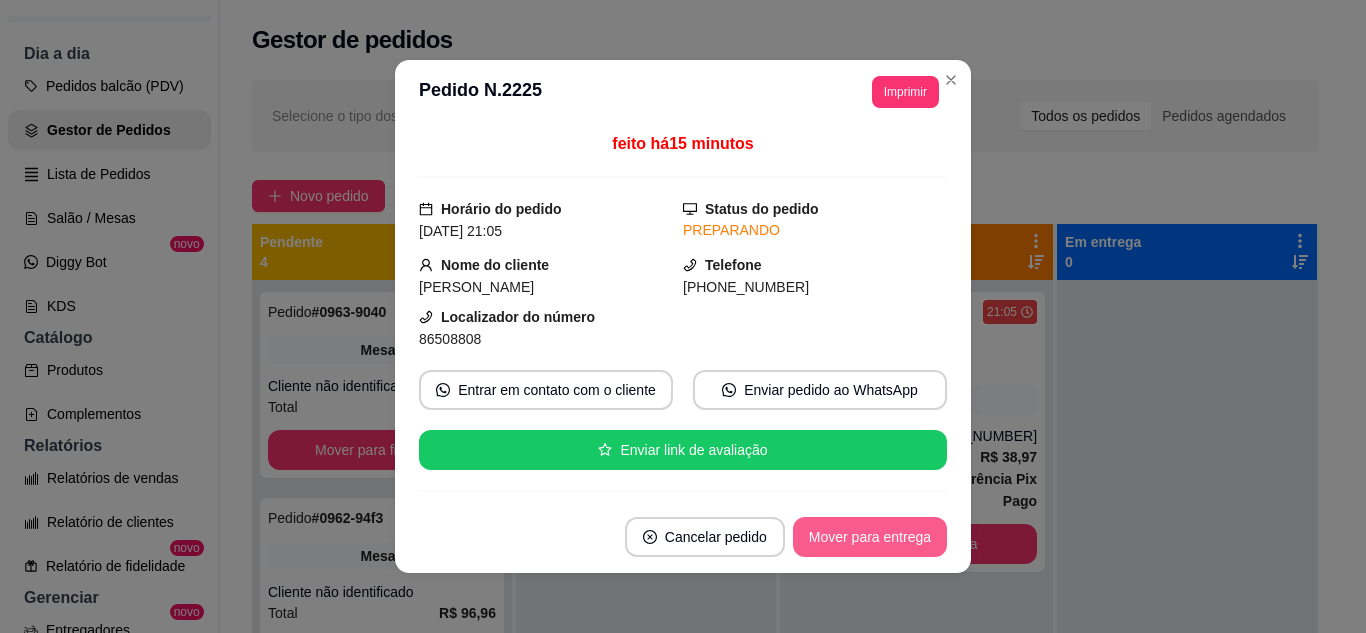 click on "Mover para entrega" at bounding box center (870, 537) 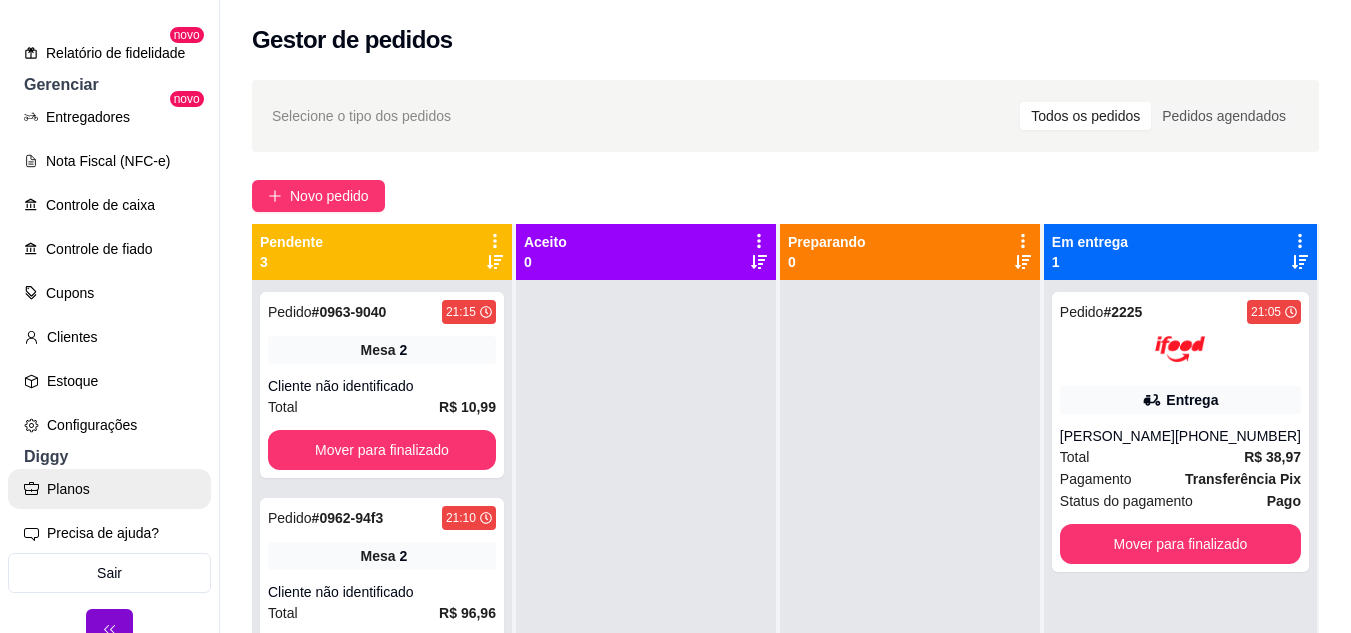 scroll, scrollTop: 737, scrollLeft: 0, axis: vertical 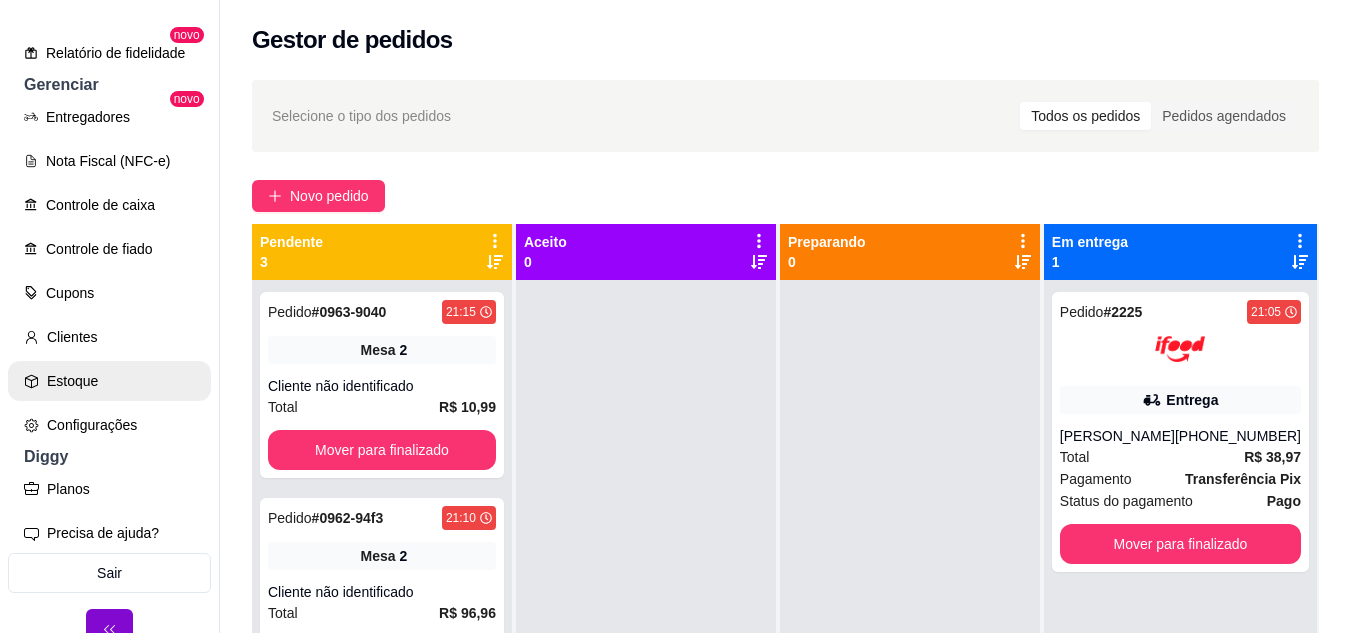 click on "Estoque" at bounding box center [109, 381] 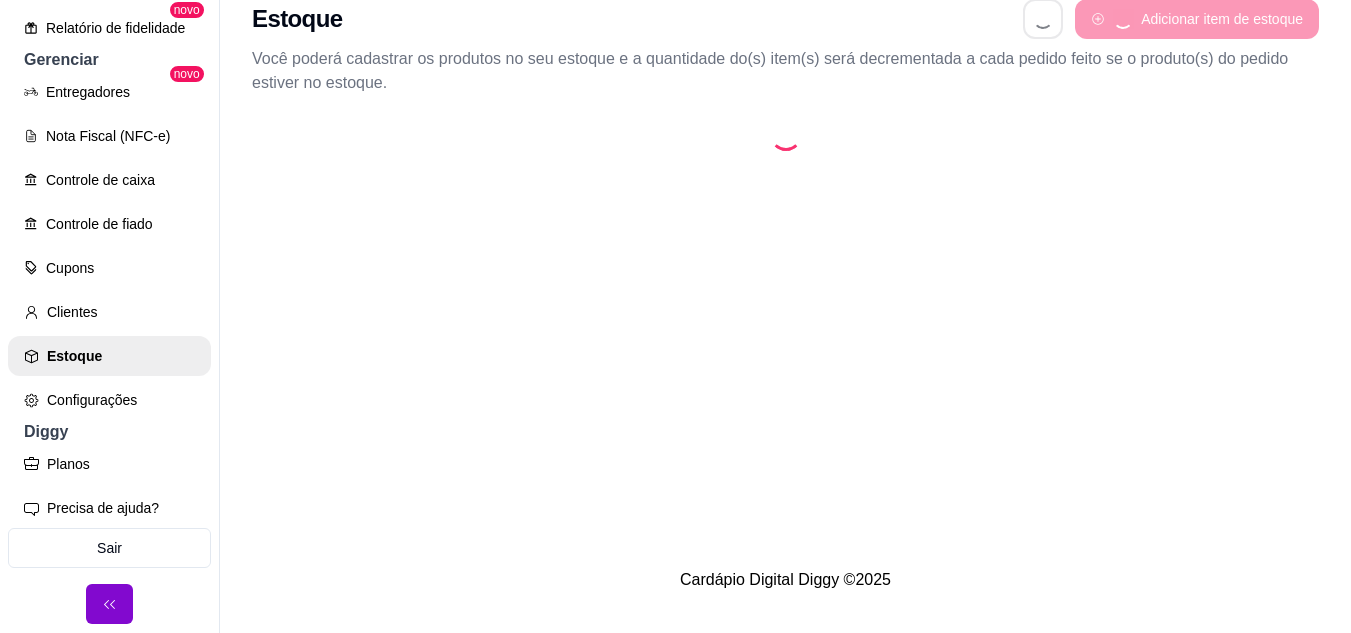 scroll, scrollTop: 32, scrollLeft: 0, axis: vertical 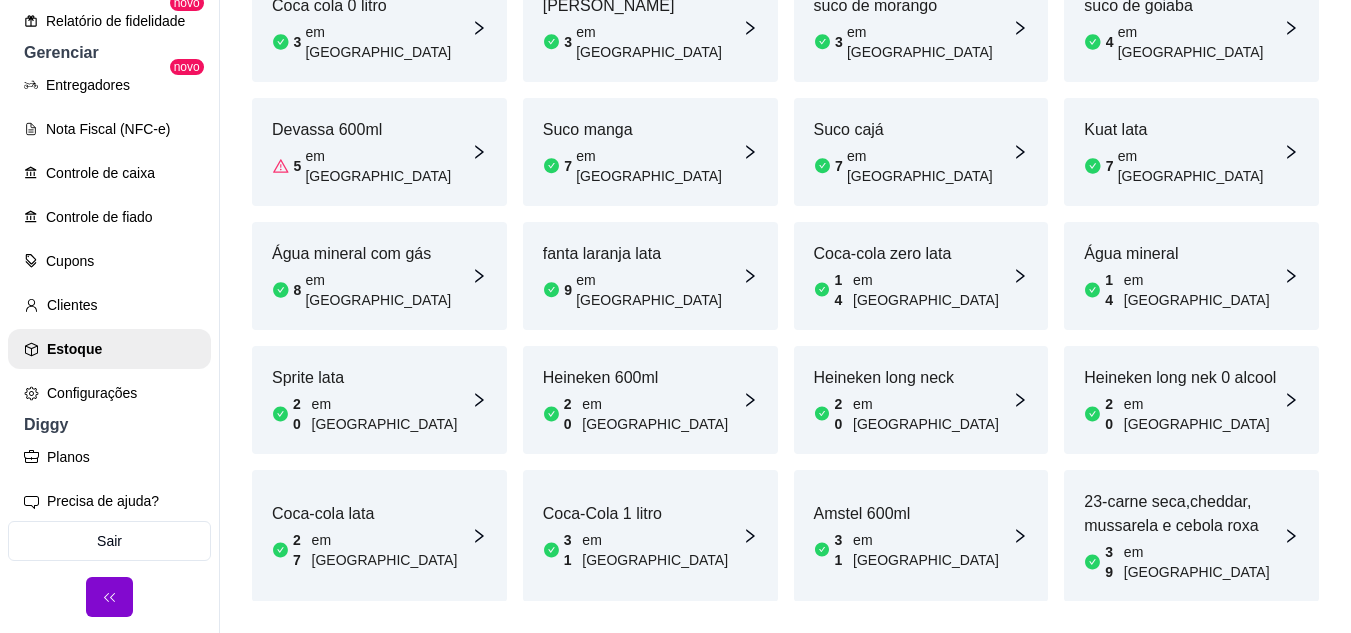 click on "1- carne  113 em [GEOGRAPHIC_DATA]" at bounding box center [642, 672] 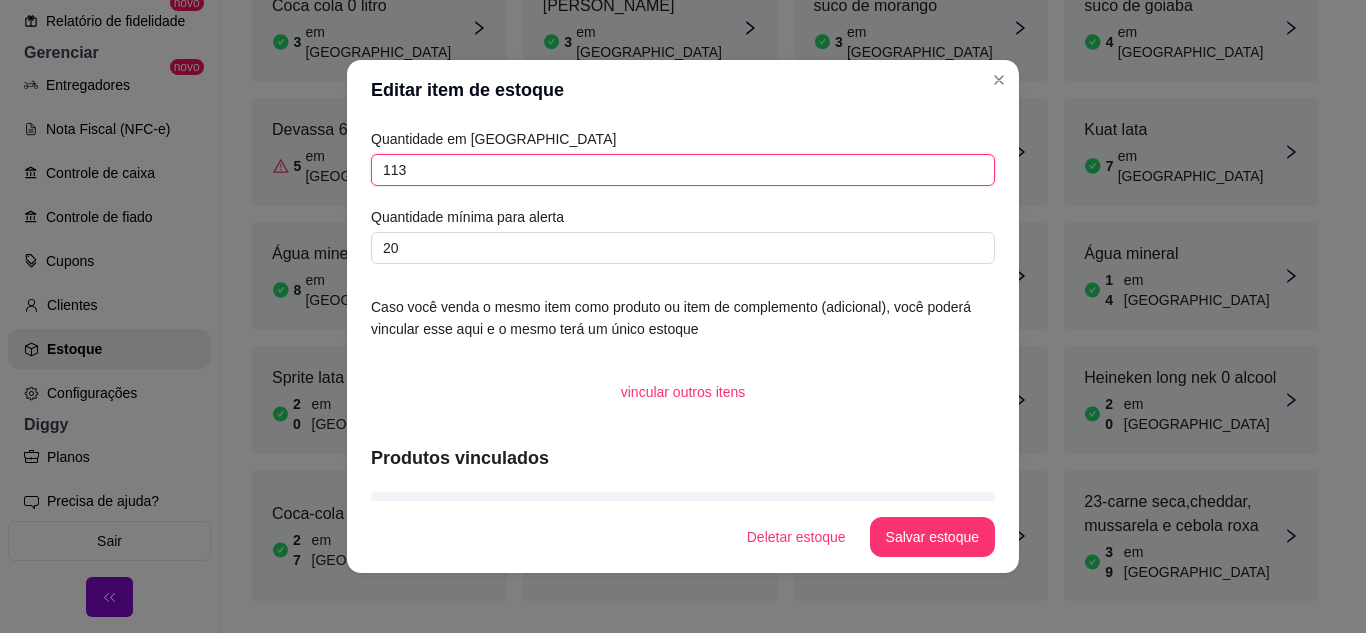 click on "113" at bounding box center (683, 170) 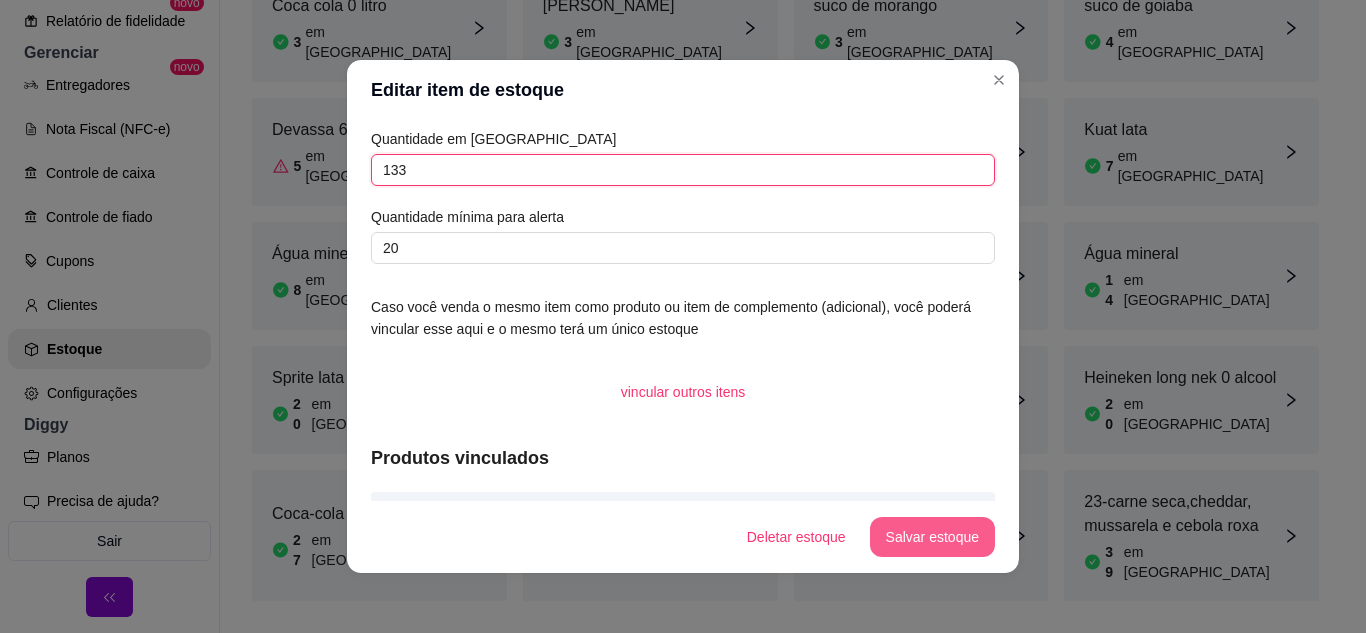 type on "133" 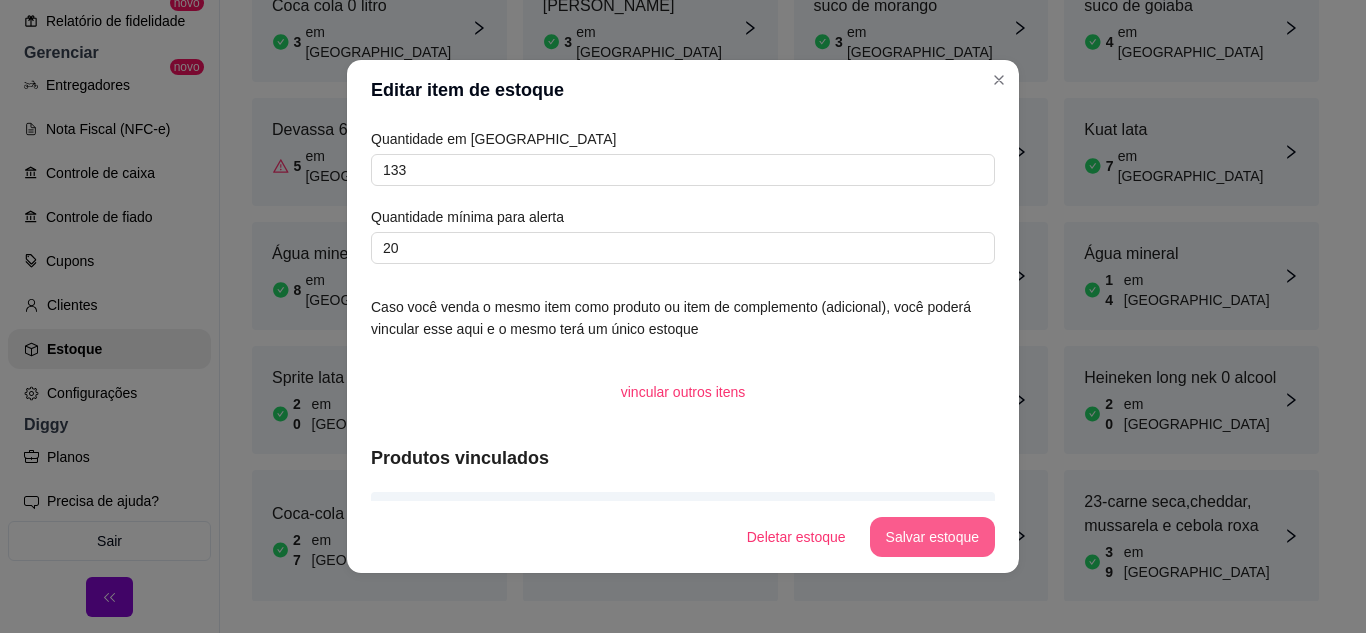 click on "Salvar estoque" at bounding box center (932, 537) 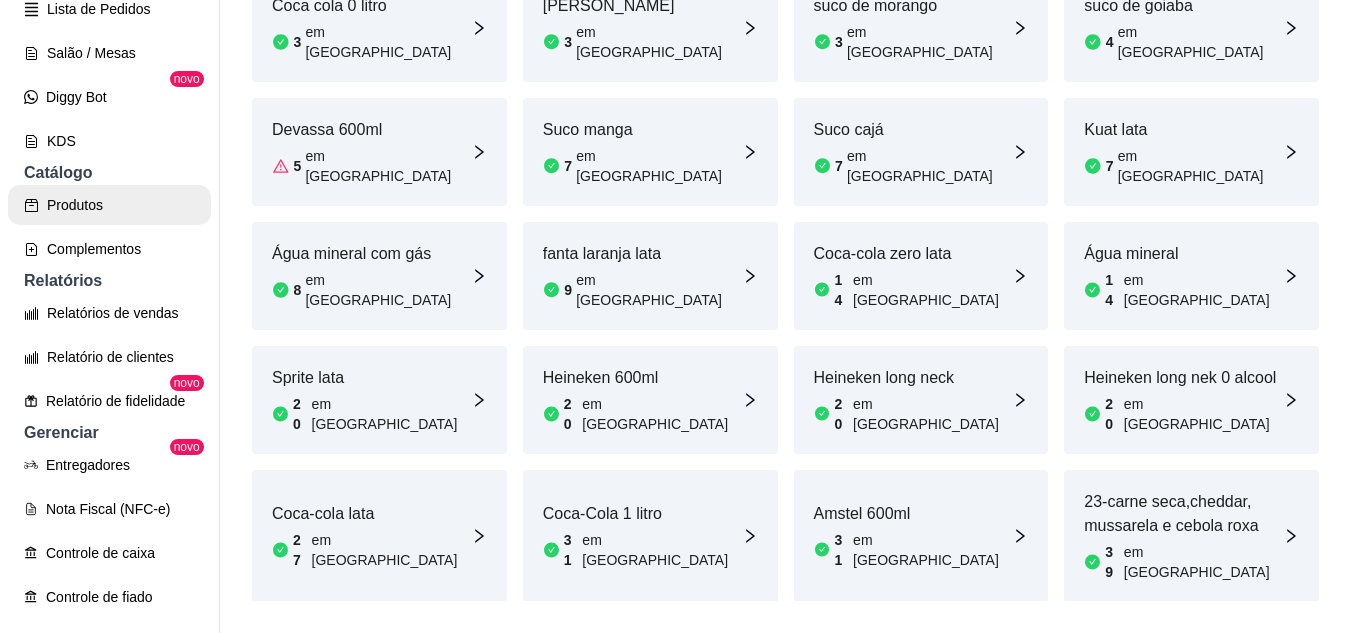 scroll, scrollTop: 137, scrollLeft: 0, axis: vertical 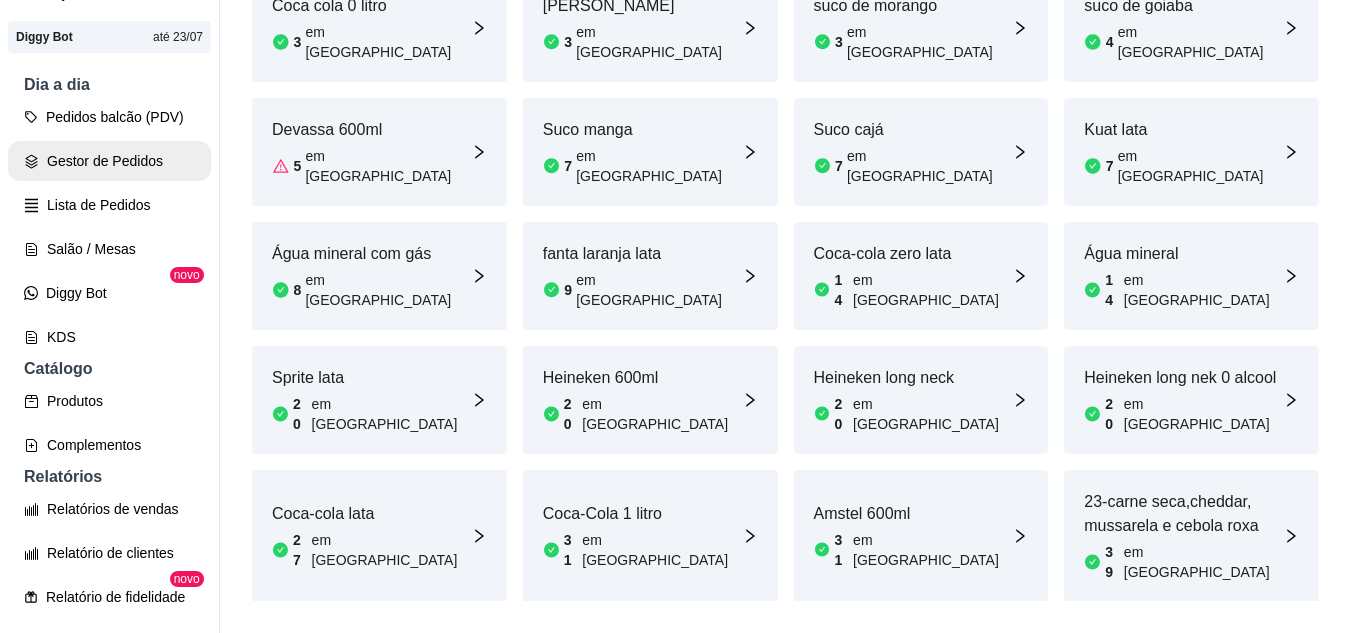 click on "Gestor de Pedidos" at bounding box center (109, 161) 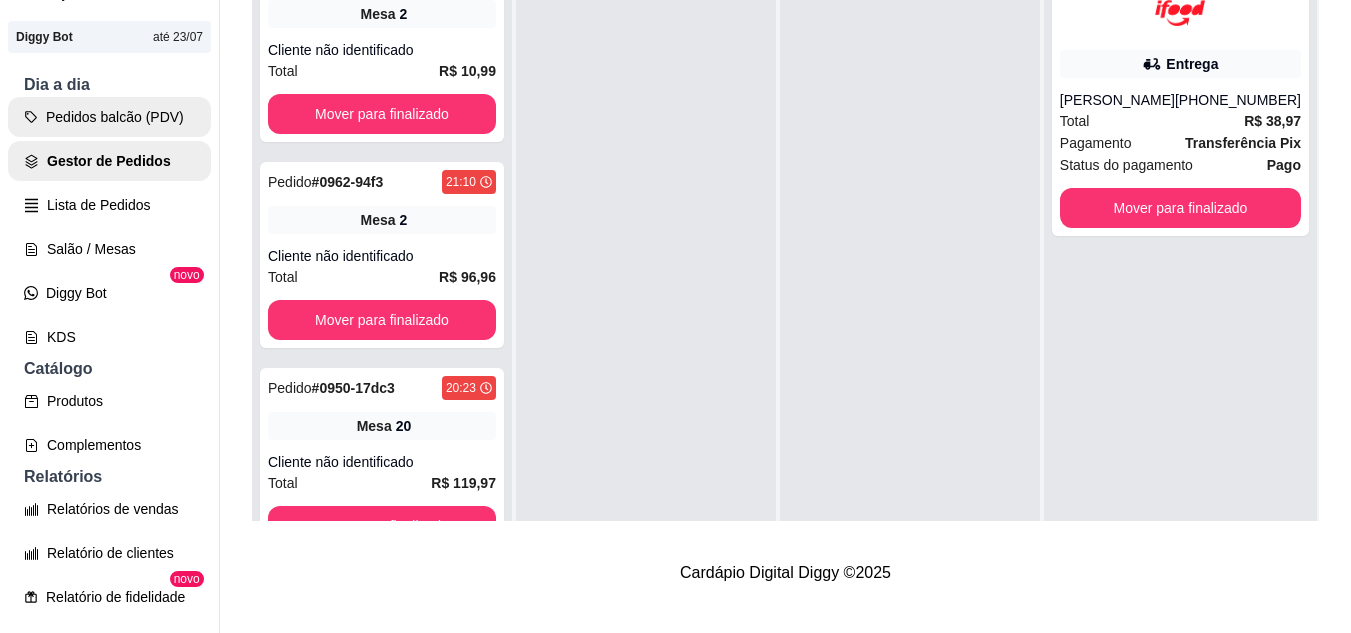 scroll, scrollTop: 0, scrollLeft: 0, axis: both 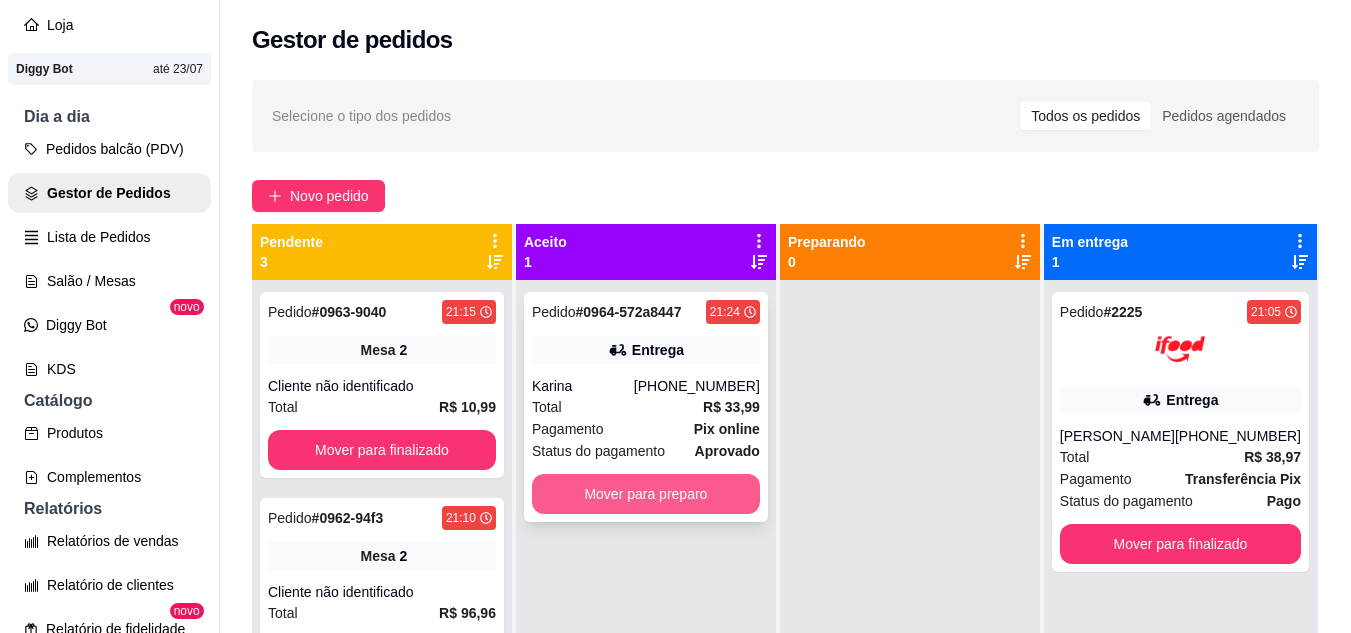 click on "Mover para preparo" at bounding box center (646, 494) 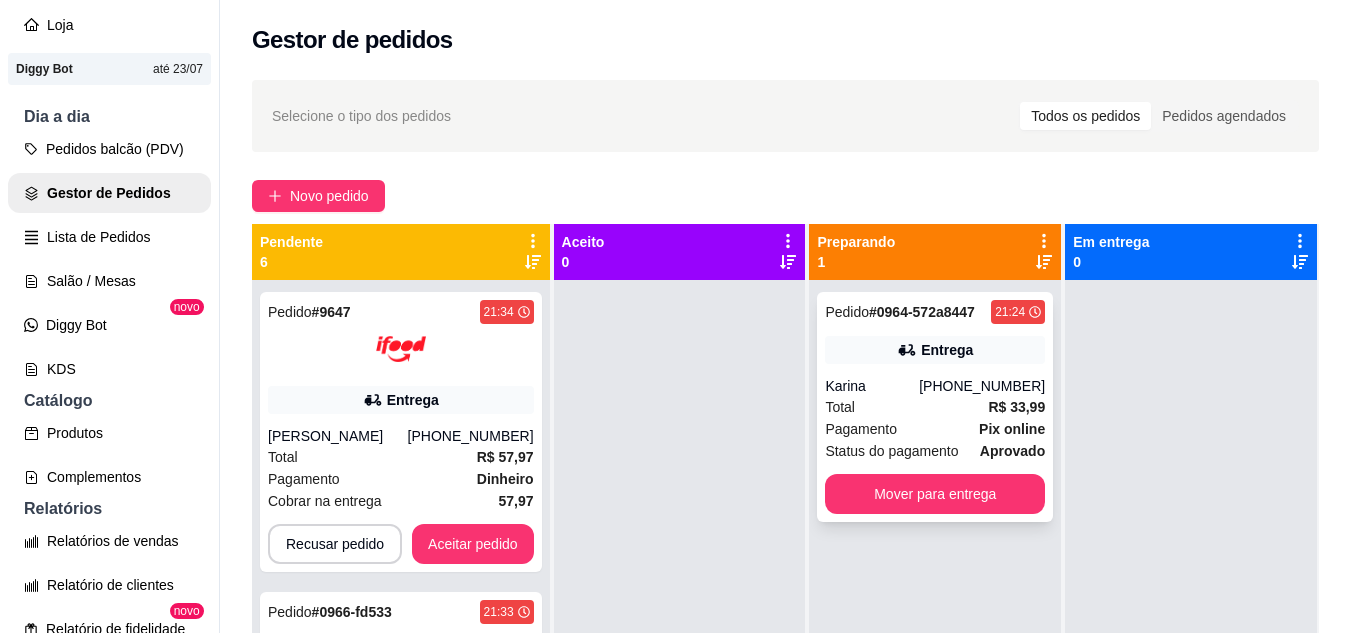click on "Pedido  # 0964-572a8447 21:24 Entrega Karina [PHONE_NUMBER] Total R$ 33,99 Pagamento Pix online Status do pagamento aprovado Mover para entrega" at bounding box center [935, 407] 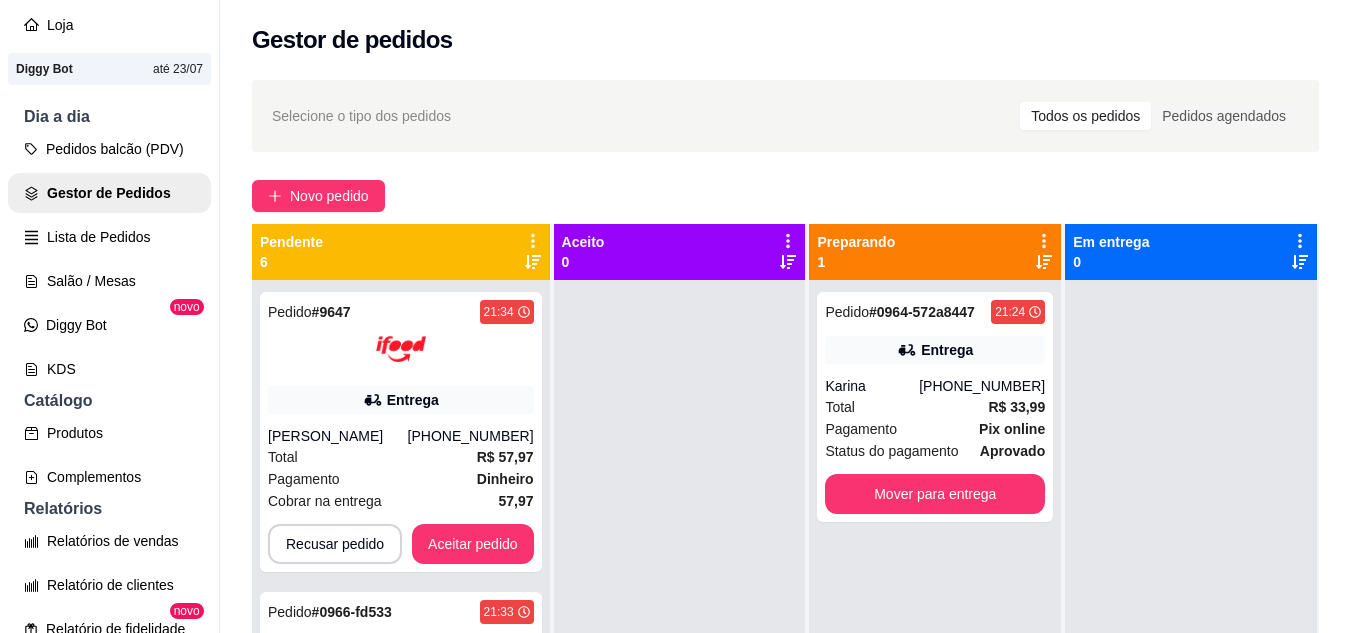 scroll, scrollTop: 100, scrollLeft: 0, axis: vertical 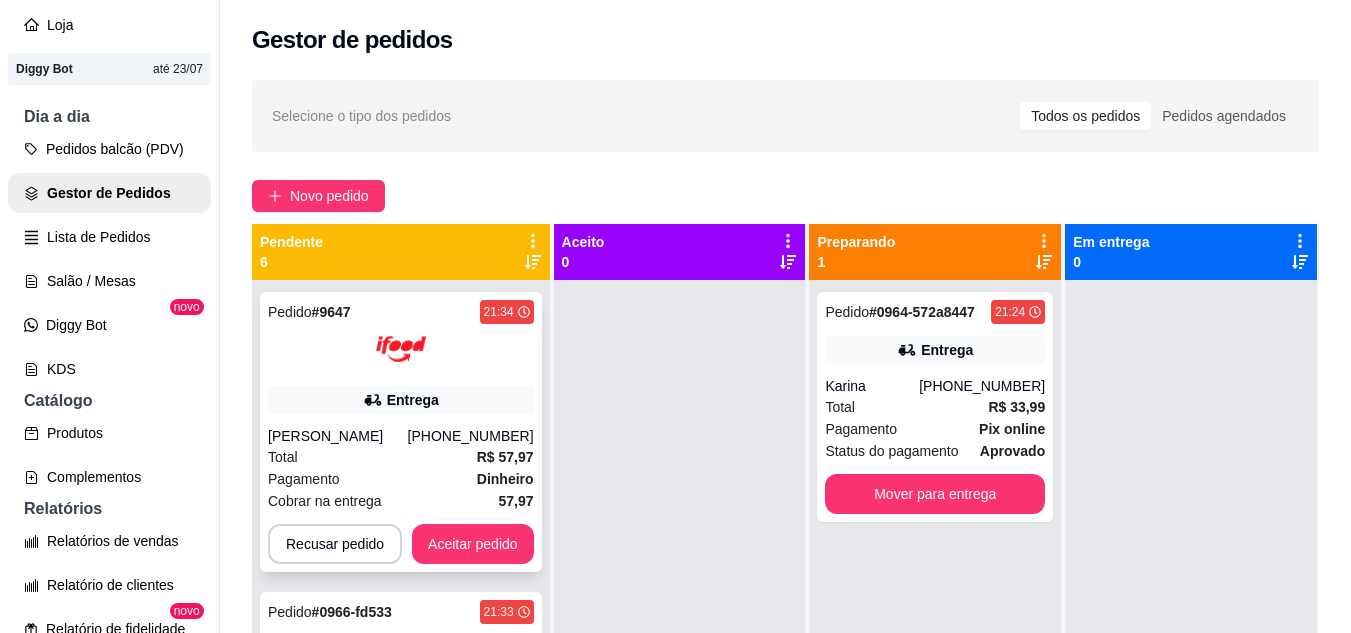 click at bounding box center [401, 349] 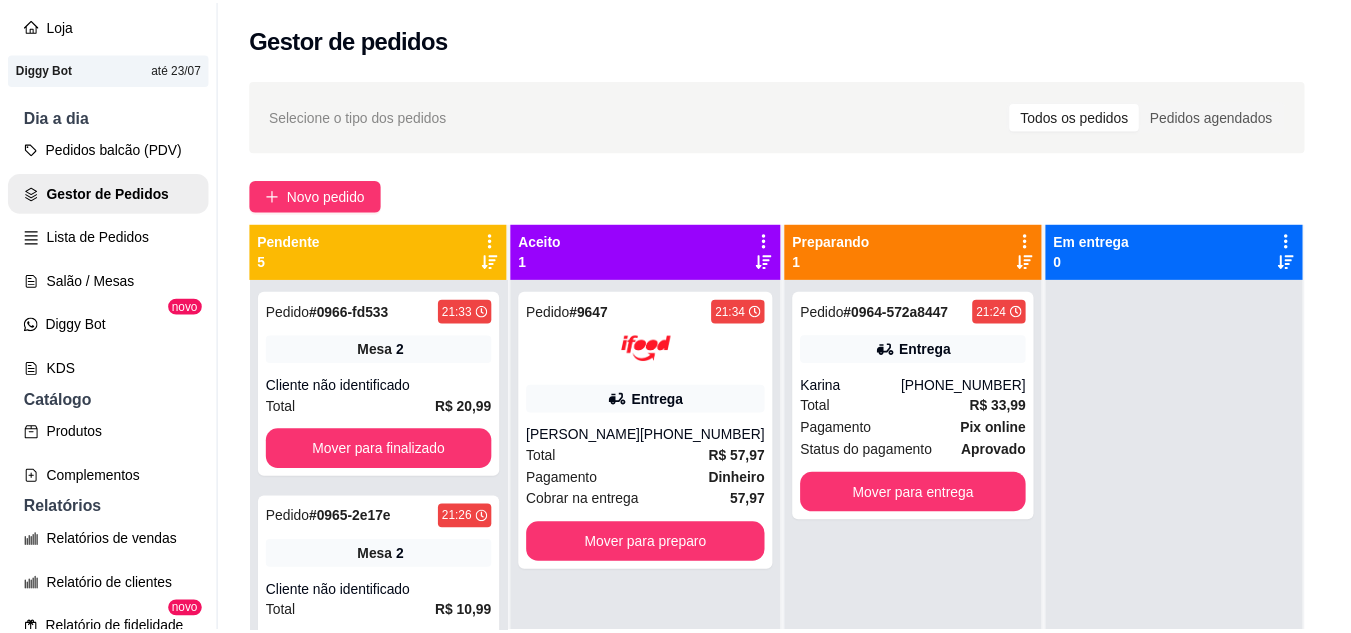 scroll, scrollTop: 100, scrollLeft: 0, axis: vertical 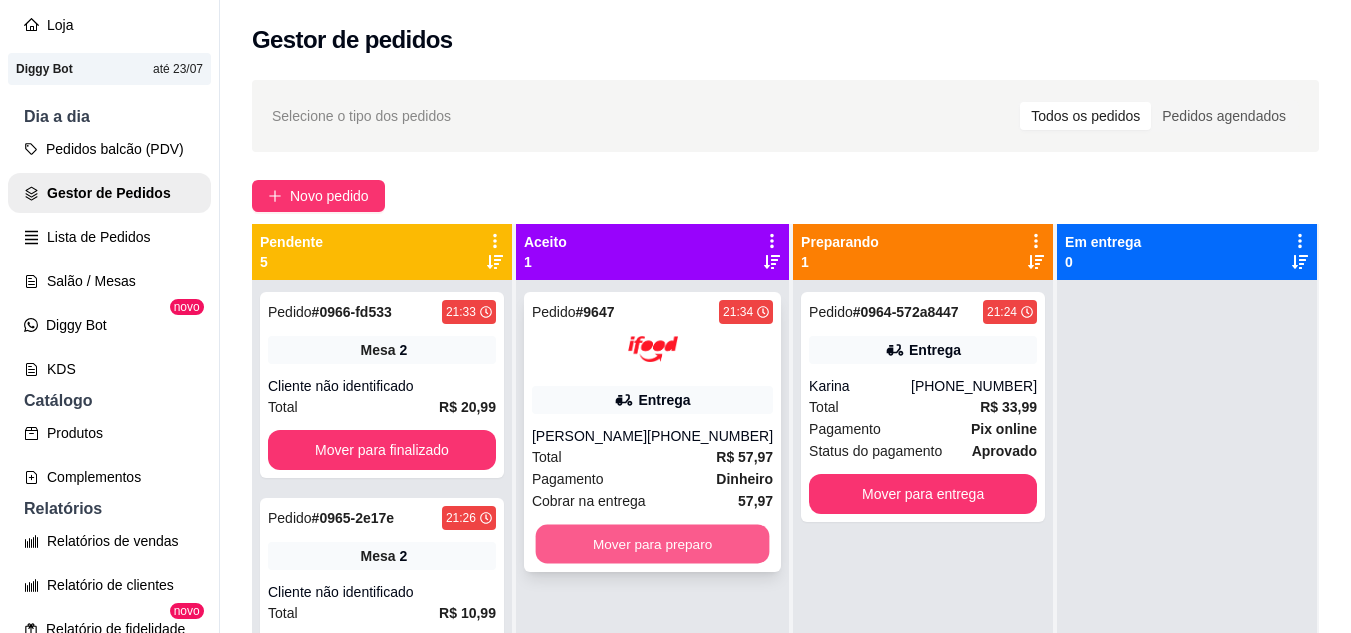 click on "Mover para preparo" at bounding box center [653, 544] 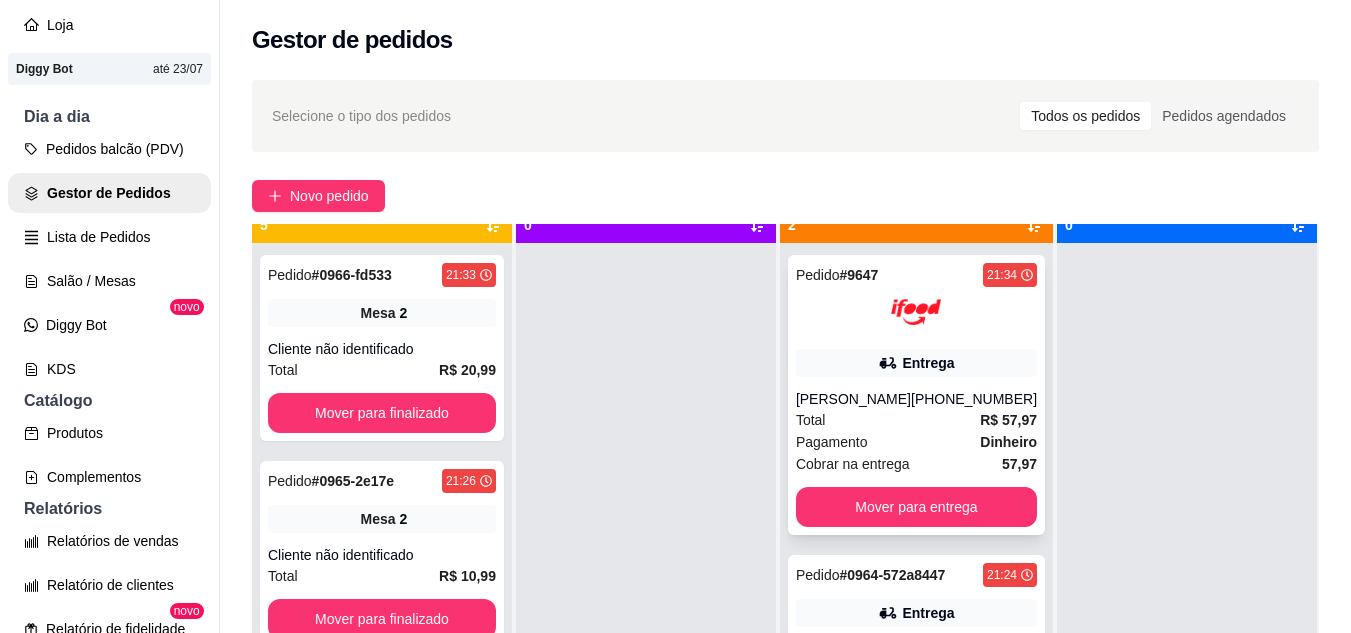 scroll, scrollTop: 56, scrollLeft: 0, axis: vertical 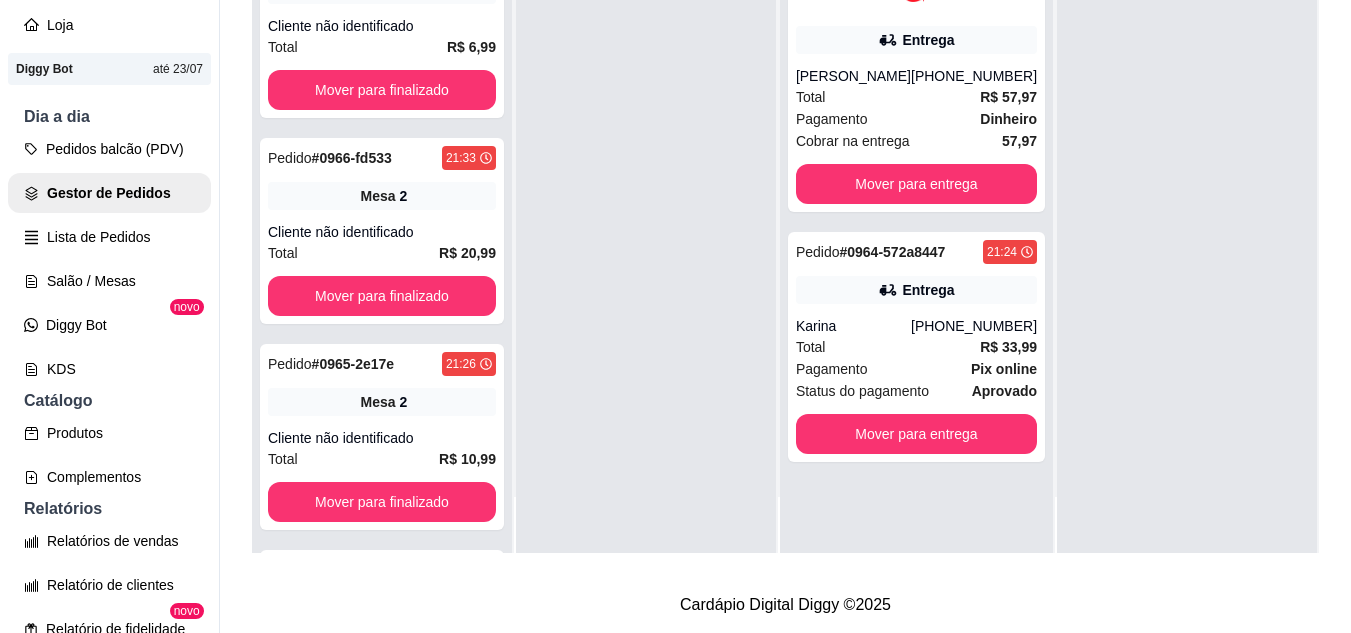 click on "Pedidos balcão (PDV) Gestor de Pedidos Lista de Pedidos Salão / Mesas Diggy Bot novo KDS" at bounding box center [109, 259] 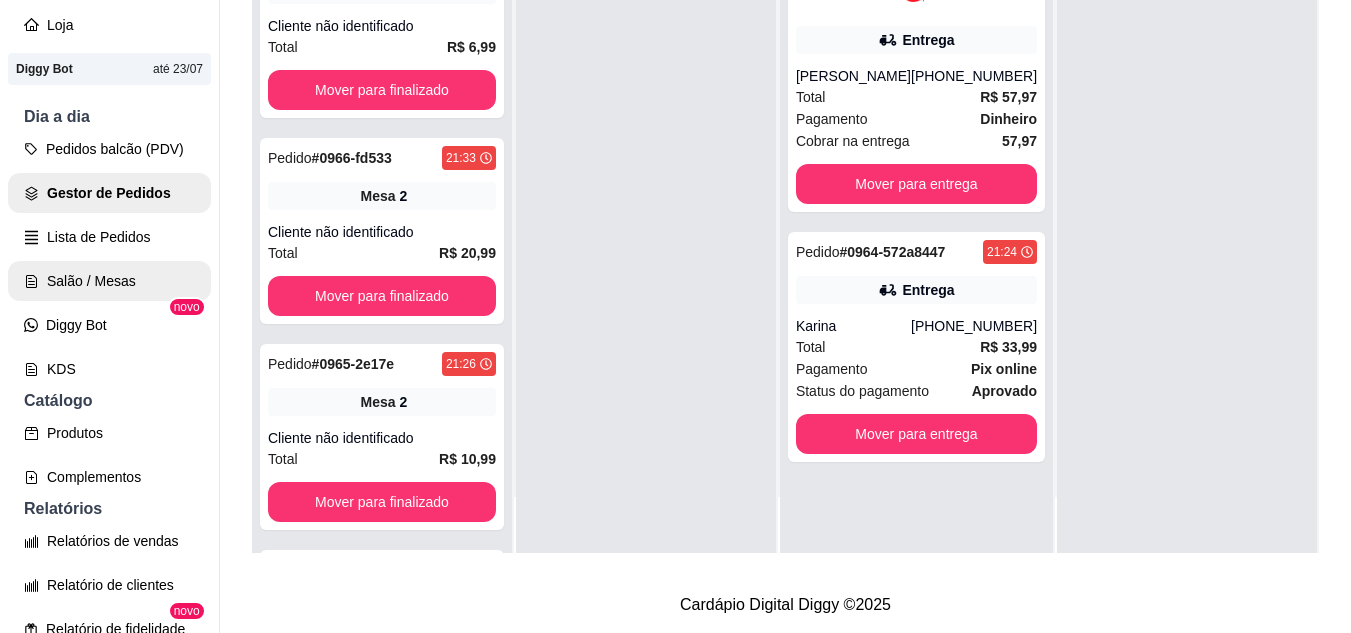 click on "Salão / Mesas" at bounding box center (109, 281) 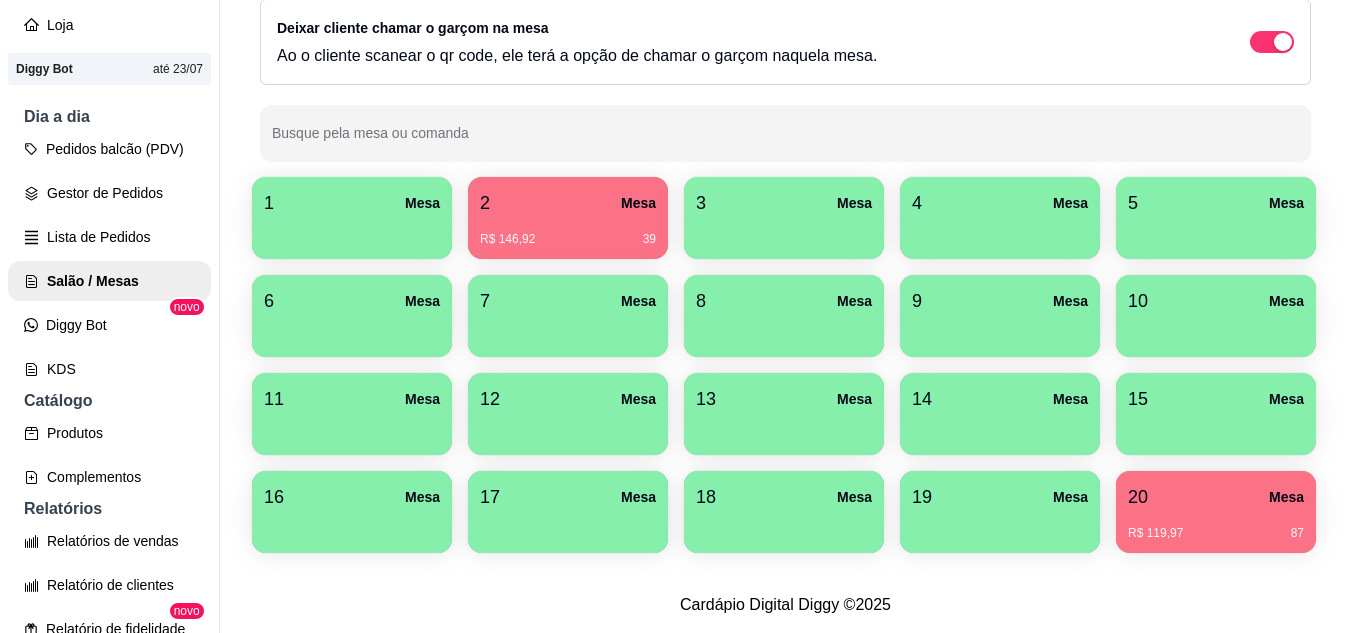 scroll, scrollTop: 294, scrollLeft: 0, axis: vertical 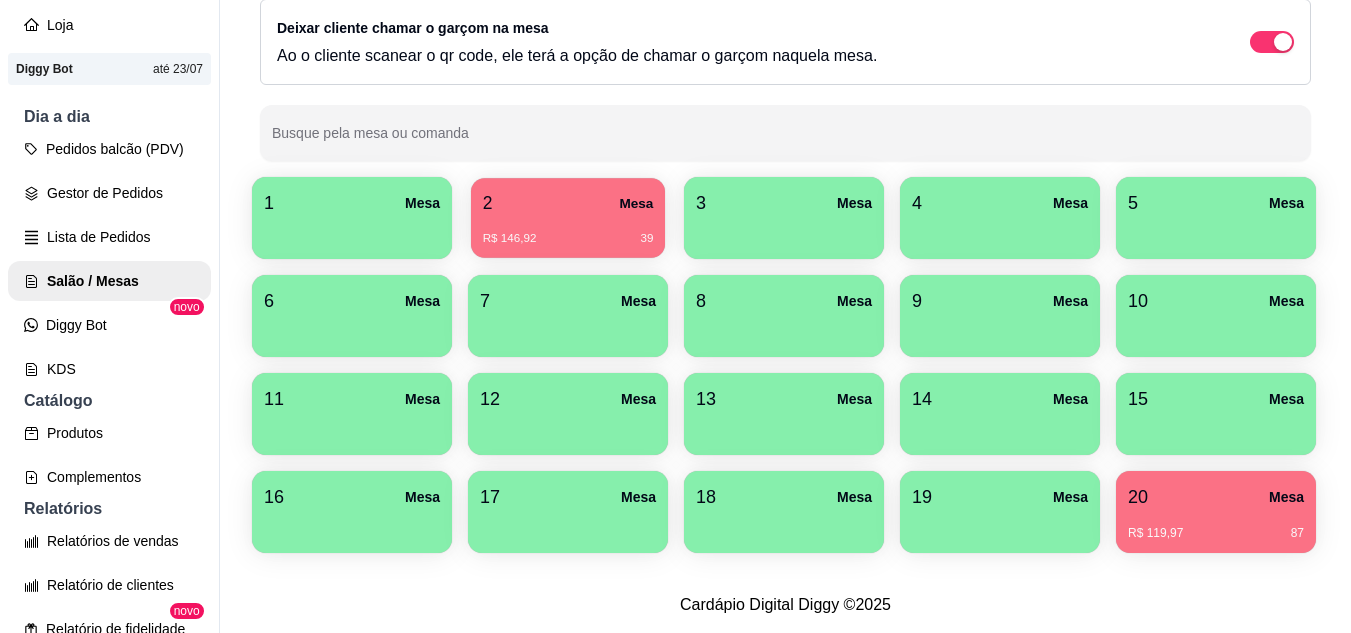 click on "R$ 146,92 39" at bounding box center (568, 239) 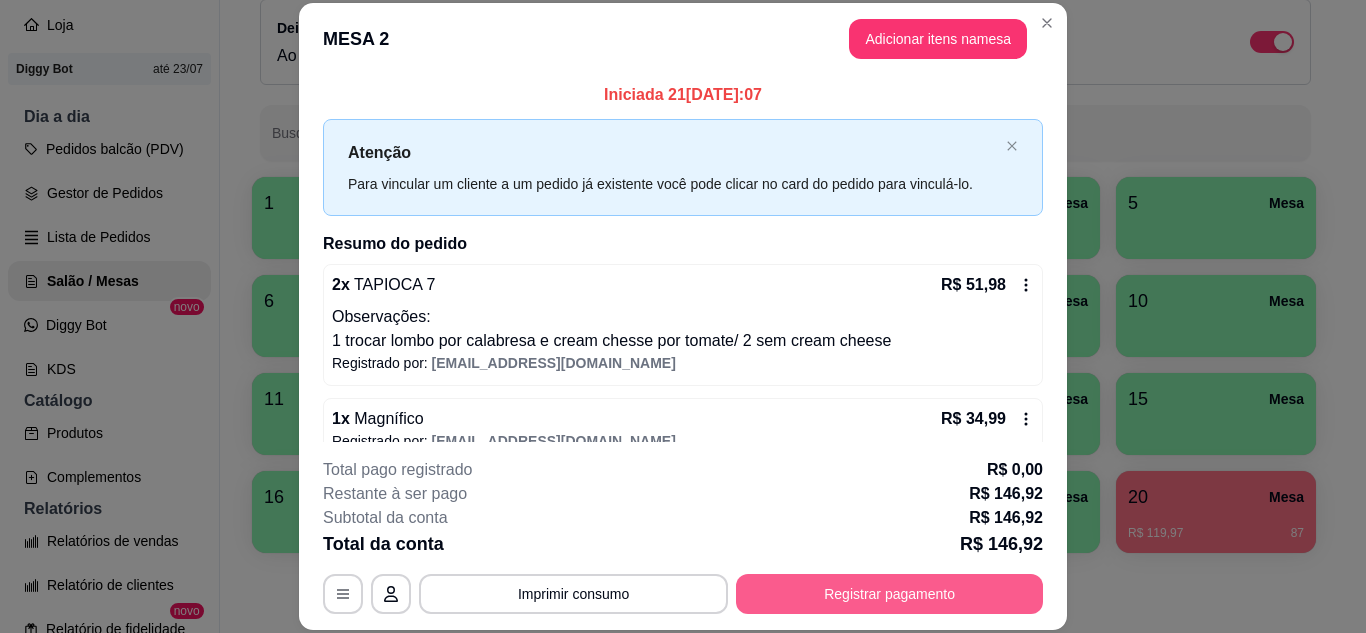 click on "Registrar pagamento" at bounding box center (889, 594) 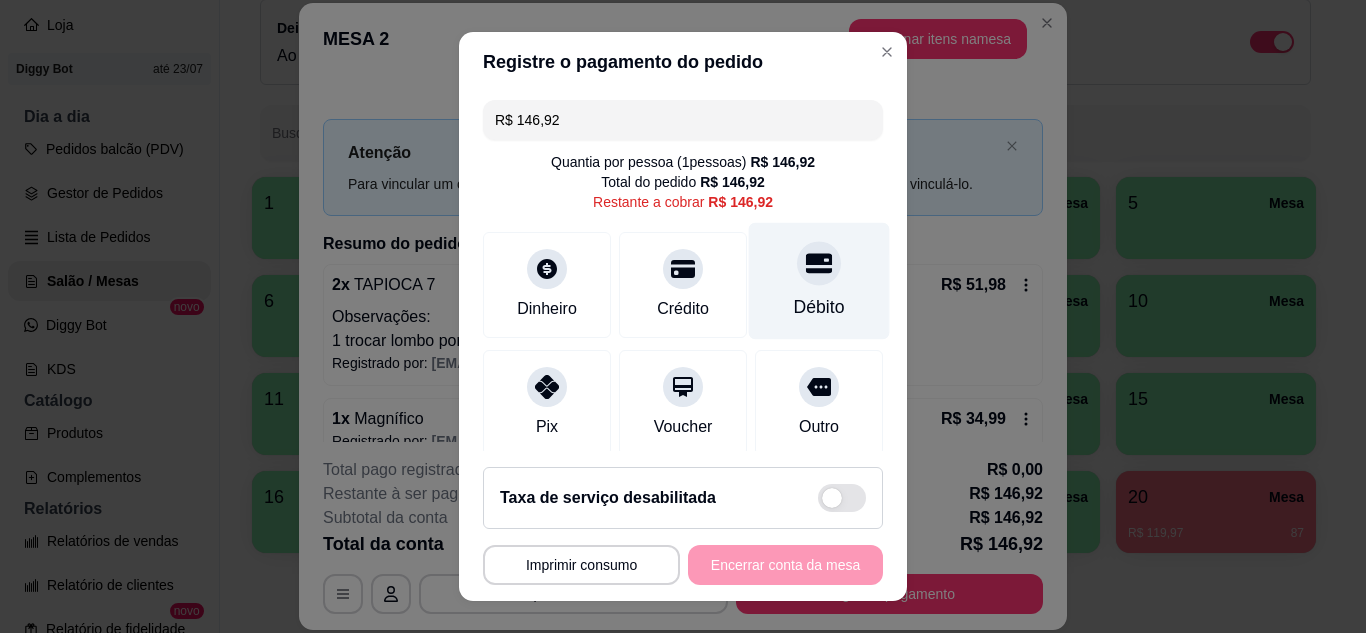 click 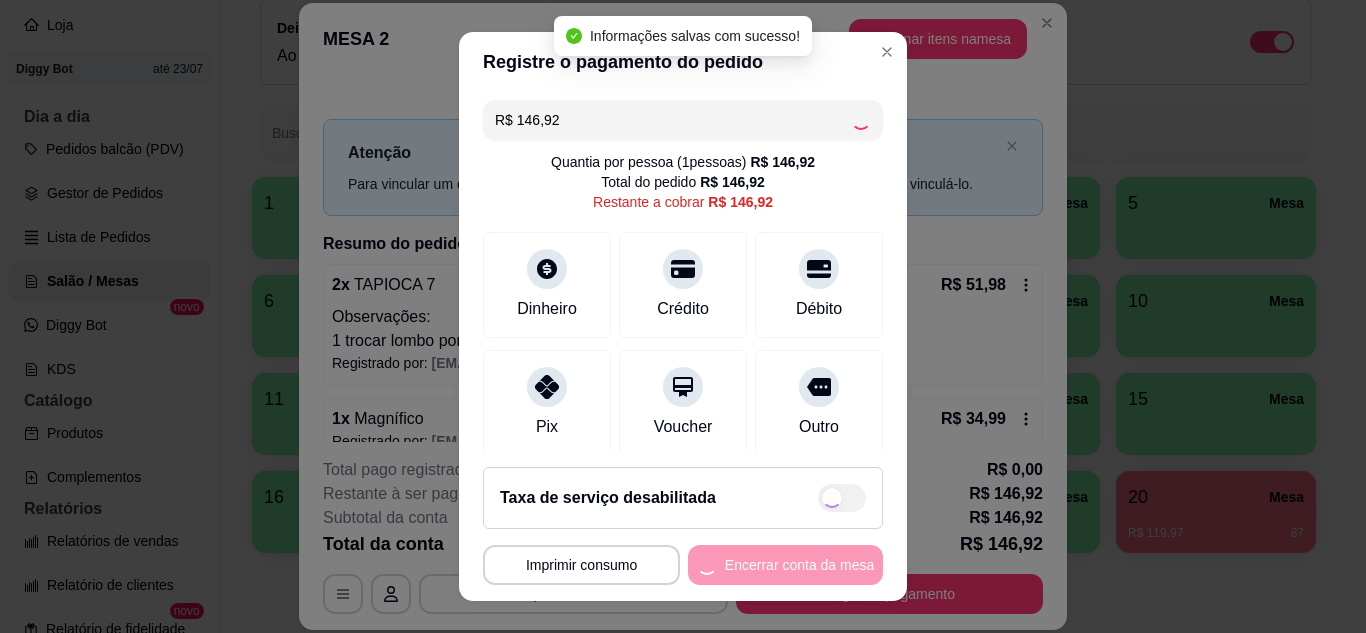 type on "R$ 0,00" 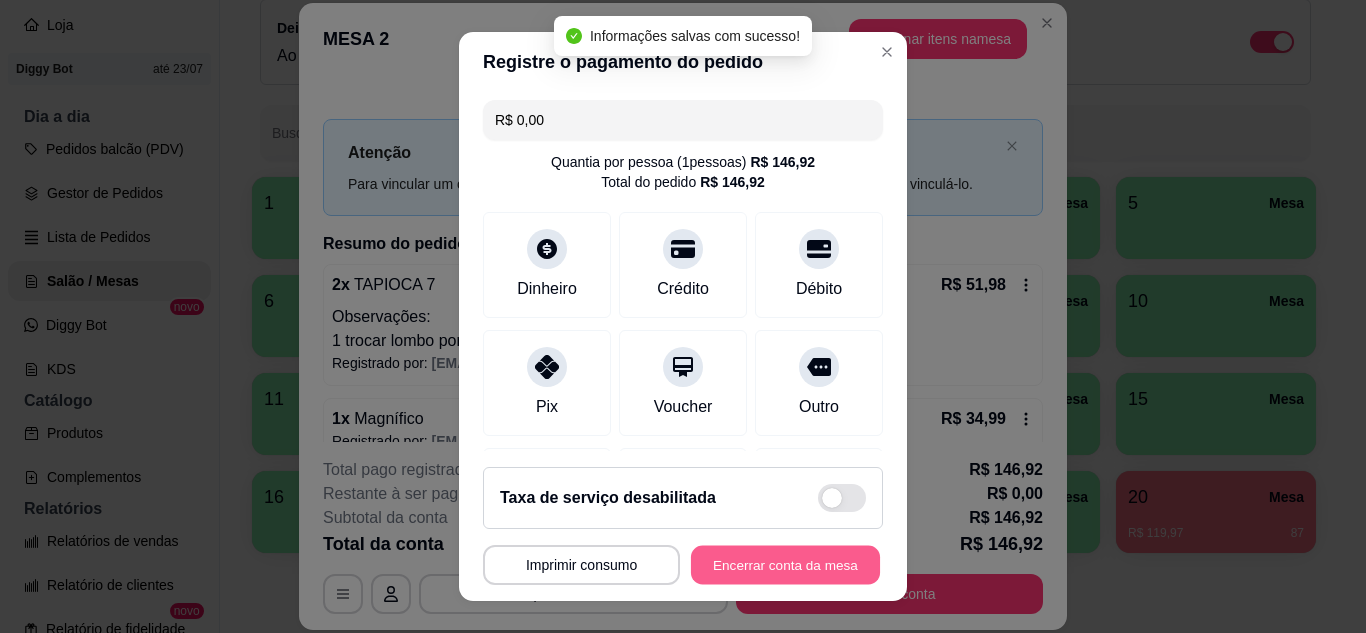 click on "Encerrar conta da mesa" at bounding box center [785, 565] 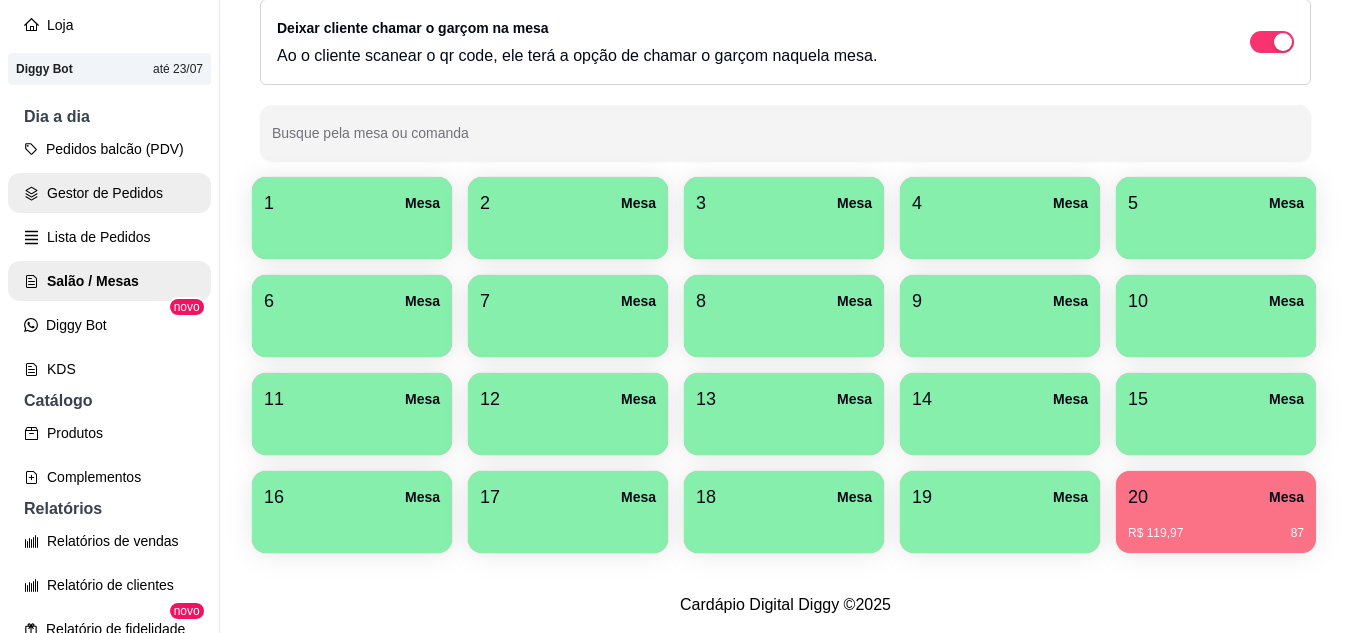 click on "Gestor de Pedidos" at bounding box center (109, 193) 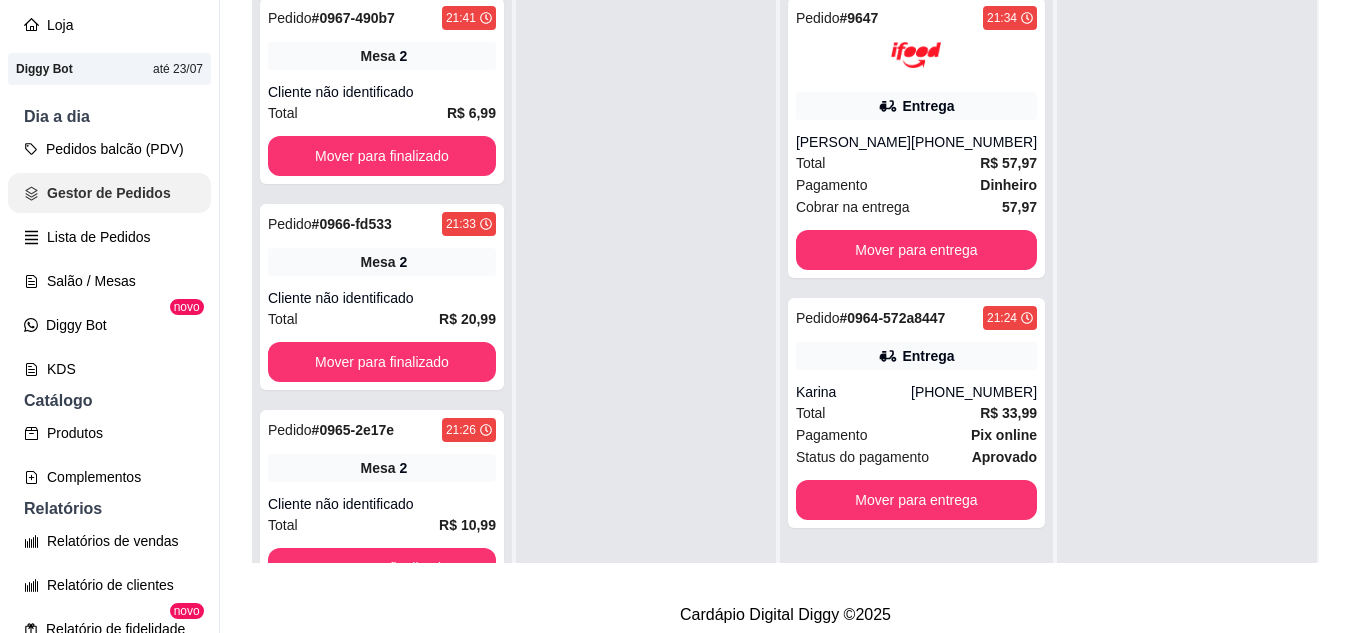 scroll, scrollTop: 0, scrollLeft: 0, axis: both 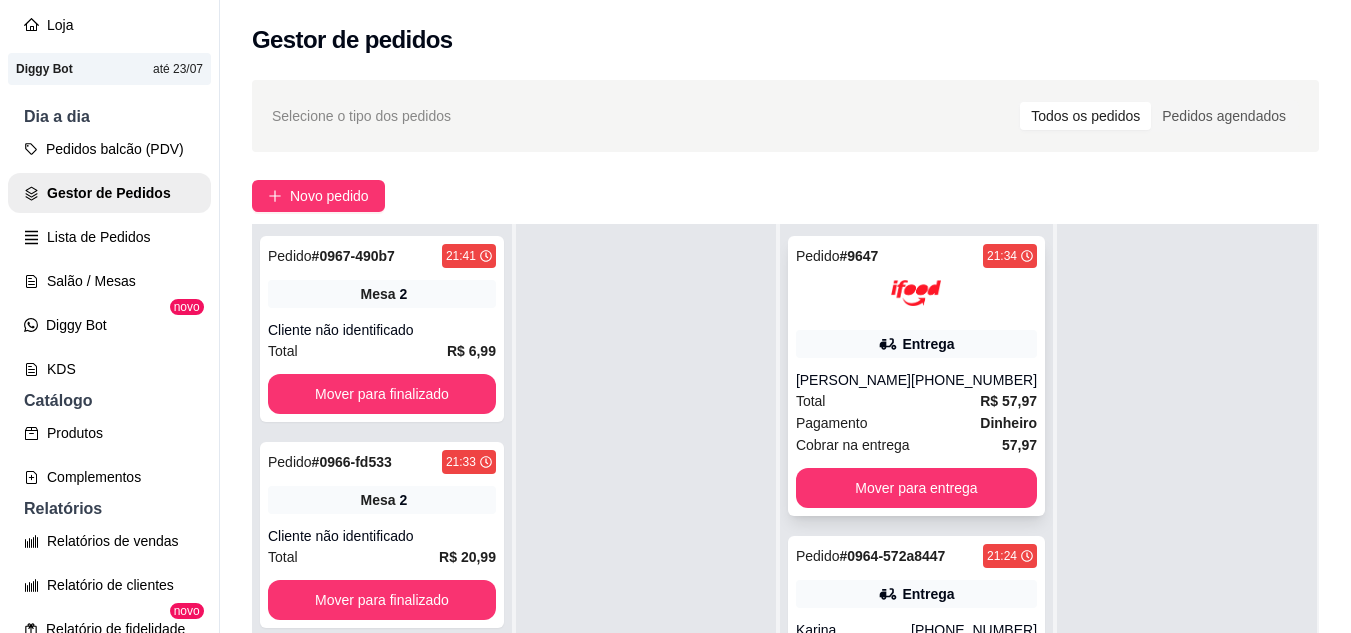 click on "[PERSON_NAME]" at bounding box center (853, 380) 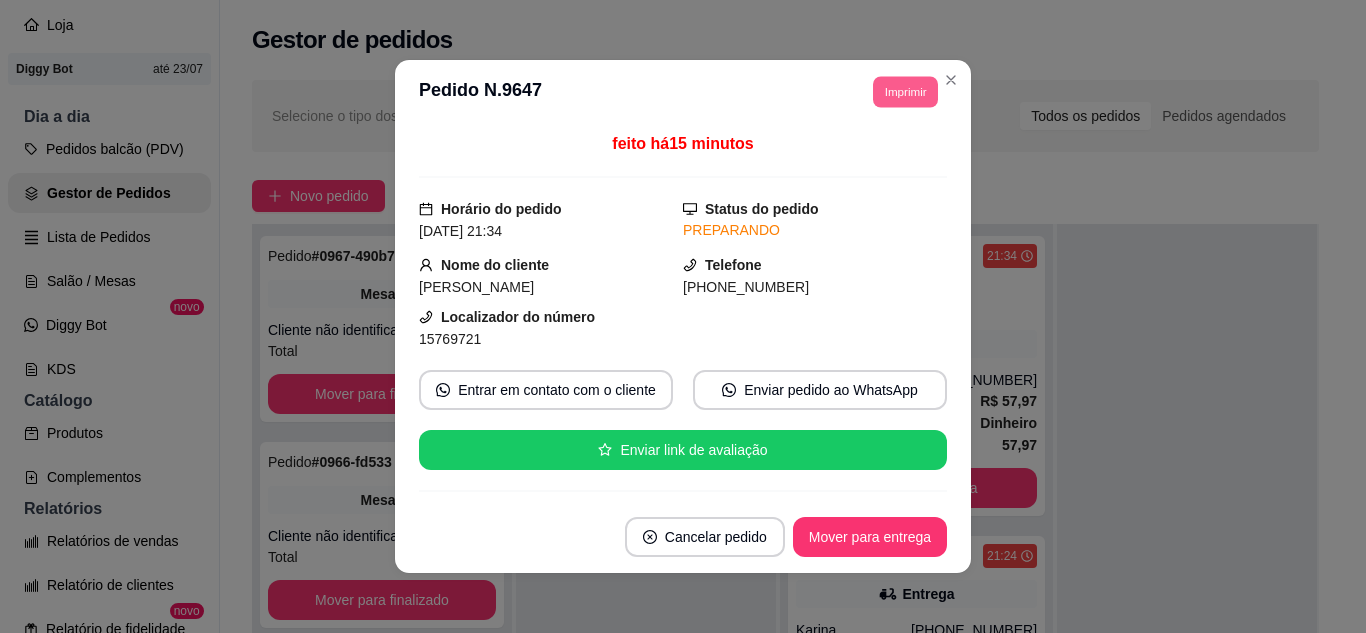click on "Imprimir" at bounding box center [905, 91] 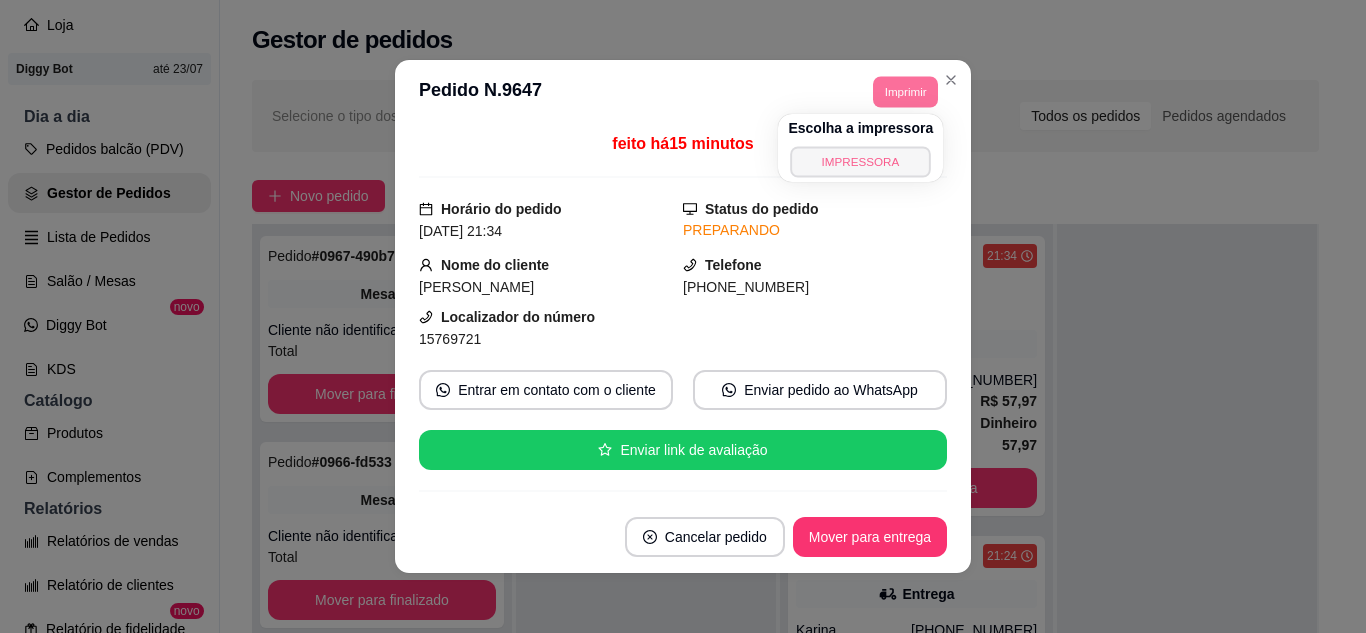 click on "IMPRESSORA" at bounding box center (861, 161) 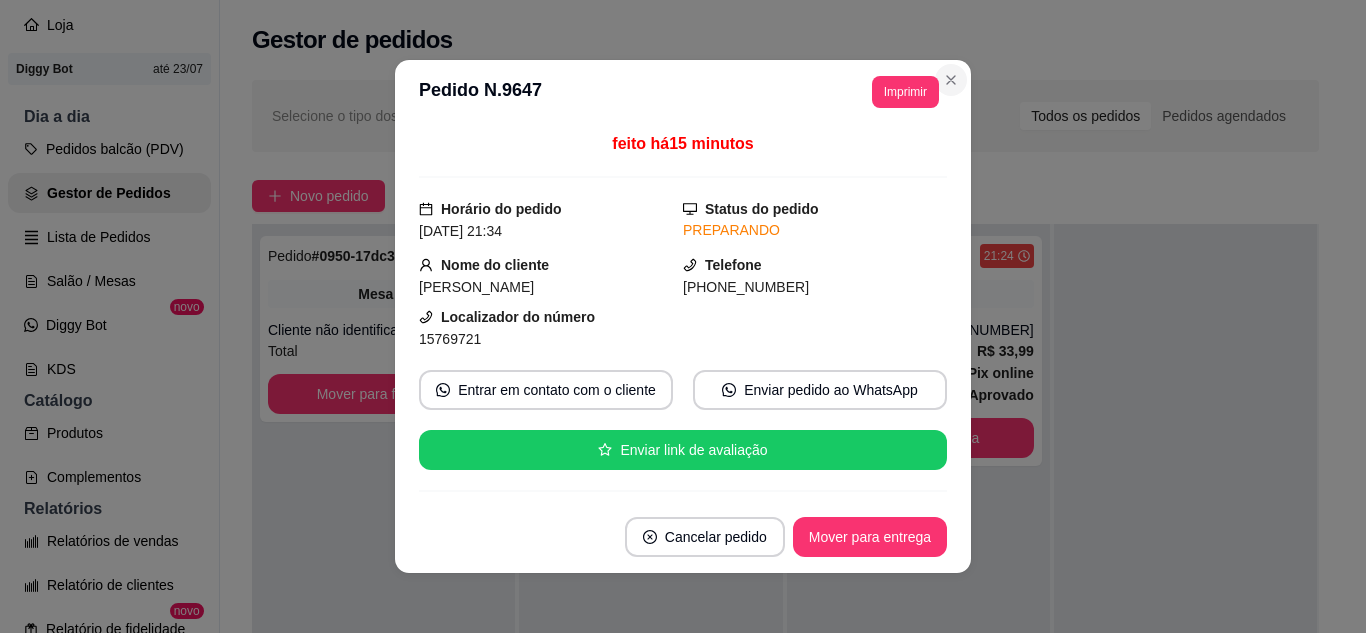 click on "**********" at bounding box center (683, 316) 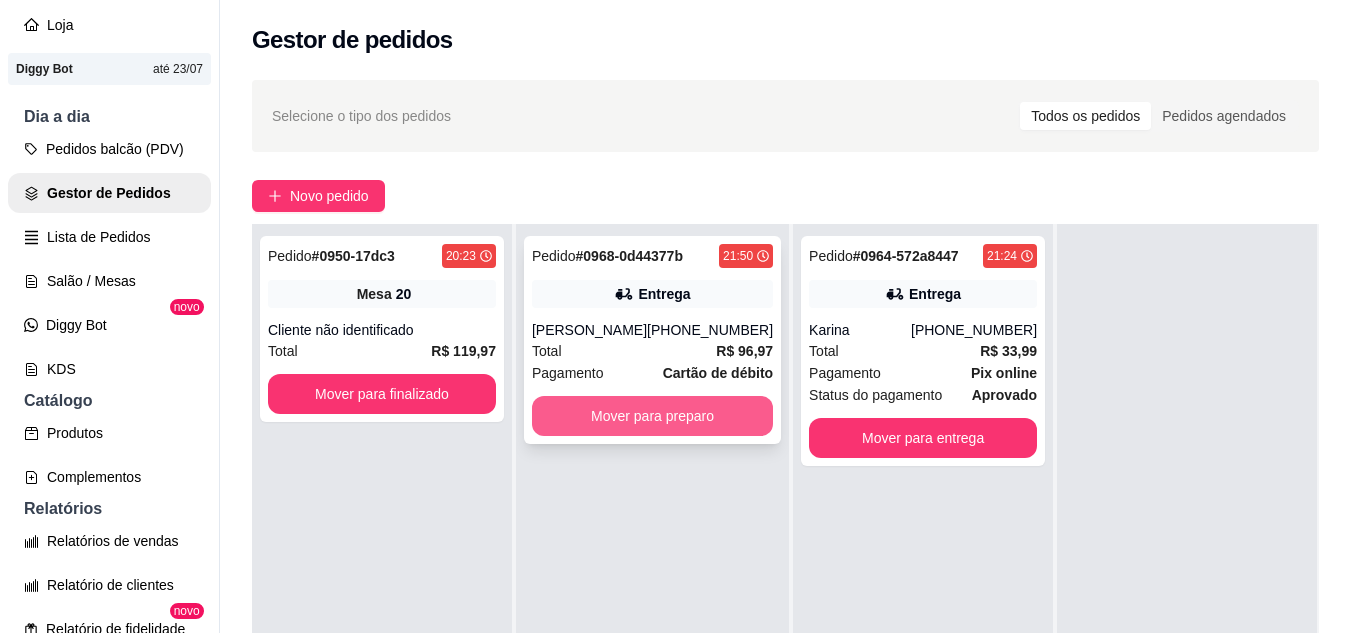 click on "Mover para preparo" at bounding box center (652, 416) 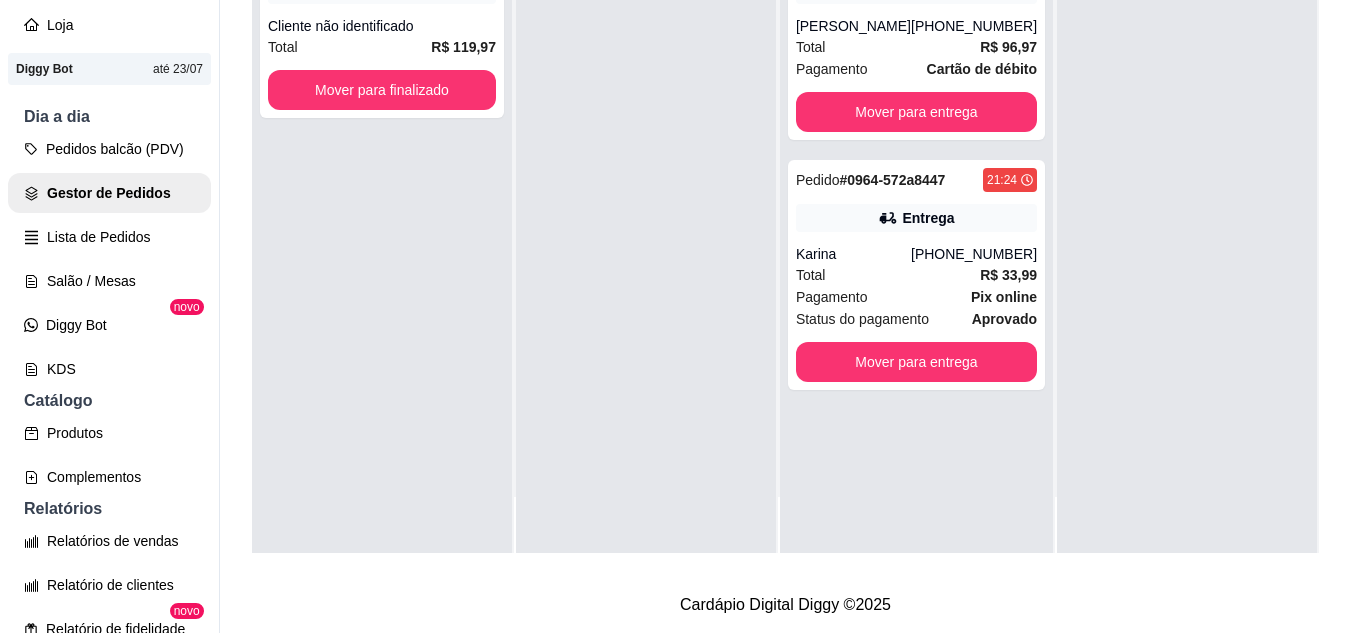 scroll, scrollTop: 319, scrollLeft: 0, axis: vertical 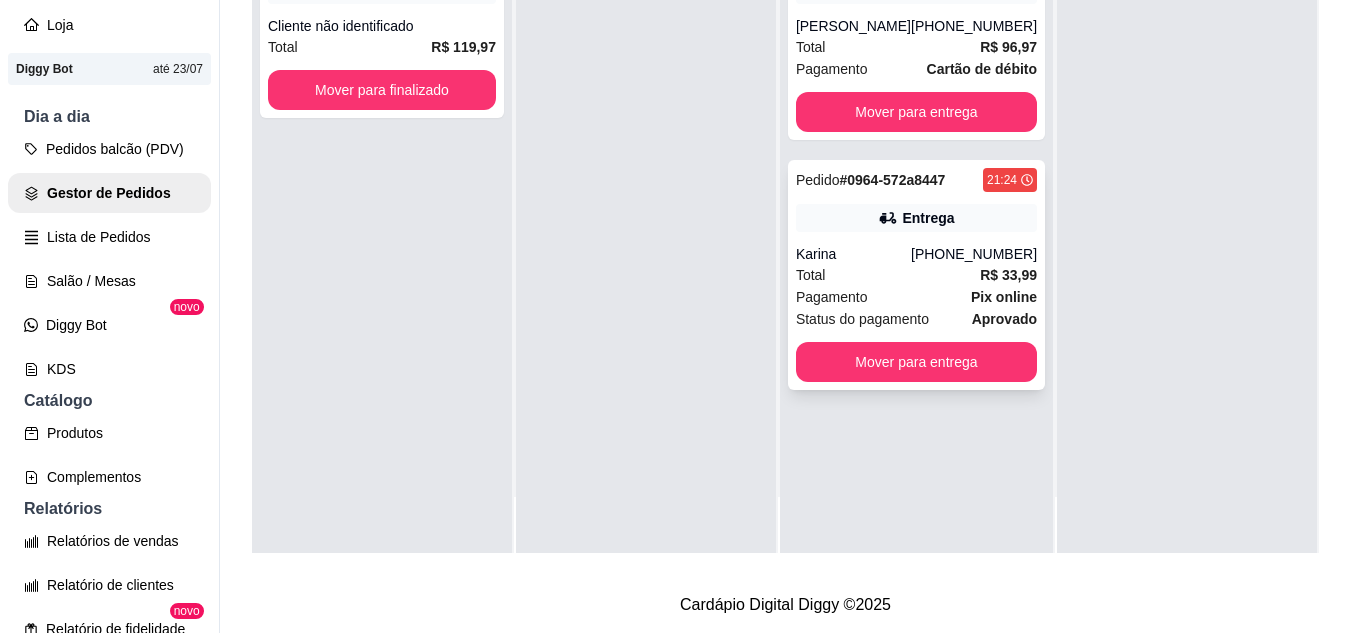 click on "Karina" at bounding box center [853, 254] 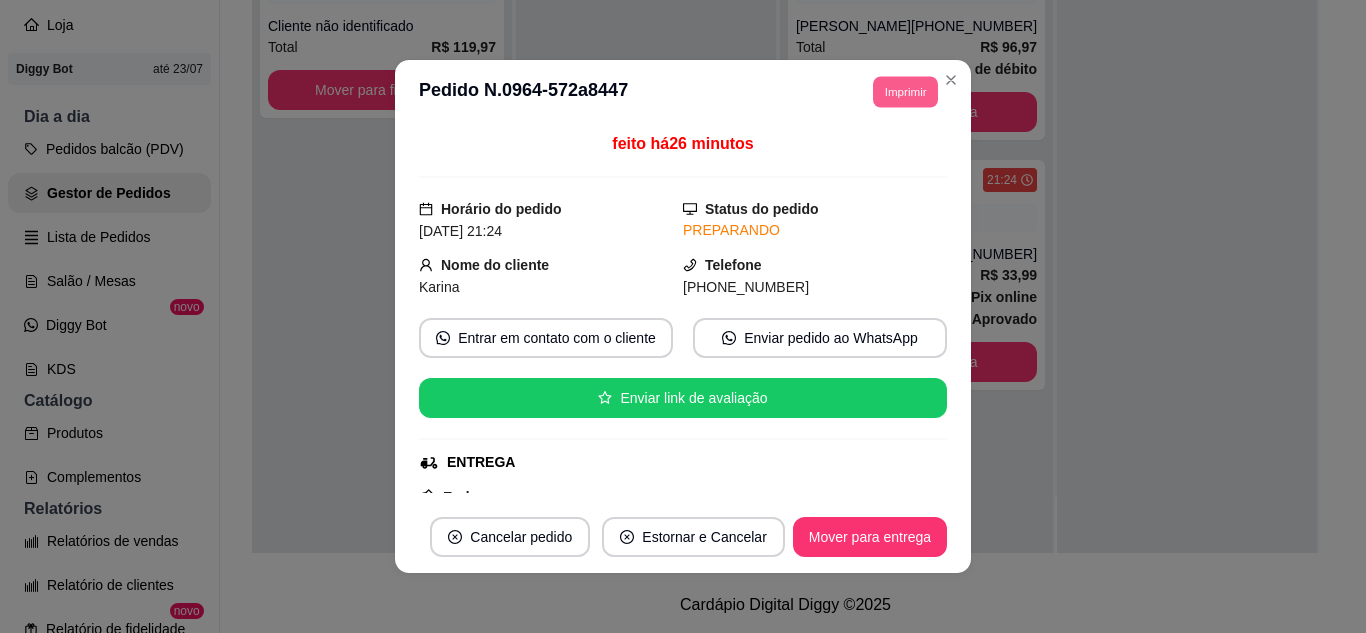 click on "Imprimir" at bounding box center (905, 91) 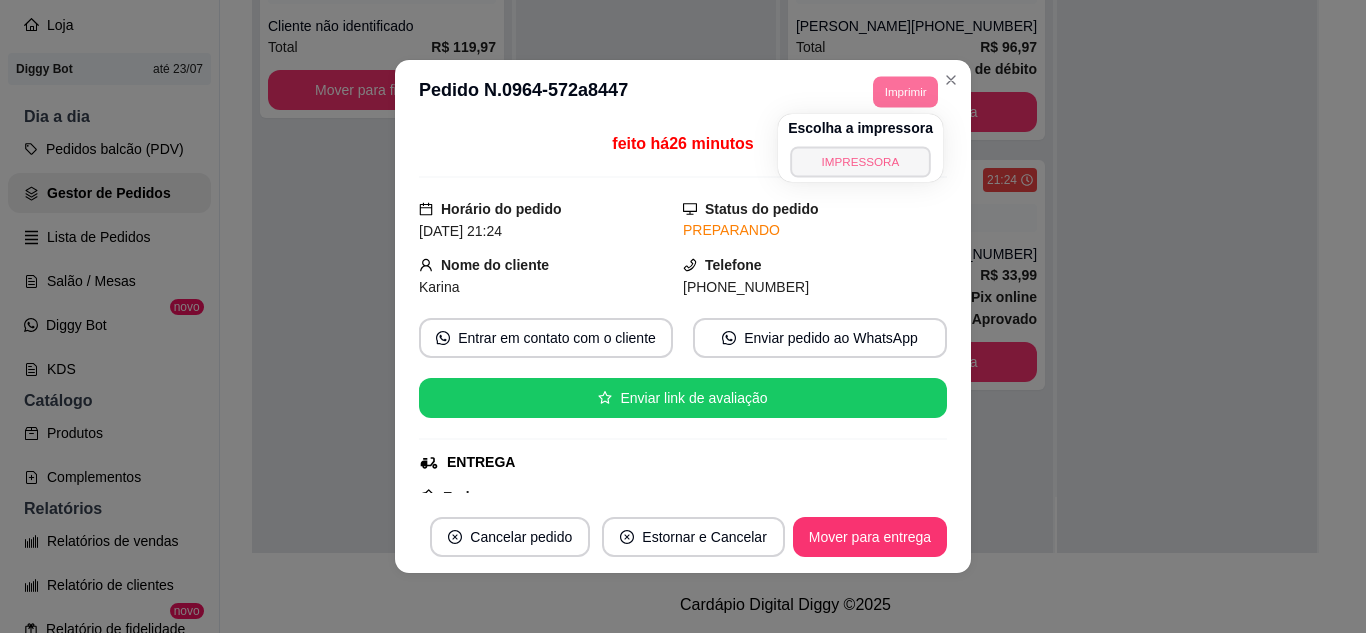 click on "IMPRESSORA" at bounding box center (860, 161) 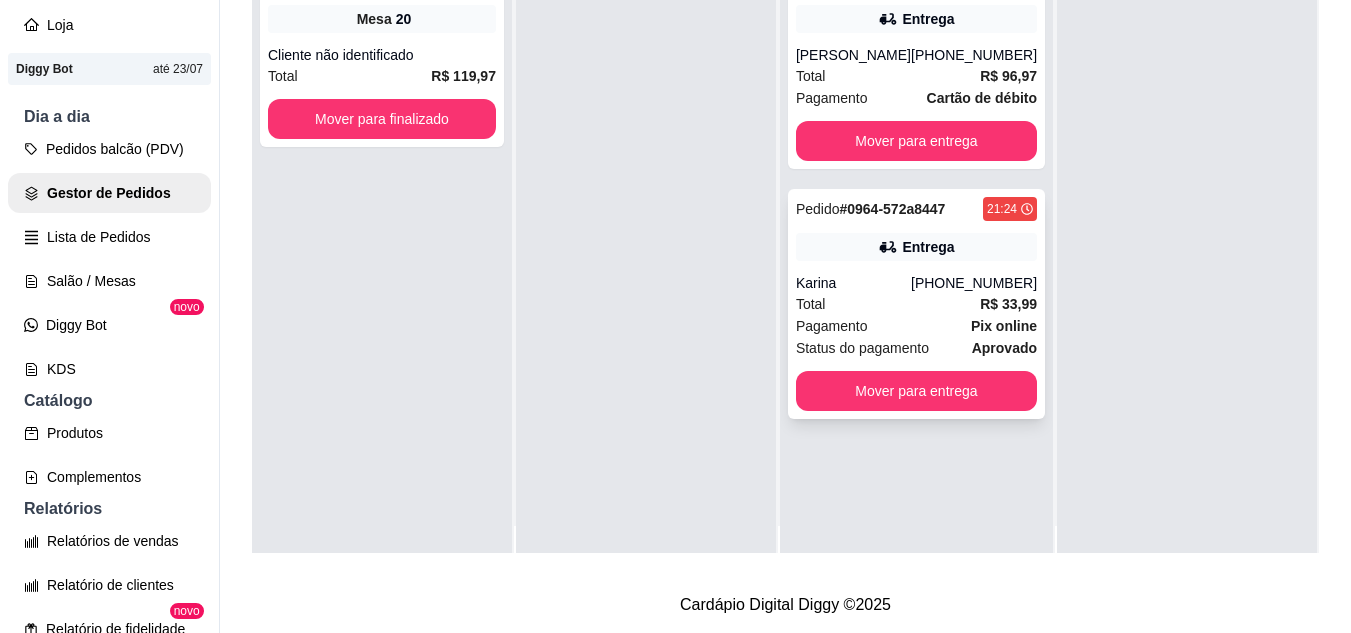 scroll, scrollTop: 0, scrollLeft: 0, axis: both 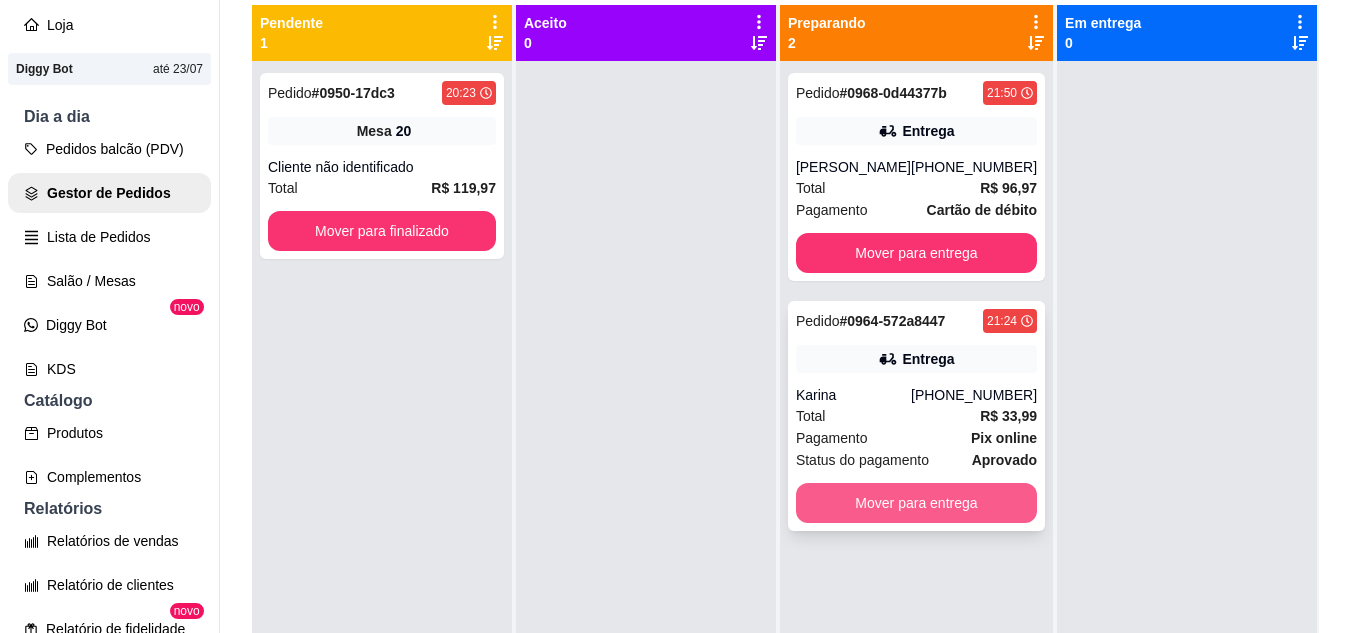 click on "Mover para entrega" at bounding box center [916, 503] 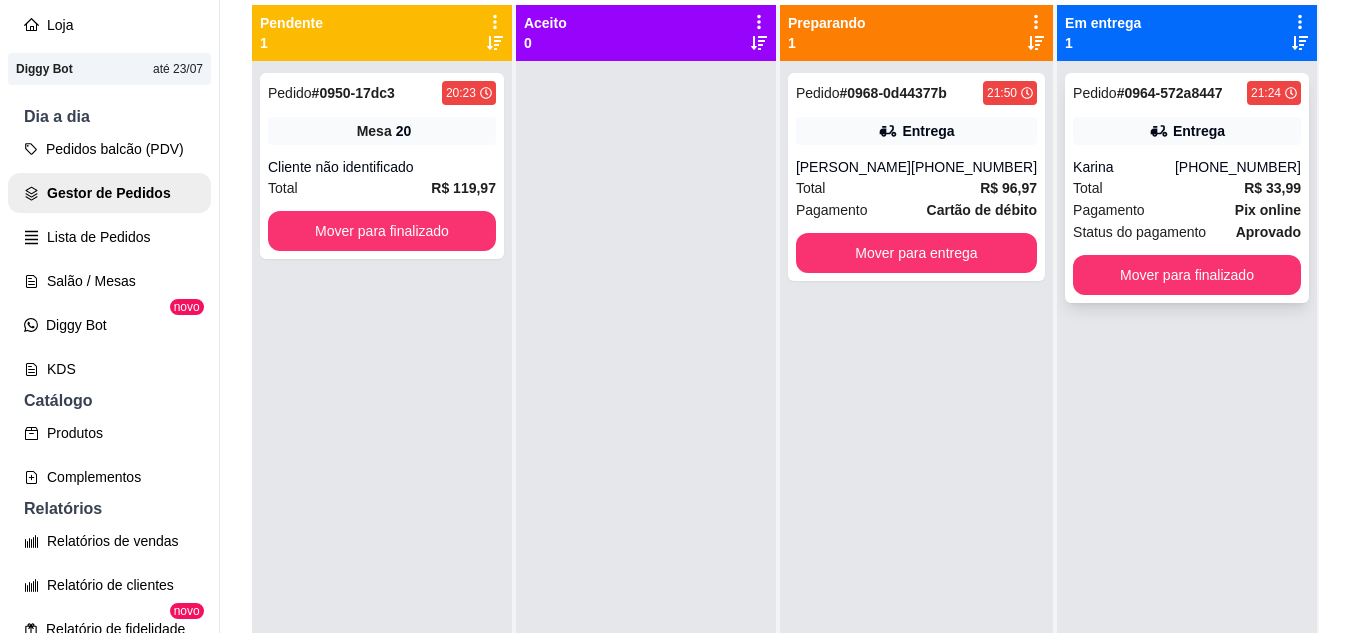 click on "Karina" at bounding box center (1124, 167) 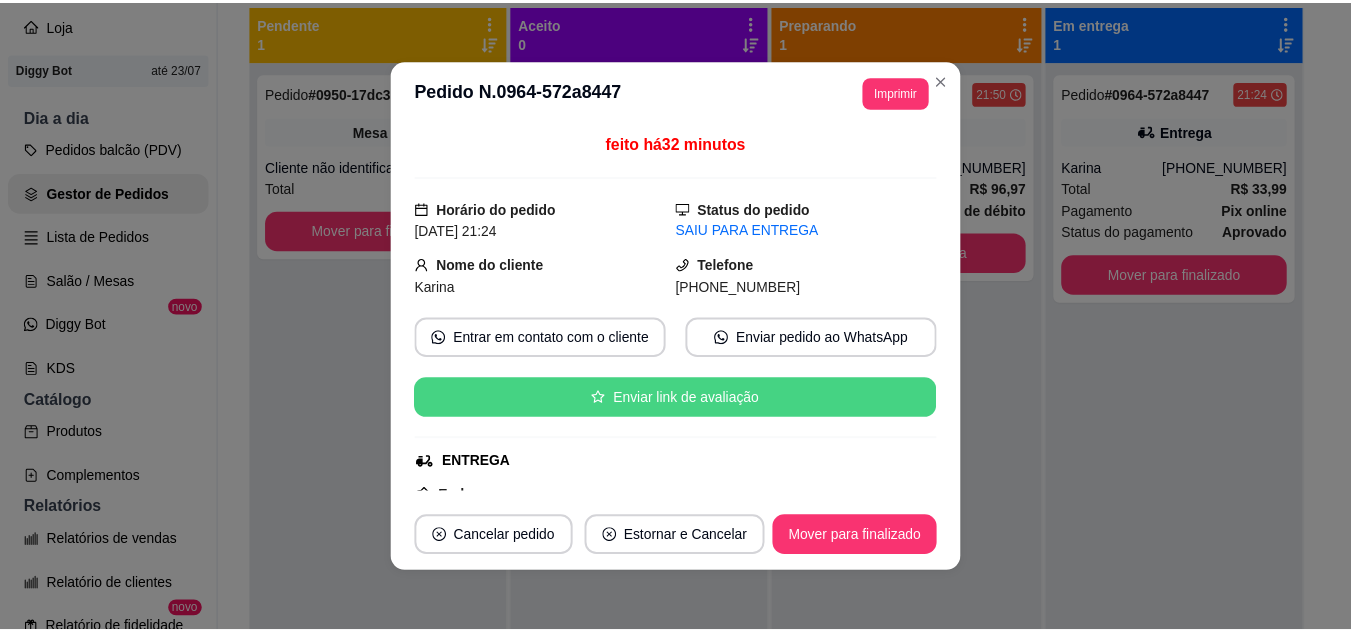 scroll, scrollTop: 100, scrollLeft: 0, axis: vertical 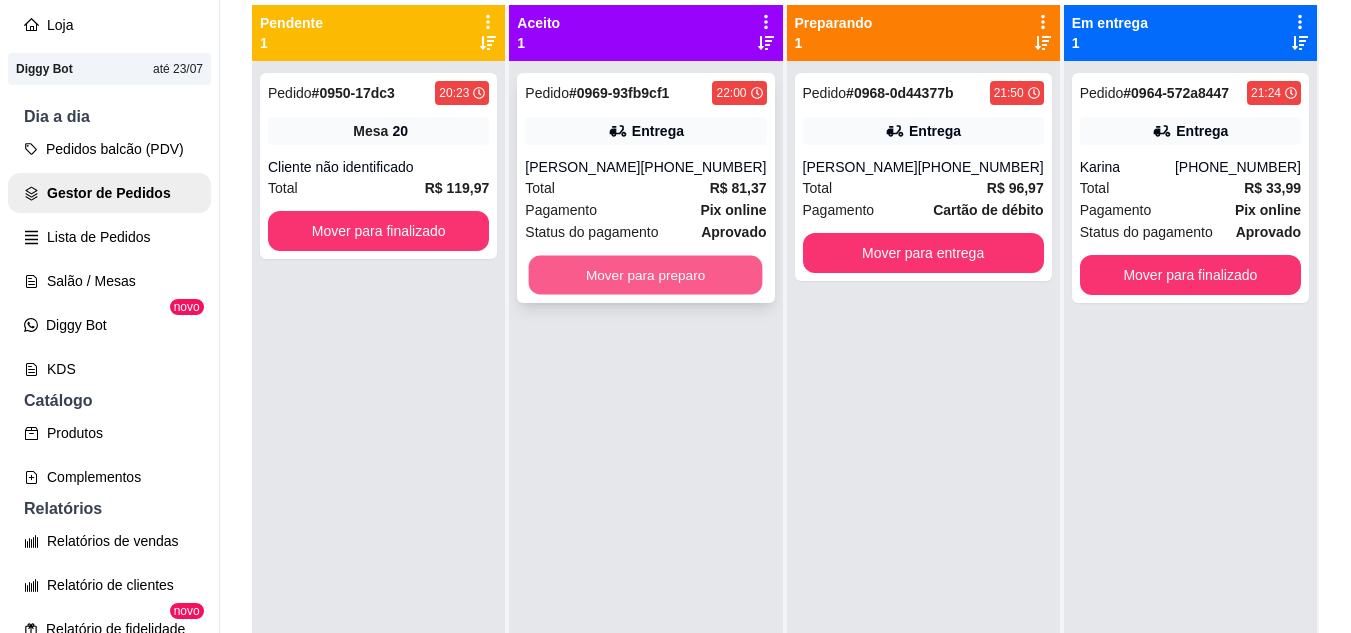 click on "Mover para preparo" at bounding box center [646, 275] 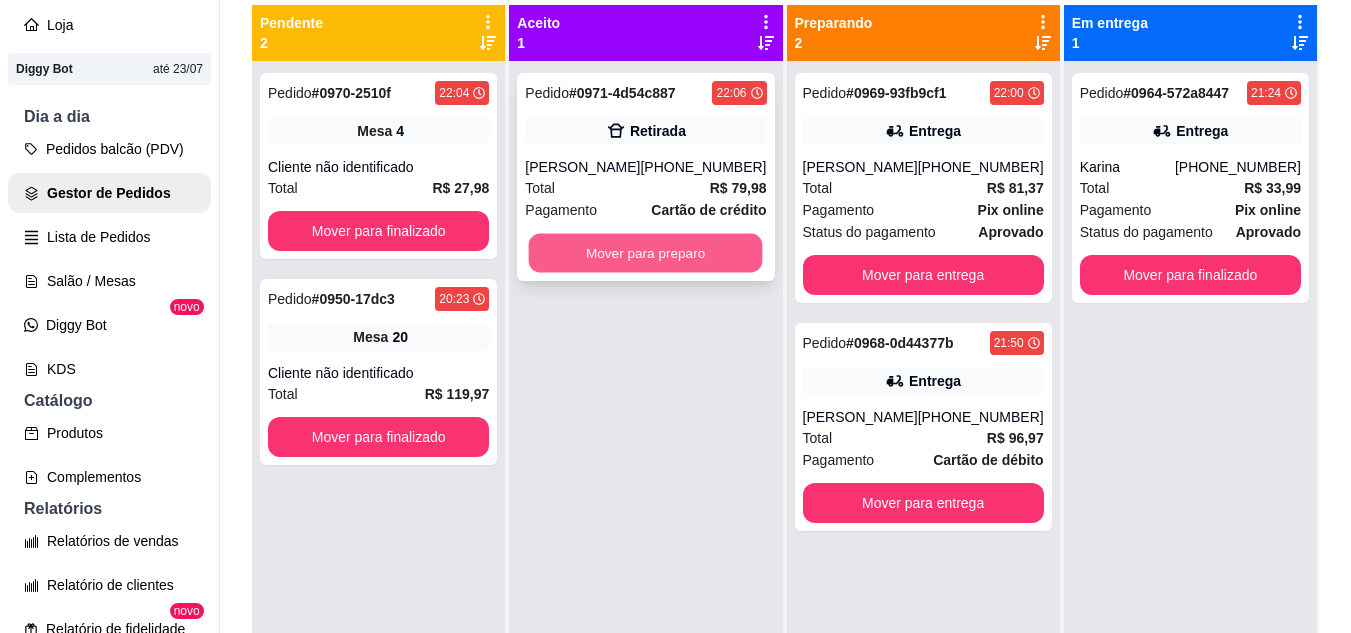click on "Mover para preparo" at bounding box center [646, 253] 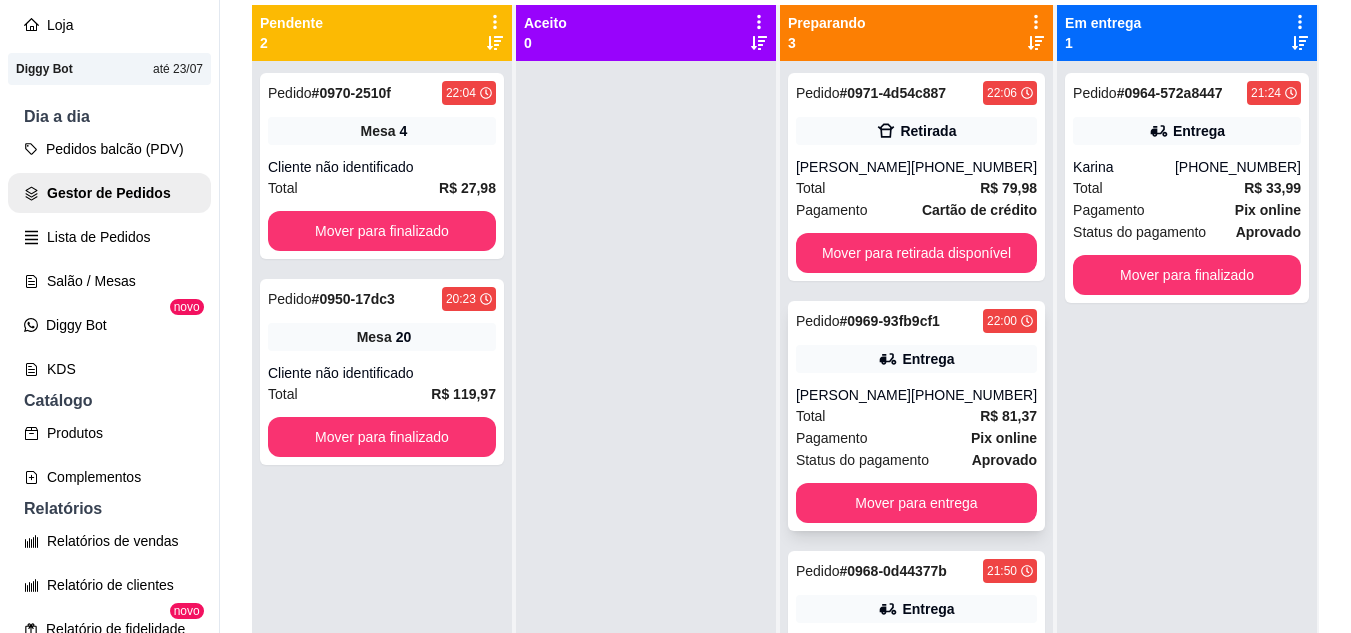 scroll, scrollTop: 93, scrollLeft: 0, axis: vertical 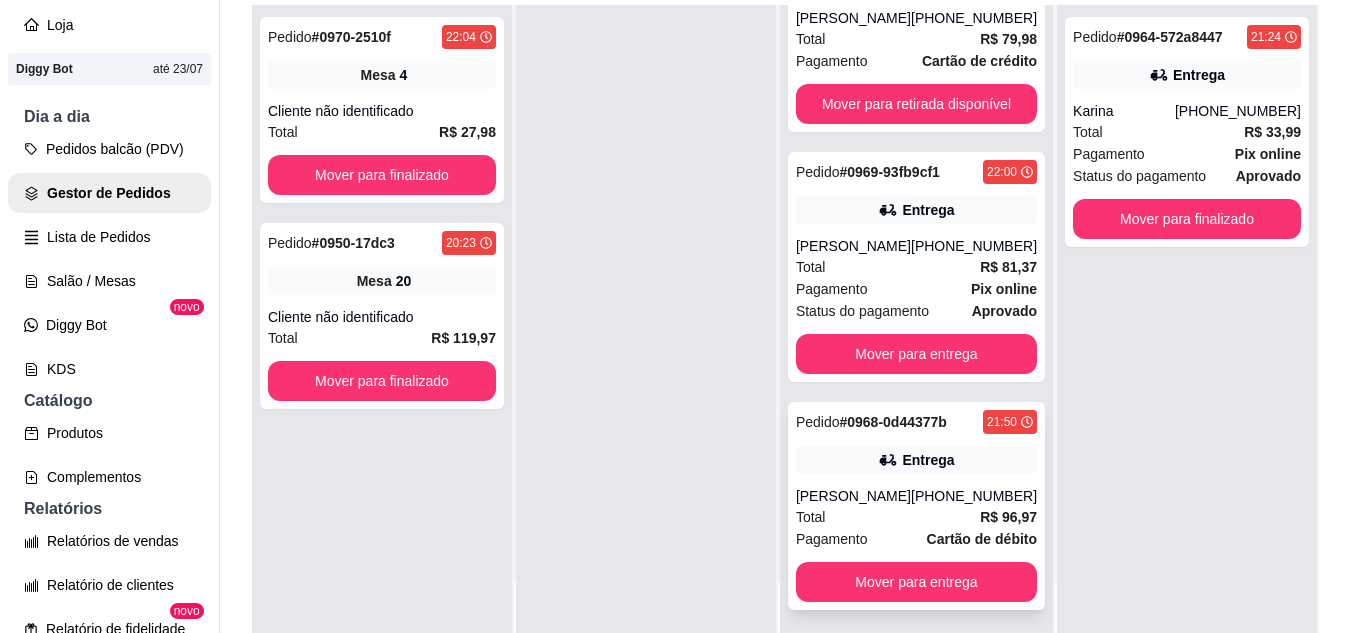 click on "[PERSON_NAME]" at bounding box center [853, 496] 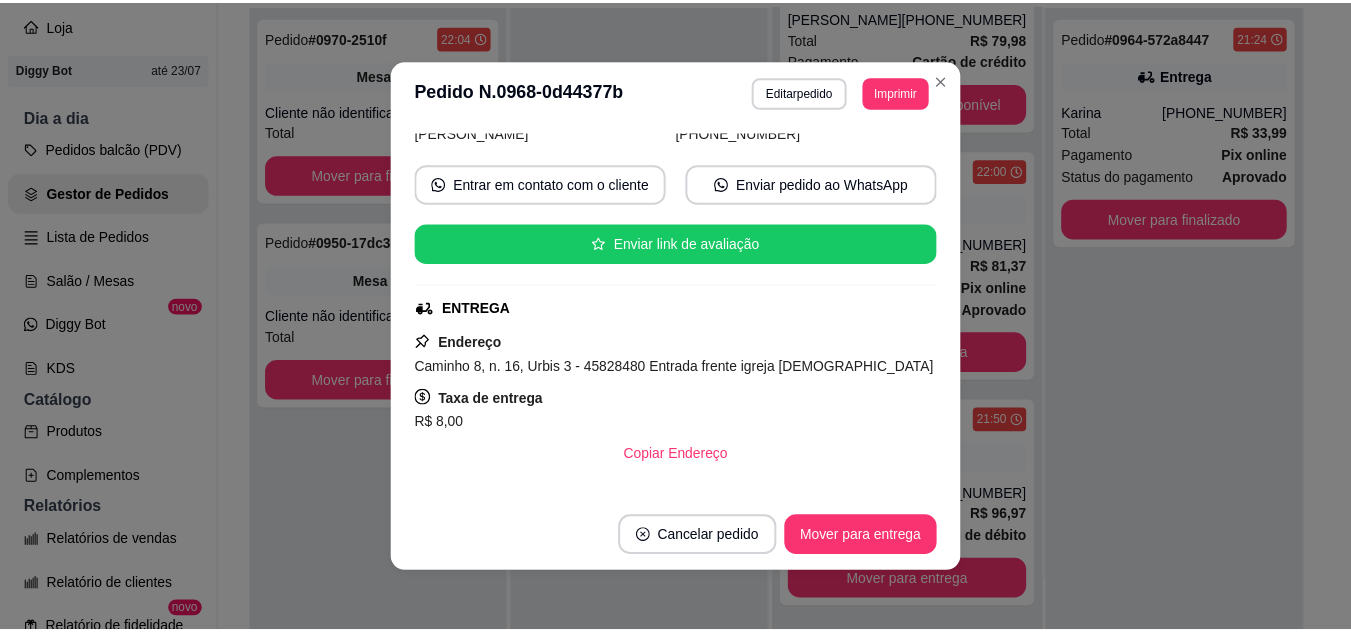 scroll, scrollTop: 200, scrollLeft: 0, axis: vertical 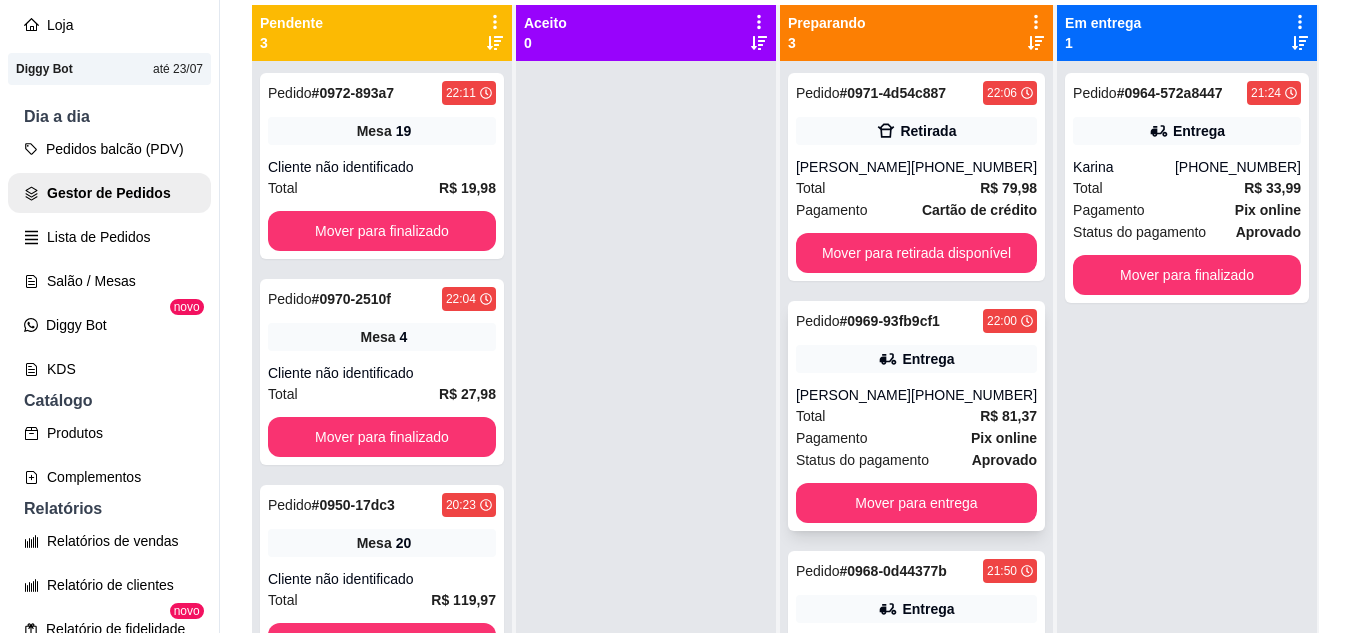 click on "Entrega" at bounding box center [916, 359] 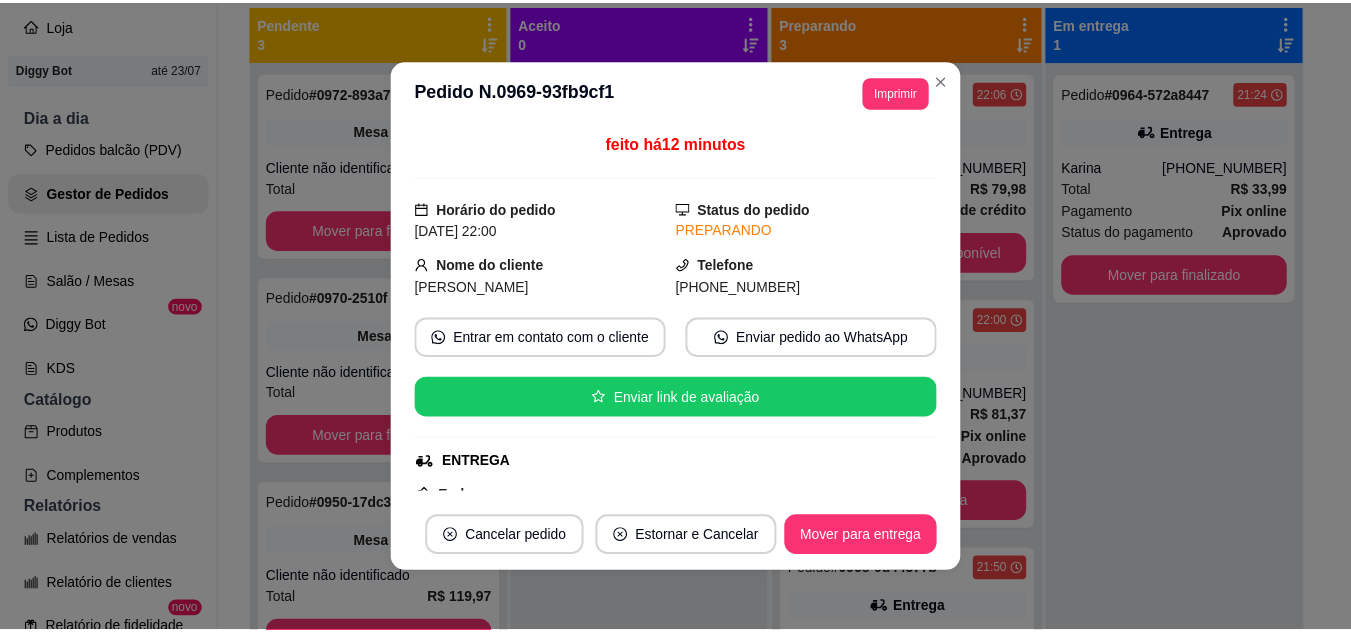 scroll, scrollTop: 100, scrollLeft: 0, axis: vertical 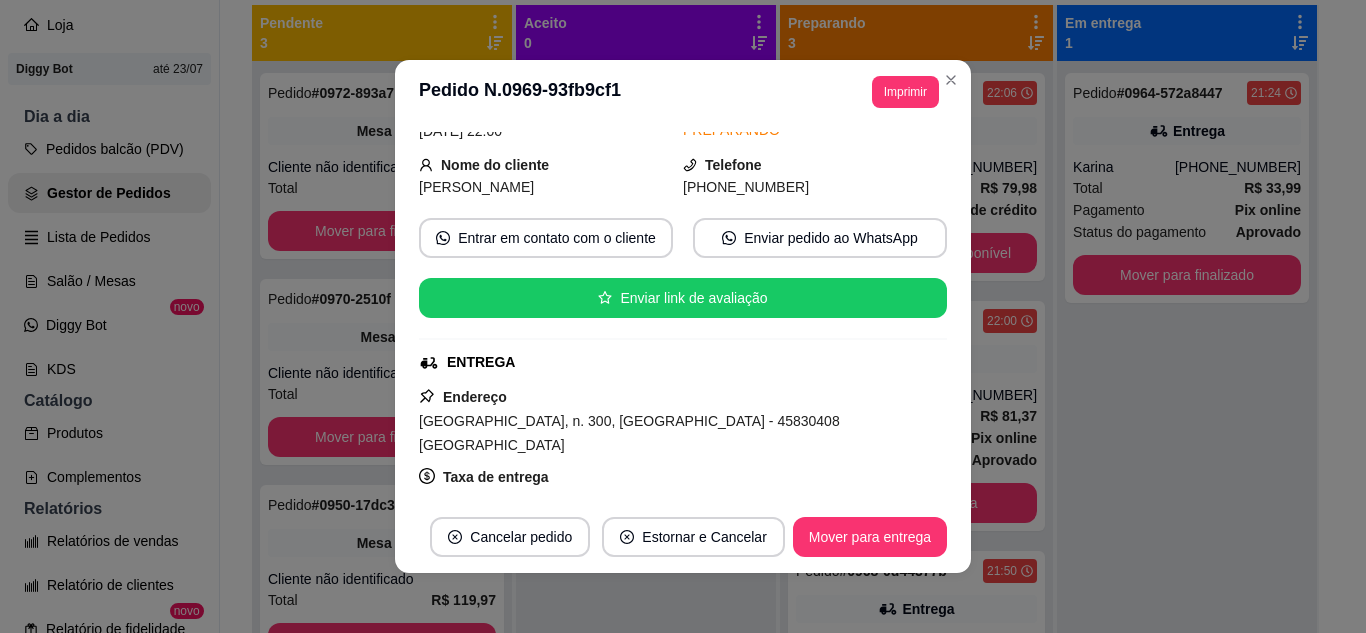 click on "Imprimir" at bounding box center (905, 92) 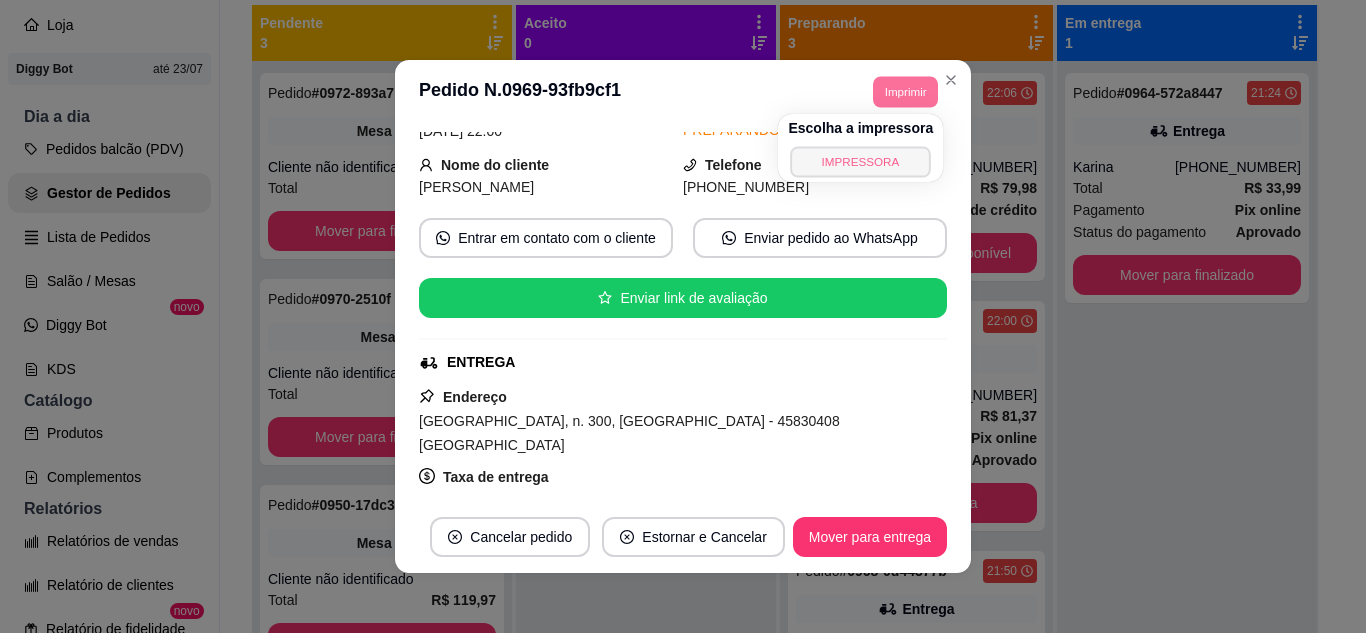 click on "IMPRESSORA" at bounding box center [861, 161] 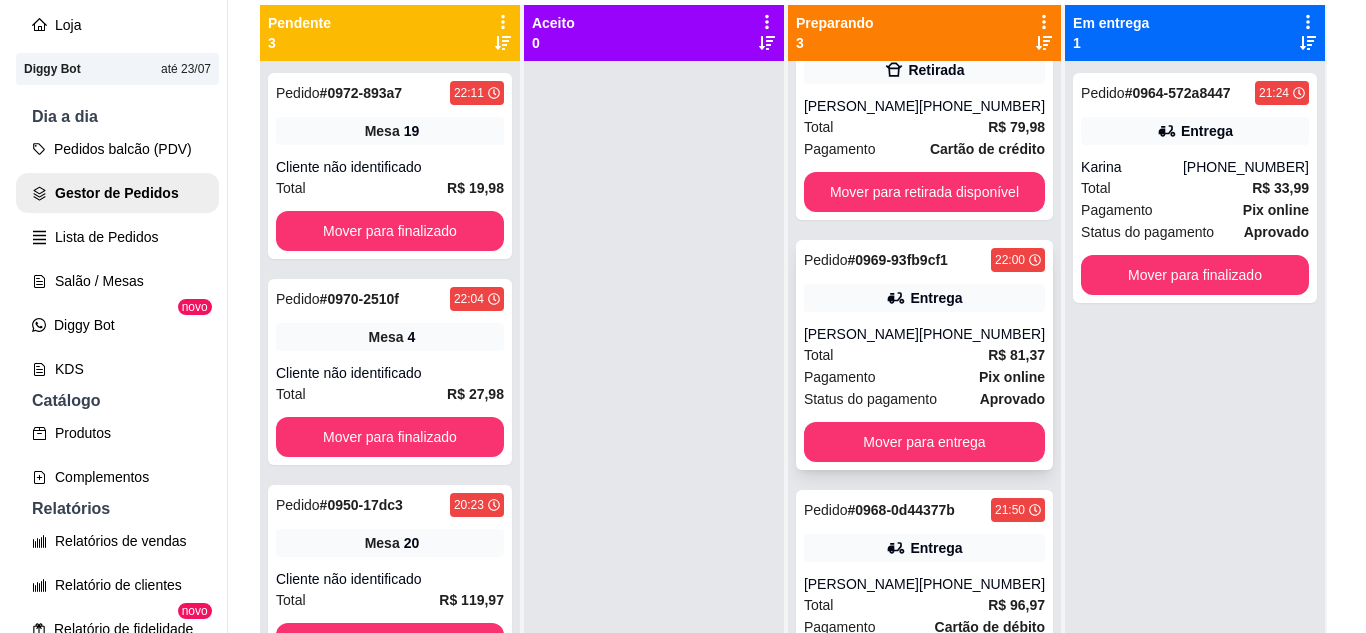 scroll, scrollTop: 93, scrollLeft: 0, axis: vertical 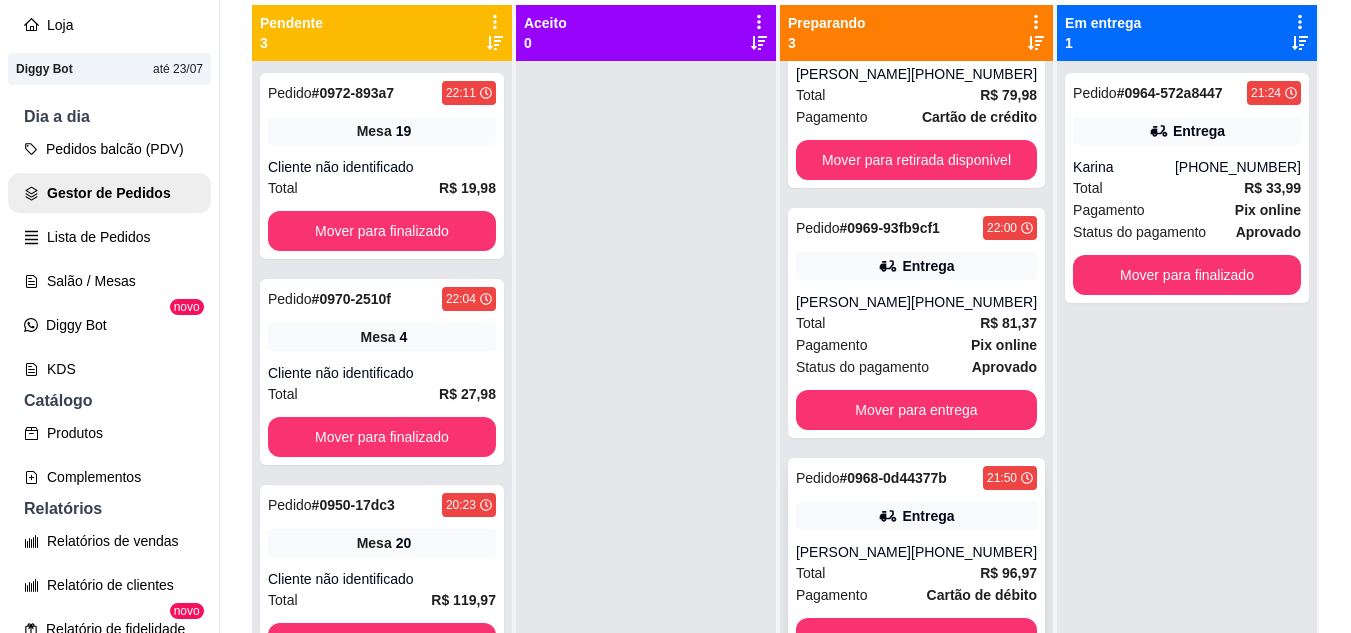 click on "Entrega" at bounding box center (916, 516) 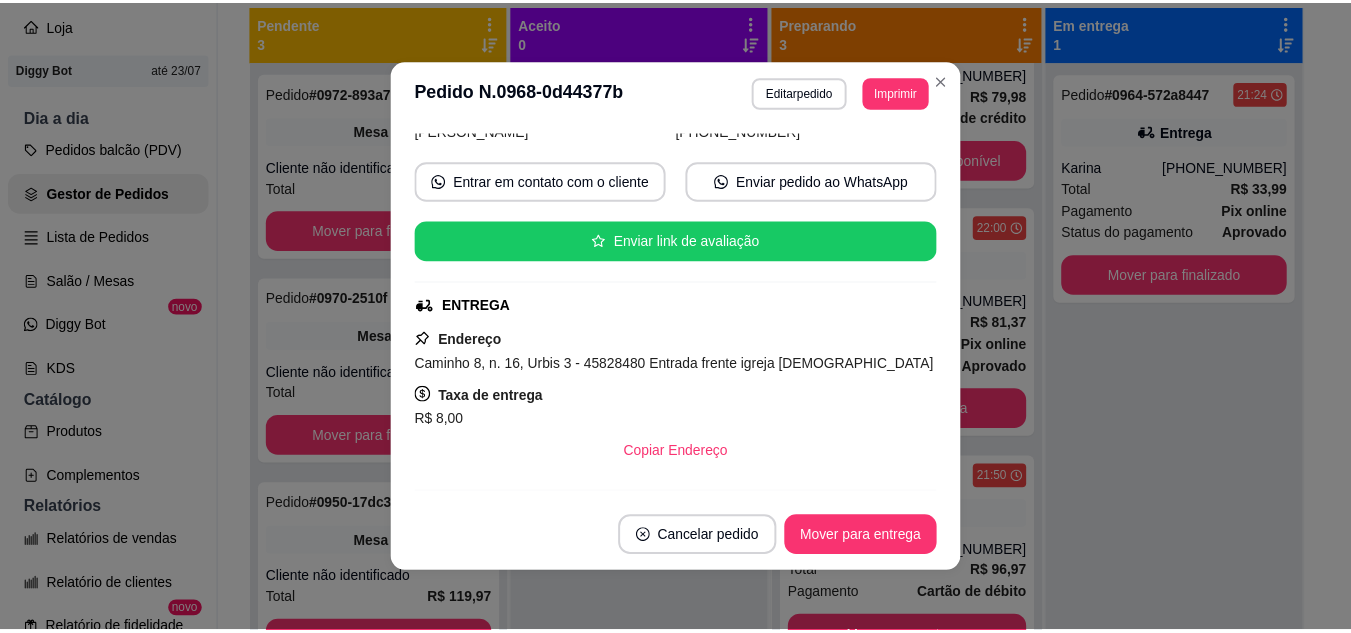 scroll, scrollTop: 200, scrollLeft: 0, axis: vertical 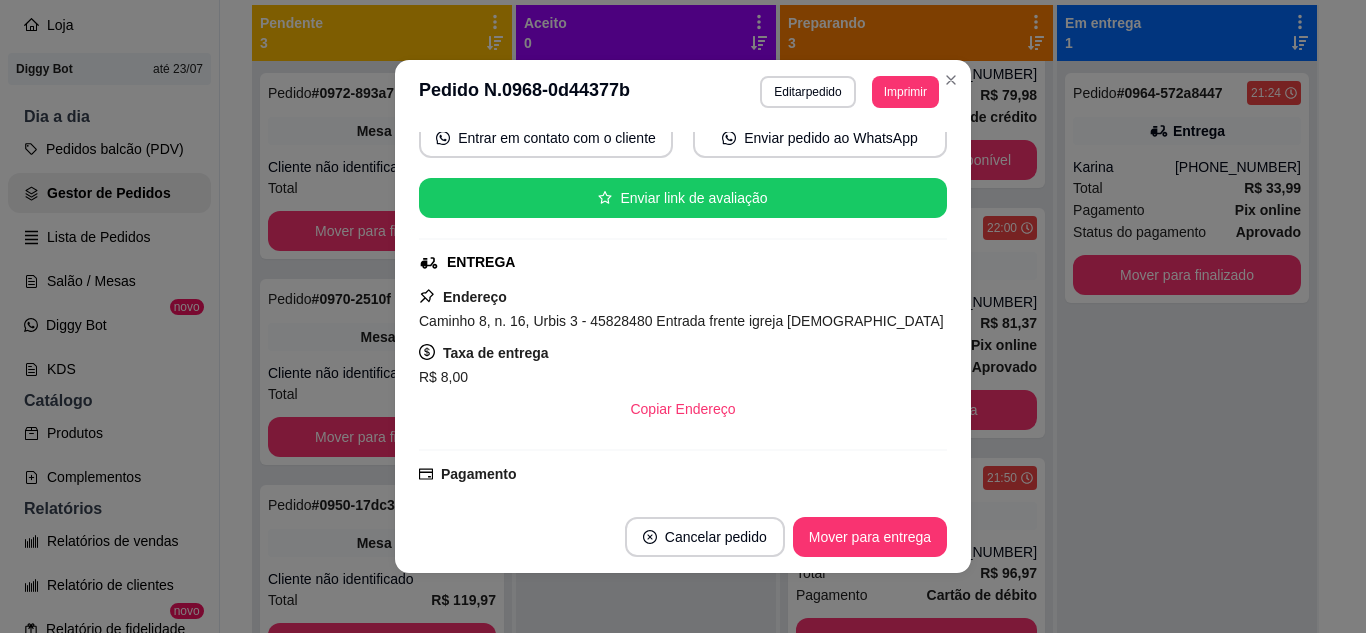 click on "**********" at bounding box center (683, 92) 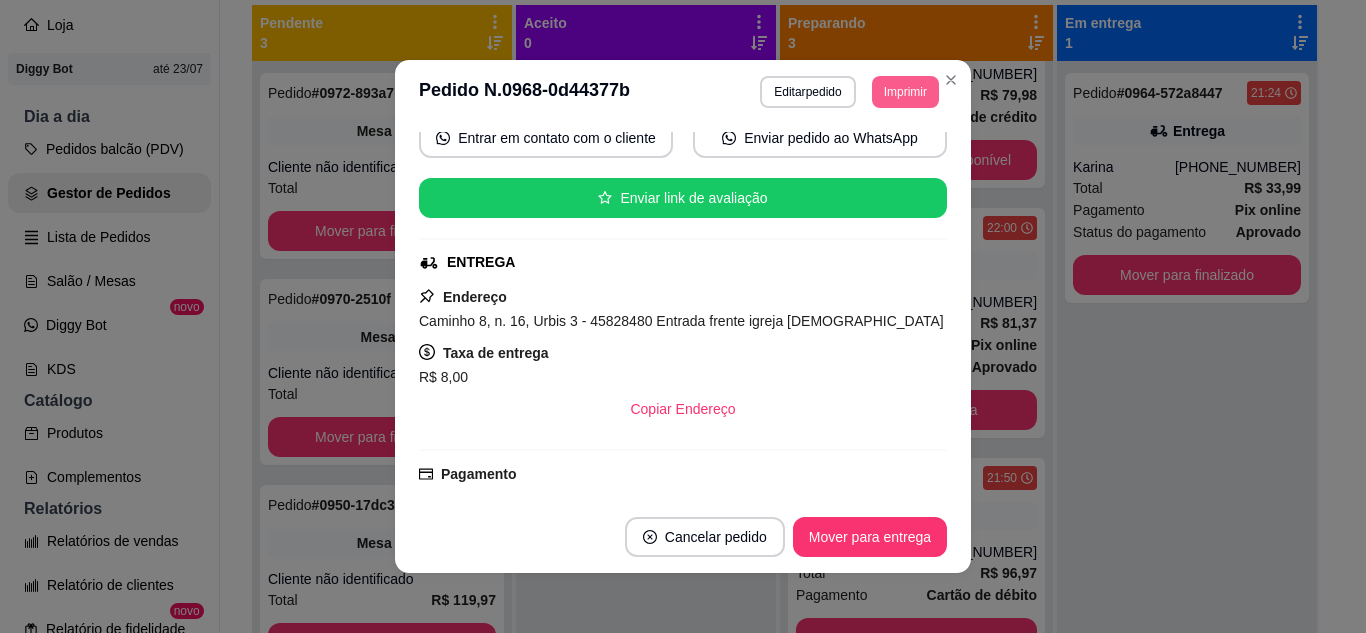 click on "Imprimir" at bounding box center [905, 92] 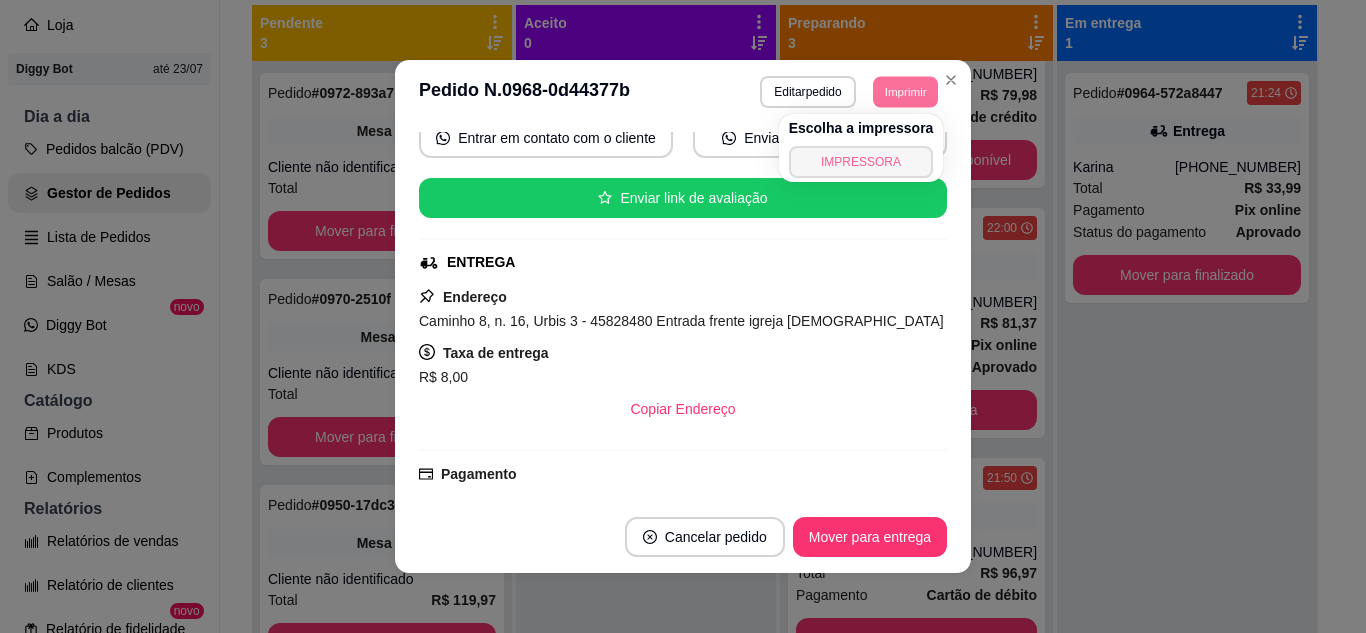 click on "IMPRESSORA" at bounding box center [861, 162] 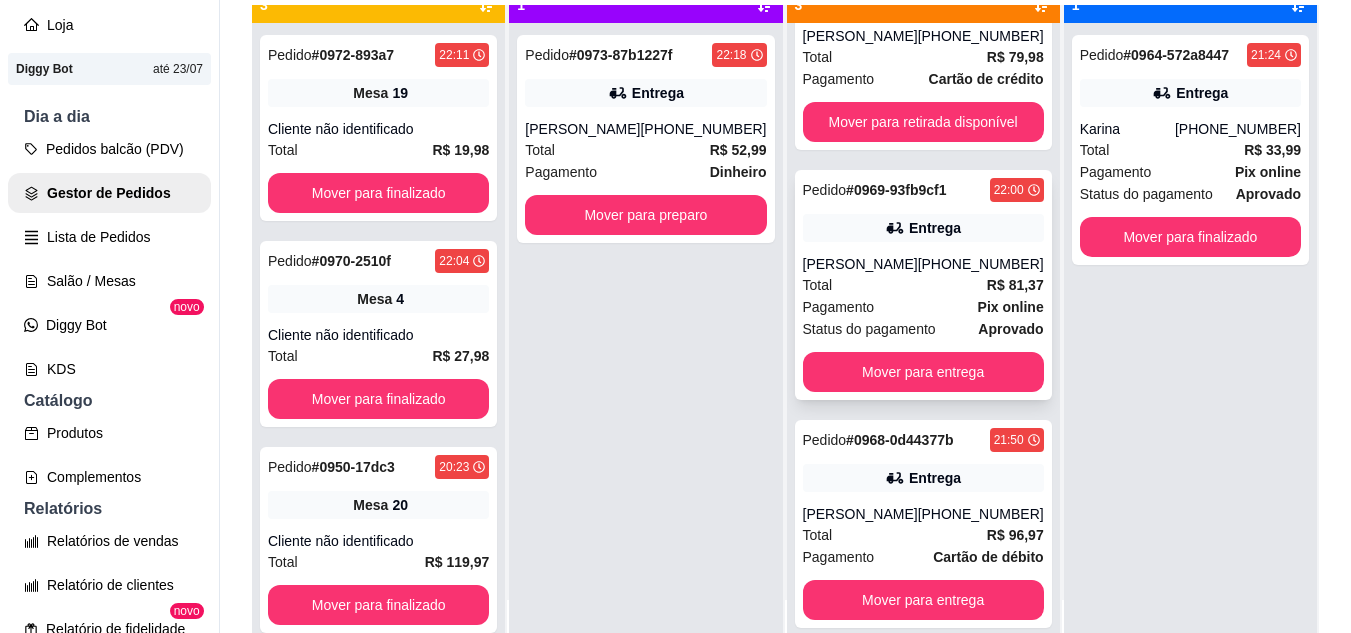 scroll, scrollTop: 56, scrollLeft: 0, axis: vertical 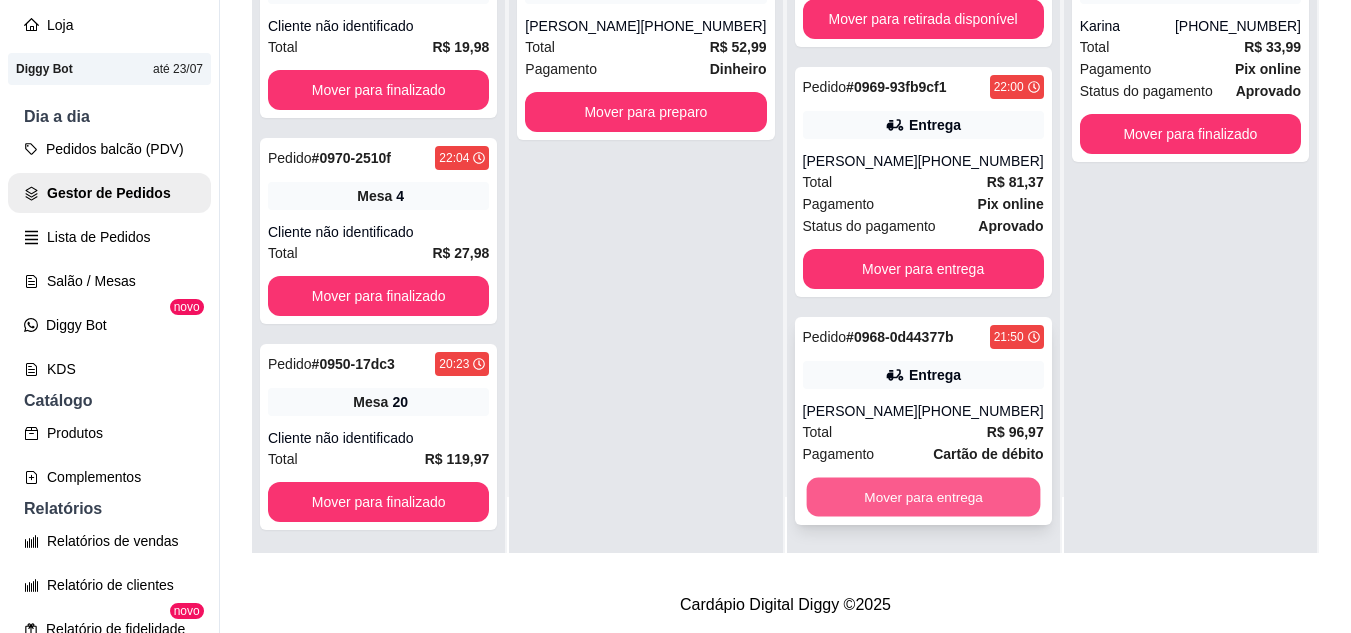 click on "Mover para entrega" at bounding box center (923, 497) 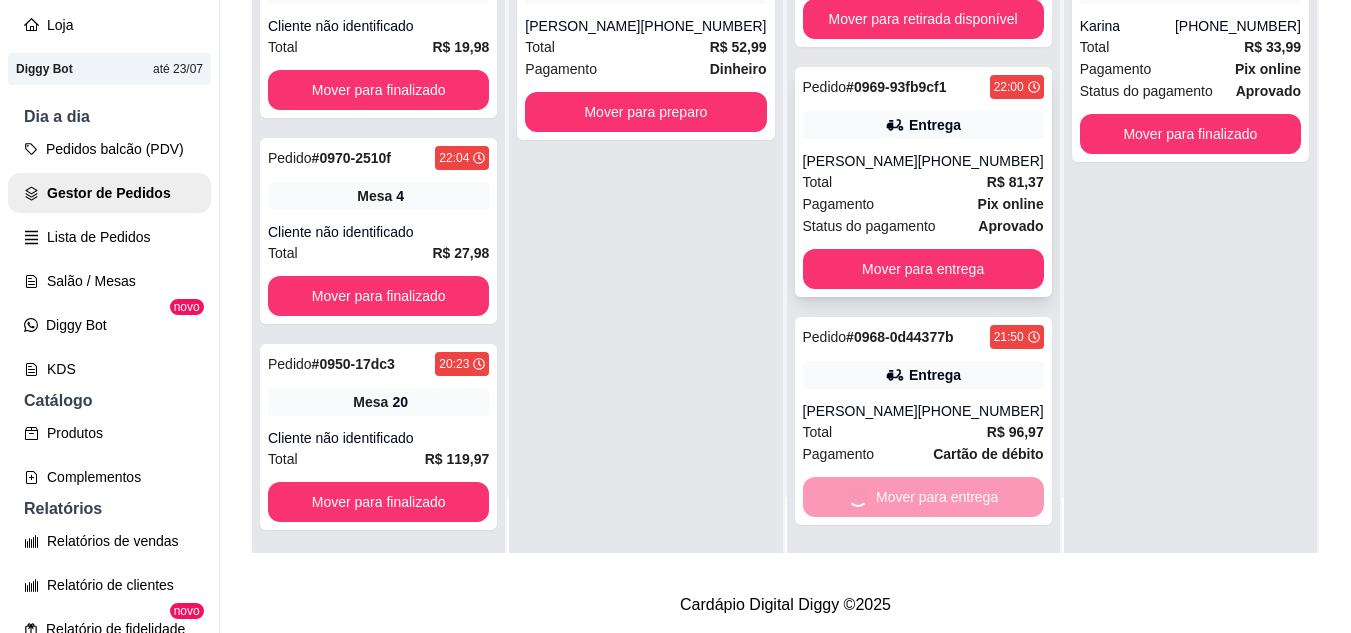 scroll, scrollTop: 0, scrollLeft: 0, axis: both 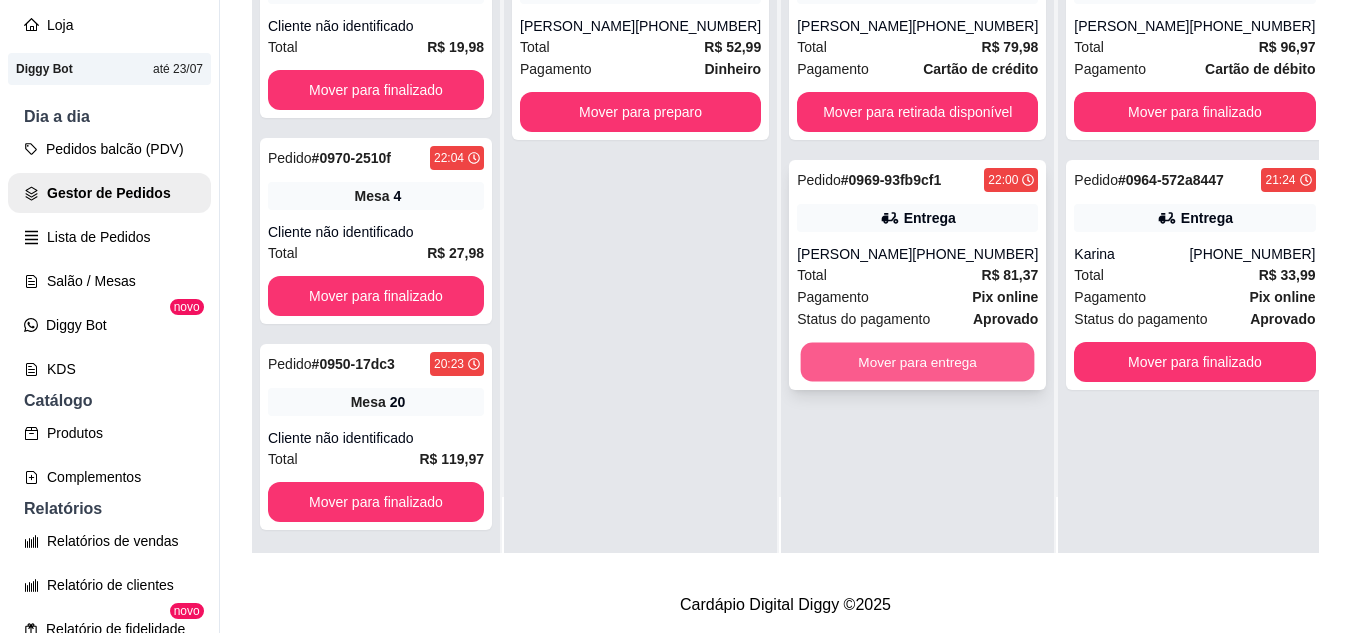 click on "Mover para entrega" at bounding box center (918, 362) 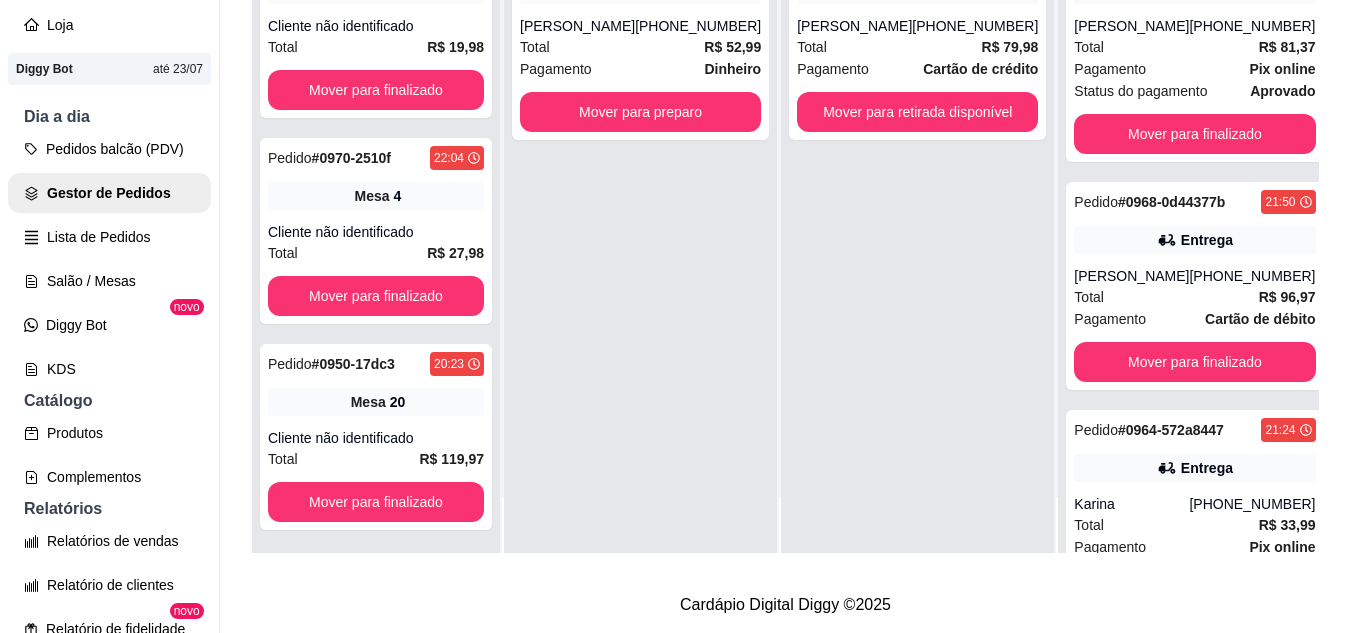 scroll, scrollTop: 0, scrollLeft: 0, axis: both 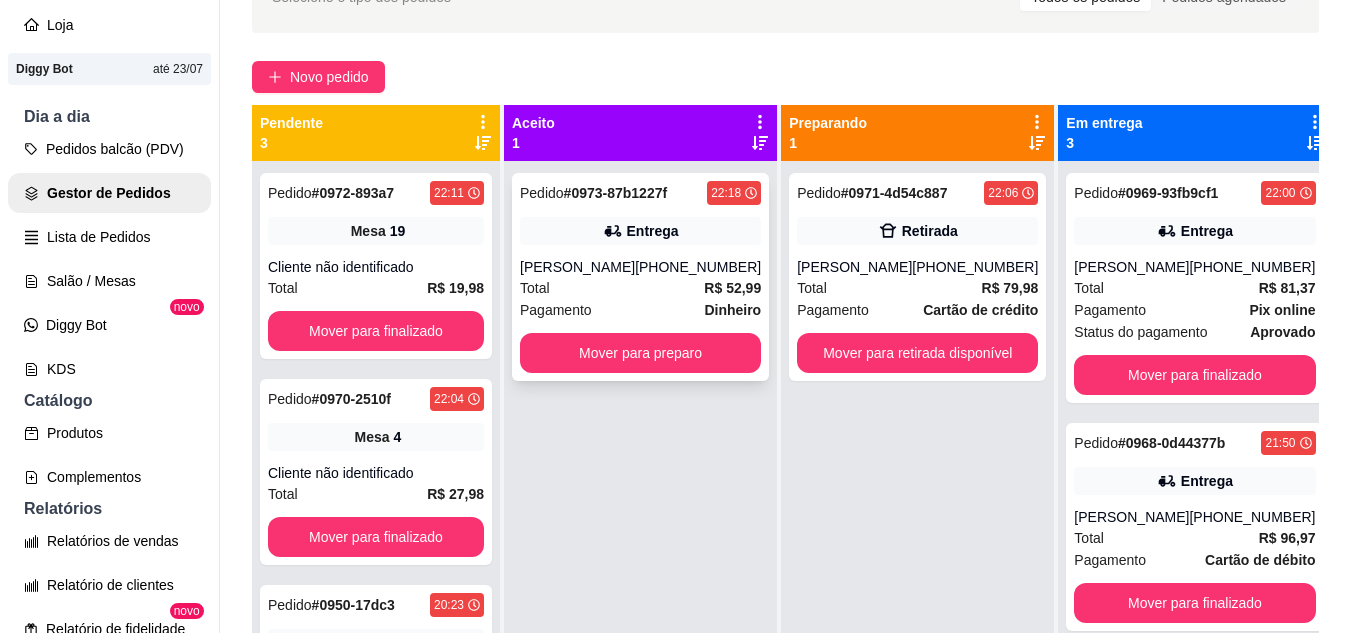 click on "Entrega" at bounding box center (640, 231) 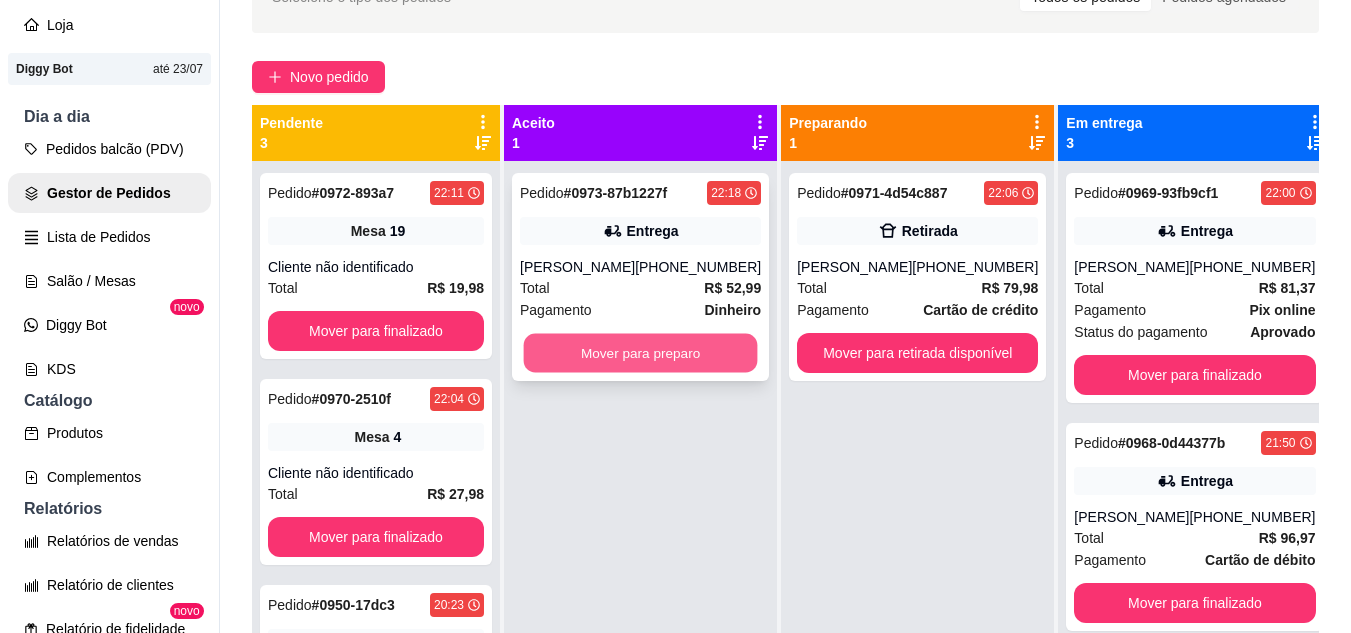 click on "Mover para preparo" at bounding box center (641, 353) 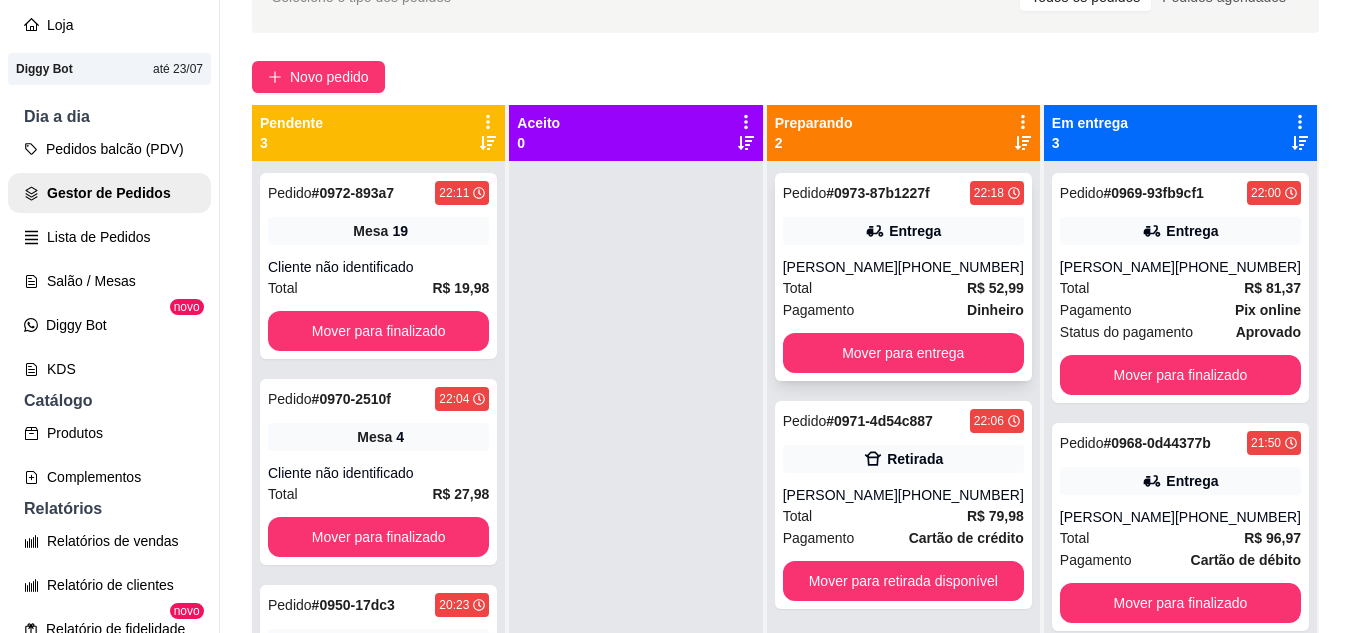 click on "[PHONE_NUMBER]" at bounding box center (961, 267) 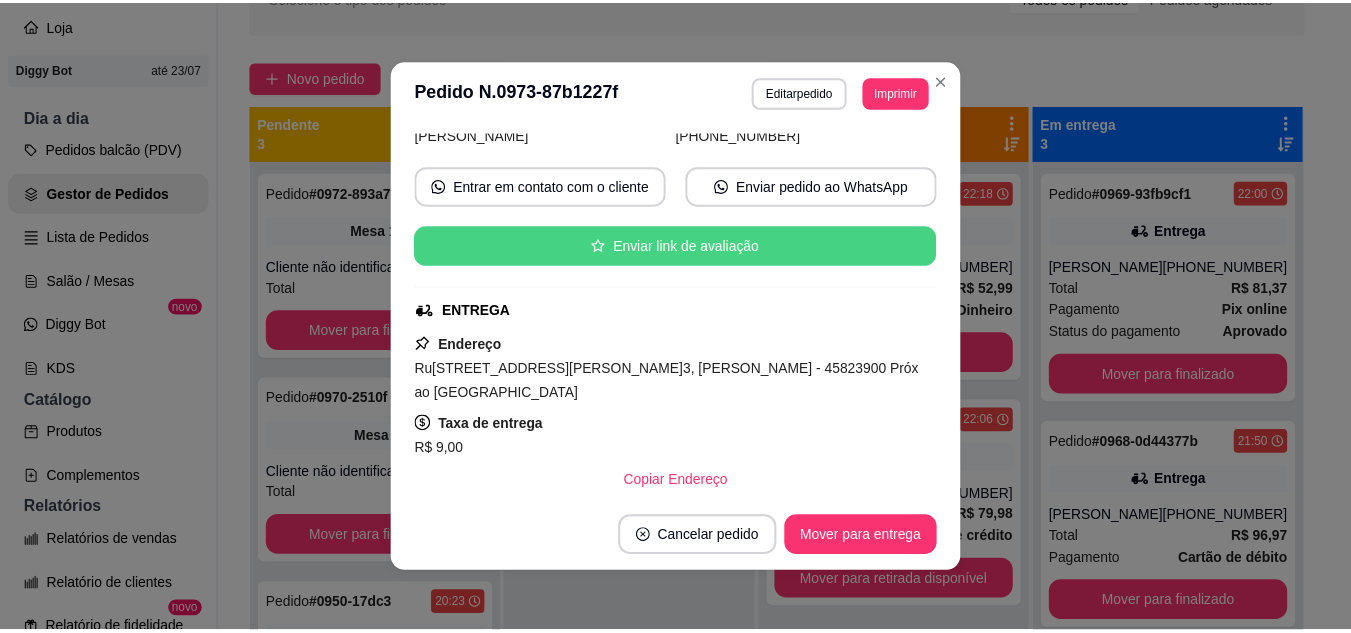 scroll, scrollTop: 200, scrollLeft: 0, axis: vertical 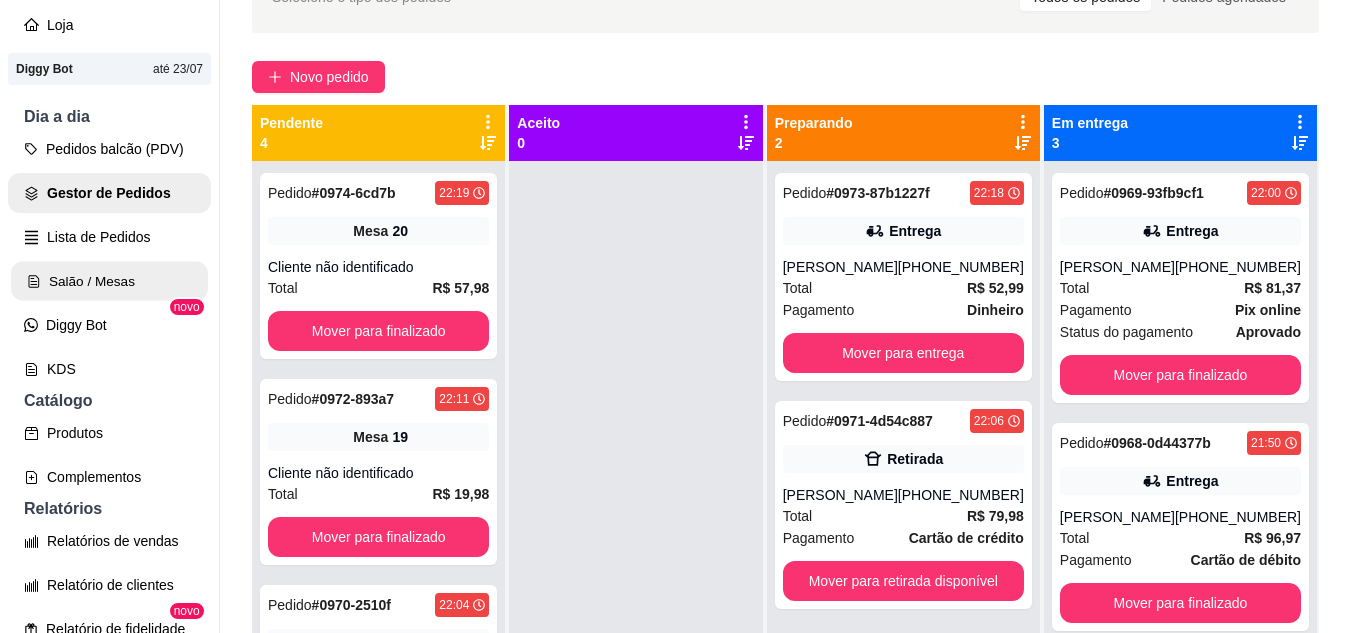 click on "Salão / Mesas" at bounding box center (109, 281) 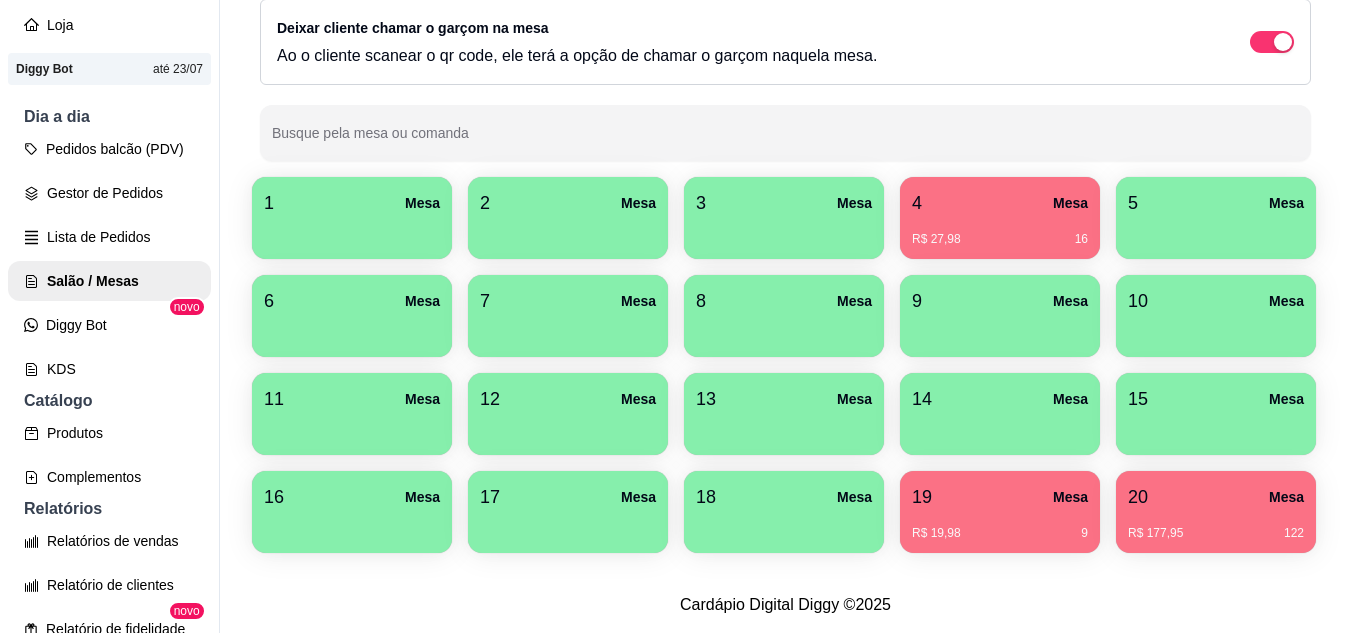 scroll, scrollTop: 294, scrollLeft: 0, axis: vertical 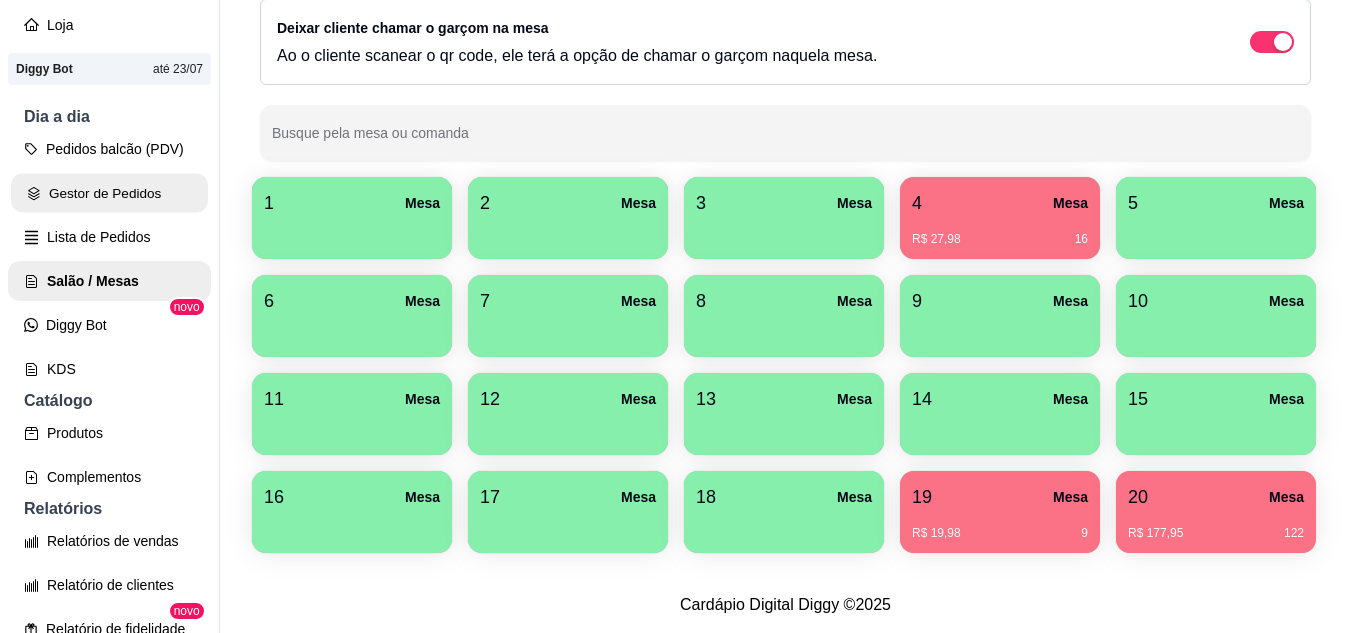 click on "Gestor de Pedidos" at bounding box center [109, 193] 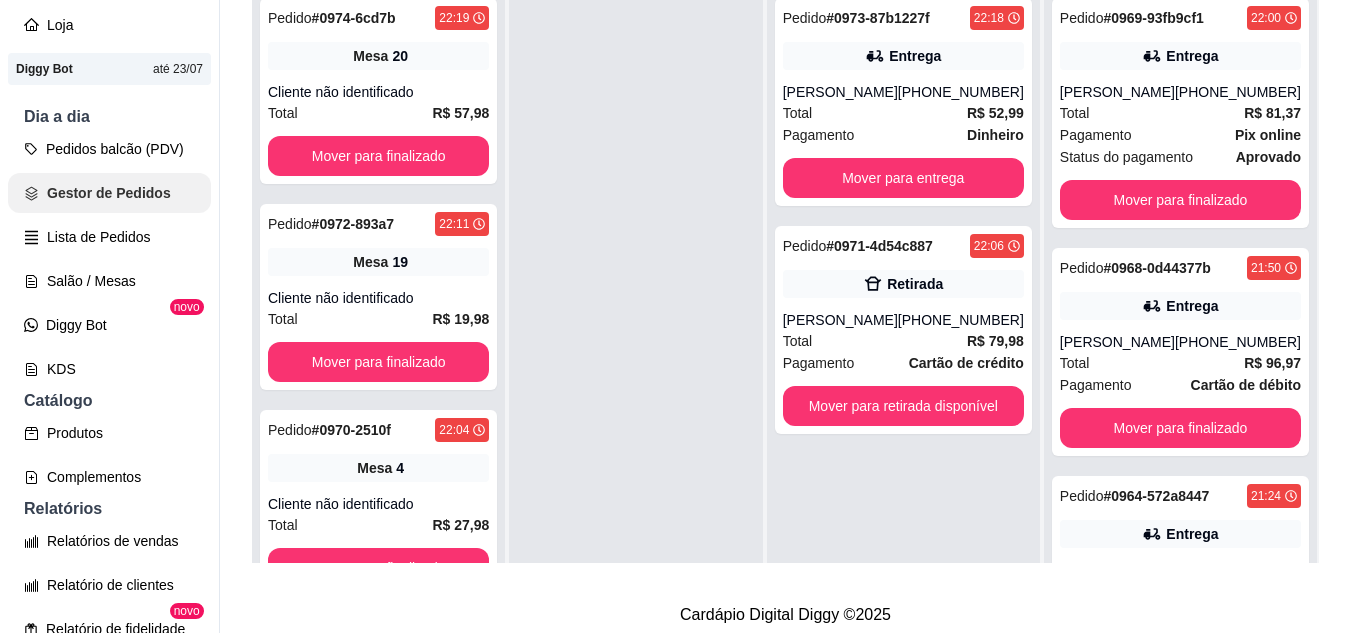 scroll, scrollTop: 0, scrollLeft: 0, axis: both 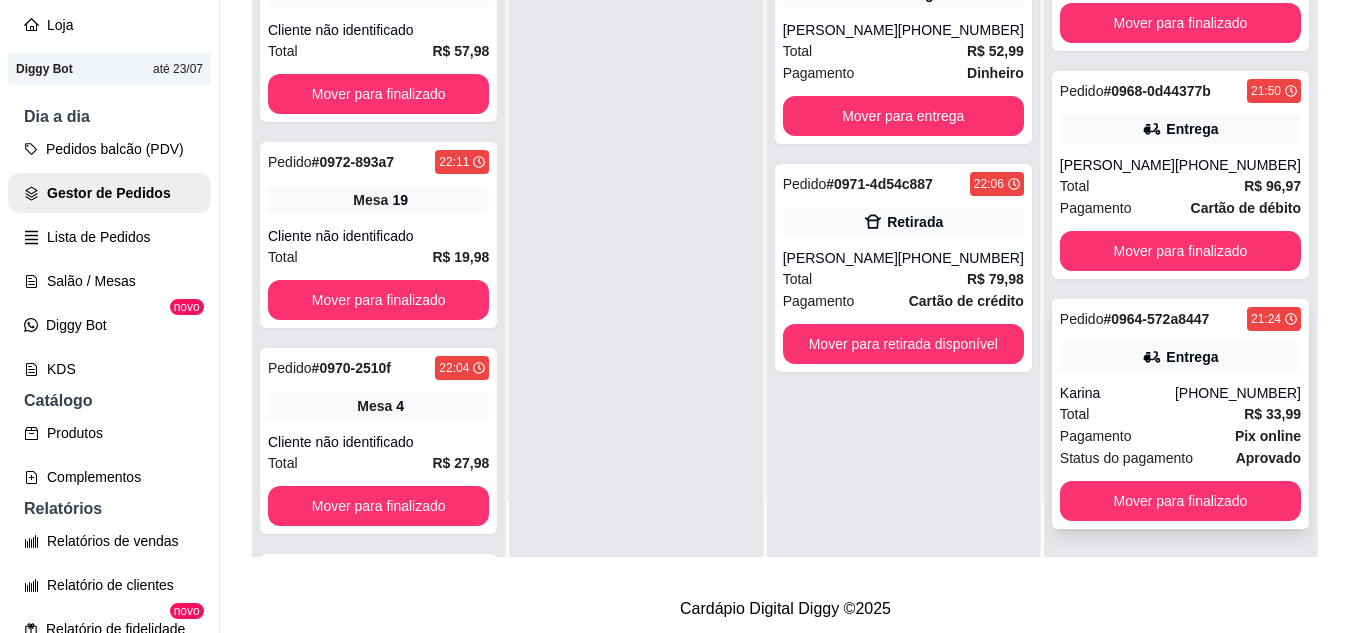 click on "Karina" at bounding box center [1117, 393] 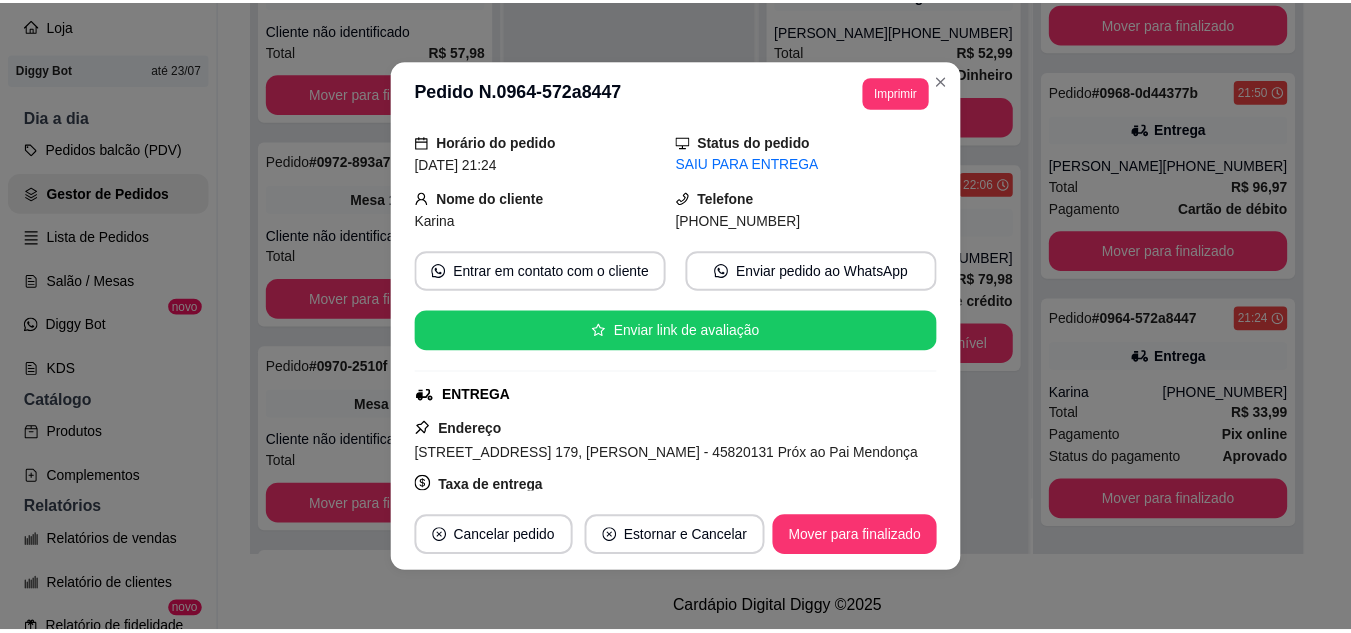 scroll, scrollTop: 100, scrollLeft: 0, axis: vertical 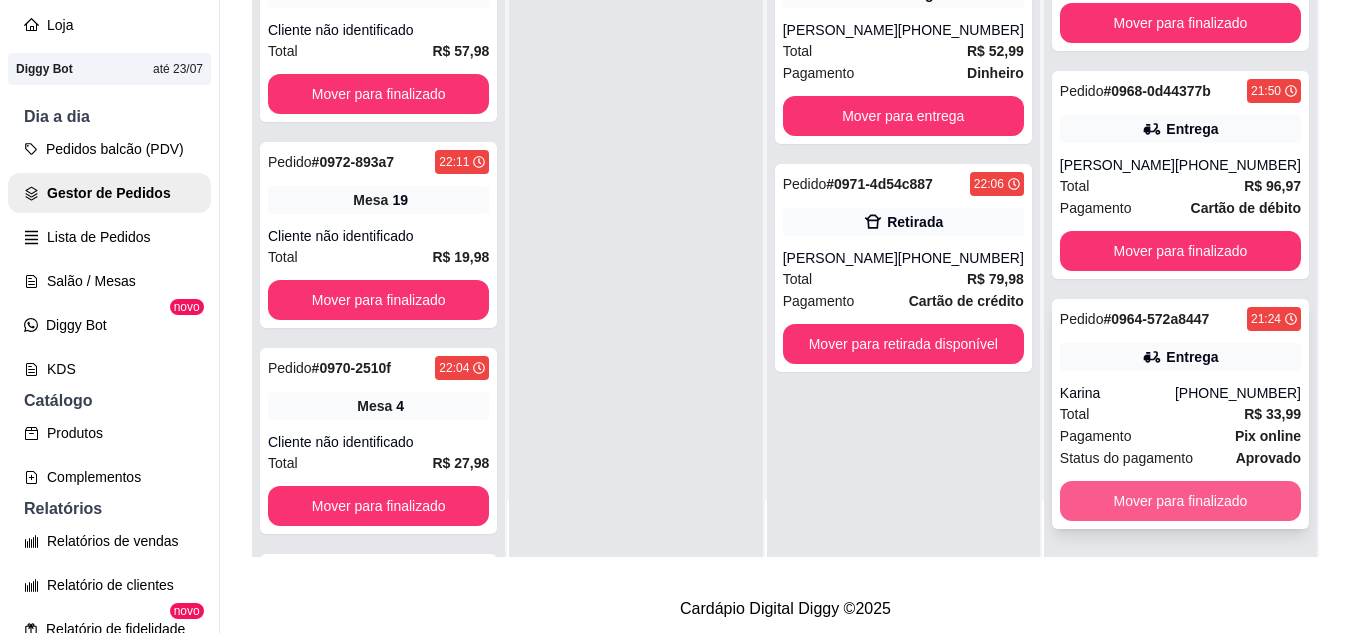 click on "Mover para finalizado" at bounding box center (1180, 501) 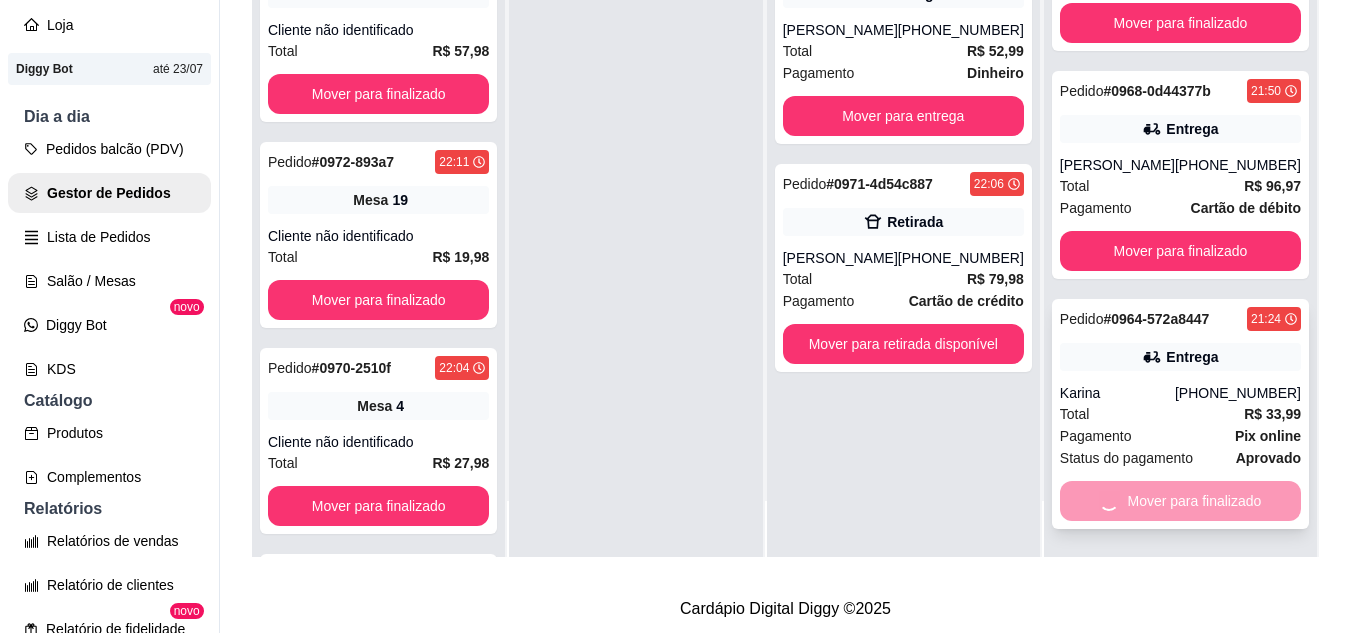 scroll, scrollTop: 0, scrollLeft: 0, axis: both 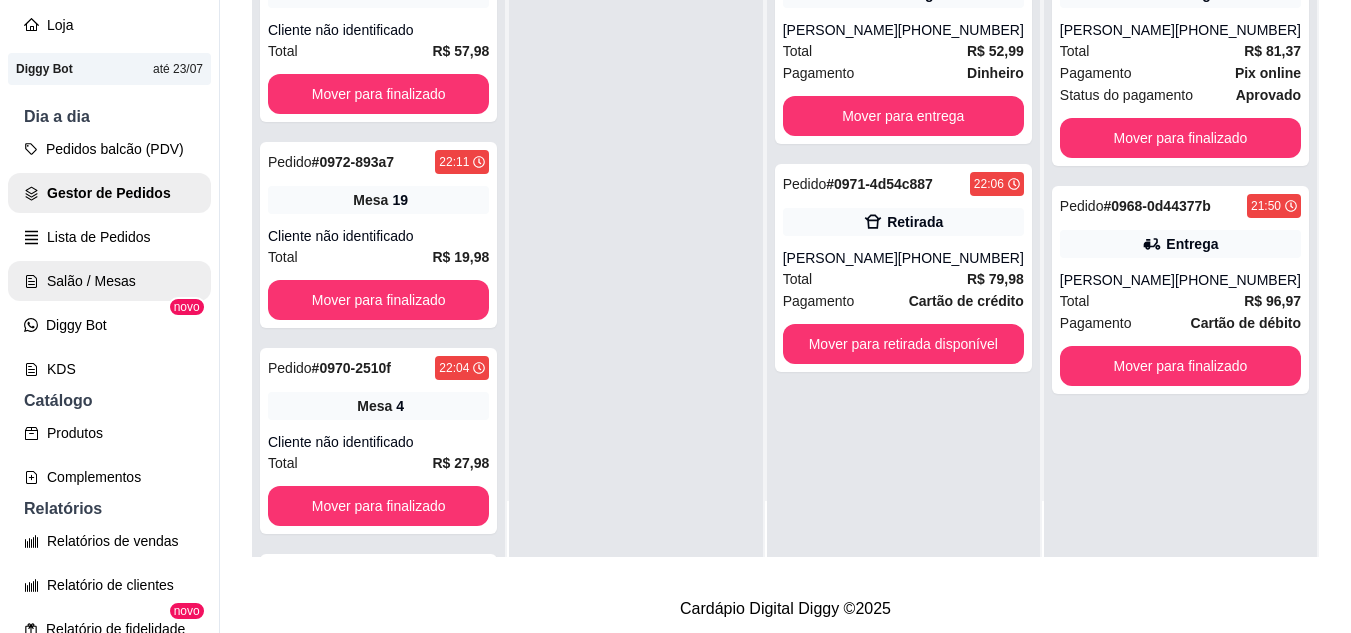 click on "Salão / Mesas" at bounding box center (109, 281) 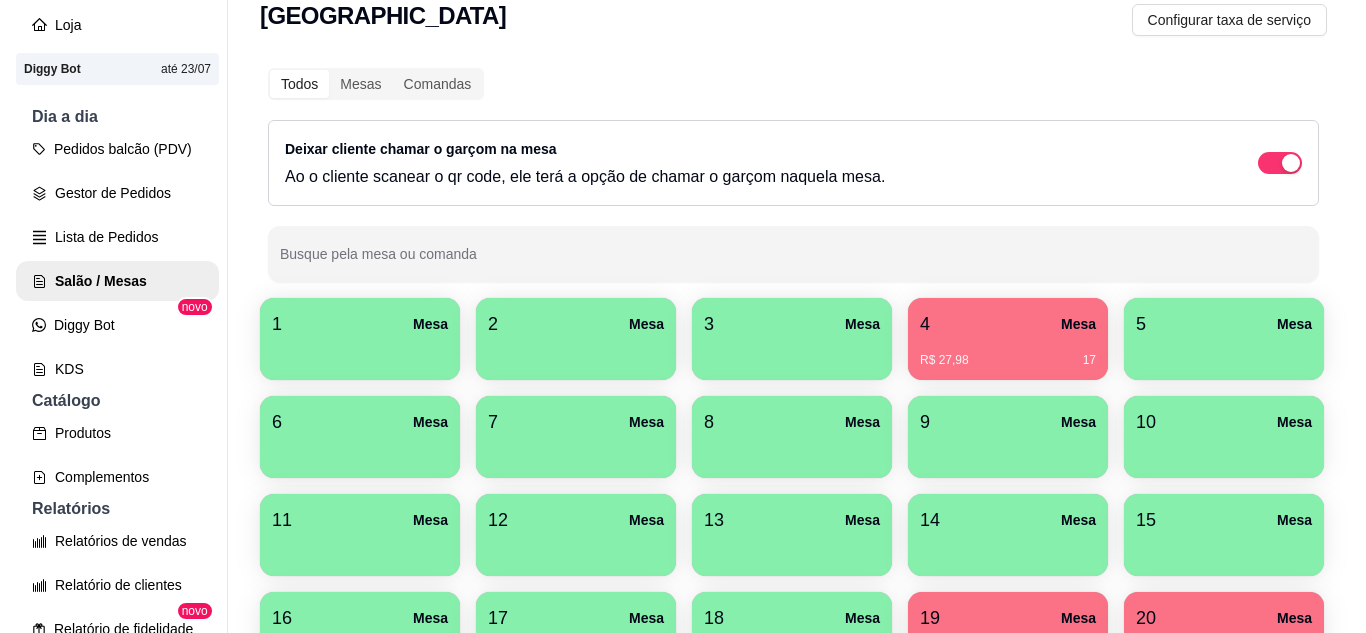 scroll, scrollTop: 294, scrollLeft: 0, axis: vertical 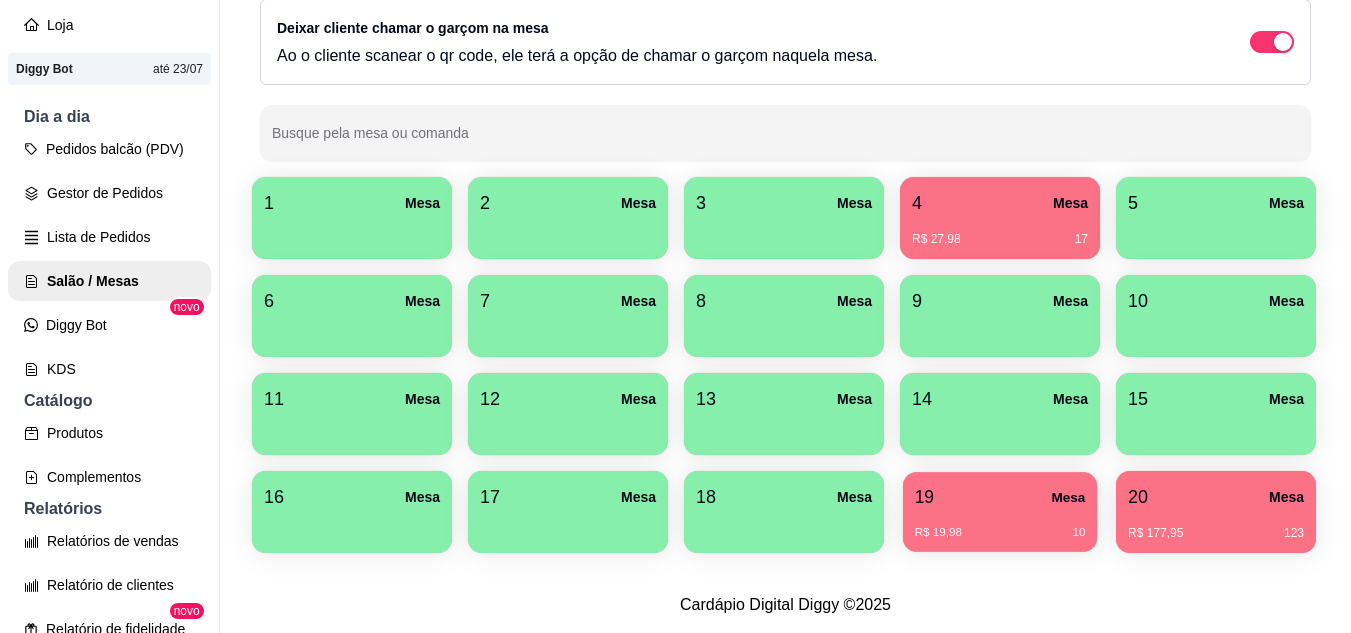 click on "19 Mesa" at bounding box center (1000, 497) 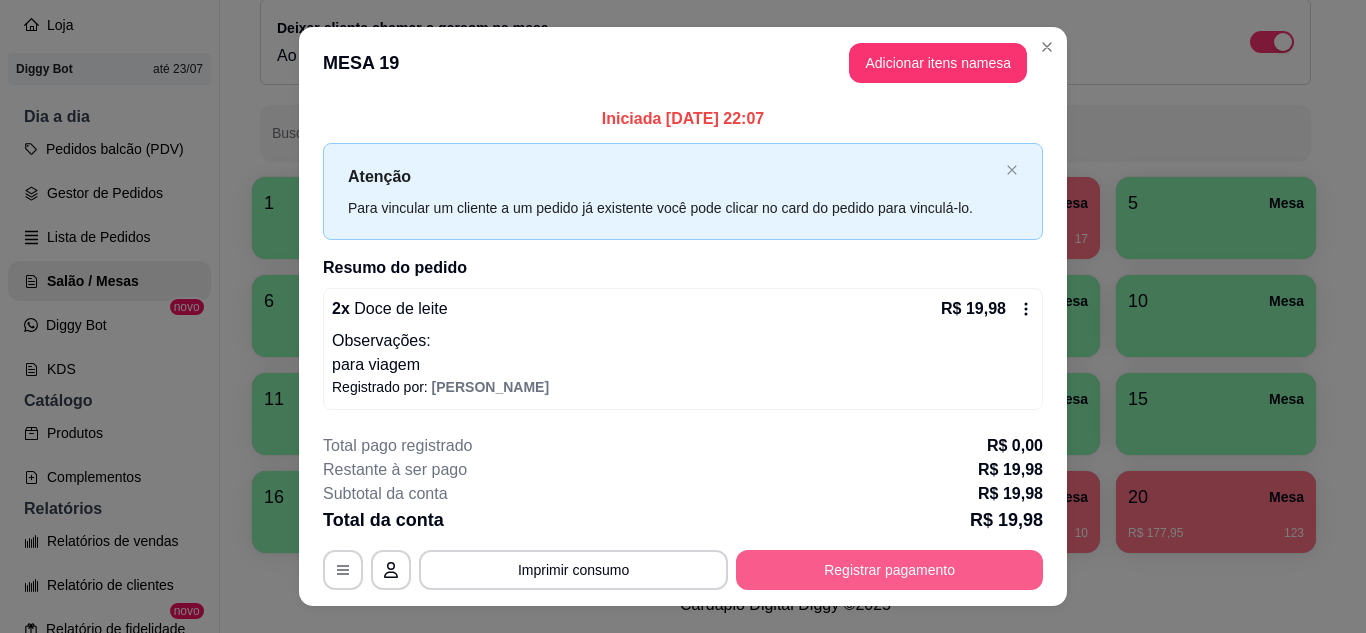 click on "Registrar pagamento" at bounding box center (889, 570) 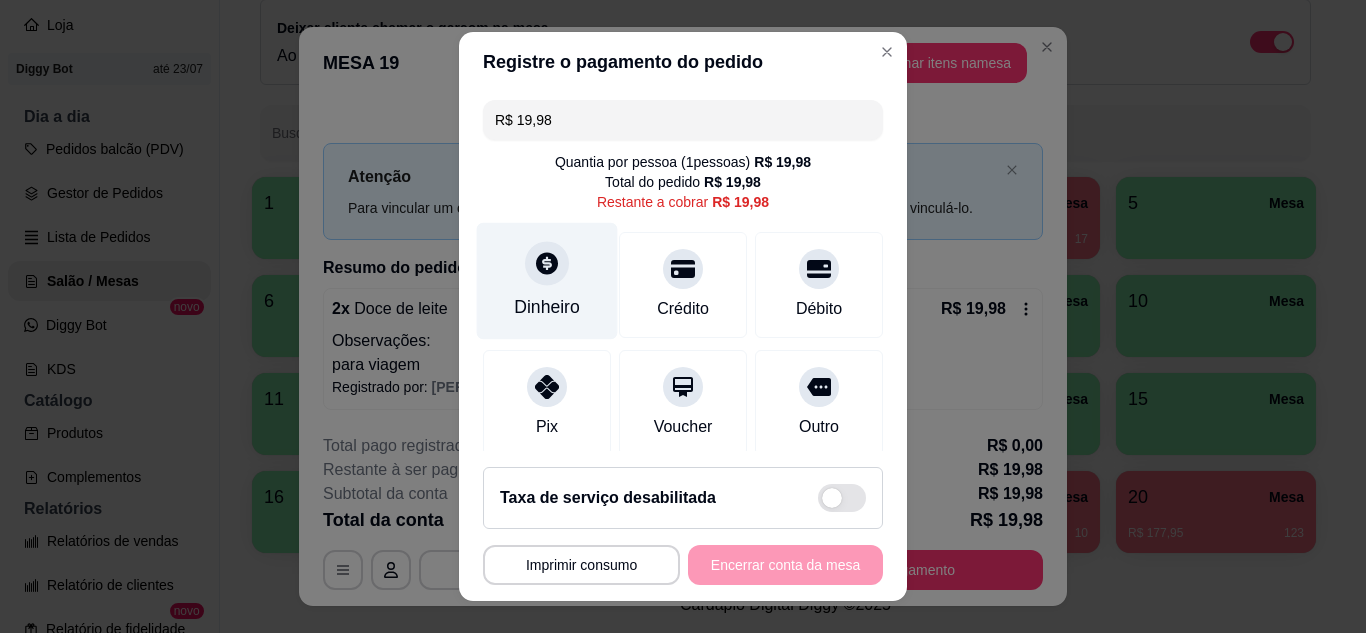 click on "Dinheiro" at bounding box center (547, 280) 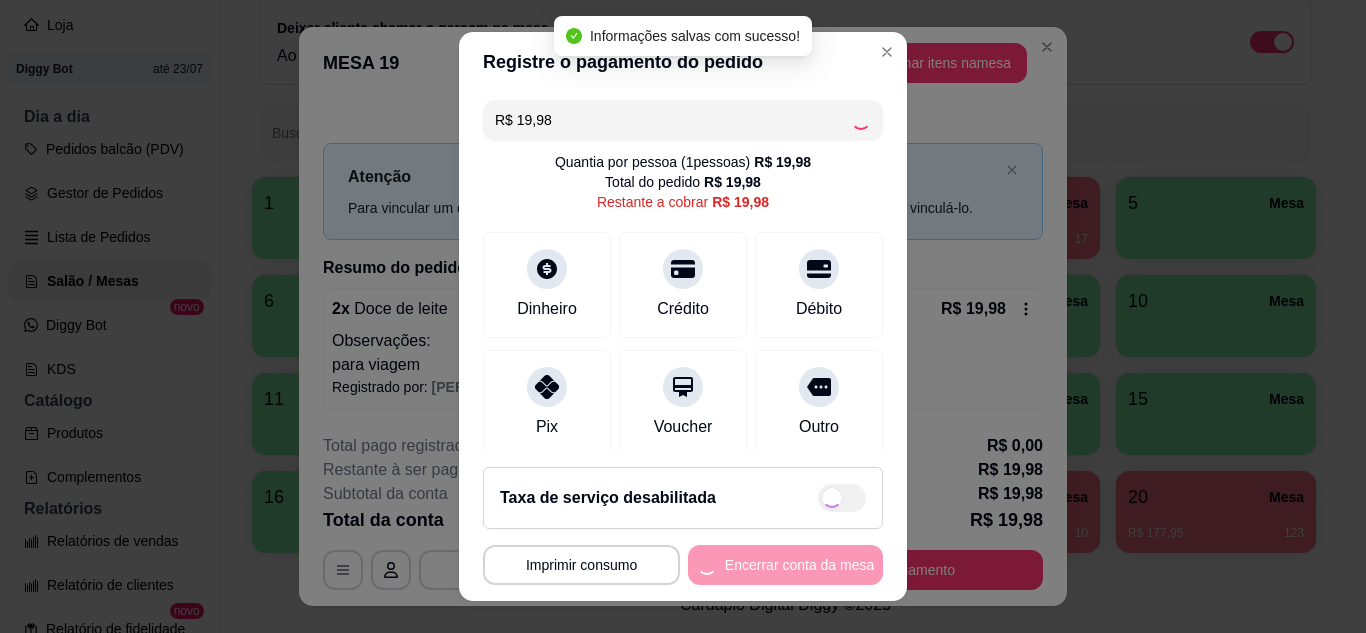 type on "R$ 0,00" 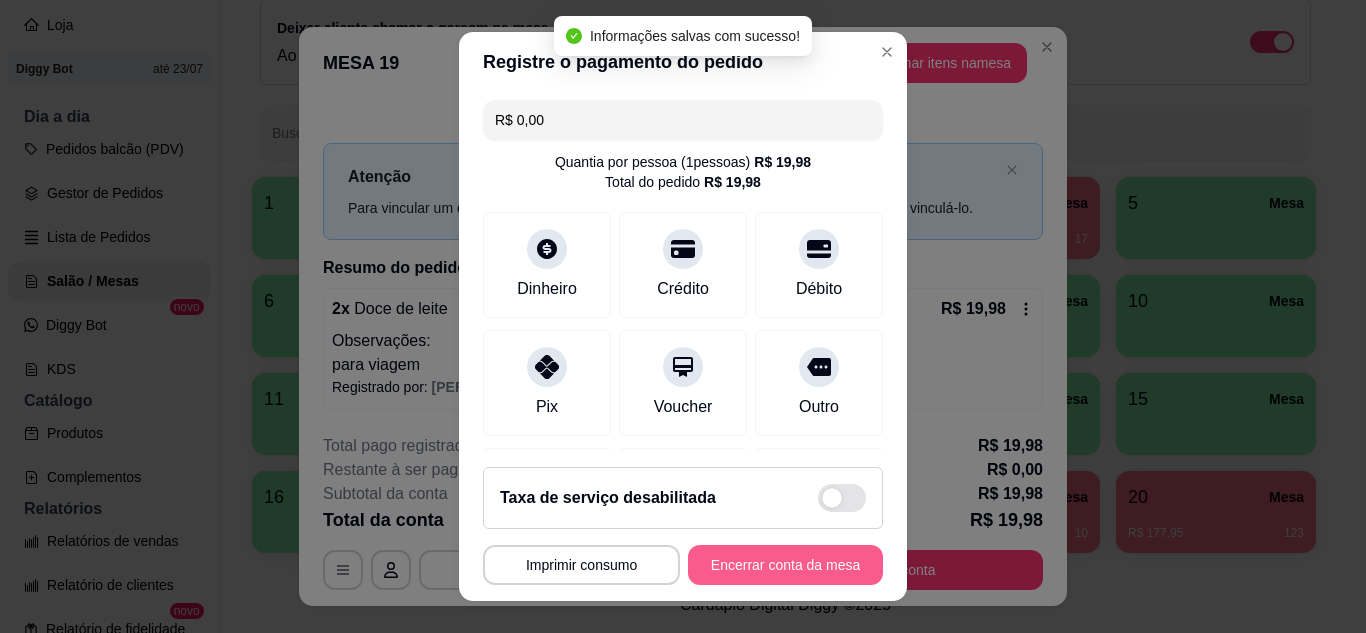 click on "Encerrar conta da mesa" at bounding box center [785, 565] 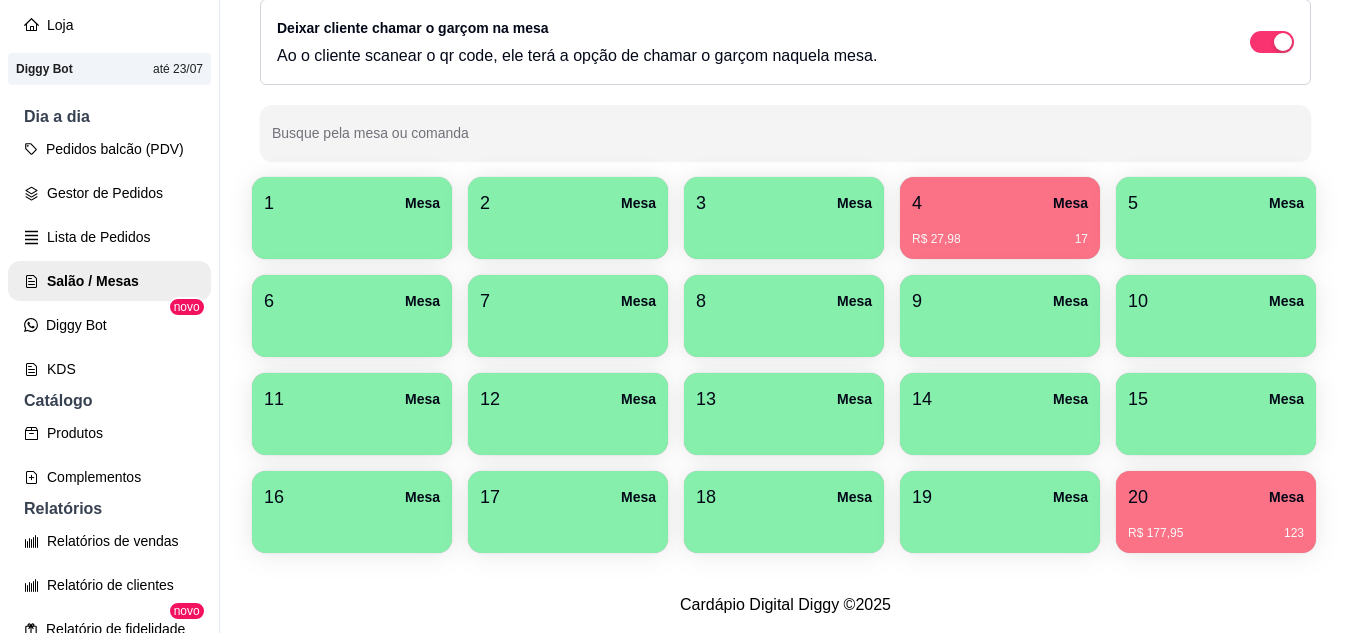 click on "18 Mesa" at bounding box center [784, 497] 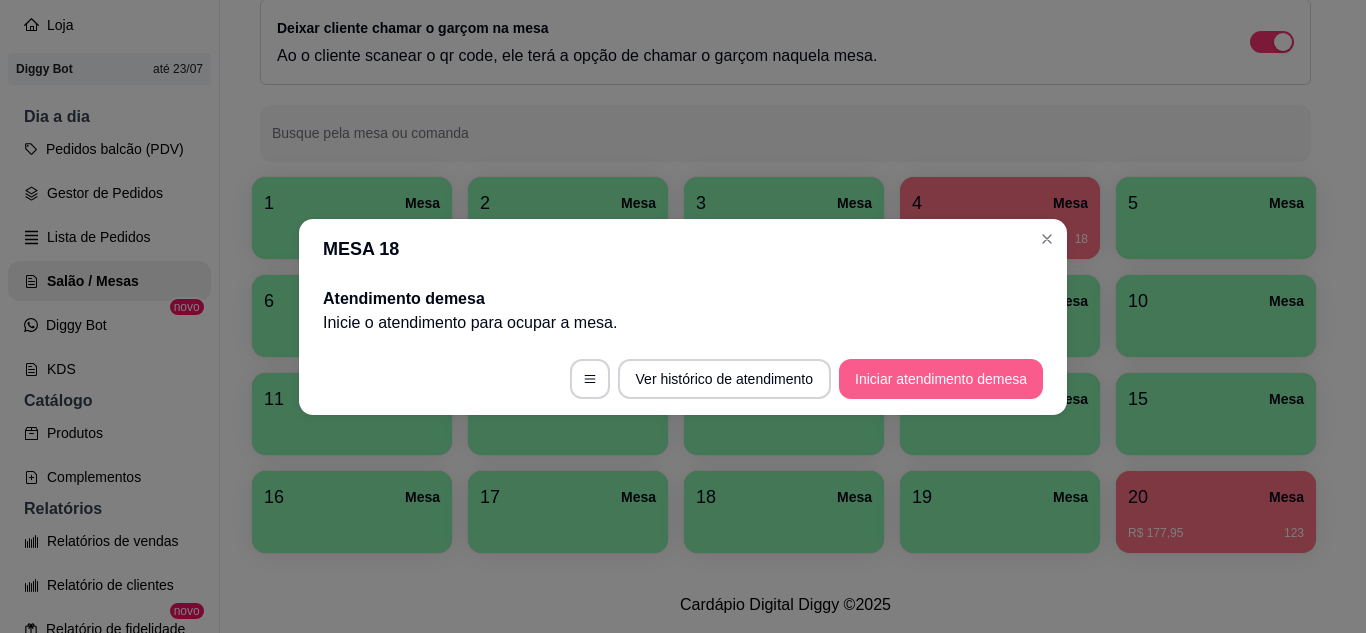 click on "Iniciar atendimento de  mesa" at bounding box center (941, 379) 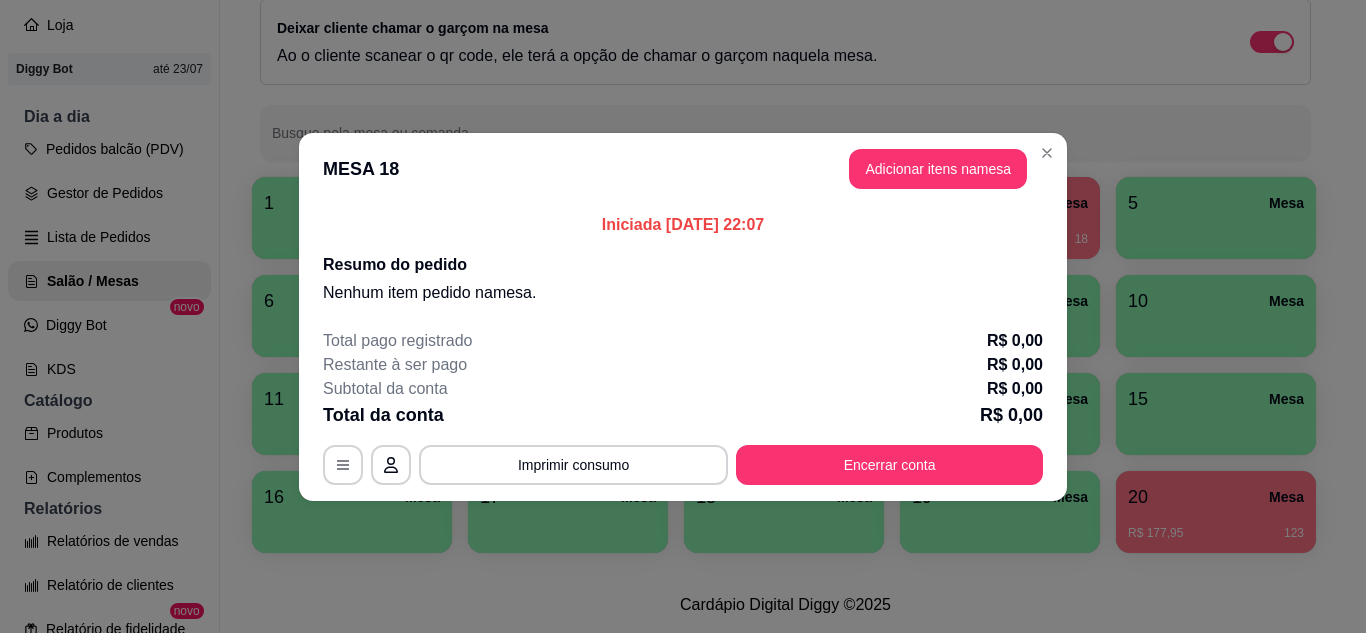 click on "Adicionar itens na  mesa" at bounding box center [938, 169] 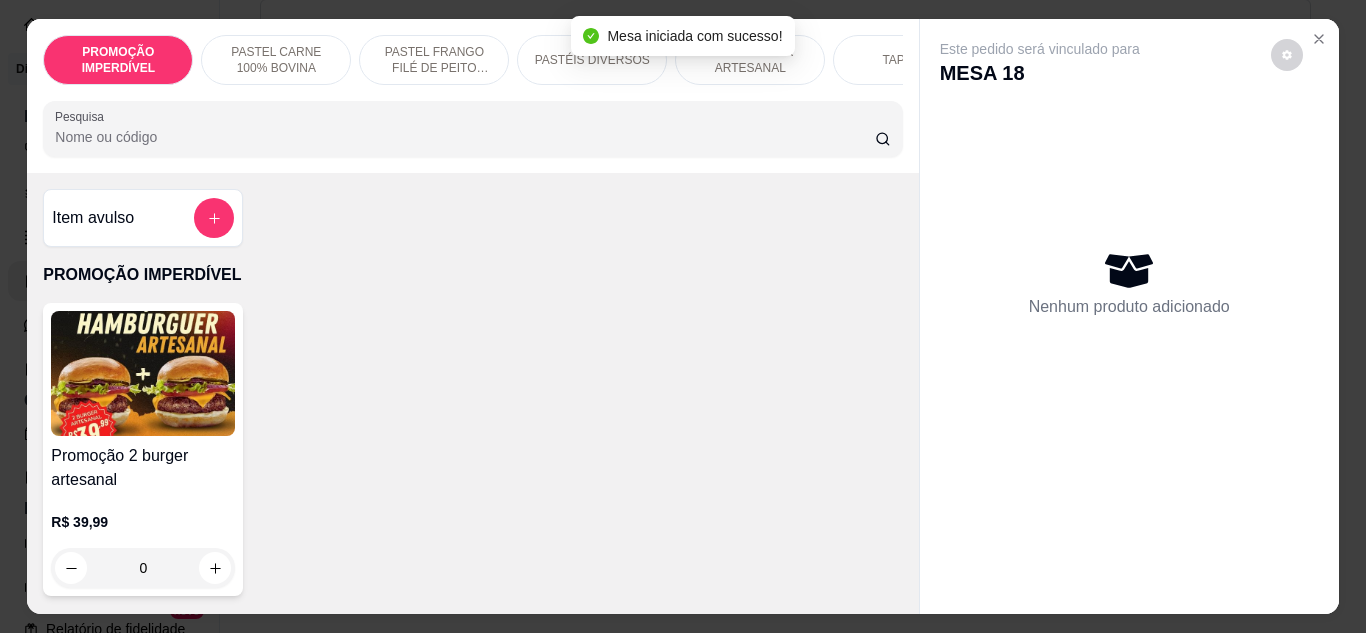 click on "Pesquisa" at bounding box center (465, 137) 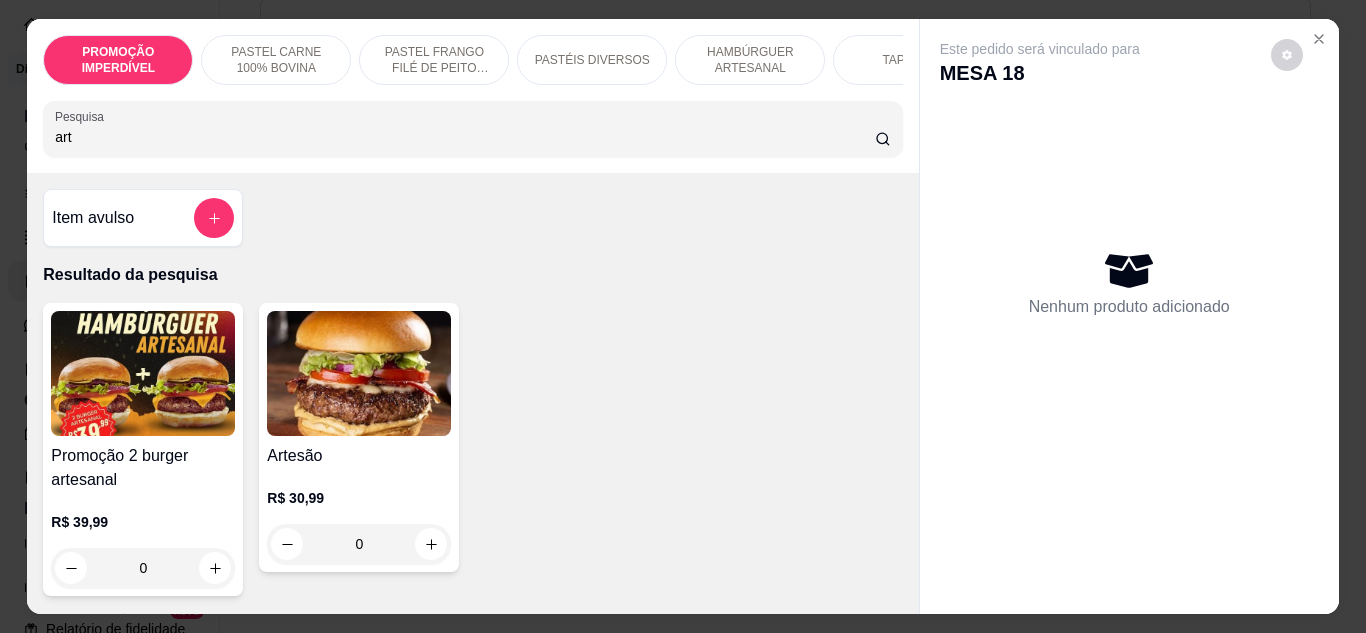 type on "art" 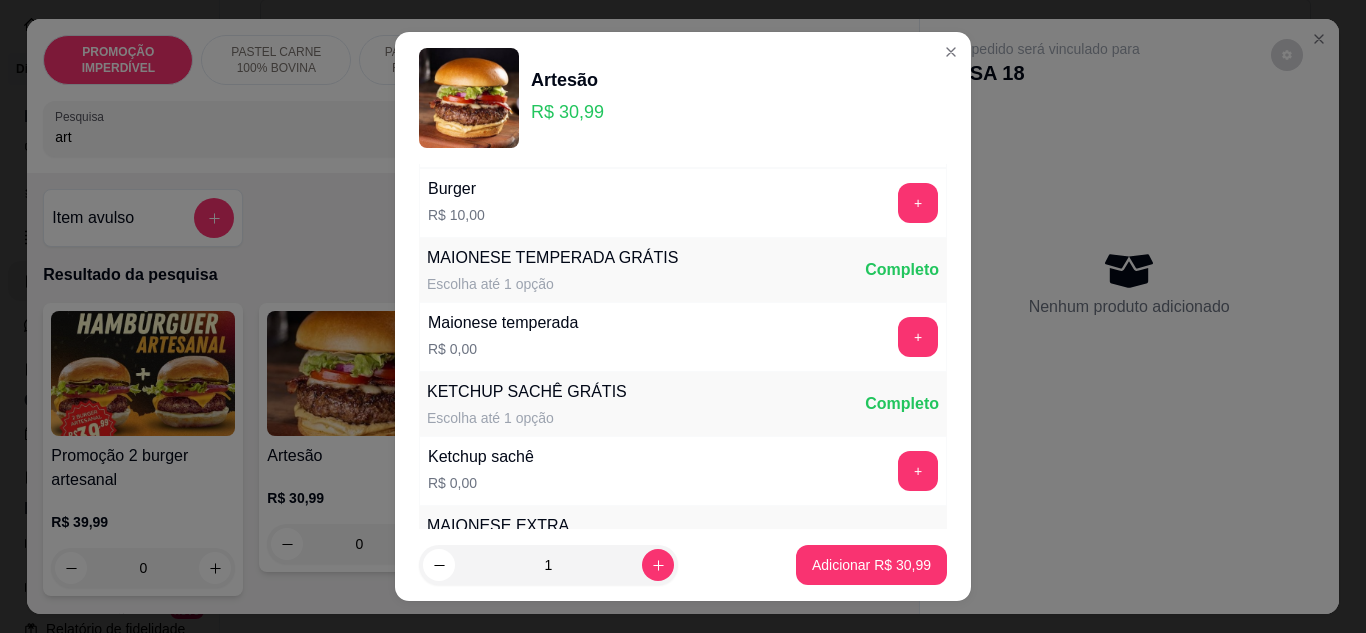 scroll, scrollTop: 400, scrollLeft: 0, axis: vertical 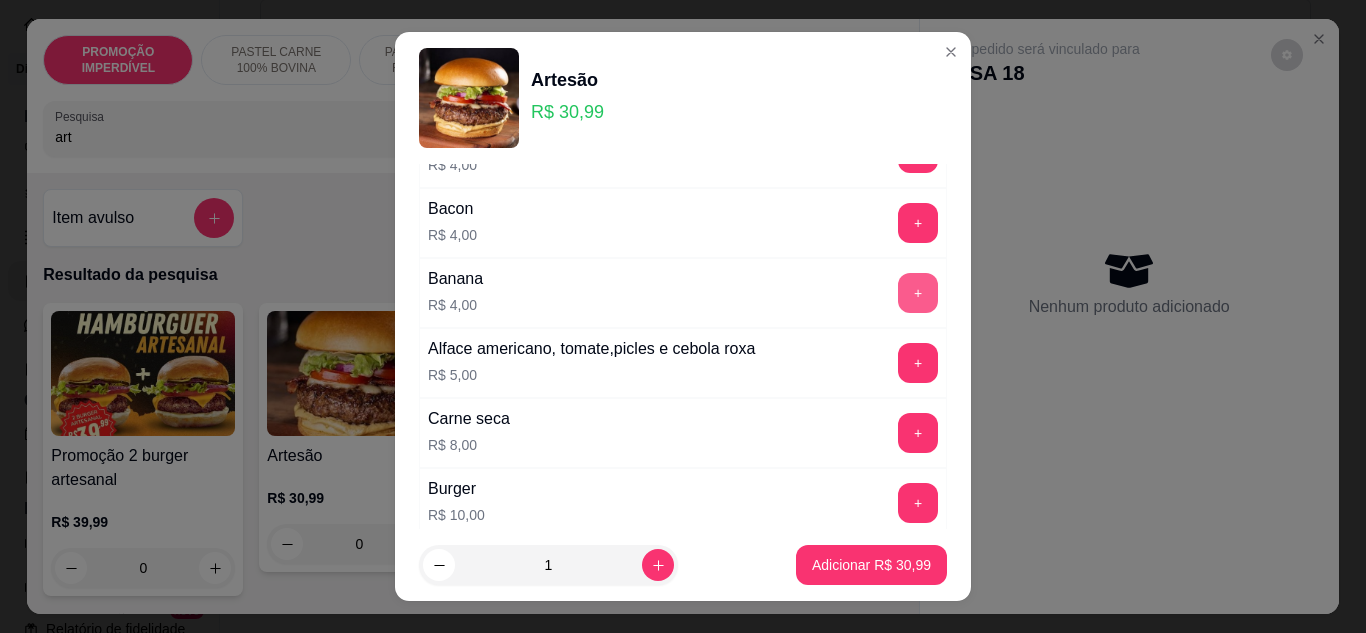 click on "+" at bounding box center (918, 293) 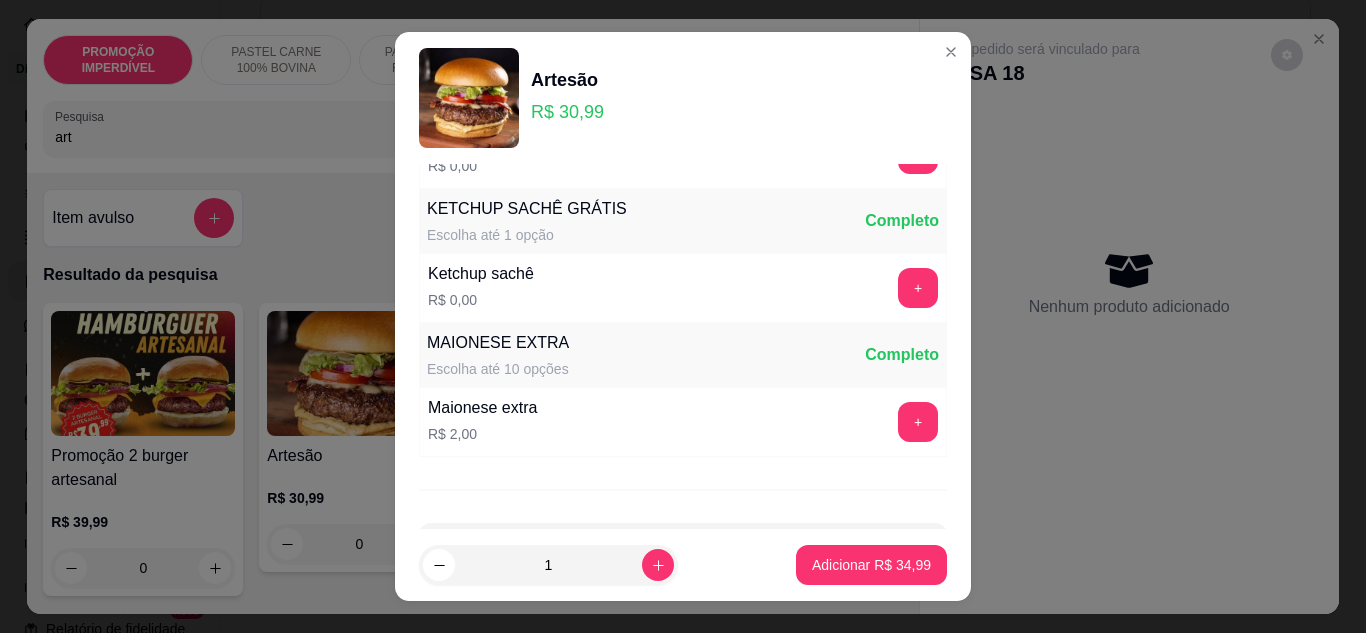 scroll, scrollTop: 960, scrollLeft: 0, axis: vertical 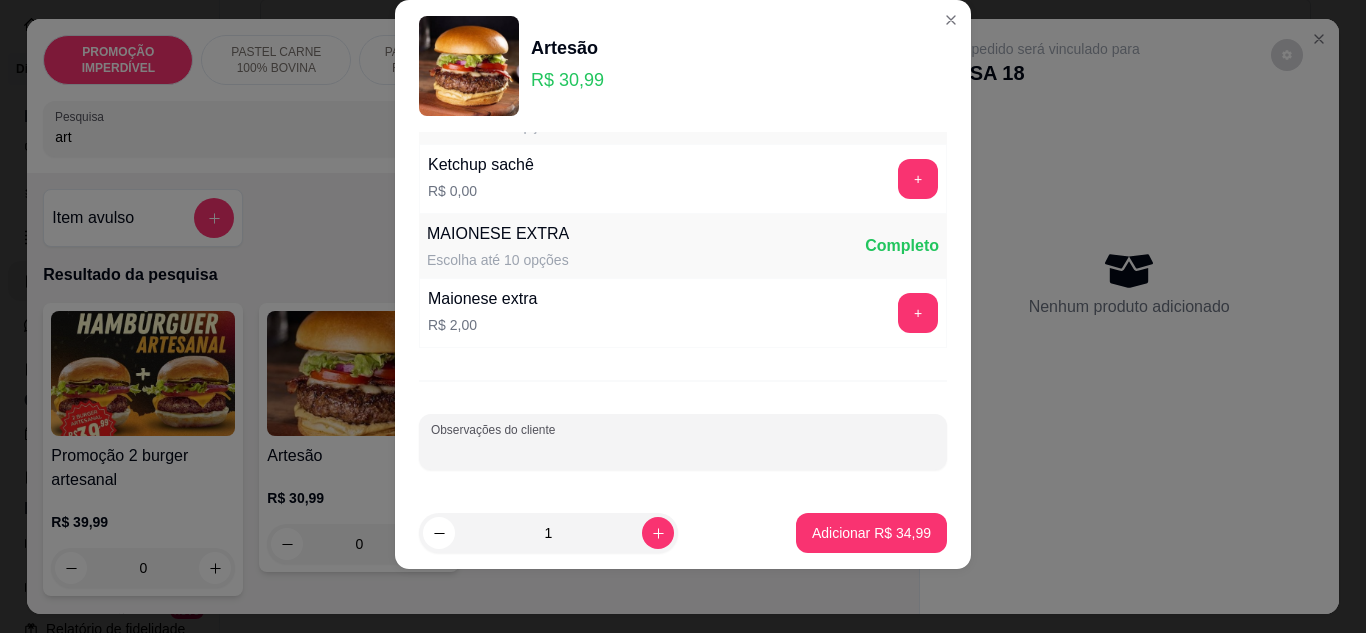 click on "Observações do cliente" at bounding box center (683, 442) 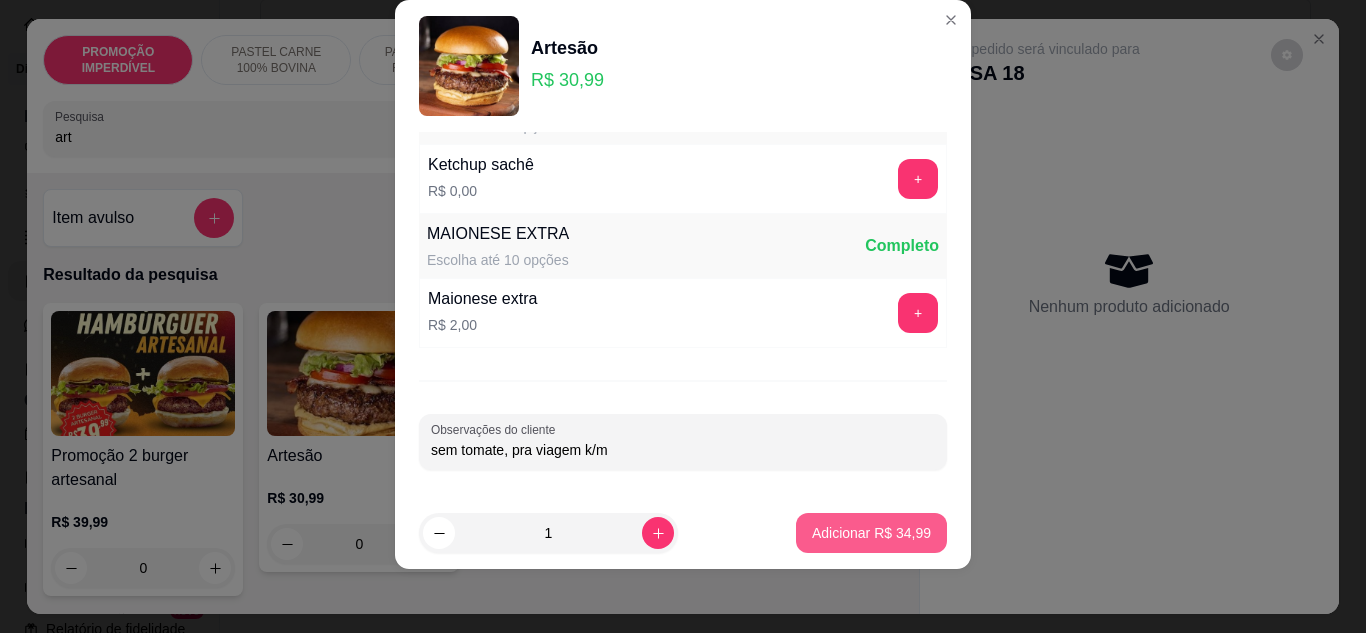 type on "sem tomate, pra viagem k/m" 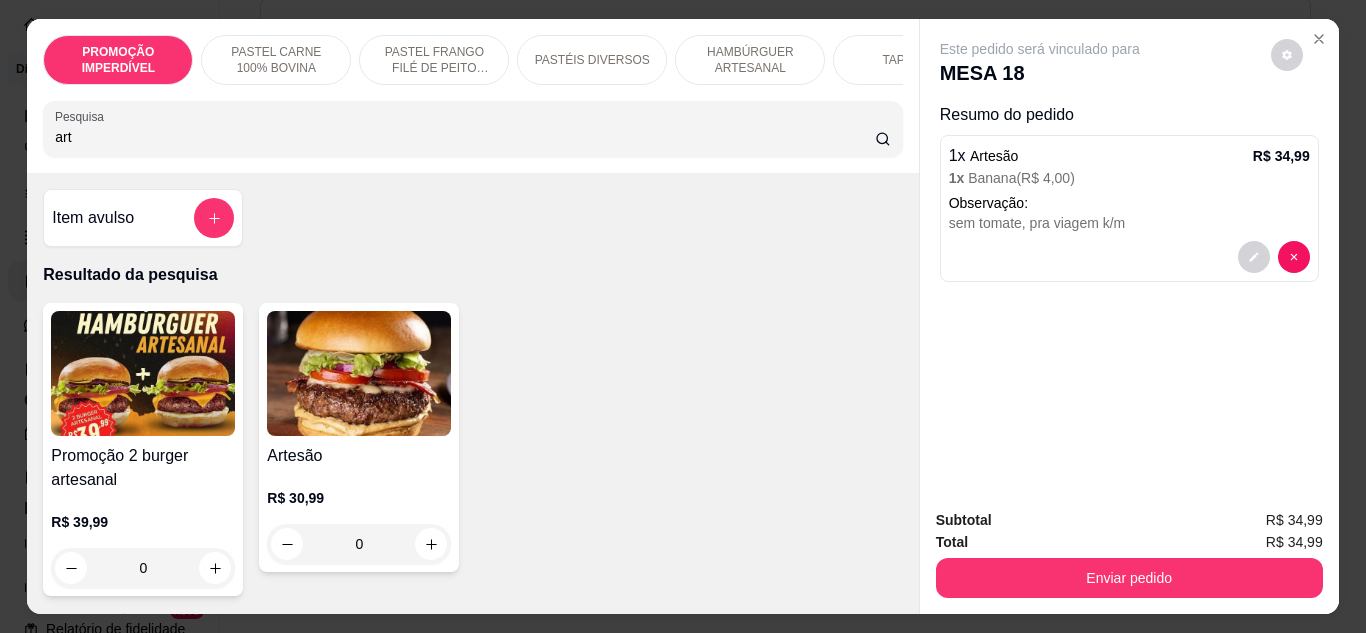 click on "art" at bounding box center (465, 137) 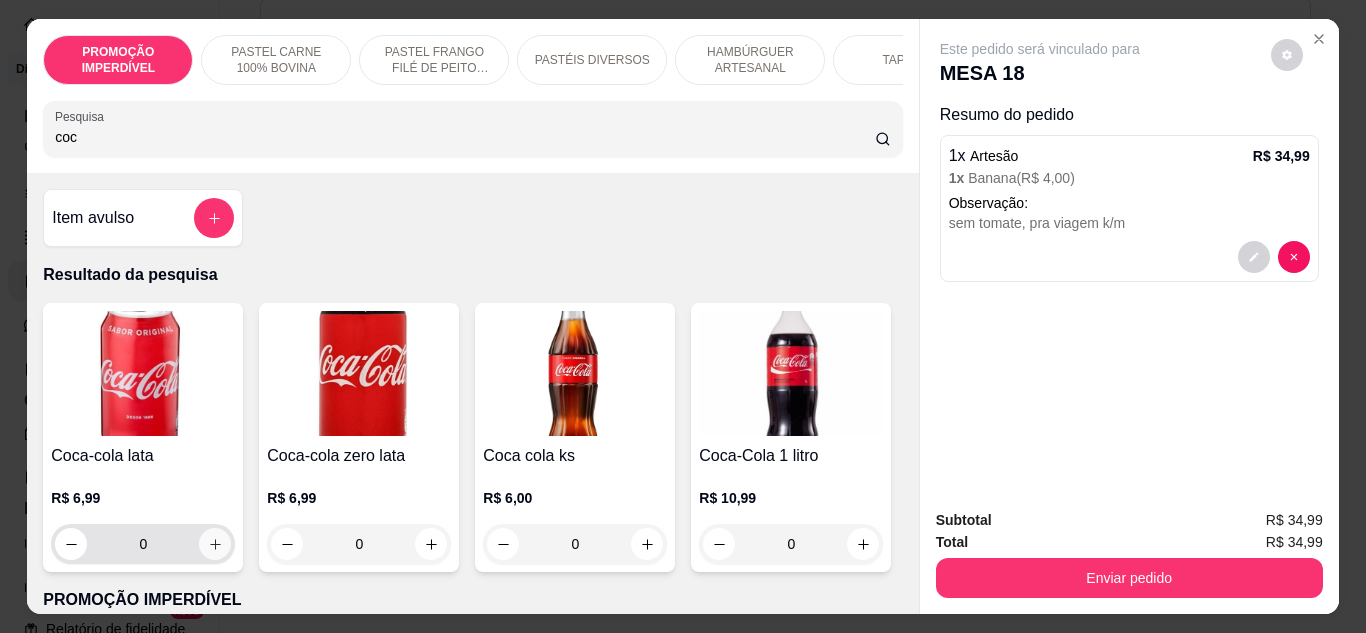type on "coc" 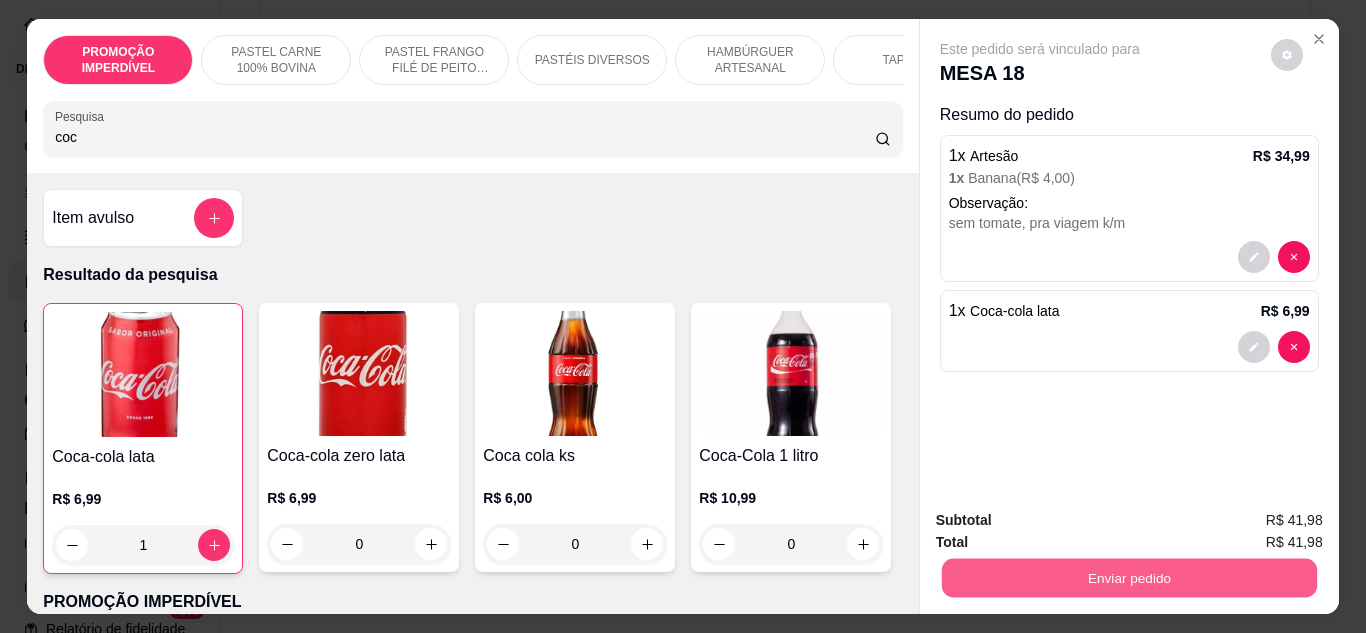 click on "Enviar pedido" at bounding box center (1128, 578) 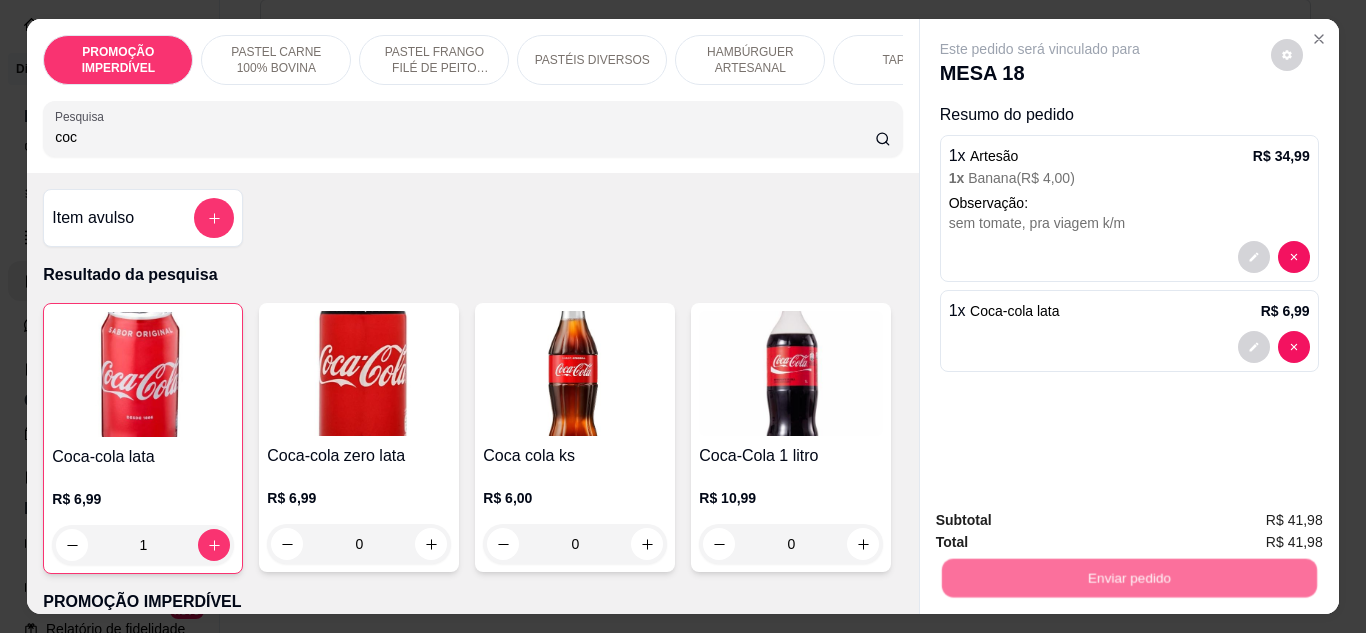 click on "Não registrar e enviar pedido" at bounding box center [1063, 521] 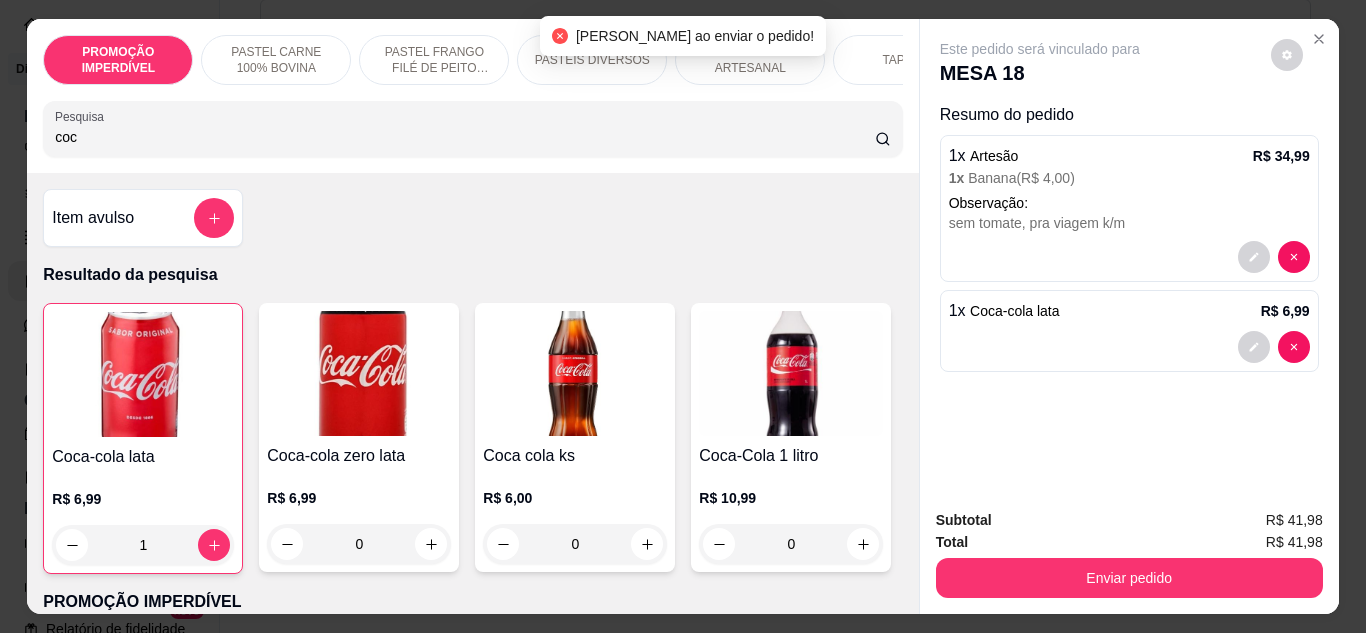 click on "Enviar pedido" at bounding box center (1129, 578) 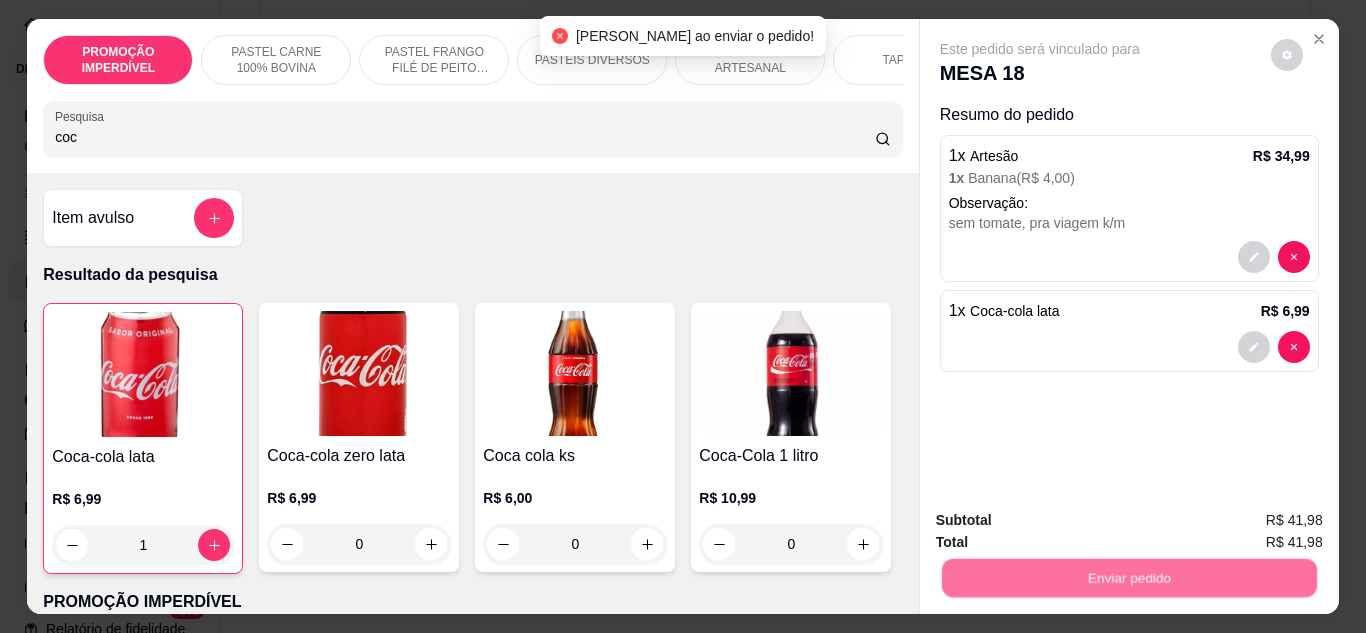 click on "Não registrar e enviar pedido" at bounding box center [1063, 521] 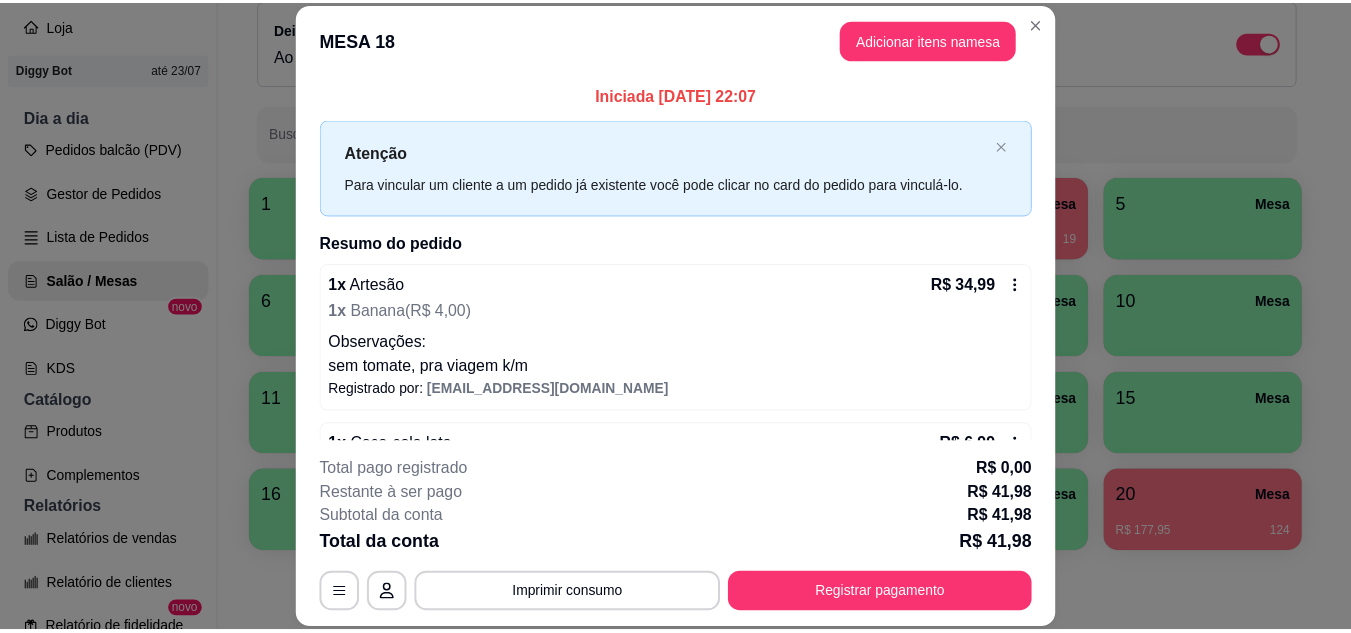 scroll, scrollTop: 56, scrollLeft: 0, axis: vertical 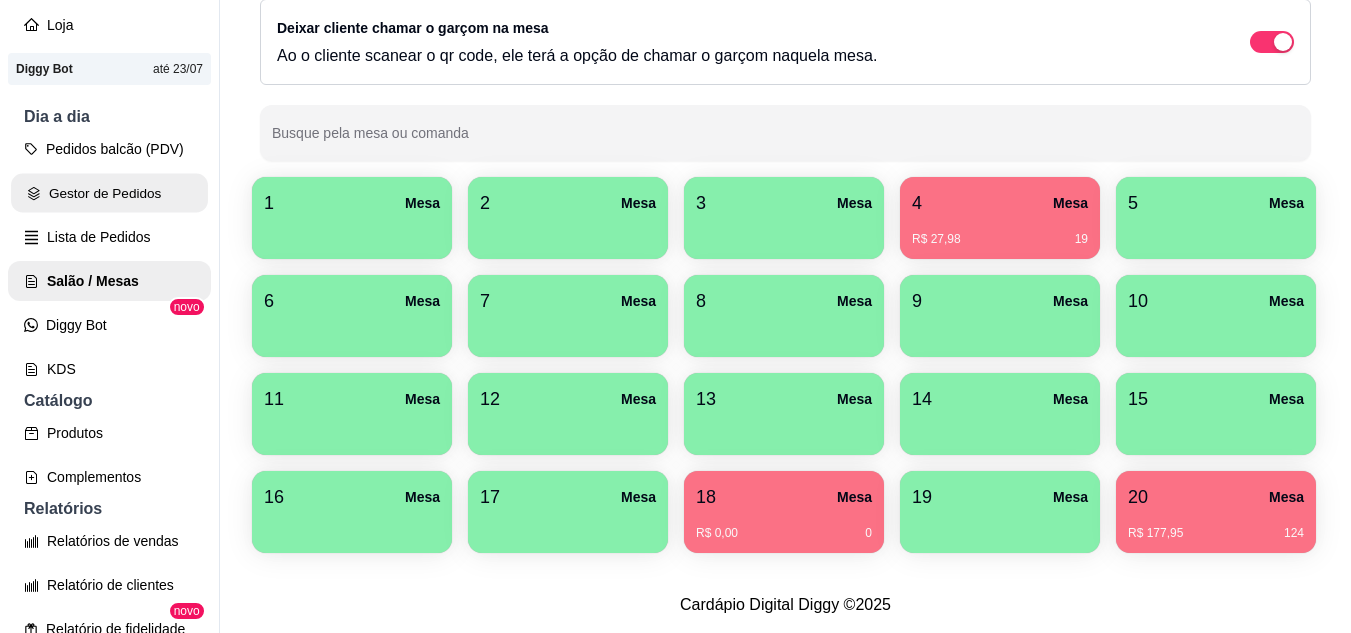 click on "Gestor de Pedidos" at bounding box center [109, 193] 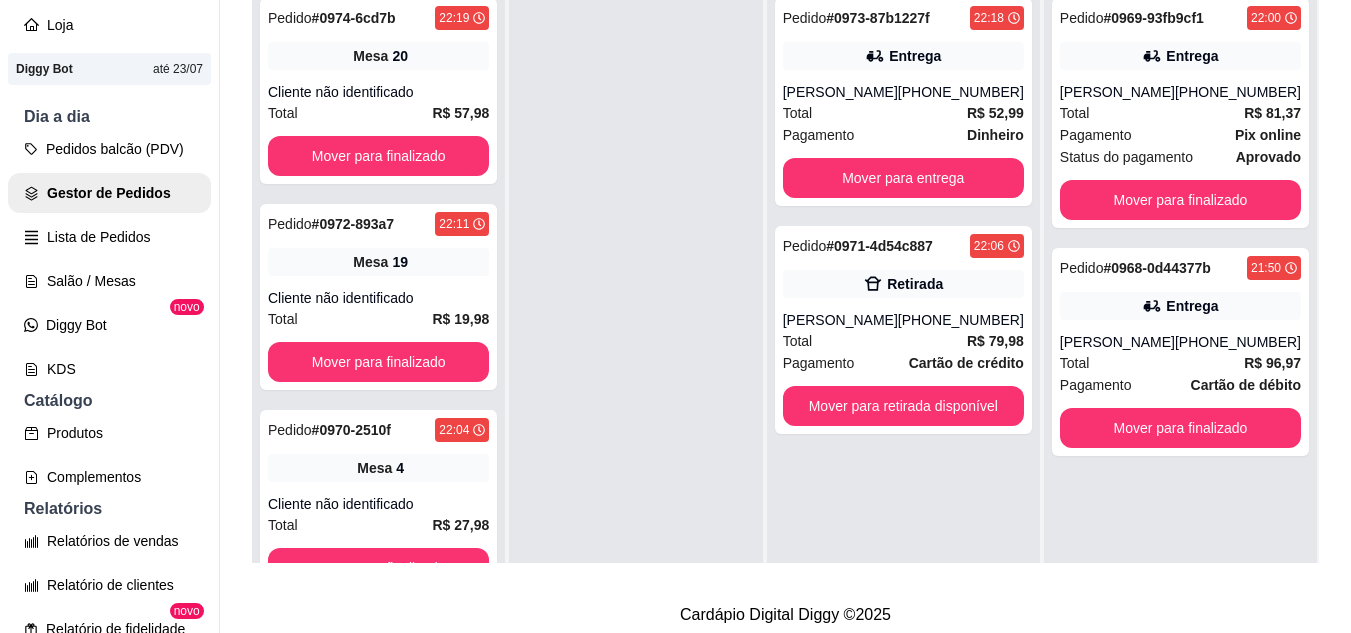 scroll, scrollTop: 0, scrollLeft: 0, axis: both 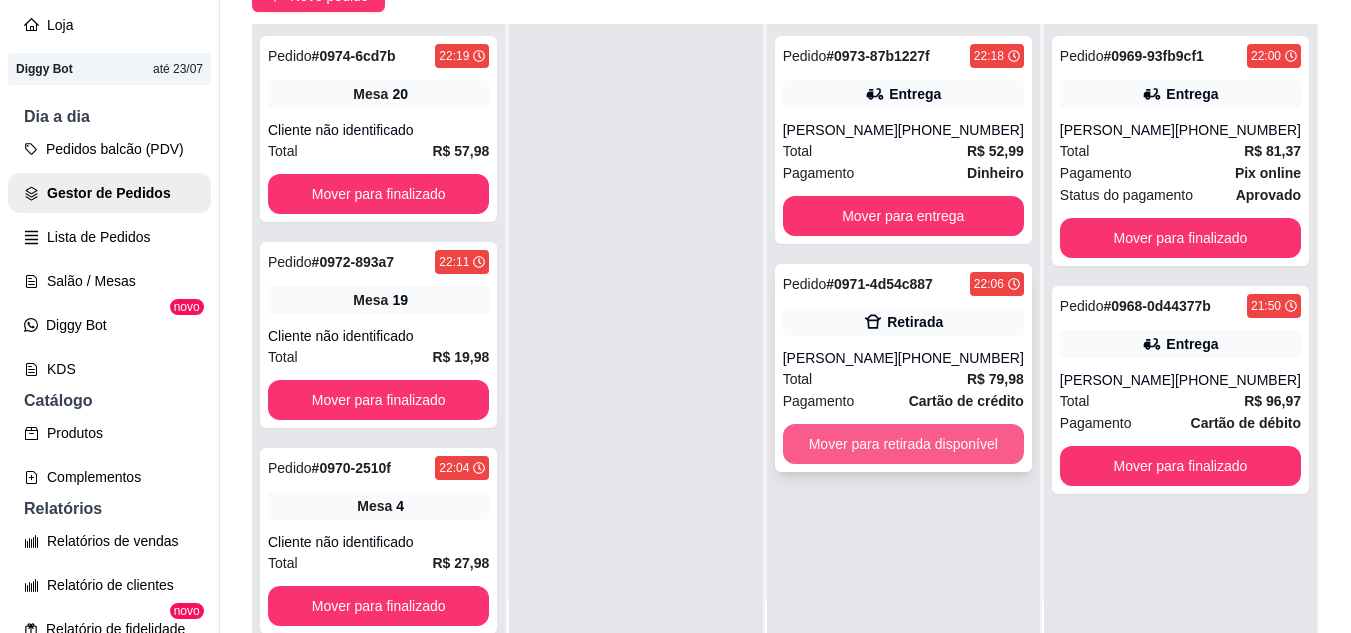 click on "Mover para retirada disponível" at bounding box center (903, 444) 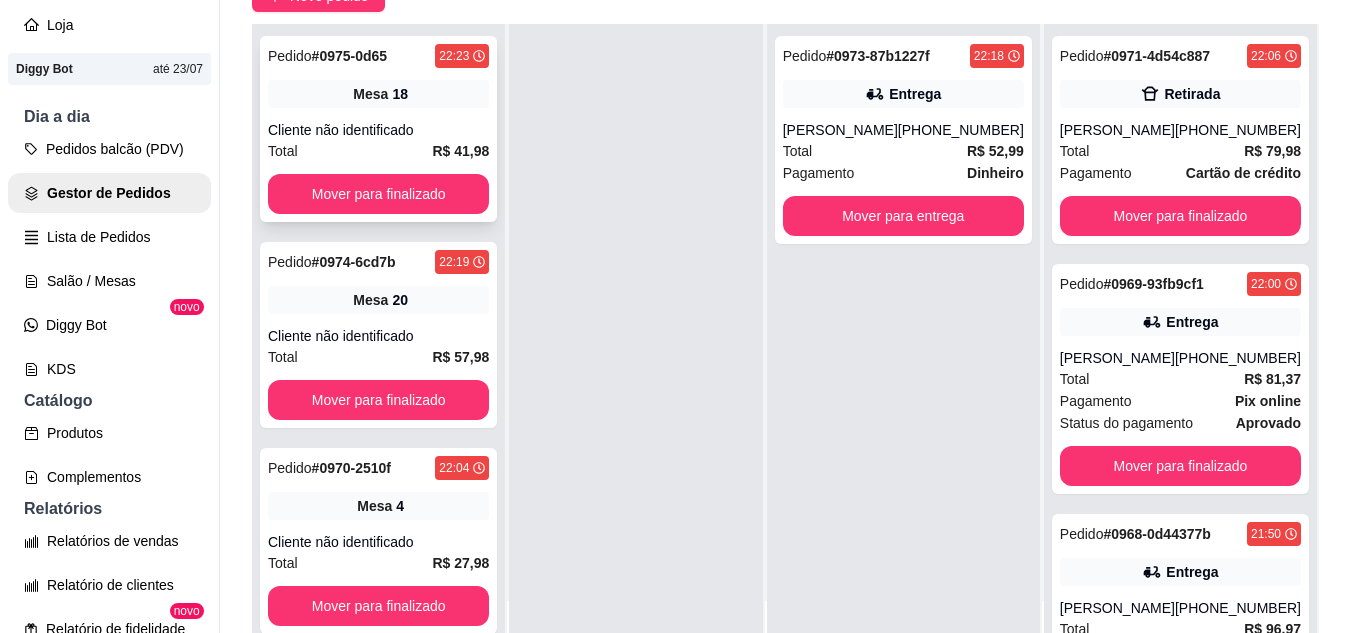 click on "Pedido  # 0975-0d65 22:23 Mesa 18 Cliente não identificado Total R$ 41,98 Mover para finalizado" at bounding box center [378, 129] 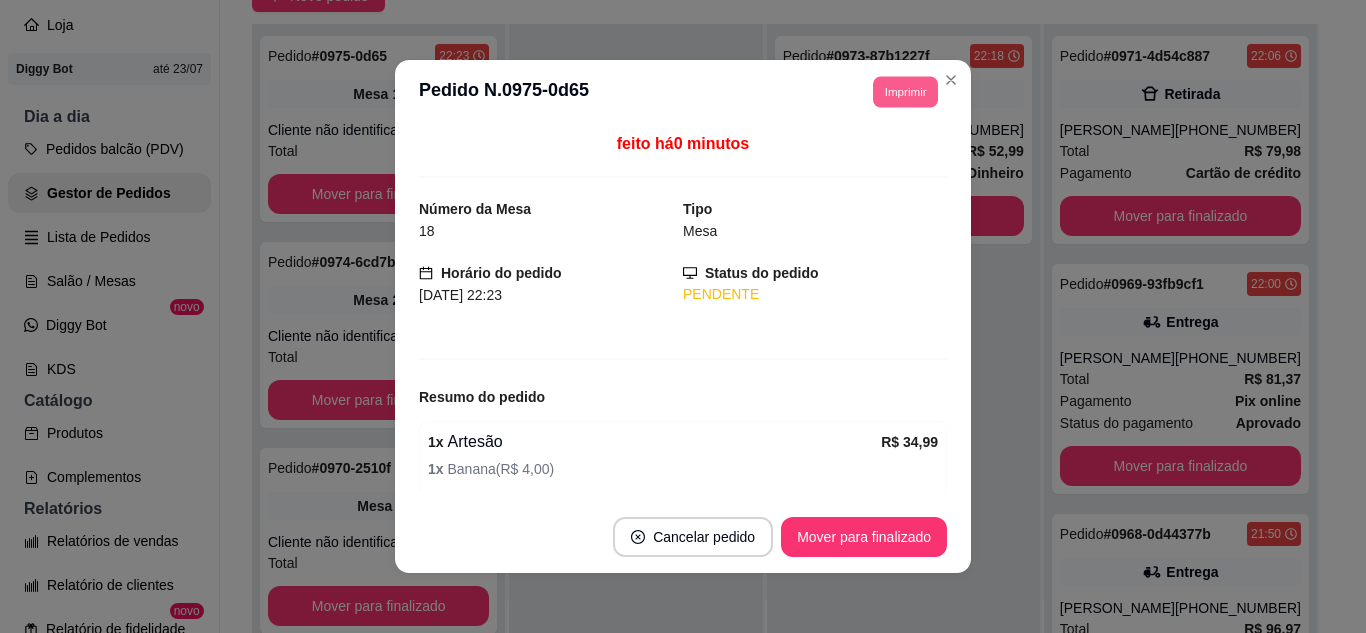 click on "Imprimir" at bounding box center (905, 91) 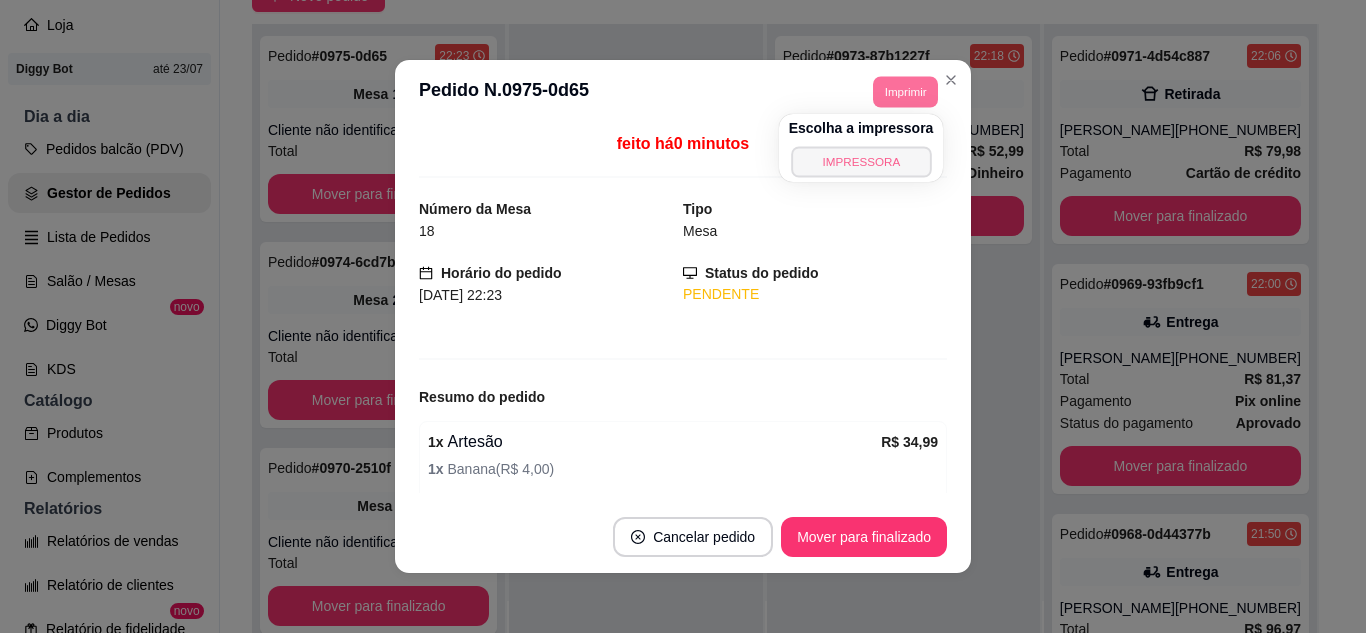 click on "IMPRESSORA" at bounding box center (861, 161) 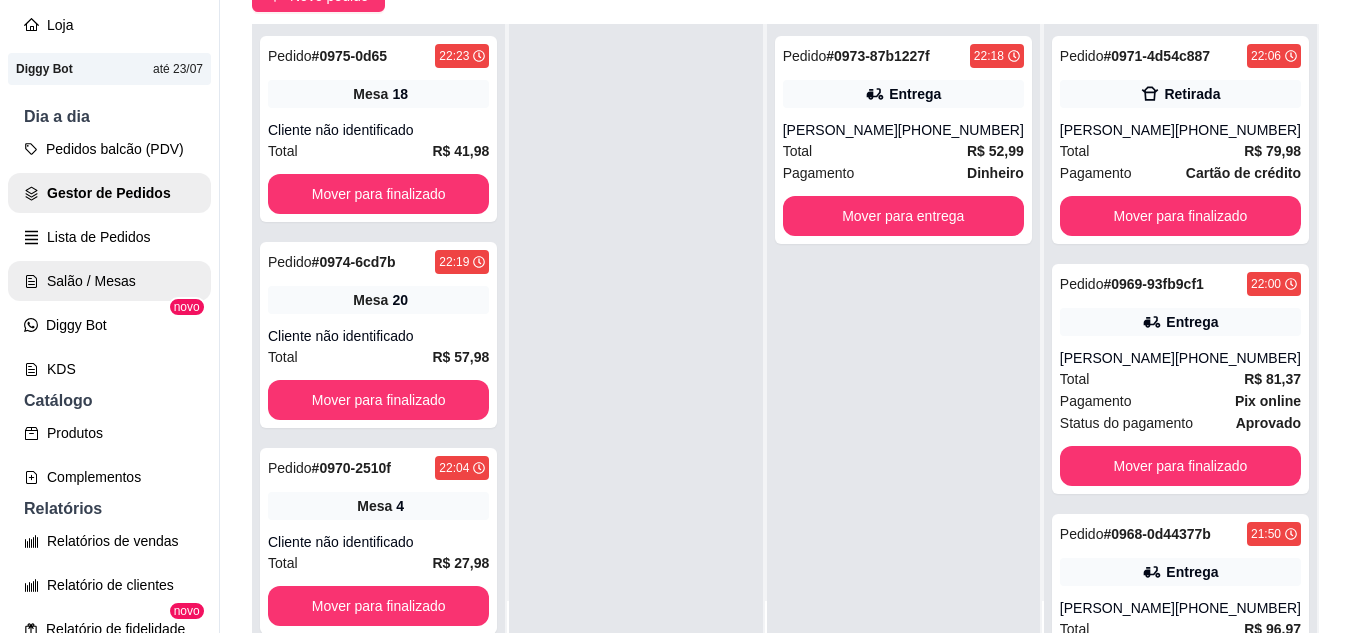 click on "Salão / Mesas" at bounding box center (109, 281) 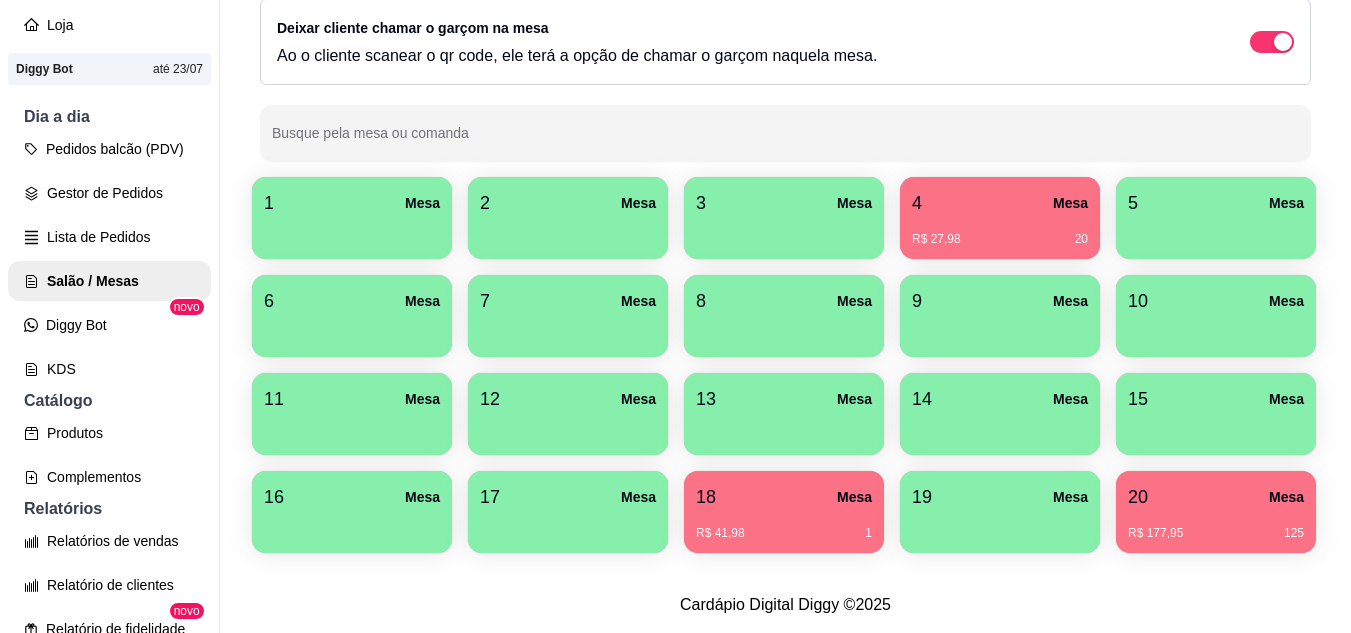 scroll, scrollTop: 294, scrollLeft: 0, axis: vertical 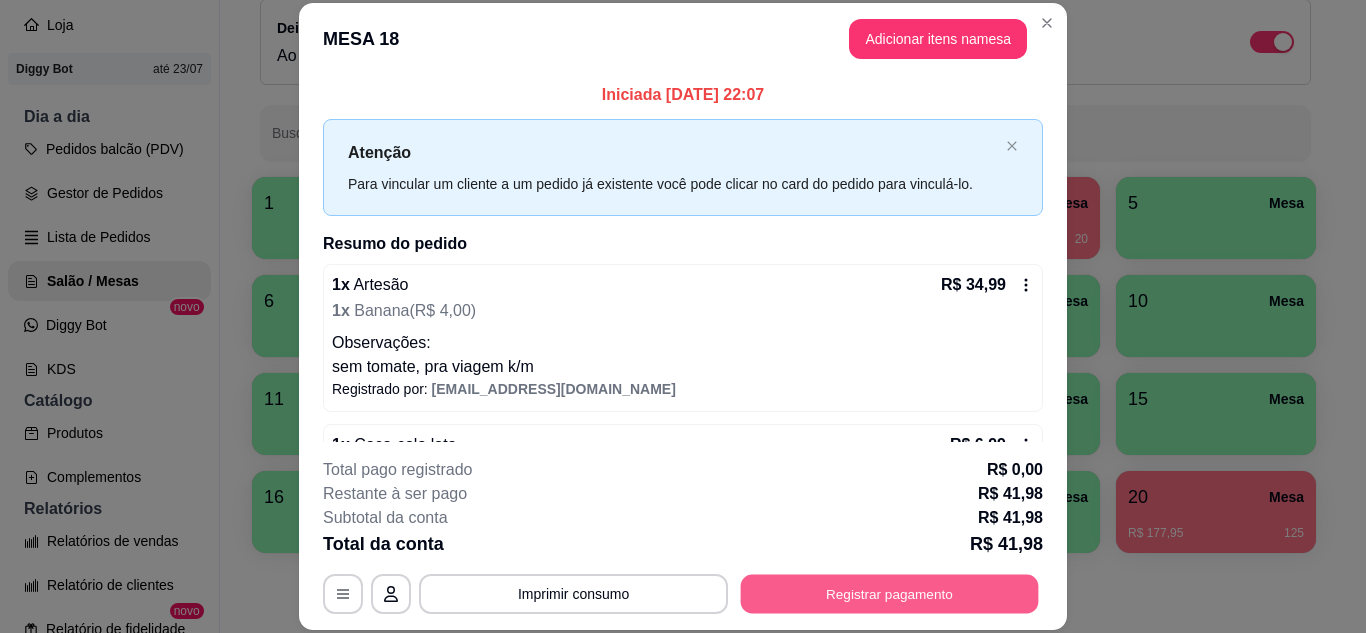 click on "Registrar pagamento" at bounding box center (890, 593) 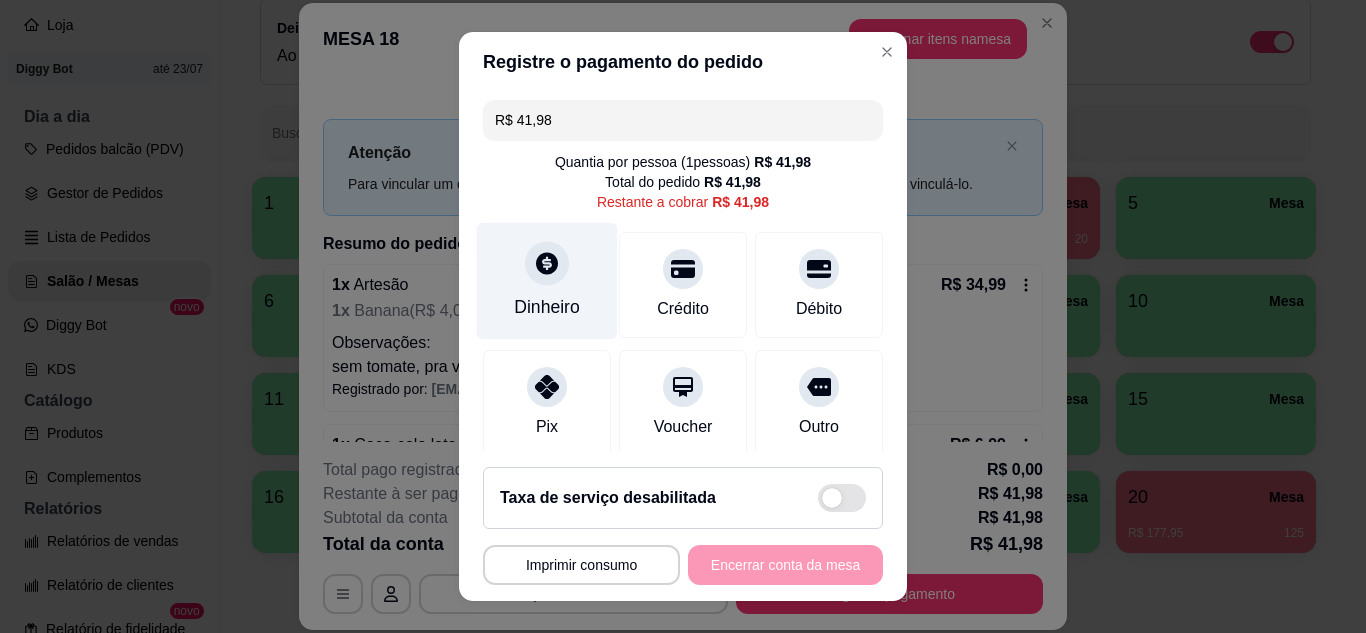 click on "Dinheiro" at bounding box center (547, 307) 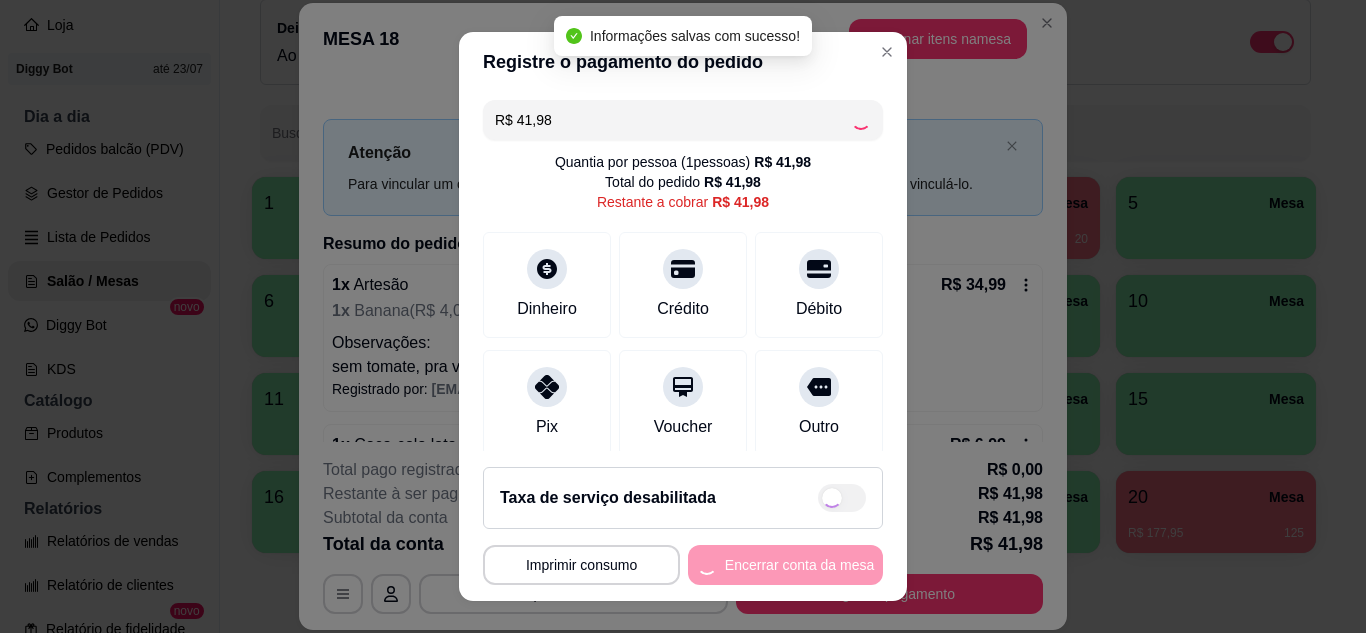 type on "R$ 0,00" 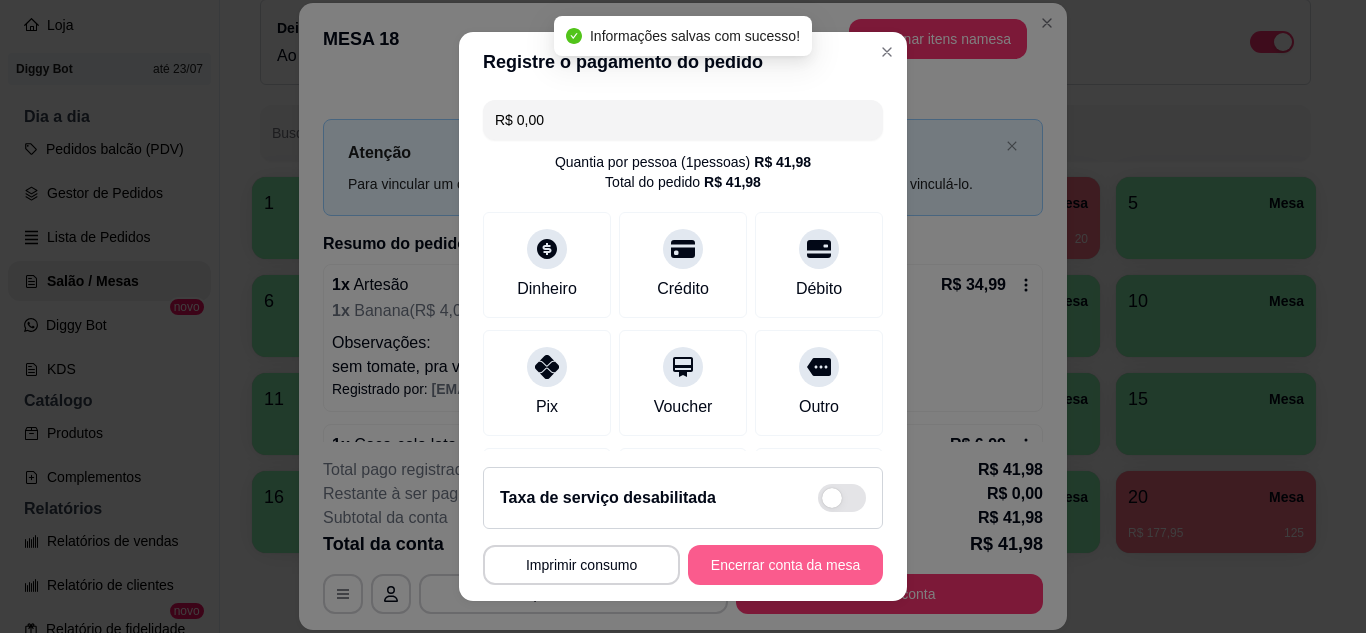click on "Encerrar conta da mesa" at bounding box center [785, 565] 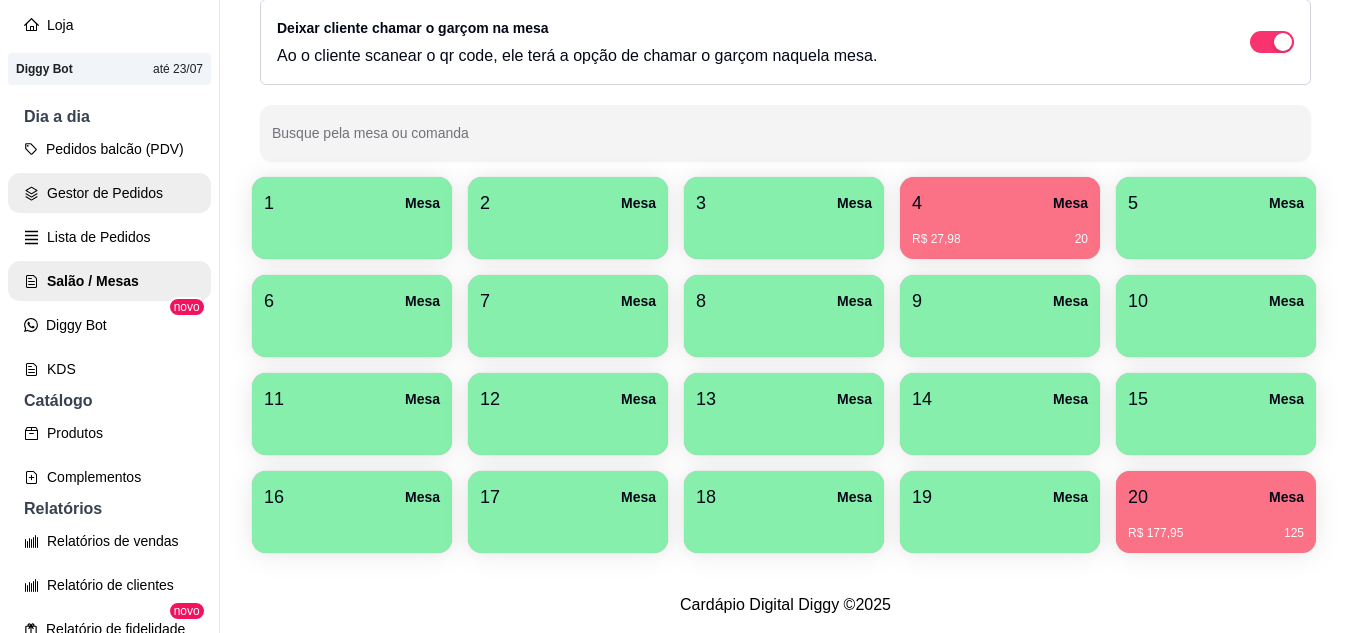 click on "Gestor de Pedidos" at bounding box center [109, 193] 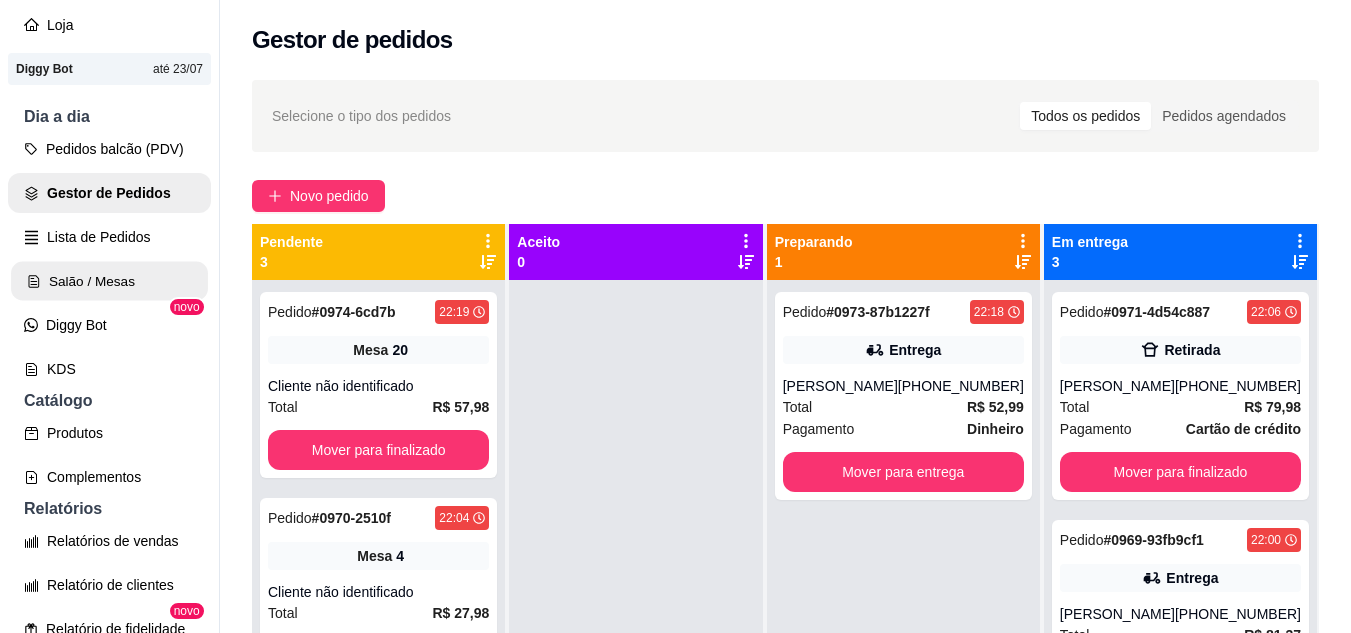 click on "Salão / Mesas" at bounding box center (109, 281) 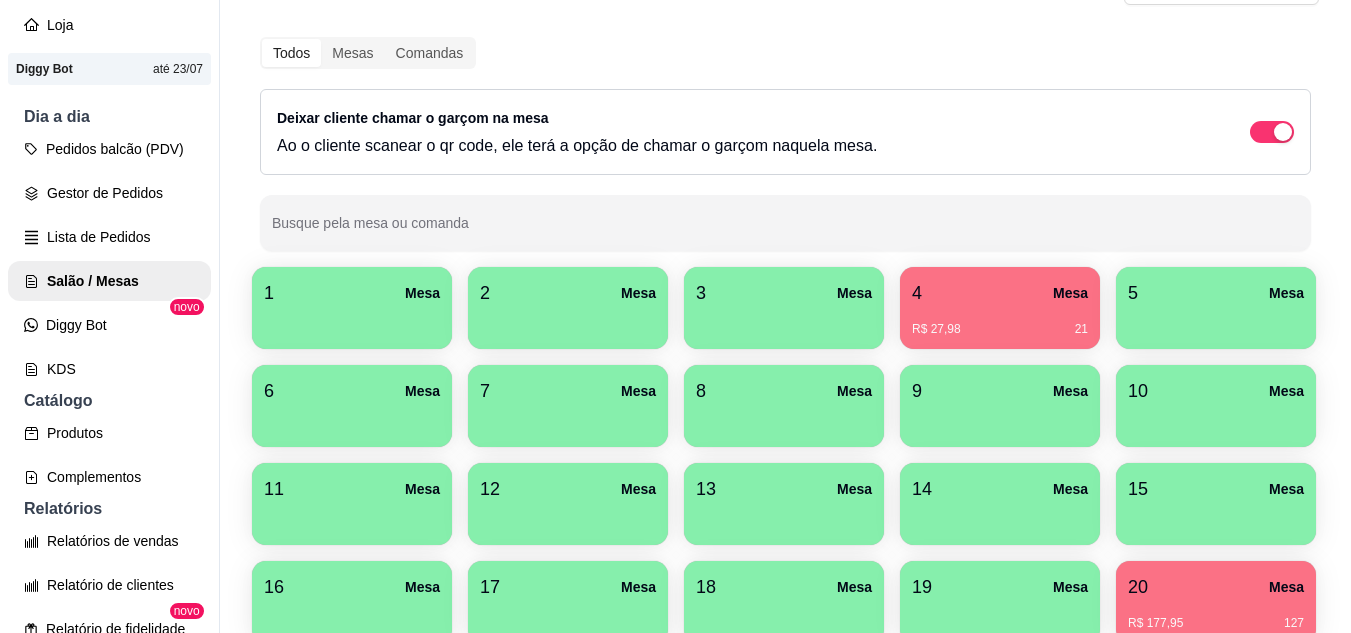 scroll, scrollTop: 294, scrollLeft: 0, axis: vertical 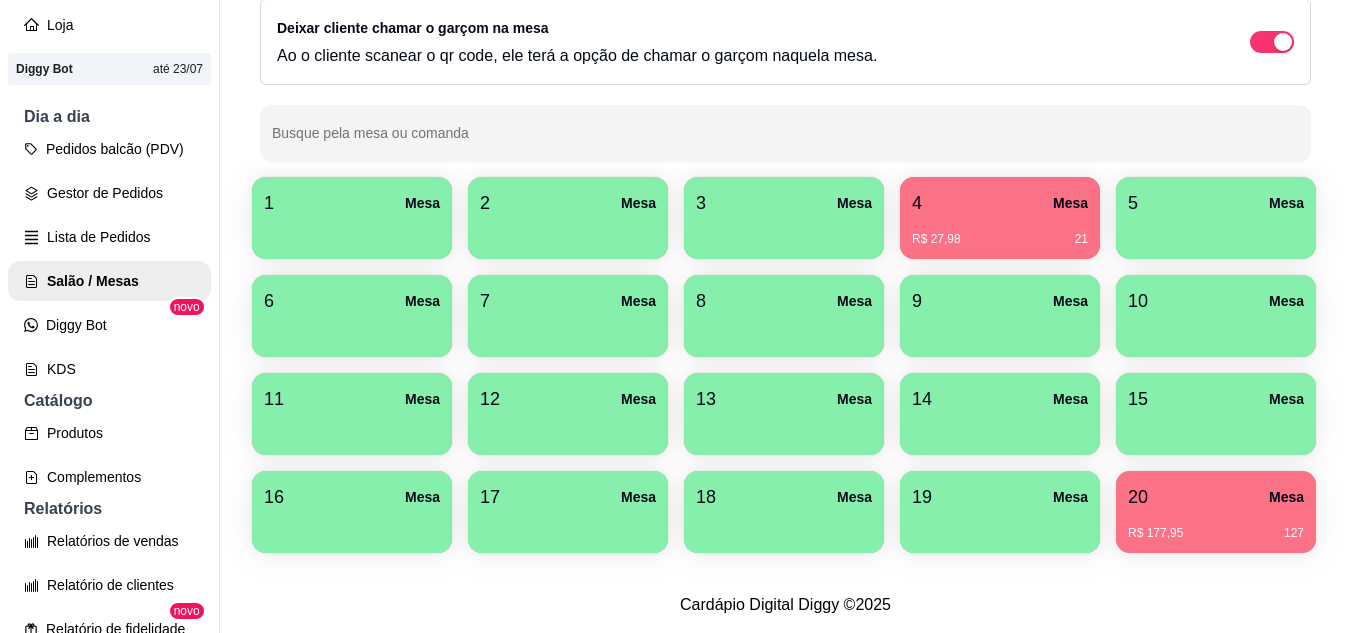 click on "R$ 27,98 21" at bounding box center (1000, 239) 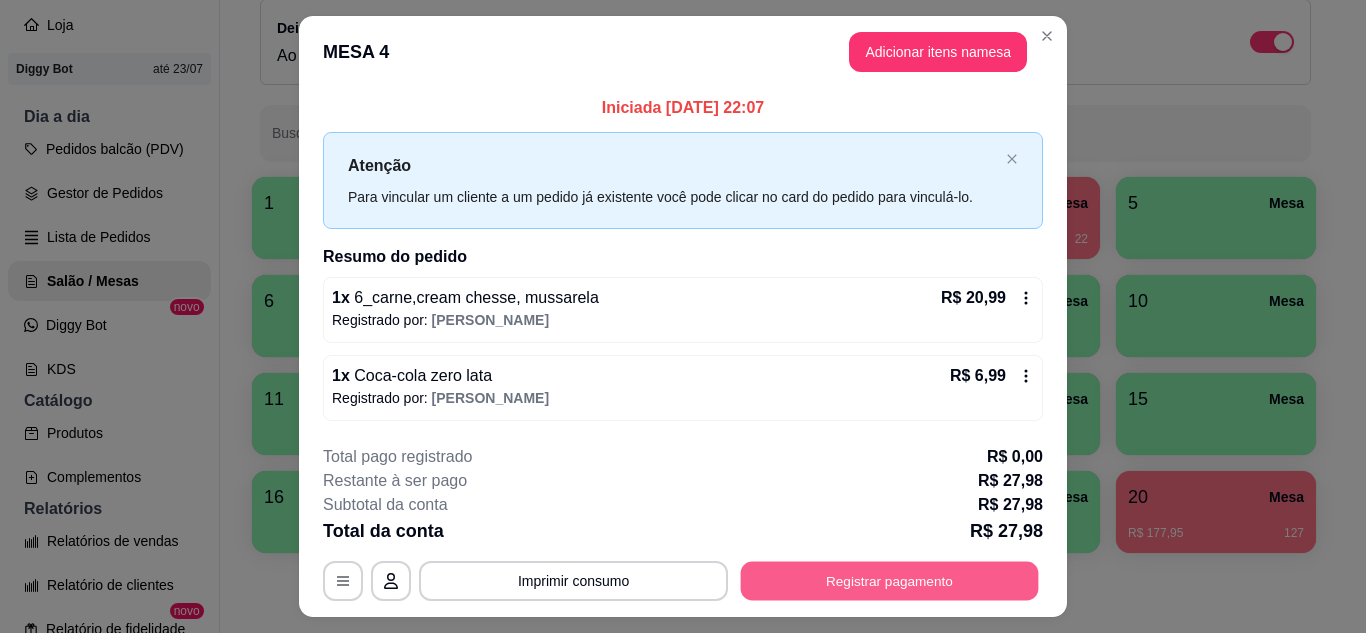 click on "Registrar pagamento" at bounding box center [890, 581] 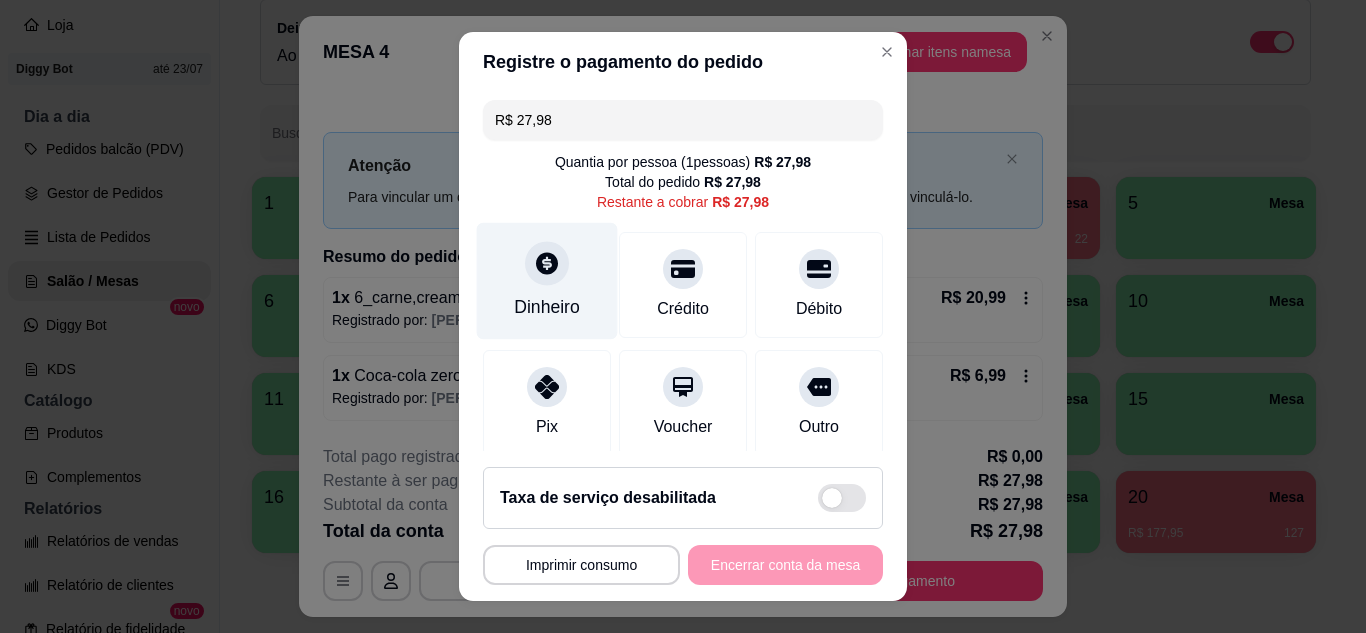 click on "Dinheiro" at bounding box center (547, 280) 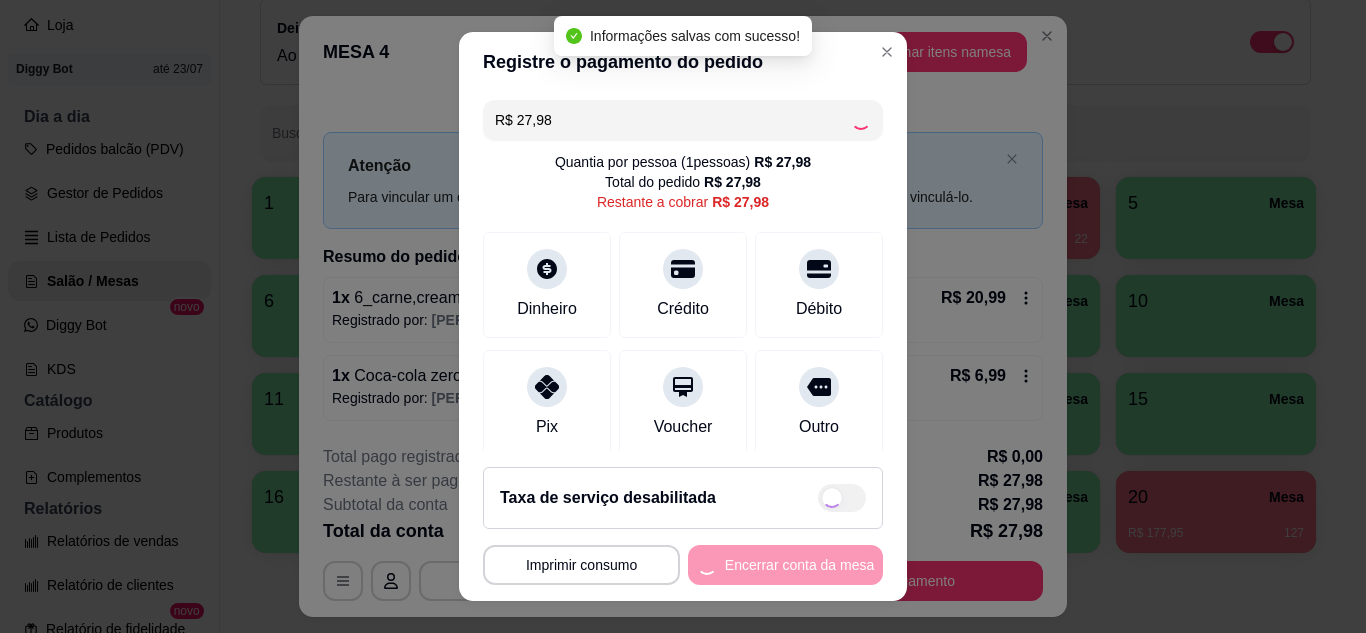 type on "R$ 0,00" 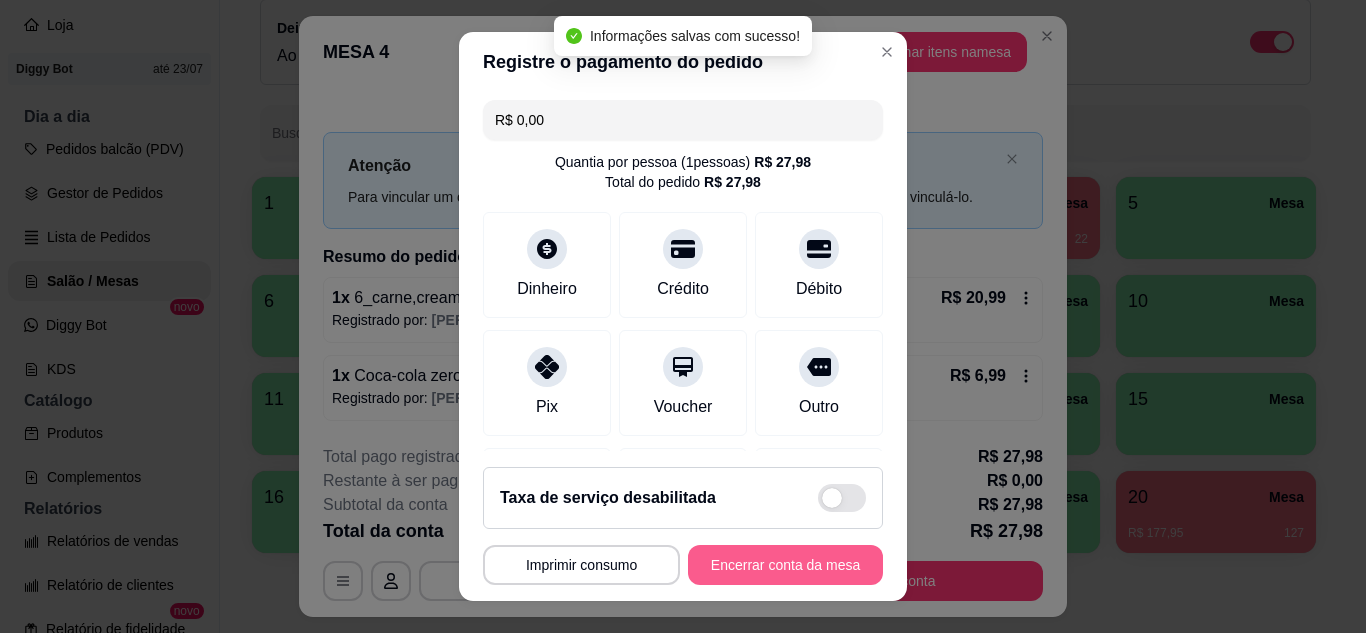 click on "Encerrar conta da mesa" at bounding box center [785, 565] 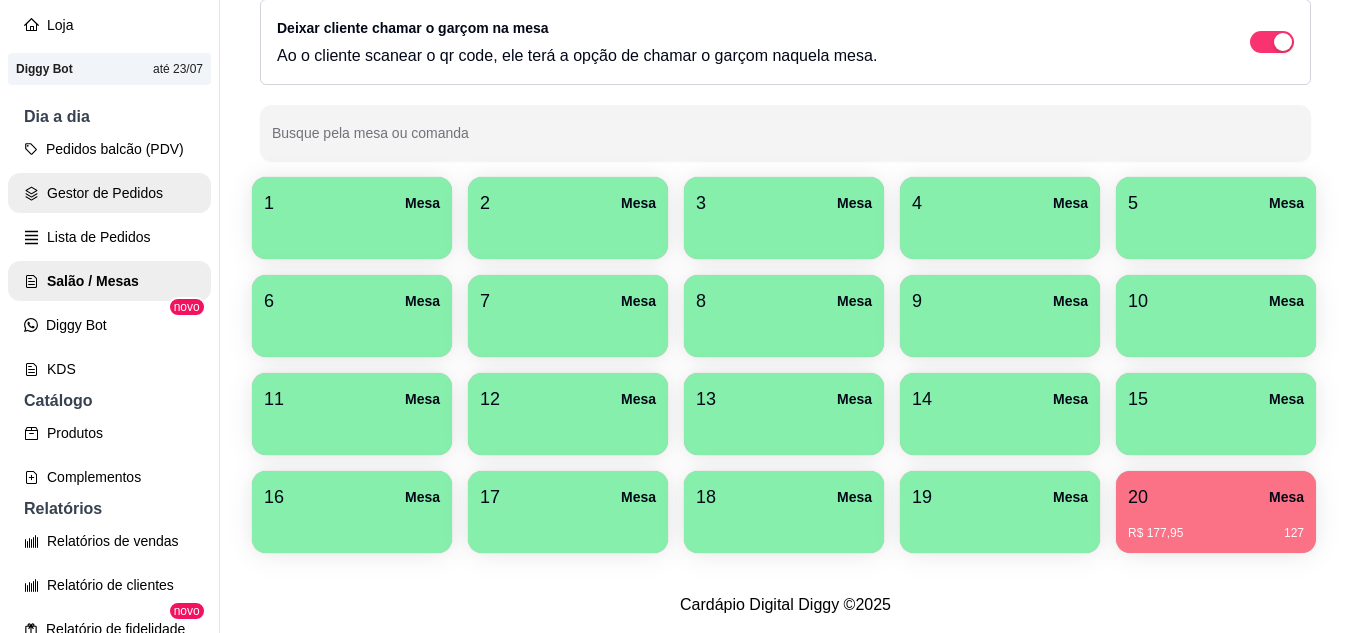 click on "Gestor de Pedidos" at bounding box center (109, 193) 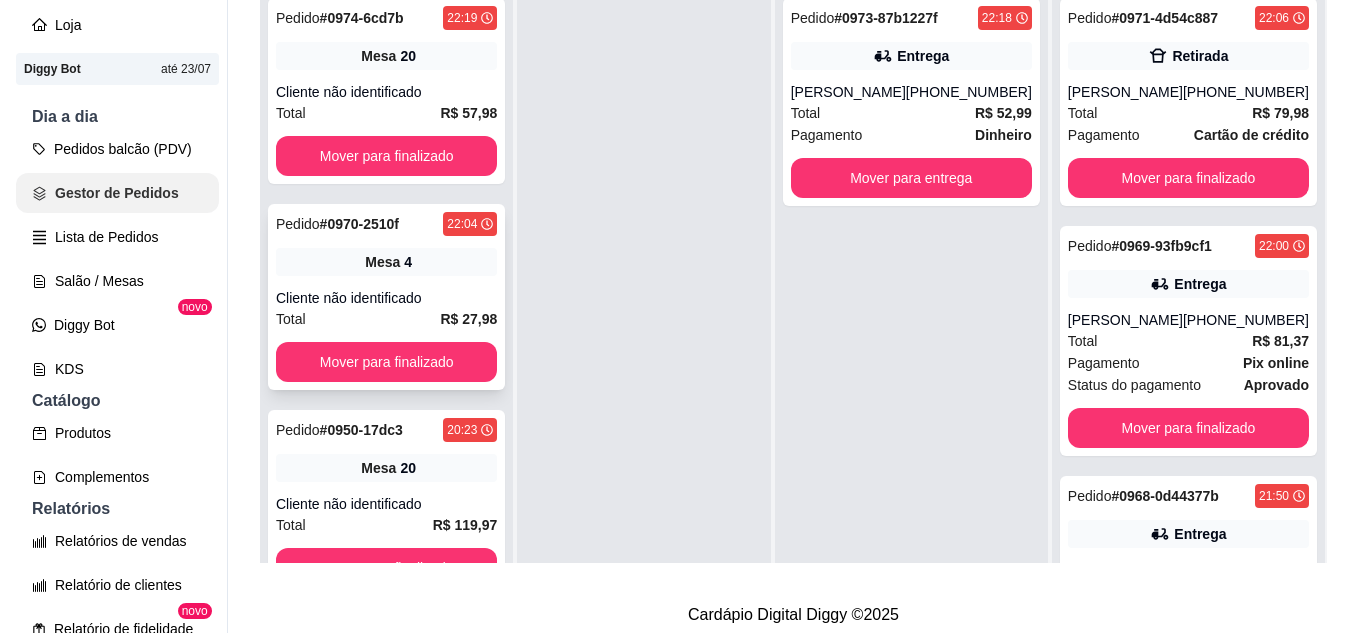 scroll, scrollTop: 0, scrollLeft: 0, axis: both 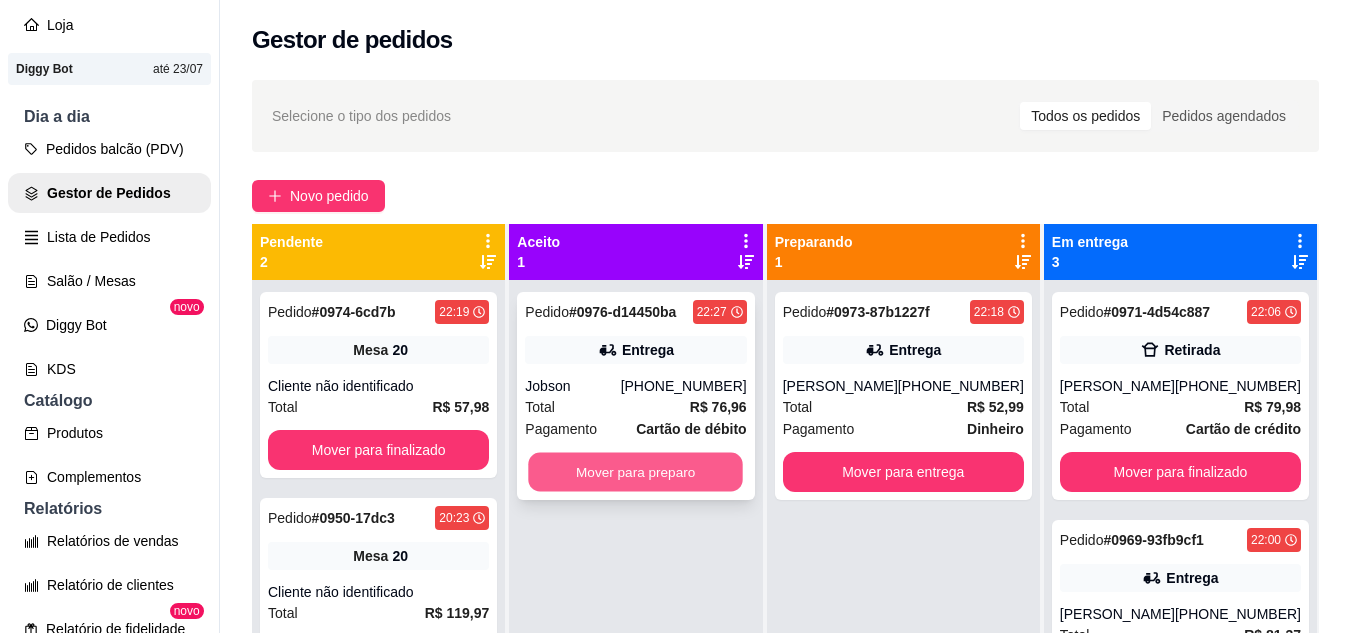 click on "Mover para preparo" at bounding box center [636, 472] 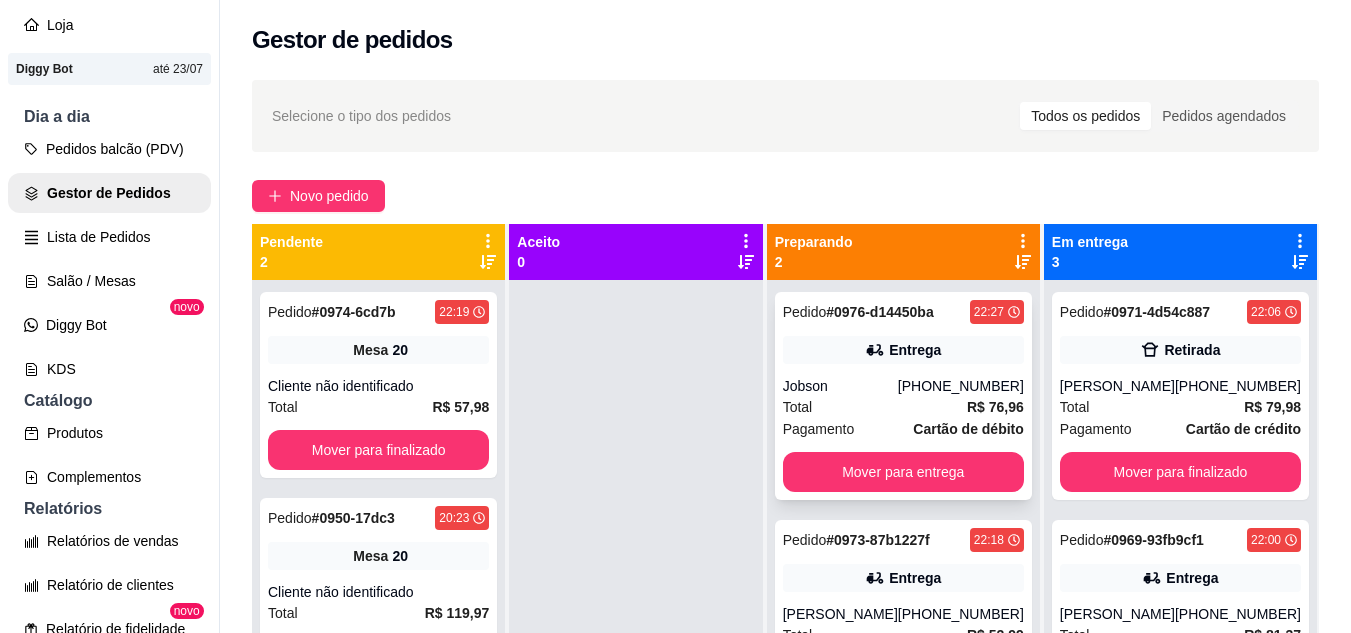 click on "Pedido  # 0976-d14450ba 22:27 Entrega Jobson [PHONE_NUMBER] Total R$ 76,96 Pagamento Cartão de débito Mover para entrega" at bounding box center (903, 396) 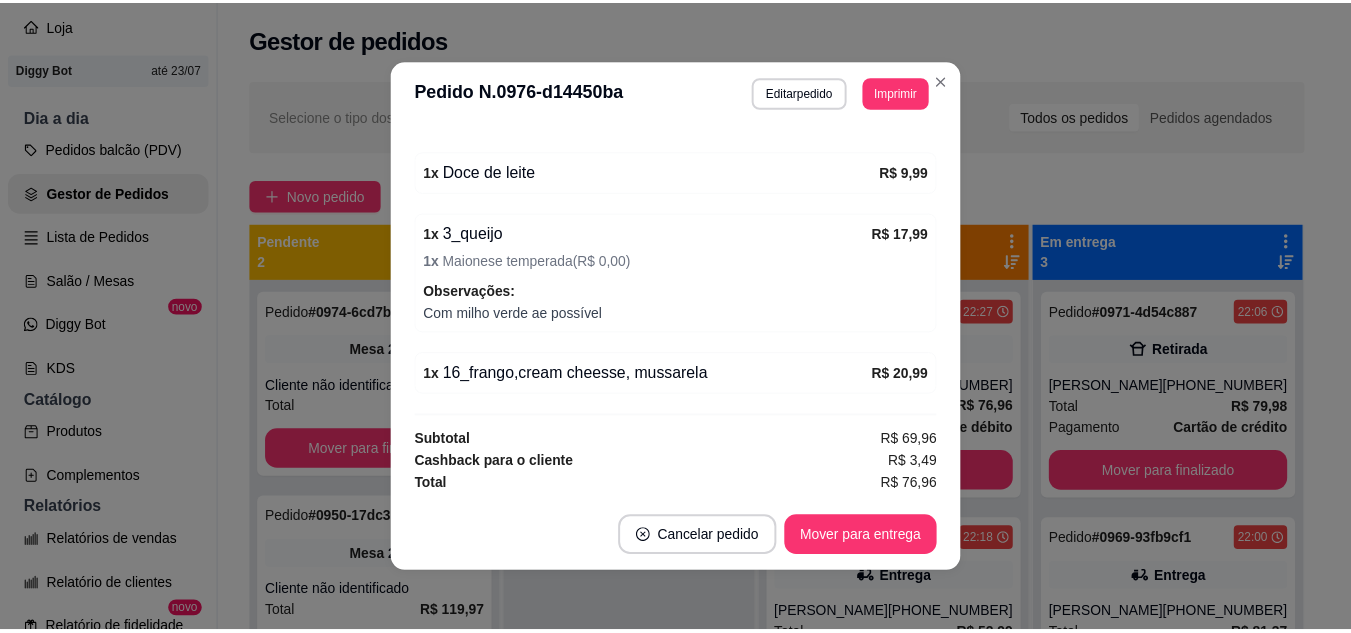 scroll, scrollTop: 702, scrollLeft: 0, axis: vertical 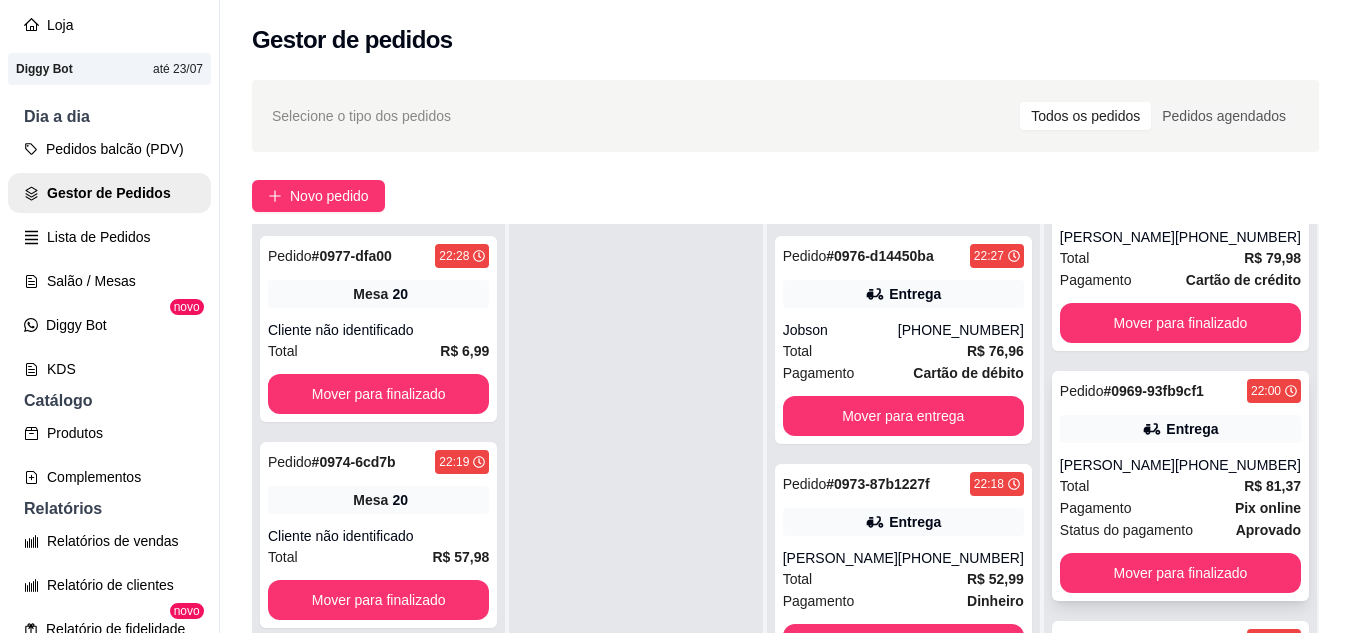 click 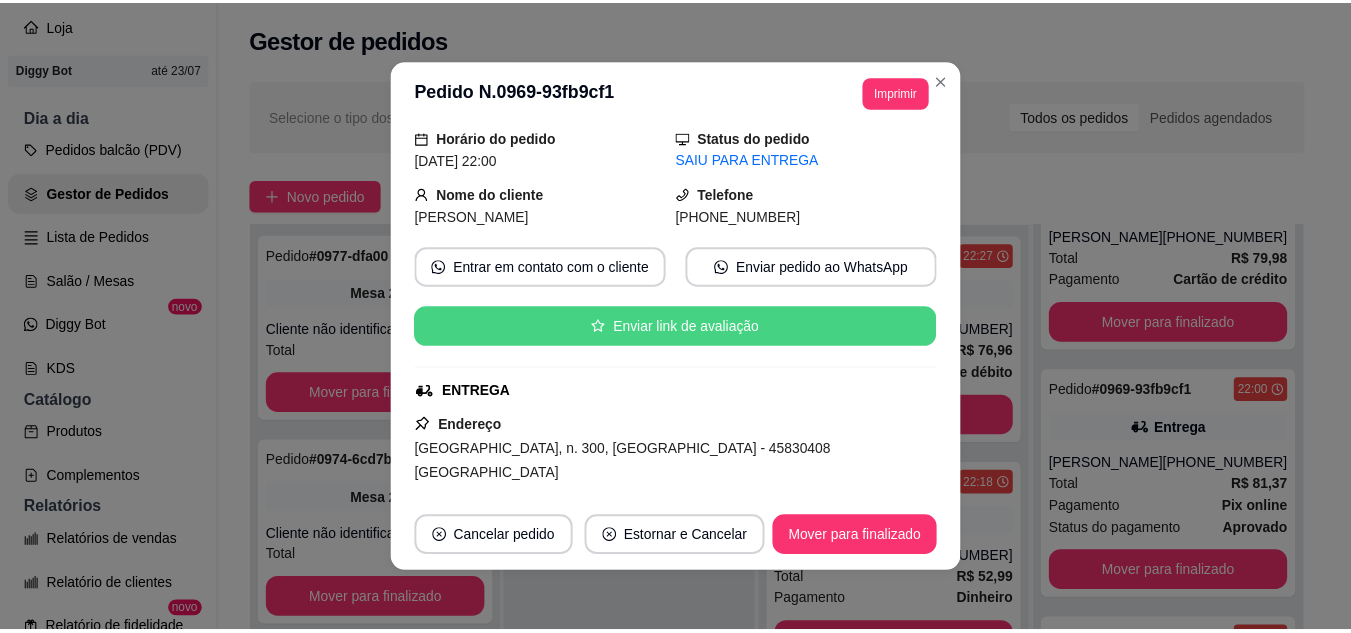 scroll, scrollTop: 100, scrollLeft: 0, axis: vertical 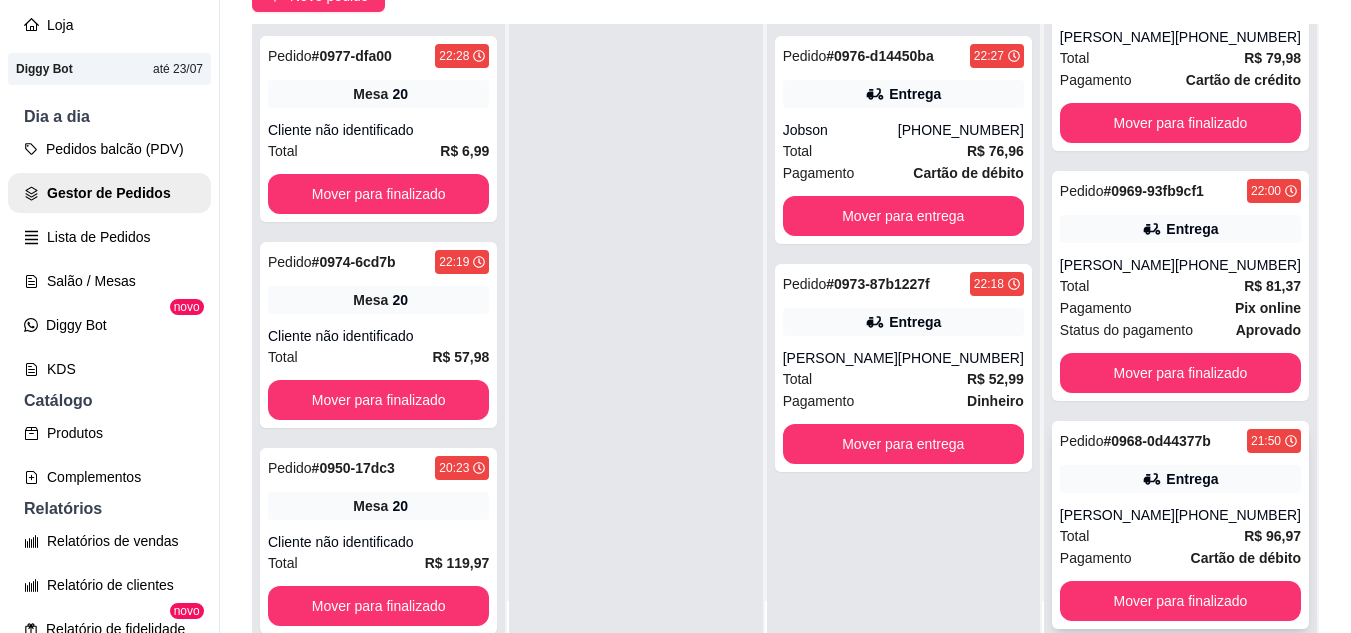 click 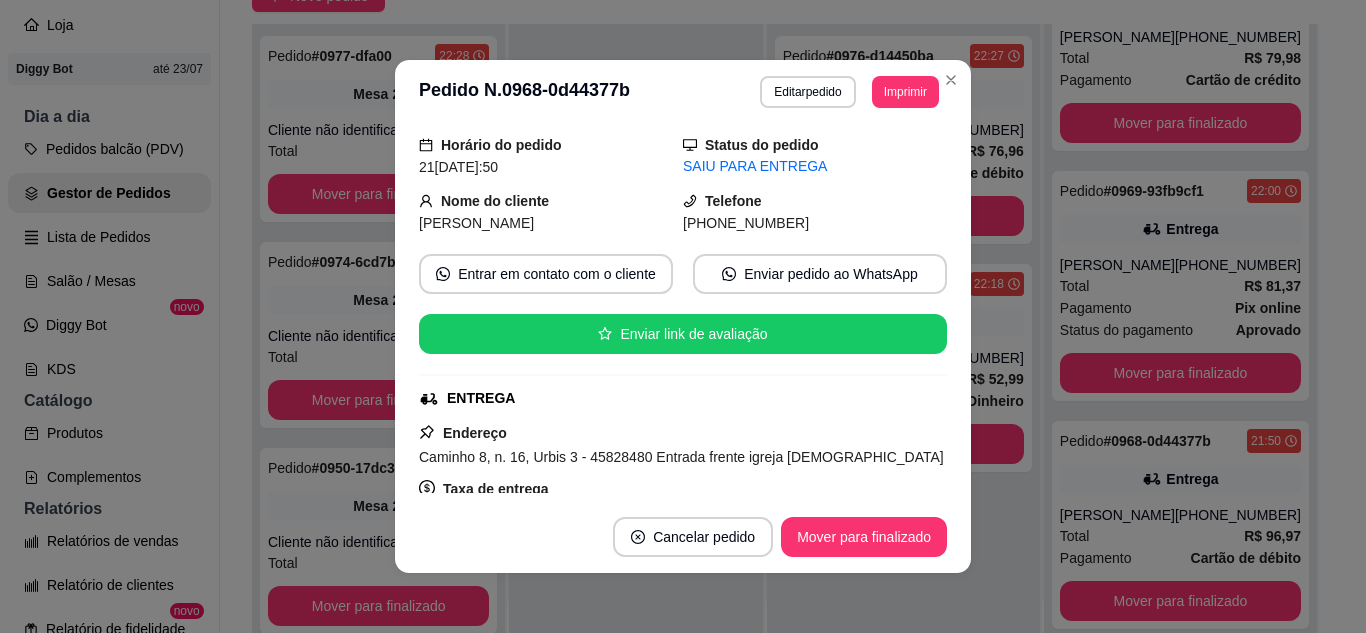 scroll, scrollTop: 200, scrollLeft: 0, axis: vertical 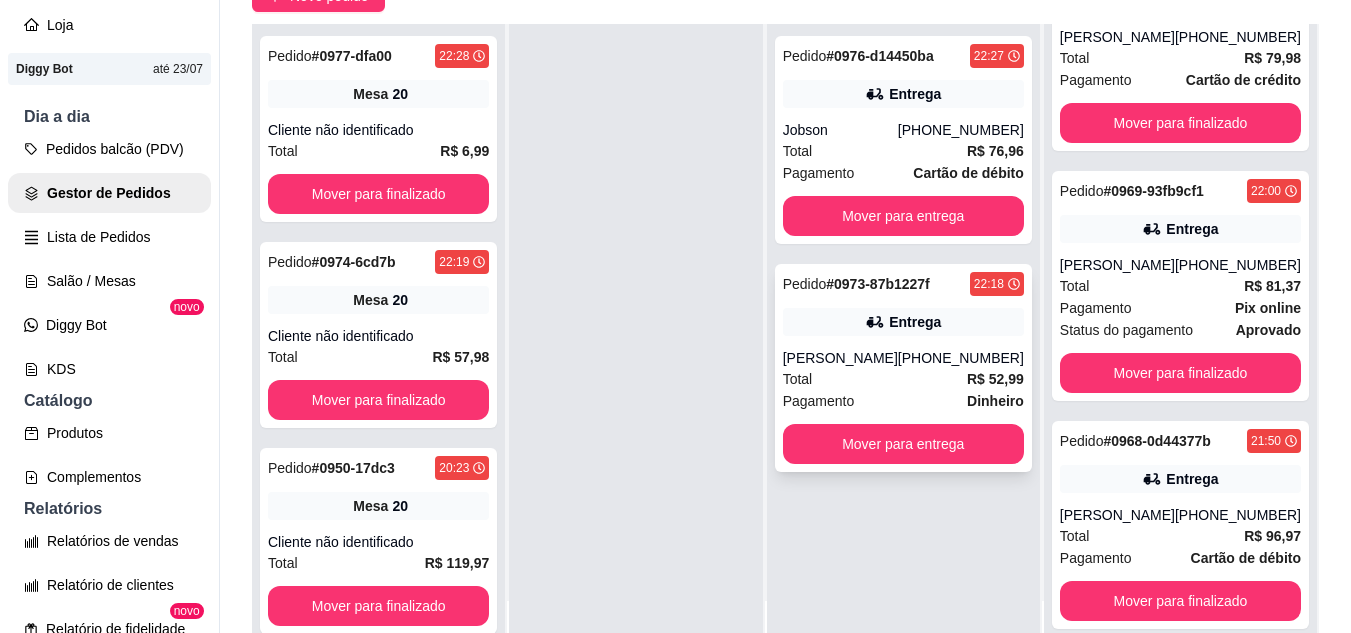 click on "Entrega" at bounding box center [903, 322] 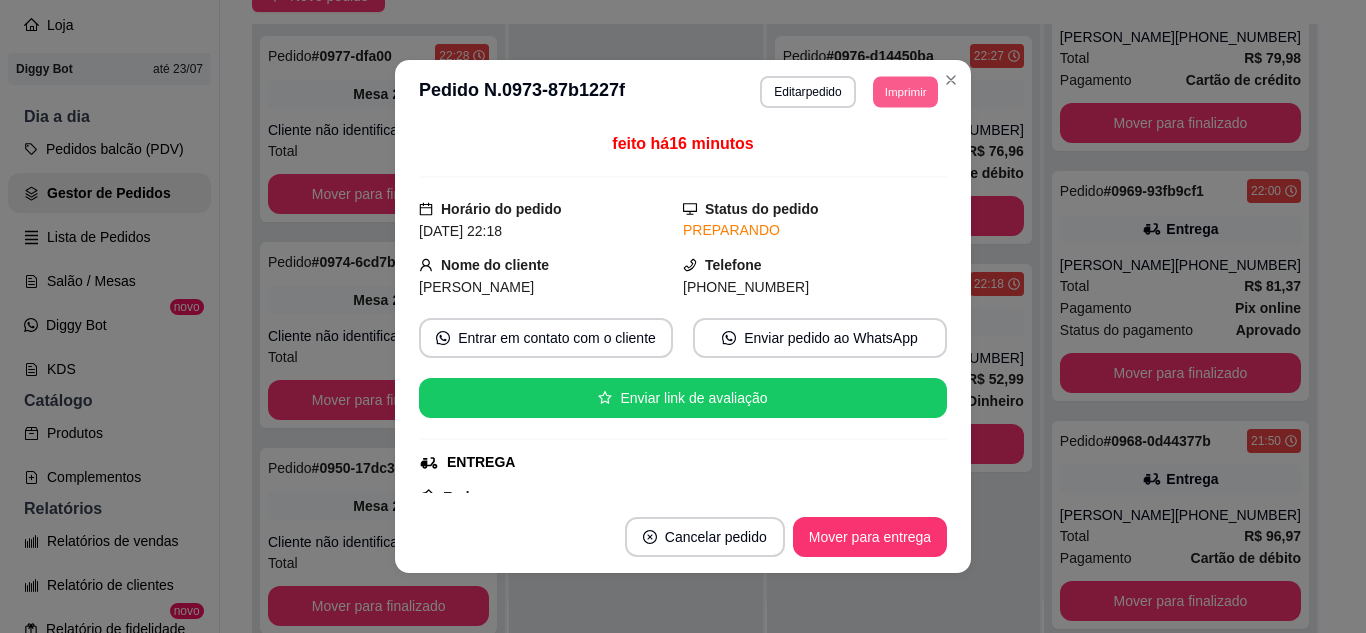 click on "Imprimir" at bounding box center (905, 91) 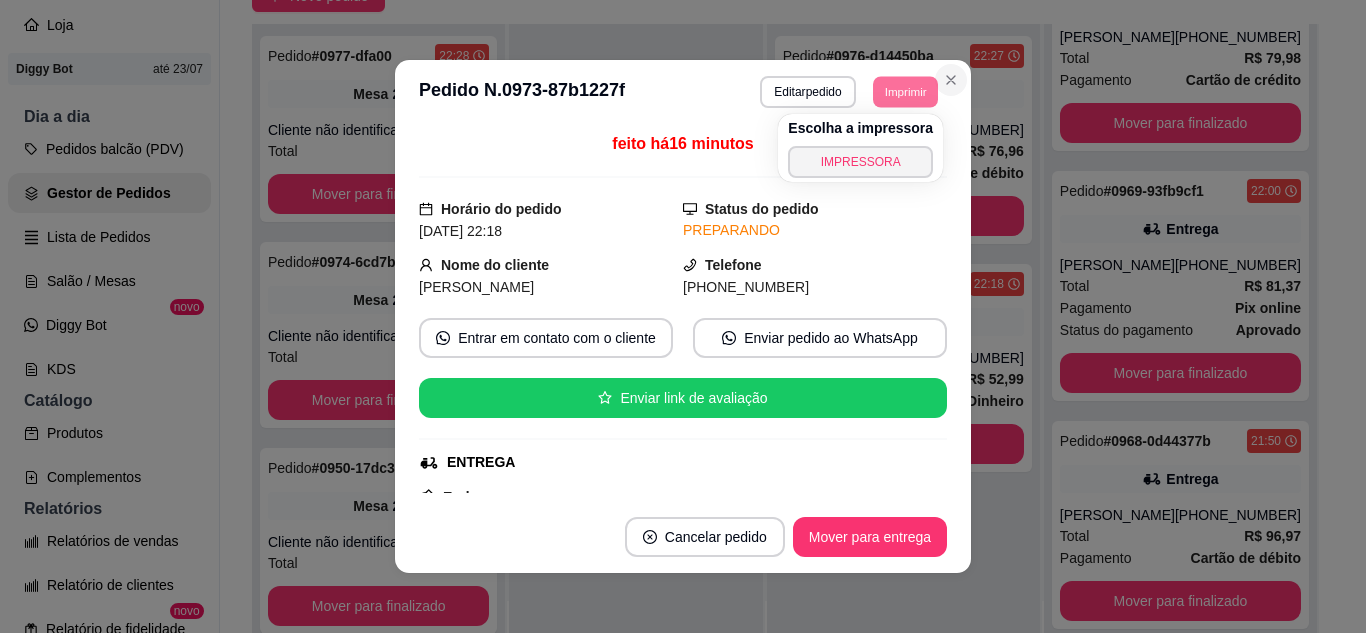 click at bounding box center (951, 80) 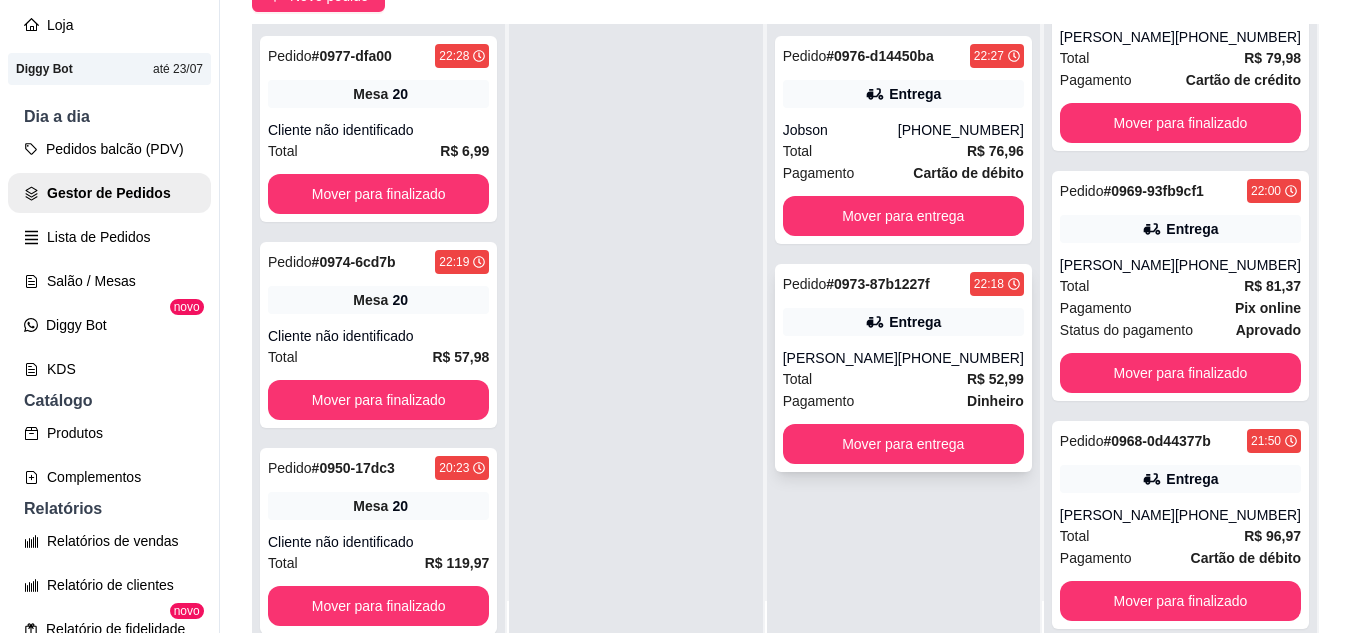 click on "Pedido  # 0973-87b1227f 22:18 Entrega [PERSON_NAME]  [PHONE_NUMBER] Total R$ 52,99 Pagamento Dinheiro Mover para entrega" at bounding box center (903, 368) 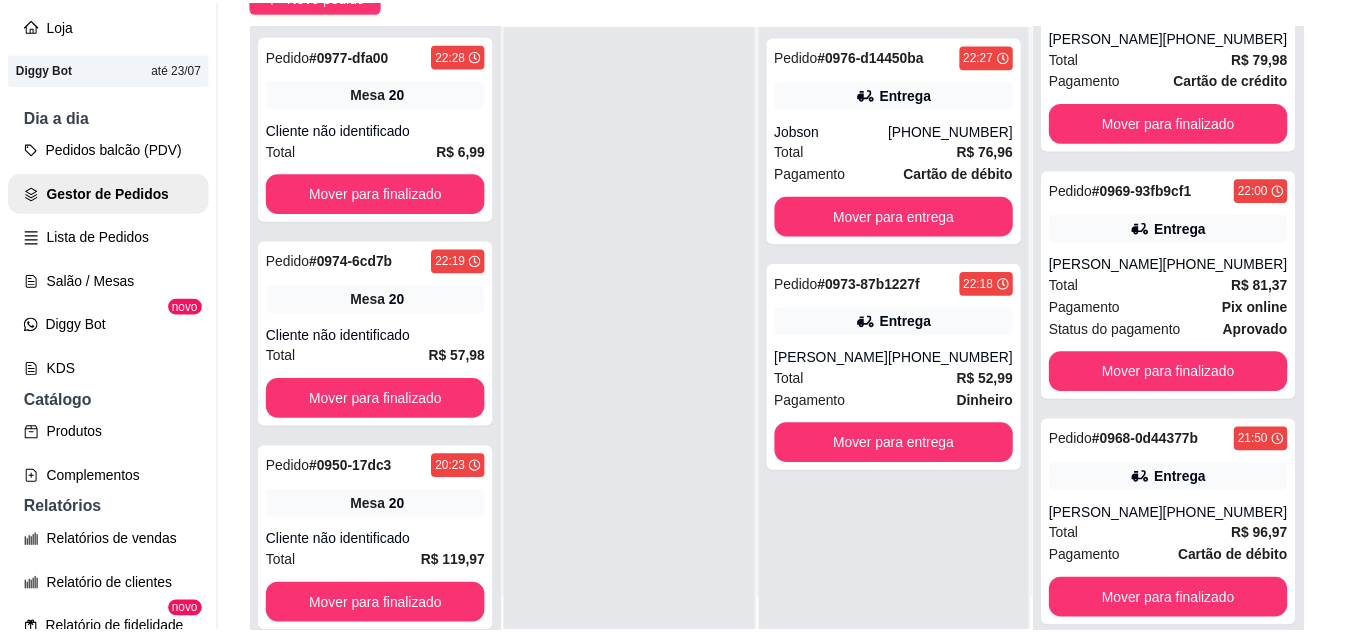 scroll, scrollTop: 100, scrollLeft: 0, axis: vertical 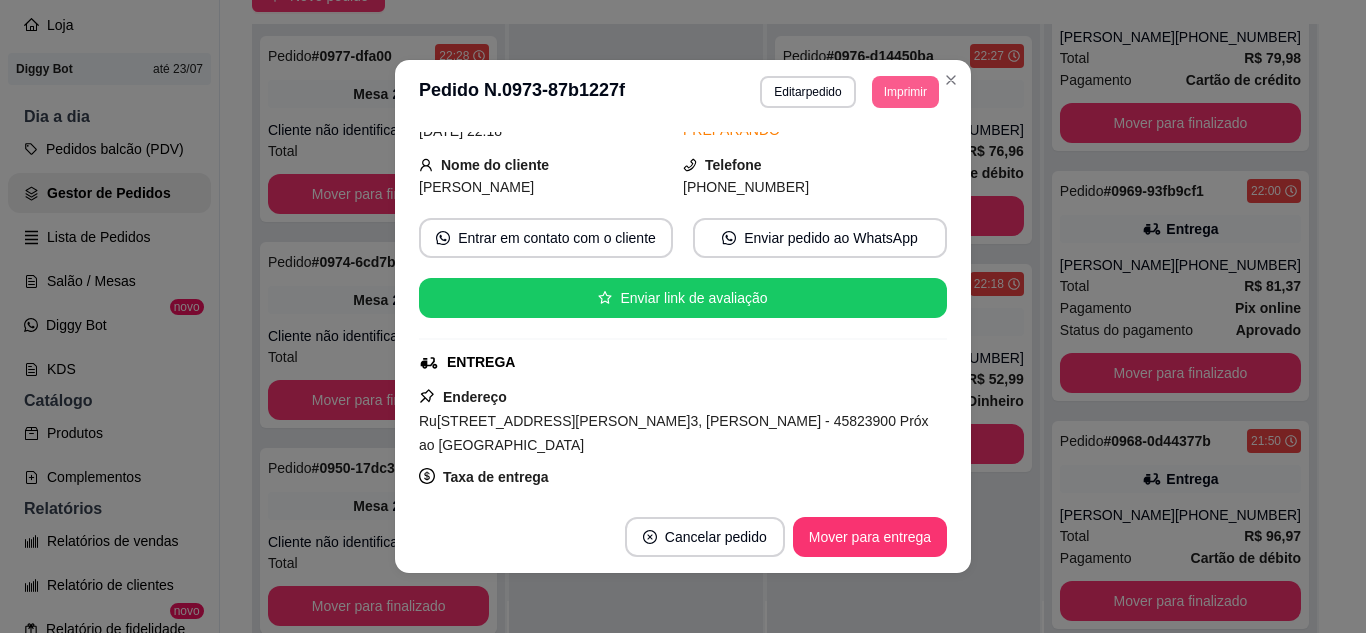click on "Imprimir" at bounding box center [905, 92] 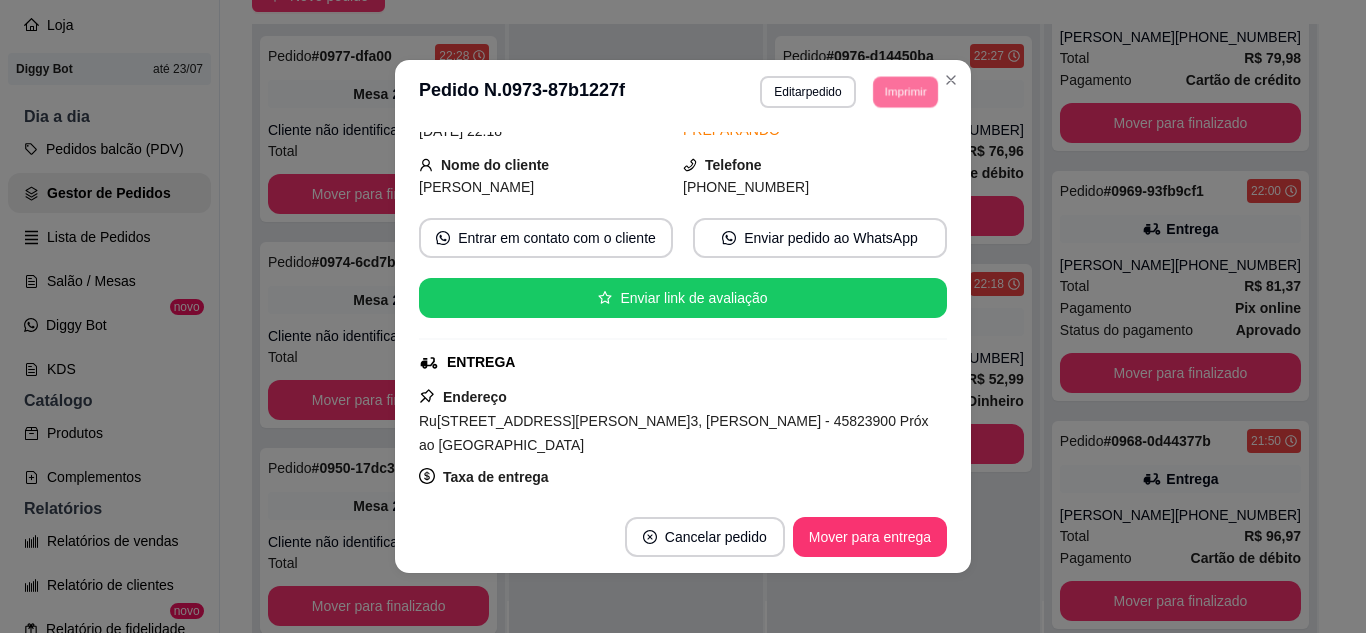 click on "IMPRESSORA" at bounding box center [877, 153] 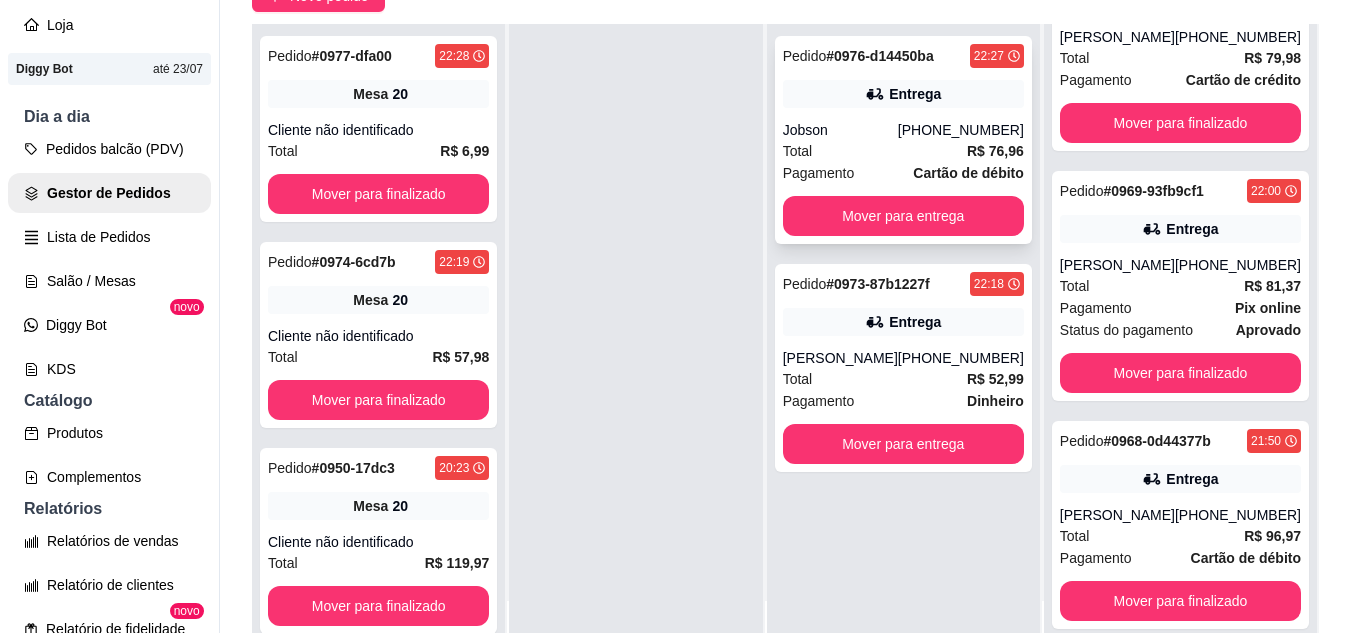 click on "Entrega" at bounding box center [903, 94] 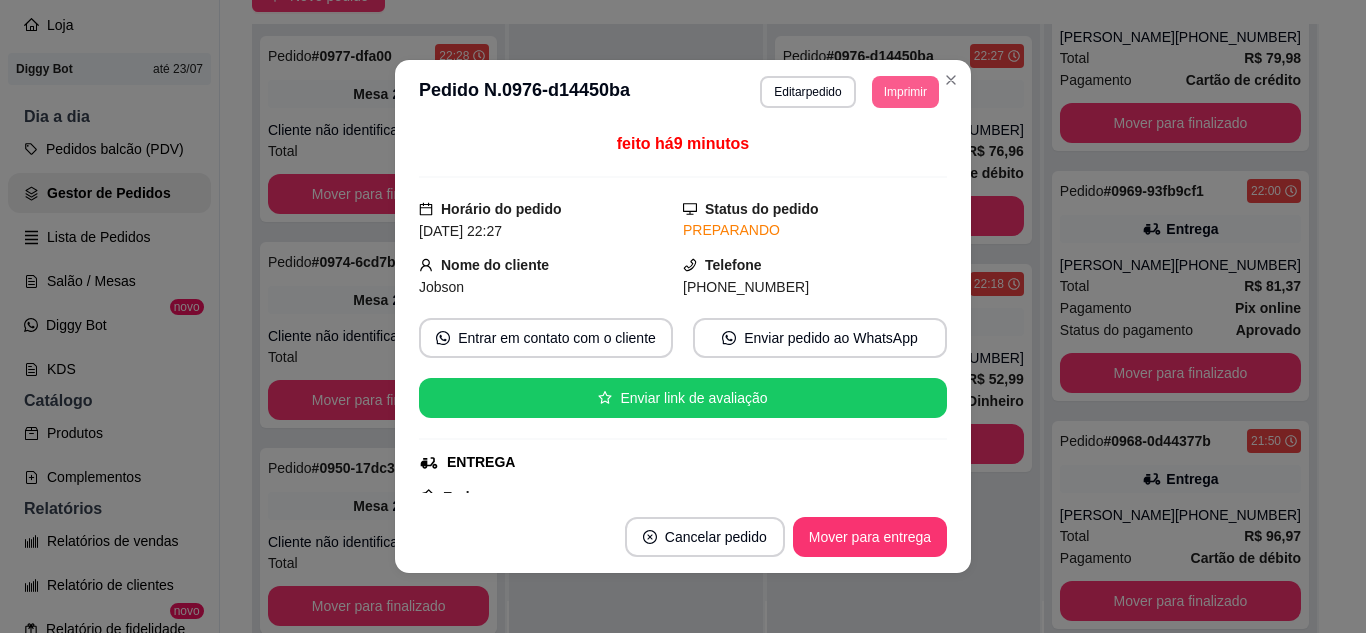 click on "Imprimir" at bounding box center [905, 92] 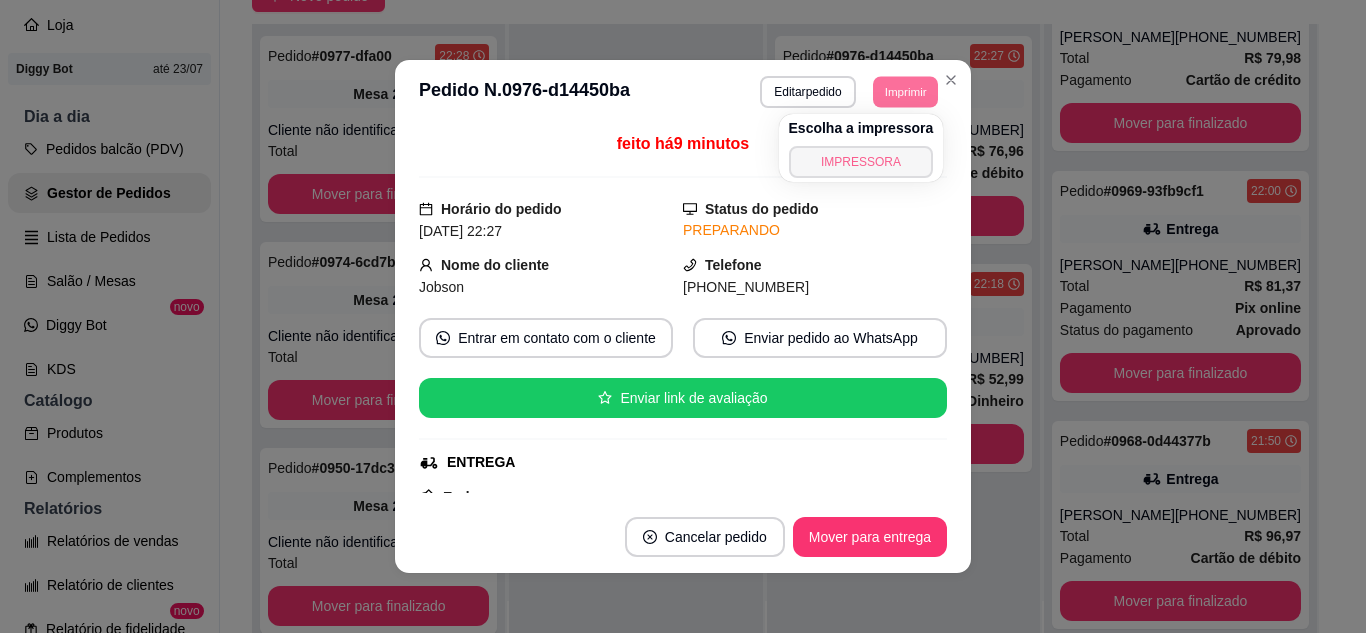 click on "IMPRESSORA" at bounding box center [861, 162] 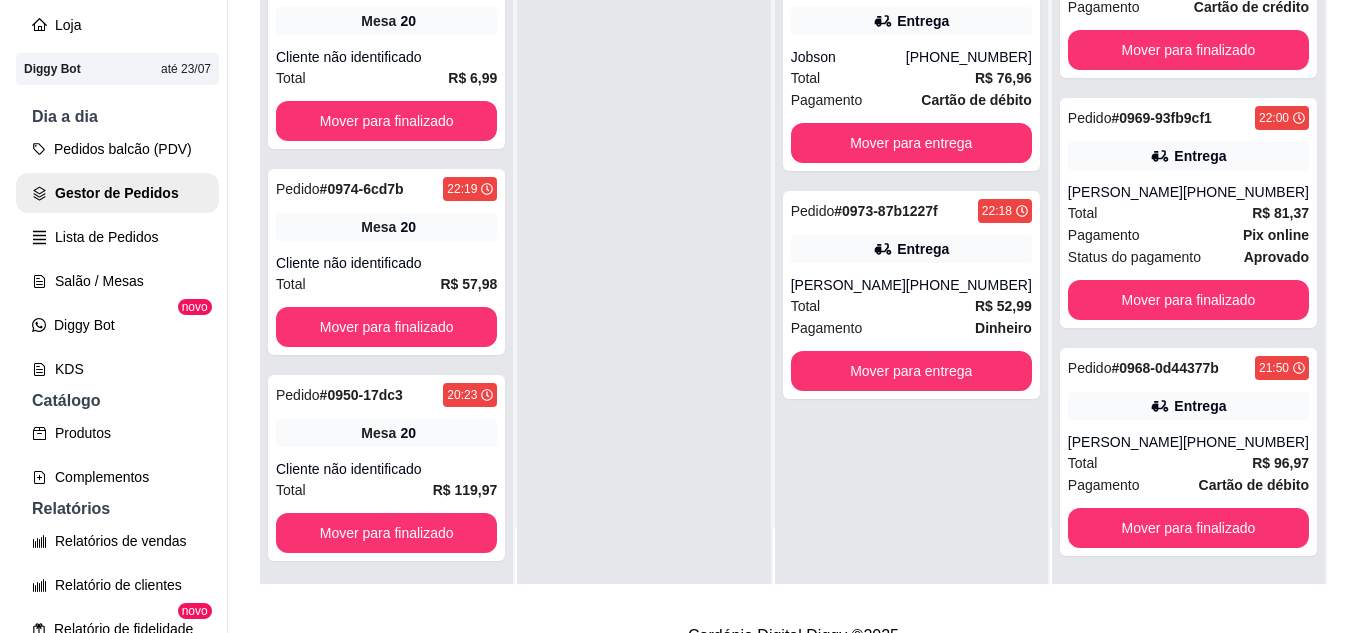 scroll, scrollTop: 300, scrollLeft: 0, axis: vertical 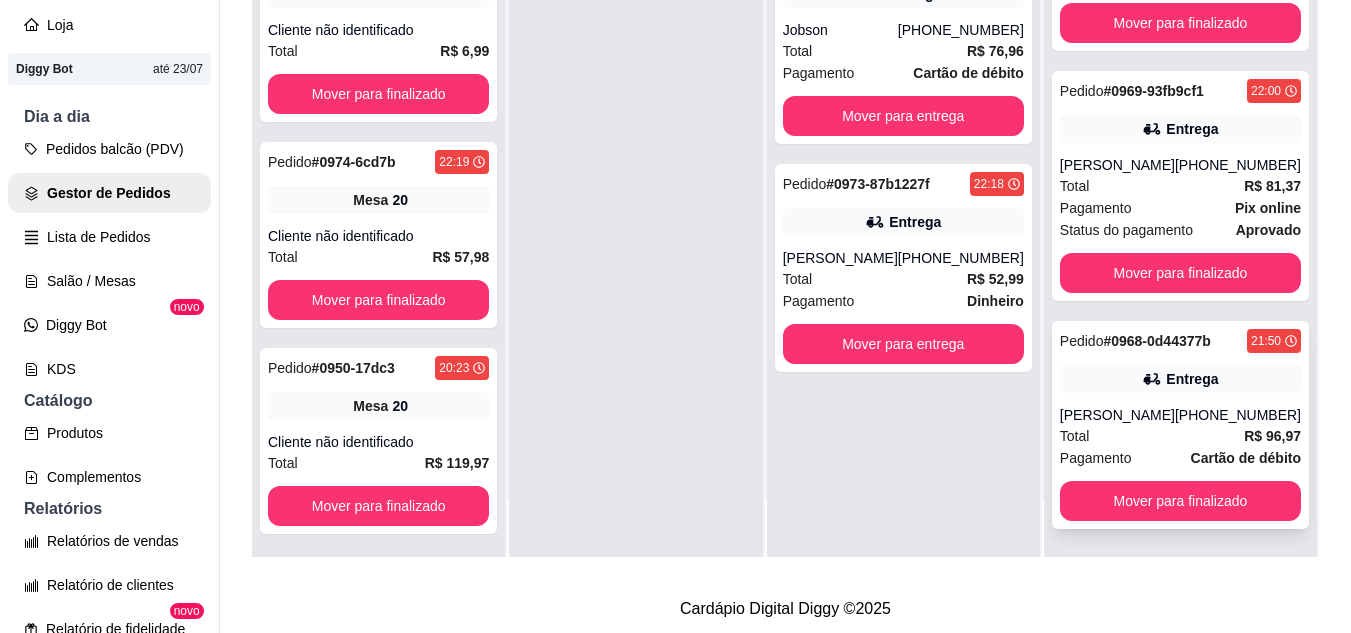click on "Entrega" at bounding box center (1180, 379) 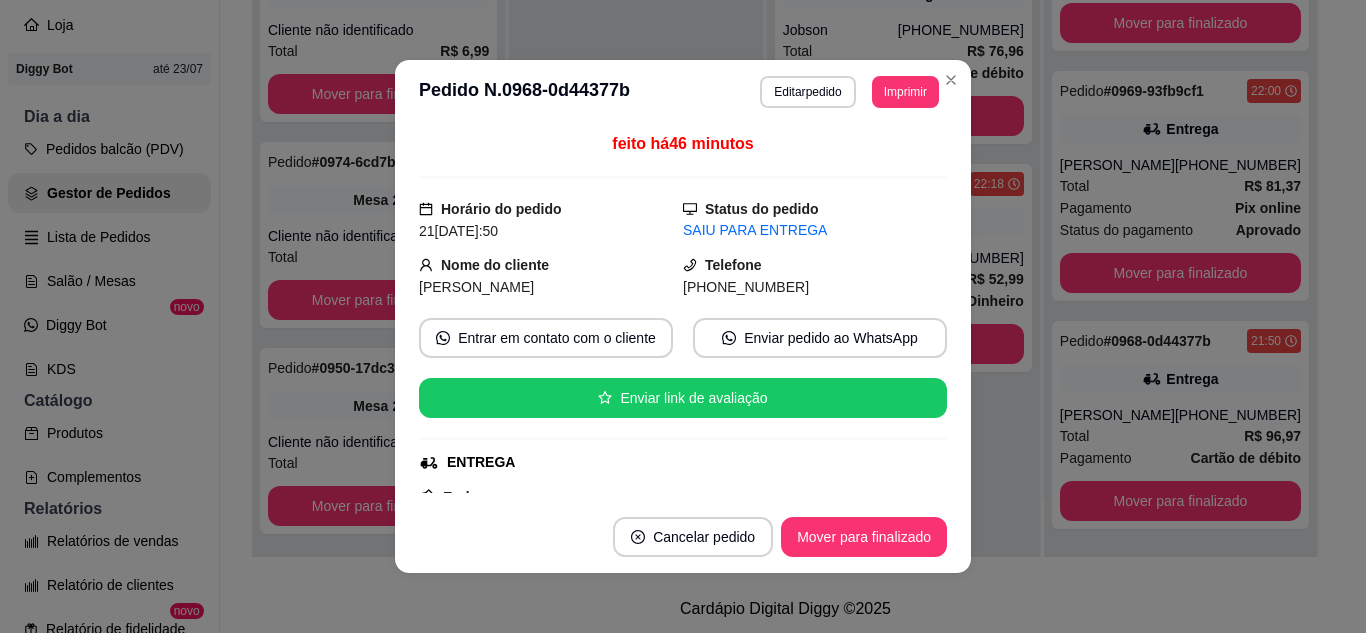scroll, scrollTop: 100, scrollLeft: 0, axis: vertical 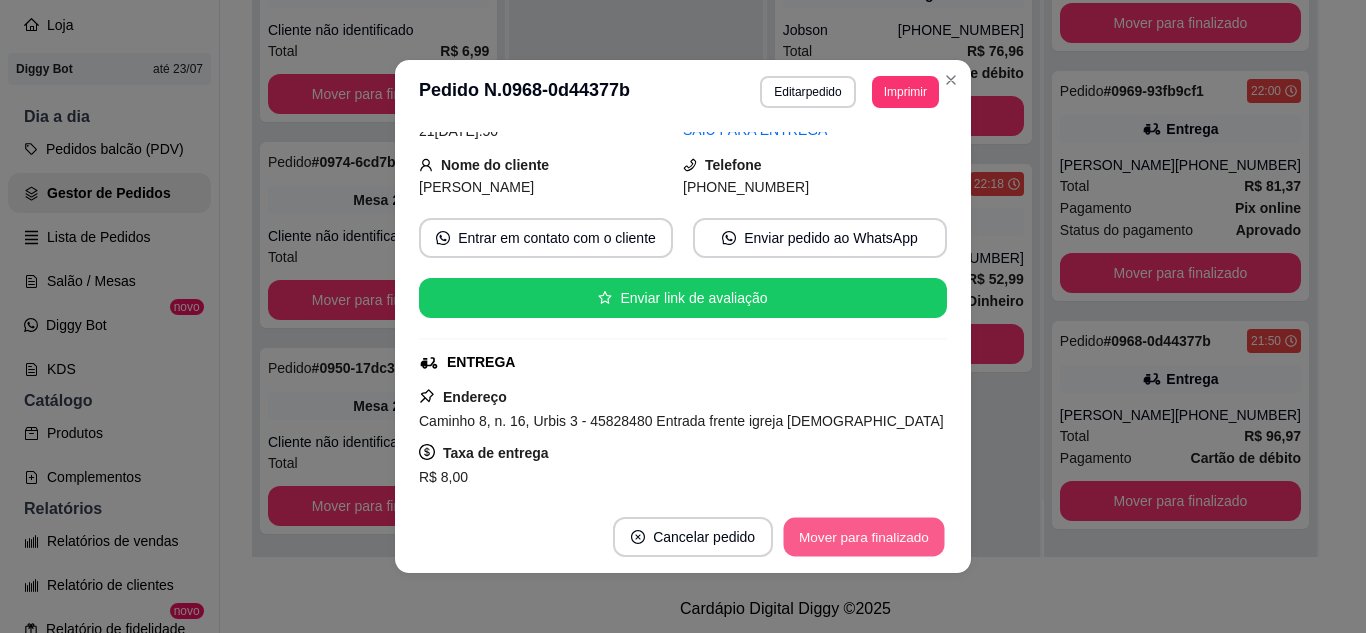 click on "Mover para finalizado" at bounding box center (864, 537) 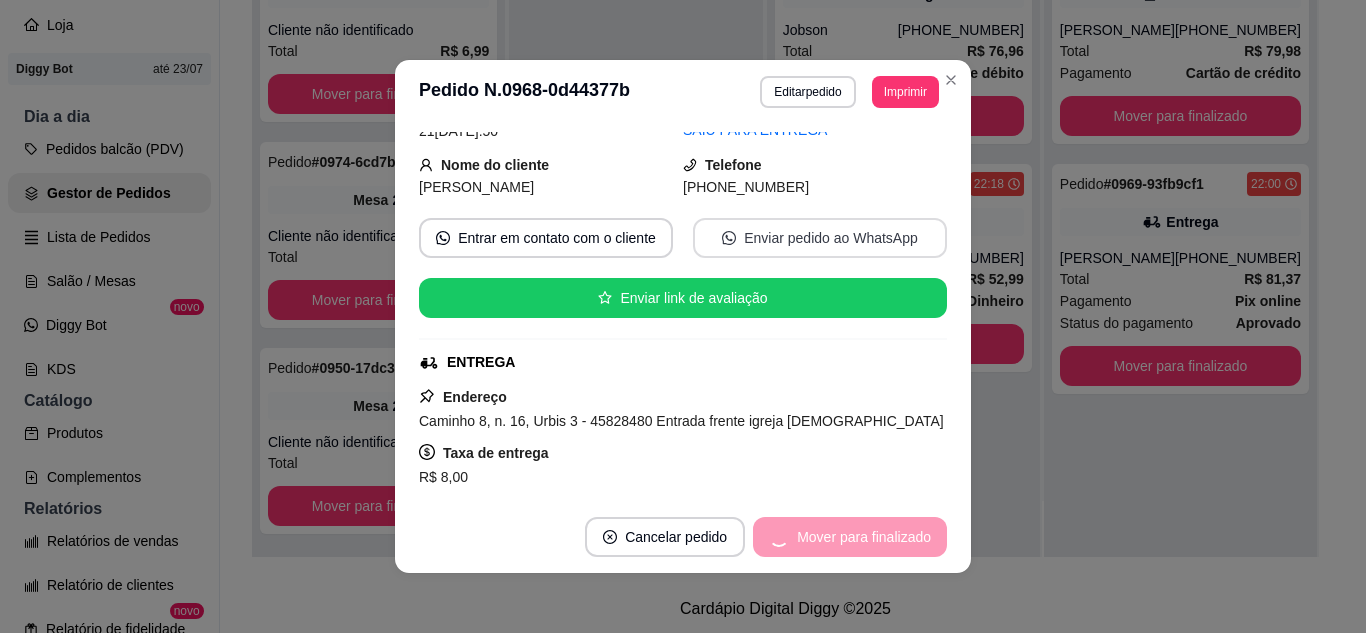 scroll, scrollTop: 0, scrollLeft: 0, axis: both 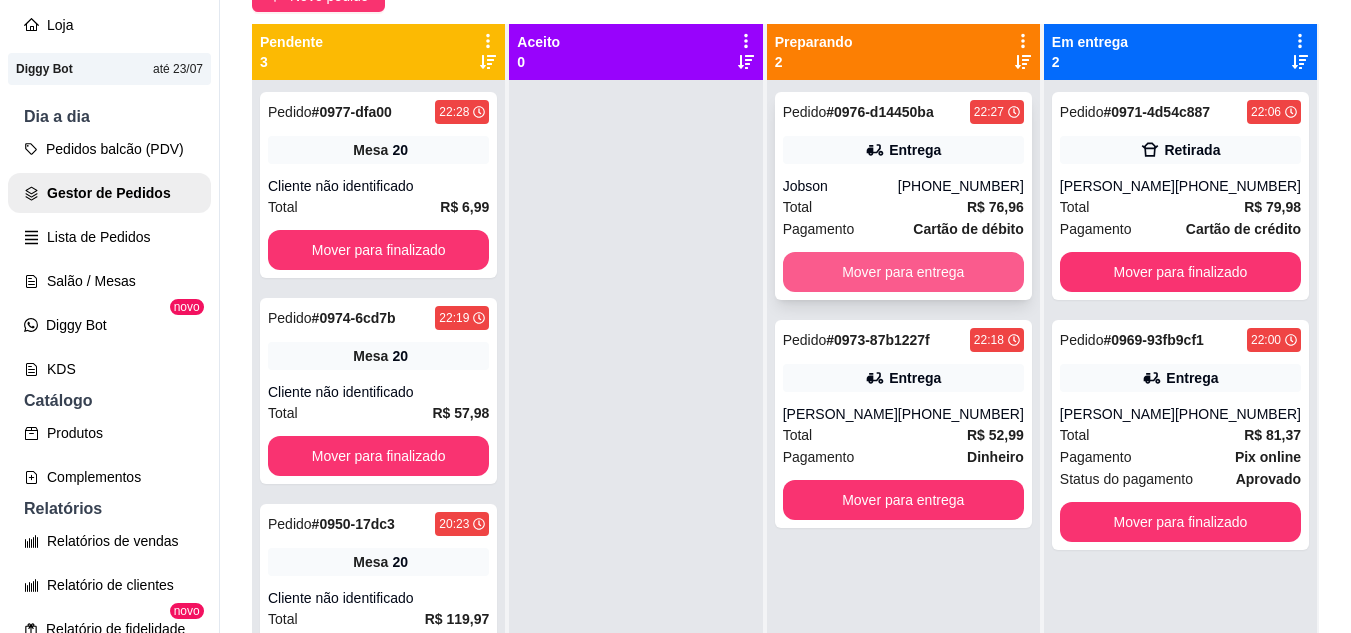 click on "Mover para entrega" at bounding box center (903, 272) 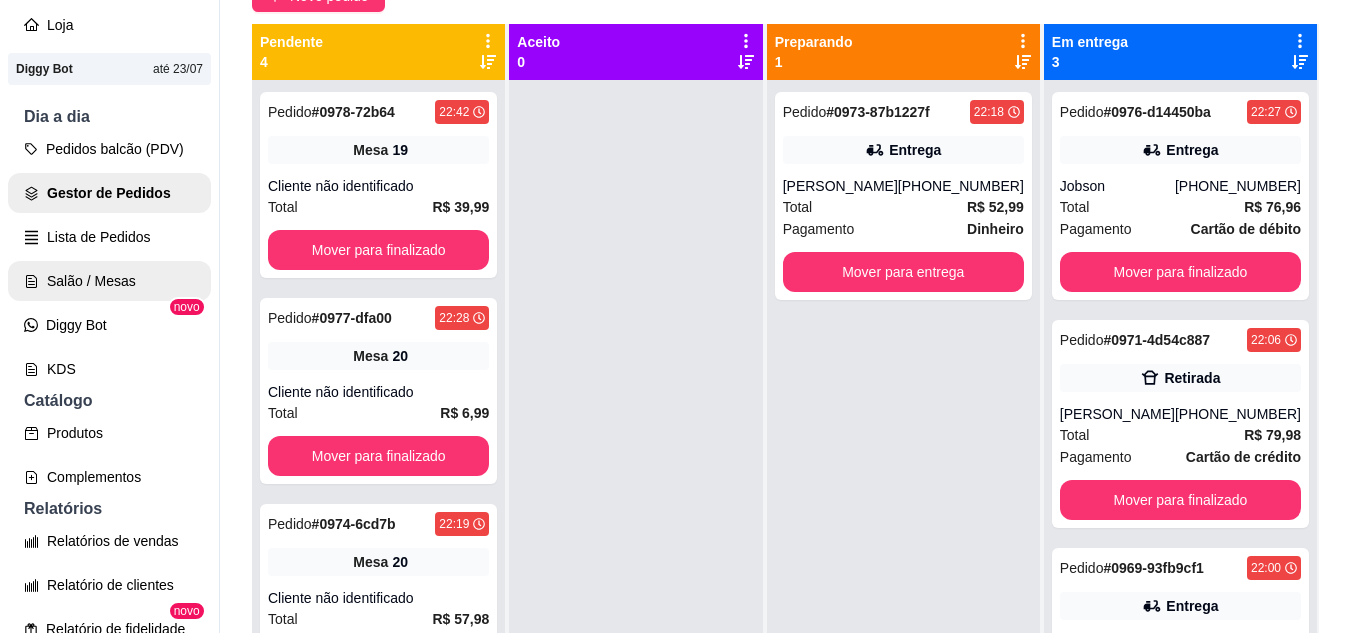 click on "Salão / Mesas" at bounding box center [109, 281] 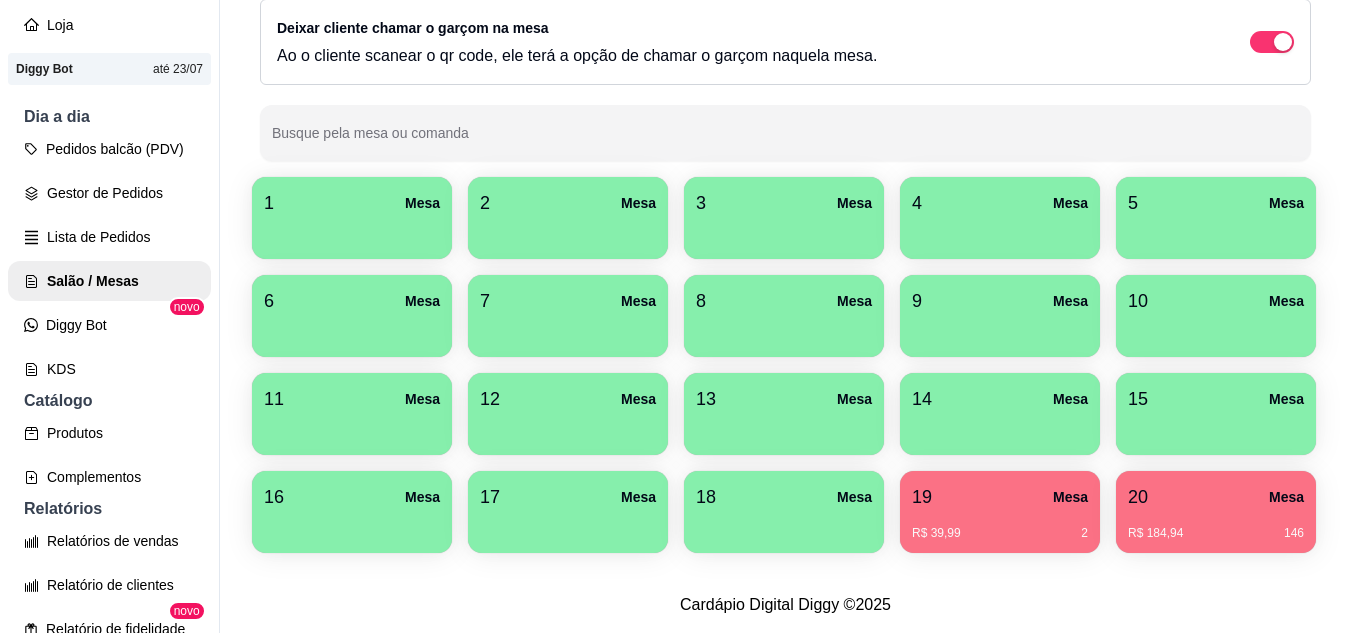 scroll, scrollTop: 294, scrollLeft: 0, axis: vertical 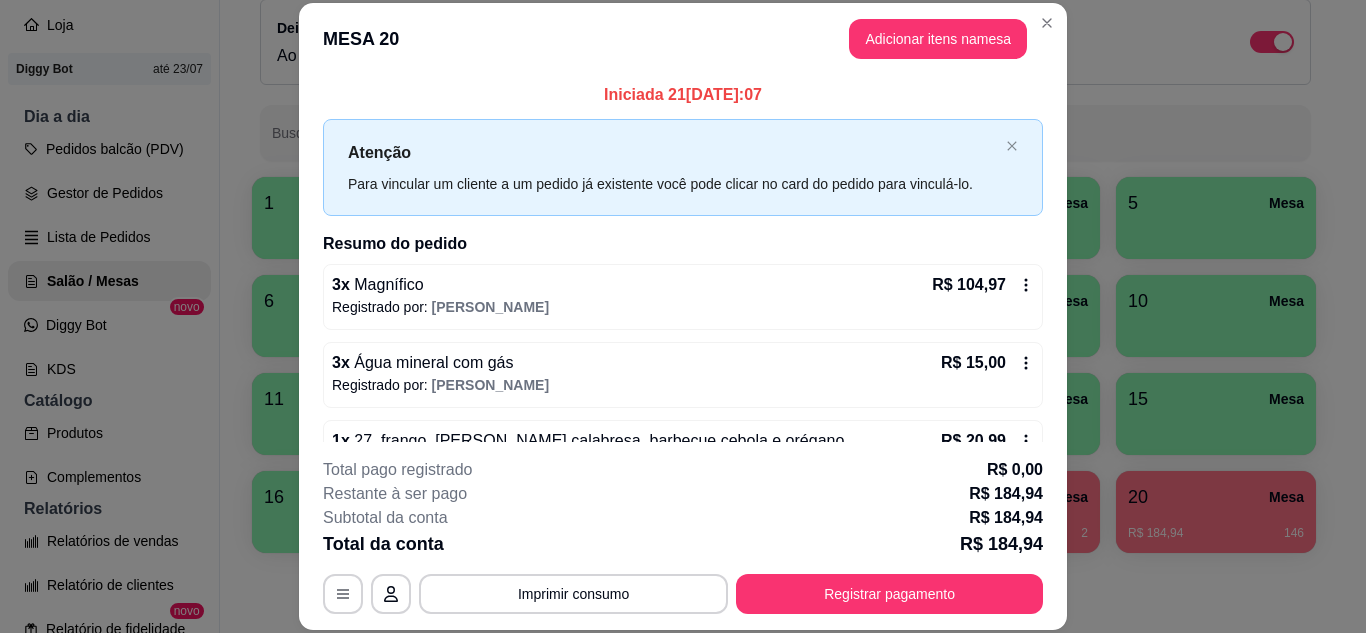 click on "**********" at bounding box center (683, 536) 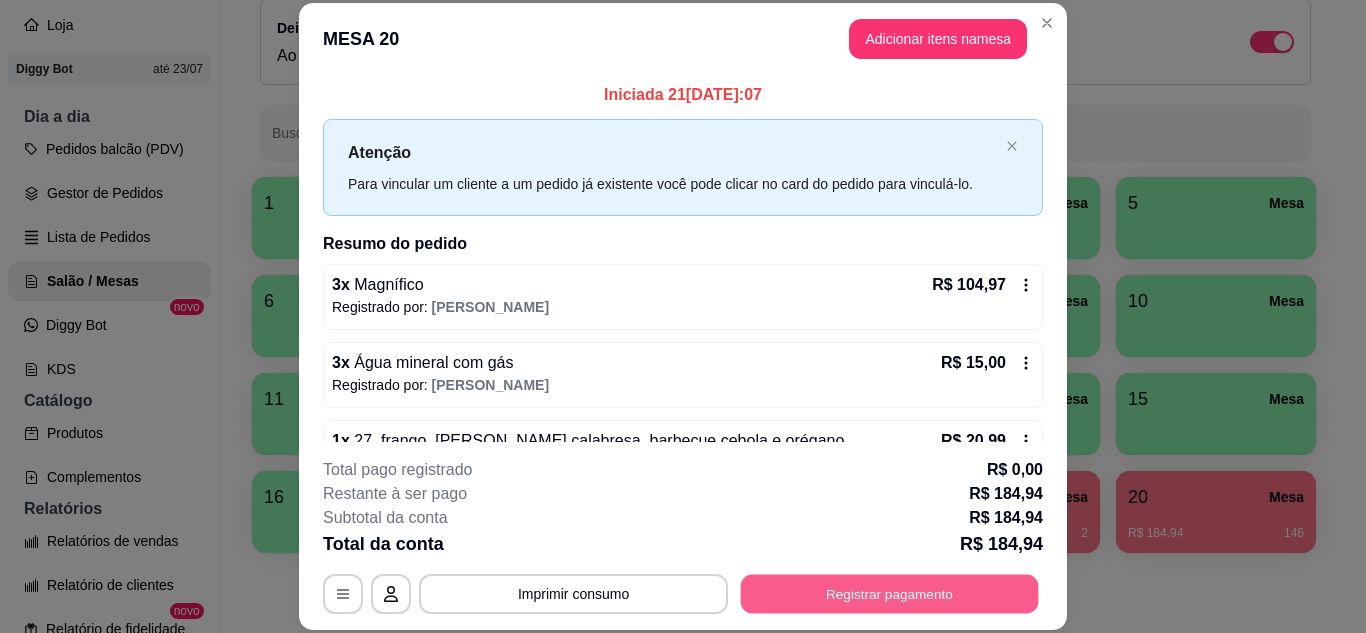 click on "Registrar pagamento" at bounding box center [890, 593] 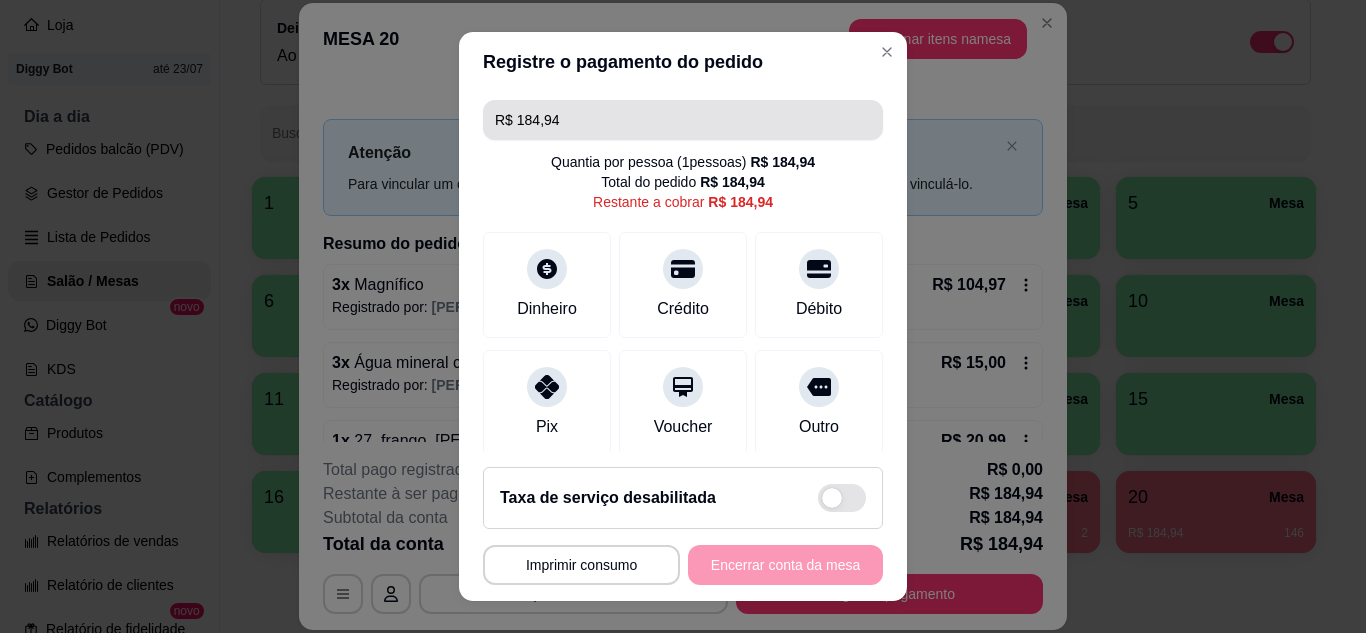 click on "R$ 184,94" at bounding box center [683, 120] 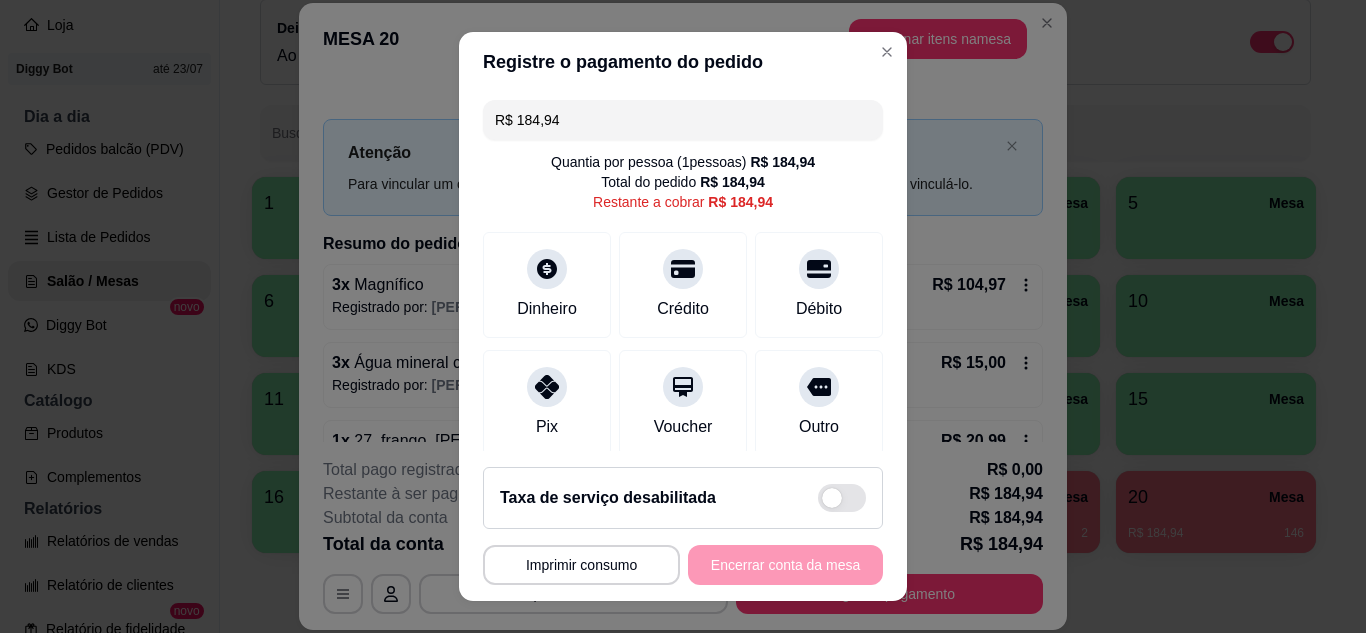 click on "R$ 184,94" at bounding box center (683, 120) 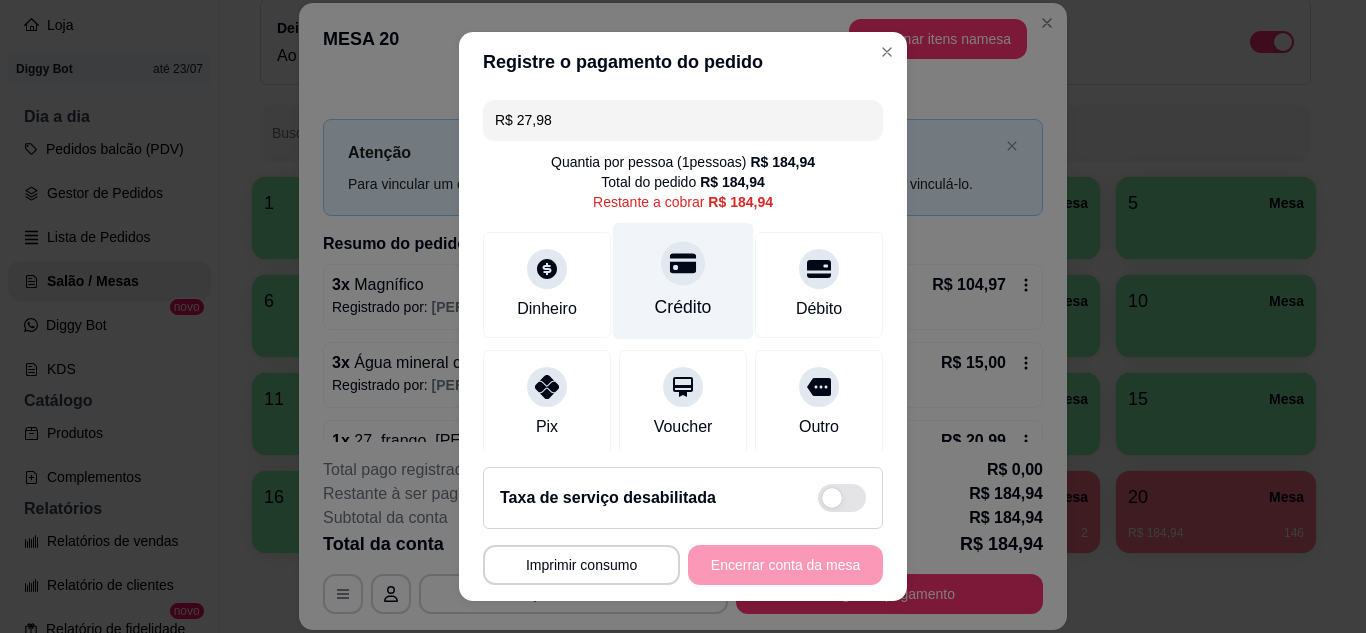 click on "Crédito" at bounding box center [683, 307] 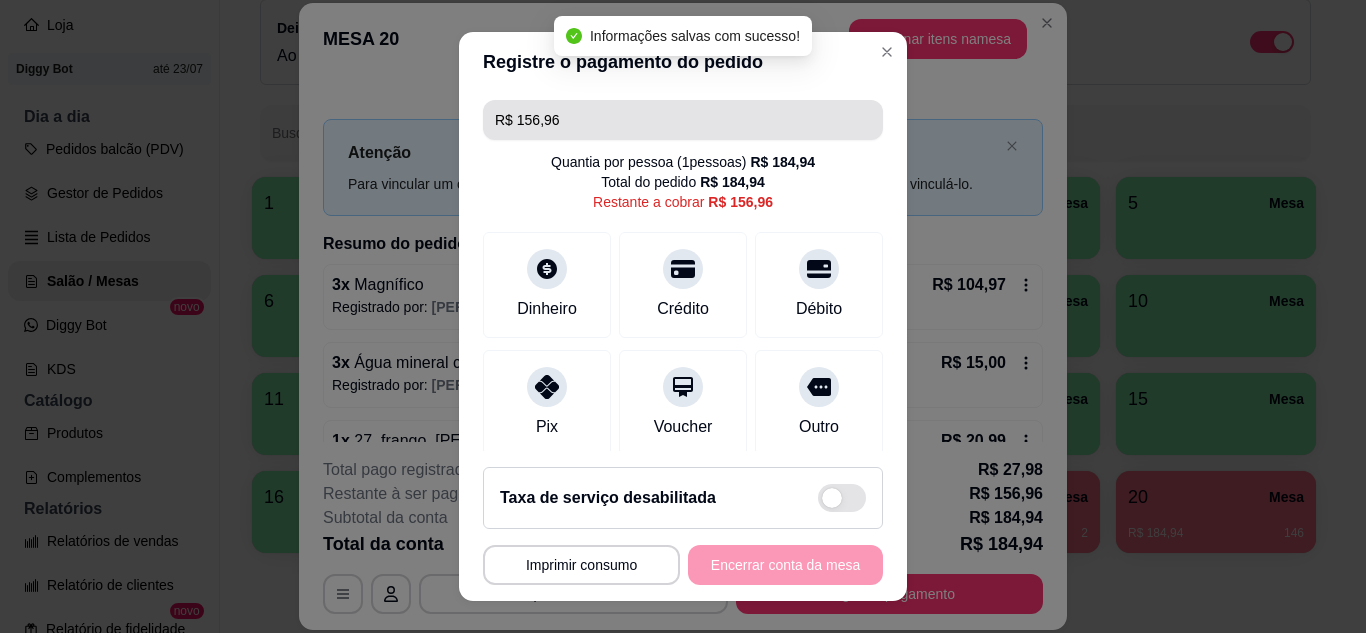 click on "R$ 156,96" at bounding box center [683, 120] 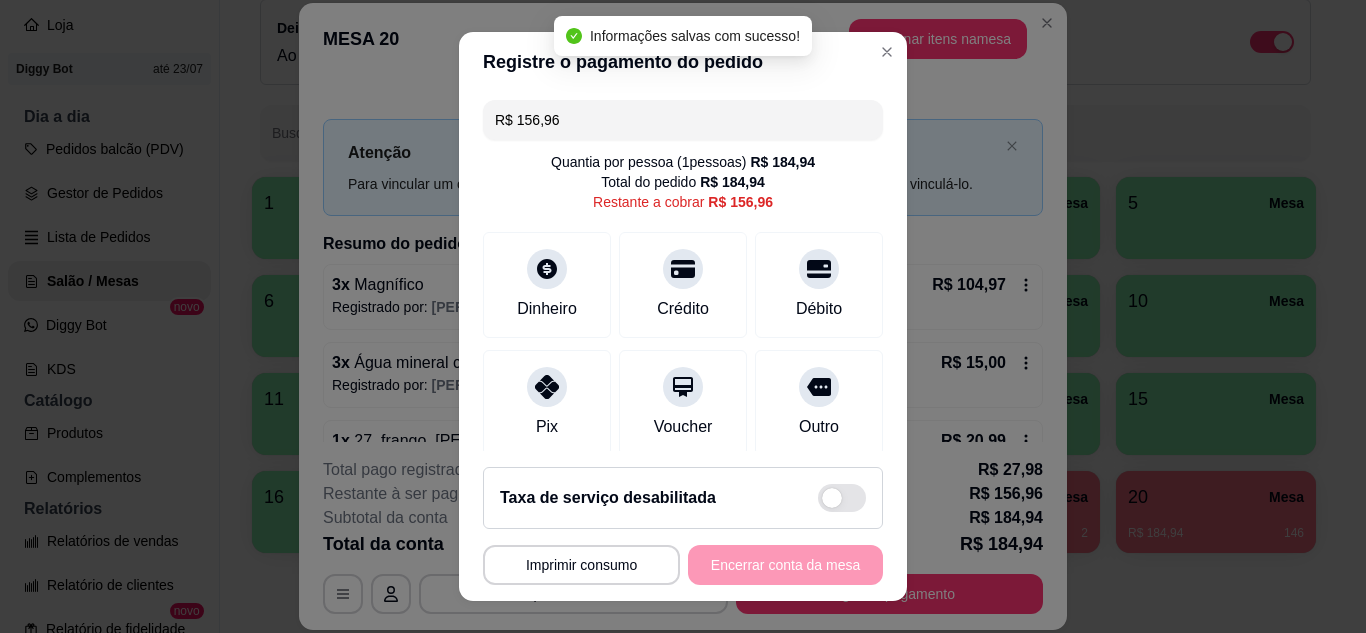 click on "R$ 156,96" at bounding box center [683, 120] 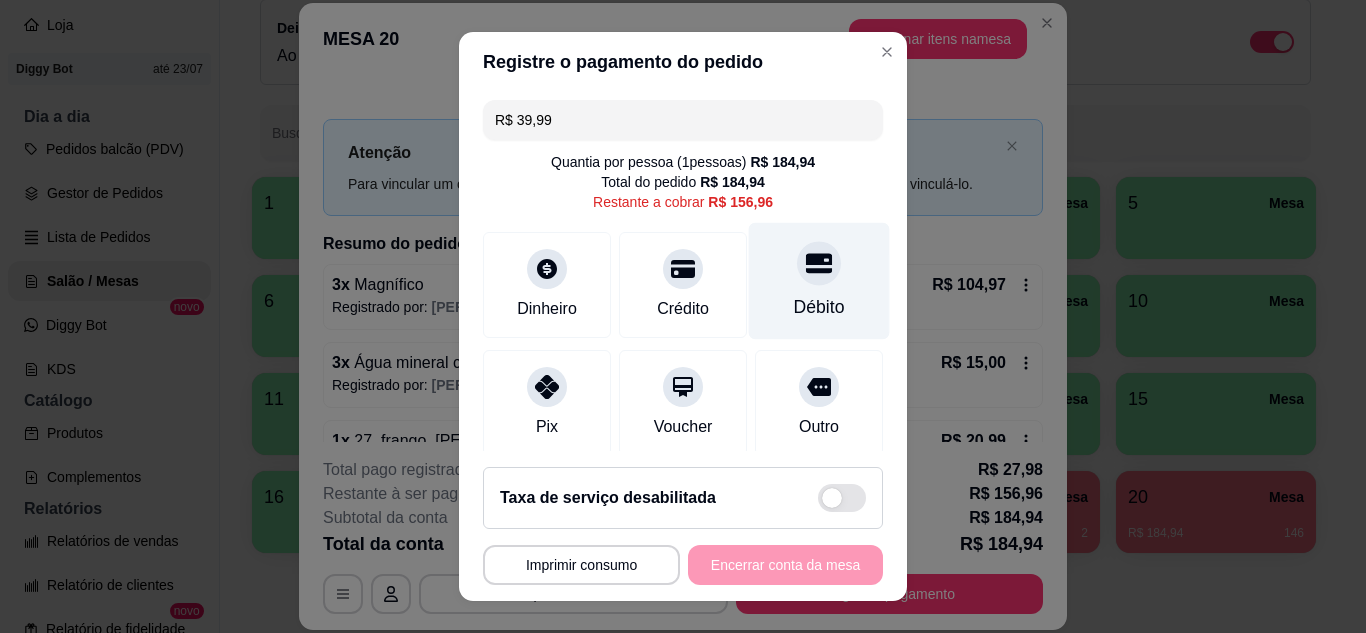 click at bounding box center [819, 263] 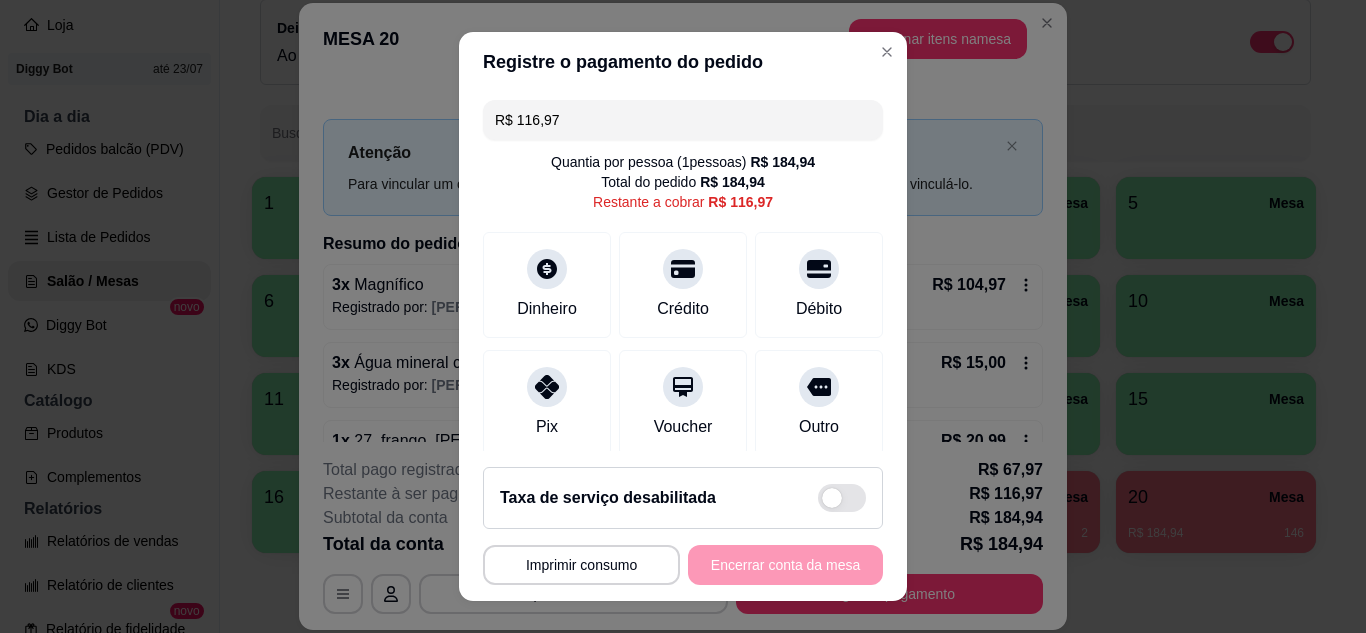 click on "R$ 116,97" at bounding box center [683, 120] 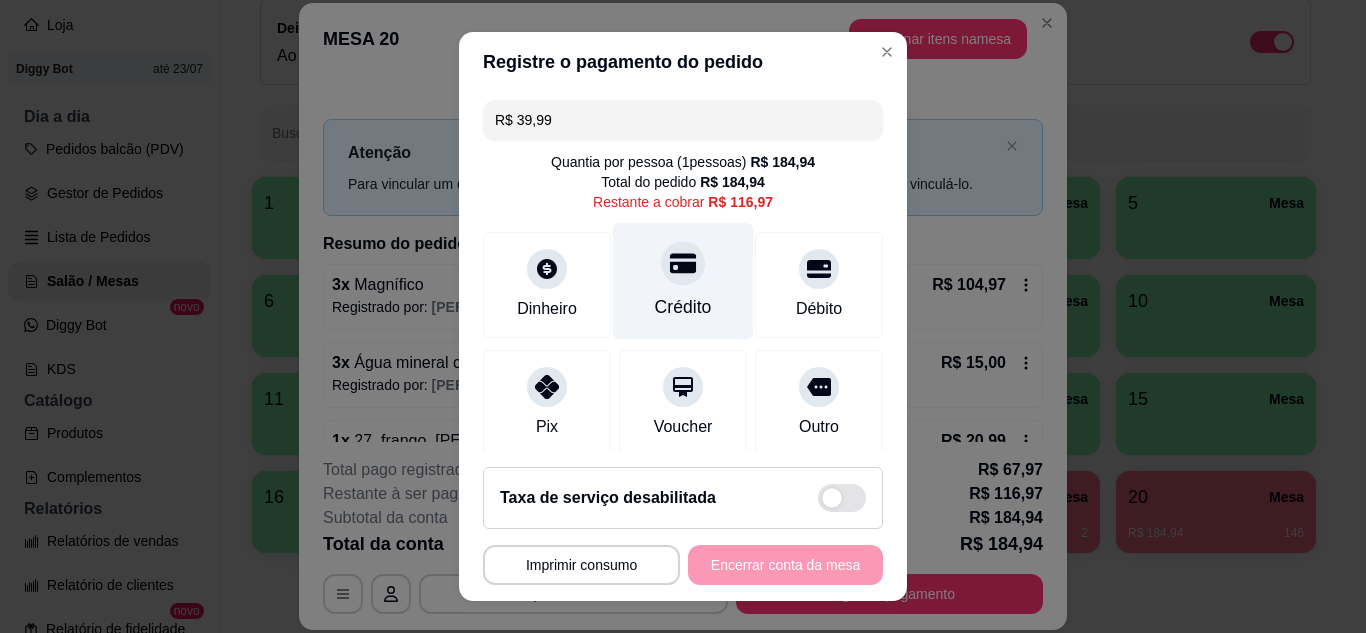 click on "Crédito" at bounding box center (683, 280) 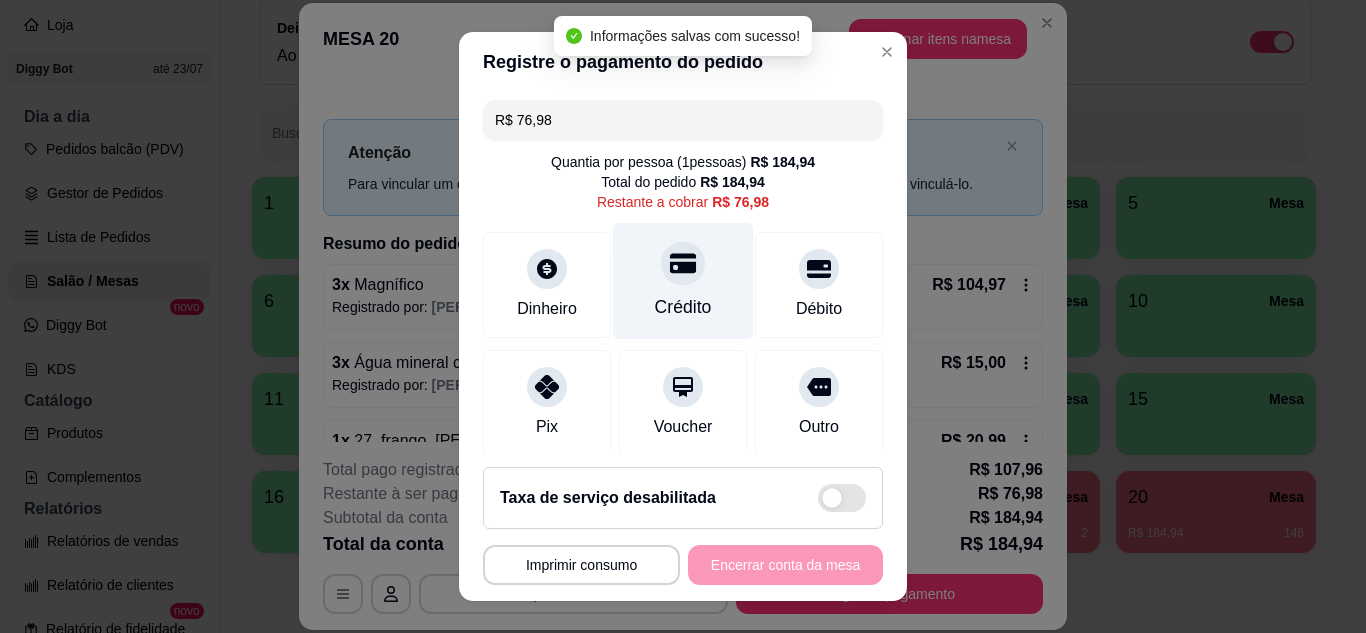 click on "Crédito" at bounding box center [683, 280] 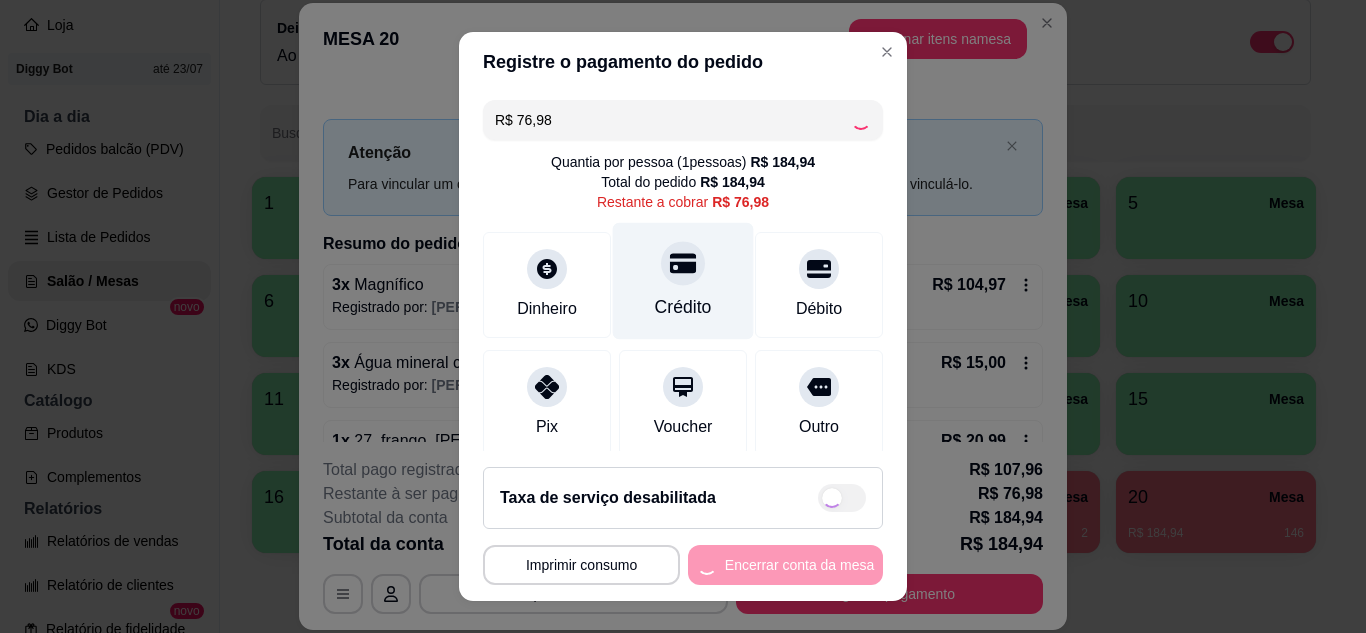 type on "R$ 0,00" 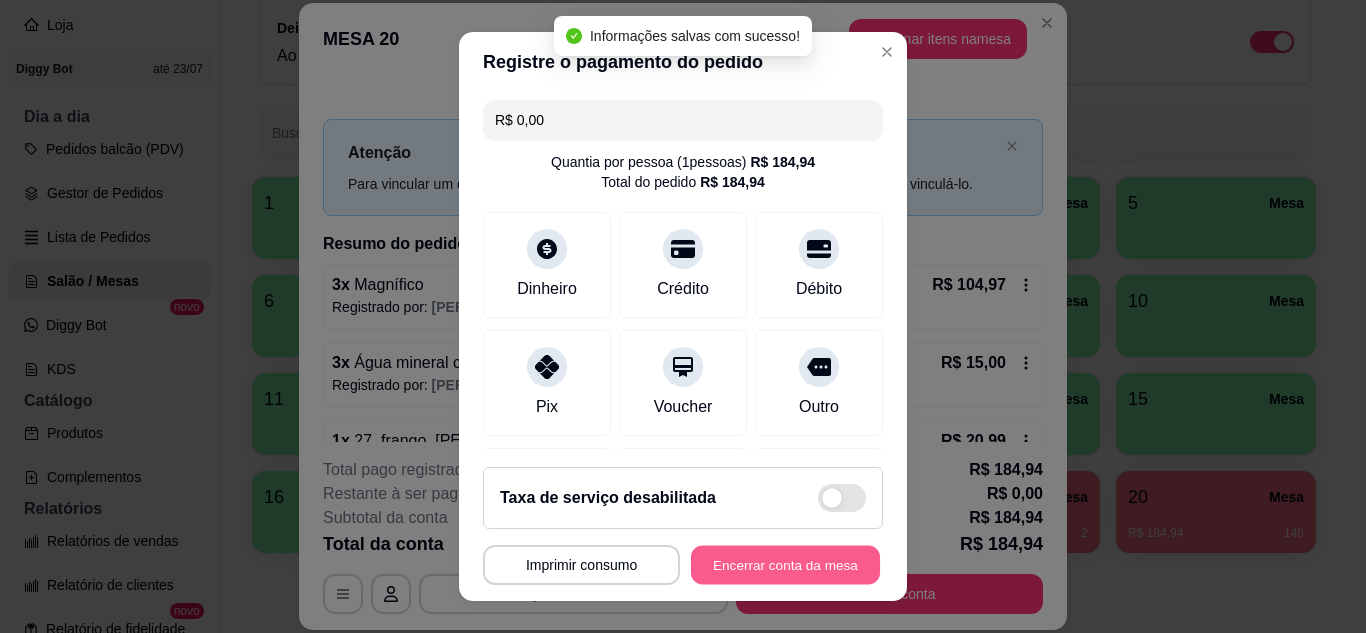 click on "Encerrar conta da mesa" at bounding box center (785, 565) 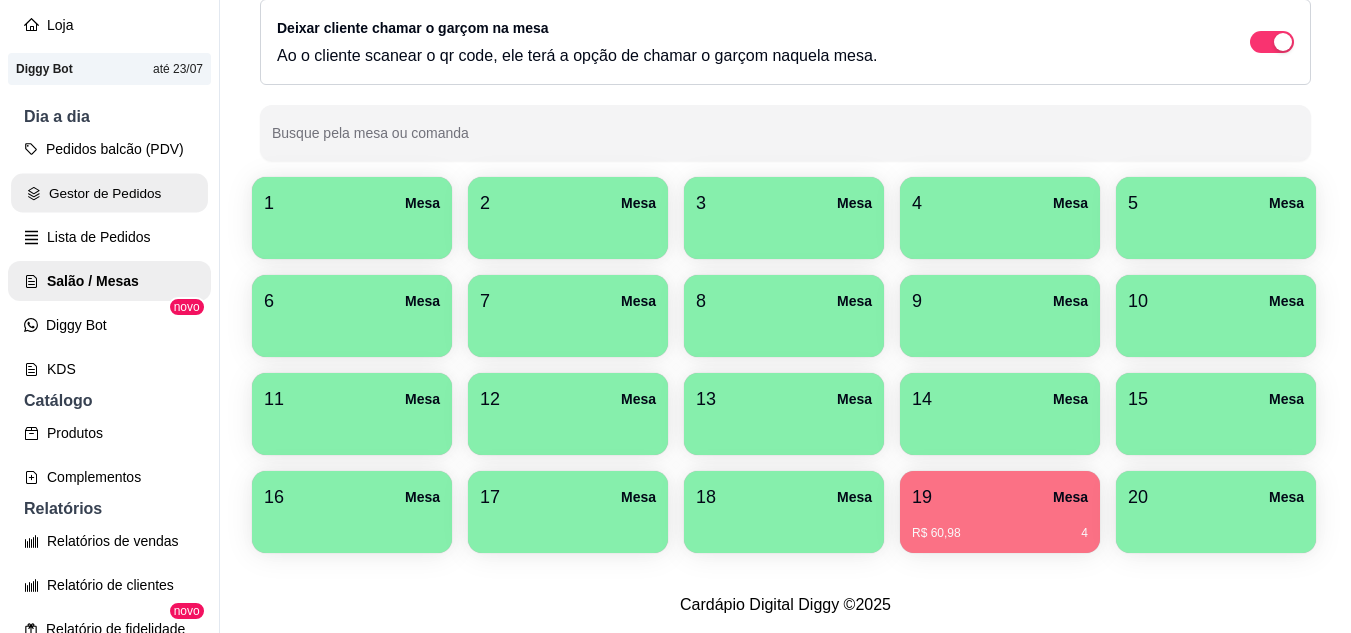 click on "Gestor de Pedidos" at bounding box center (109, 193) 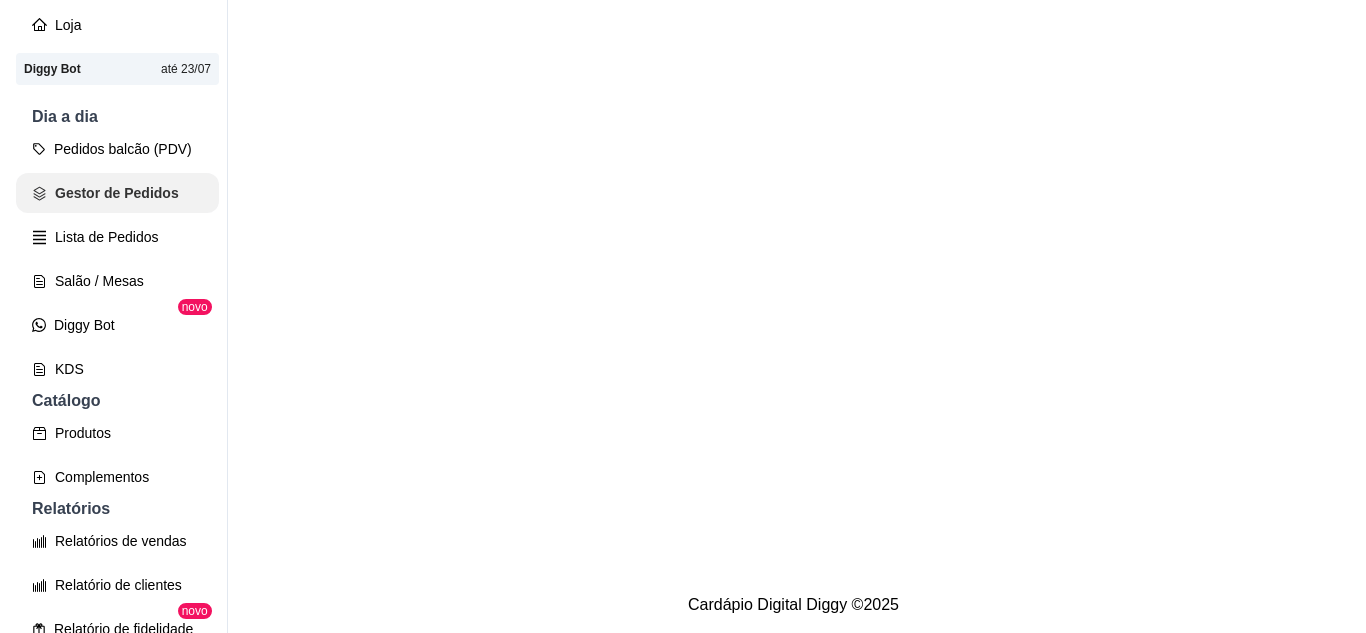 scroll, scrollTop: 0, scrollLeft: 0, axis: both 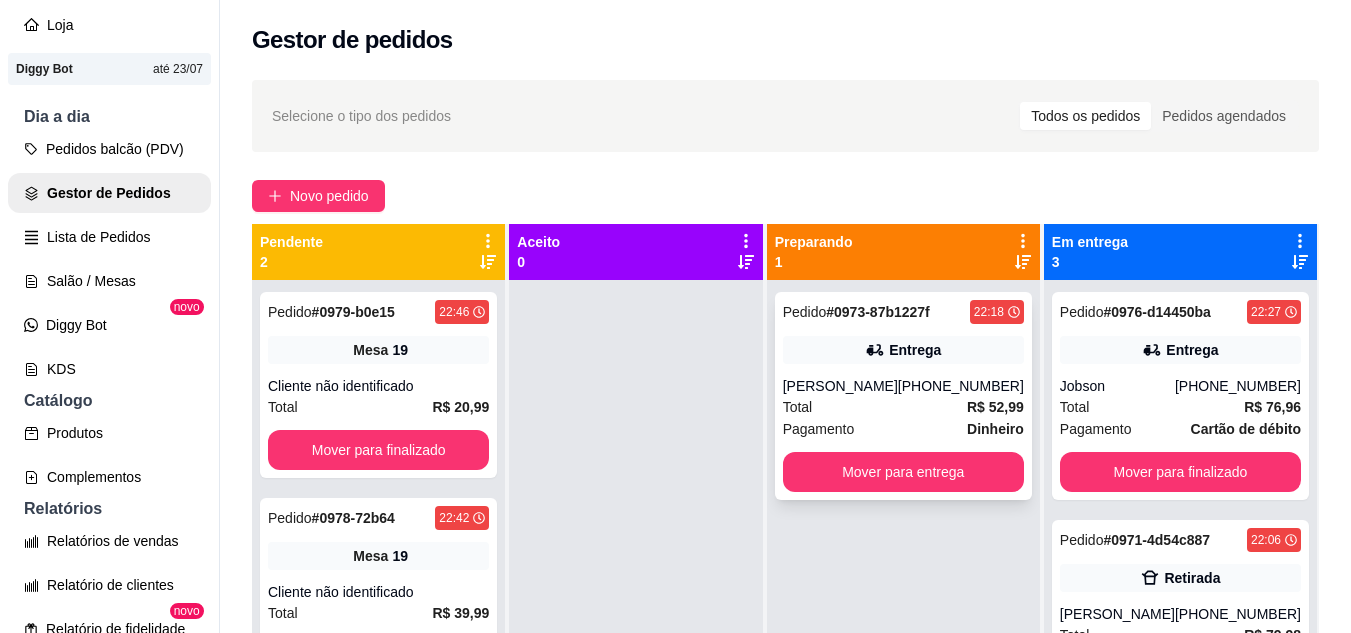 click on "[PHONE_NUMBER]" at bounding box center [961, 386] 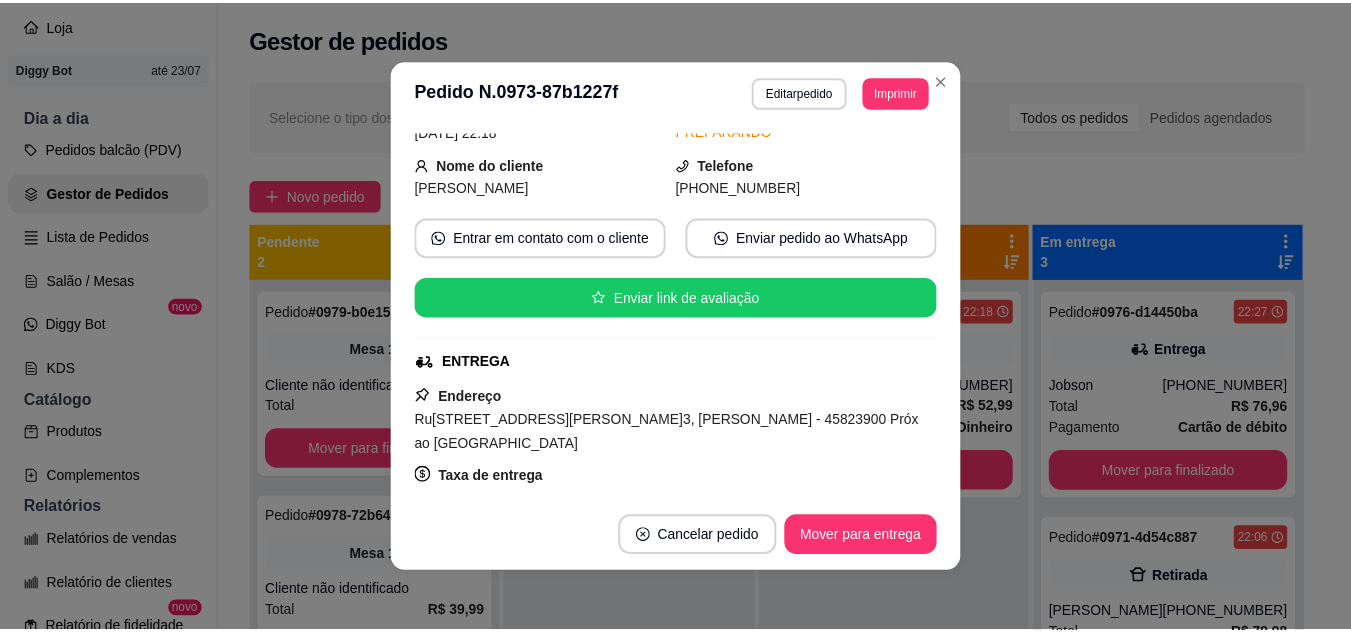 scroll, scrollTop: 200, scrollLeft: 0, axis: vertical 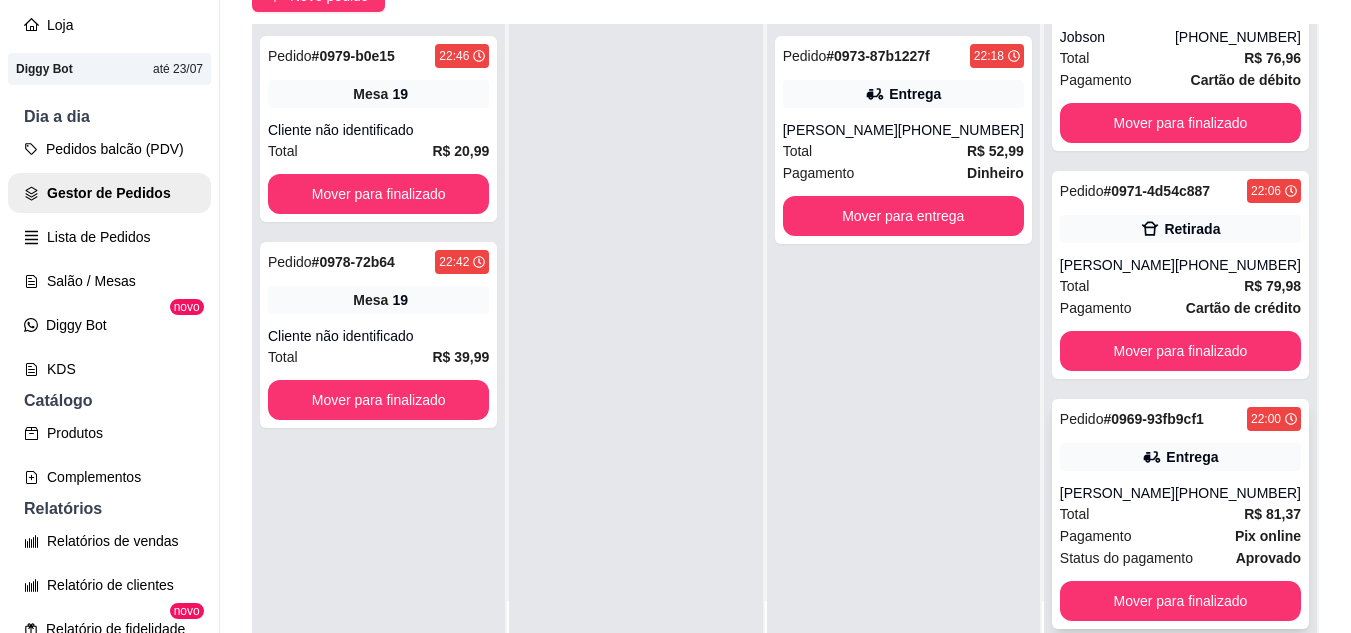 click on "Entrega" at bounding box center [1180, 457] 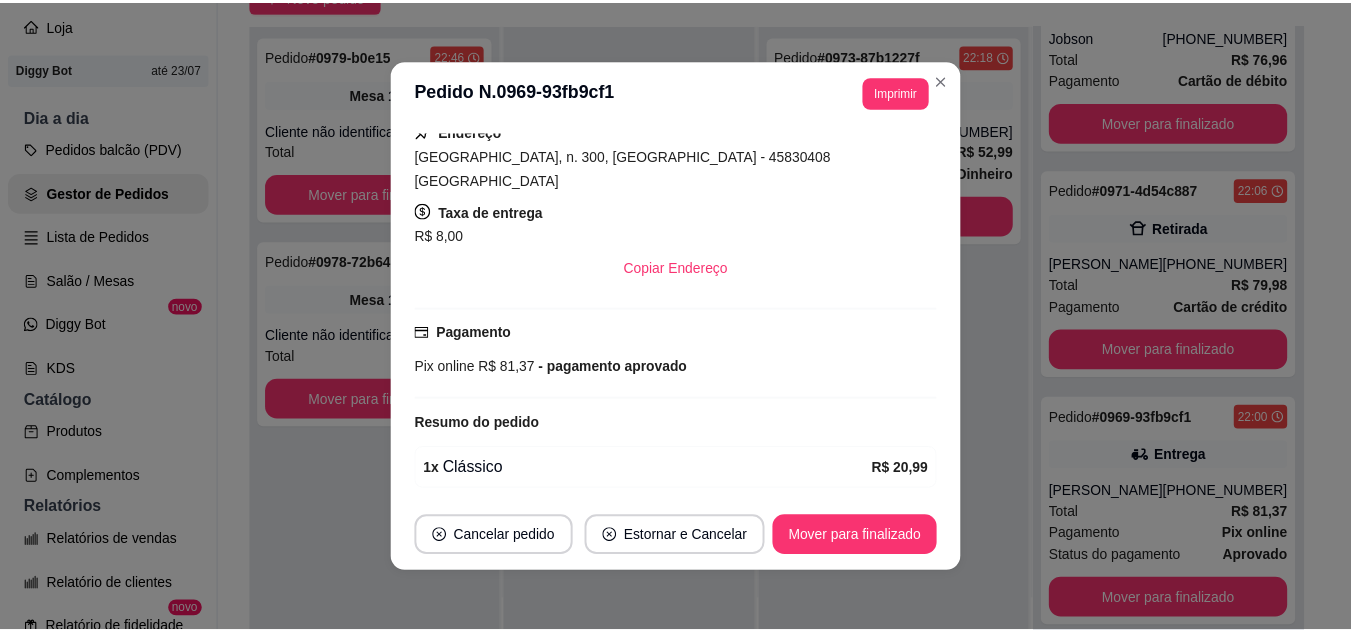 scroll, scrollTop: 500, scrollLeft: 0, axis: vertical 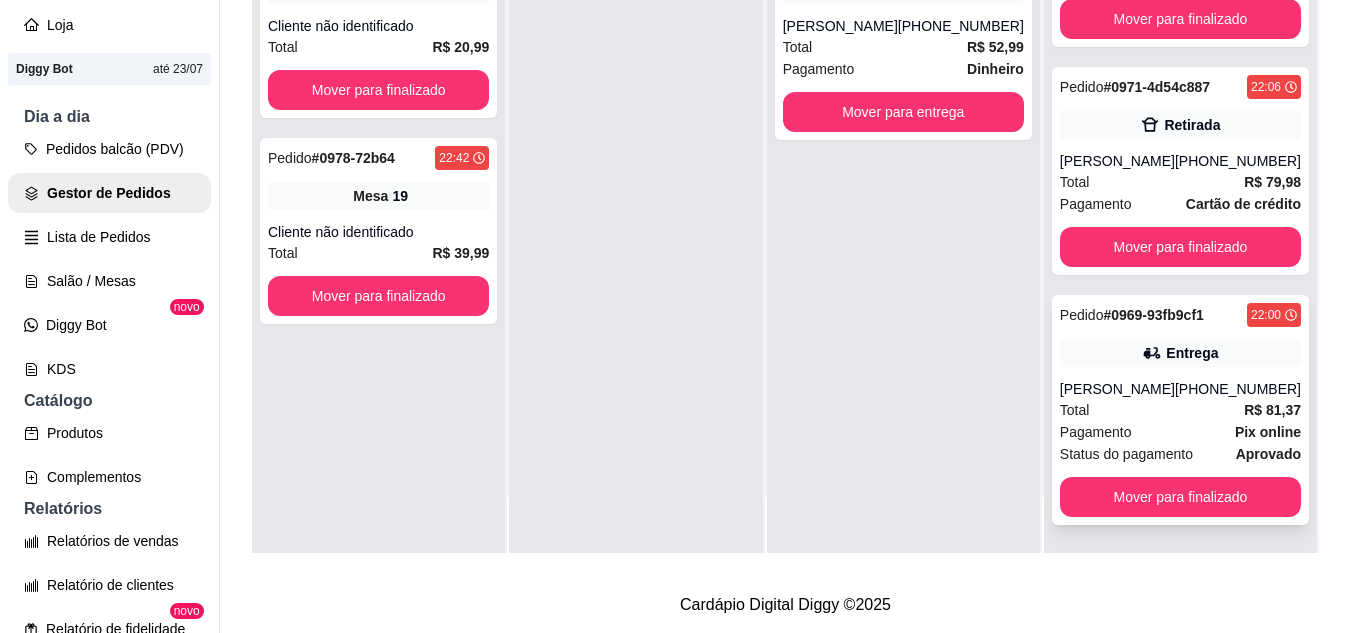 click on "Total R$ 81,37" at bounding box center (1180, 410) 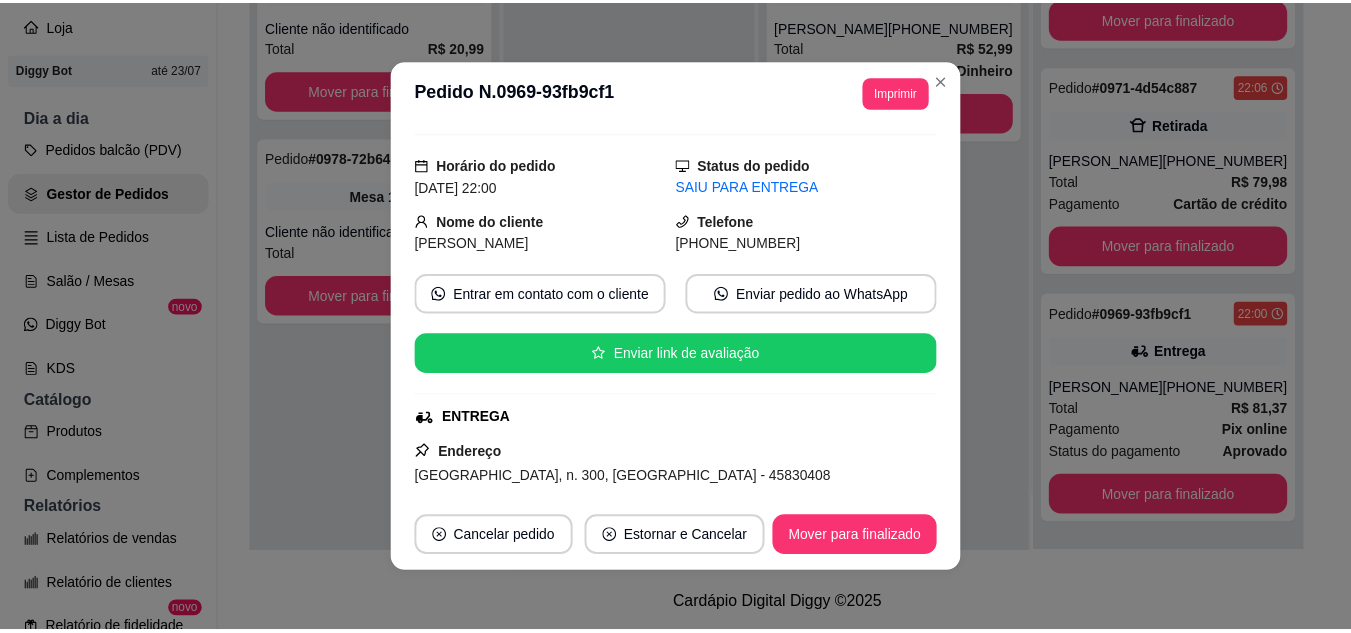 scroll, scrollTop: 0, scrollLeft: 0, axis: both 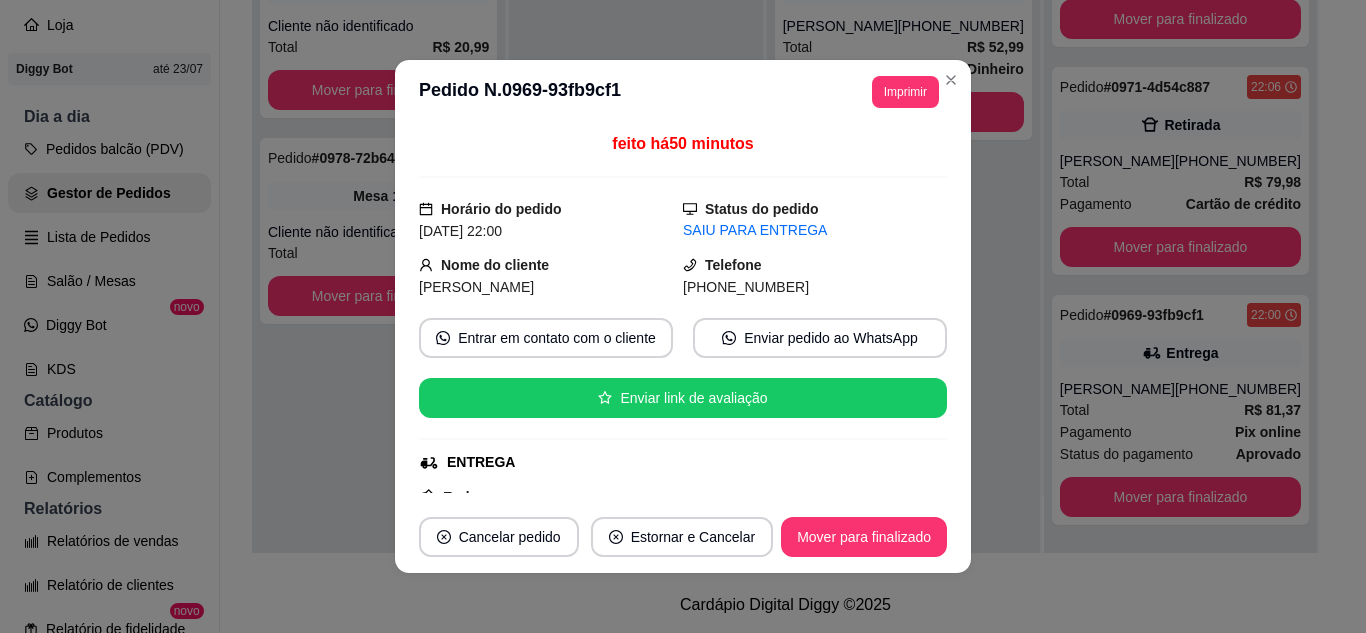 click on "**********" at bounding box center [683, 92] 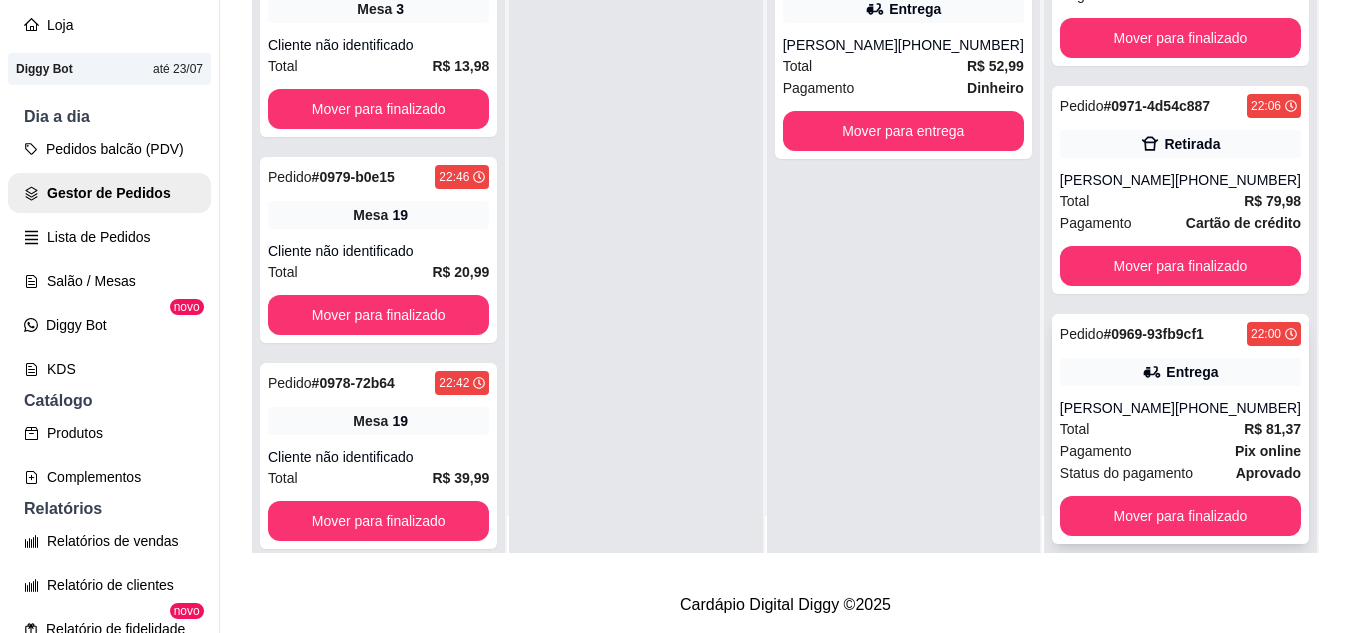 scroll, scrollTop: 56, scrollLeft: 0, axis: vertical 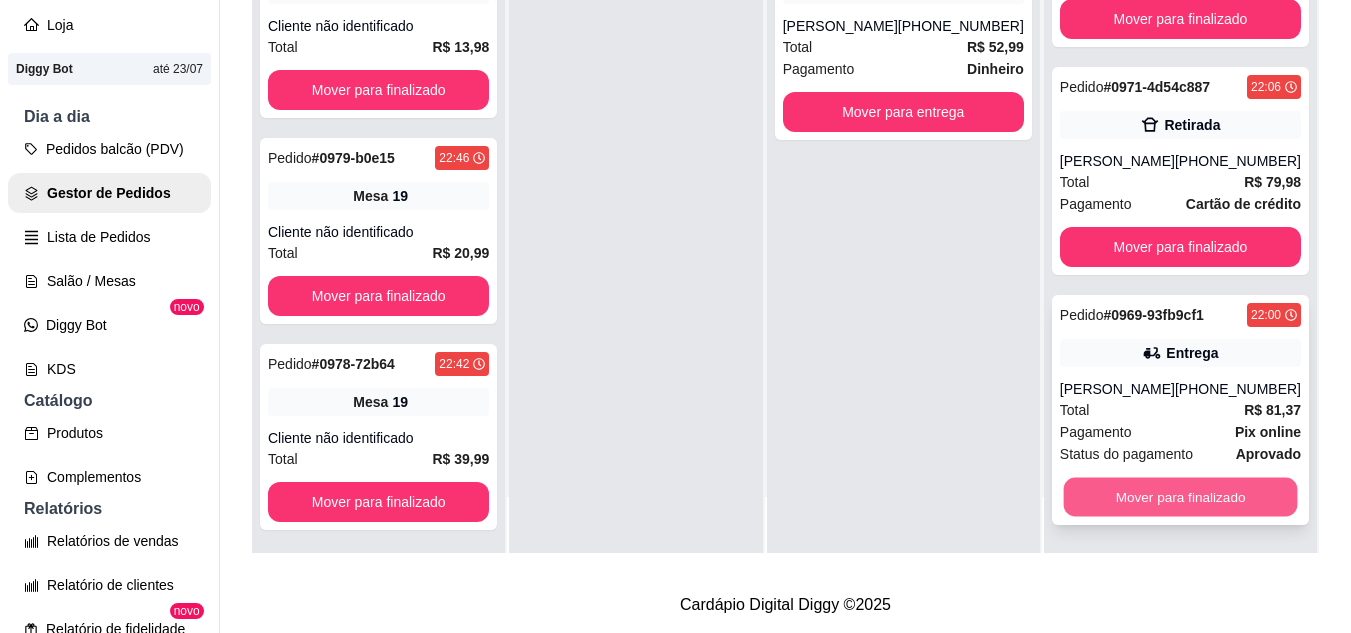 click on "Mover para finalizado" at bounding box center (1180, 497) 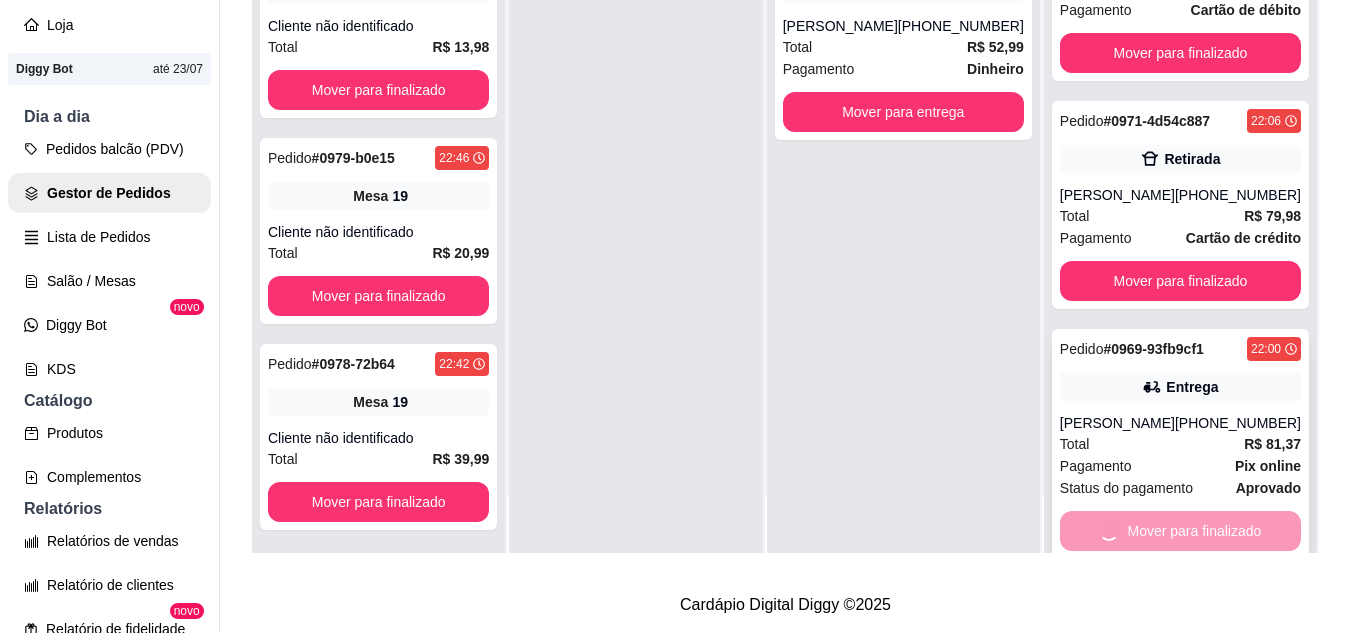 scroll, scrollTop: 0, scrollLeft: 0, axis: both 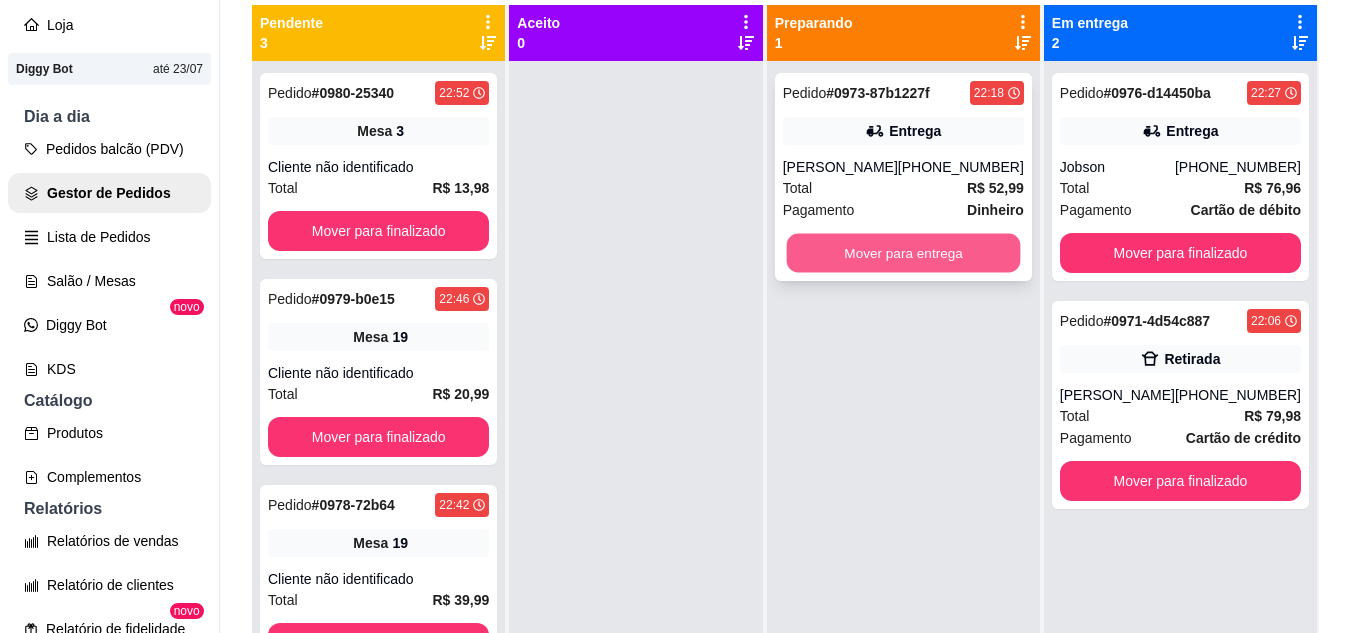 click on "Mover para entrega" at bounding box center (903, 253) 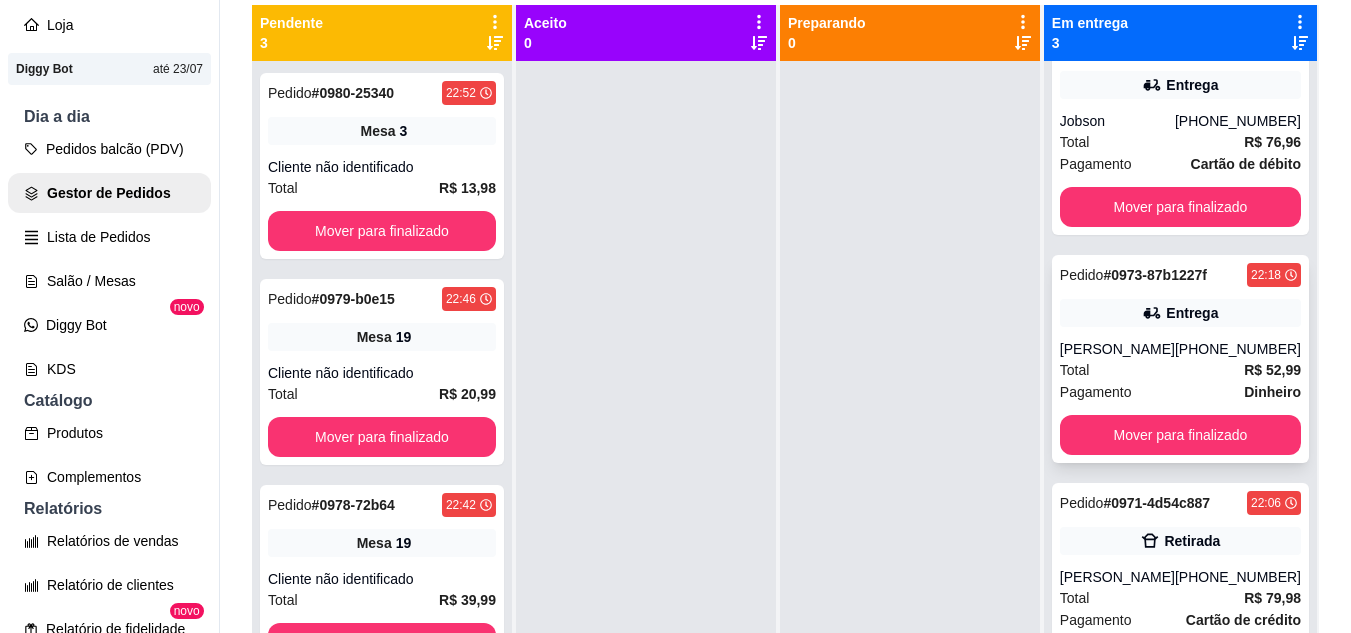 scroll, scrollTop: 71, scrollLeft: 0, axis: vertical 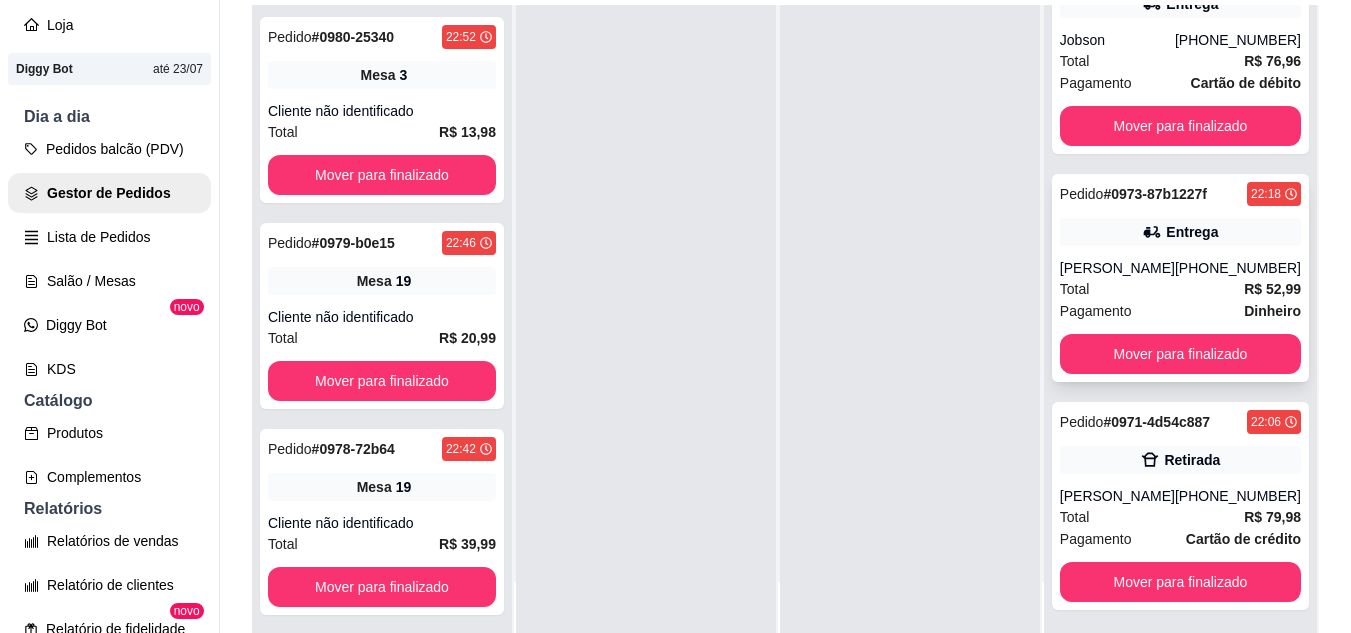 click on "[PERSON_NAME]" at bounding box center [1117, 268] 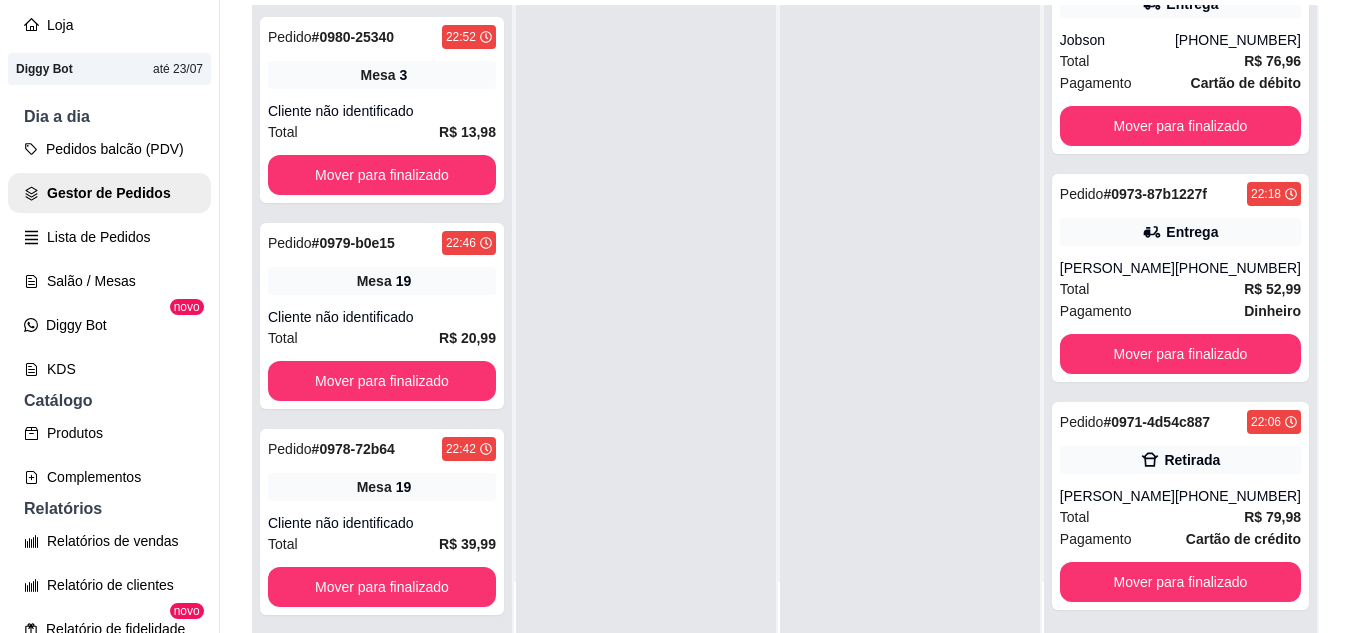 scroll, scrollTop: 4, scrollLeft: 0, axis: vertical 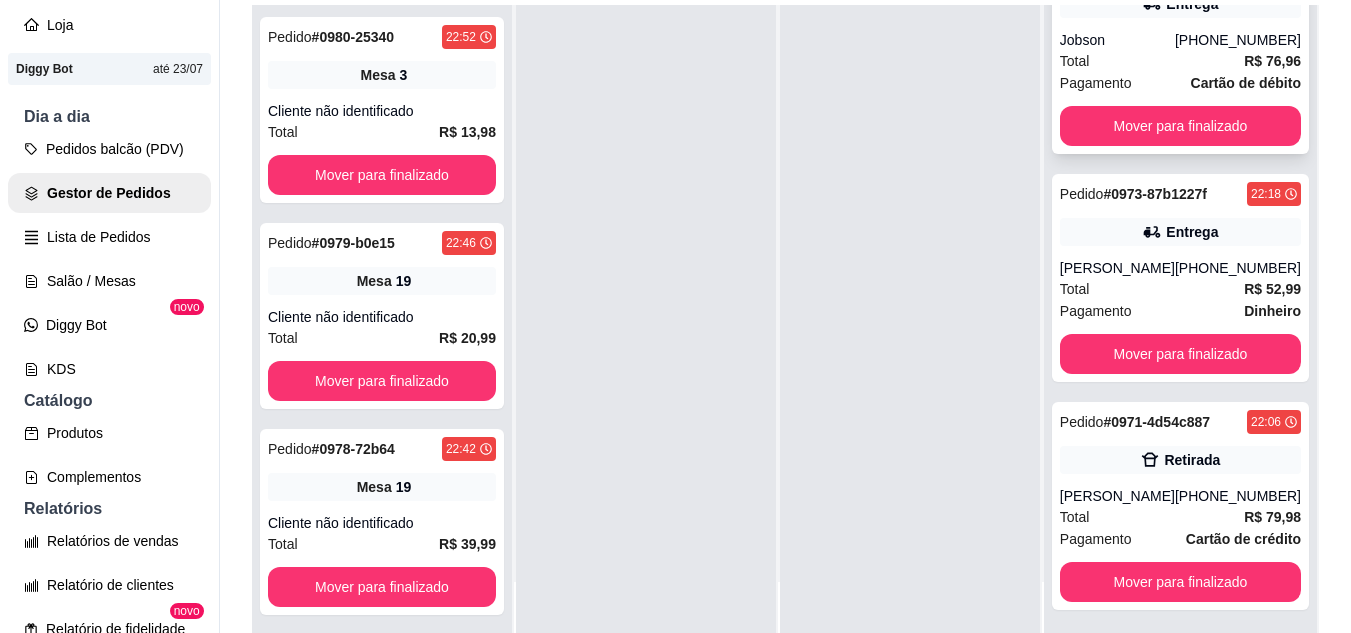 click on "Total R$ 76,96" at bounding box center (1180, 61) 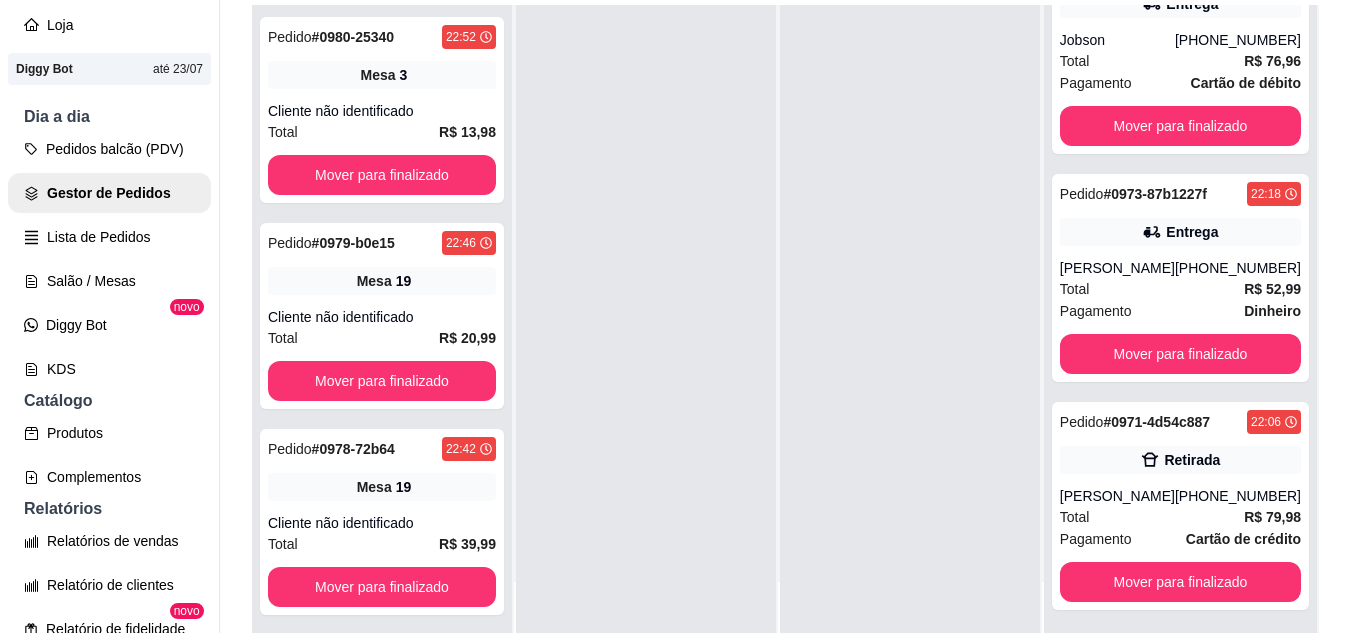 scroll, scrollTop: 100, scrollLeft: 0, axis: vertical 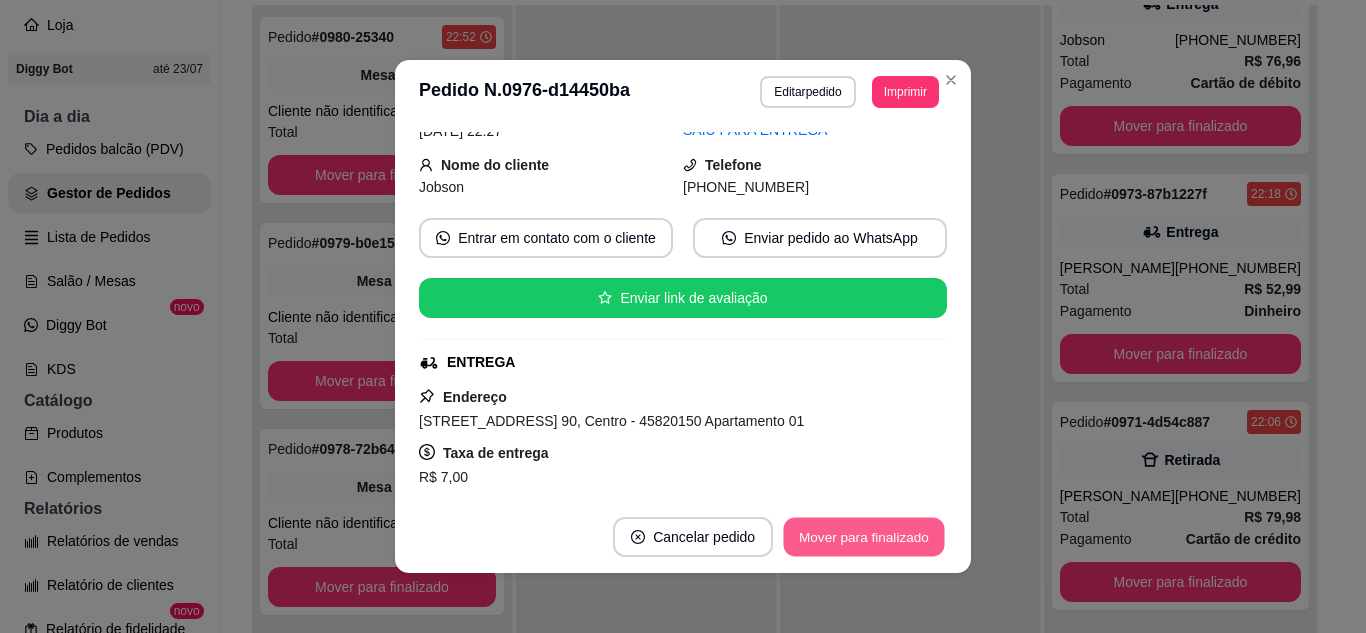 click on "Mover para finalizado" at bounding box center (864, 537) 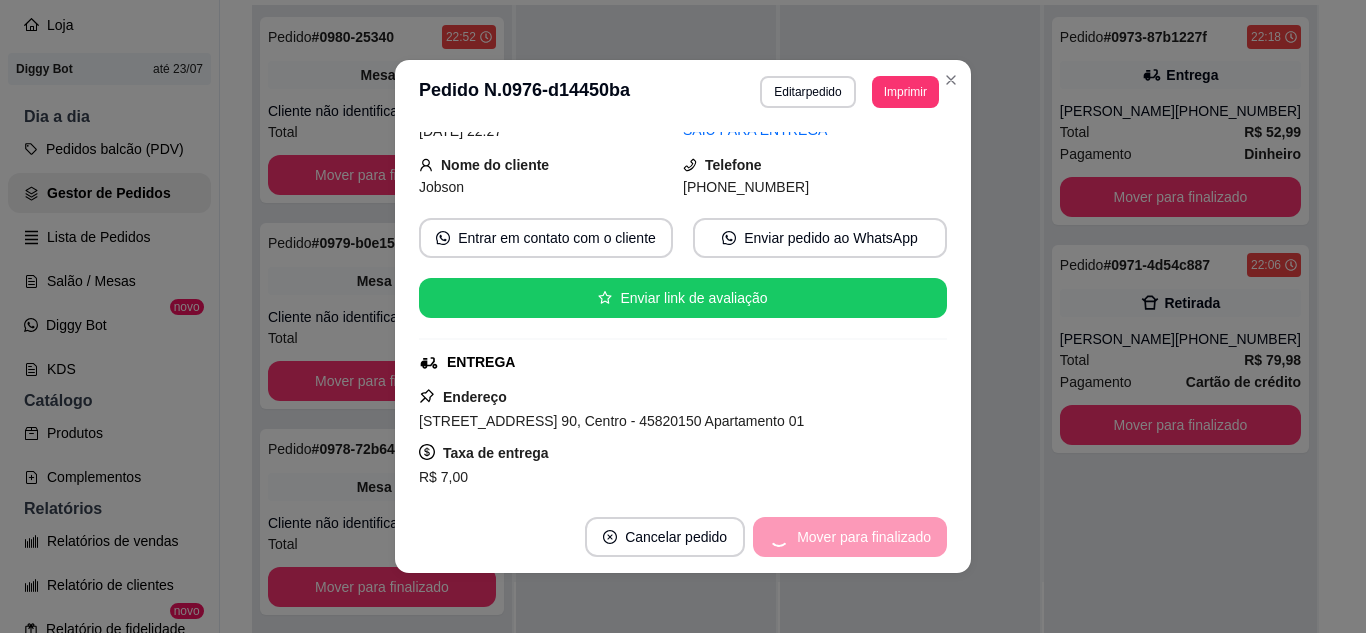 scroll, scrollTop: 0, scrollLeft: 0, axis: both 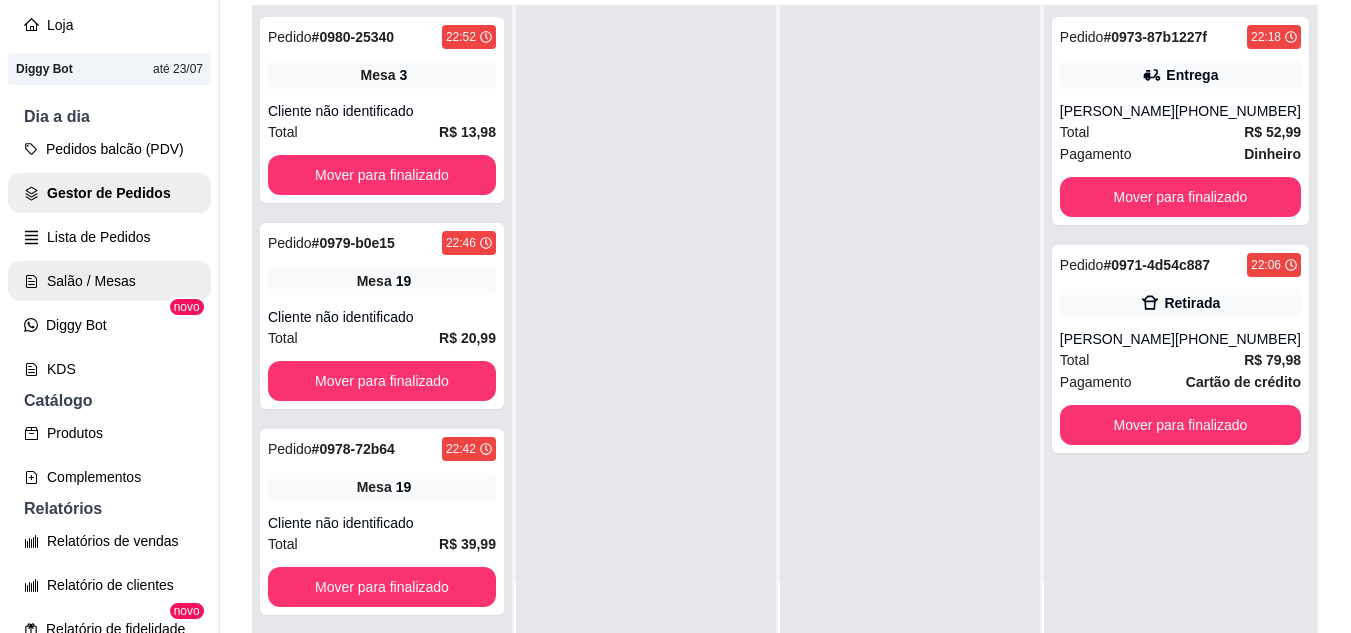 click on "Salão / Mesas" at bounding box center (109, 281) 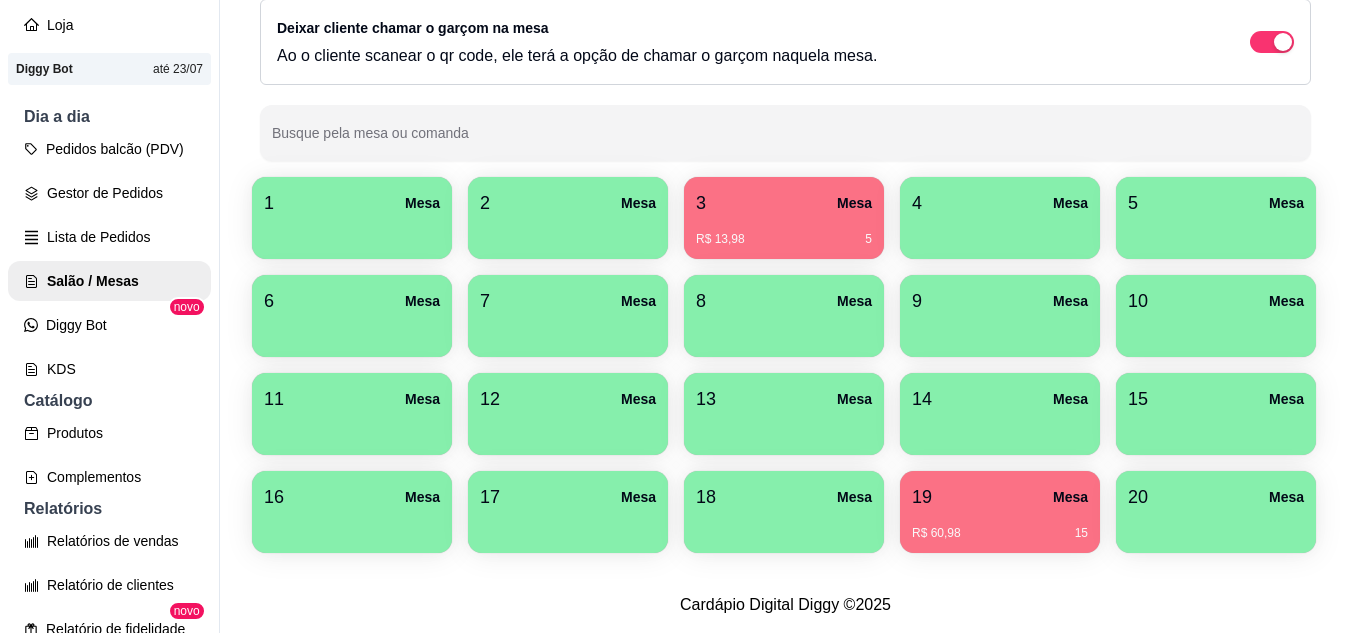 scroll, scrollTop: 294, scrollLeft: 0, axis: vertical 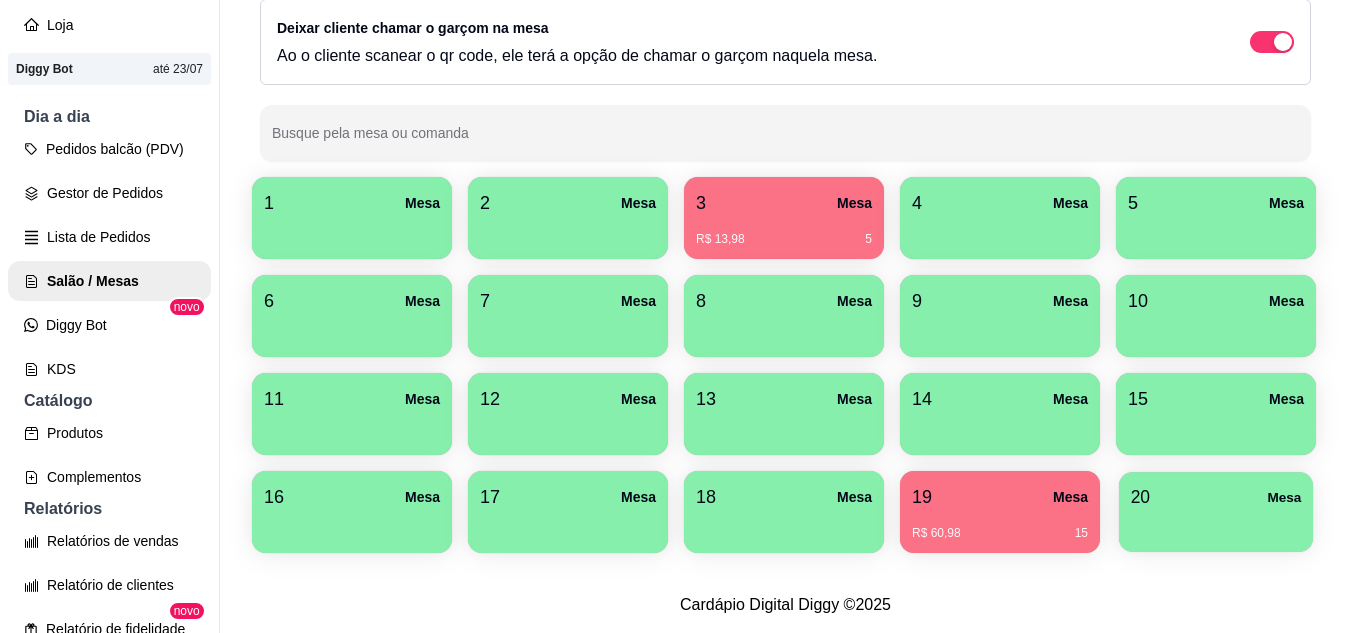 click on "20 Mesa" at bounding box center (1216, 497) 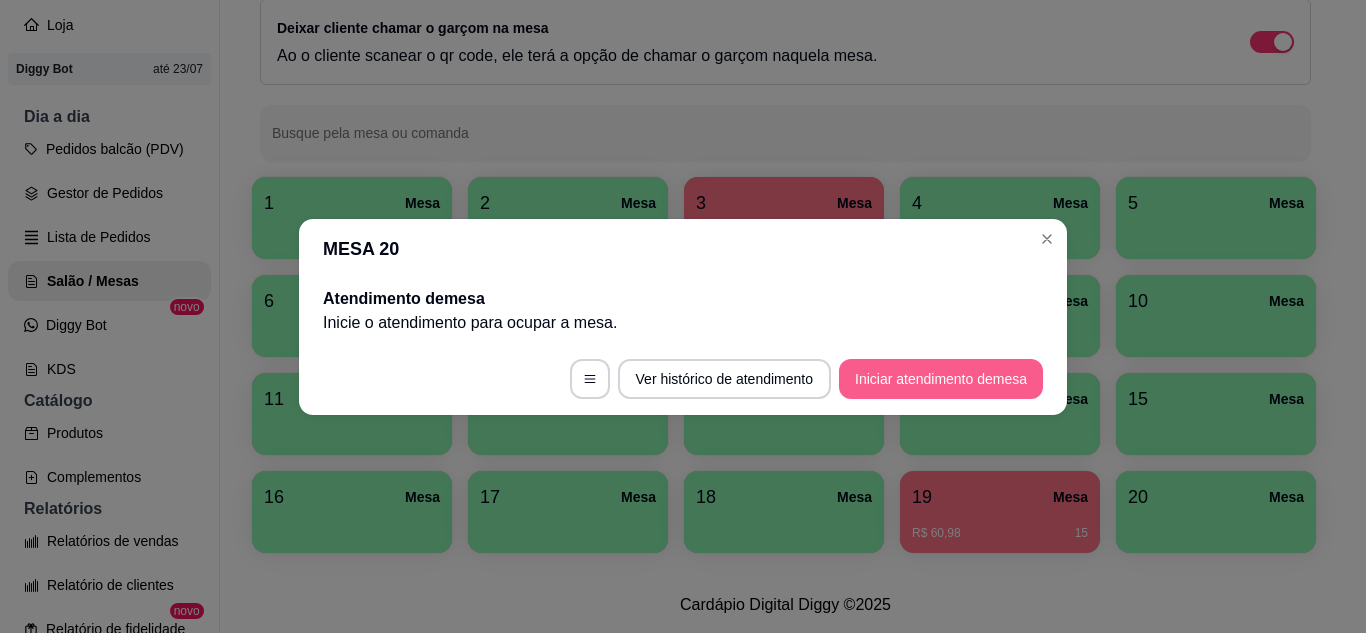 click on "Iniciar atendimento de  mesa" at bounding box center [941, 379] 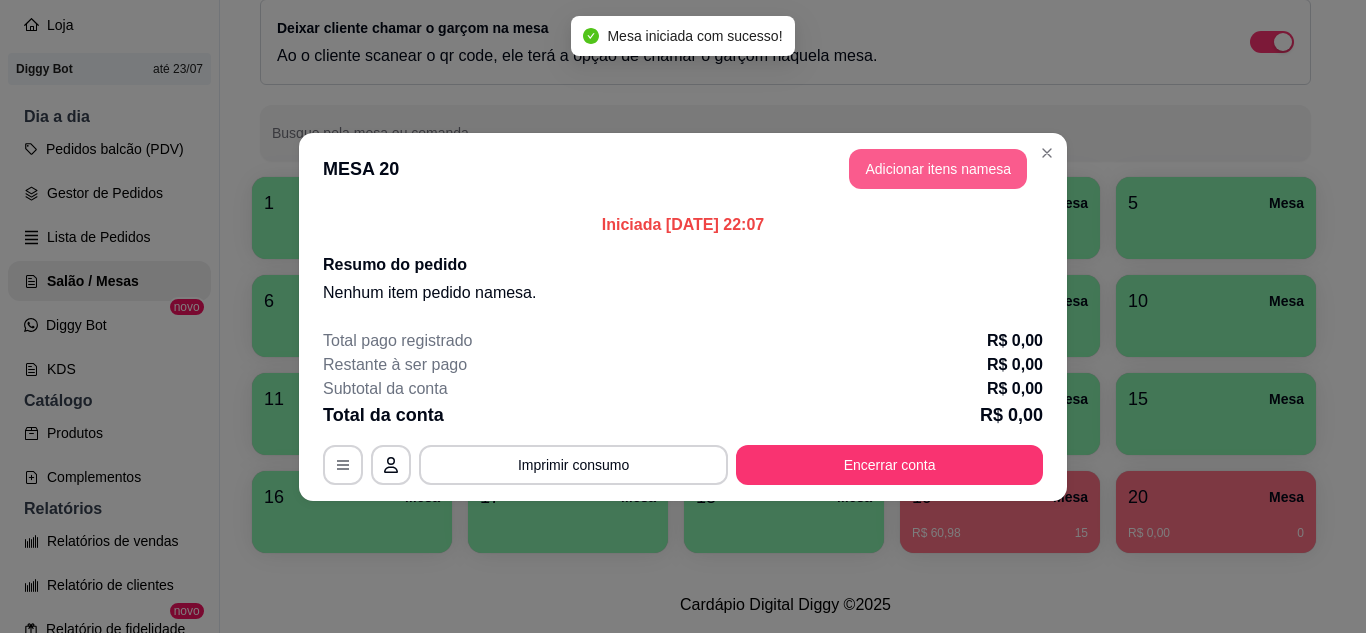 click on "Adicionar itens na  mesa" at bounding box center (938, 169) 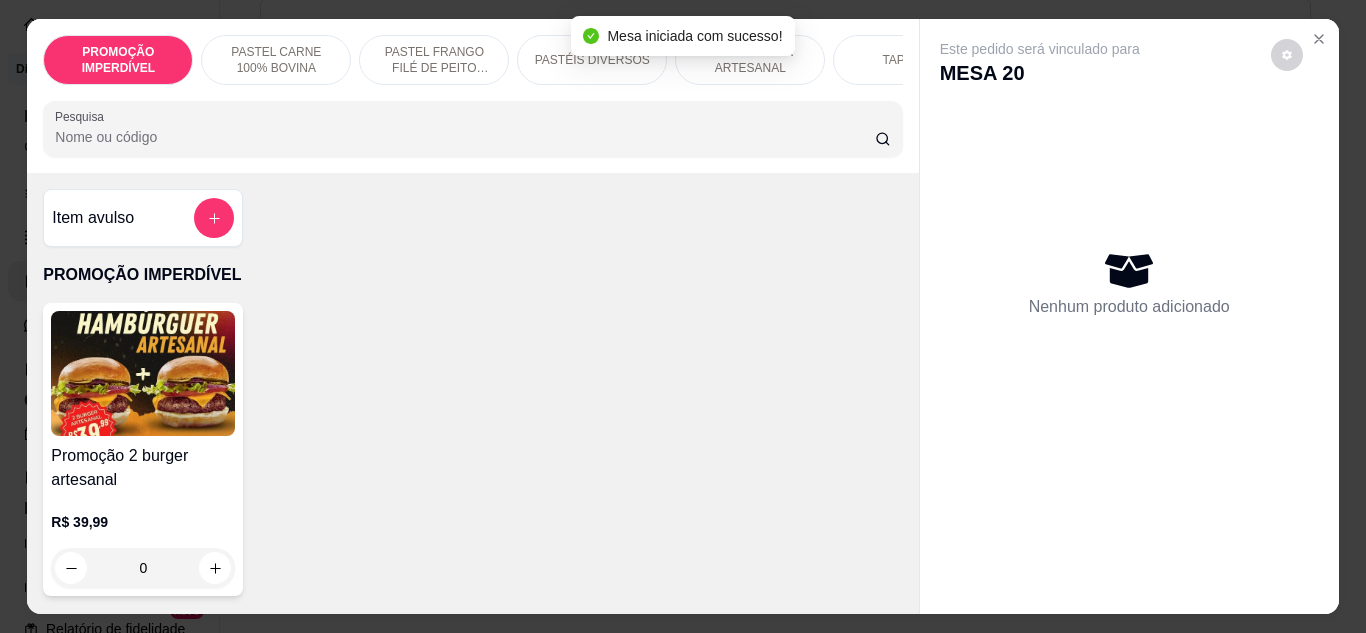 click on "0" at bounding box center [143, 568] 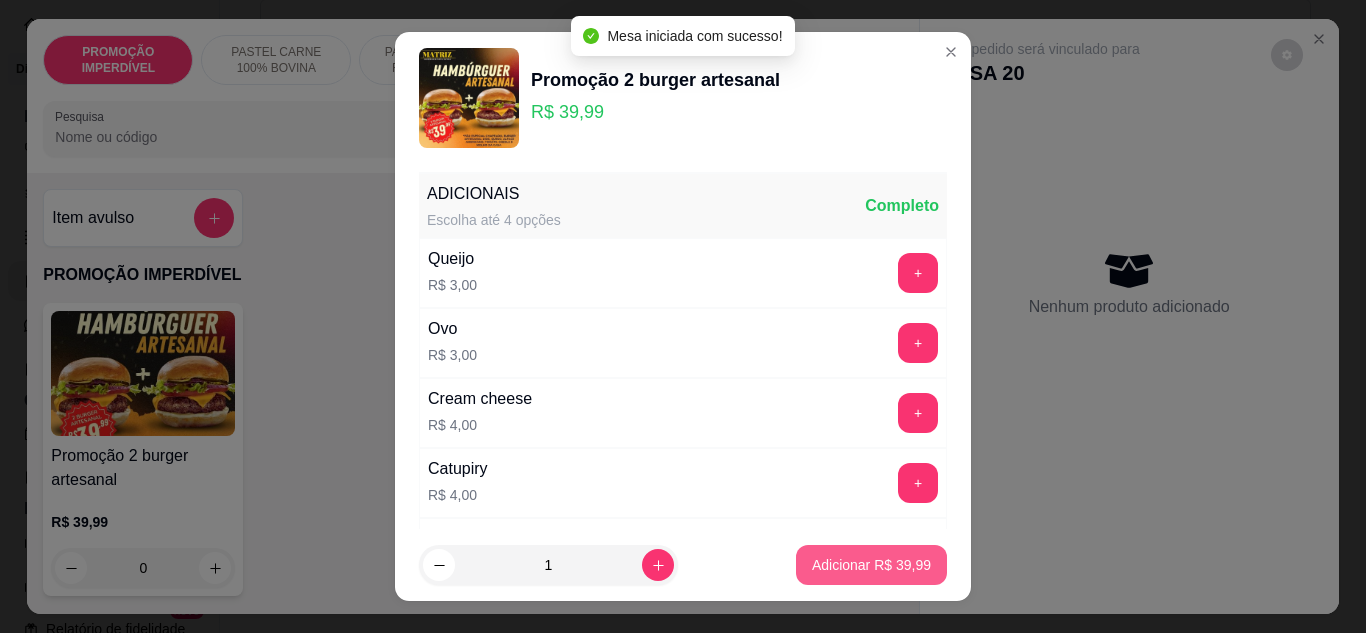 click on "Adicionar   R$ 39,99" at bounding box center [871, 565] 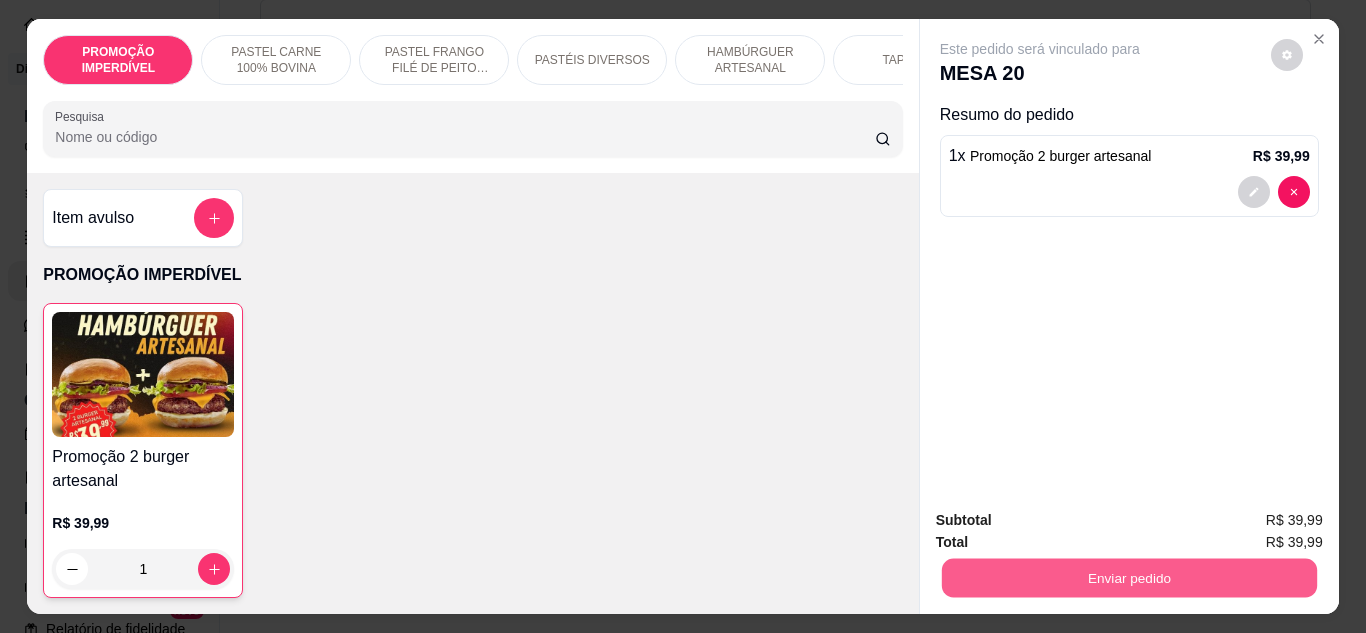 click on "Enviar pedido" at bounding box center [1128, 578] 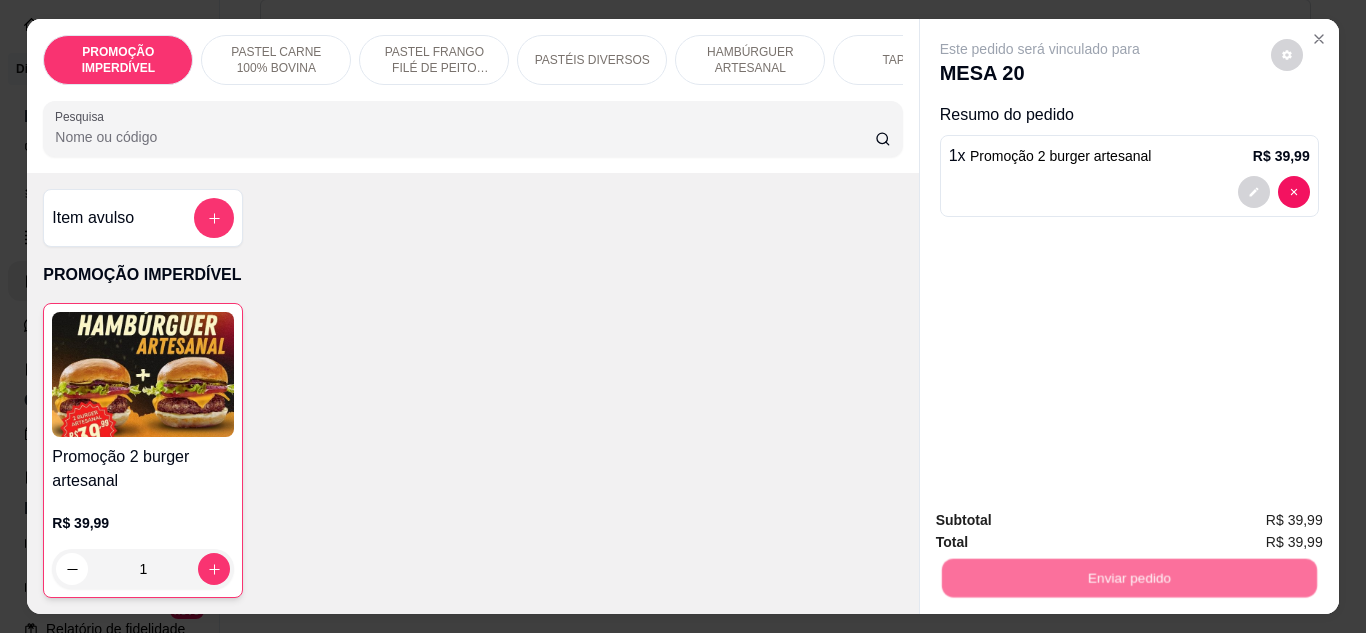 click on "Não registrar e enviar pedido" at bounding box center [1063, 522] 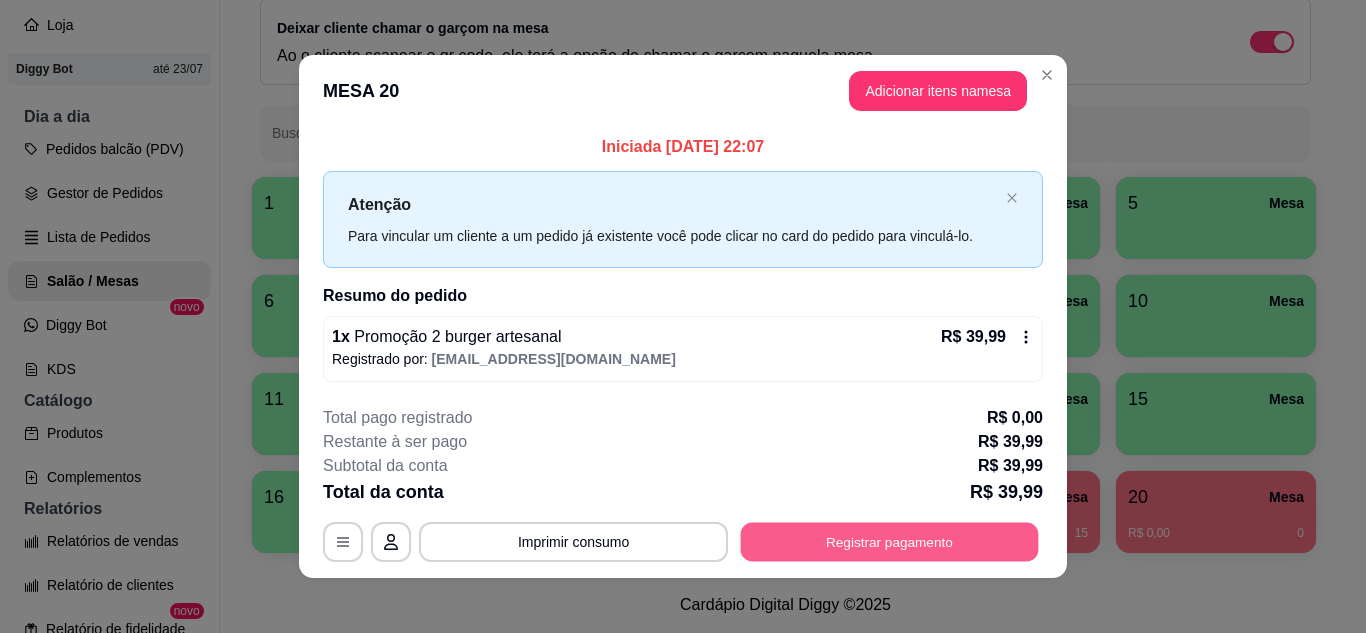 click on "Registrar pagamento" at bounding box center (890, 542) 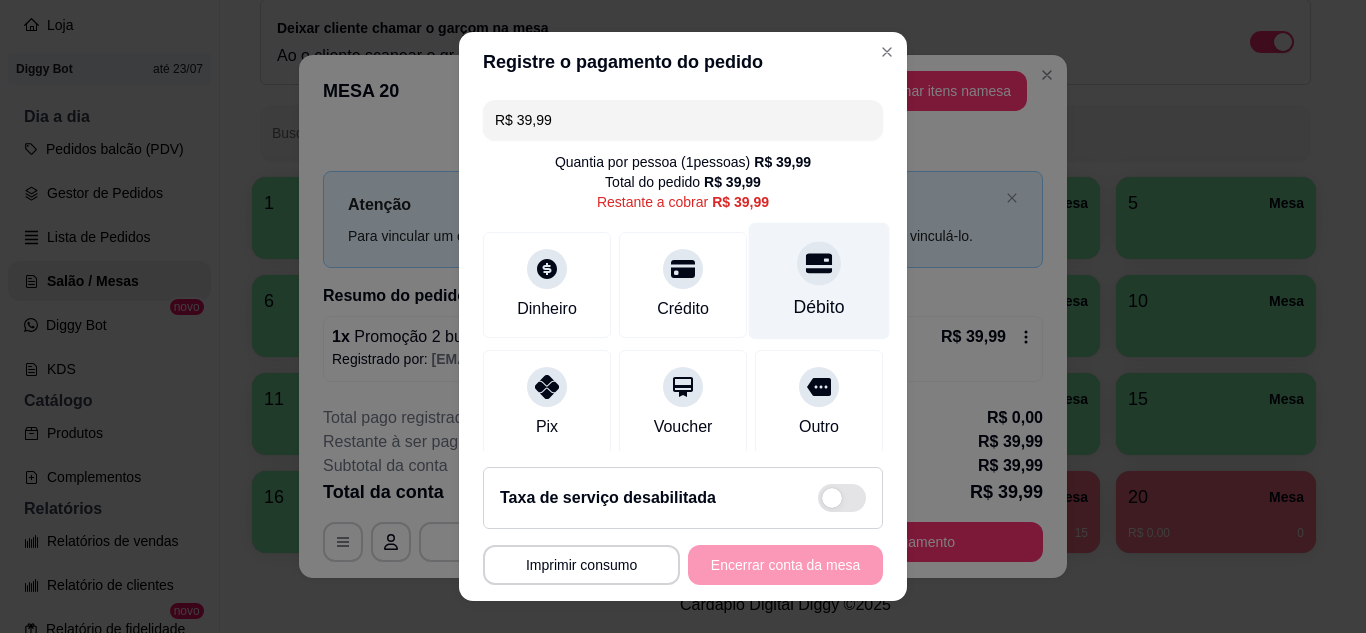 click 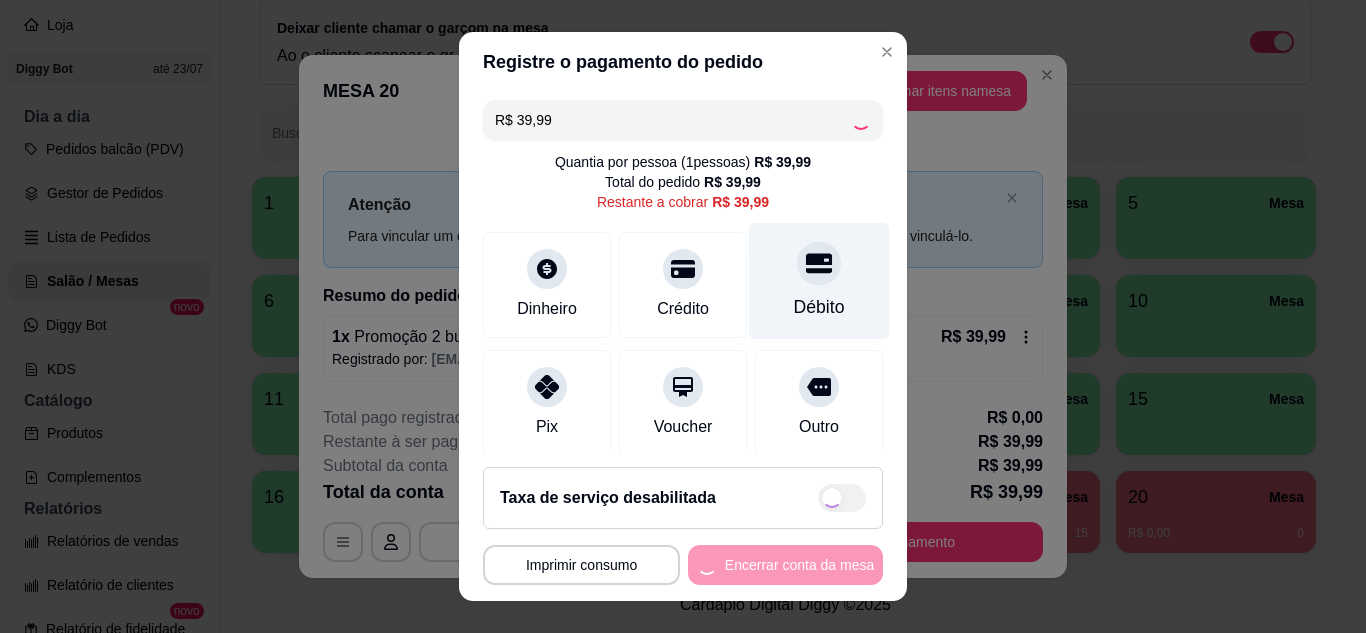 type on "R$ 0,00" 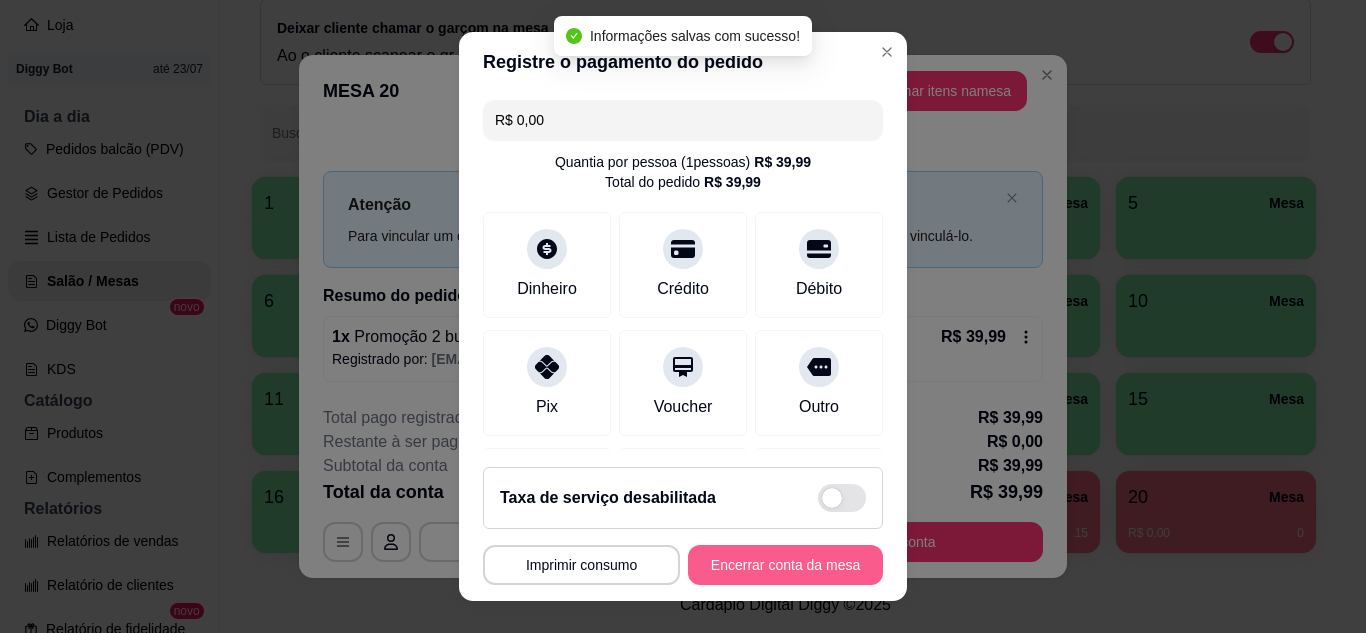 click on "Encerrar conta da mesa" at bounding box center (785, 565) 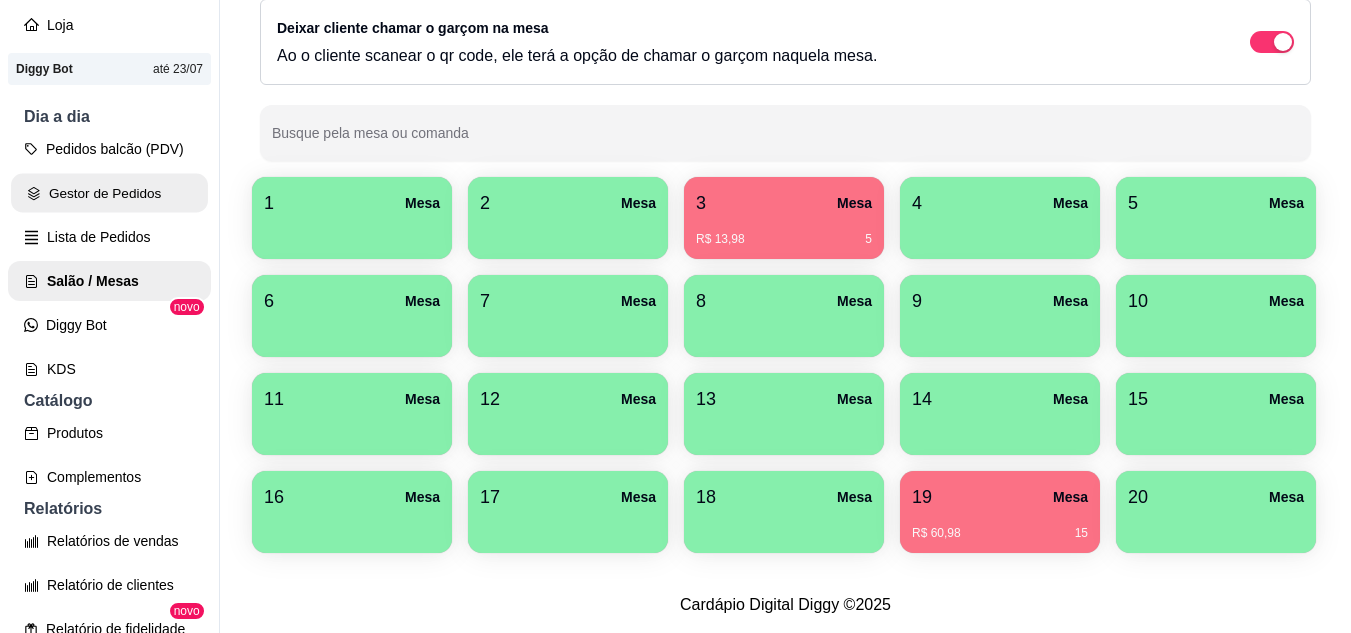click on "Gestor de Pedidos" at bounding box center [109, 193] 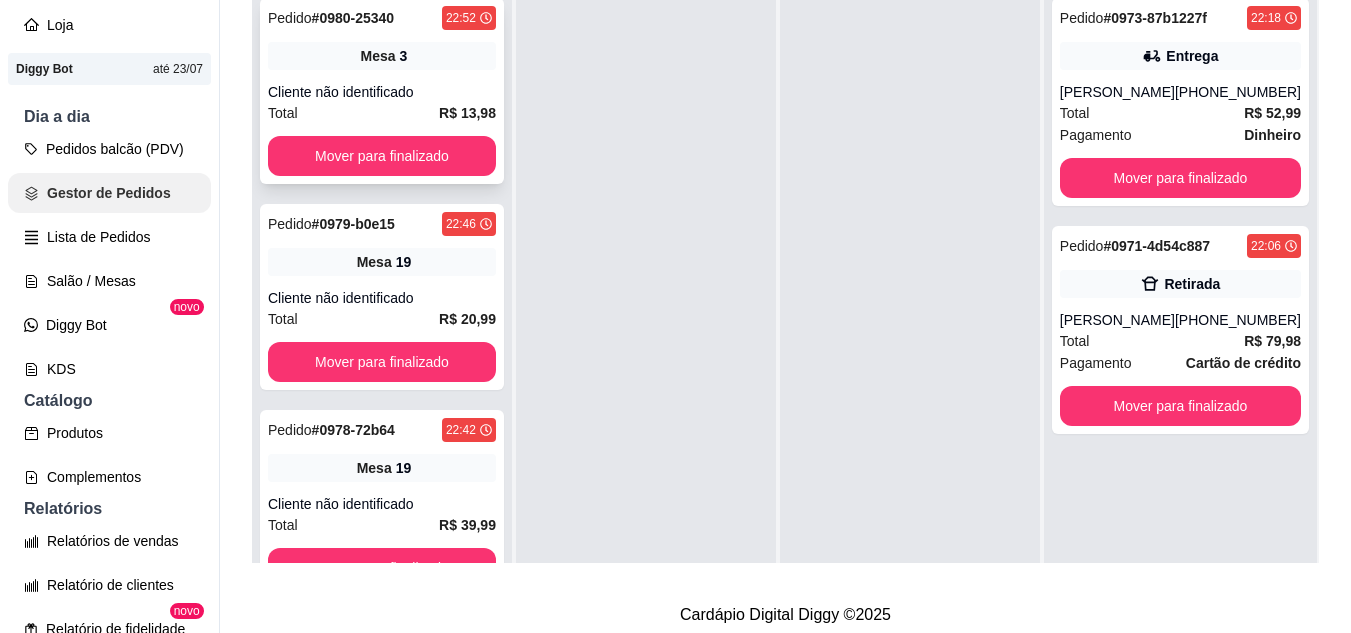 scroll, scrollTop: 0, scrollLeft: 0, axis: both 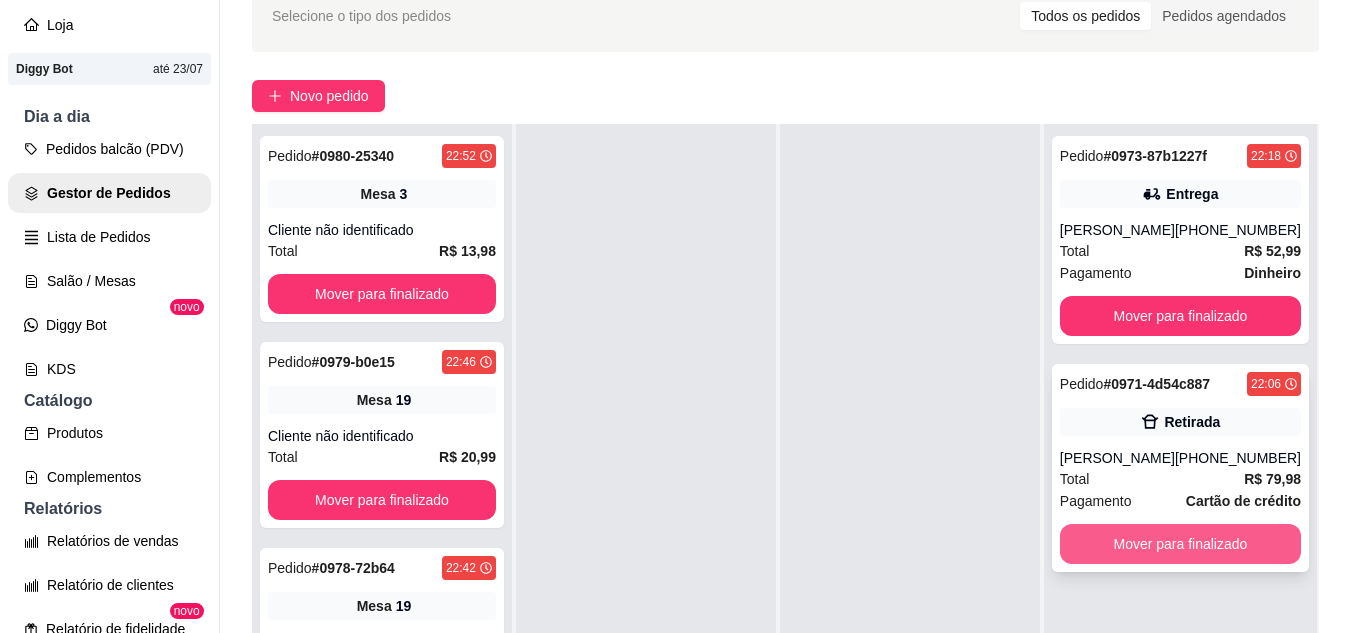 click on "Mover para finalizado" at bounding box center [1180, 544] 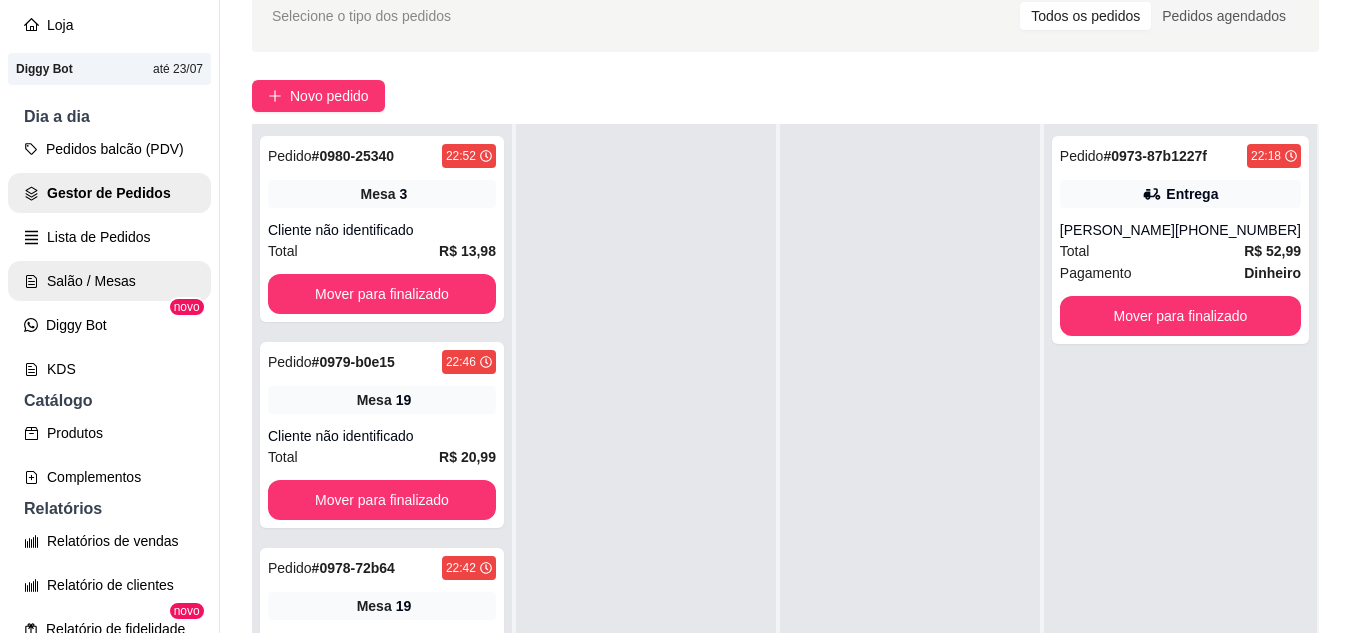 click on "Salão / Mesas" at bounding box center (109, 281) 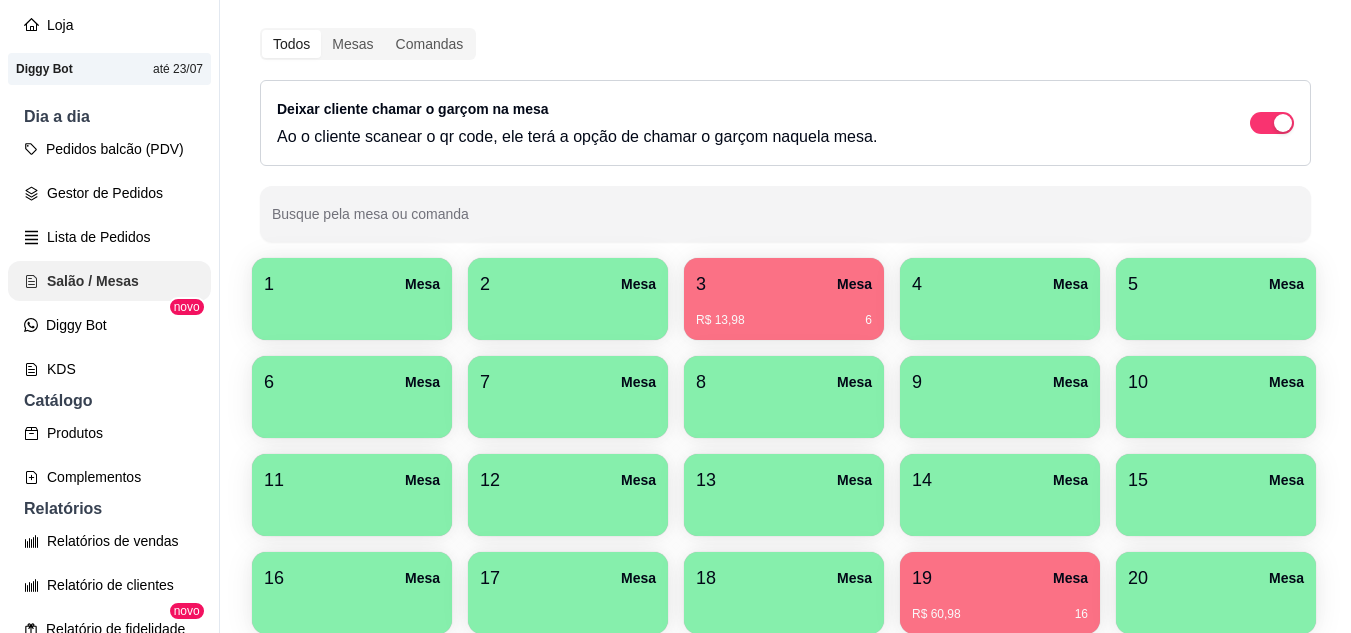 scroll, scrollTop: 0, scrollLeft: 0, axis: both 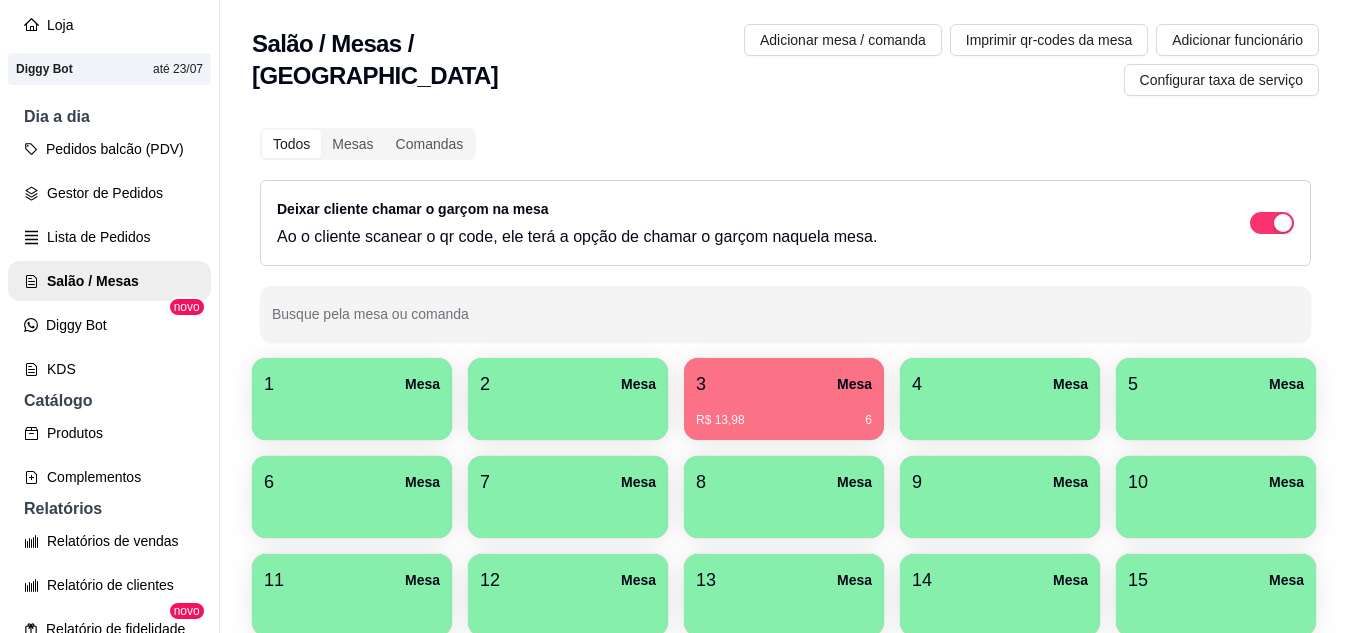 click on "3 Mesa" at bounding box center [784, 384] 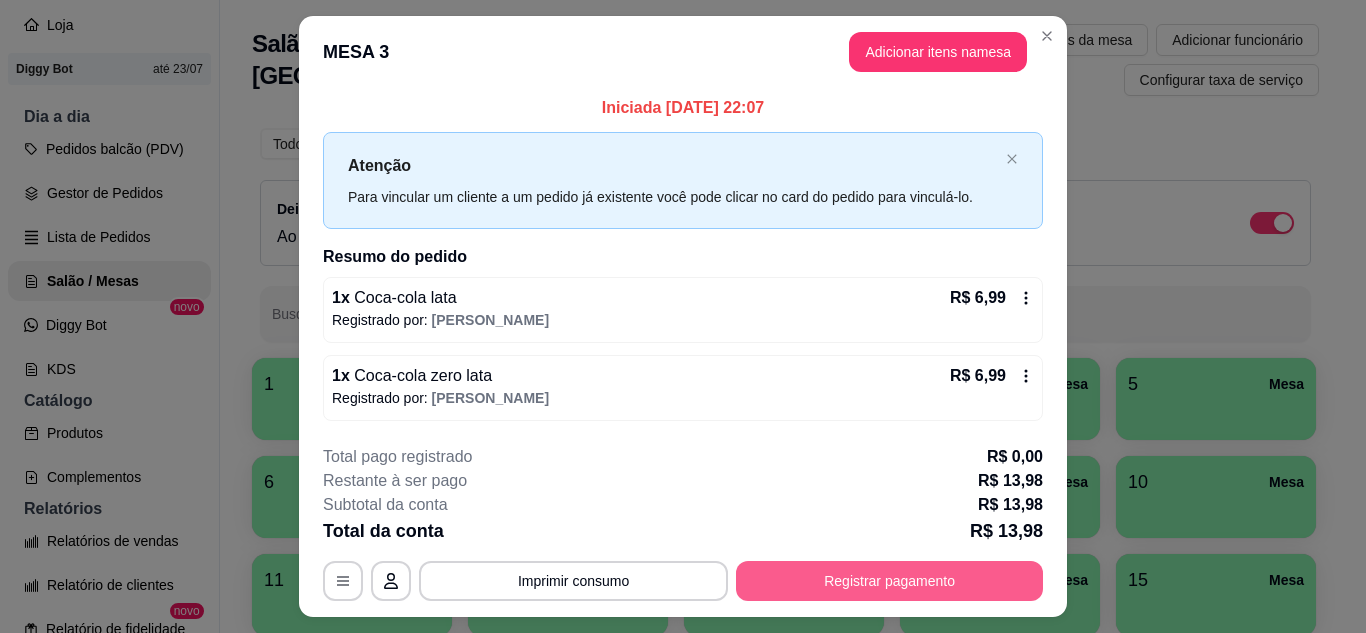 click on "Registrar pagamento" at bounding box center [889, 581] 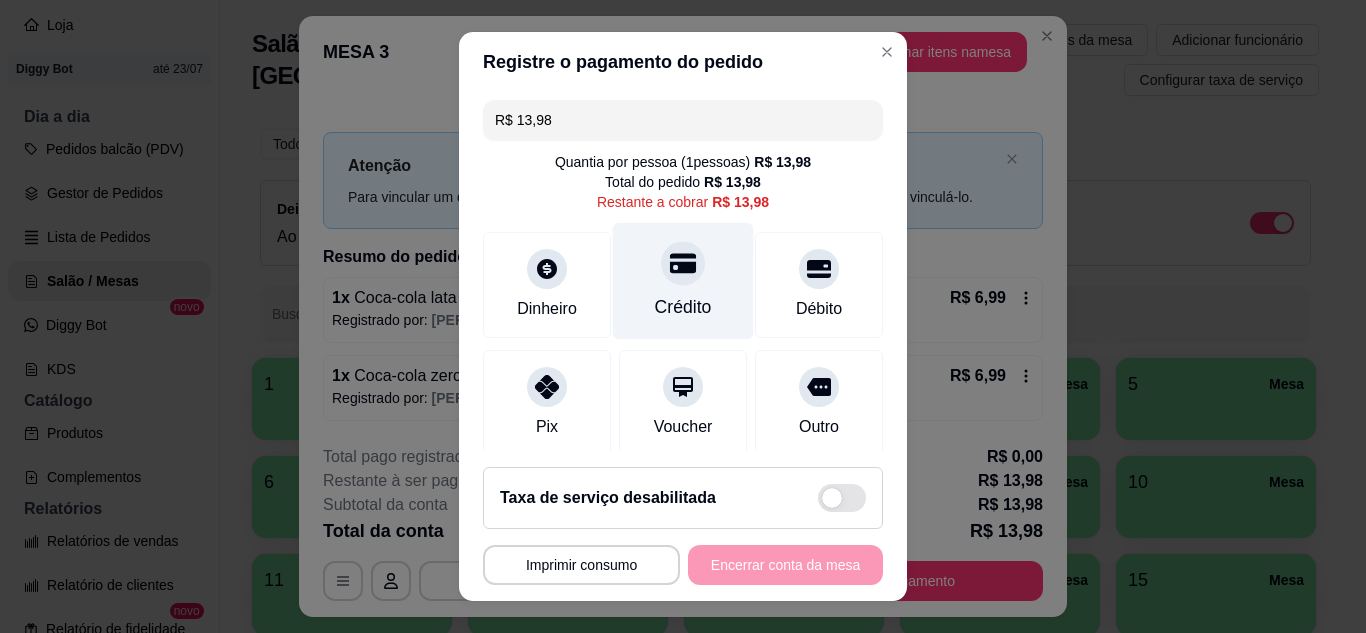click 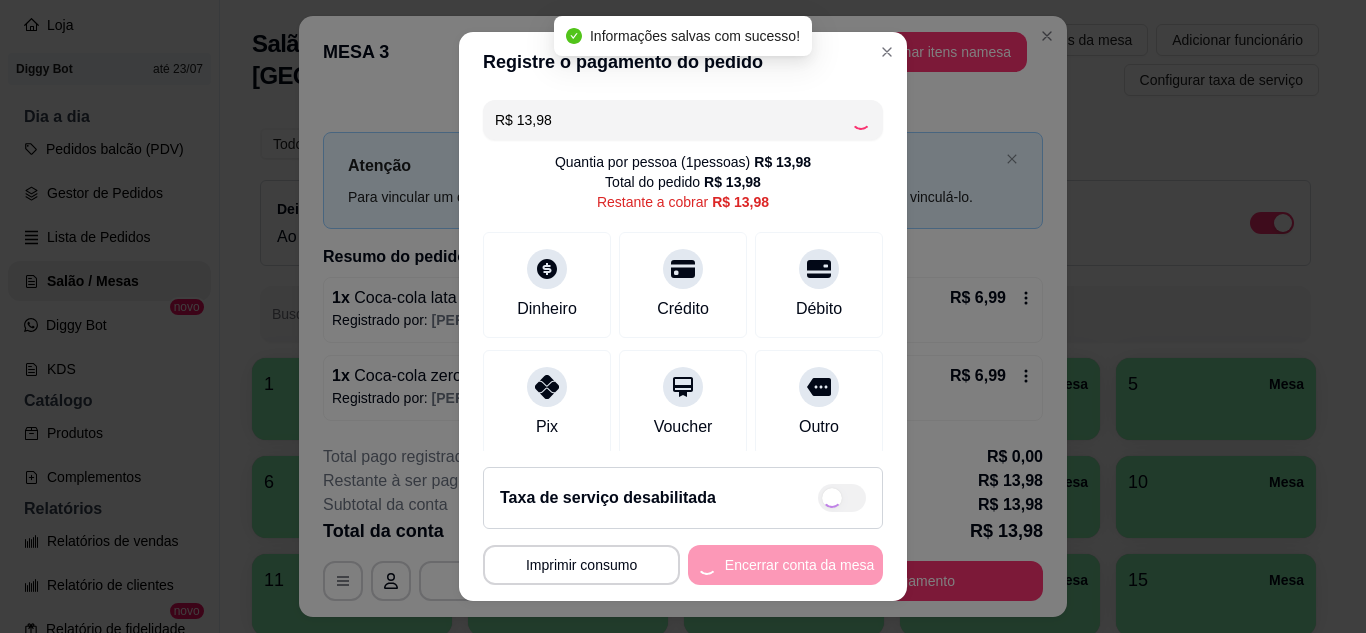 type on "R$ 0,00" 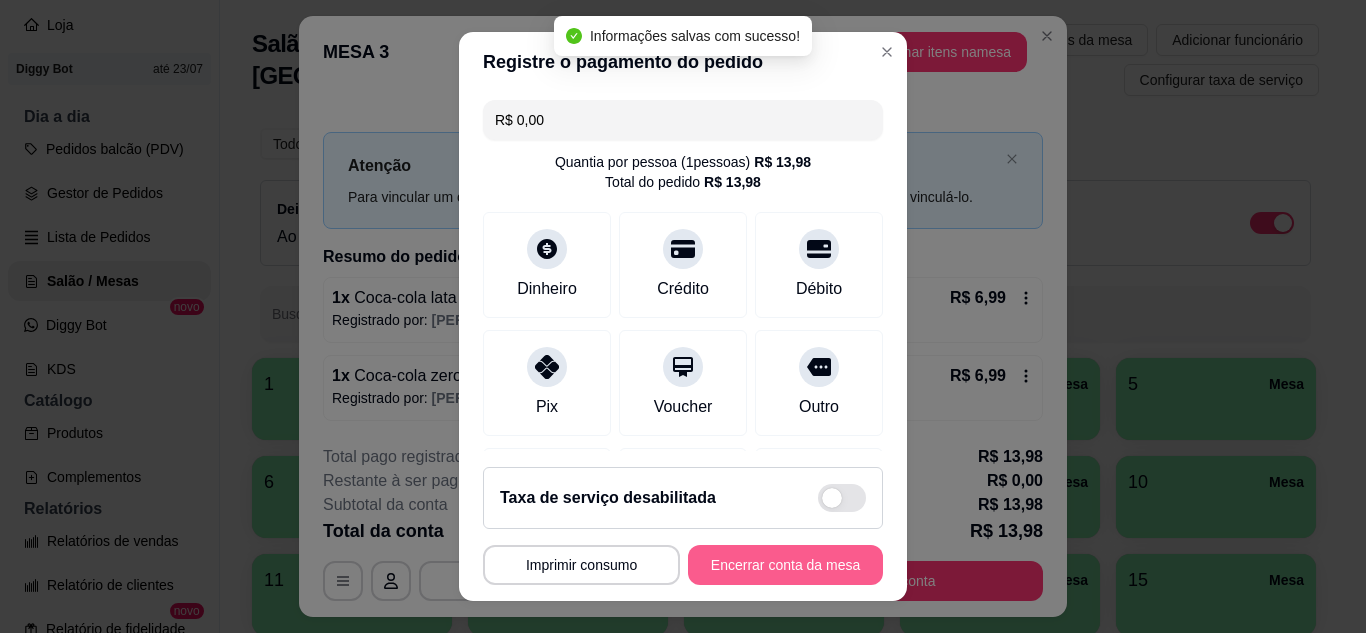 click on "Encerrar conta da mesa" at bounding box center [785, 565] 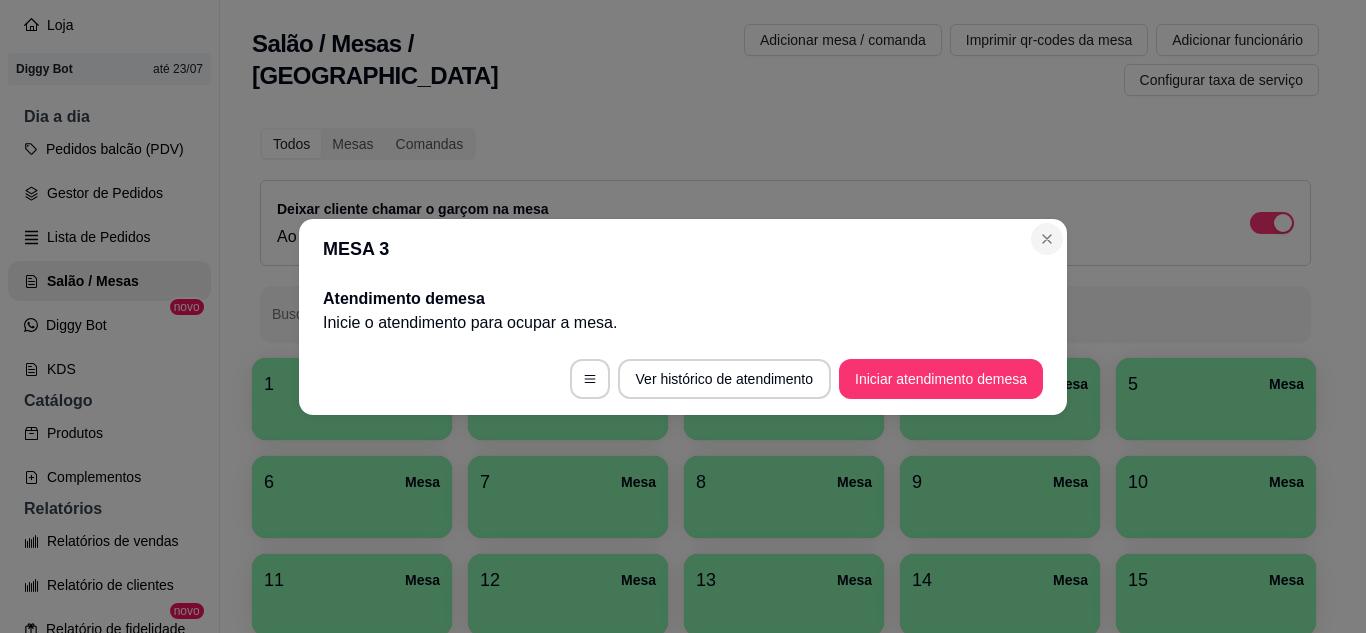 drag, startPoint x: 1032, startPoint y: 254, endPoint x: 1044, endPoint y: 246, distance: 14.422205 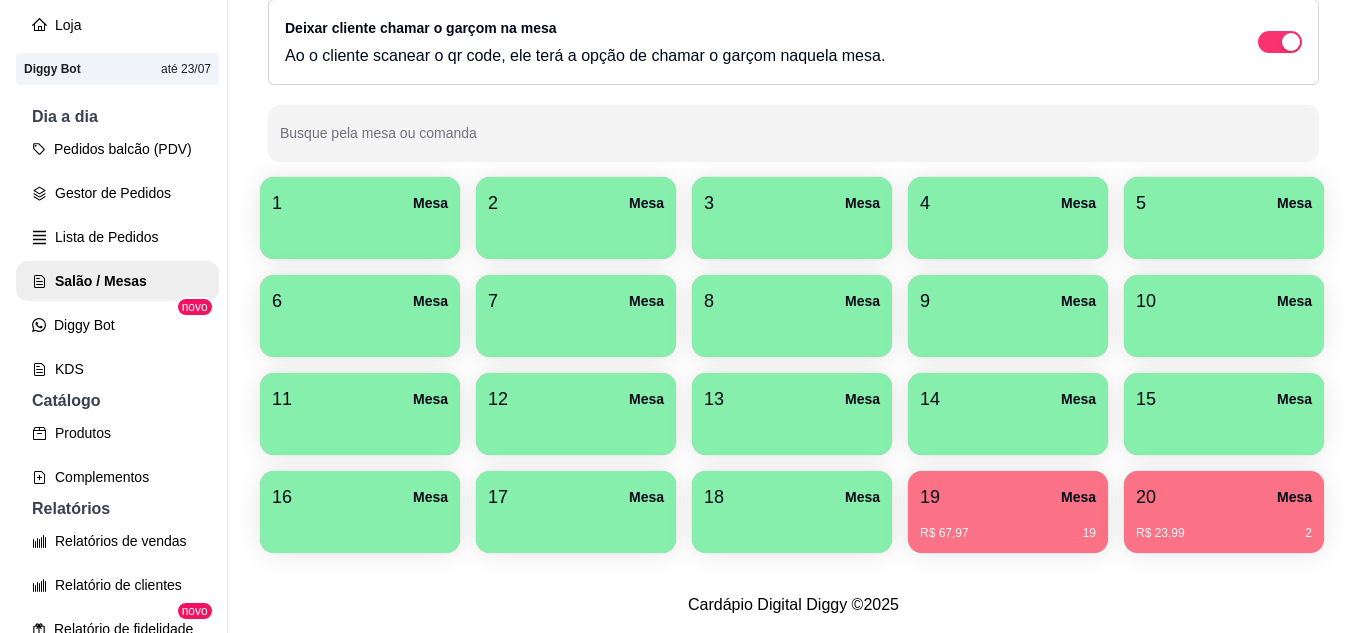 scroll, scrollTop: 294, scrollLeft: 0, axis: vertical 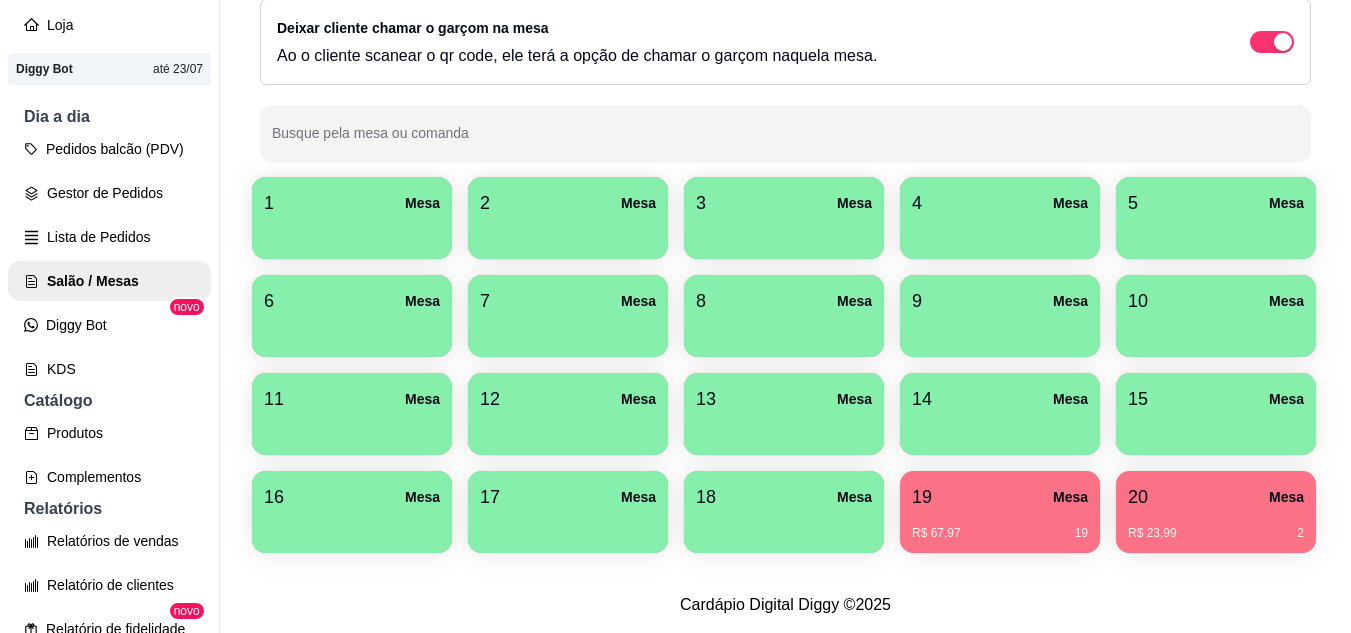 click on "R$ 67,97 19" at bounding box center (1000, 526) 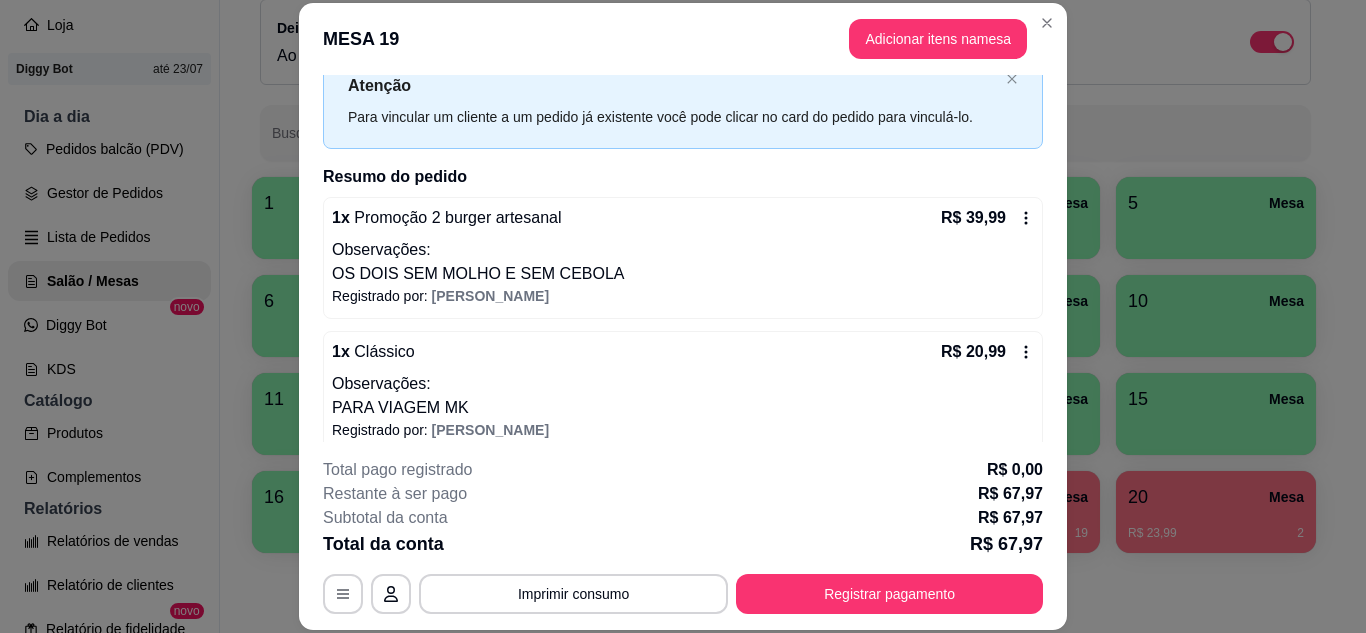 scroll, scrollTop: 164, scrollLeft: 0, axis: vertical 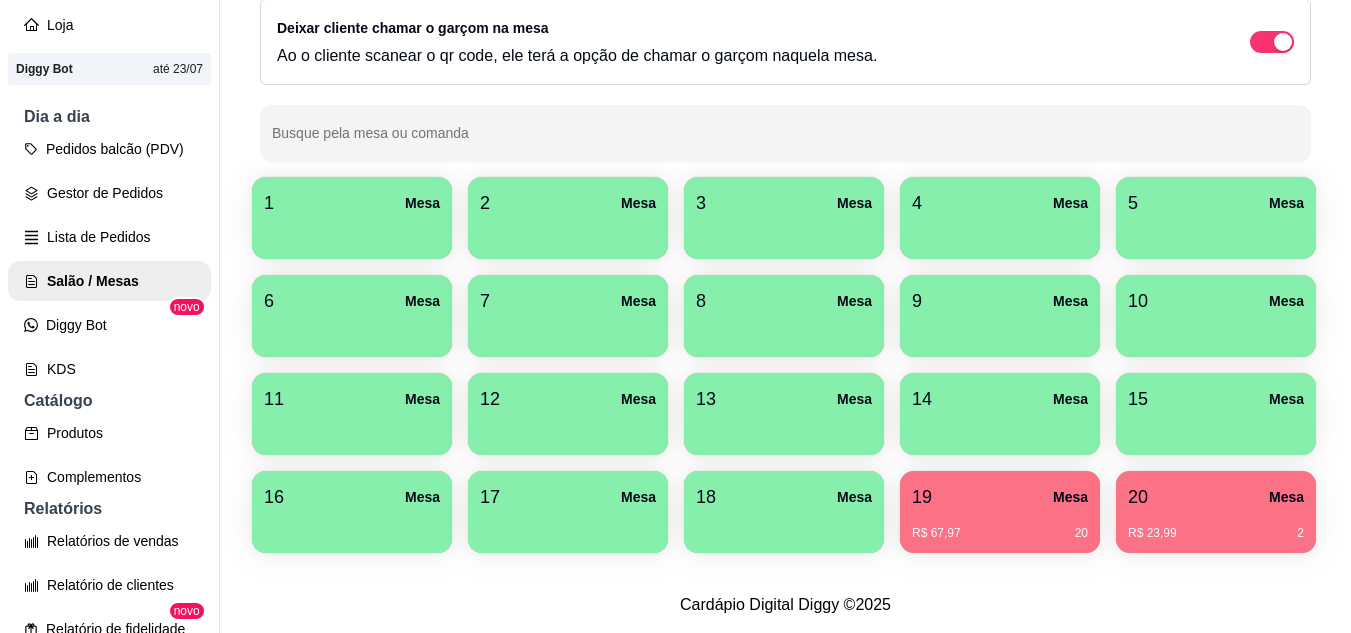 click on "R$ 67,97 20" at bounding box center (1000, 526) 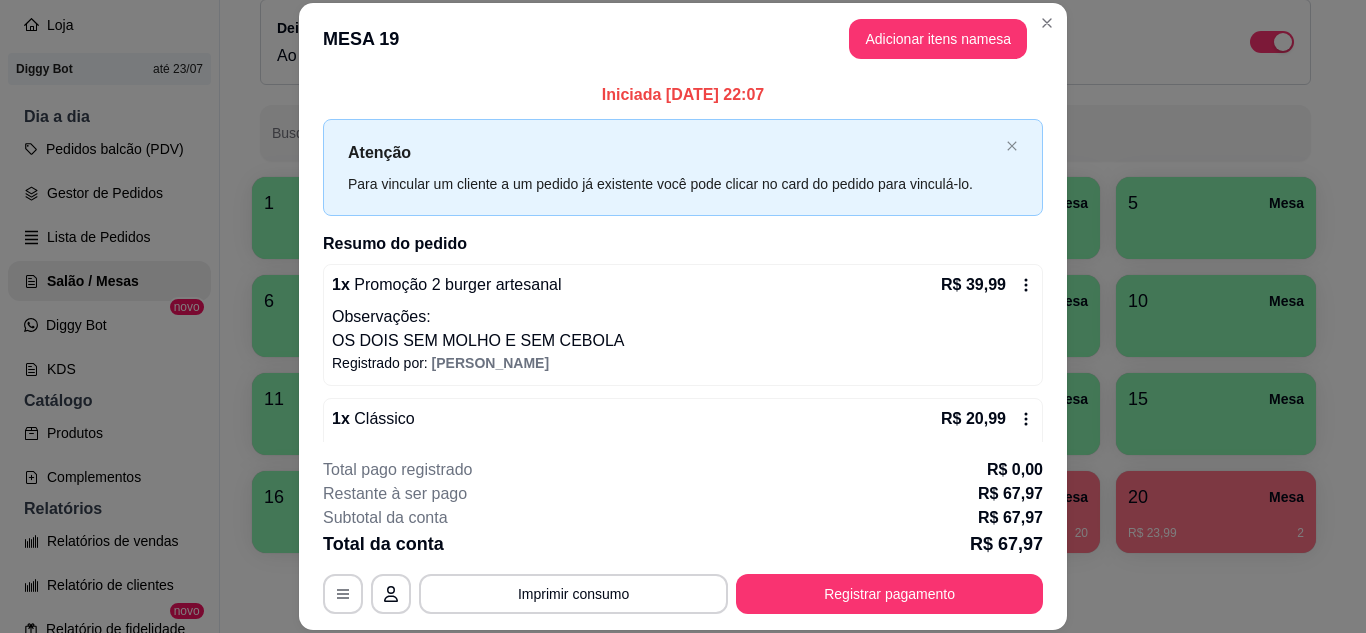 click on "**********" at bounding box center [683, 536] 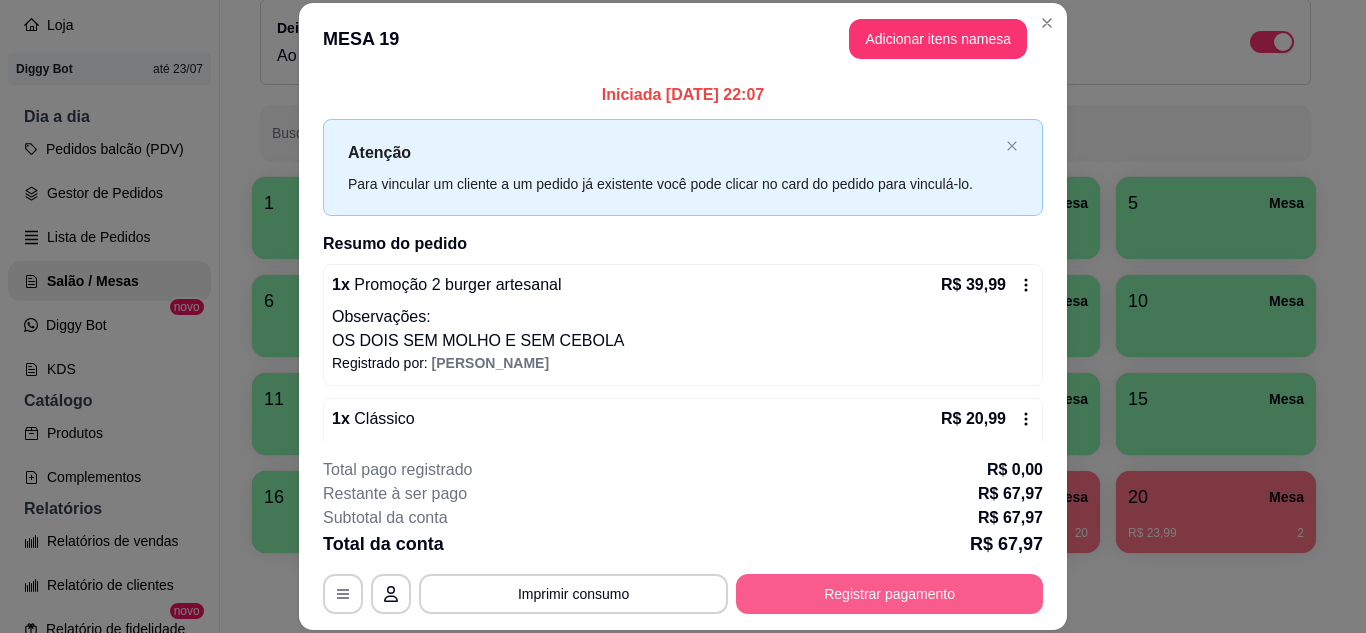 click on "Registrar pagamento" at bounding box center (889, 594) 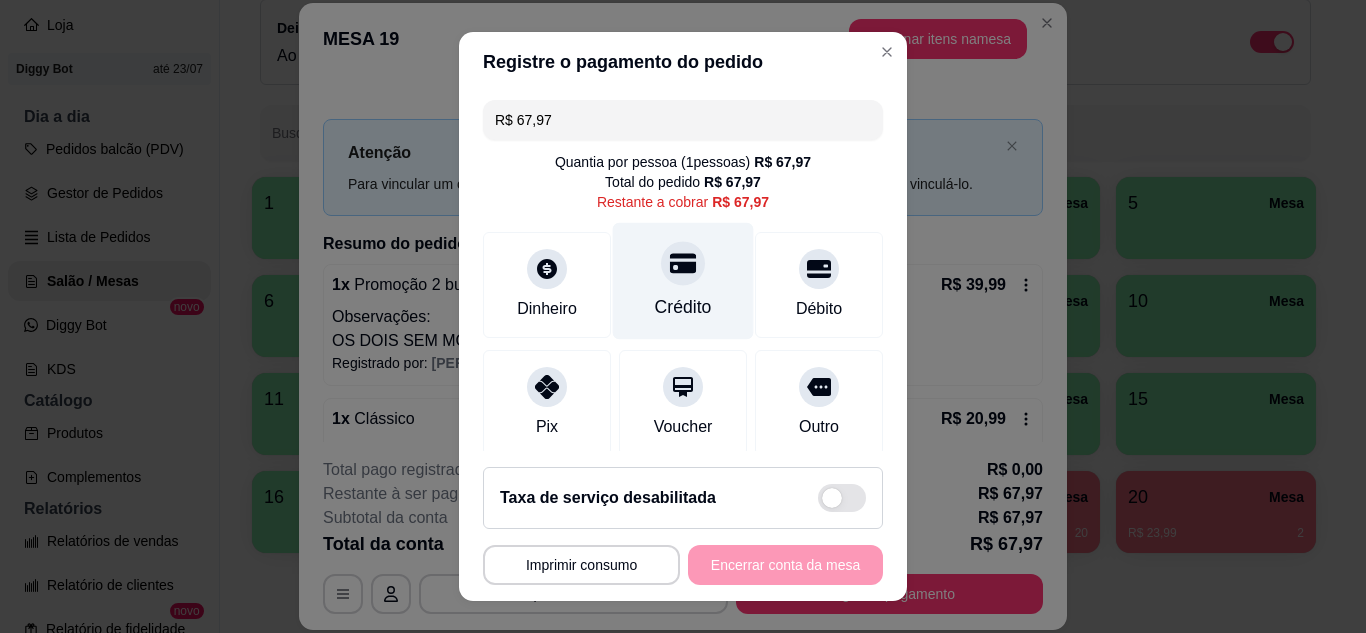 click on "Crédito" at bounding box center (683, 280) 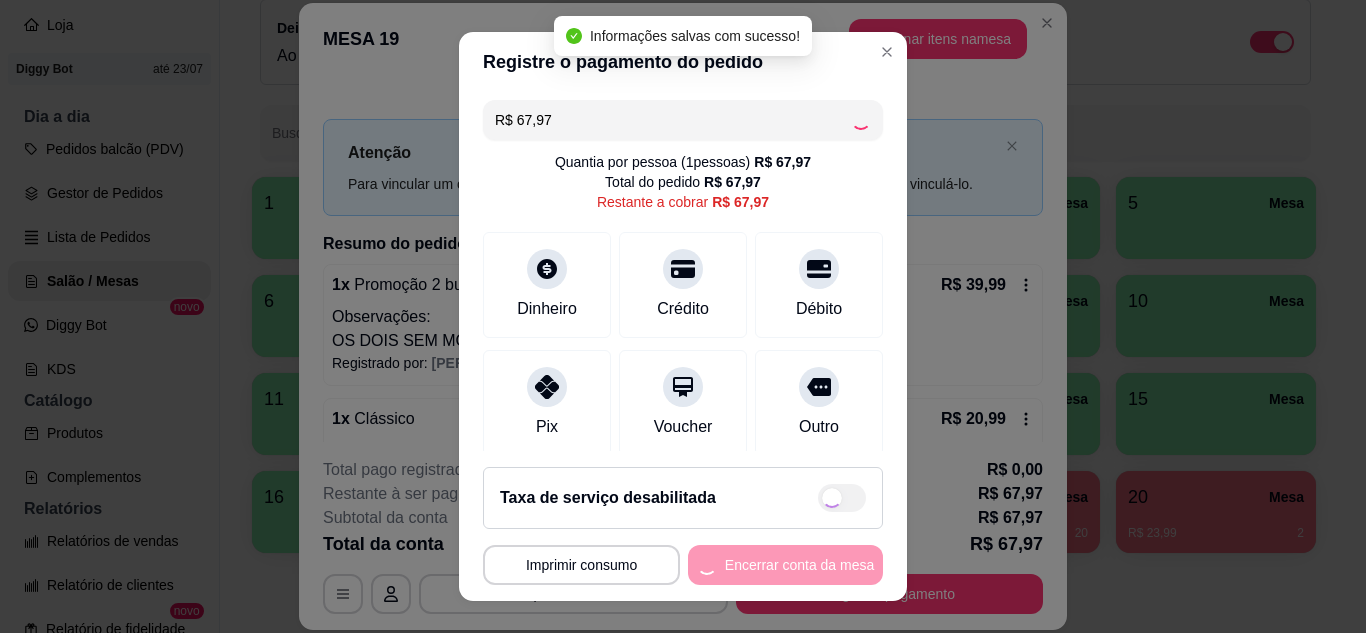 type on "R$ 0,00" 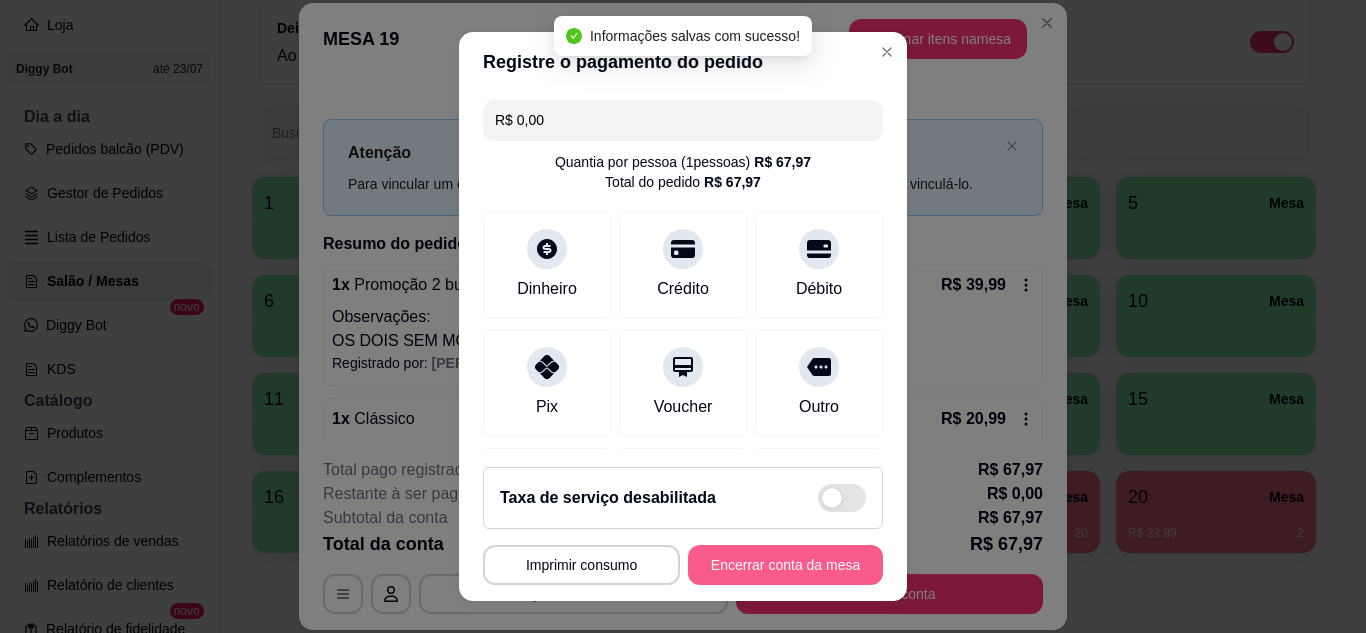click on "Encerrar conta da mesa" at bounding box center (785, 565) 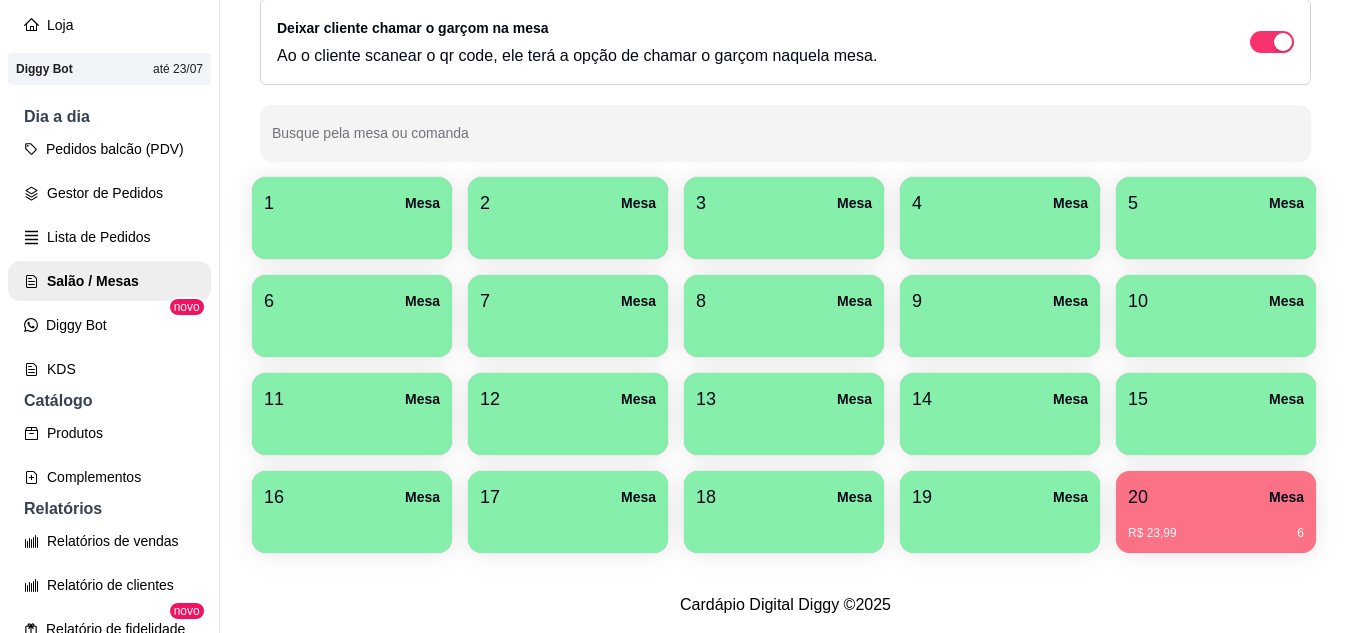 click on "Todos Mesas Comandas Deixar cliente chamar o garçom na mesa Ao o cliente scanear o qr code, ele terá a opção de chamar o garçom naquela mesa. Busque pela mesa ou comanda
1 Mesa 2 Mesa 3 Mesa 4 Mesa 5 Mesa 6 Mesa 7 Mesa 8 Mesa 9 Mesa 10 Mesa 11 Mesa 12 Mesa 13 [GEOGRAPHIC_DATA] 15 [GEOGRAPHIC_DATA] 17 Mesa 18 Mesa 19 Mesa [GEOGRAPHIC_DATA]$ 23,99 6" at bounding box center (785, 252) 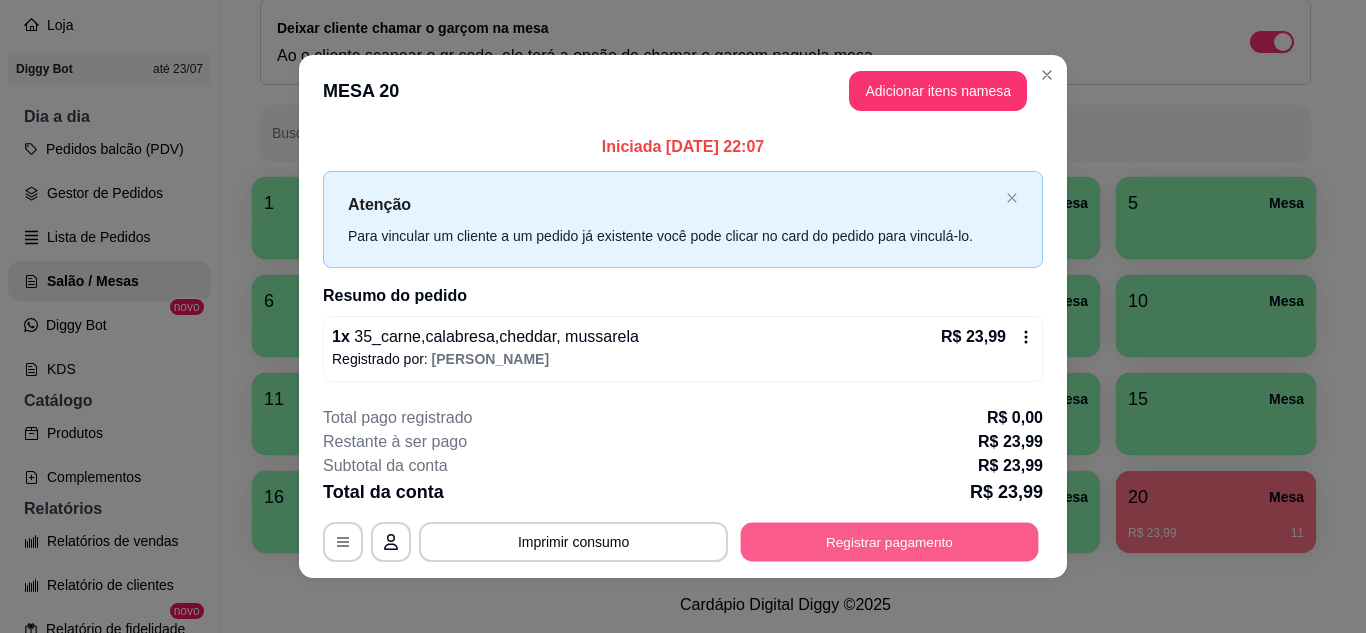 click on "Registrar pagamento" at bounding box center (890, 542) 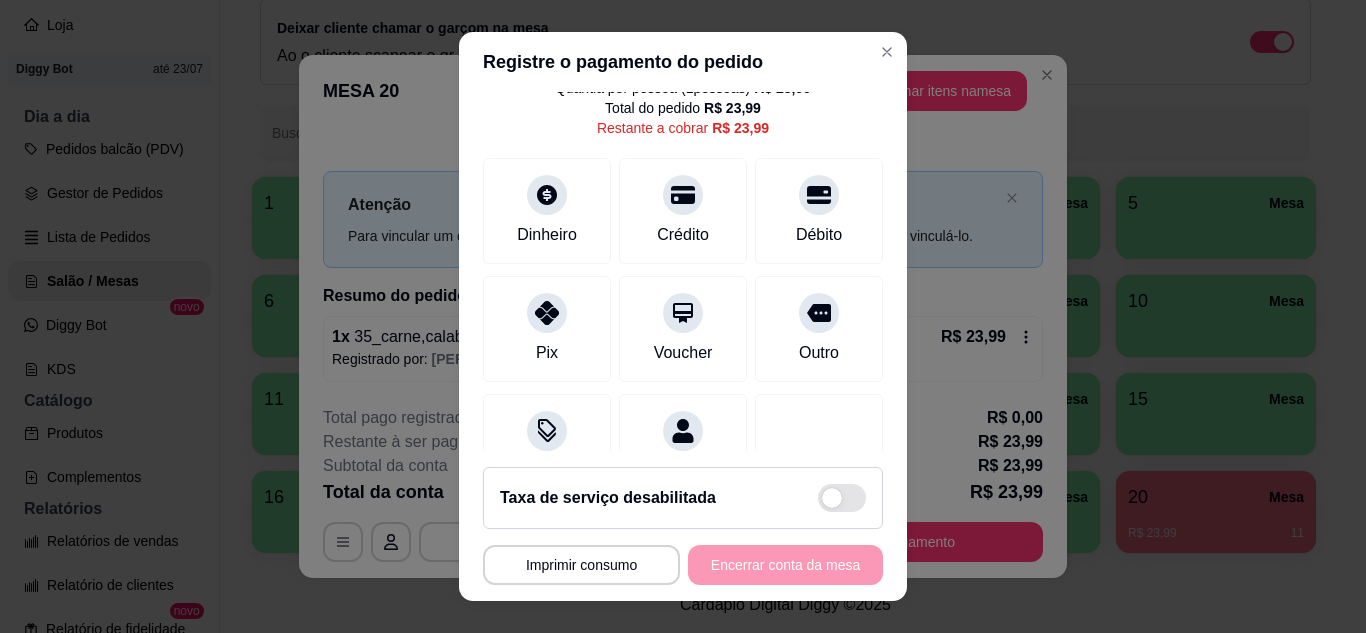 scroll, scrollTop: 100, scrollLeft: 0, axis: vertical 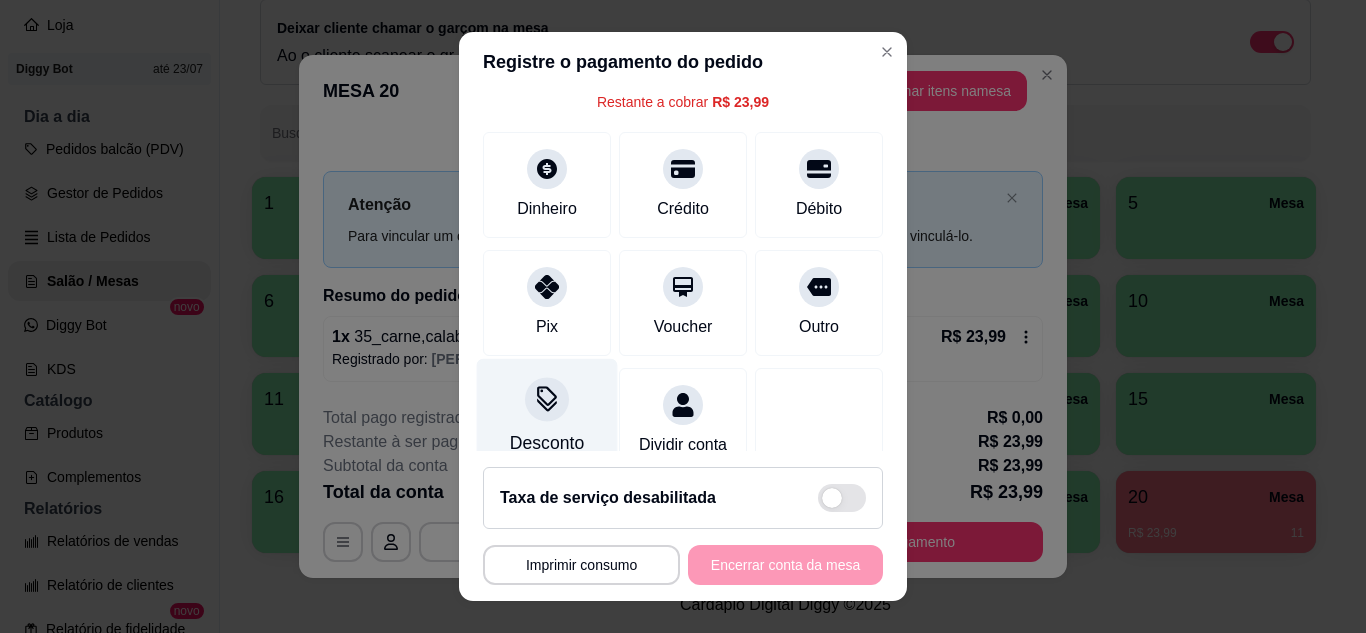 click 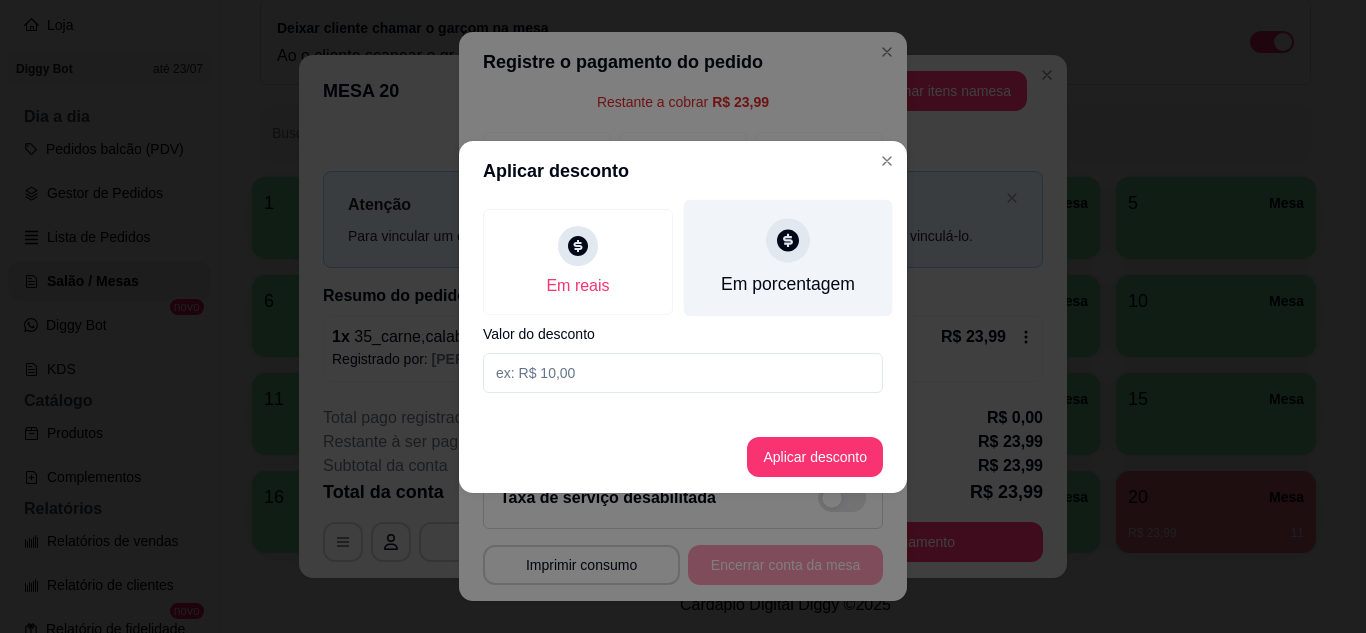 click on "Em porcentagem" at bounding box center (788, 257) 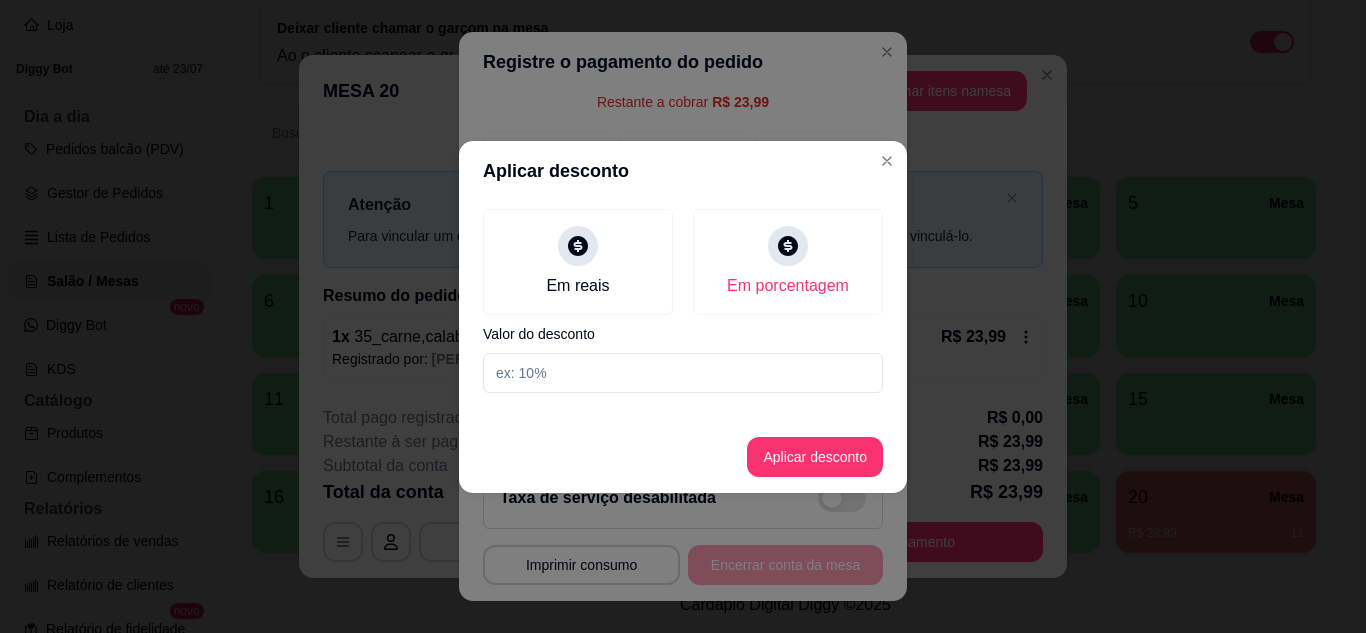 click at bounding box center (683, 373) 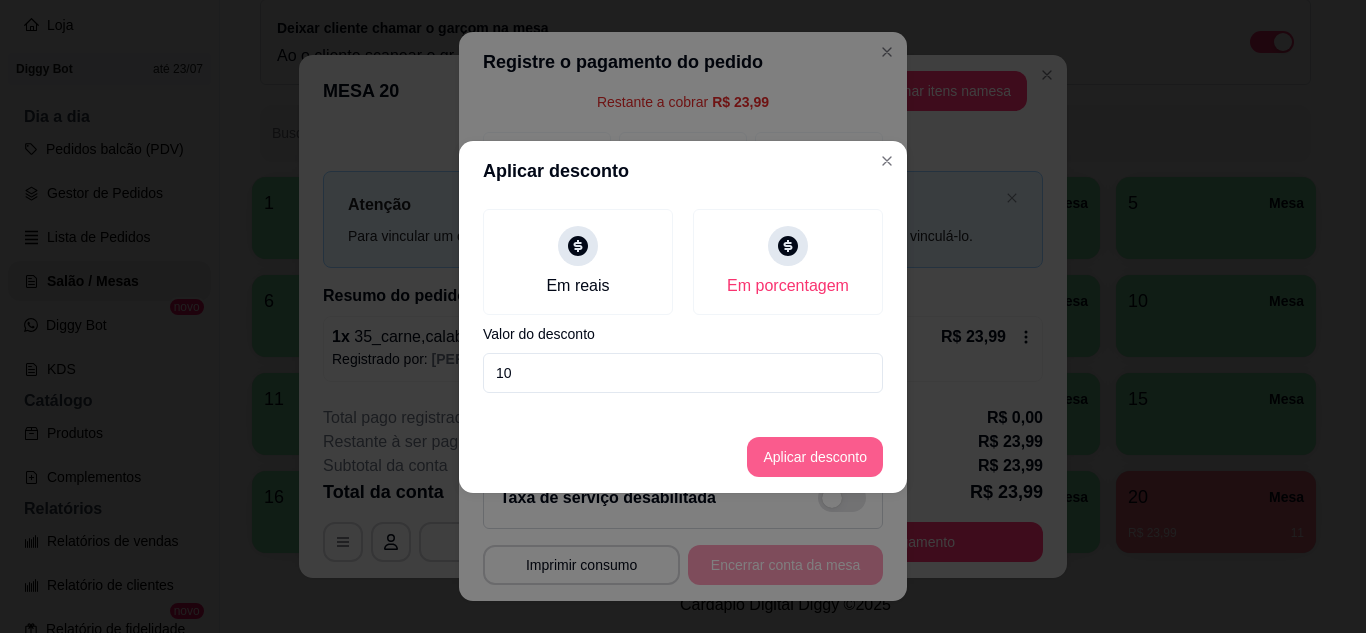 type on "10" 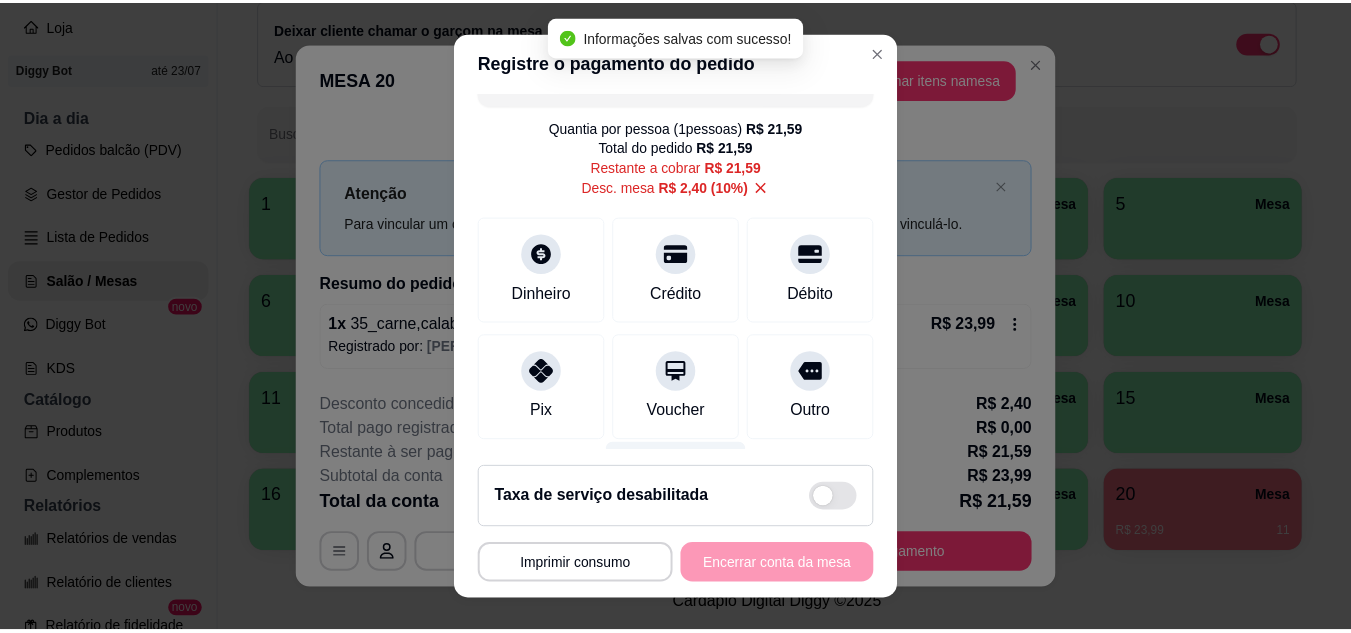 scroll, scrollTop: 0, scrollLeft: 0, axis: both 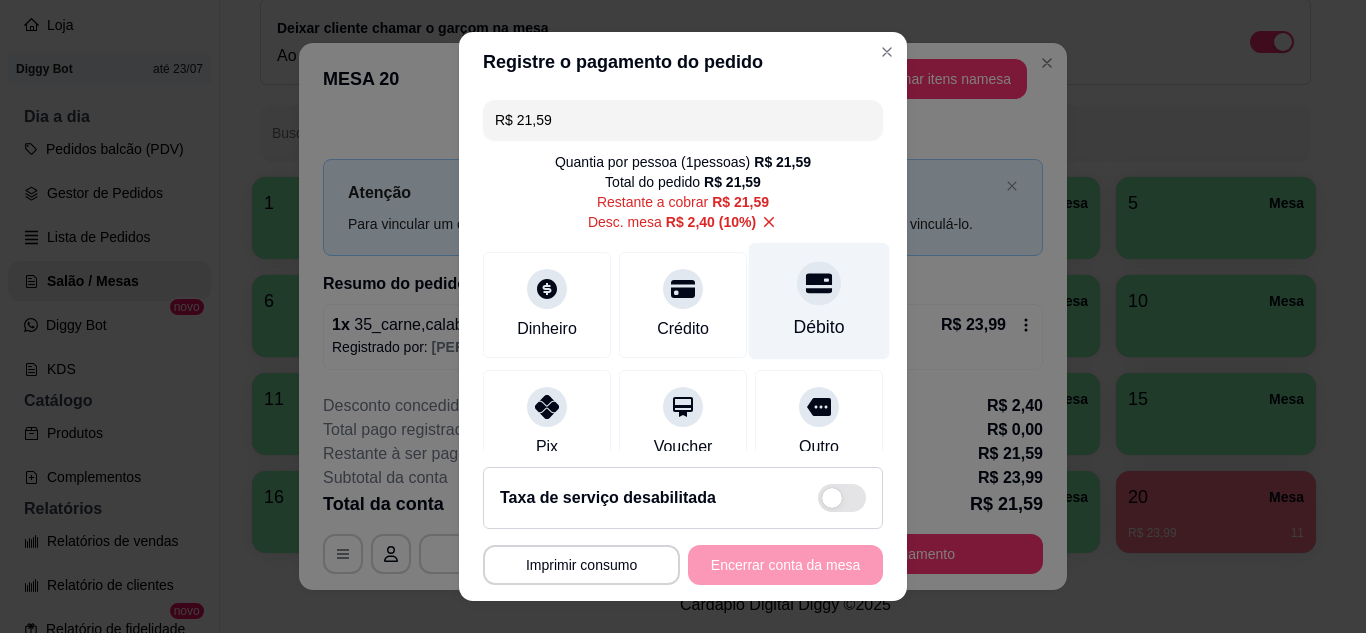 click on "Débito" at bounding box center [819, 327] 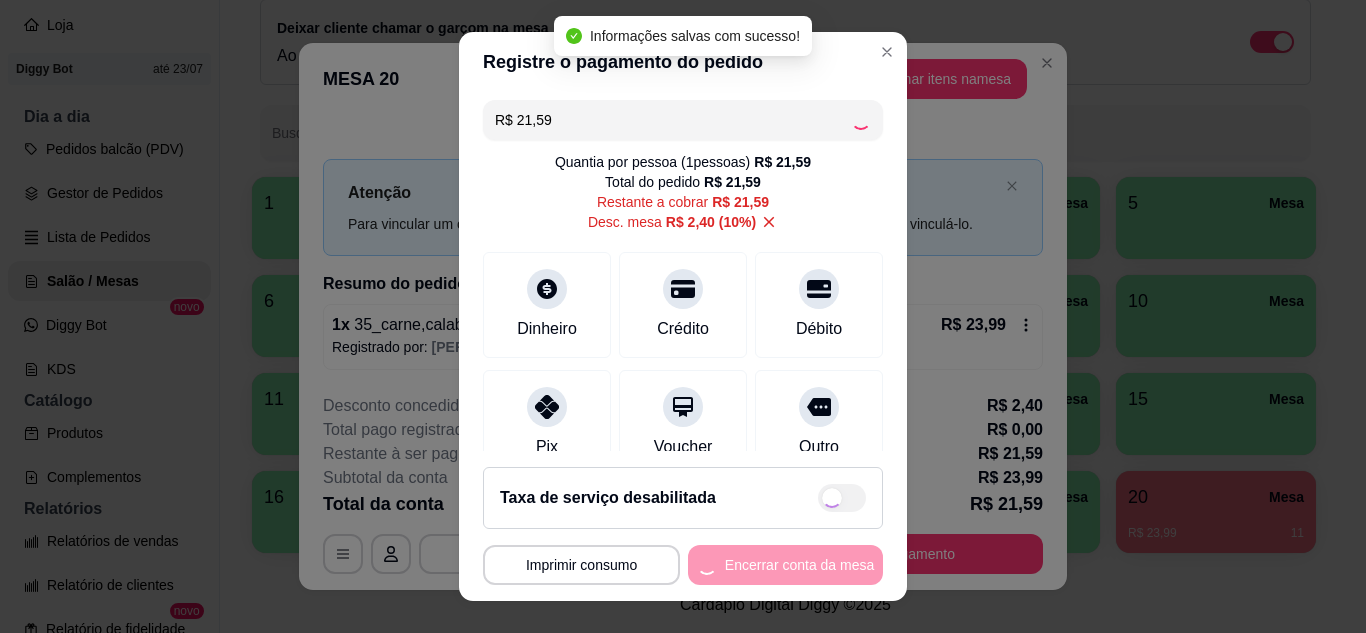 type on "R$ 0,00" 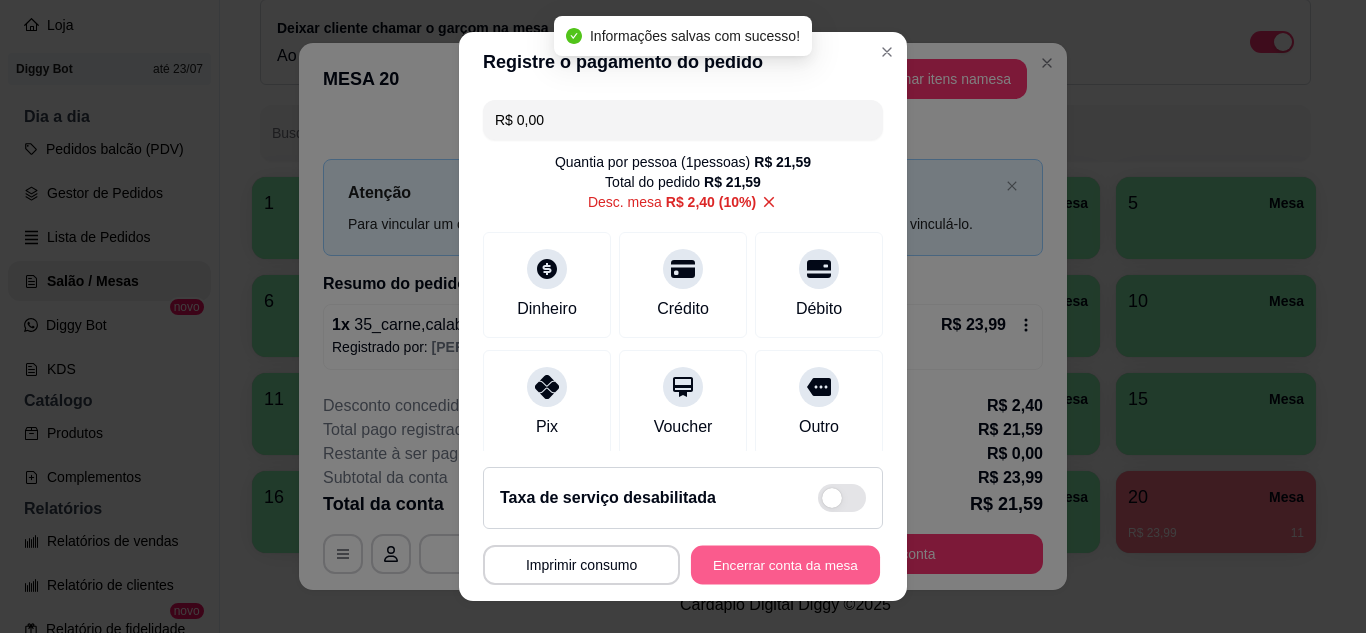 click on "Encerrar conta da mesa" at bounding box center [785, 565] 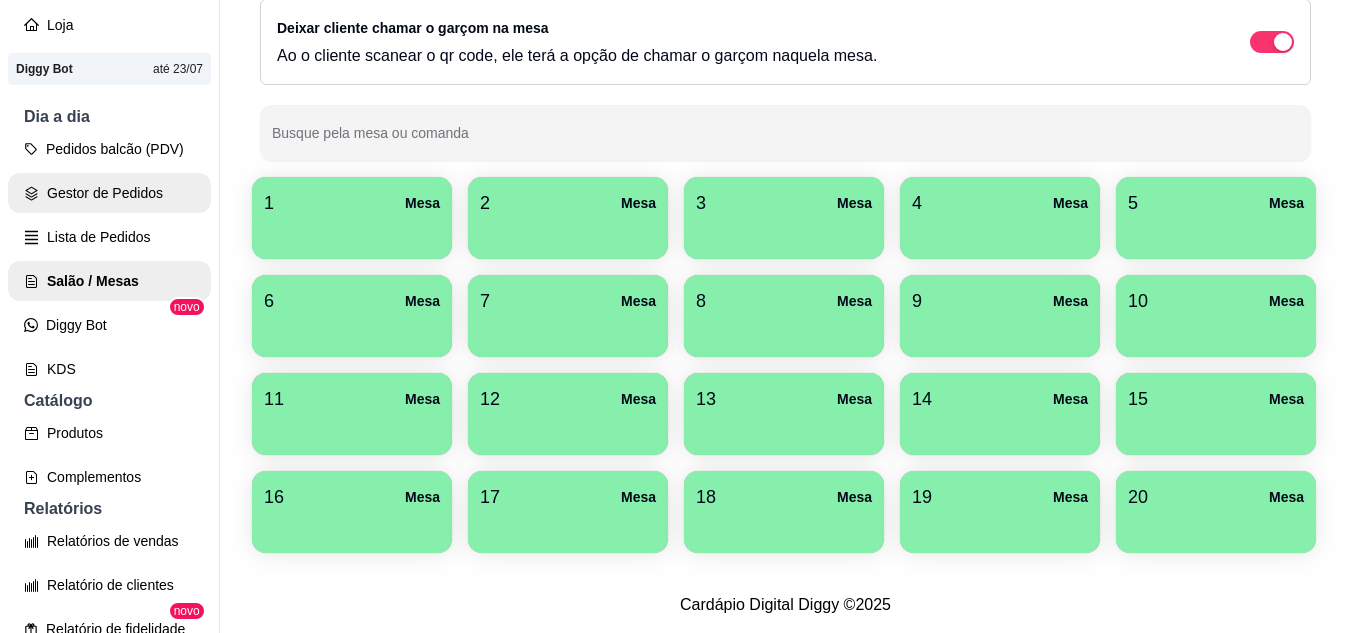 click on "Gestor de Pedidos" at bounding box center [109, 193] 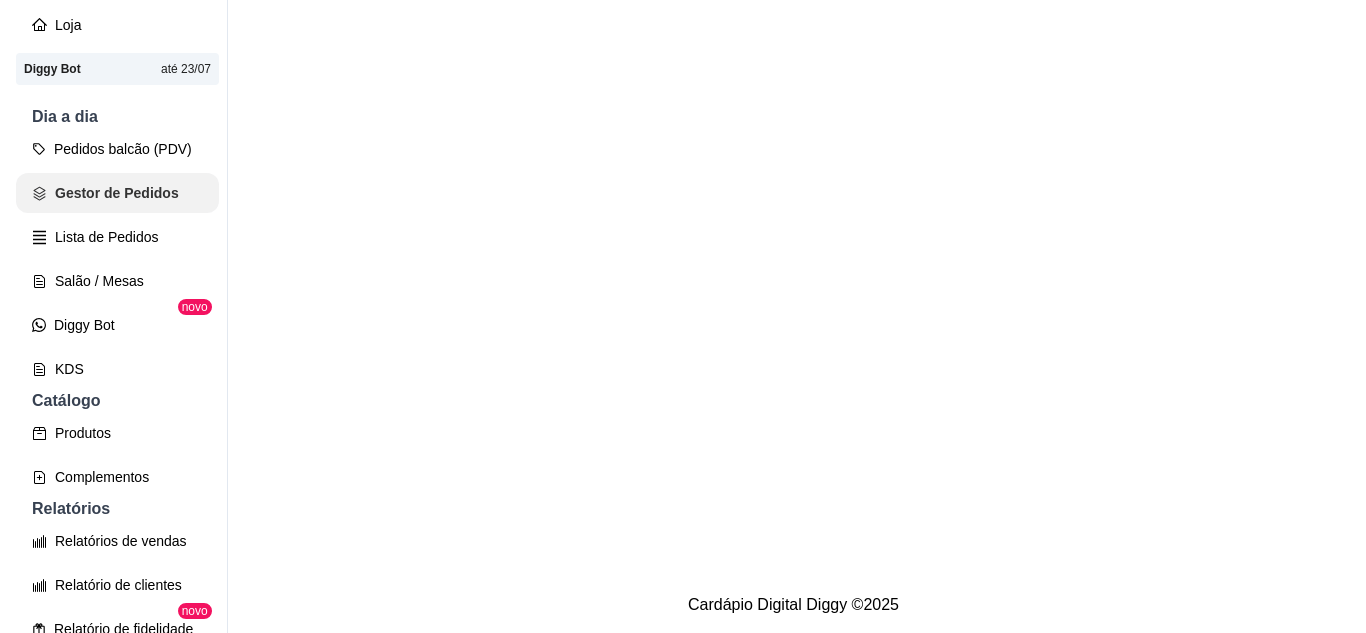 scroll, scrollTop: 0, scrollLeft: 0, axis: both 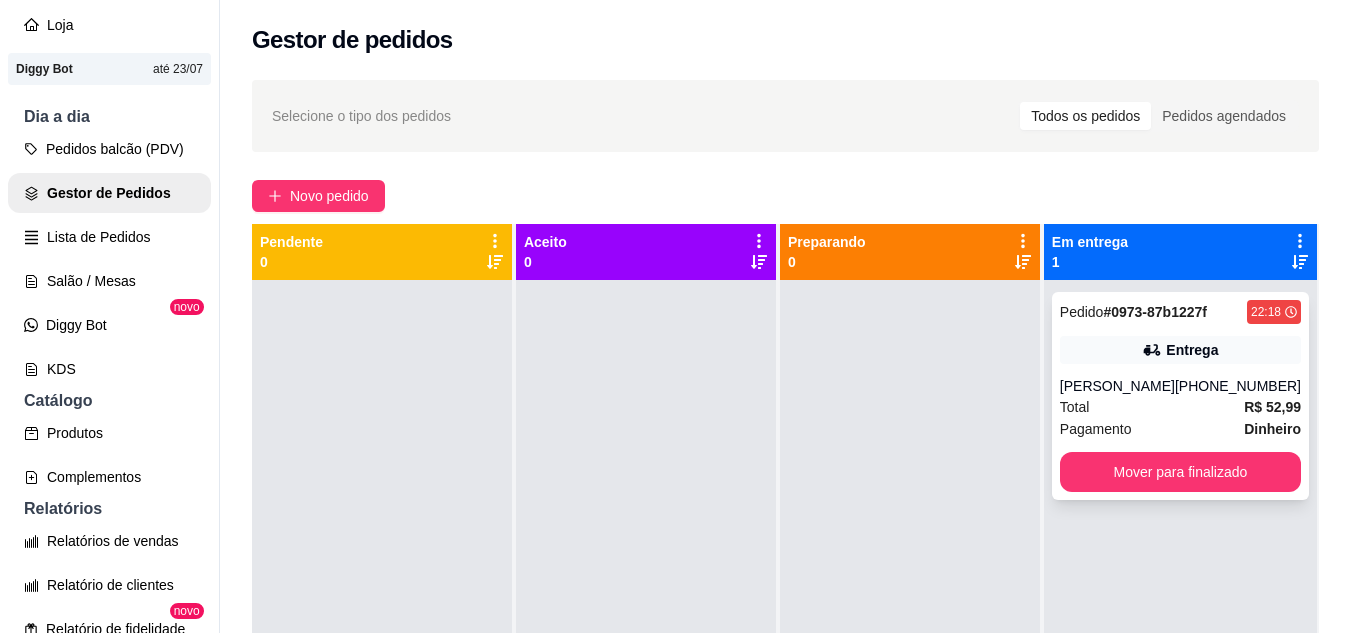 click on "Total R$ 52,99" at bounding box center (1180, 407) 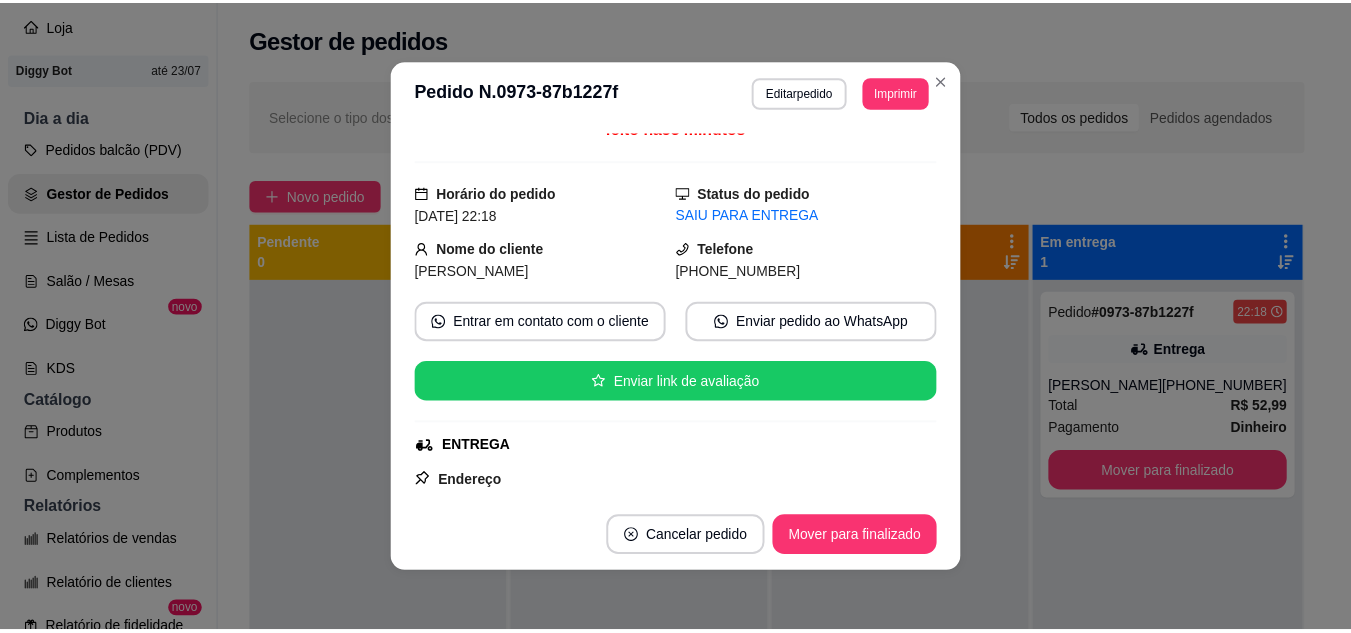 scroll, scrollTop: 0, scrollLeft: 0, axis: both 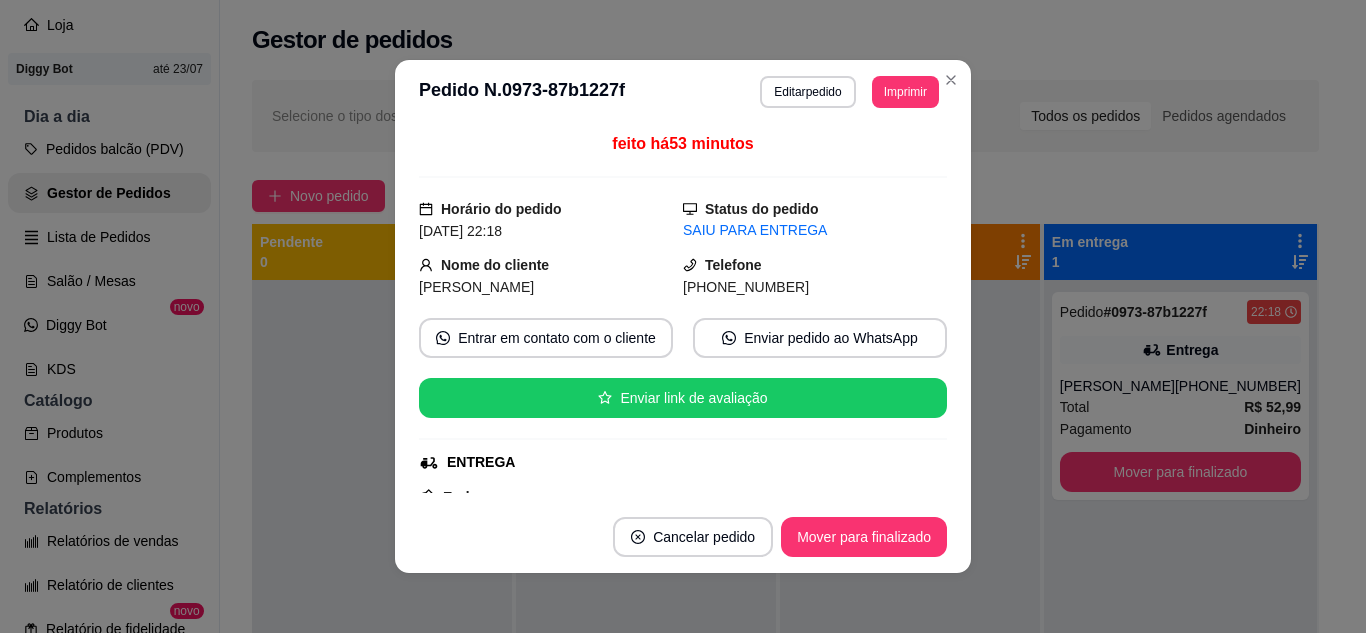 click on "**********" at bounding box center (683, 92) 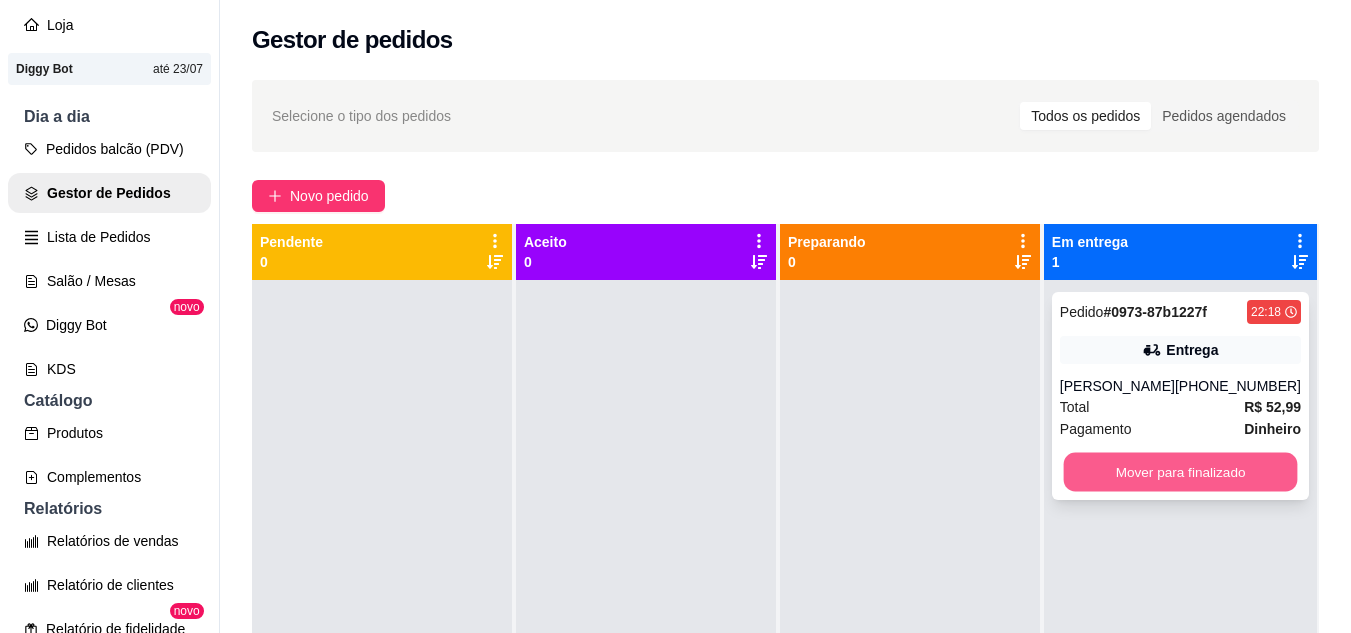 click on "Mover para finalizado" at bounding box center [1180, 472] 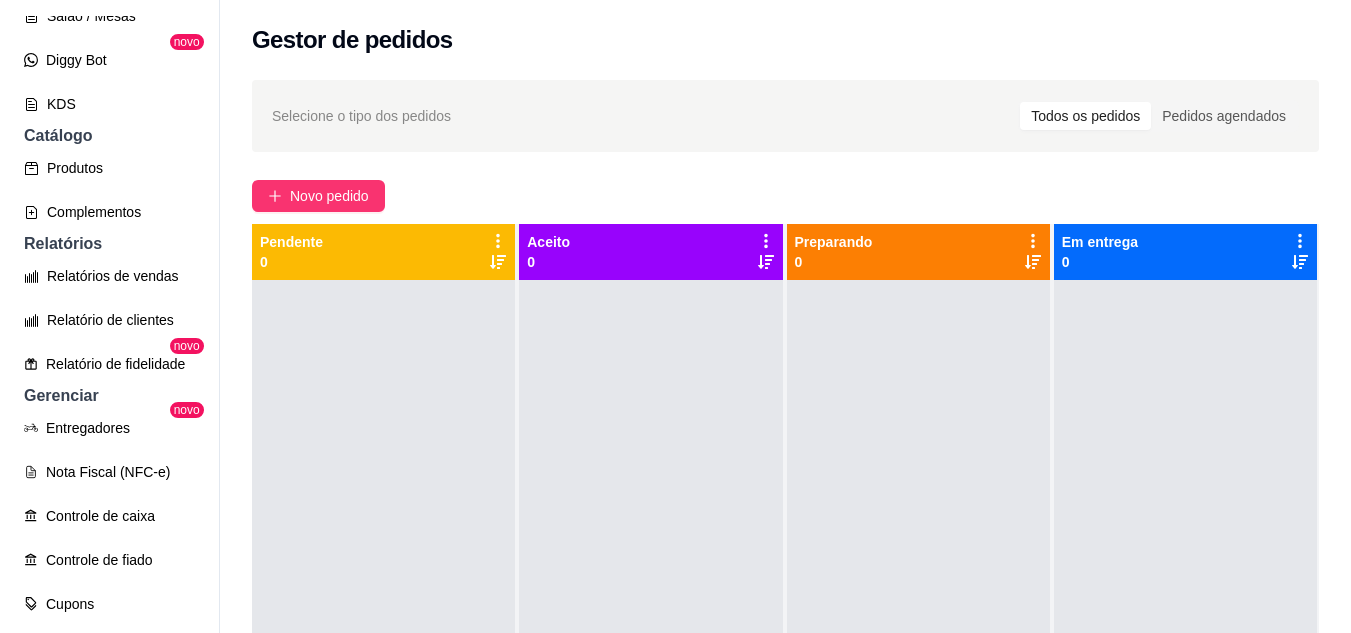 scroll, scrollTop: 437, scrollLeft: 0, axis: vertical 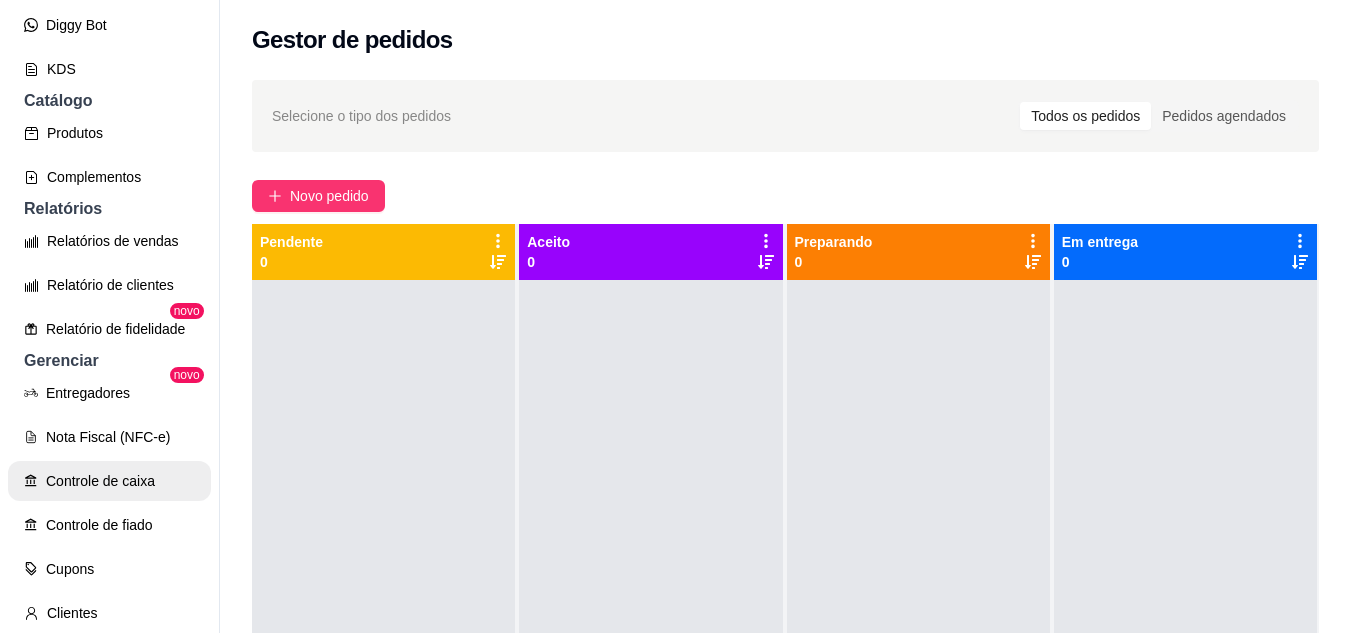 click on "Controle de caixa" at bounding box center (109, 481) 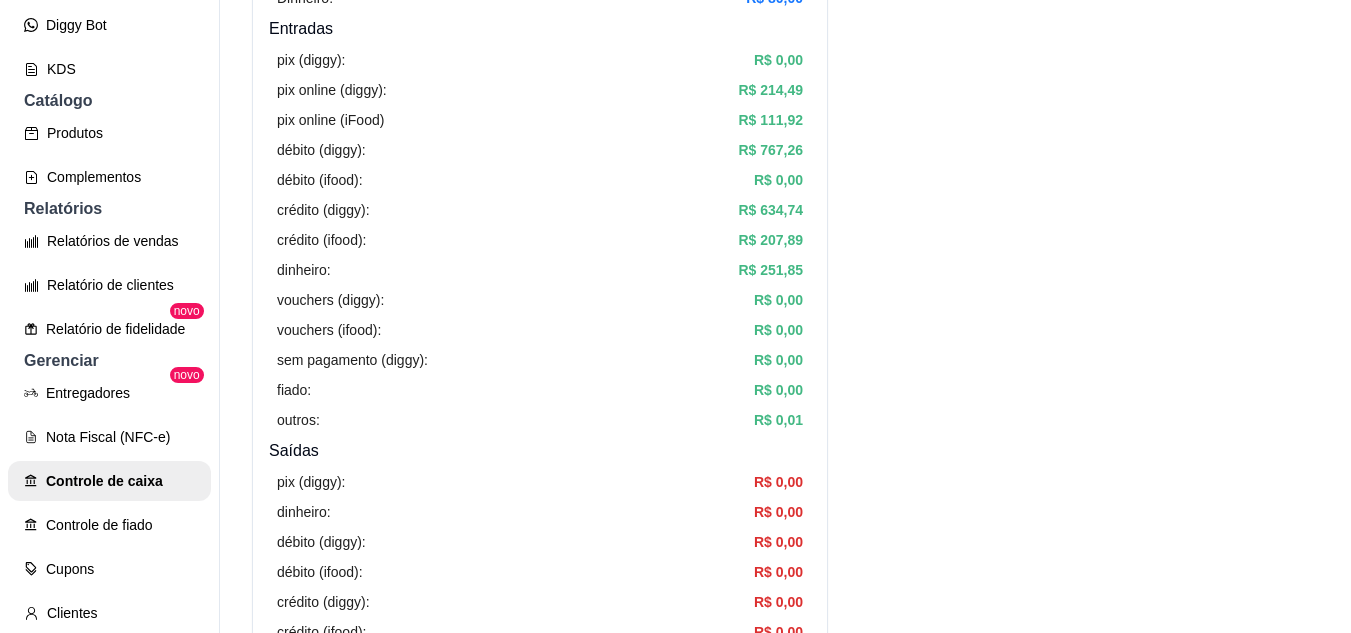 scroll, scrollTop: 800, scrollLeft: 0, axis: vertical 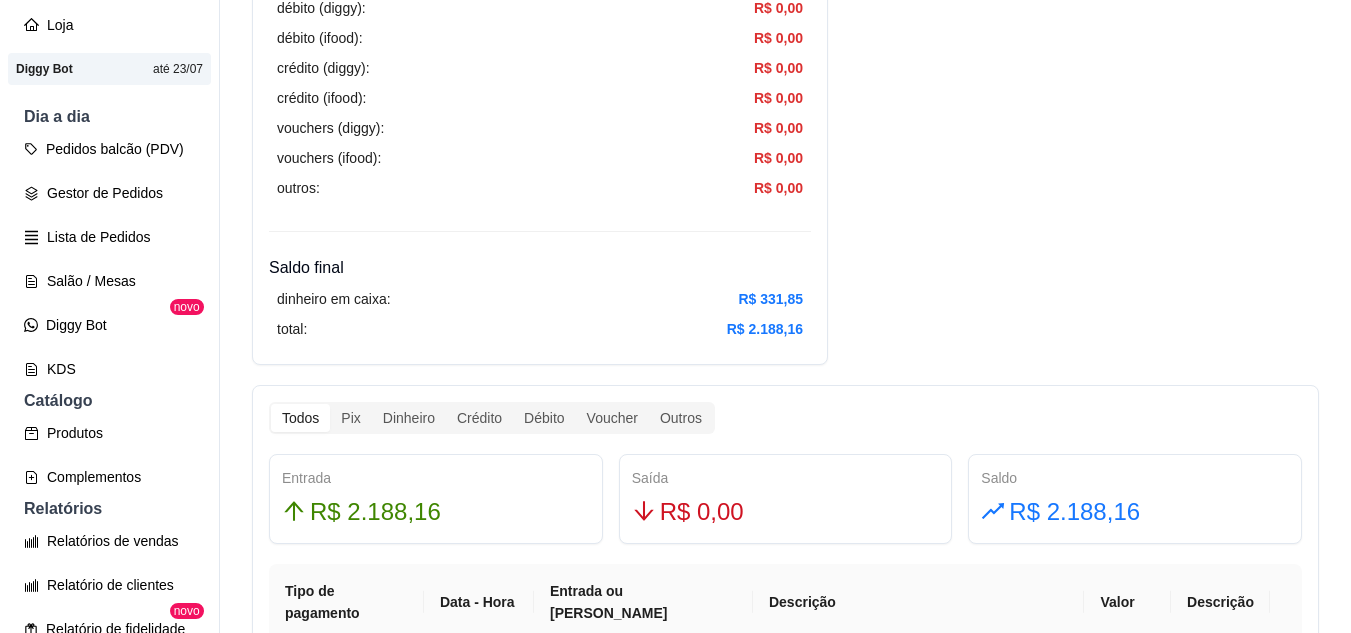 click on "Pedidos balcão (PDV) Gestor de Pedidos Lista de Pedidos Salão / Mesas Diggy Bot novo KDS" at bounding box center [109, 259] 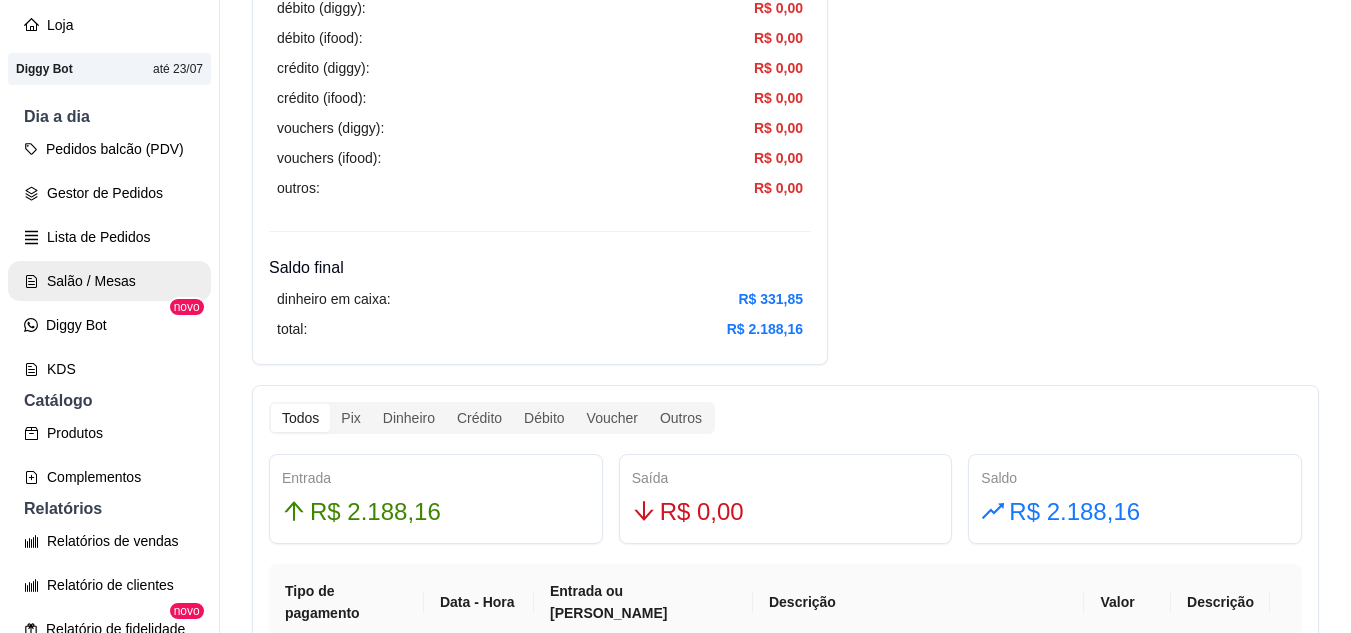 click on "Salão / Mesas" at bounding box center (109, 281) 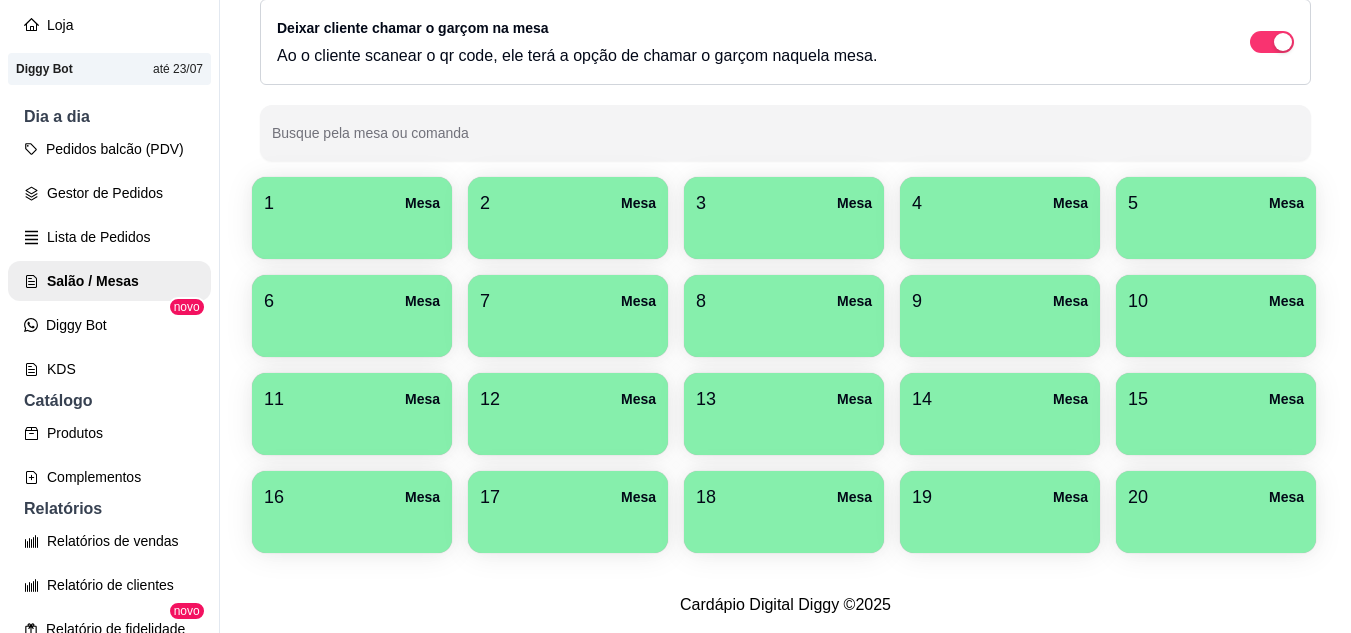 scroll, scrollTop: 294, scrollLeft: 0, axis: vertical 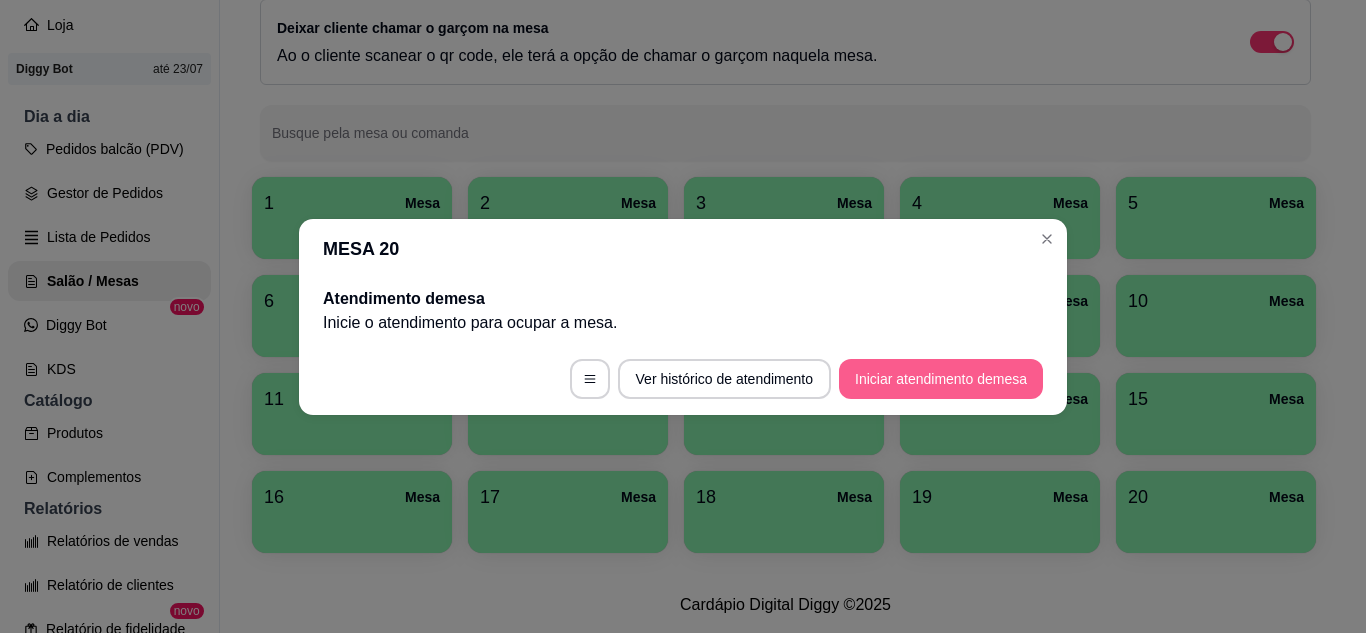 click on "Iniciar atendimento de  mesa" at bounding box center (941, 379) 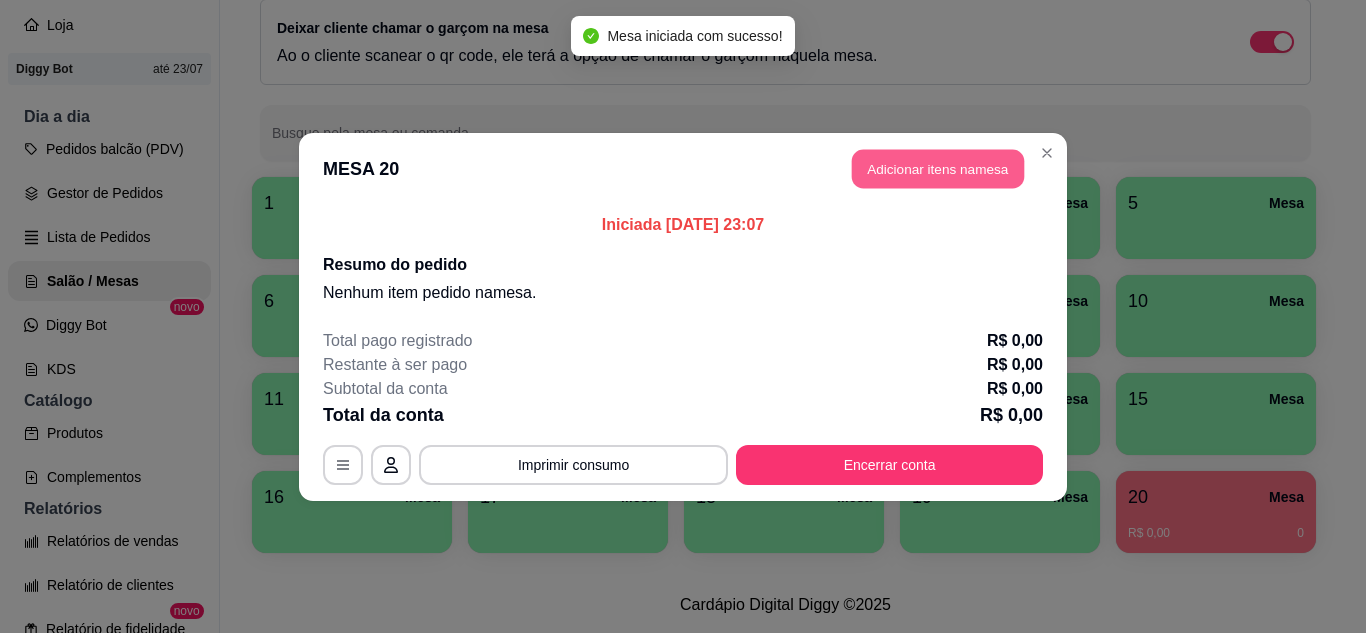 click on "Adicionar itens na  mesa" at bounding box center [938, 168] 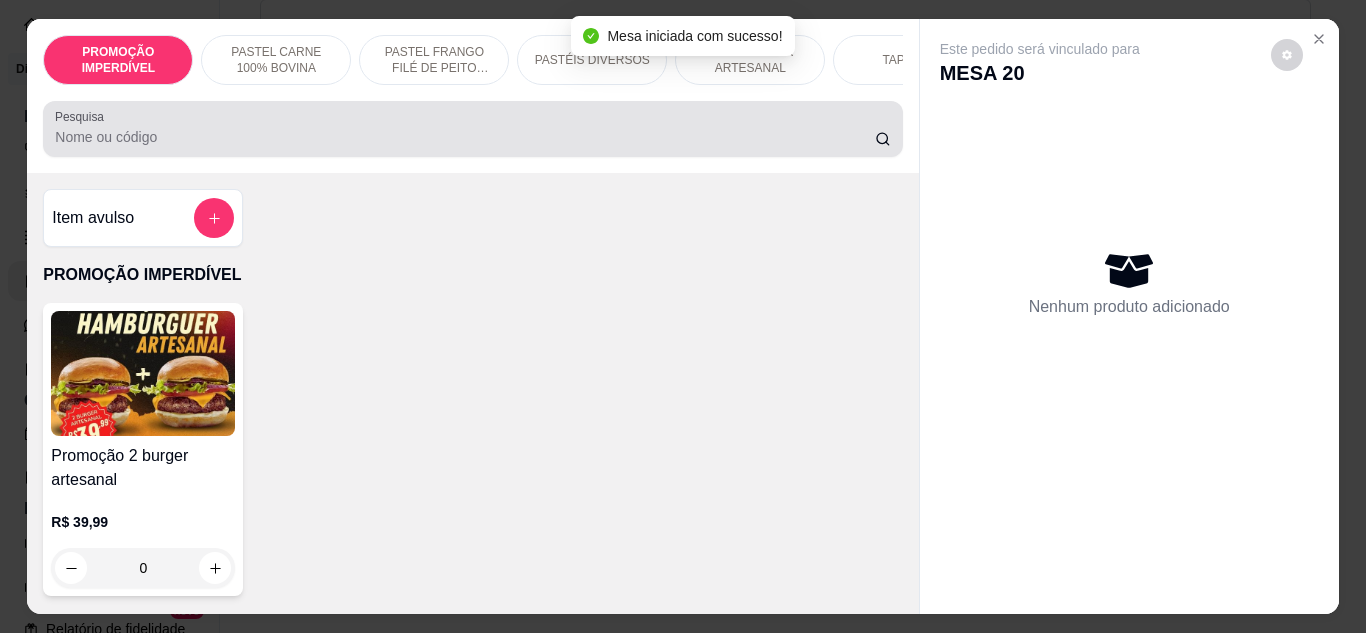 click at bounding box center [472, 129] 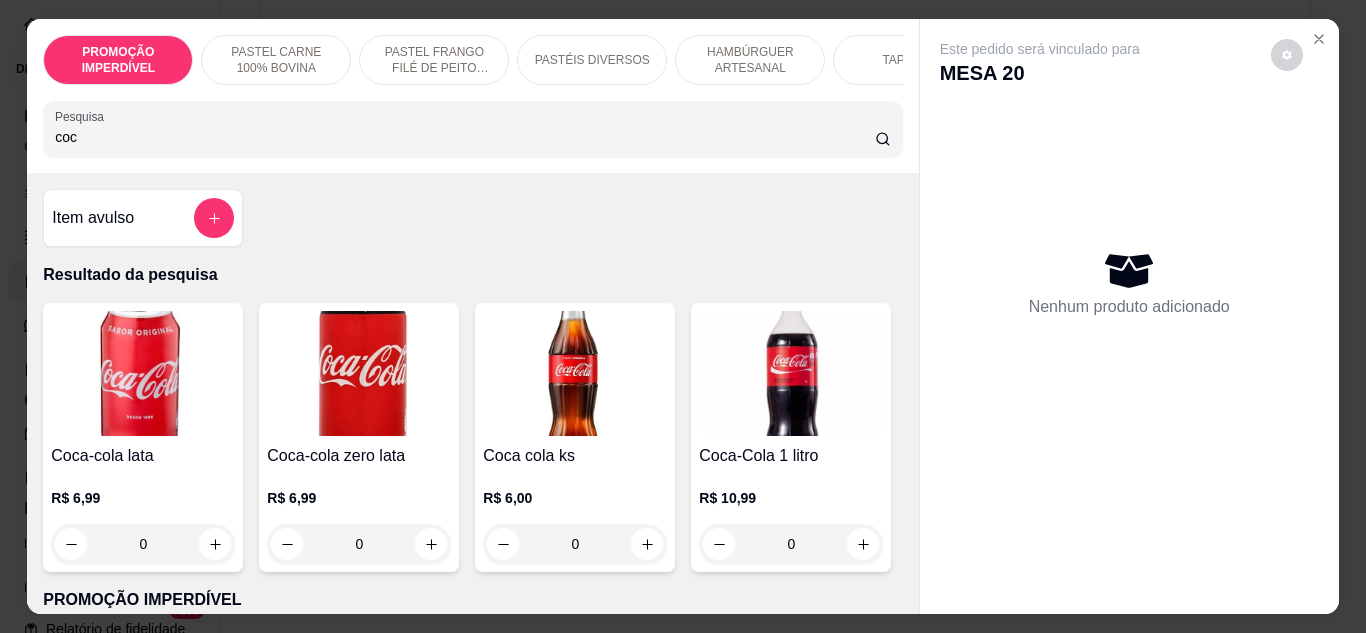 type on "coc" 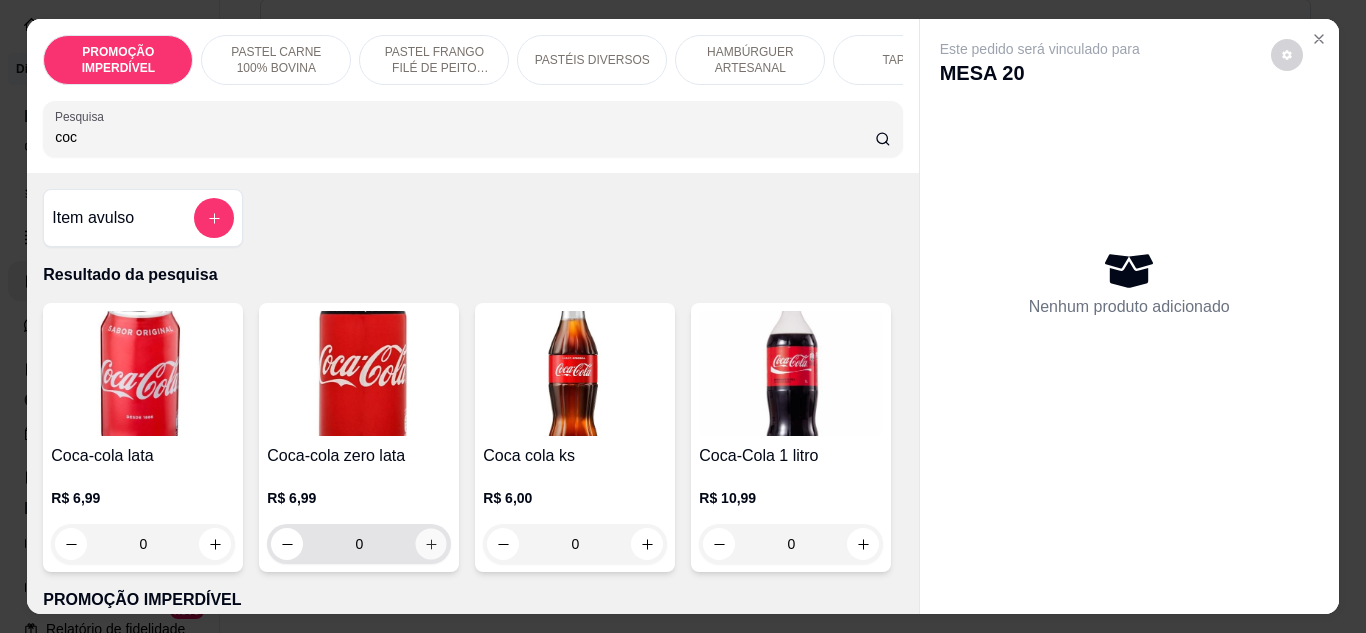 click 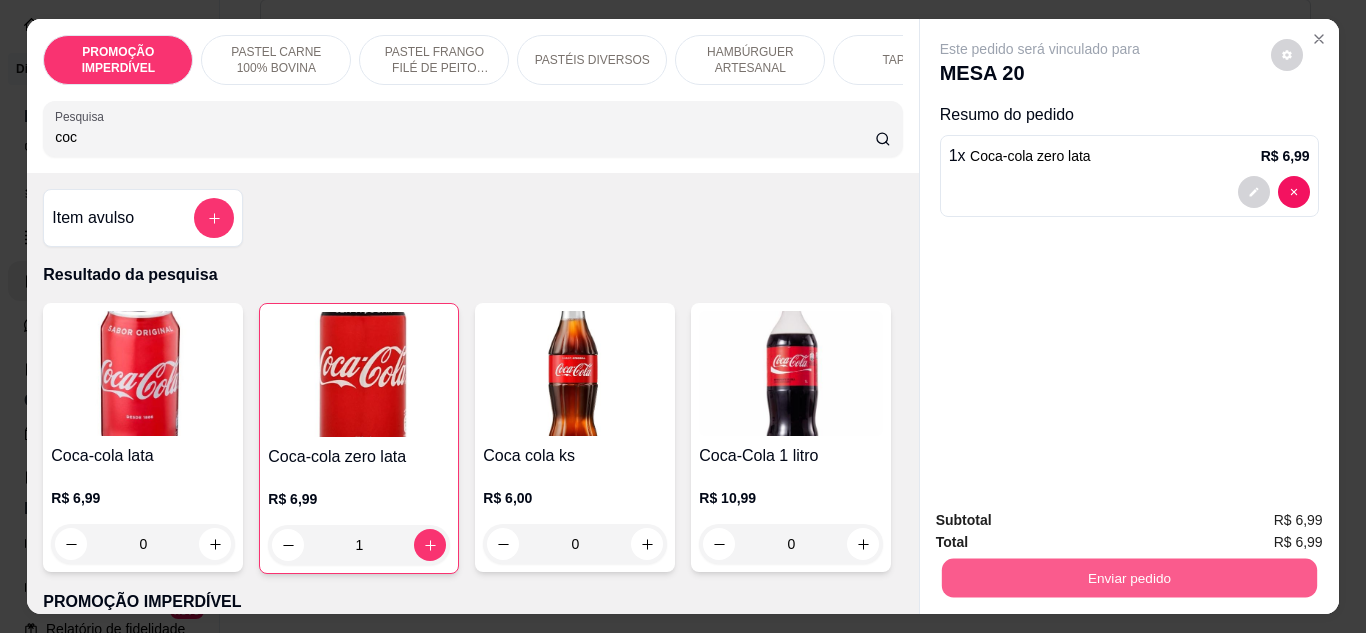 click on "Enviar pedido" at bounding box center [1128, 578] 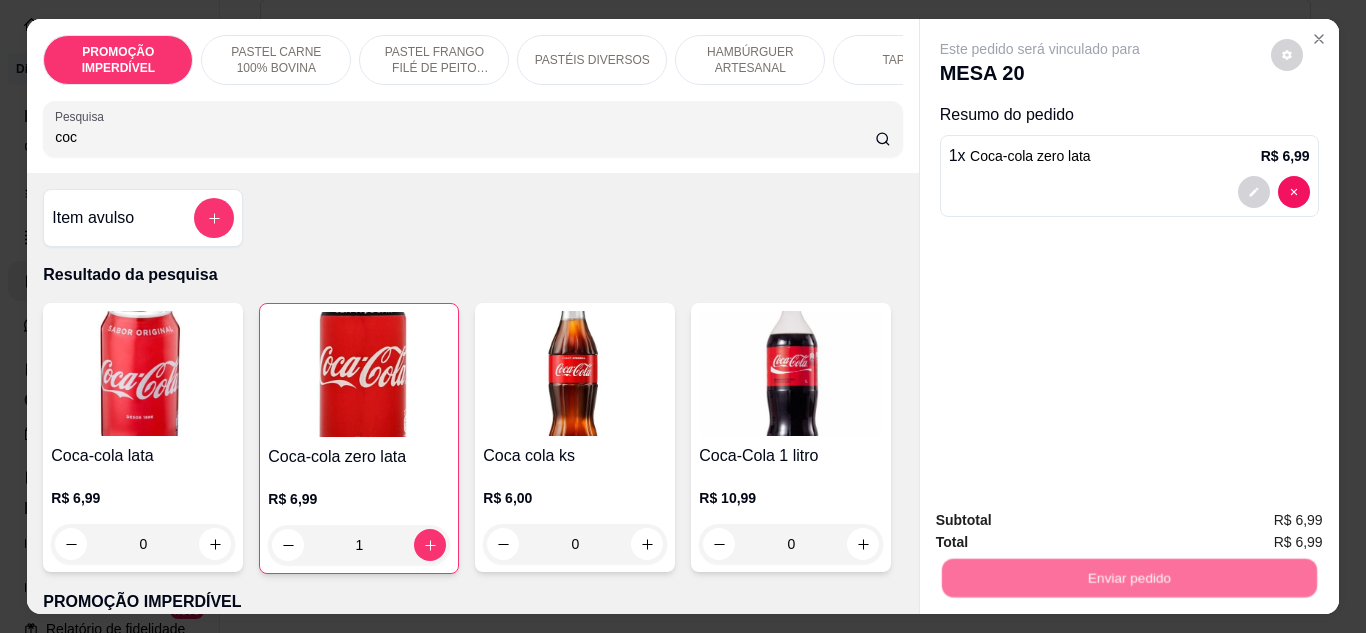 click on "Não registrar e enviar pedido" at bounding box center (1063, 520) 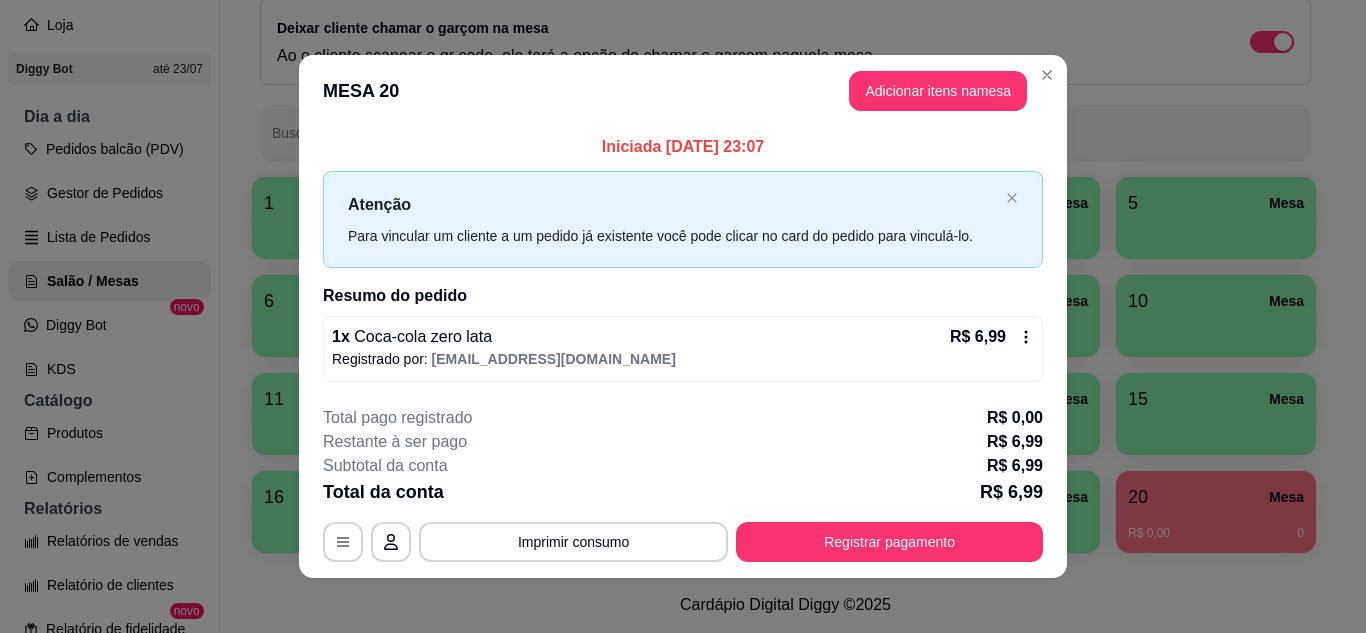click on "Registrar pagamento" at bounding box center [889, 542] 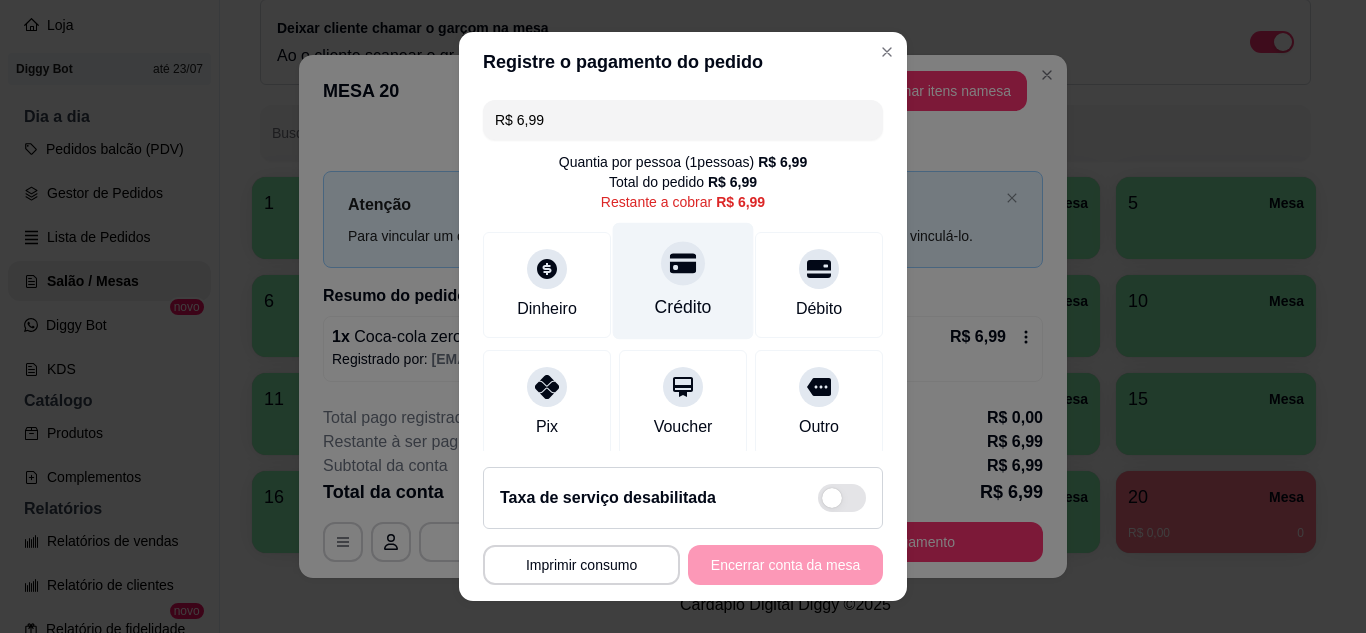 click on "Crédito" at bounding box center [683, 280] 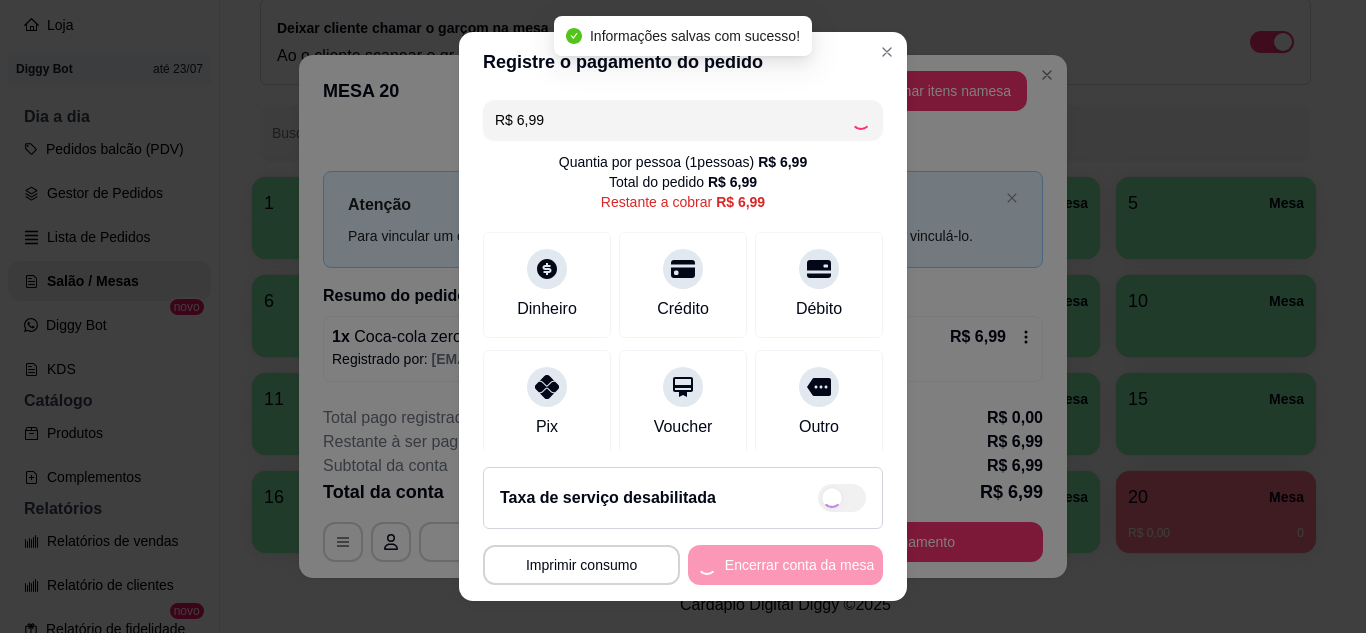type on "R$ 0,00" 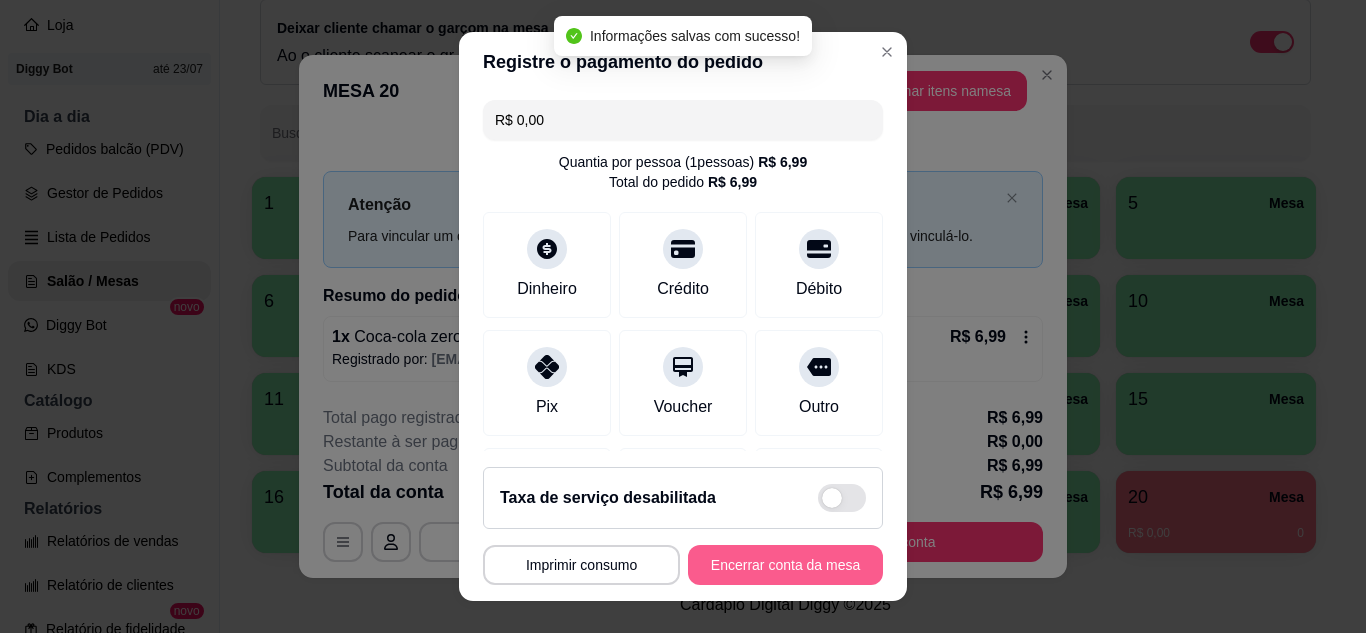 click on "Encerrar conta da mesa" at bounding box center (785, 565) 